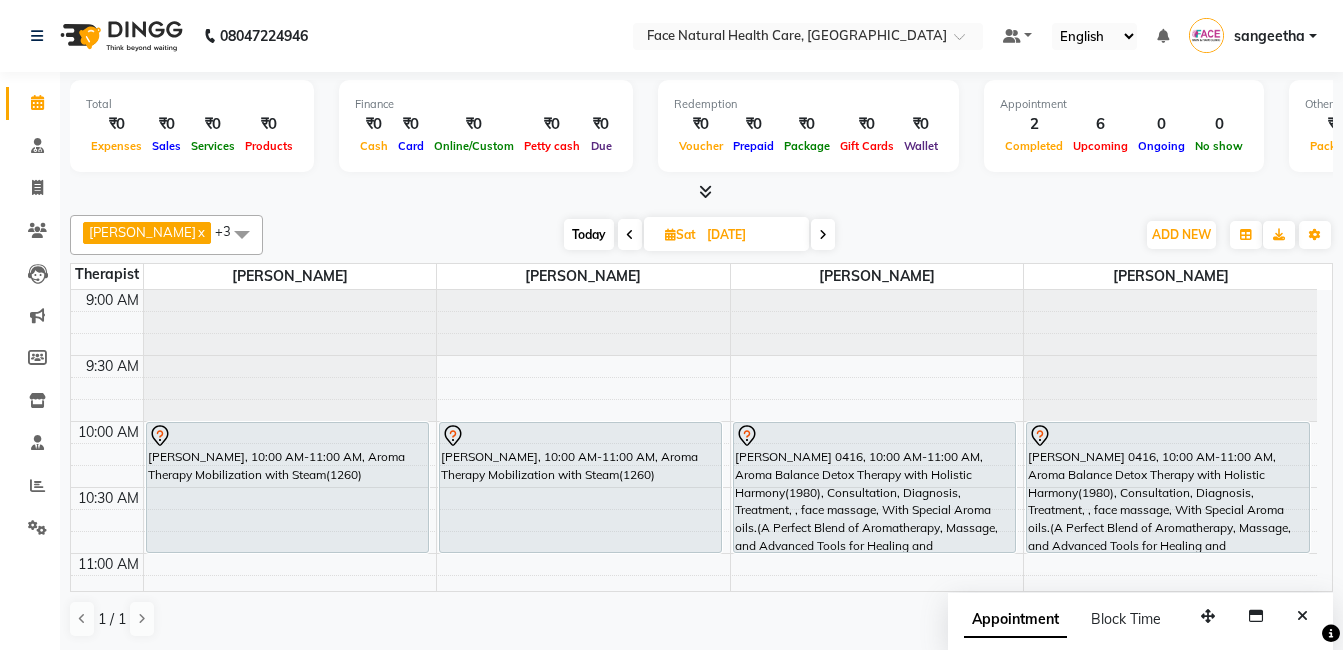 scroll, scrollTop: 0, scrollLeft: 0, axis: both 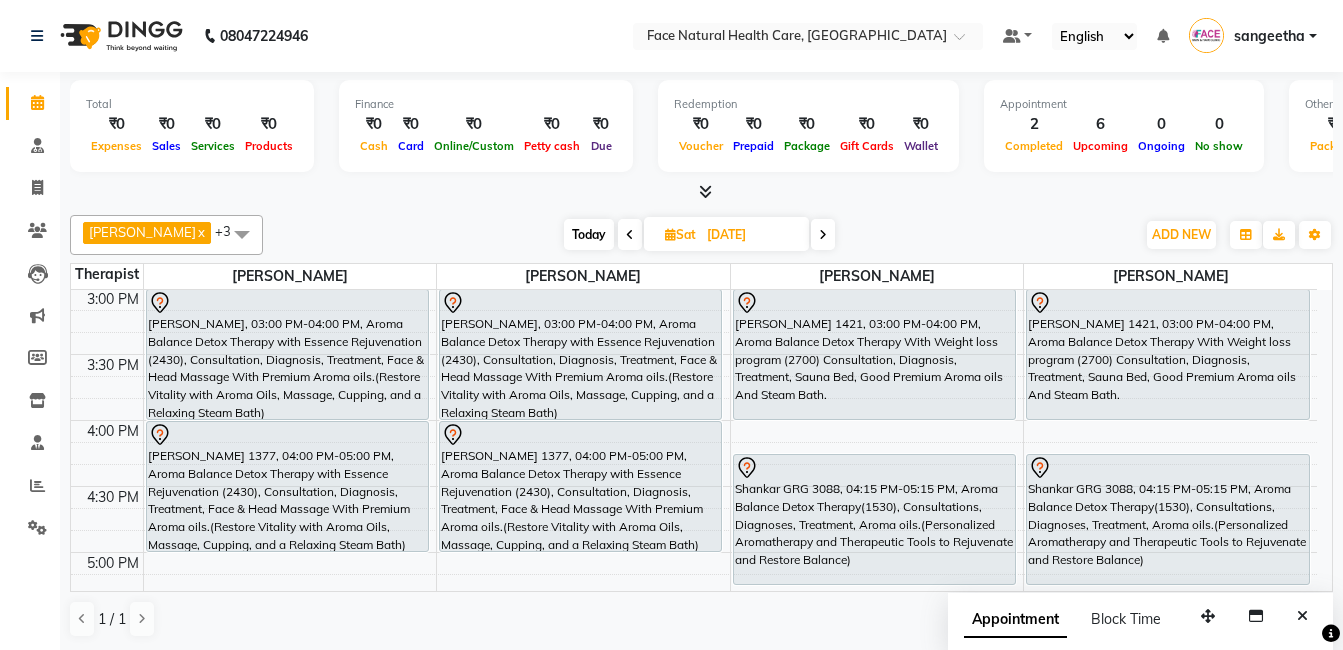 click on "Today" at bounding box center (589, 234) 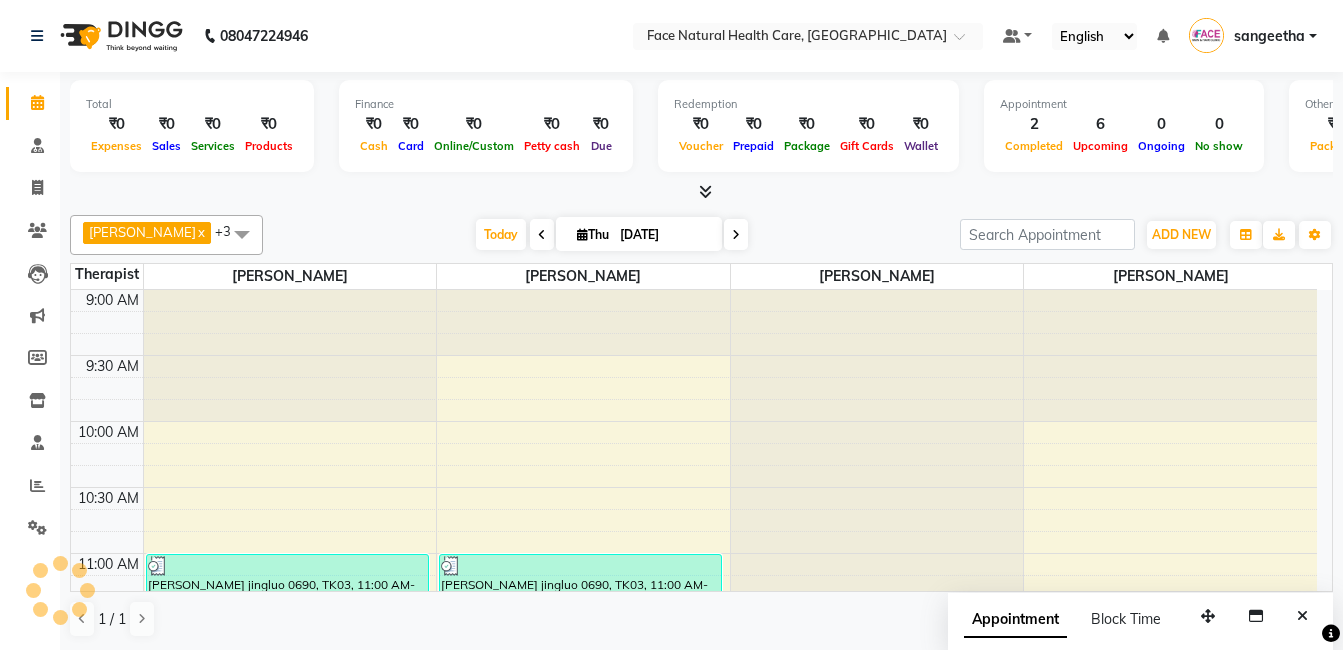 scroll, scrollTop: 925, scrollLeft: 0, axis: vertical 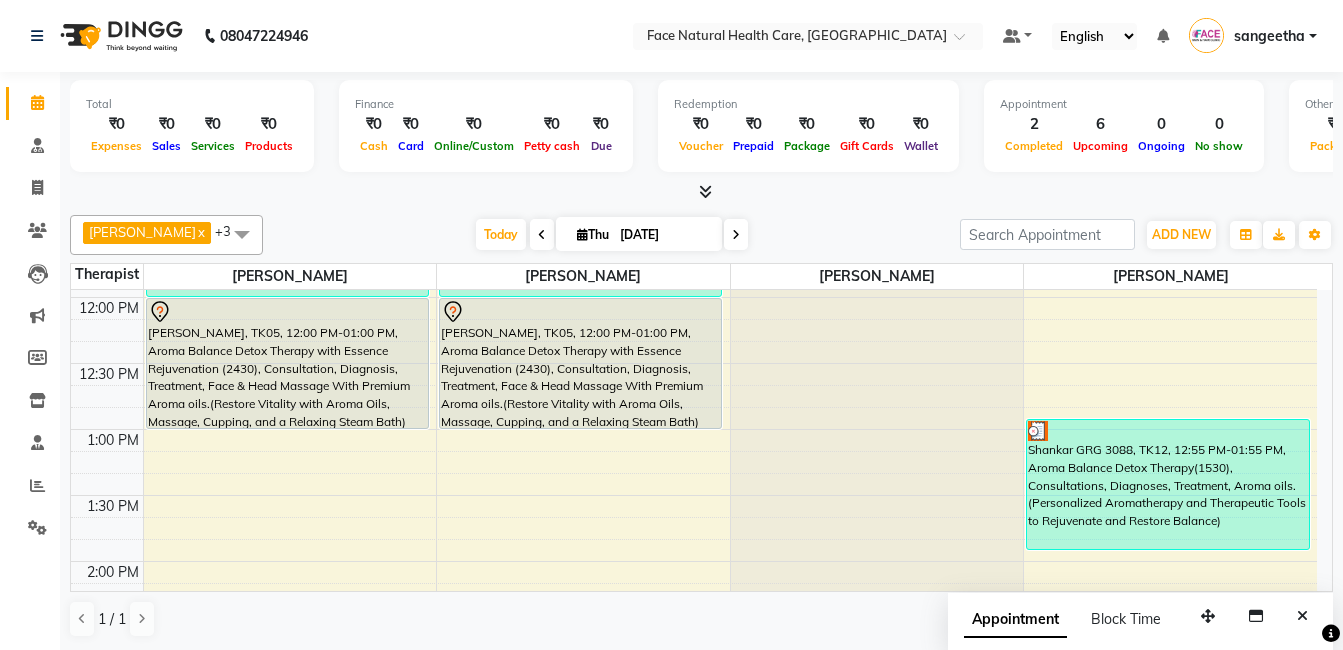 click on "Shankar GRG 3088, TK12, 12:55 PM-01:55 PM, Aroma Balance Detox Therapy(1530), Consultations, Diagnoses, Treatment, Aroma oils.(Personalized Aromatherapy and Therapeutic Tools to Rejuvenate and Restore Balance)" at bounding box center [1168, 484] 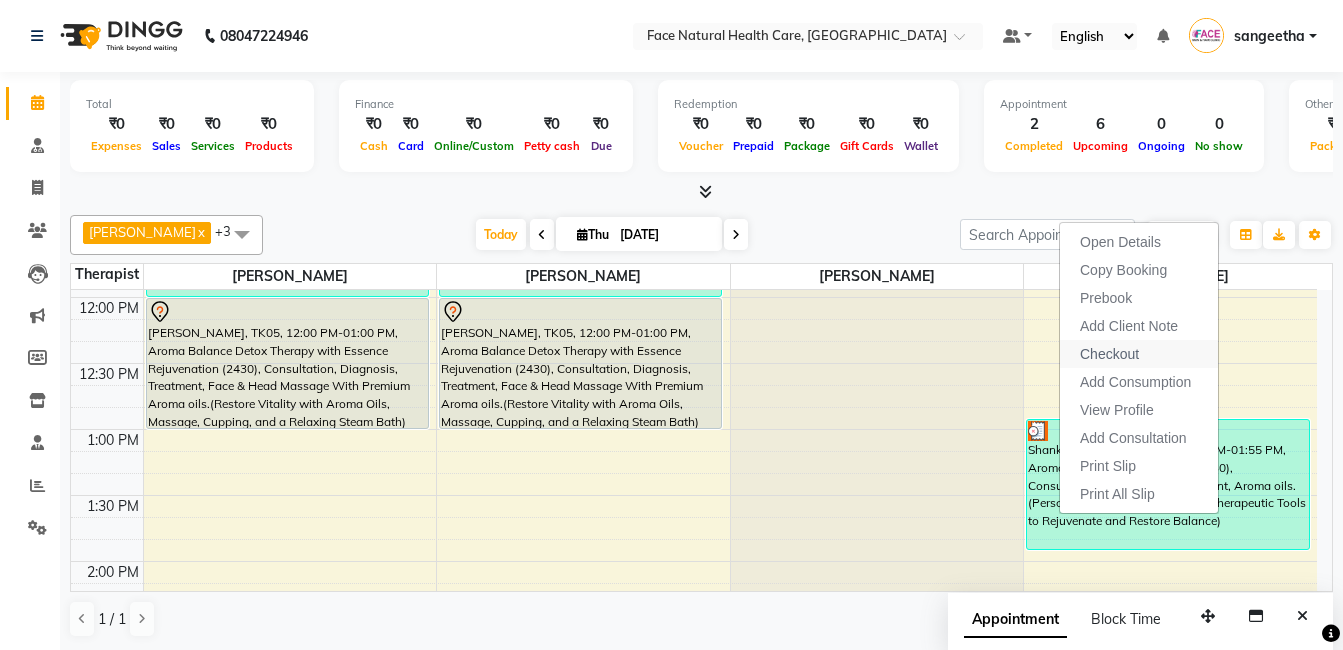 click on "Checkout" at bounding box center [1109, 354] 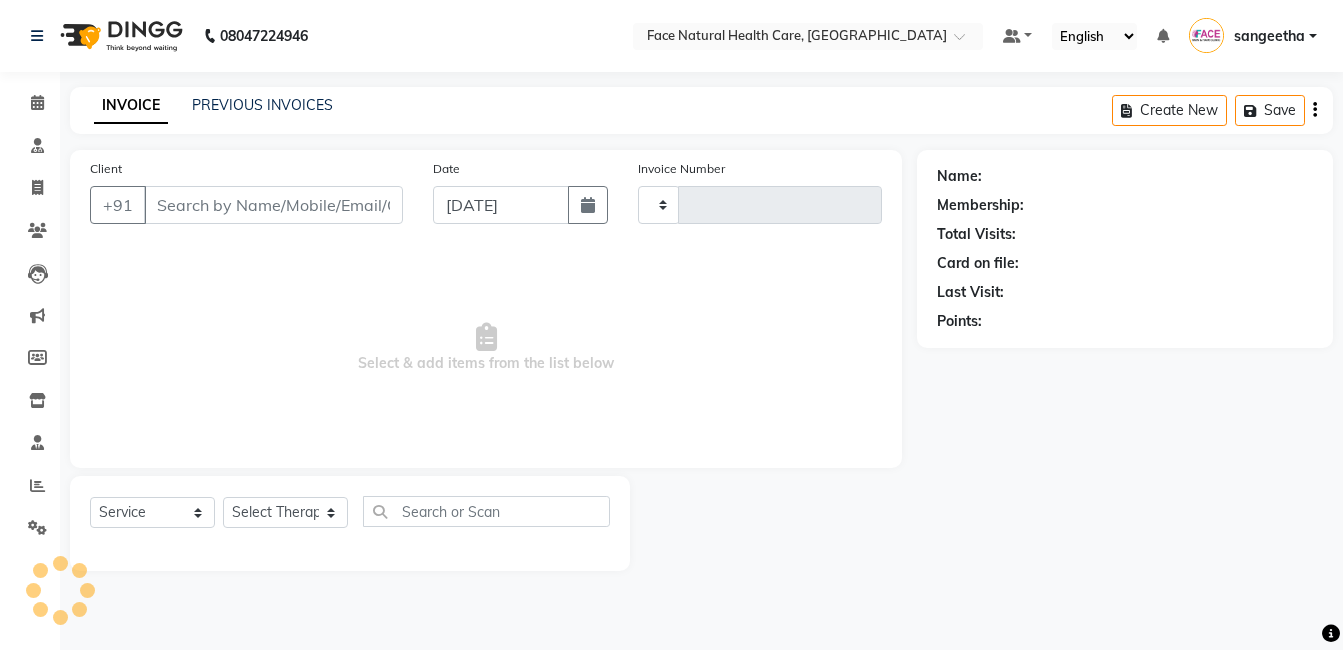type on "0817" 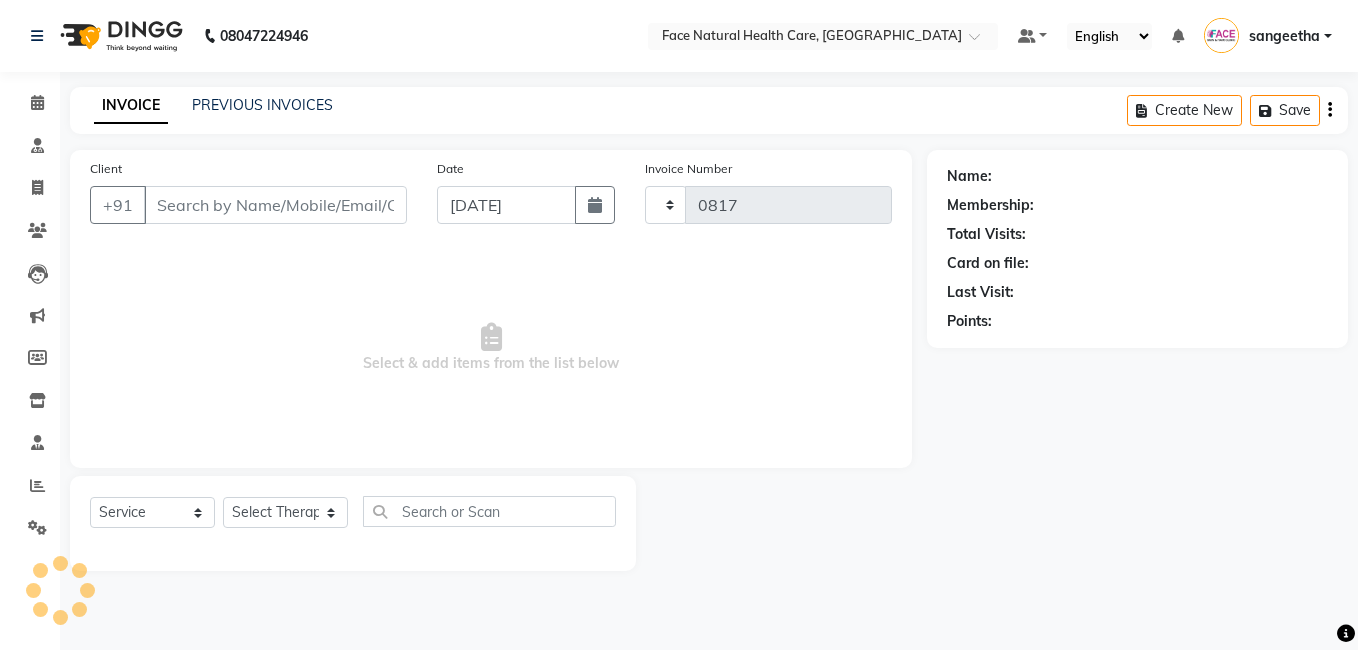 select on "5675" 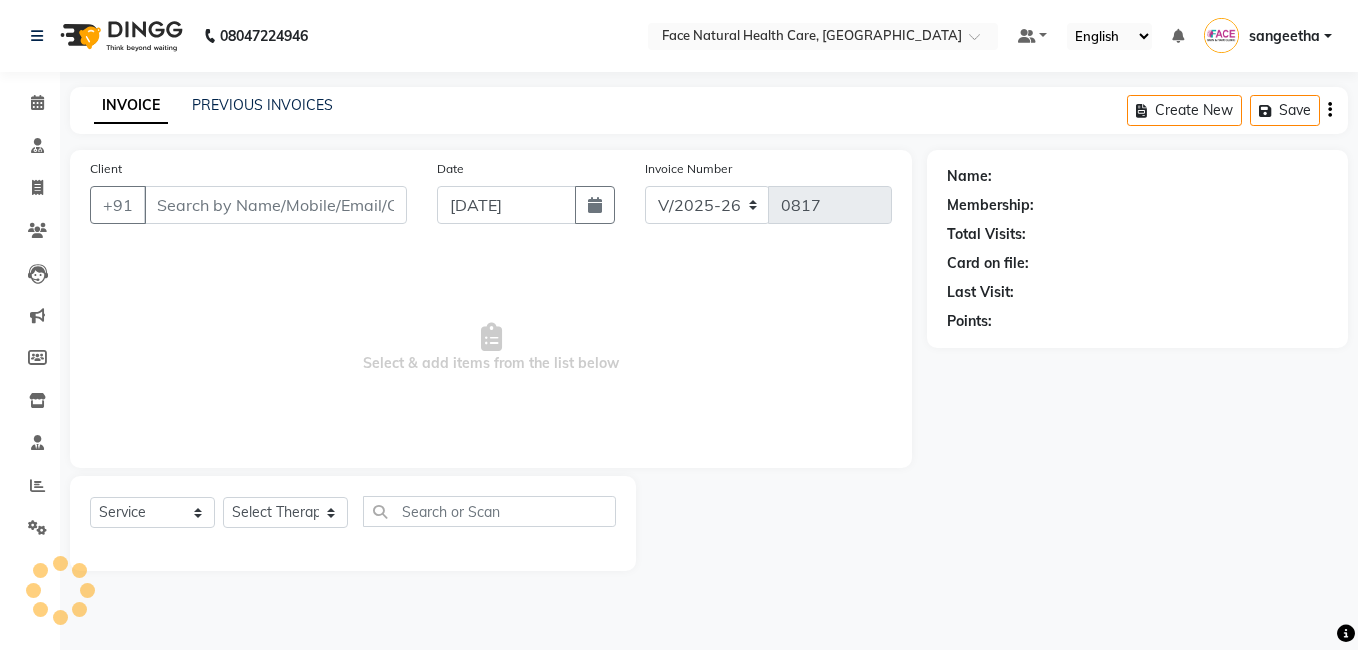type on "7092777760" 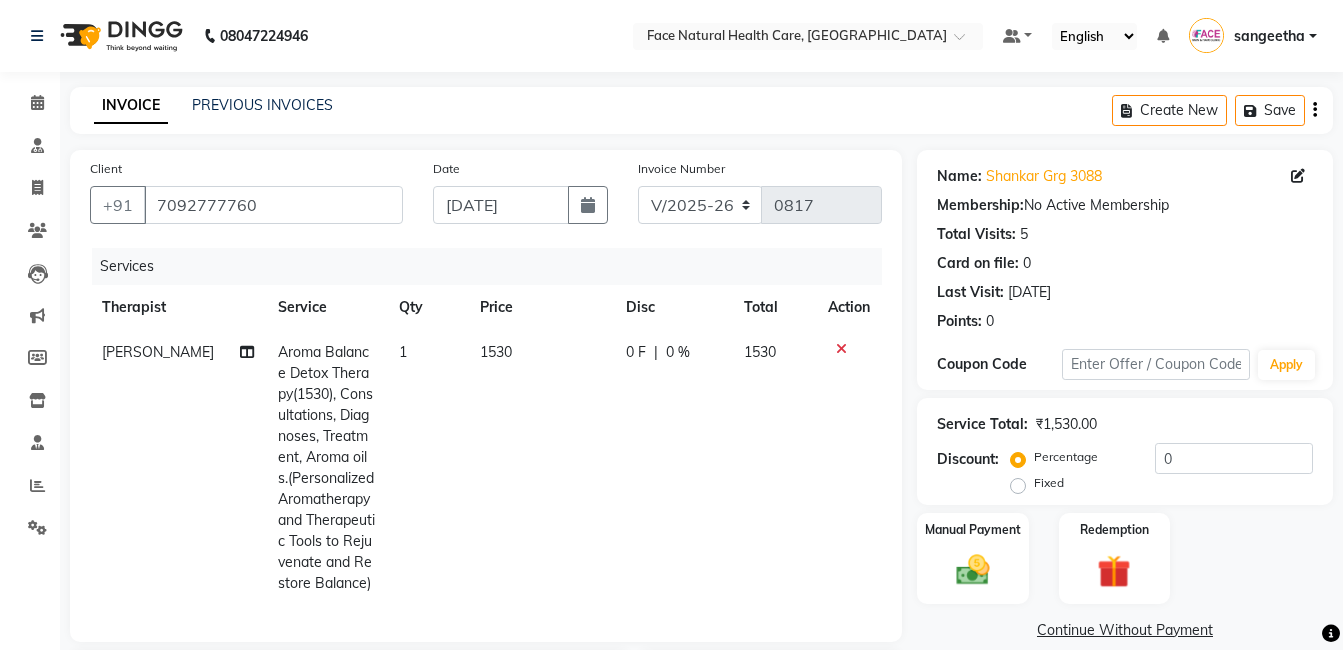 scroll, scrollTop: 340, scrollLeft: 0, axis: vertical 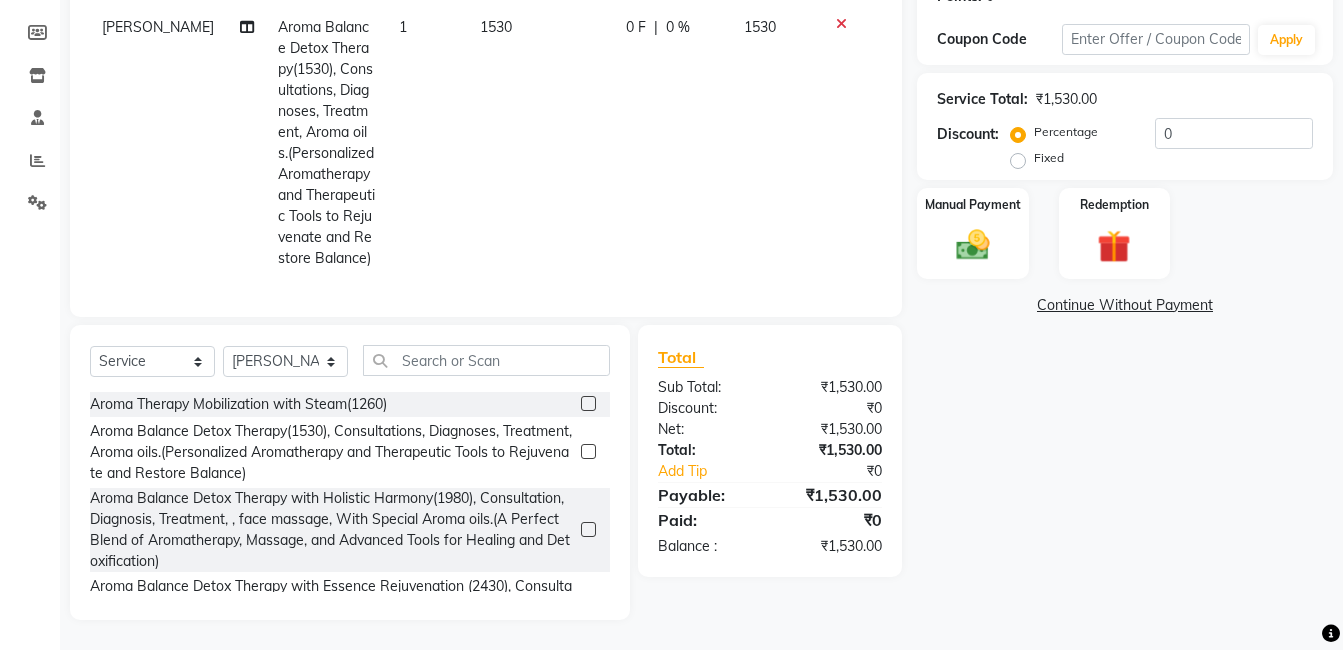 click on "Continue Without Payment" 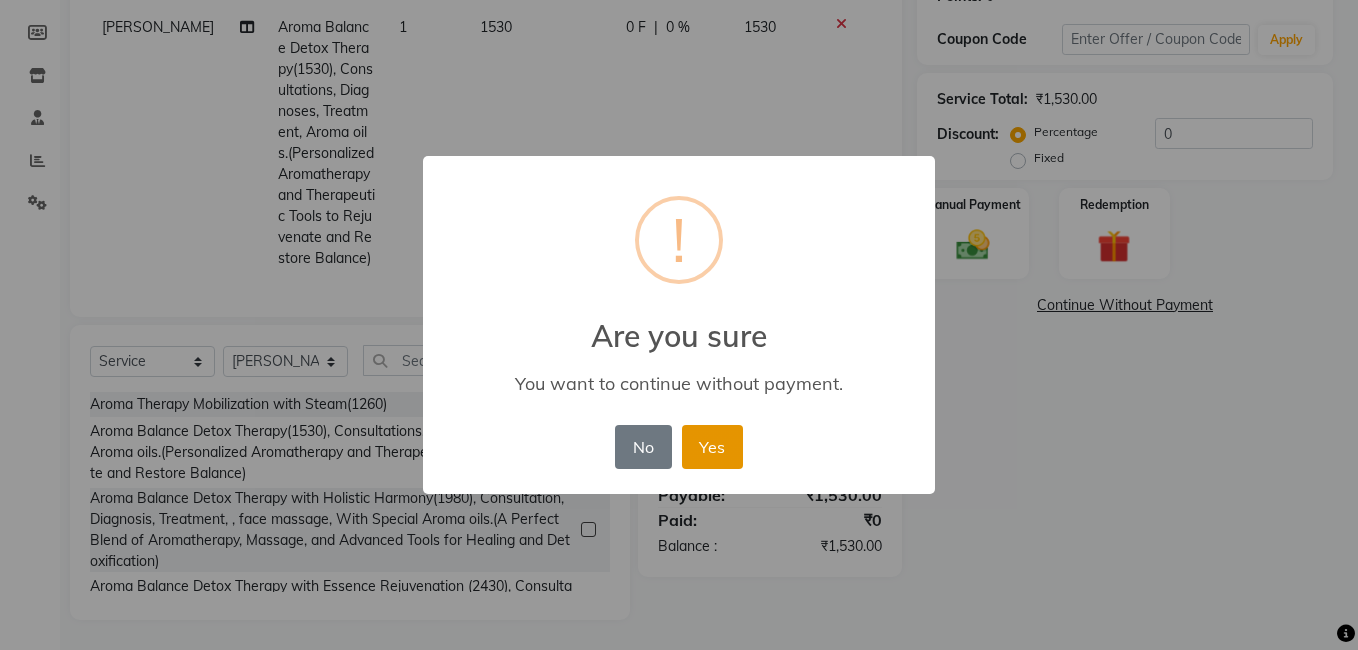 click on "Yes" at bounding box center [712, 447] 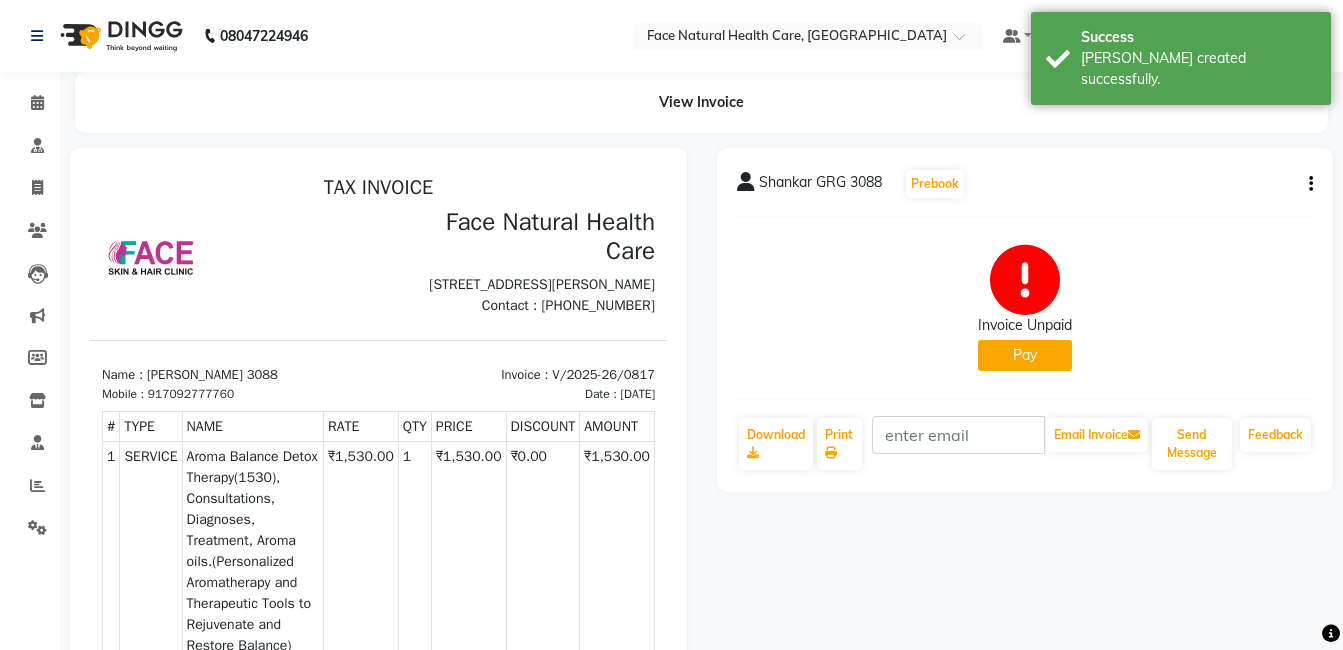 scroll, scrollTop: 0, scrollLeft: 0, axis: both 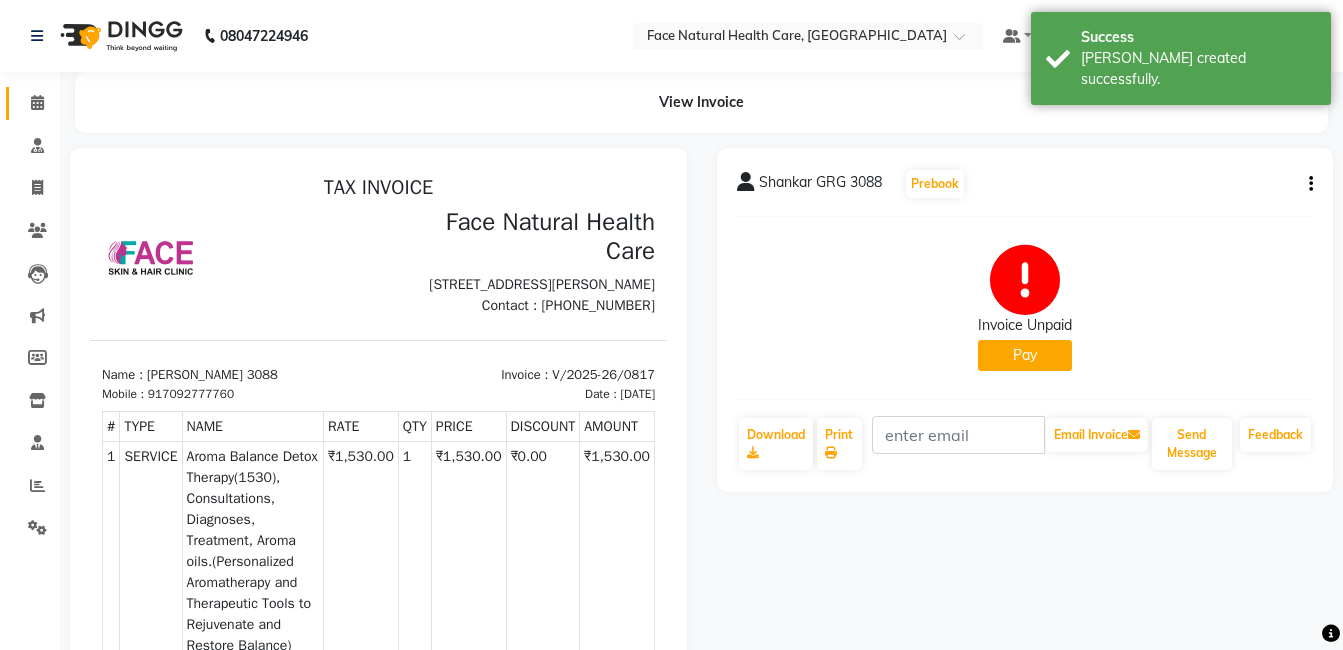 click 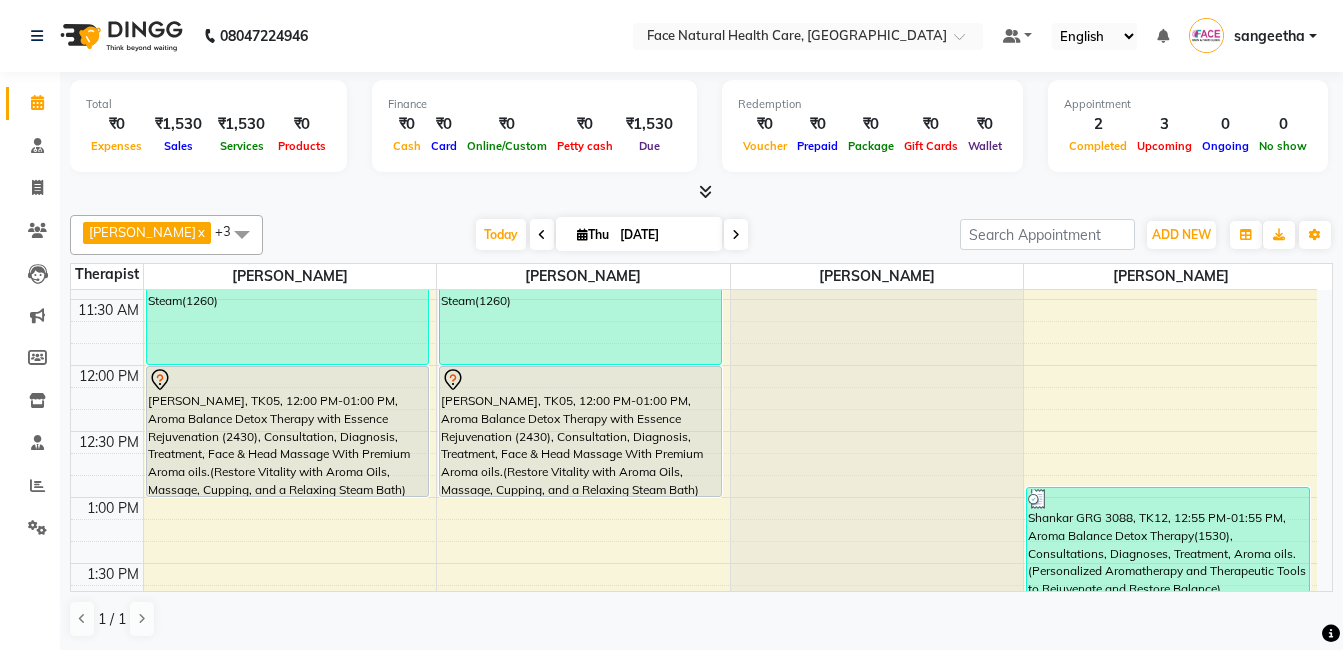 scroll, scrollTop: 325, scrollLeft: 0, axis: vertical 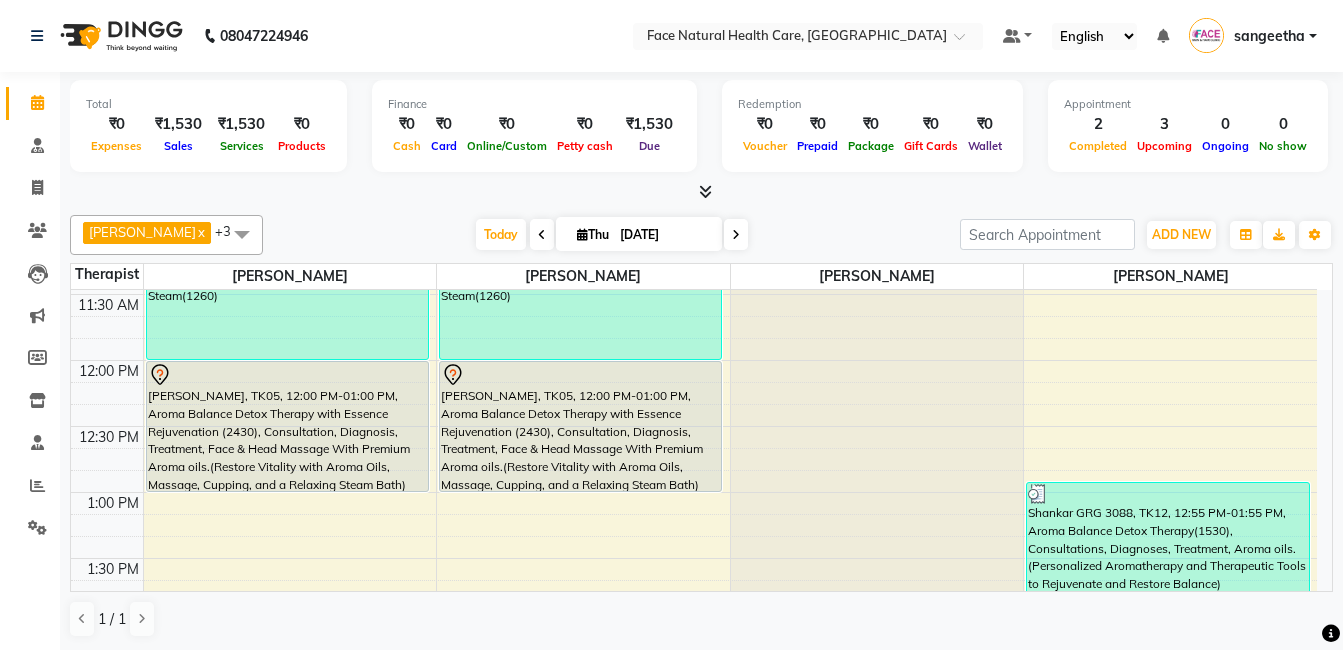 click on "Anusha reddy, TK05, 12:00 PM-01:00 PM, Aroma Balance Detox Therapy with Essence Rejuvenation  (2430), Consultation, Diagnosis, Treatment,  Face & Head Massage With Premium Aroma oils.(Restore Vitality with Aroma Oils, Massage, Cupping, and a Relaxing Steam Bath)" at bounding box center [580, 426] 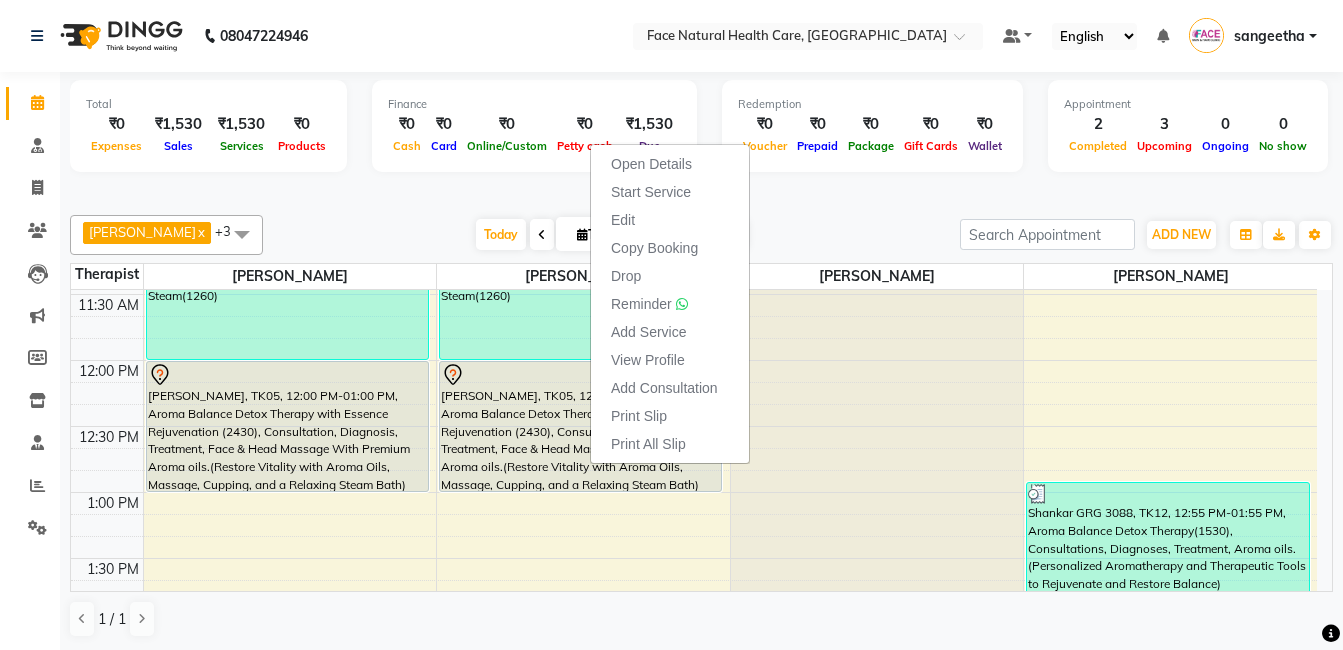 click on "Total  ₹0  Expenses ₹1,530  Sales ₹1,530  Services ₹0  Products Finance  ₹0  Cash ₹0  Card ₹0  Online/Custom ₹0 Petty cash ₹1,530 Due  Redemption  ₹0 Voucher ₹0 Prepaid ₹0 Package ₹0  Gift Cards ₹0  Wallet  Appointment  2 Completed 3 Upcoming 0 Ongoing 0 No show  Other sales  ₹0  Packages ₹0  Memberships ₹0  Vouchers ₹0  Prepaids ₹0  Gift Cards" at bounding box center (701, 137) 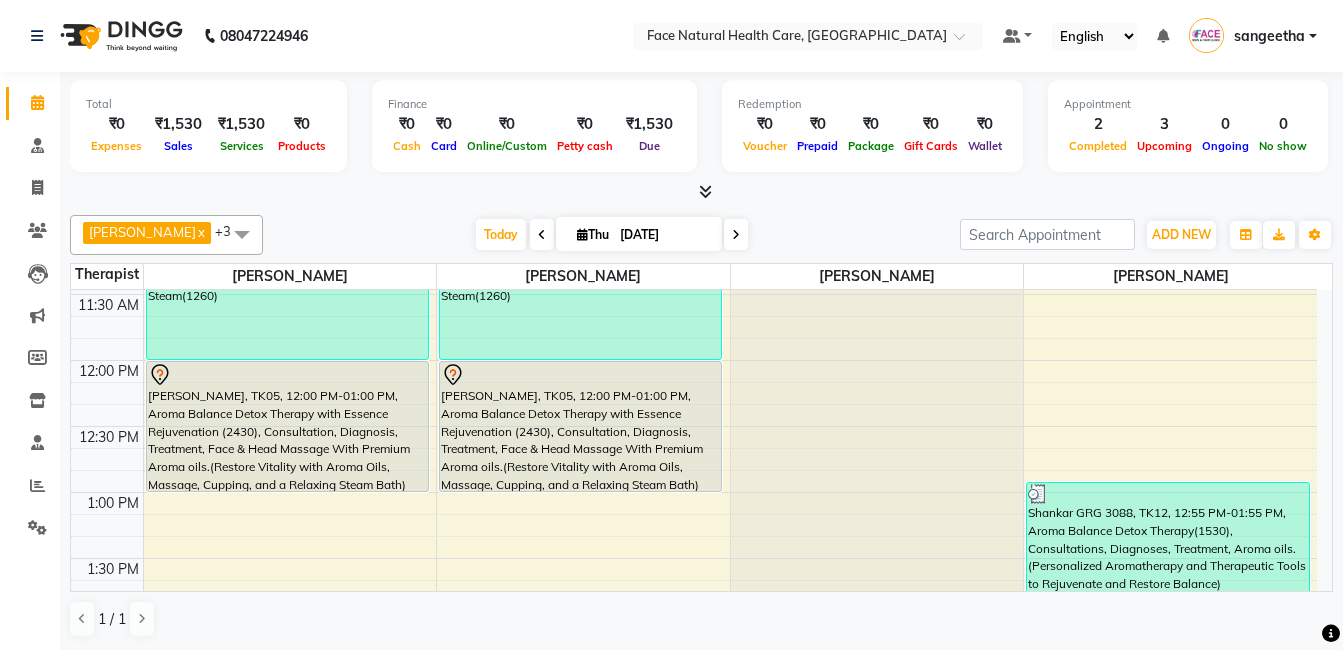 click at bounding box center (736, 234) 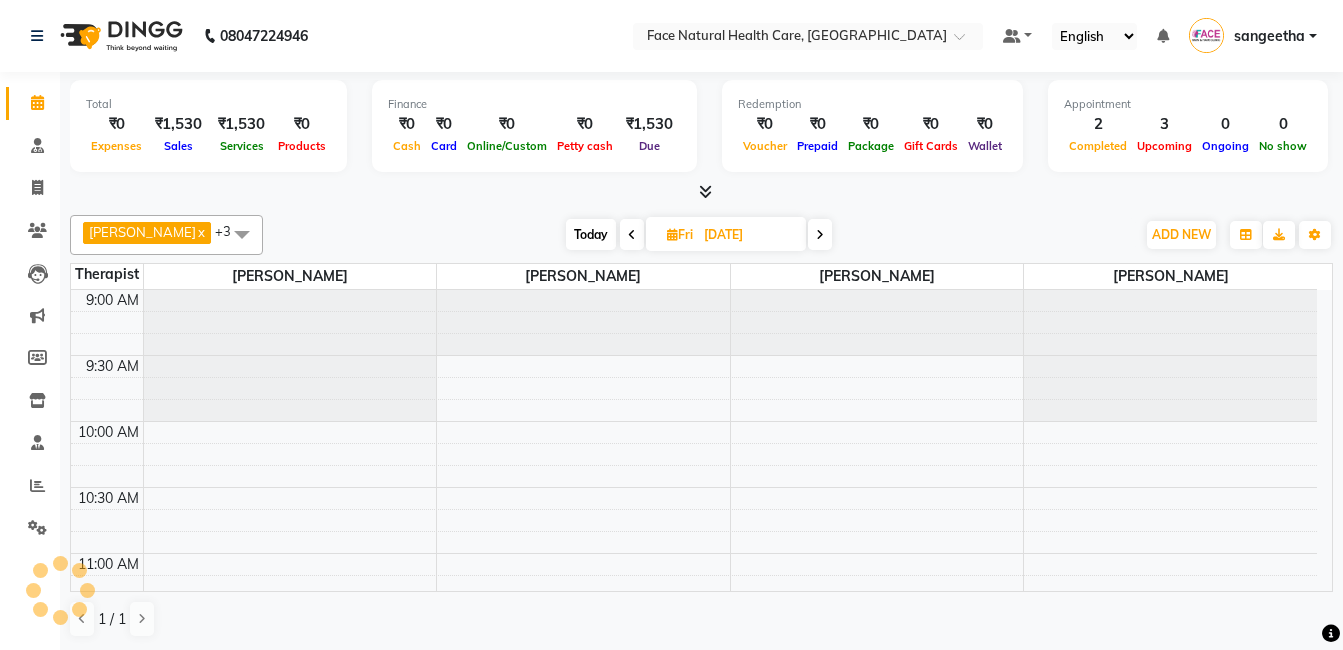 scroll, scrollTop: 925, scrollLeft: 0, axis: vertical 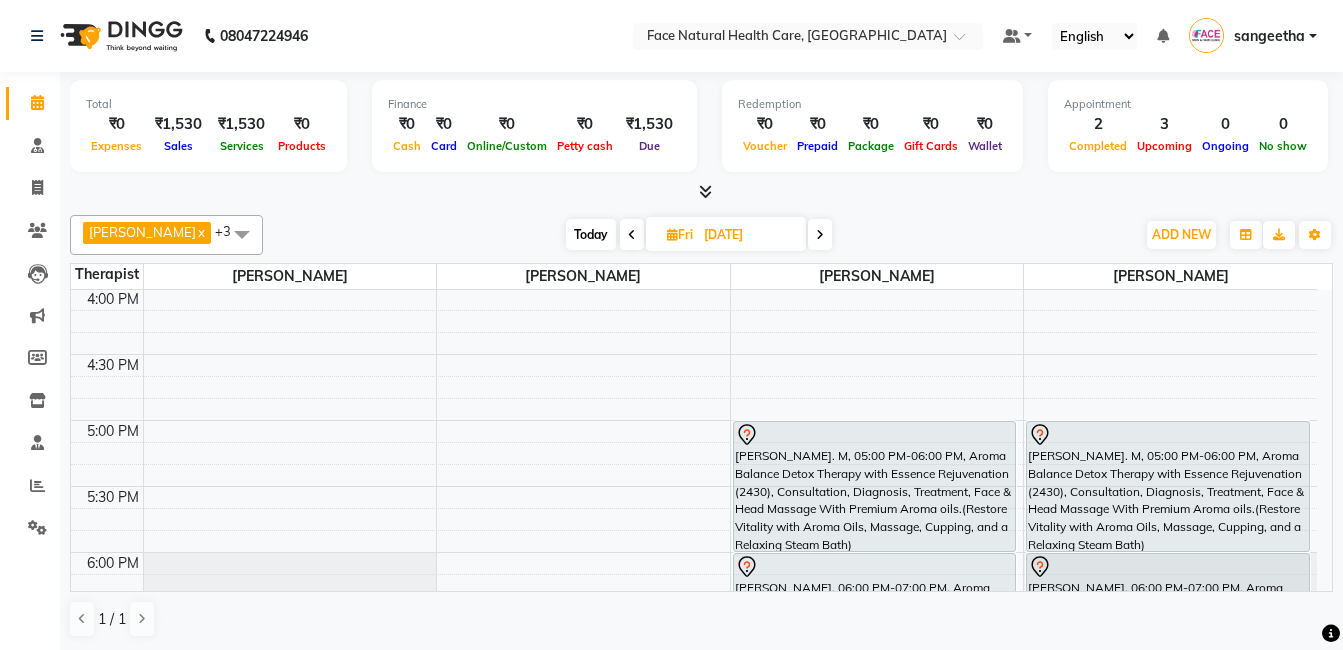 click at bounding box center [820, 234] 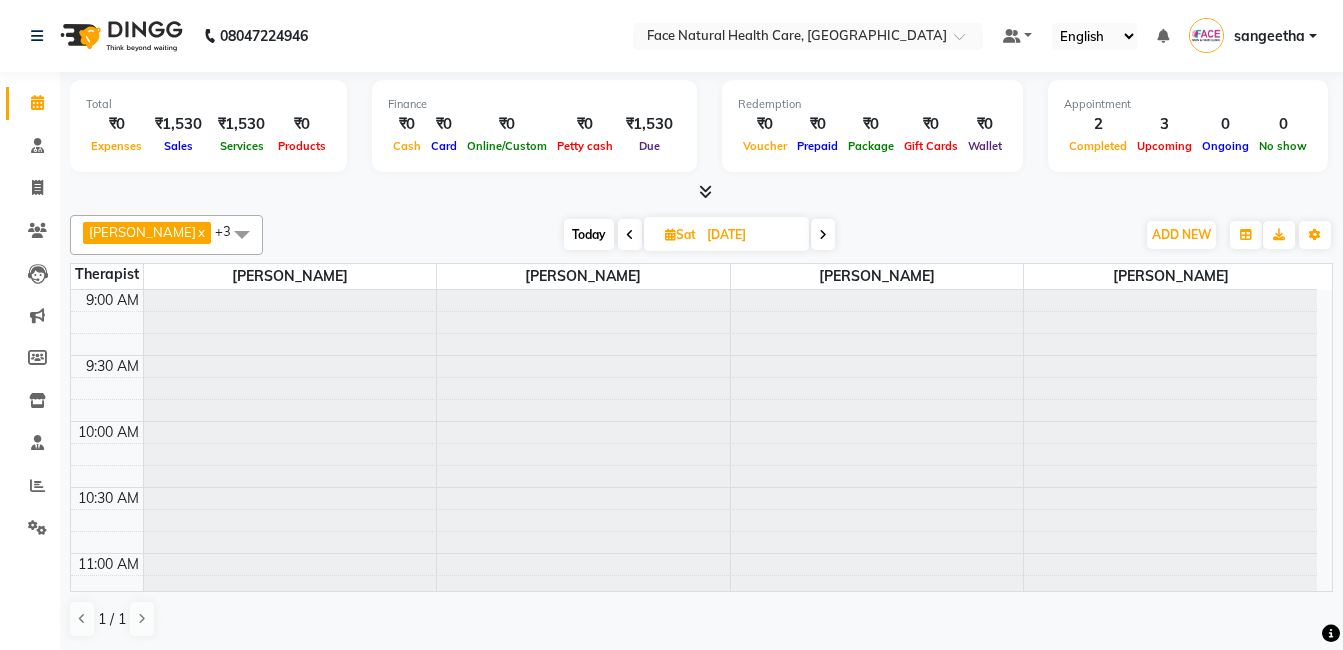 scroll, scrollTop: 925, scrollLeft: 0, axis: vertical 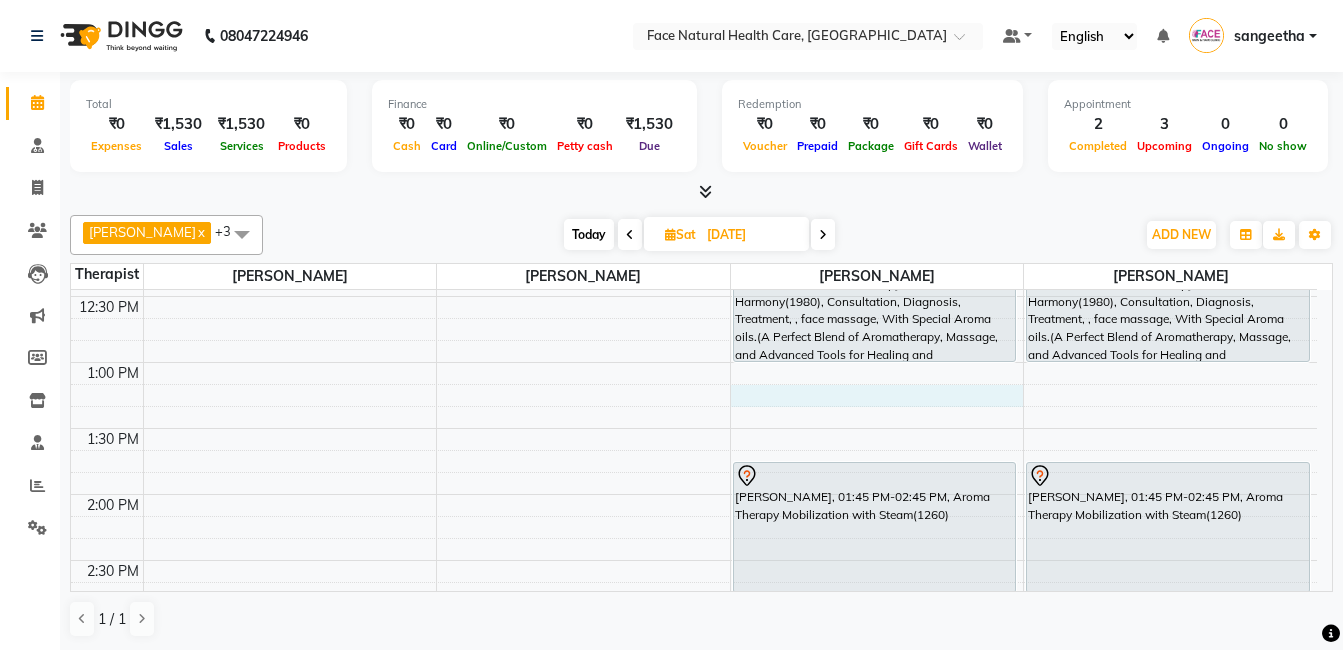 click on "9:00 AM 9:30 AM 10:00 AM 10:30 AM 11:00 AM 11:30 AM 12:00 PM 12:30 PM 1:00 PM 1:30 PM 2:00 PM 2:30 PM 3:00 PM 3:30 PM 4:00 PM 4:30 PM 5:00 PM 5:30 PM 6:00 PM 6:30 PM             Sushila, 10:00 AM-11:00 AM, Aroma Therapy Mobilization with Steam(1260)             Beulah B, 03:00 PM-04:00 PM, Aroma Balance Detox Therapy with Essence Rejuvenation  (2430), Consultation, Diagnosis, Treatment,  Face & Head Massage With Premium Aroma oils.(Restore Vitality with Aroma Oils, Massage, Cupping, and a Relaxing Steam Bath)             Bagiyalakshmi J . 1377, 04:00 PM-05:00 PM, Aroma Balance Detox Therapy with Essence Rejuvenation  (2430), Consultation, Diagnosis, Treatment,  Face & Head Massage With Premium Aroma oils.(Restore Vitality with Aroma Oils, Massage, Cupping, and a Relaxing Steam Bath)             Sushila, 10:00 AM-11:00 AM, Aroma Therapy Mobilization with Steam(1260)                                                             Thanish, 01:45 PM-02:45 PM, Aroma Therapy Mobilization with Steam(1260)" at bounding box center (694, 494) 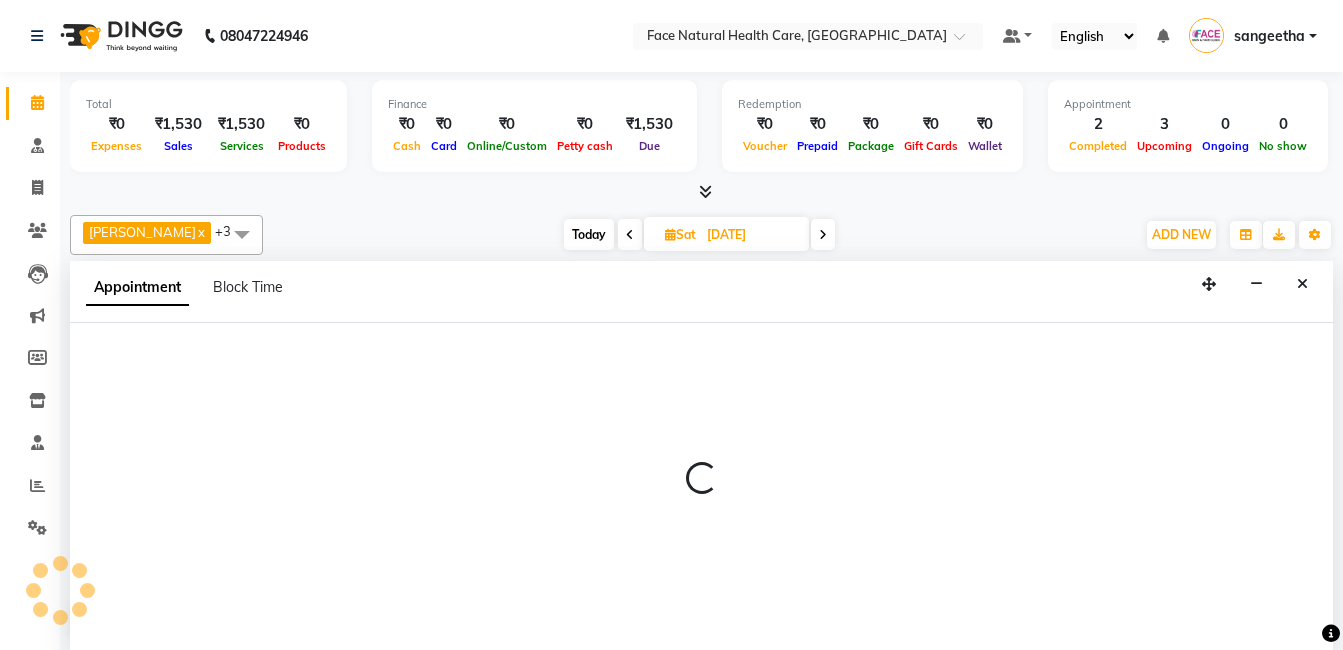 select on "38864" 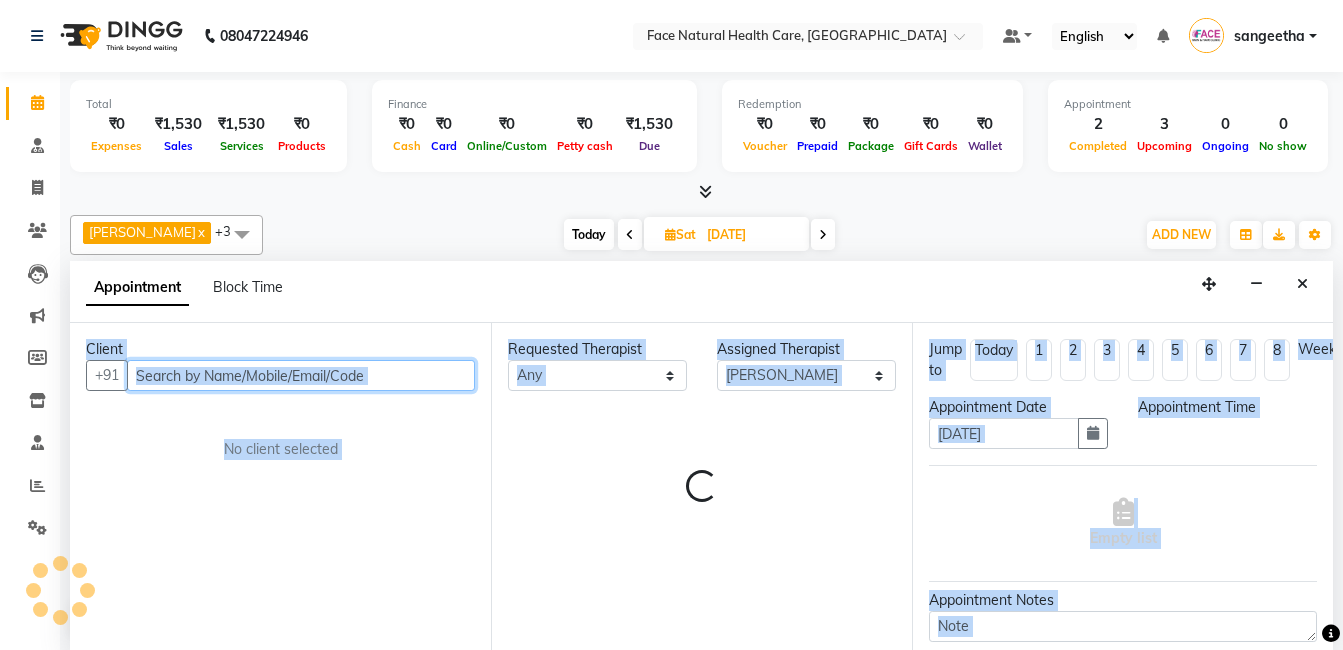 select on "795" 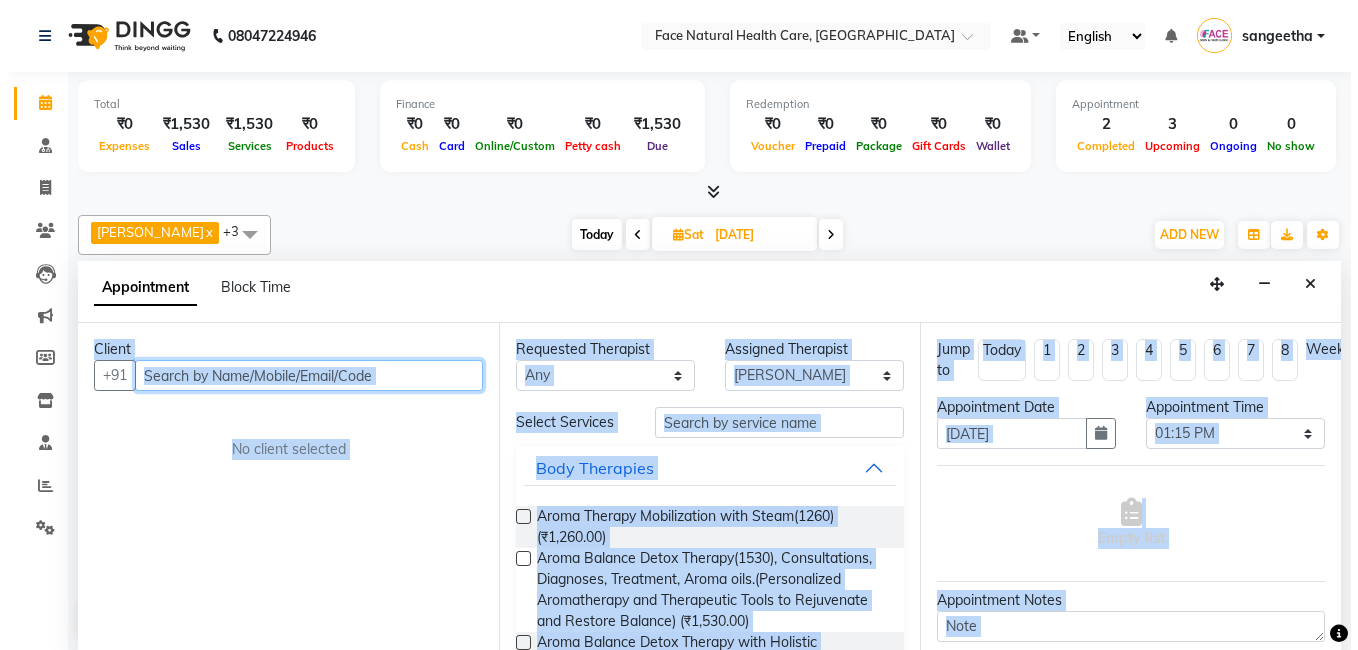 scroll, scrollTop: 1, scrollLeft: 0, axis: vertical 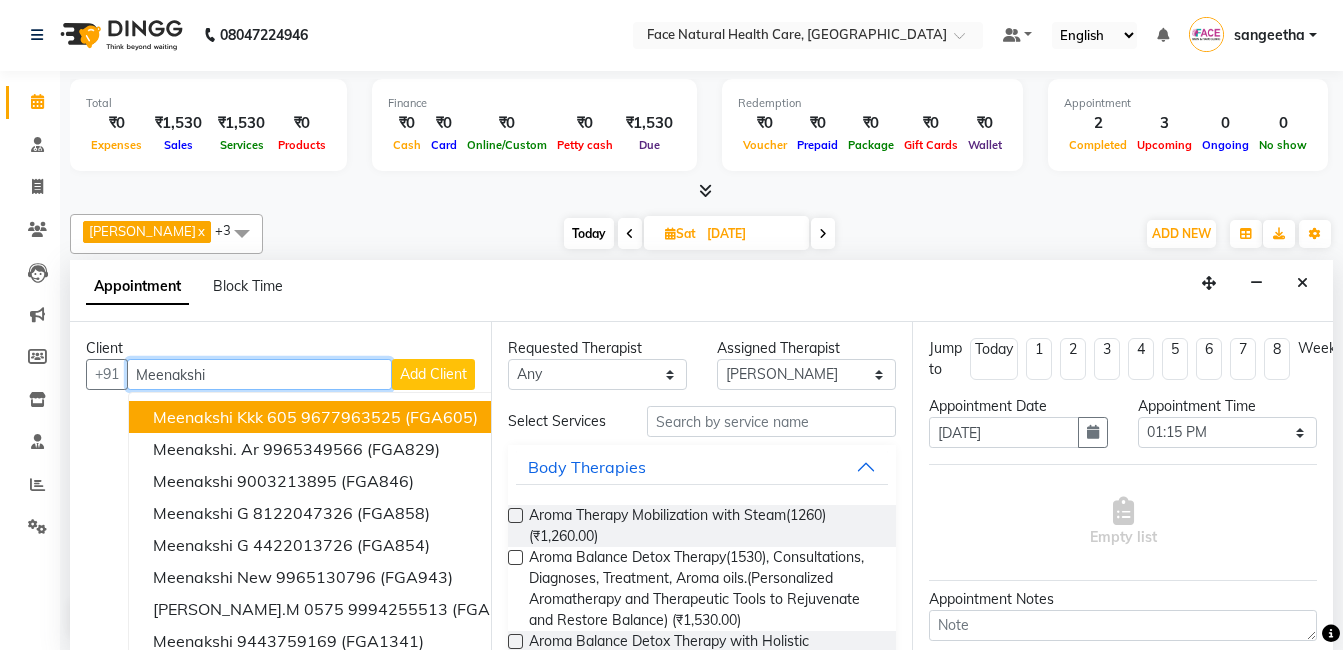 type on "Meenakshi" 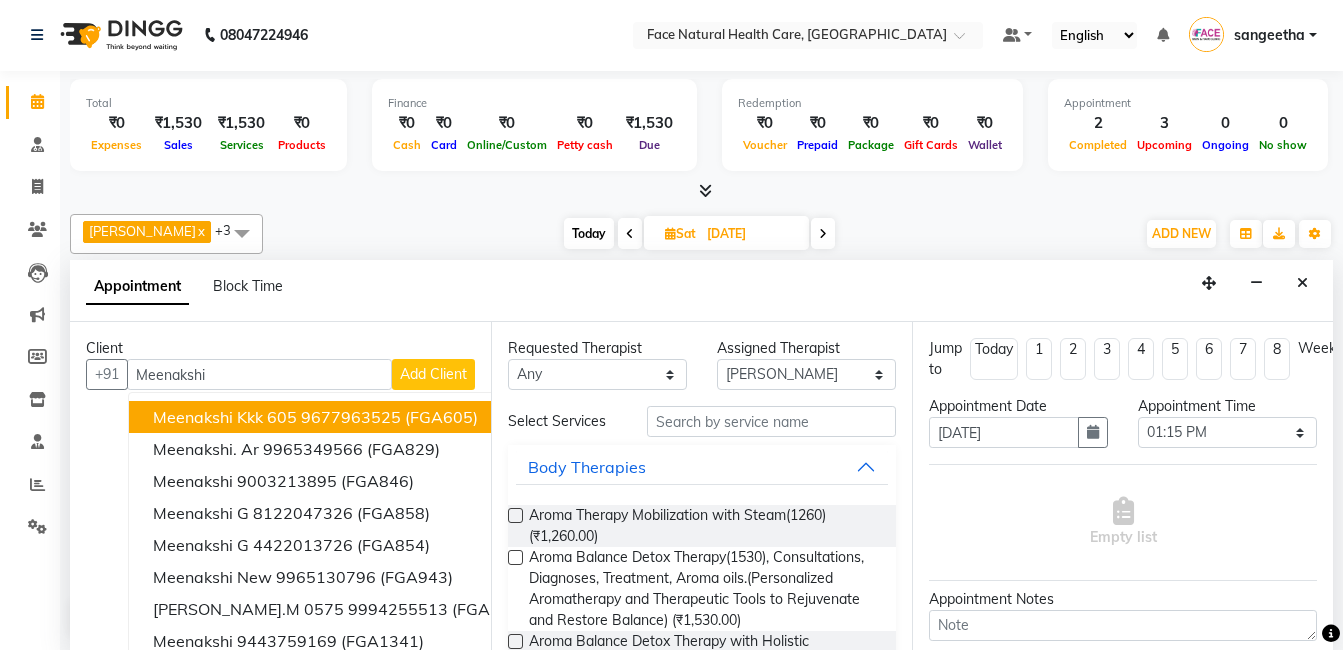 click on "Add Client" at bounding box center [433, 374] 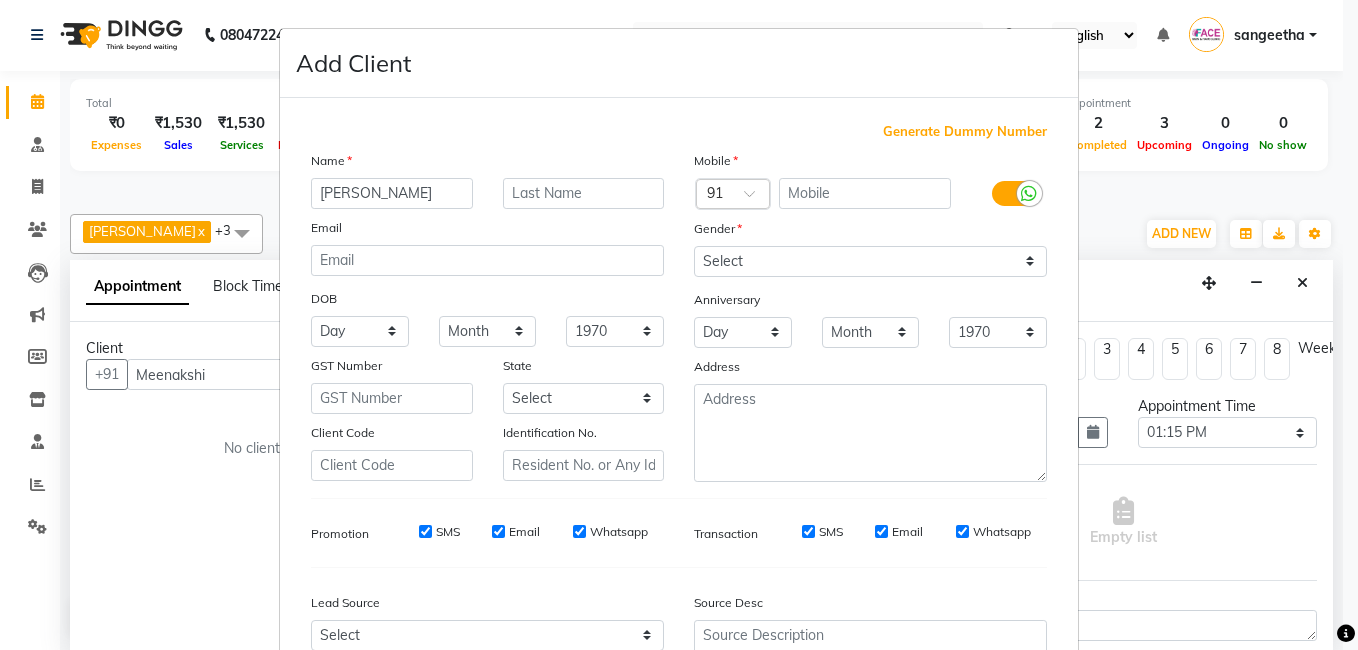 type on "Meenakshi sundaram" 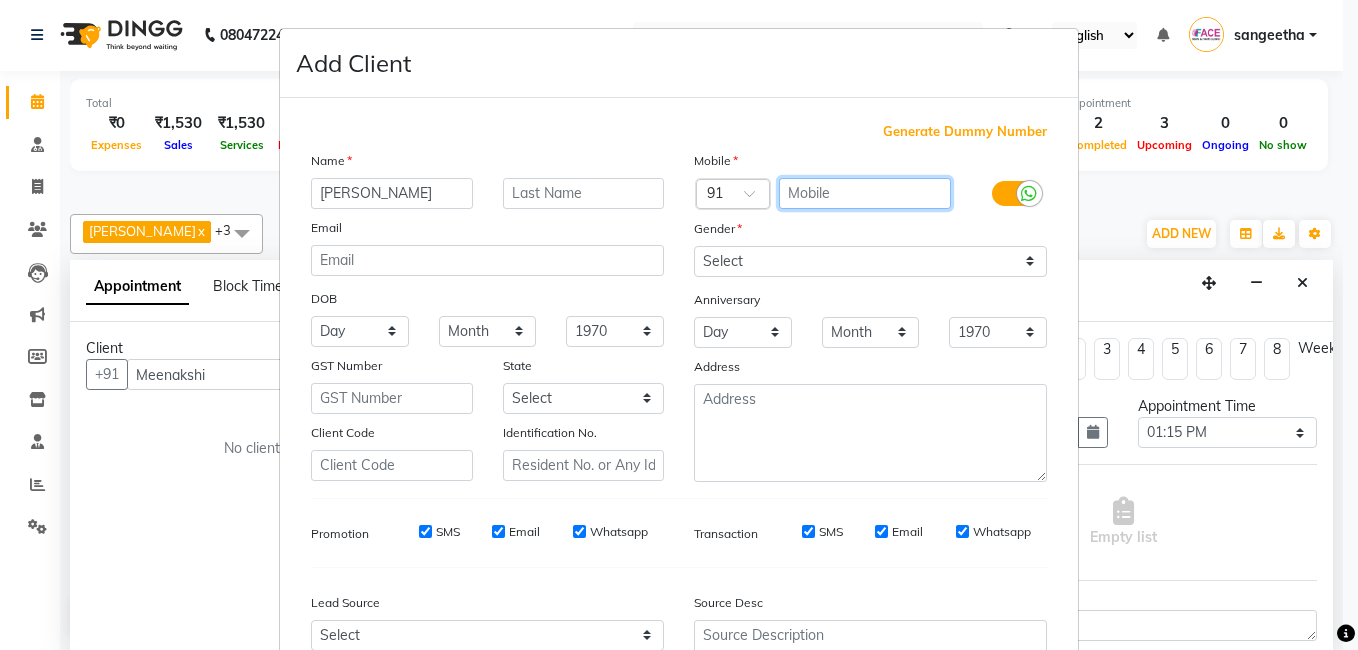 click at bounding box center (865, 193) 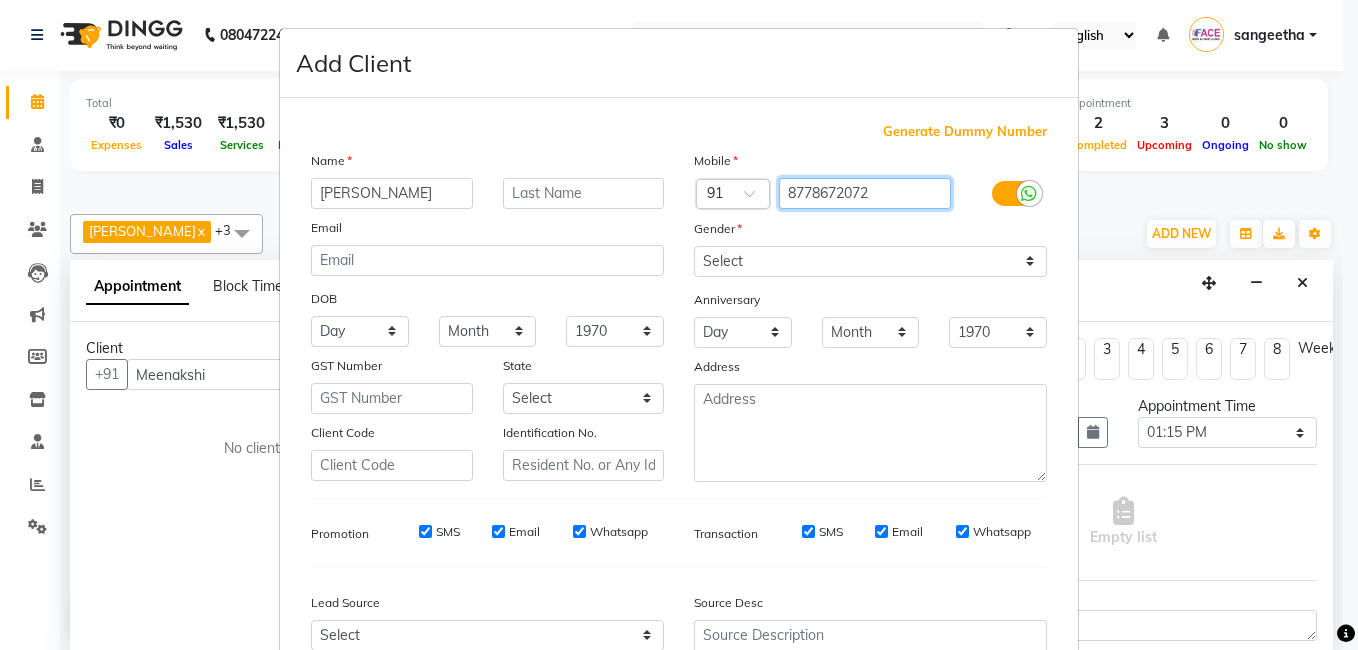type on "8778672072" 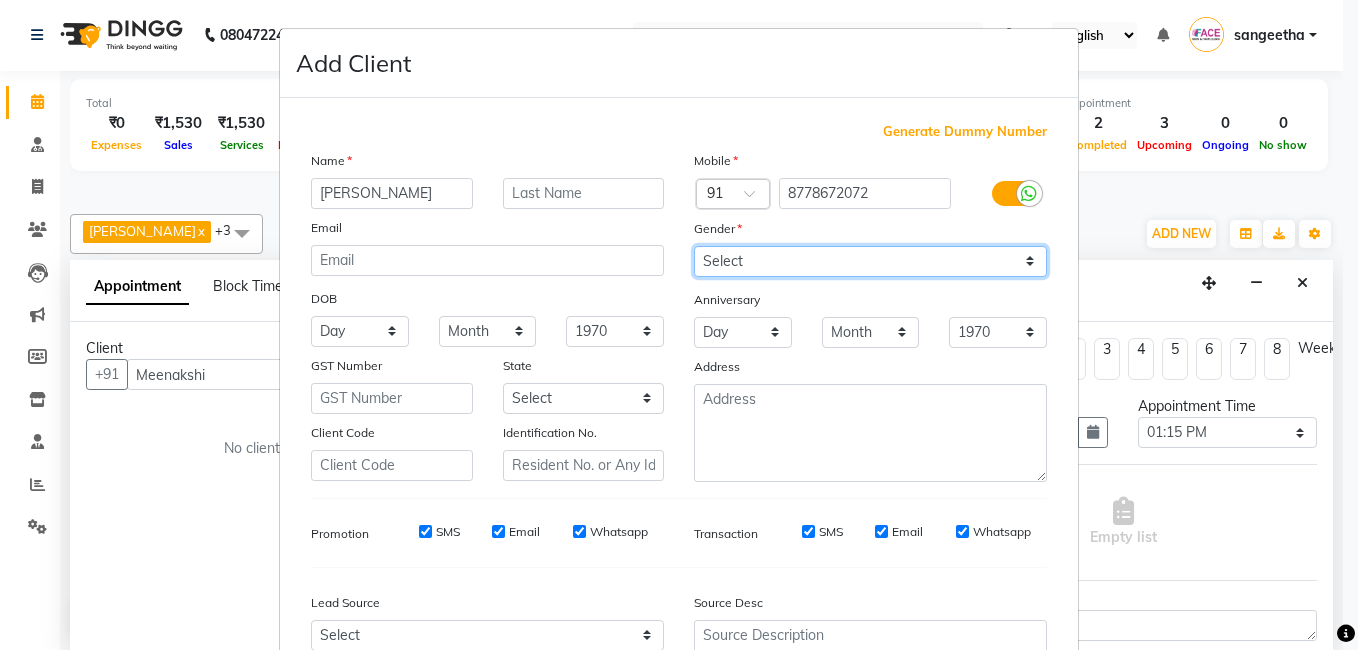 click on "Select Male Female Other Prefer Not To Say" at bounding box center [870, 261] 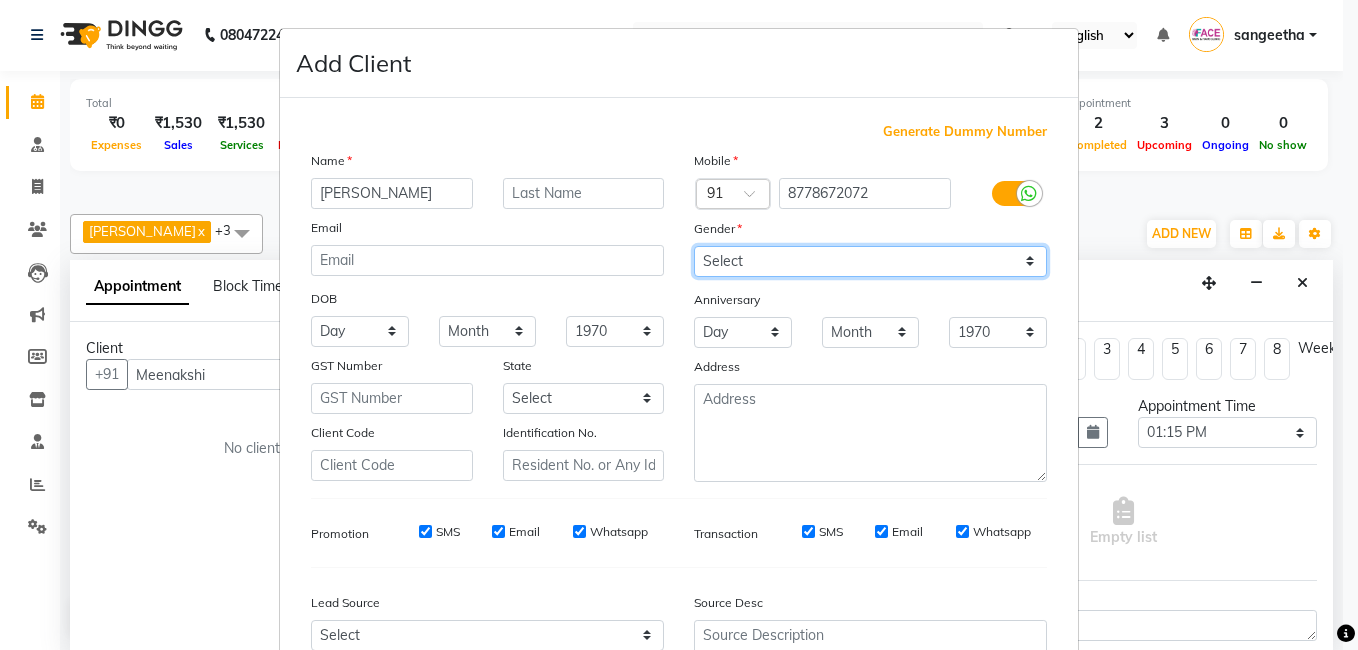 select on "male" 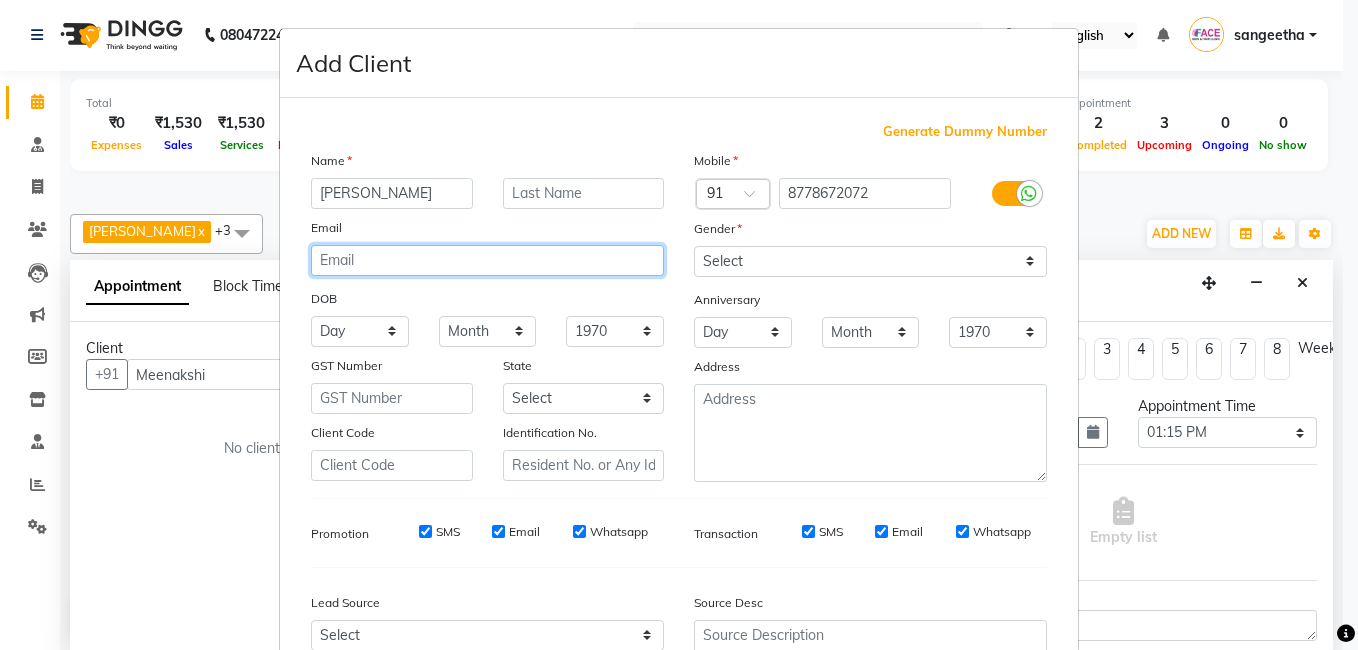 click at bounding box center (487, 260) 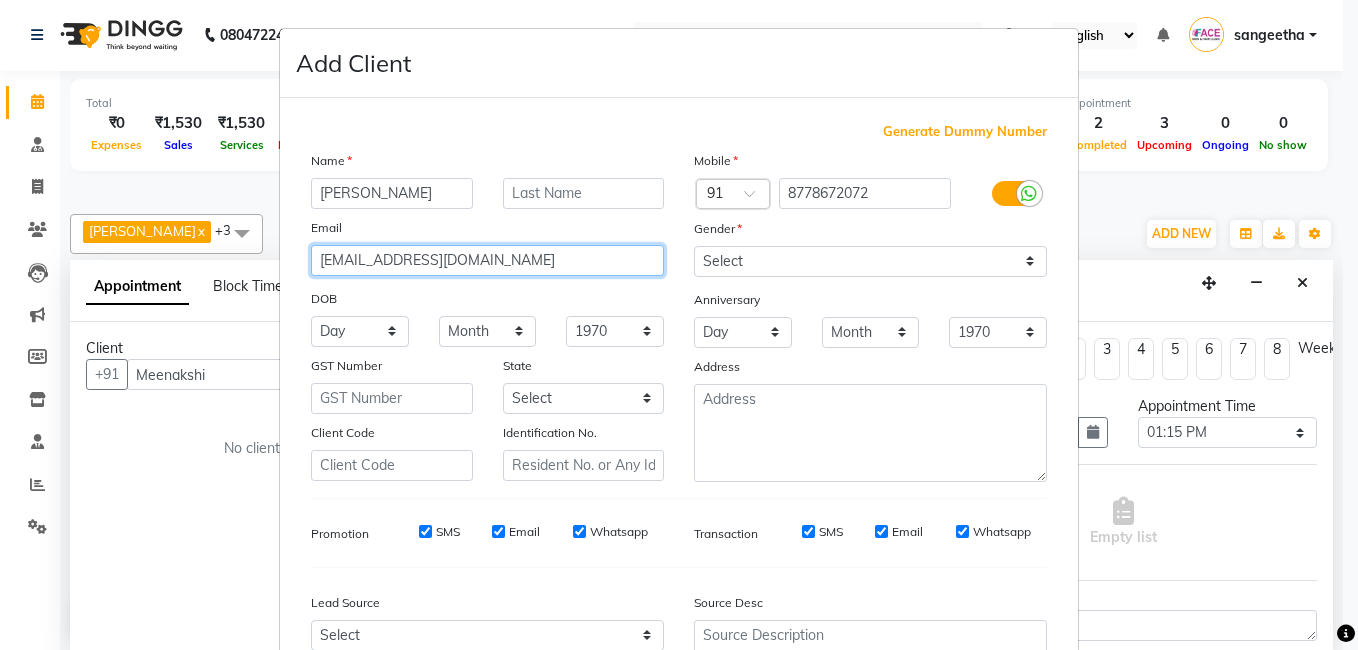 type on "msundaram295@gmail.com" 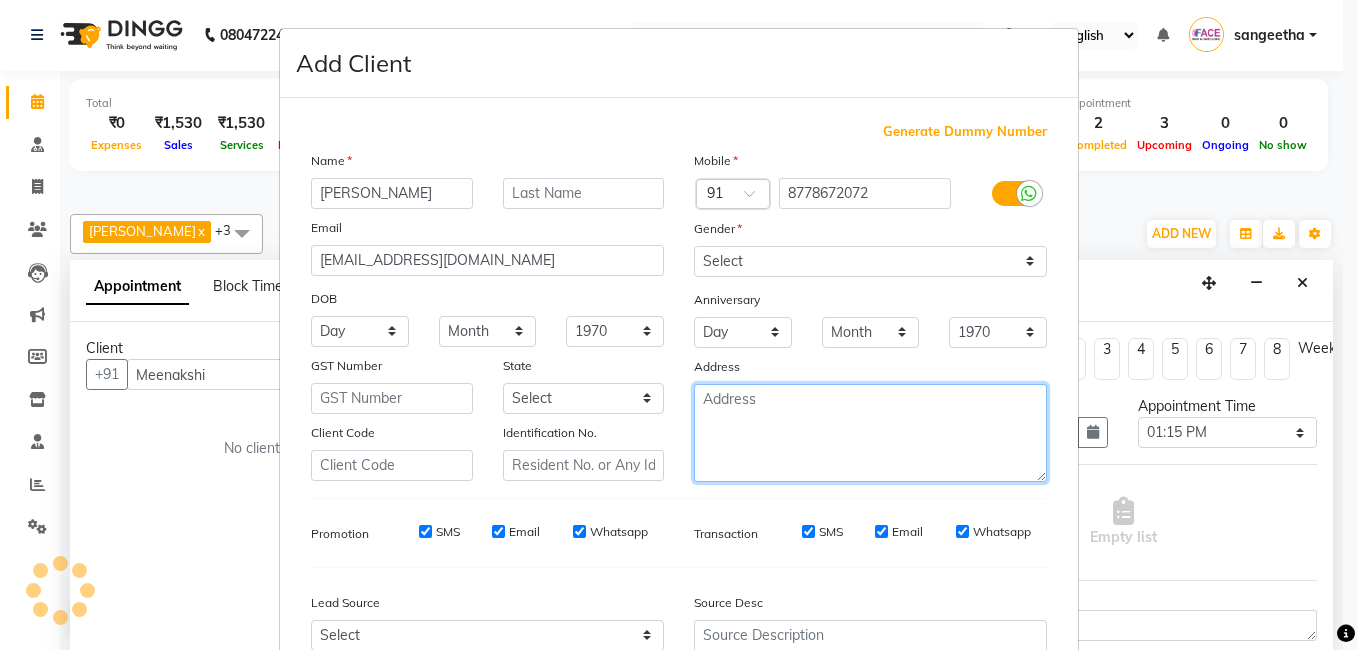 click at bounding box center [870, 433] 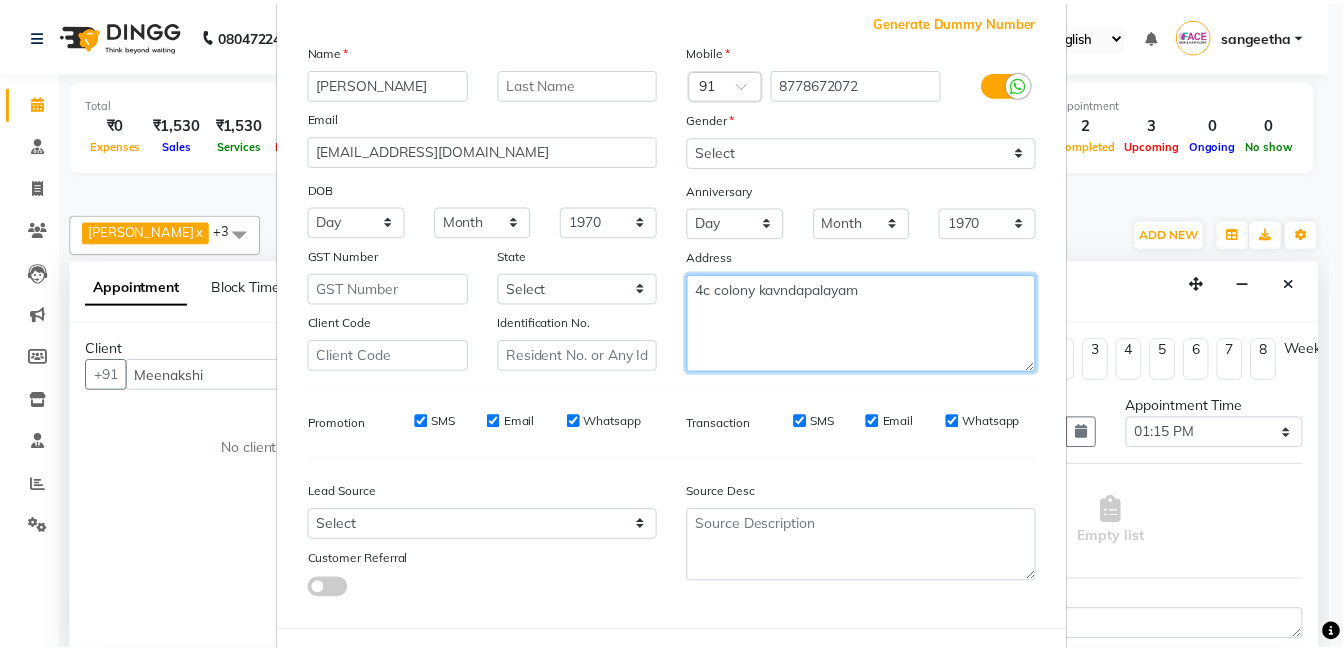scroll, scrollTop: 199, scrollLeft: 0, axis: vertical 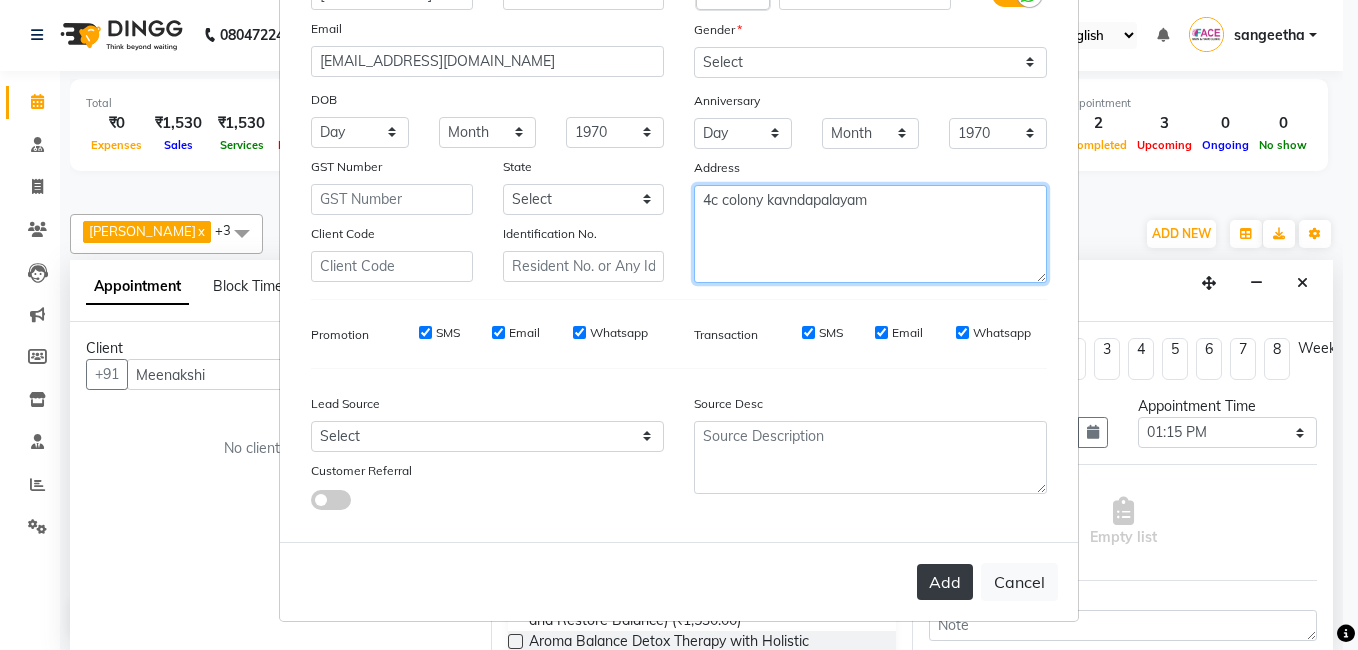 type on "4c colony kavndapalayam" 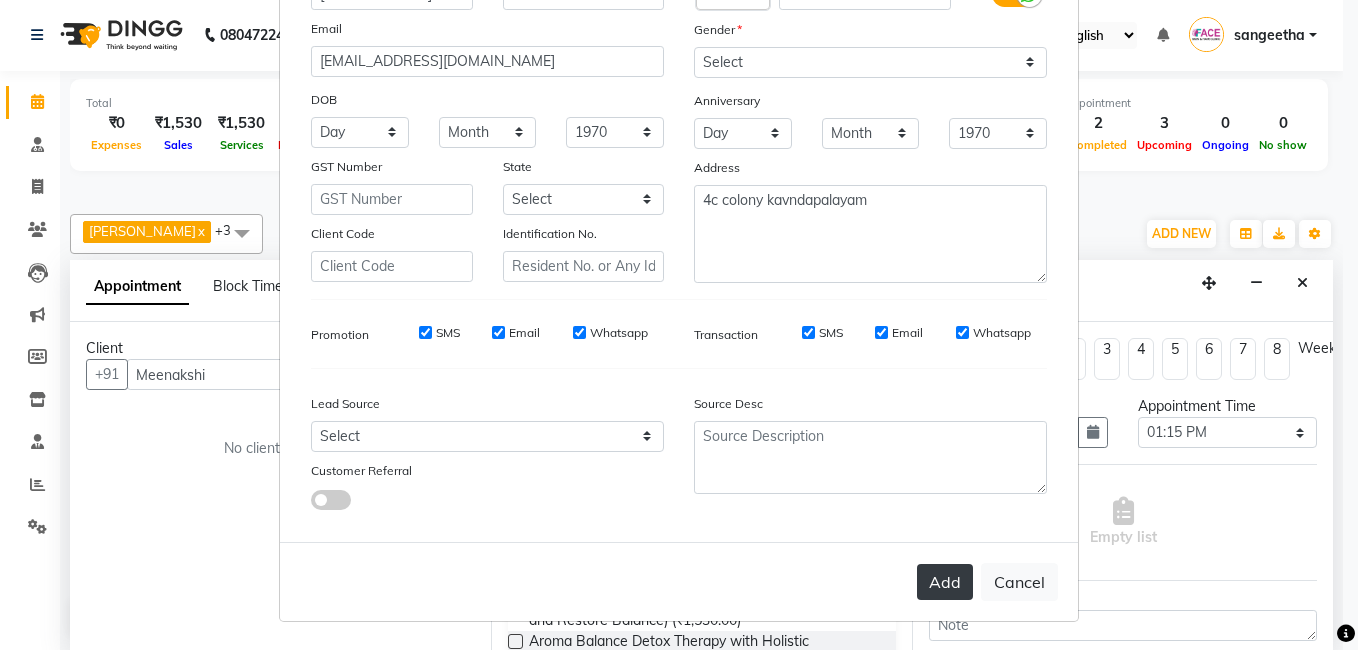 click on "Add" at bounding box center (945, 582) 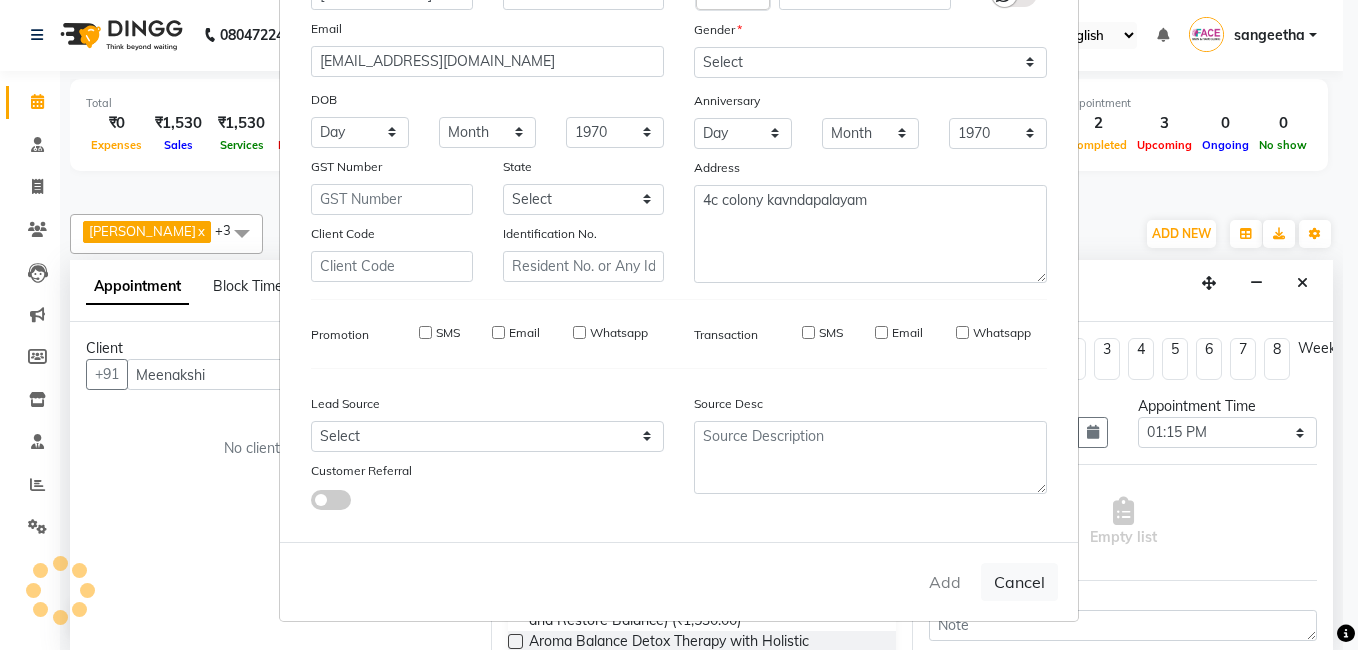 type on "8778672072" 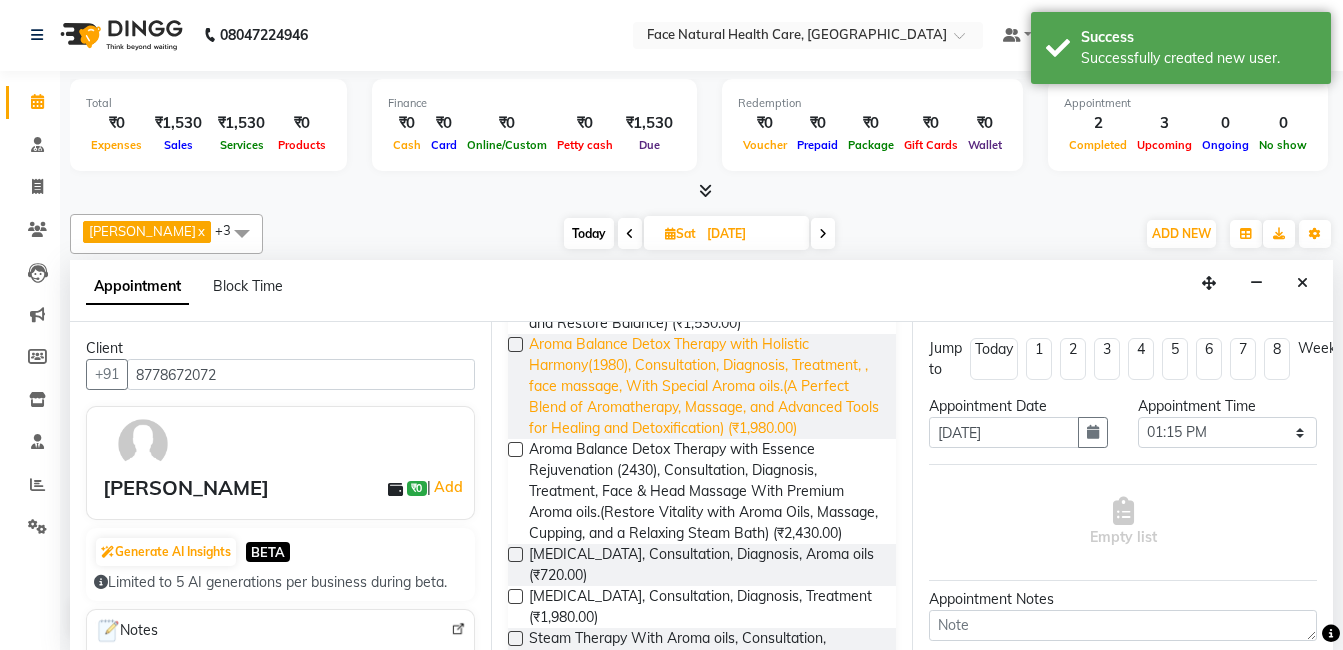scroll, scrollTop: 310, scrollLeft: 0, axis: vertical 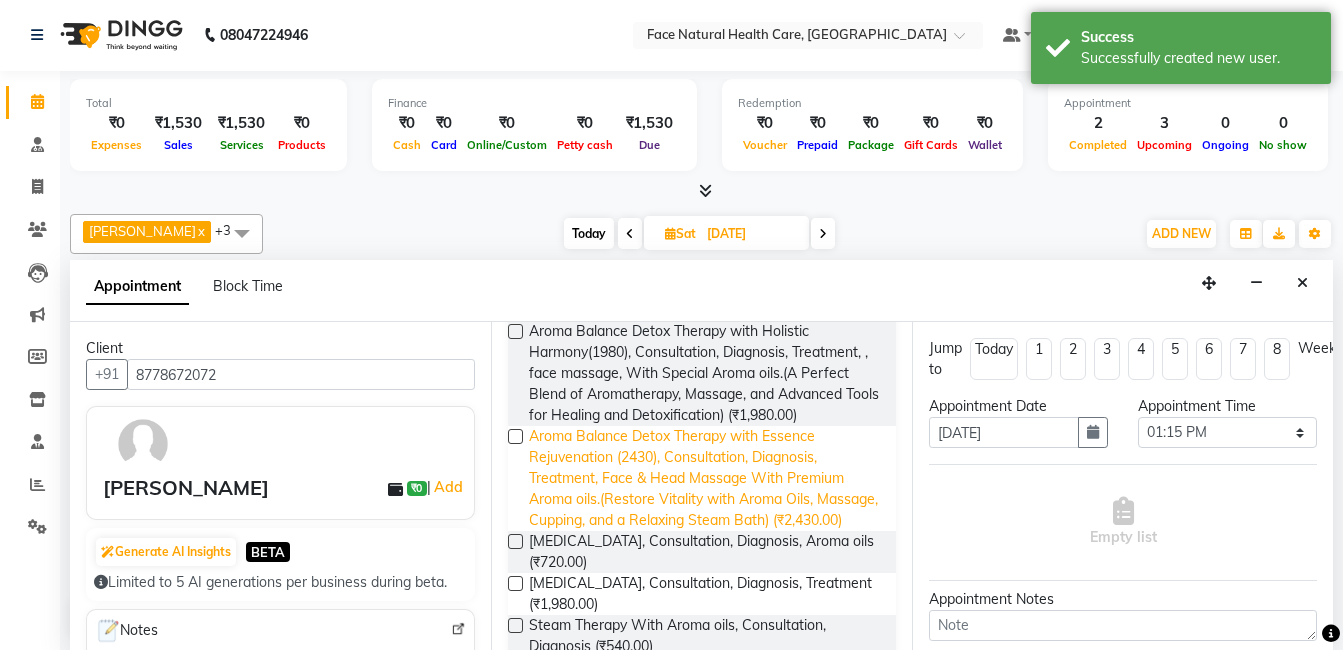click on "Aroma Balance Detox Therapy with Essence Rejuvenation  (2430), Consultation, Diagnosis, Treatment,  Face & Head Massage With Premium Aroma oils.(Restore Vitality with Aroma Oils, Massage, Cupping, and a Relaxing Steam Bath) (₹2,430.00)" at bounding box center [704, 478] 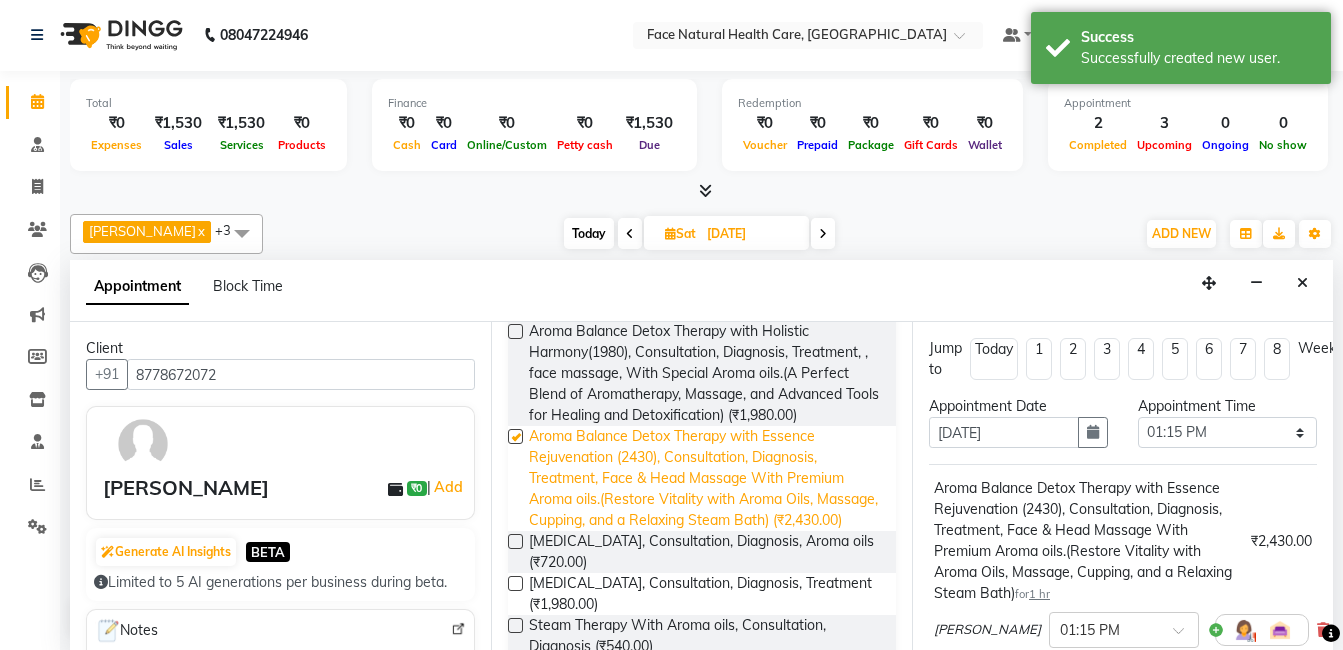 checkbox on "false" 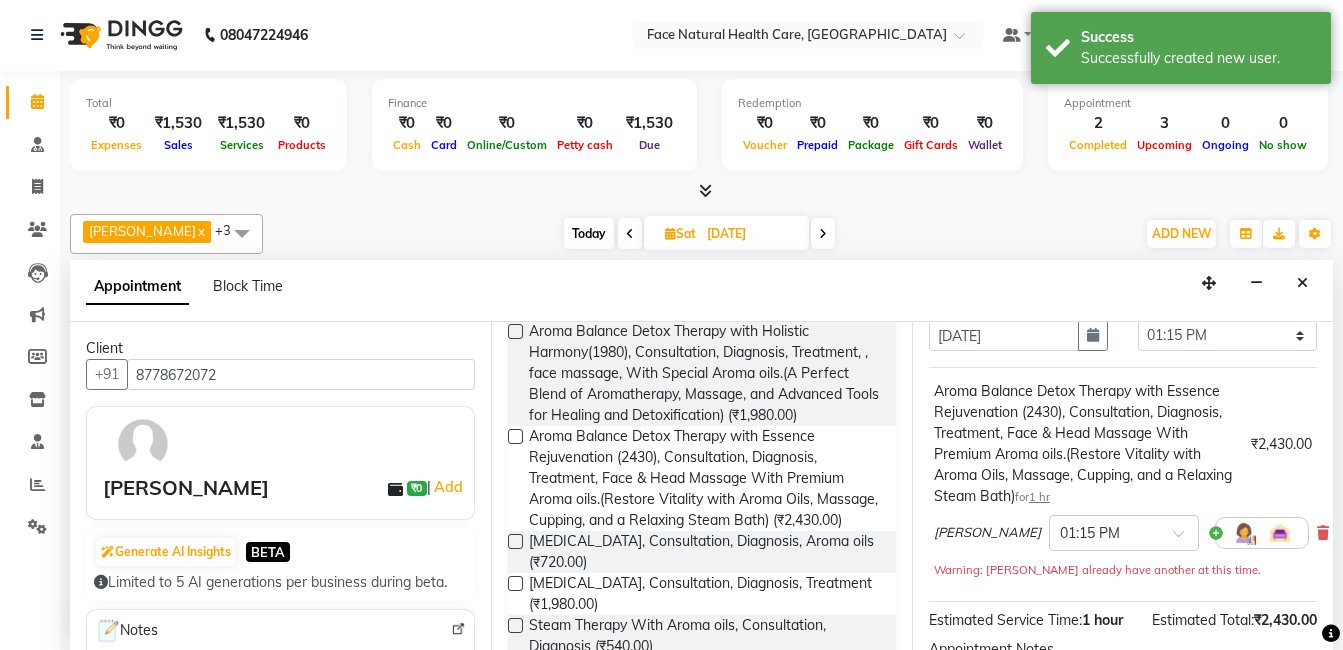 scroll, scrollTop: 154, scrollLeft: 0, axis: vertical 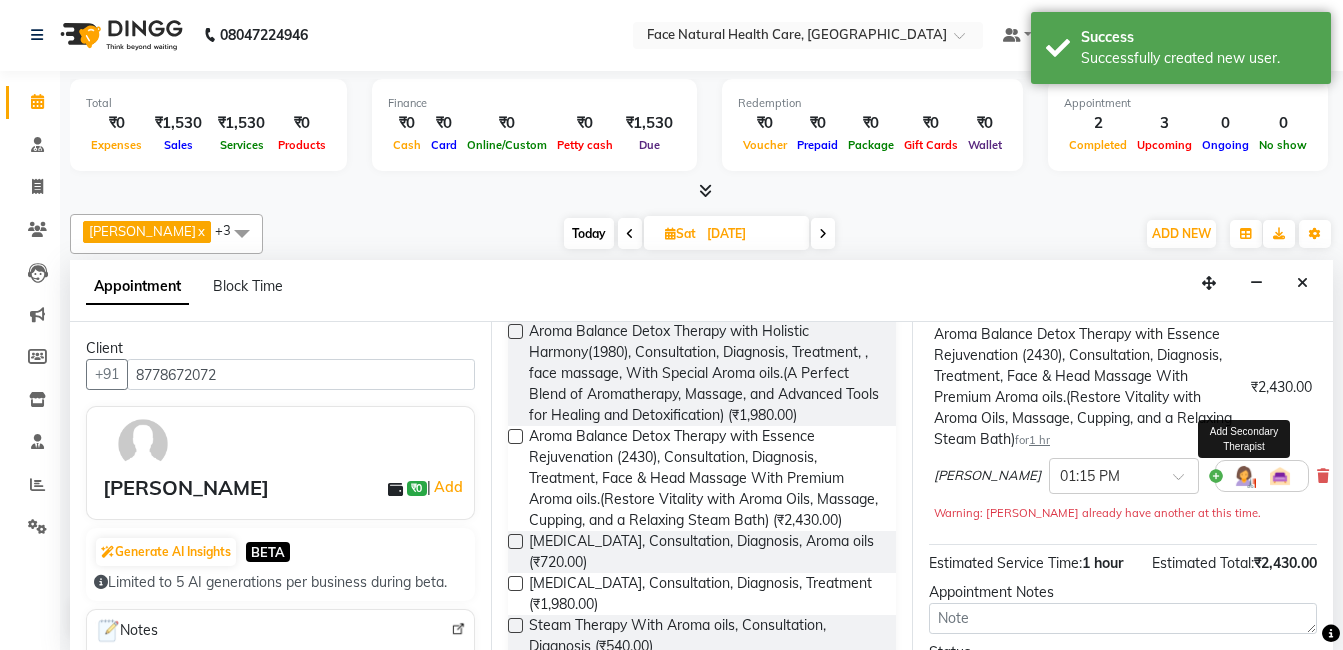 click at bounding box center (1244, 476) 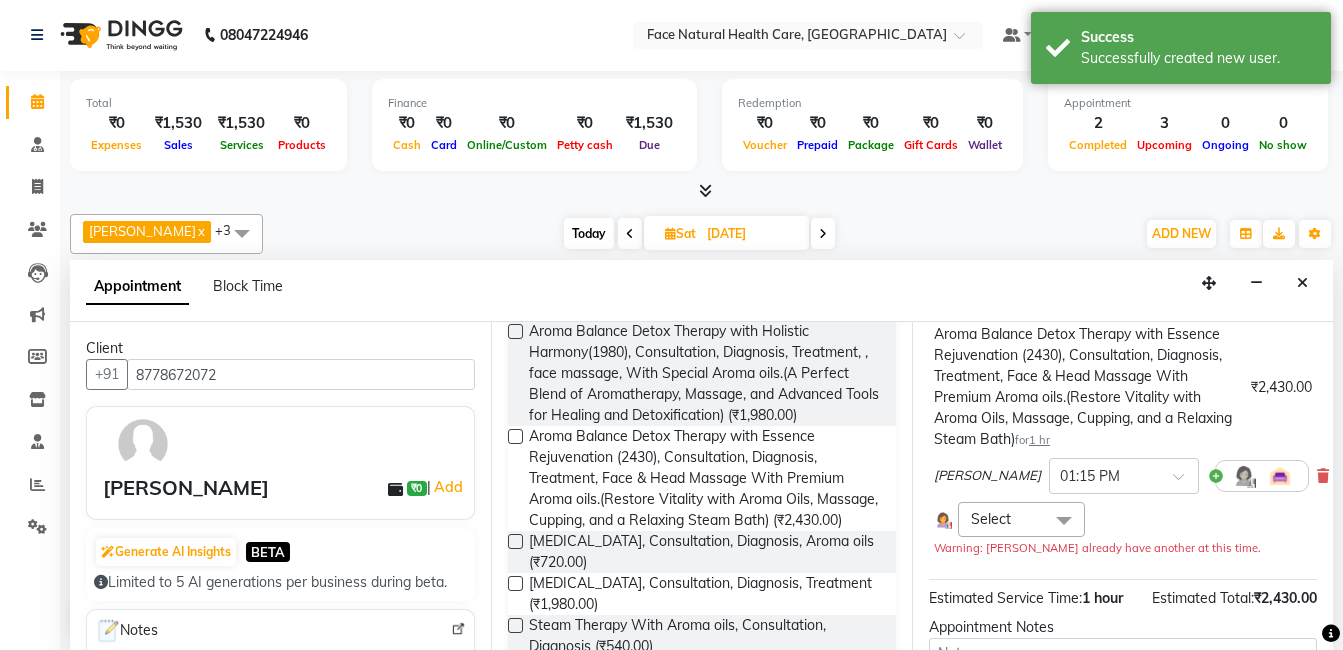 click at bounding box center (1064, 521) 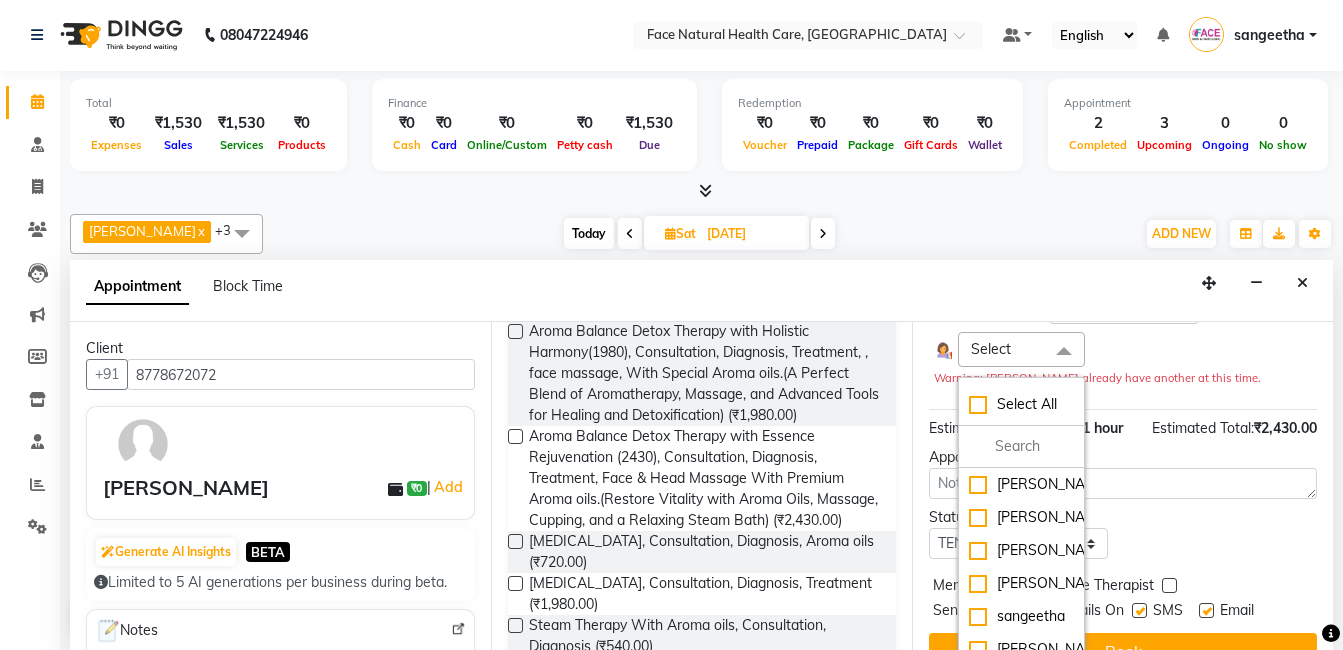 scroll, scrollTop: 398, scrollLeft: 0, axis: vertical 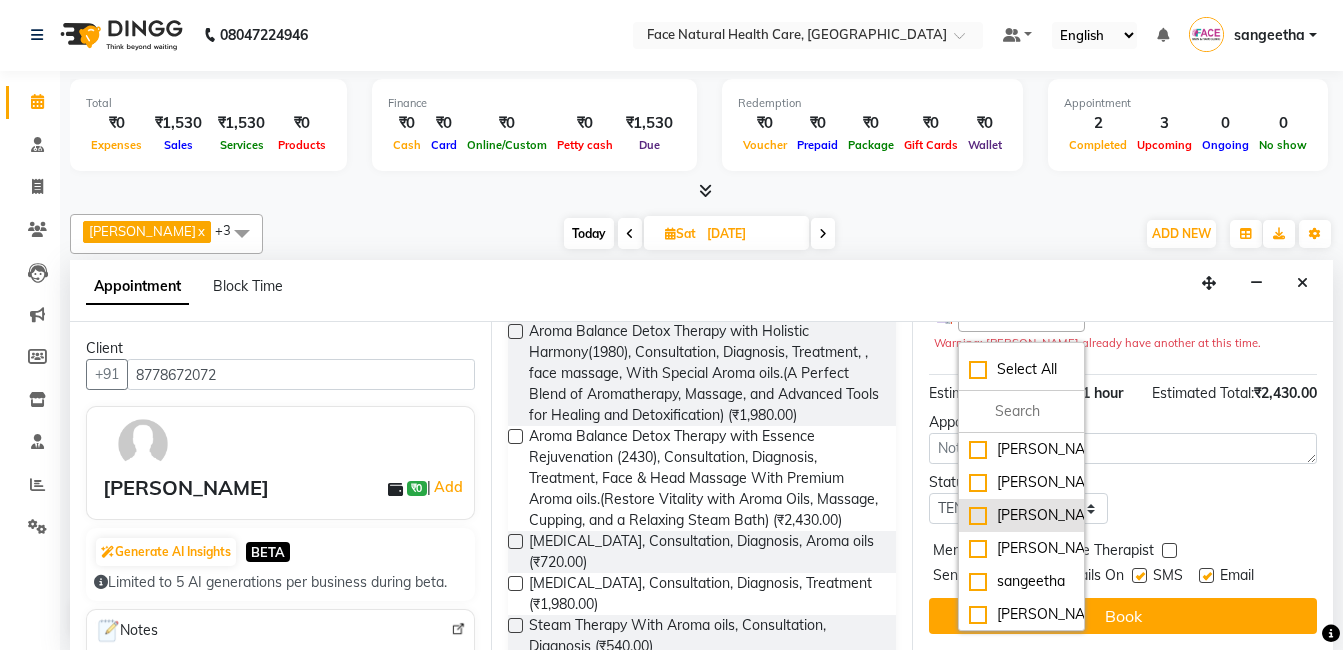 click on "Janarthanan M" at bounding box center (1021, 515) 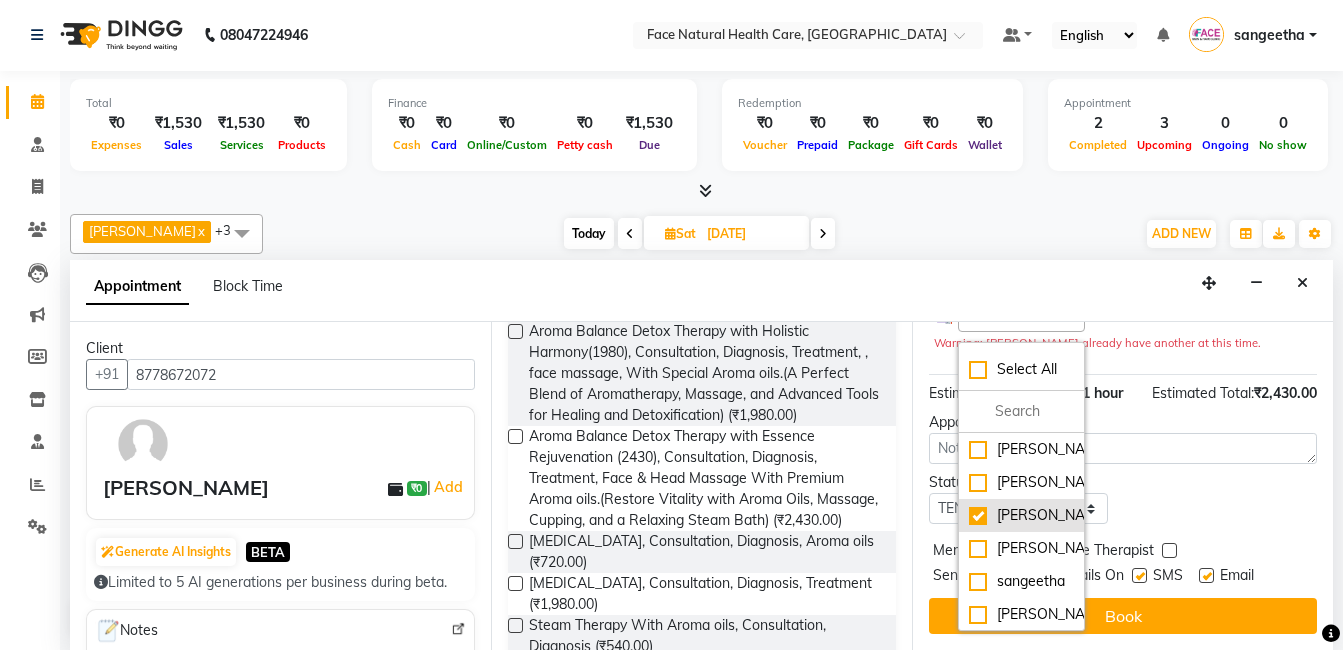 checkbox on "true" 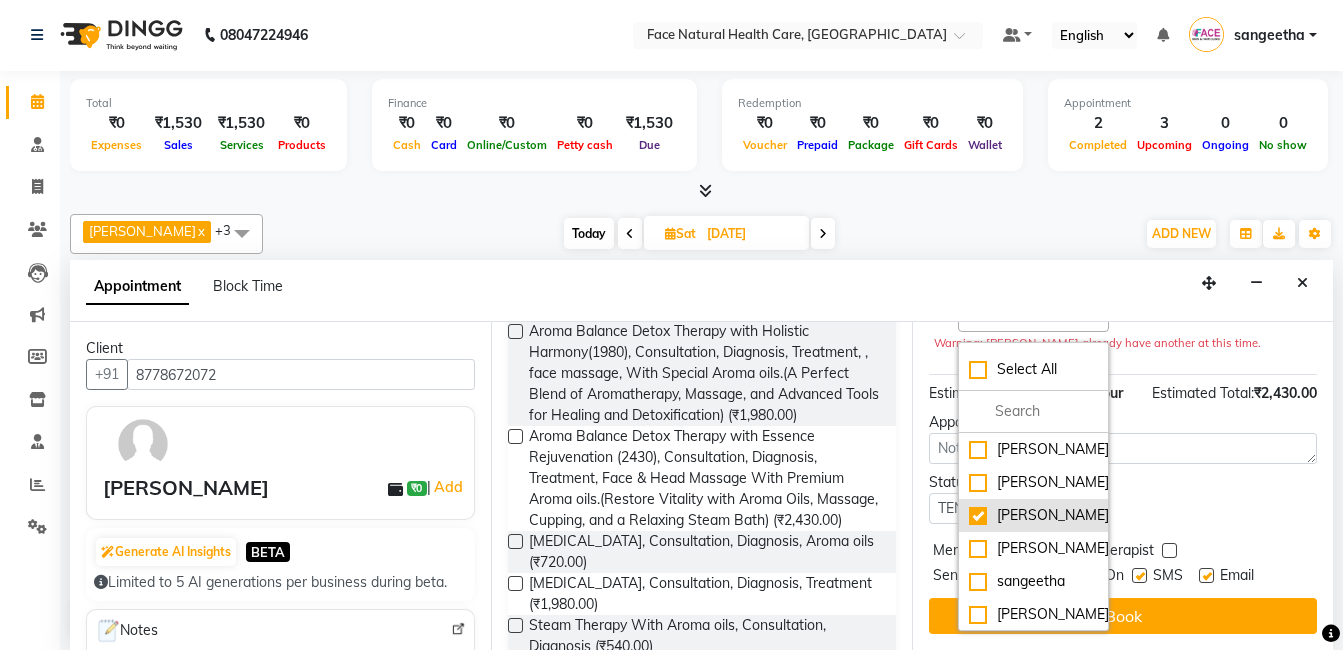 scroll, scrollTop: 426, scrollLeft: 0, axis: vertical 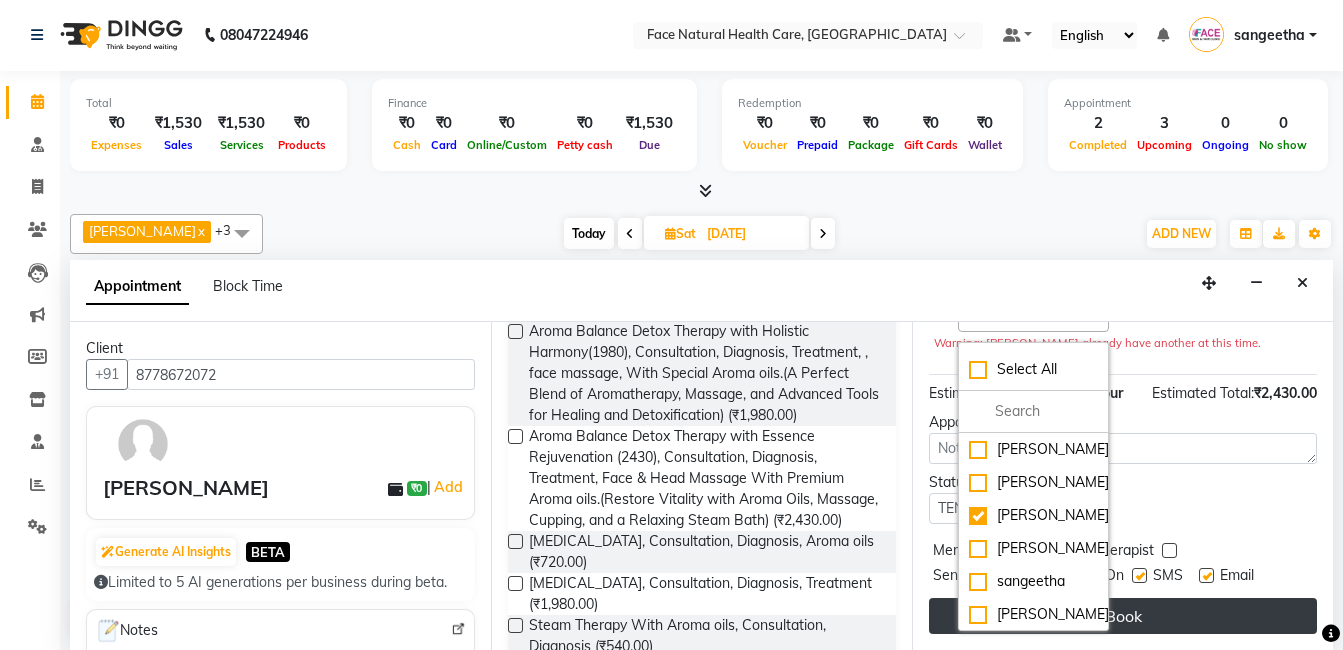 click on "Book" at bounding box center [1123, 616] 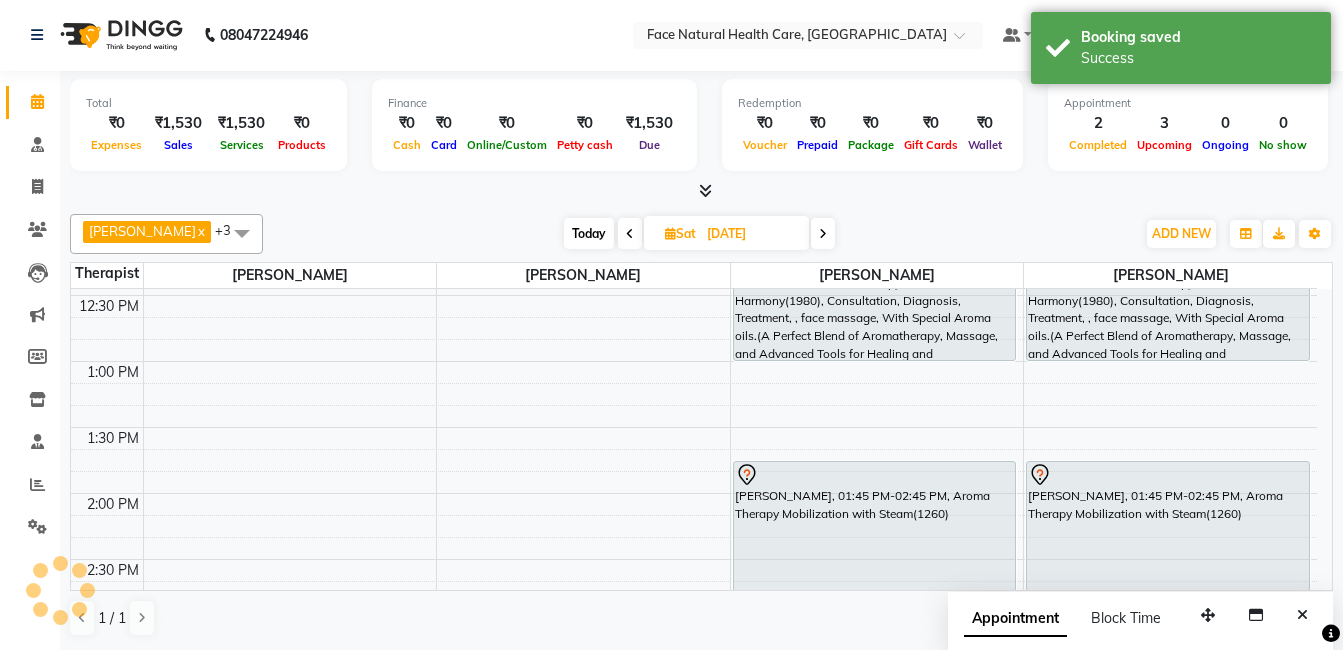 scroll, scrollTop: 0, scrollLeft: 0, axis: both 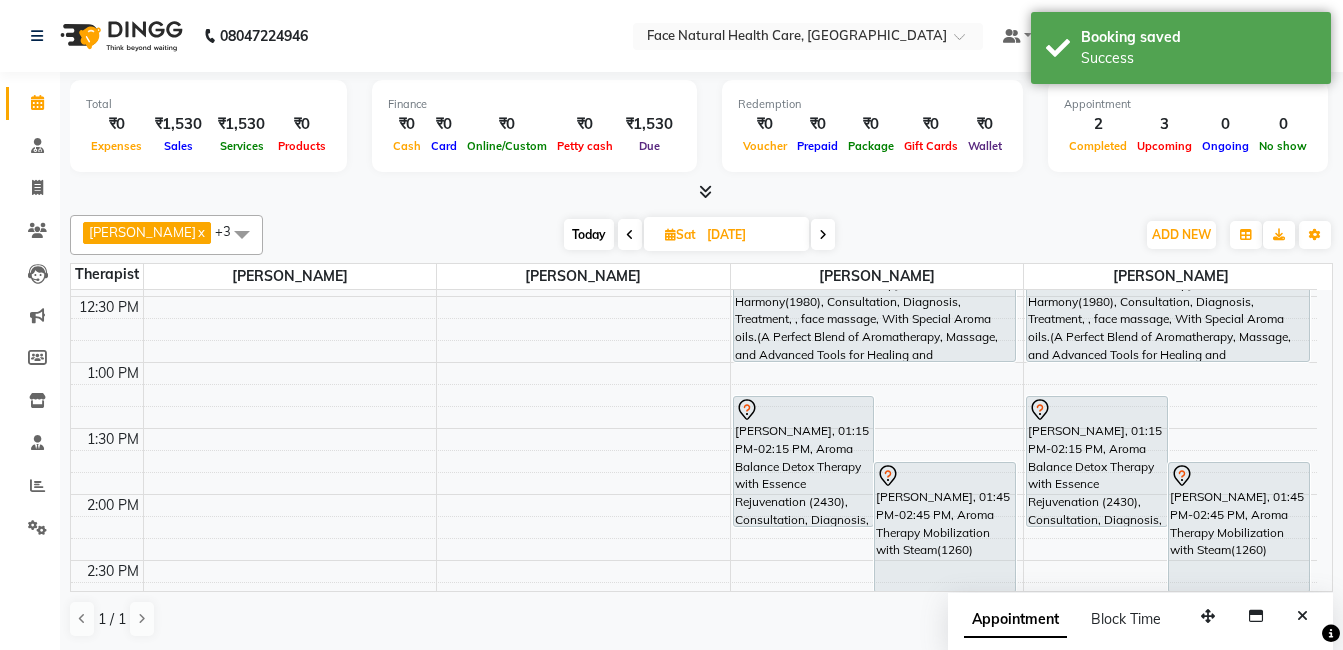 click on "Today" at bounding box center (589, 234) 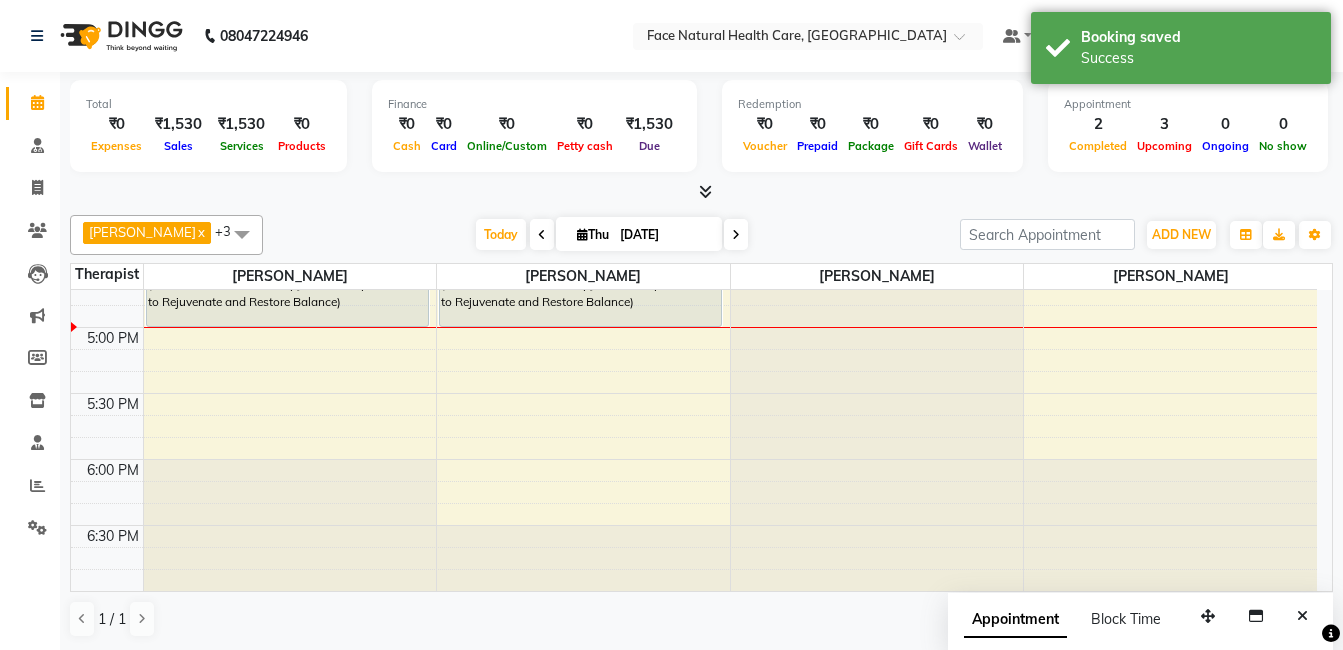scroll, scrollTop: 755, scrollLeft: 0, axis: vertical 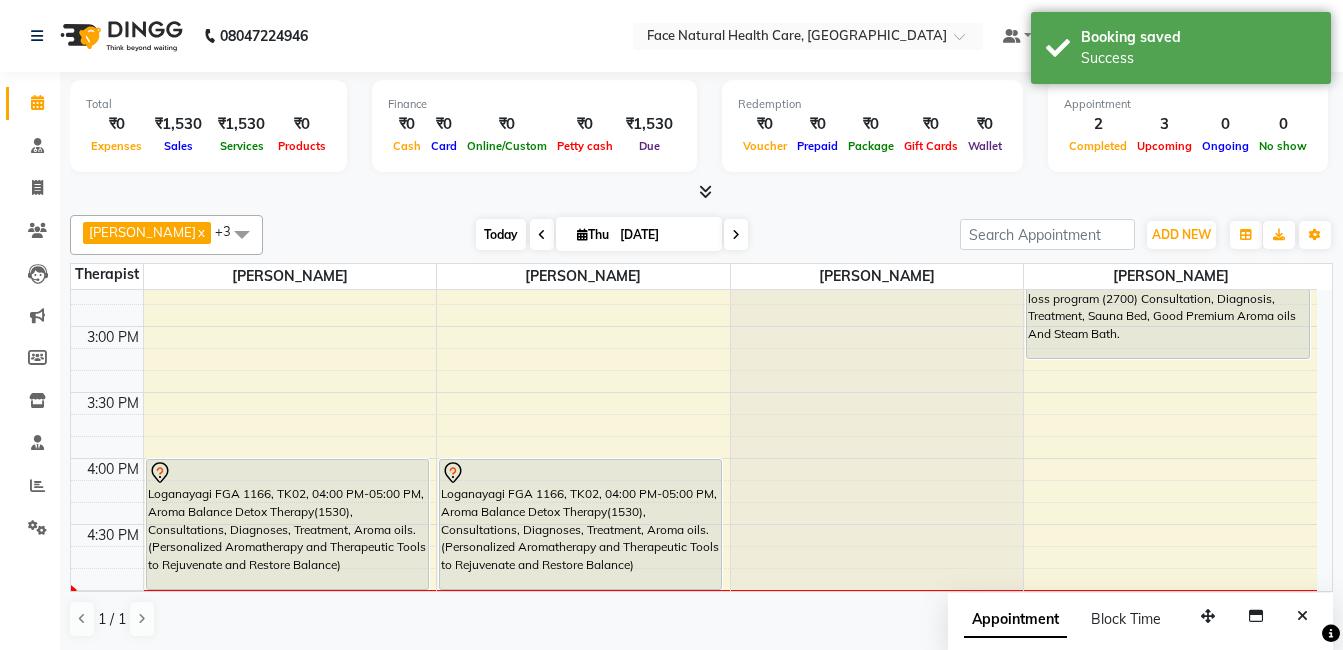 click on "Today" at bounding box center (501, 234) 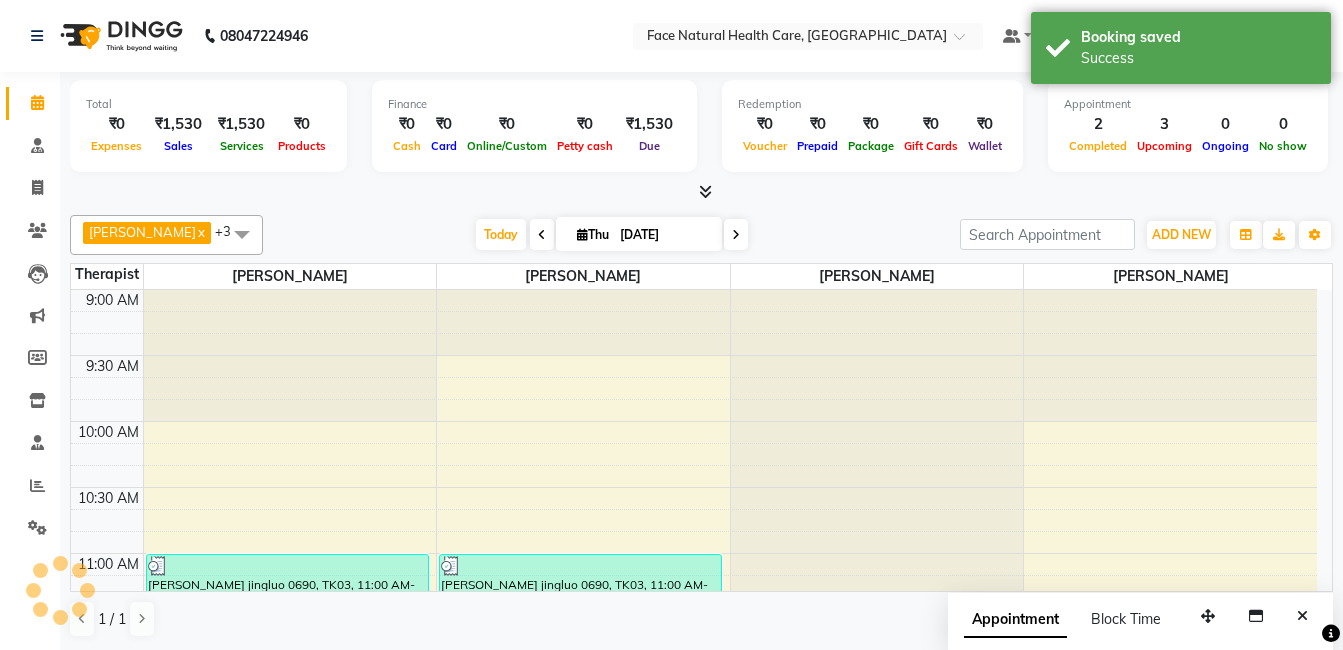 scroll, scrollTop: 1018, scrollLeft: 0, axis: vertical 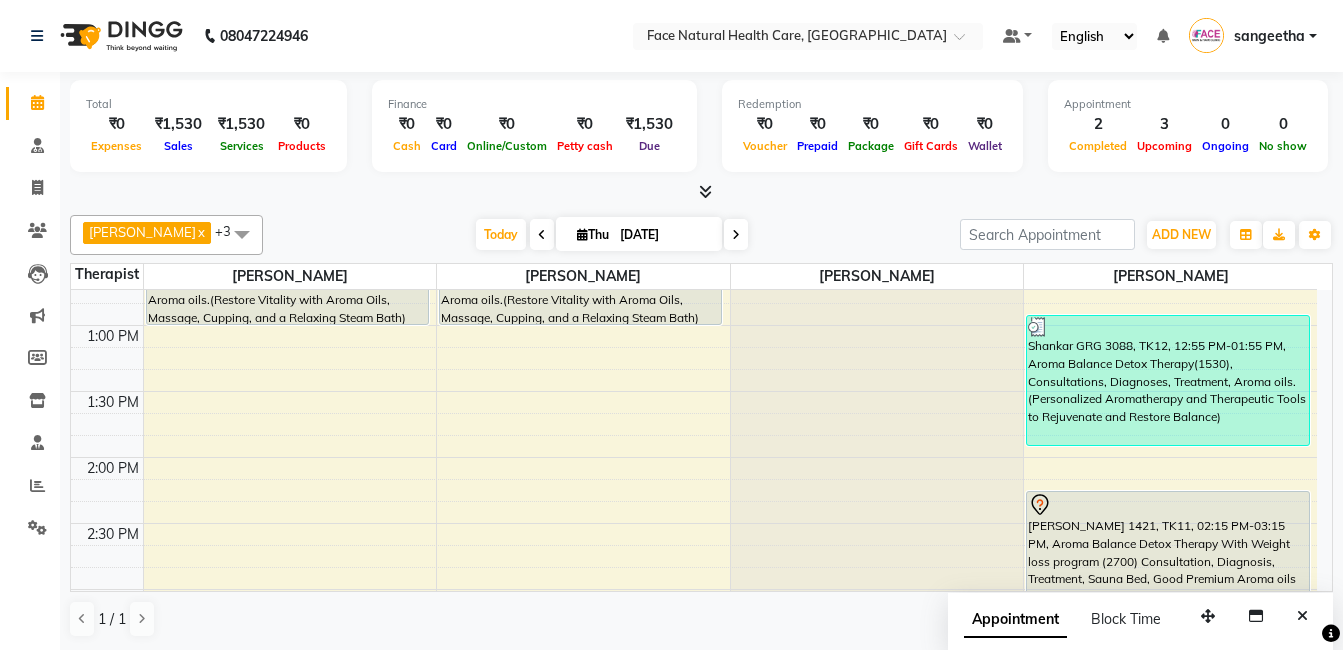 click on "Ravikumar 1421, TK11, 02:15 PM-03:15 PM, Aroma Balance Detox Therapy With Weight loss program (2700) Consultation, Diagnosis, Treatment, Sauna Bed,  Good Premium Aroma oils And Steam Bath." at bounding box center [1168, 556] 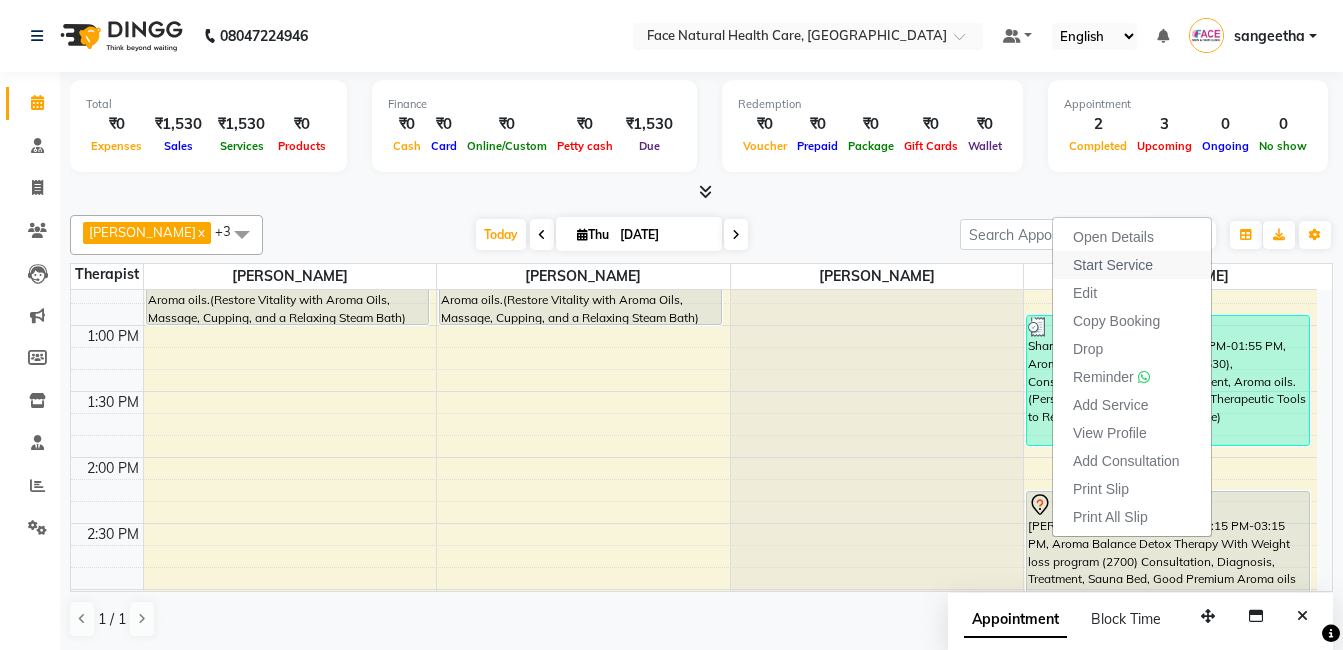 click on "Start Service" at bounding box center (1132, 265) 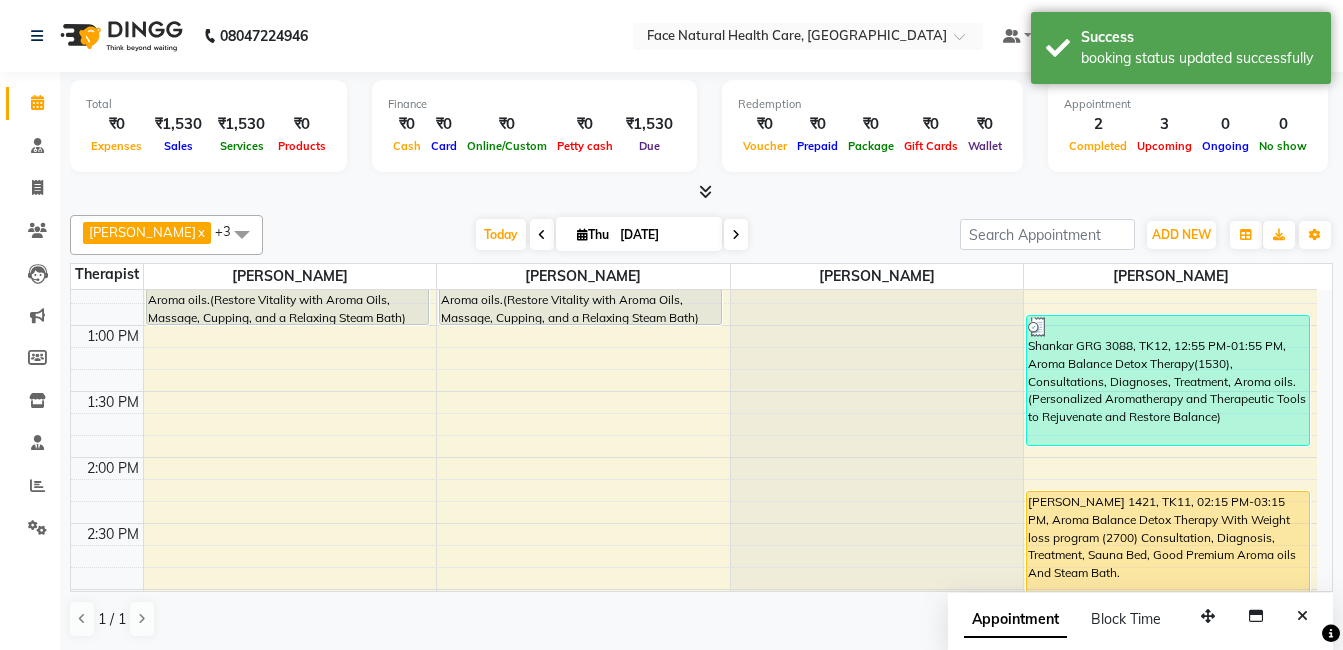 click on "Ravikumar 1421, TK11, 02:15 PM-03:15 PM, Aroma Balance Detox Therapy With Weight loss program (2700) Consultation, Diagnosis, Treatment, Sauna Bed,  Good Premium Aroma oils And Steam Bath." at bounding box center [1168, 556] 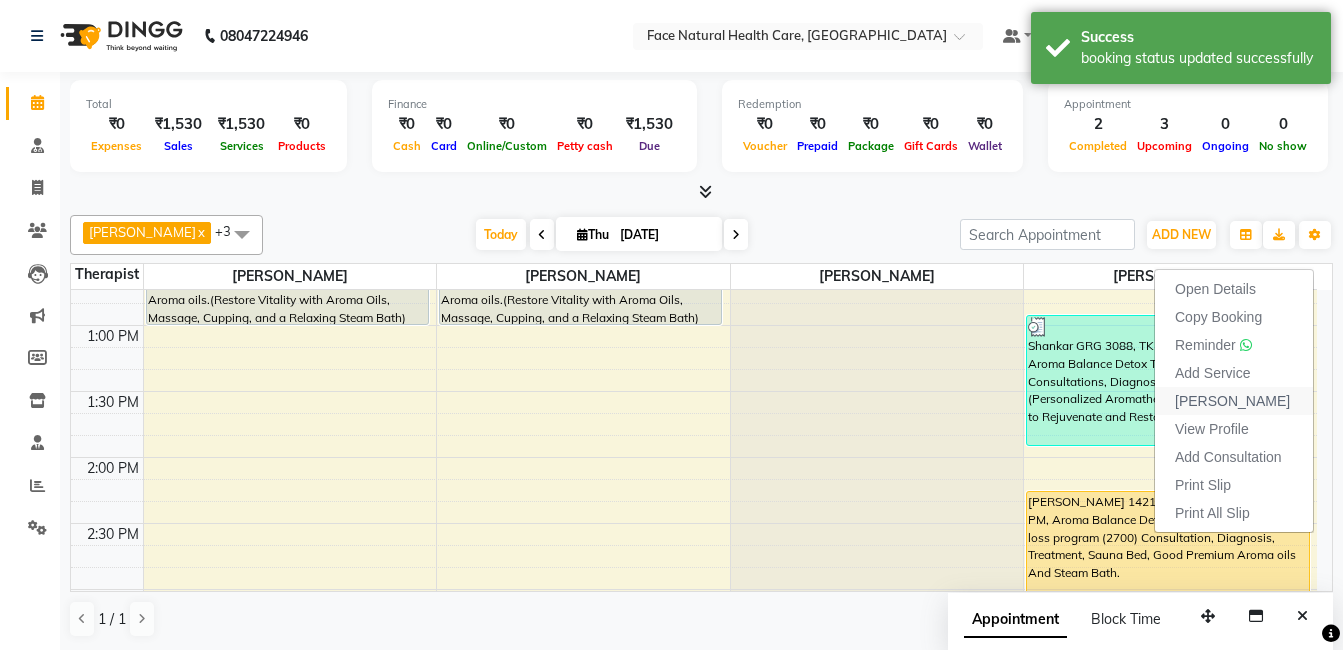 click on "Mark Done" at bounding box center (1234, 401) 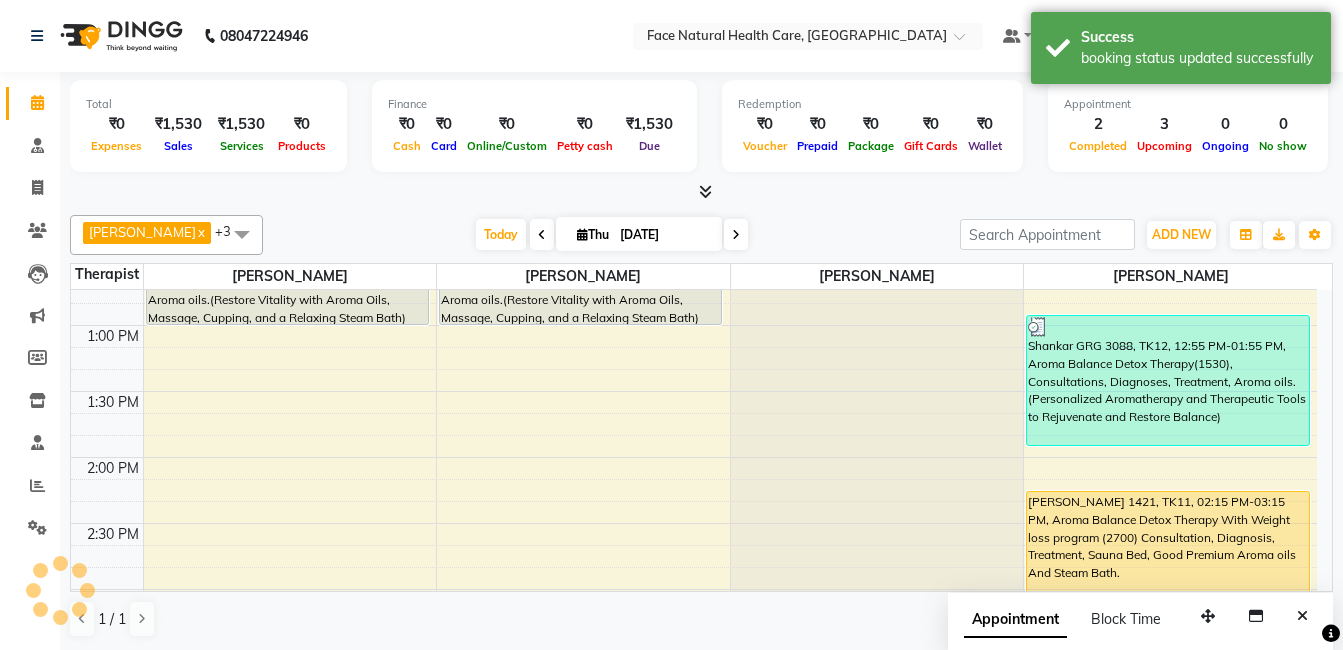select on "service" 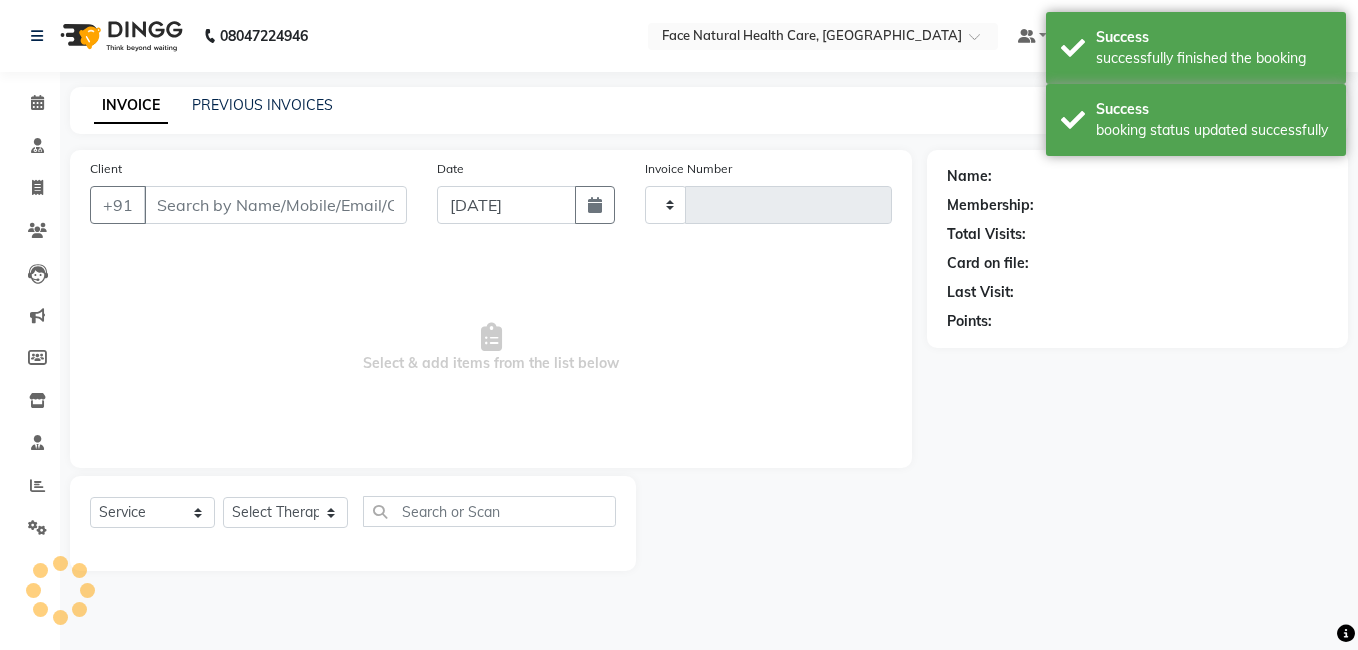 type on "0818" 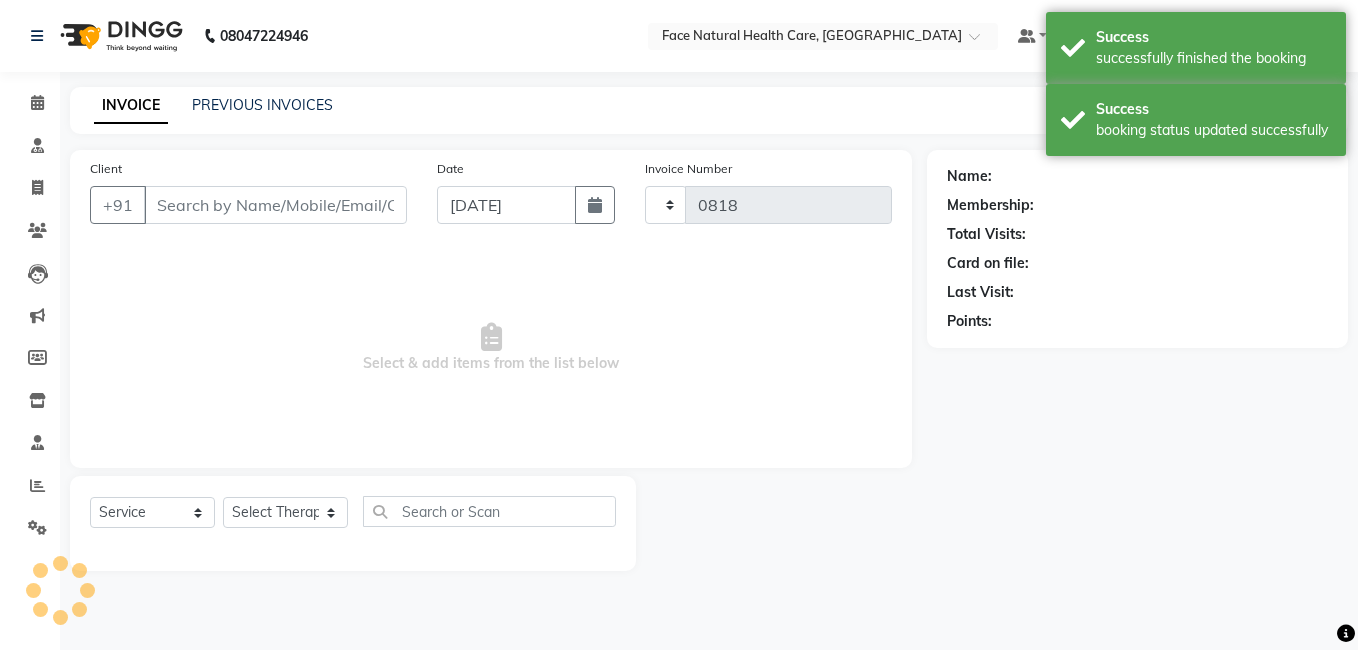 select on "5675" 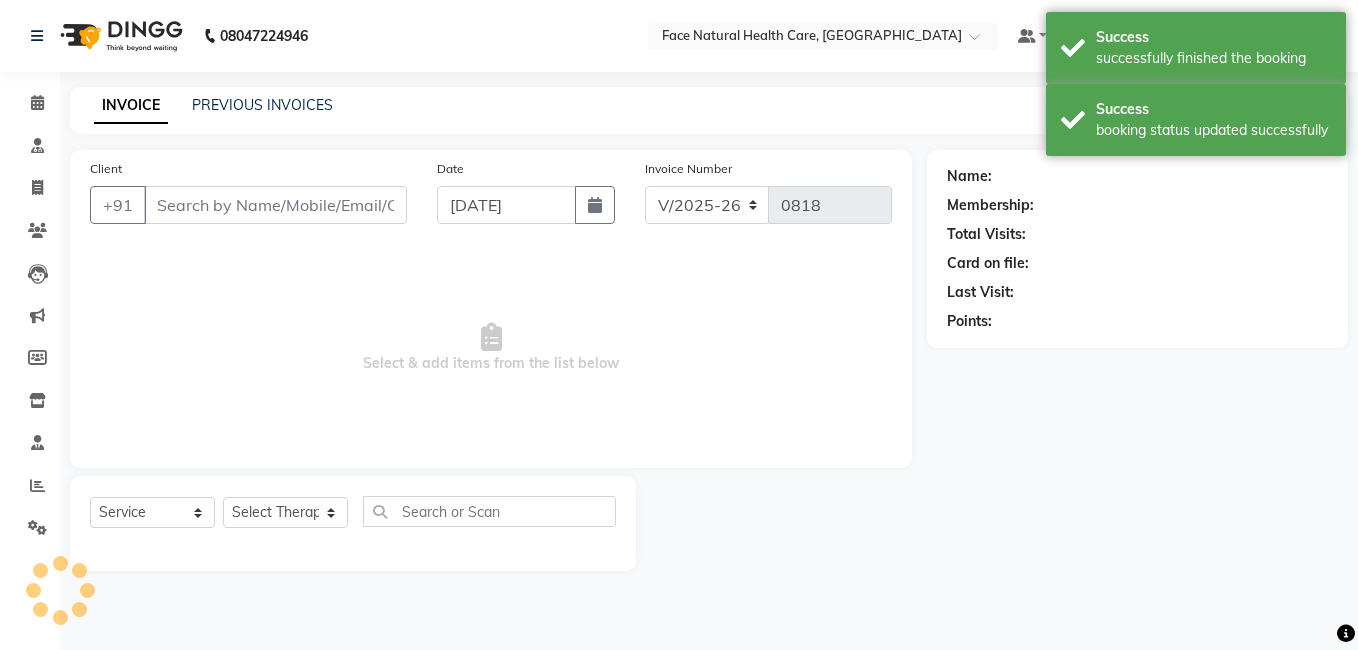 type on "9443130509" 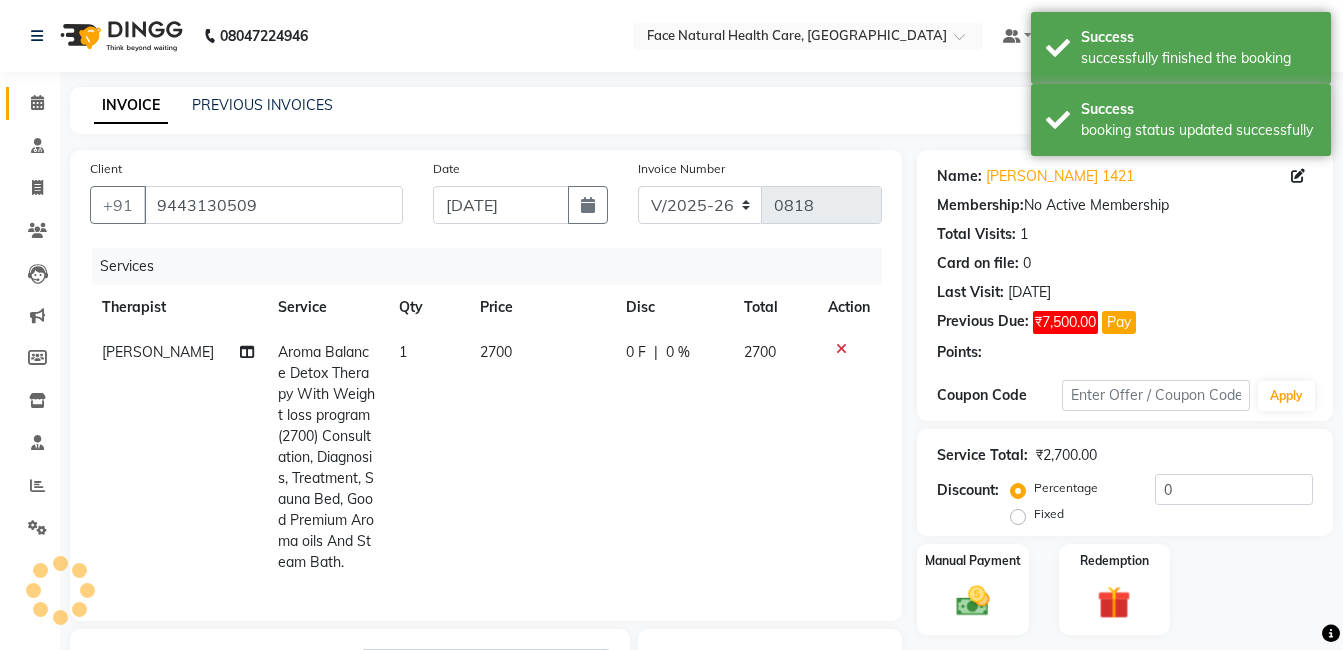 click 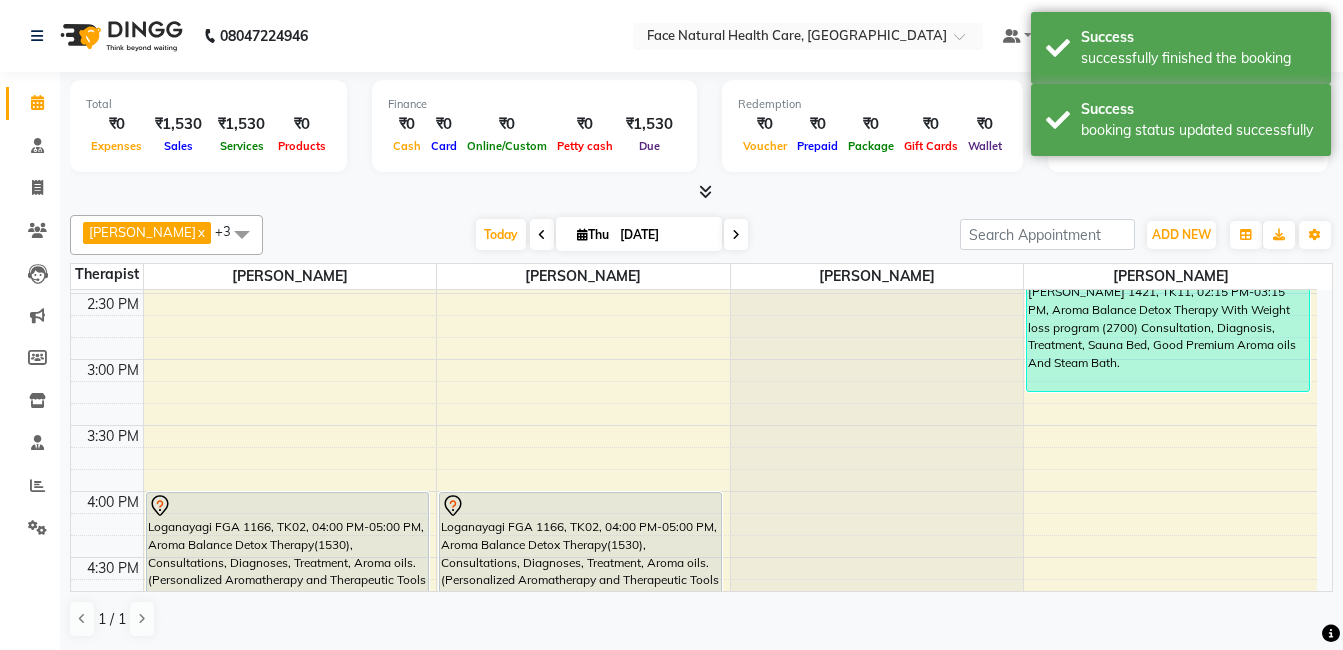 scroll, scrollTop: 790, scrollLeft: 0, axis: vertical 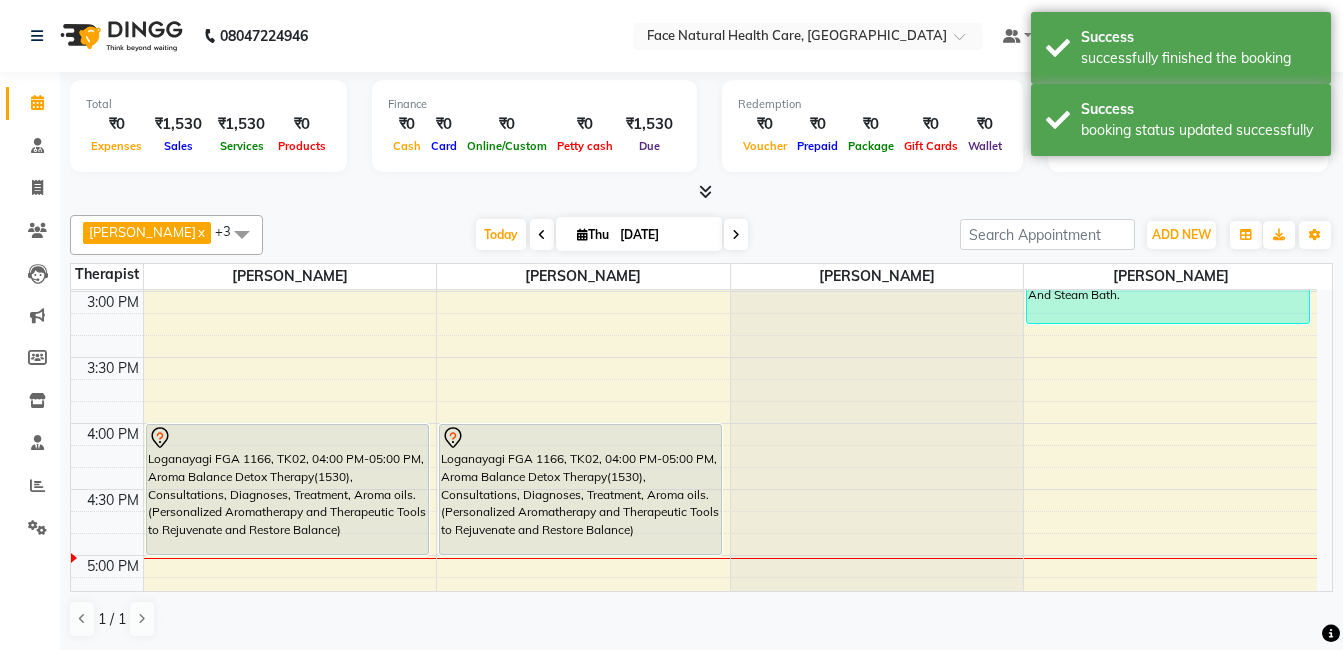 click at bounding box center [730, 346] 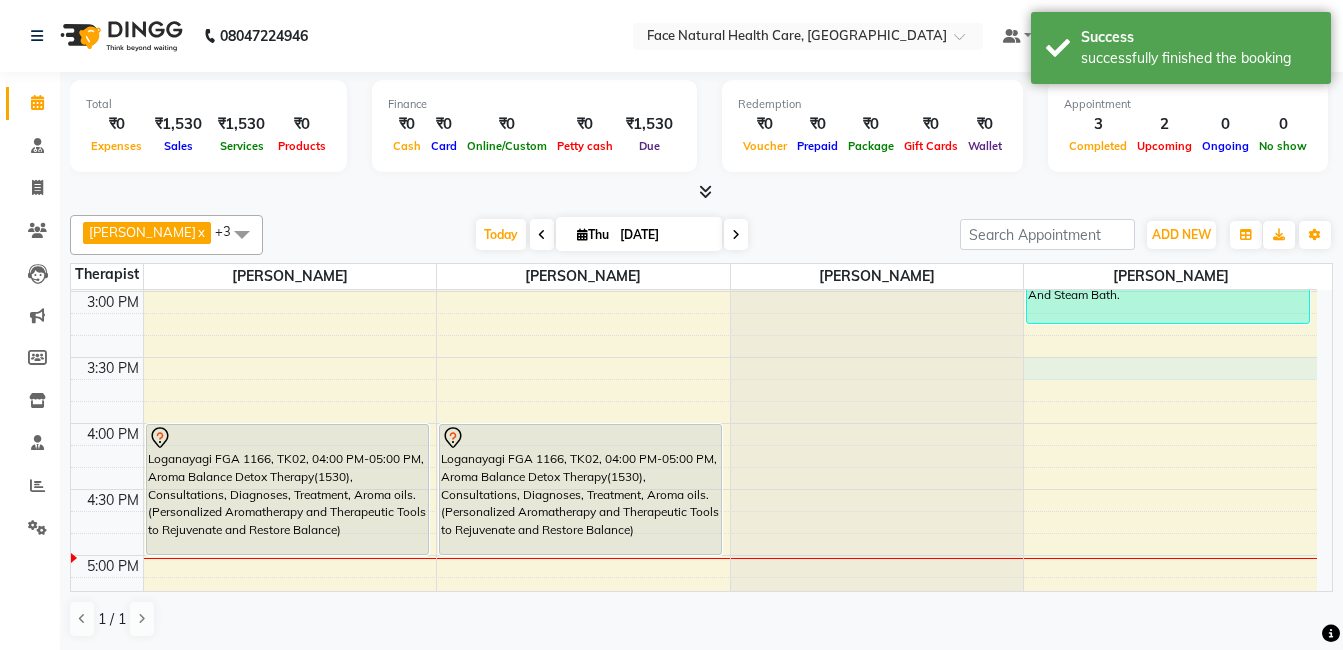 click on "9:00 AM 9:30 AM 10:00 AM 10:30 AM 11:00 AM 11:30 AM 12:00 PM 12:30 PM 1:00 PM 1:30 PM 2:00 PM 2:30 PM 3:00 PM 3:30 PM 4:00 PM 4:30 PM 5:00 PM 5:30 PM 6:00 PM 6:30 PM     Revathi jingluo 0690, TK03, 11:00 AM-12:00 PM, Aroma Therapy Mobilization with Steam(1260)             Anusha reddy, TK05, 12:00 PM-01:00 PM, Aroma Balance Detox Therapy with Essence Rejuvenation  (2430), Consultation, Diagnosis, Treatment,  Face & Head Massage With Premium Aroma oils.(Restore Vitality with Aroma Oils, Massage, Cupping, and a Relaxing Steam Bath)             Loganayagi FGA 1166, TK02, 04:00 PM-05:00 PM, Aroma Balance Detox Therapy(1530), Consultations, Diagnoses, Treatment, Aroma oils.(Personalized Aromatherapy and Therapeutic Tools to Rejuvenate and Restore Balance)     Revathi jingluo 0690, TK03, 11:00 AM-12:00 PM, Aroma Therapy Mobilization with Steam(1260)" at bounding box center [694, 159] 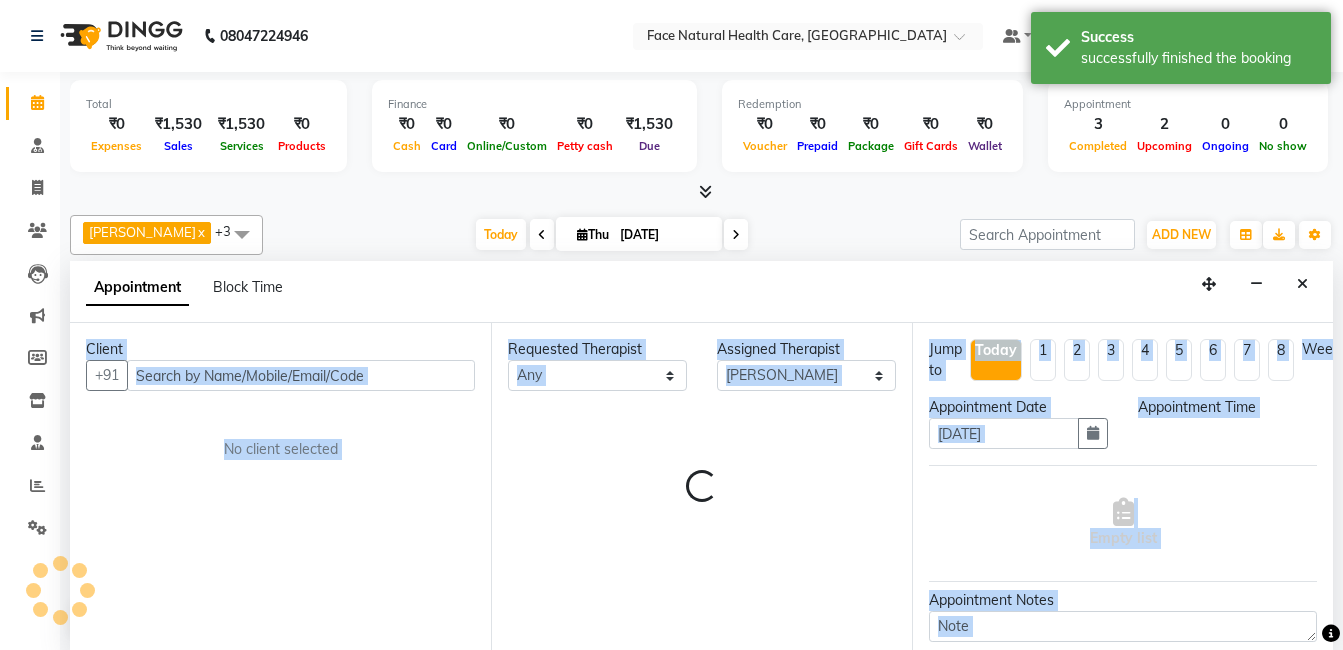 scroll, scrollTop: 1, scrollLeft: 0, axis: vertical 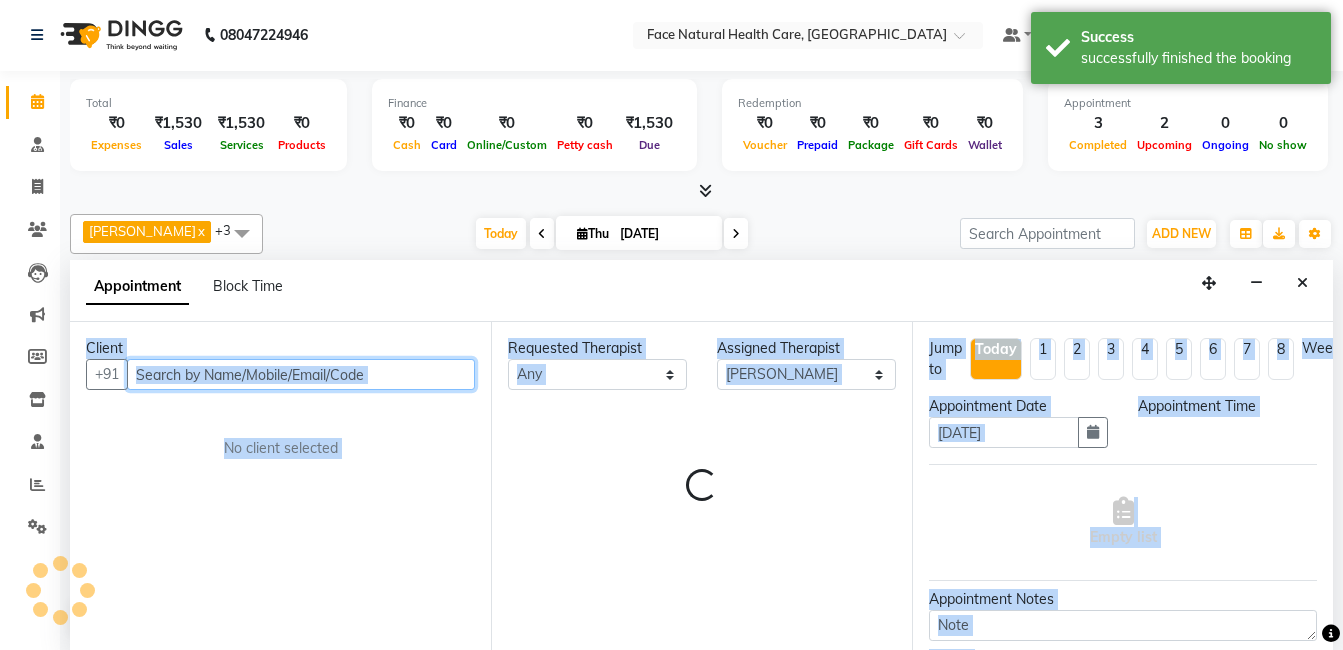select on "930" 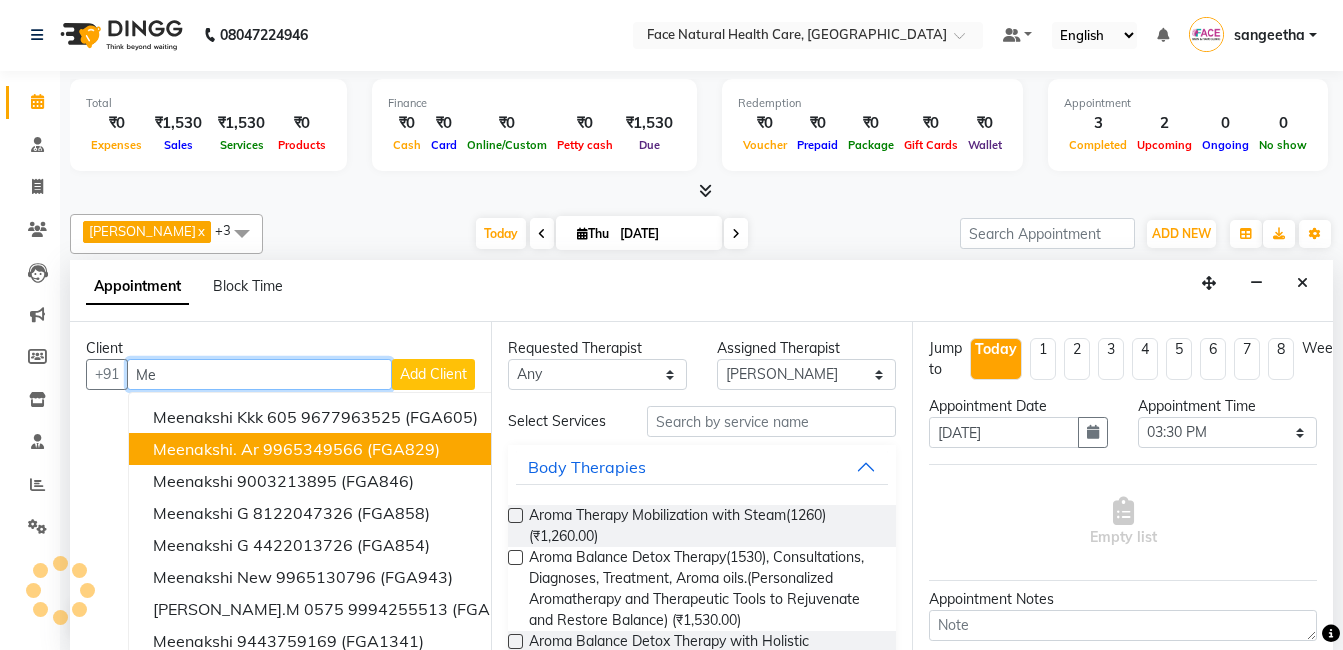 type on "M" 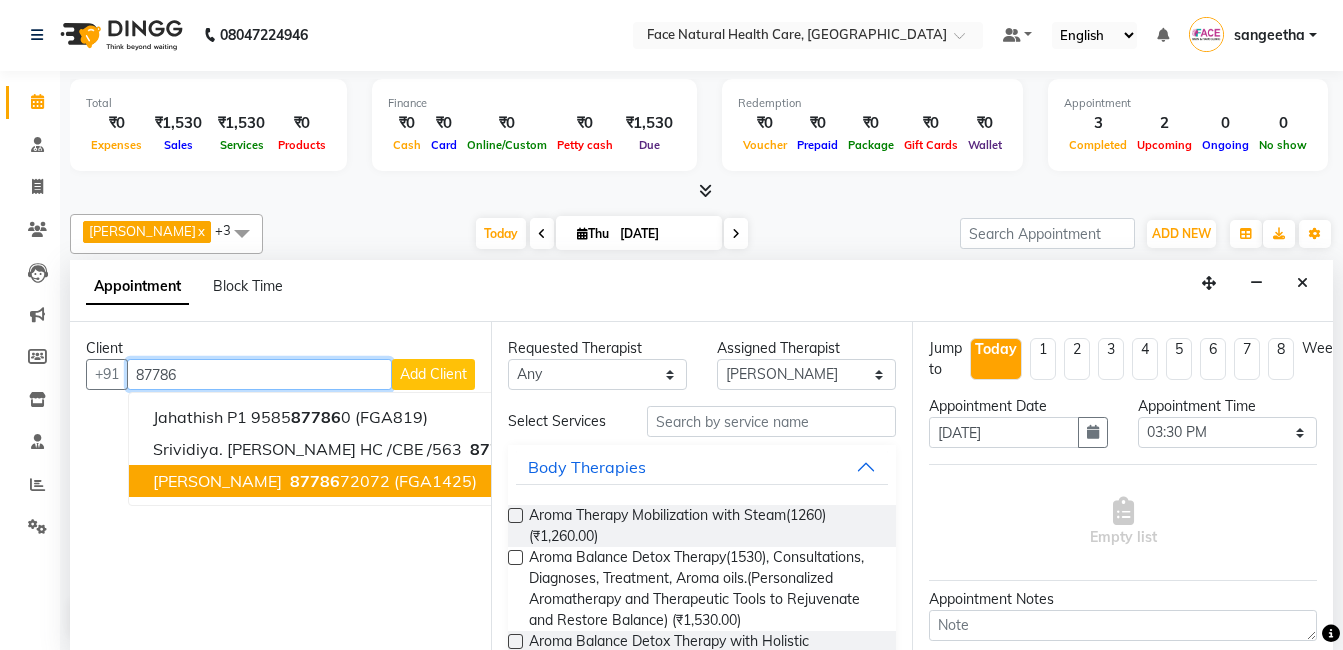 click on "(FGA1425)" at bounding box center (435, 481) 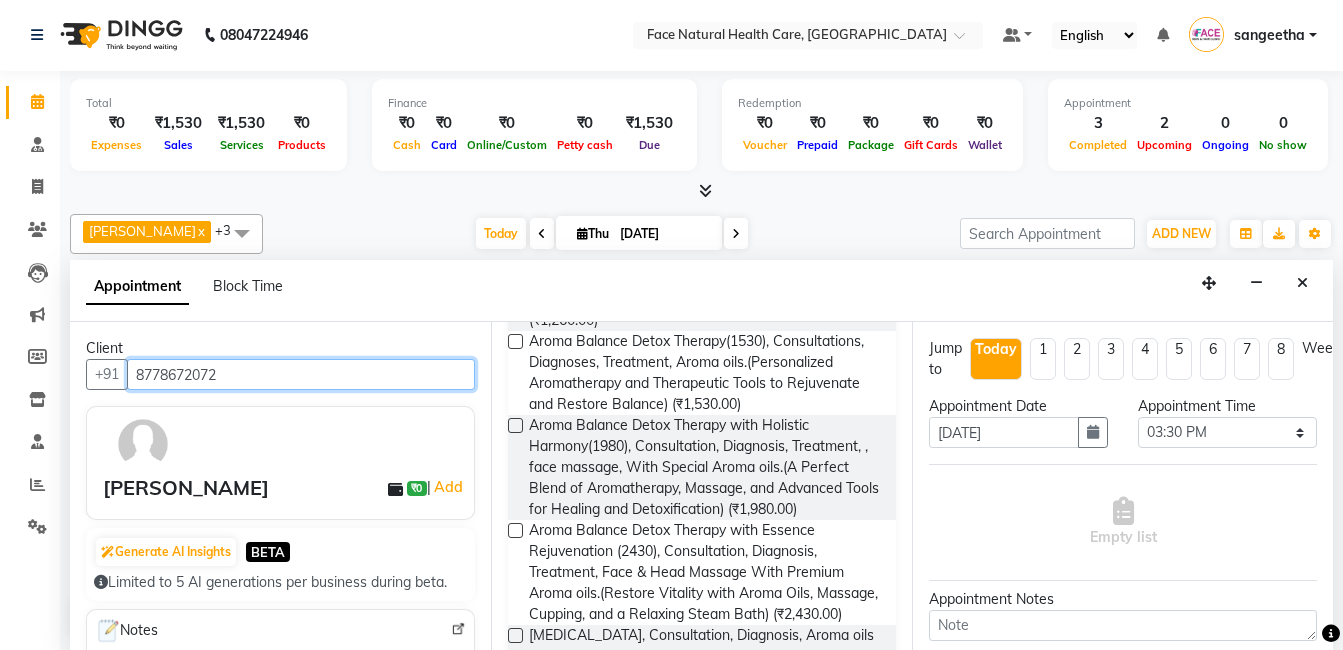 scroll, scrollTop: 219, scrollLeft: 0, axis: vertical 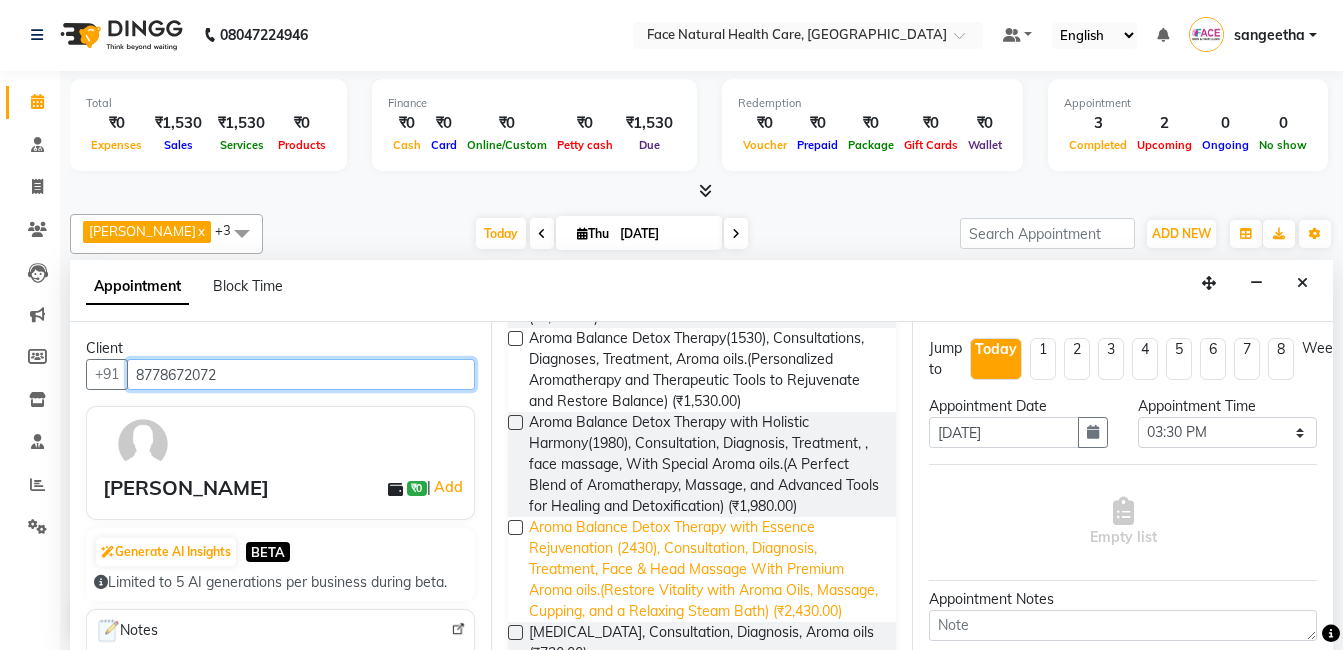 type on "8778672072" 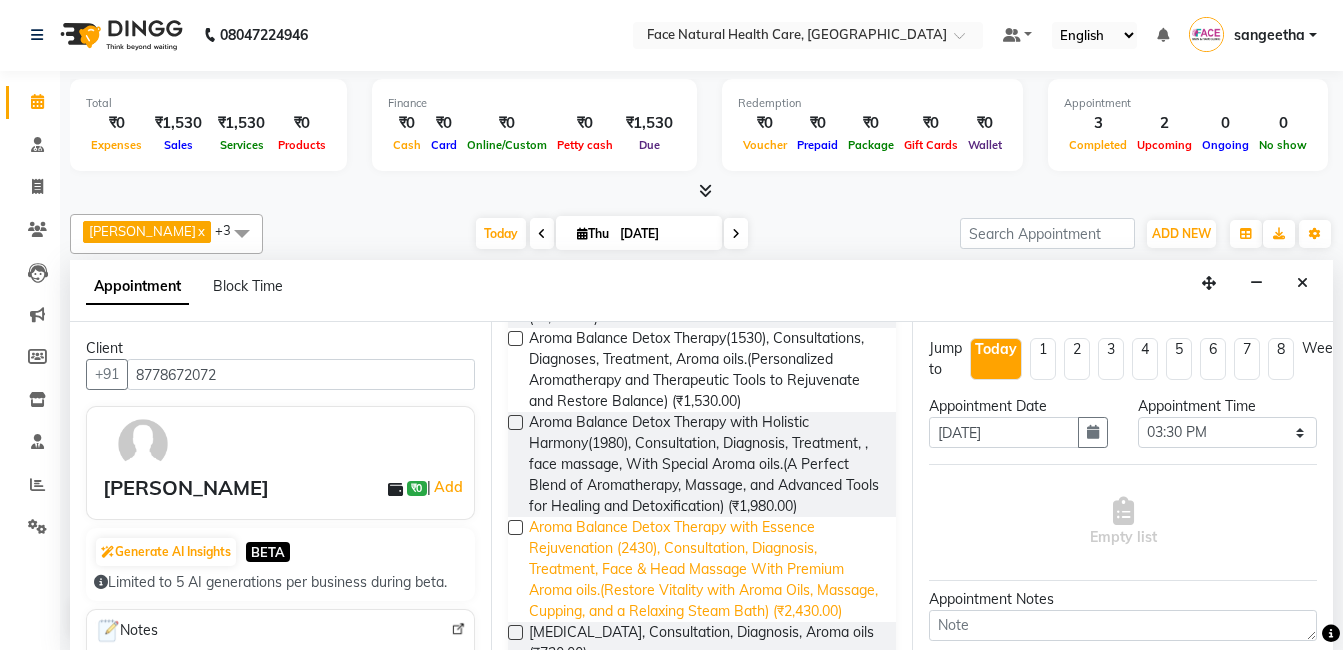 click on "Aroma Balance Detox Therapy with Essence Rejuvenation  (2430), Consultation, Diagnosis, Treatment,  Face & Head Massage With Premium Aroma oils.(Restore Vitality with Aroma Oils, Massage, Cupping, and a Relaxing Steam Bath) (₹2,430.00)" at bounding box center (704, 569) 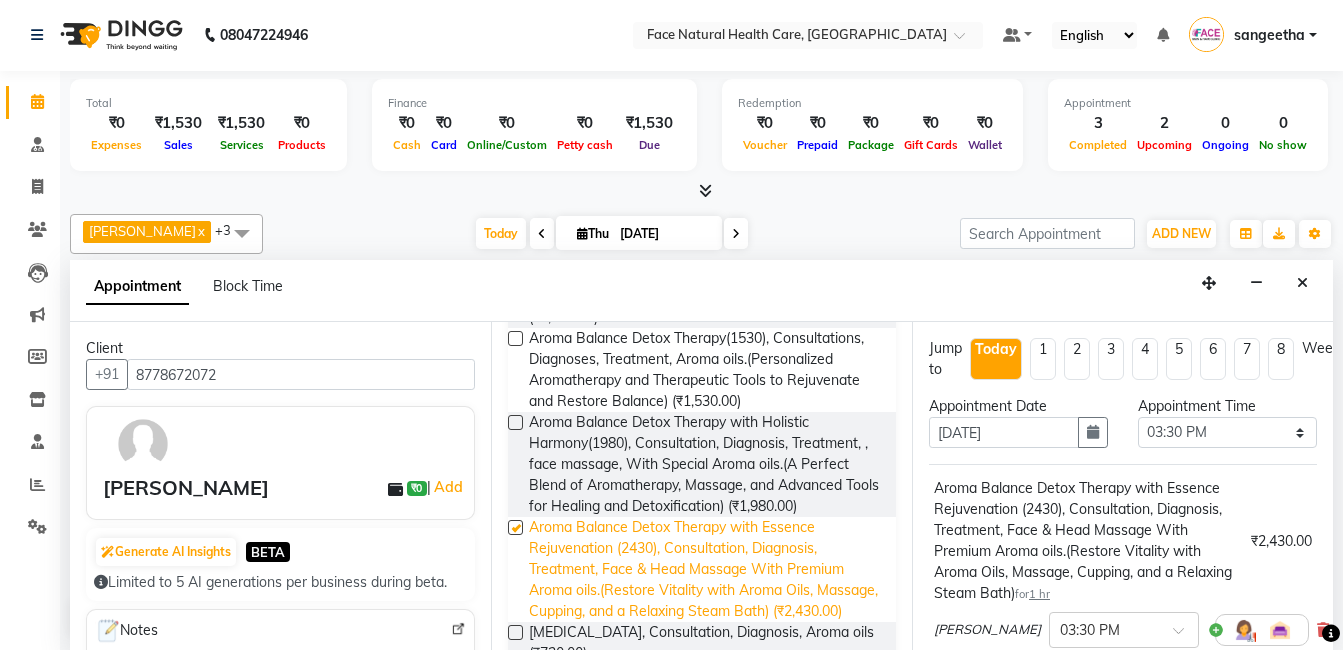 checkbox on "false" 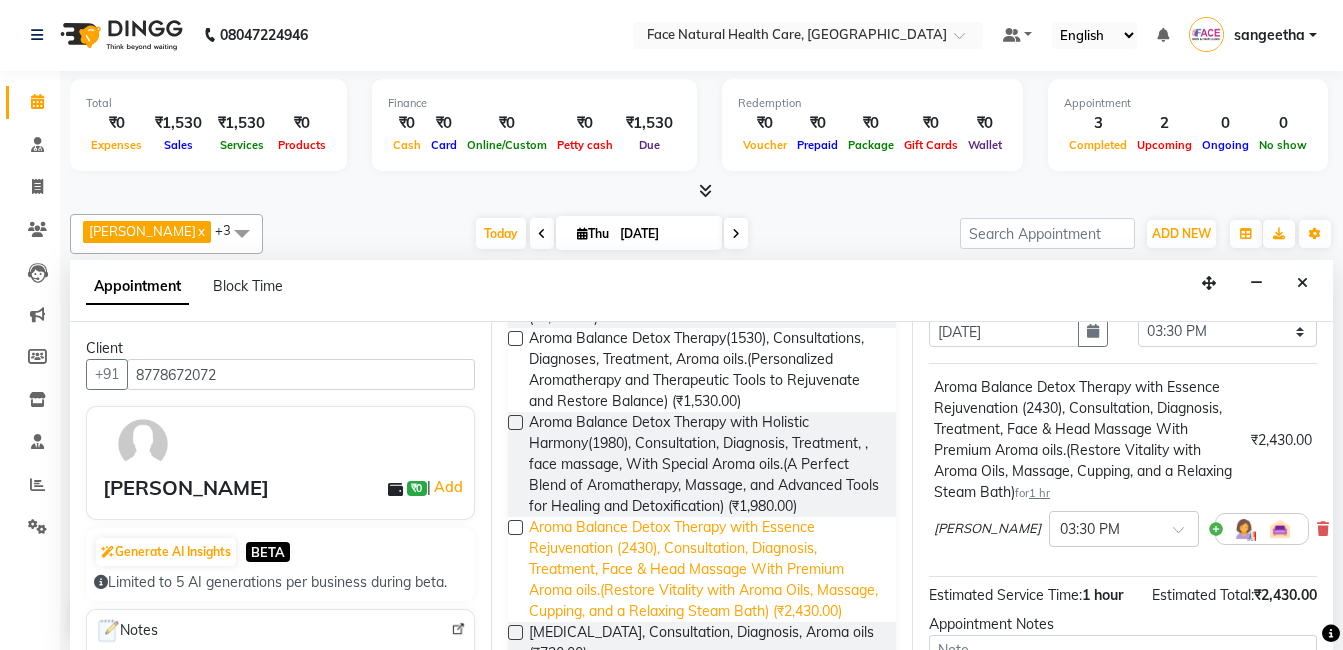 scroll, scrollTop: 203, scrollLeft: 0, axis: vertical 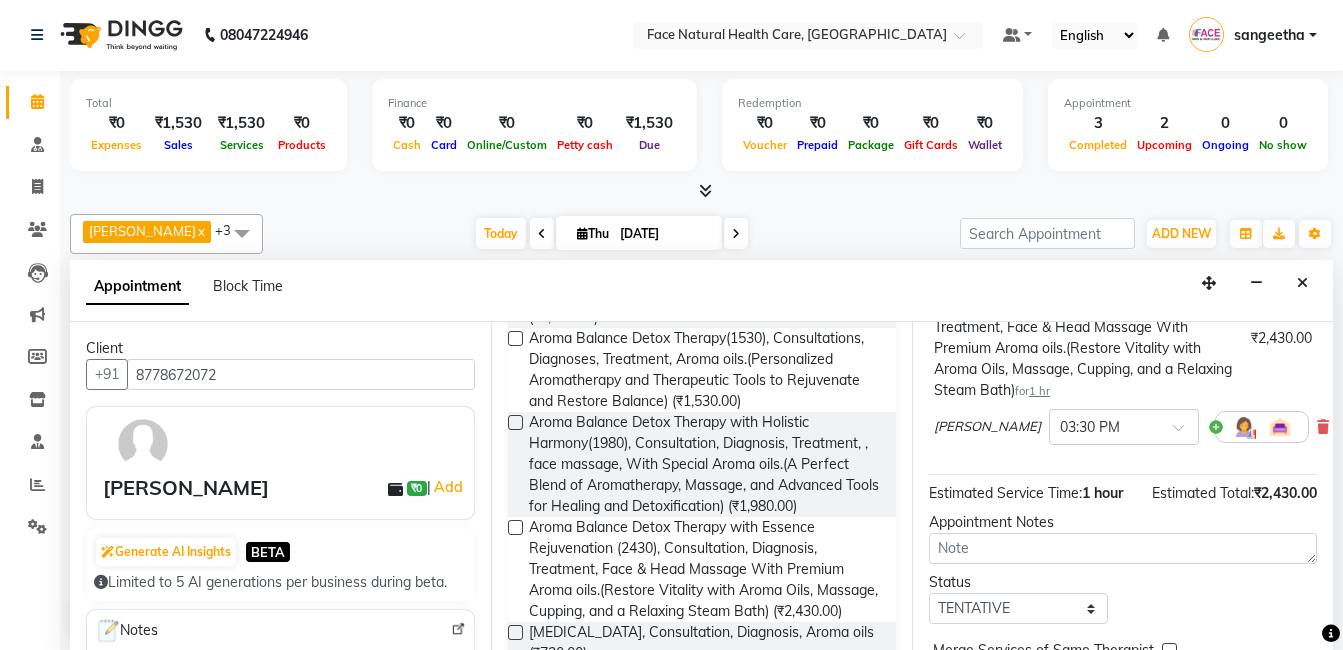 click at bounding box center (1244, 427) 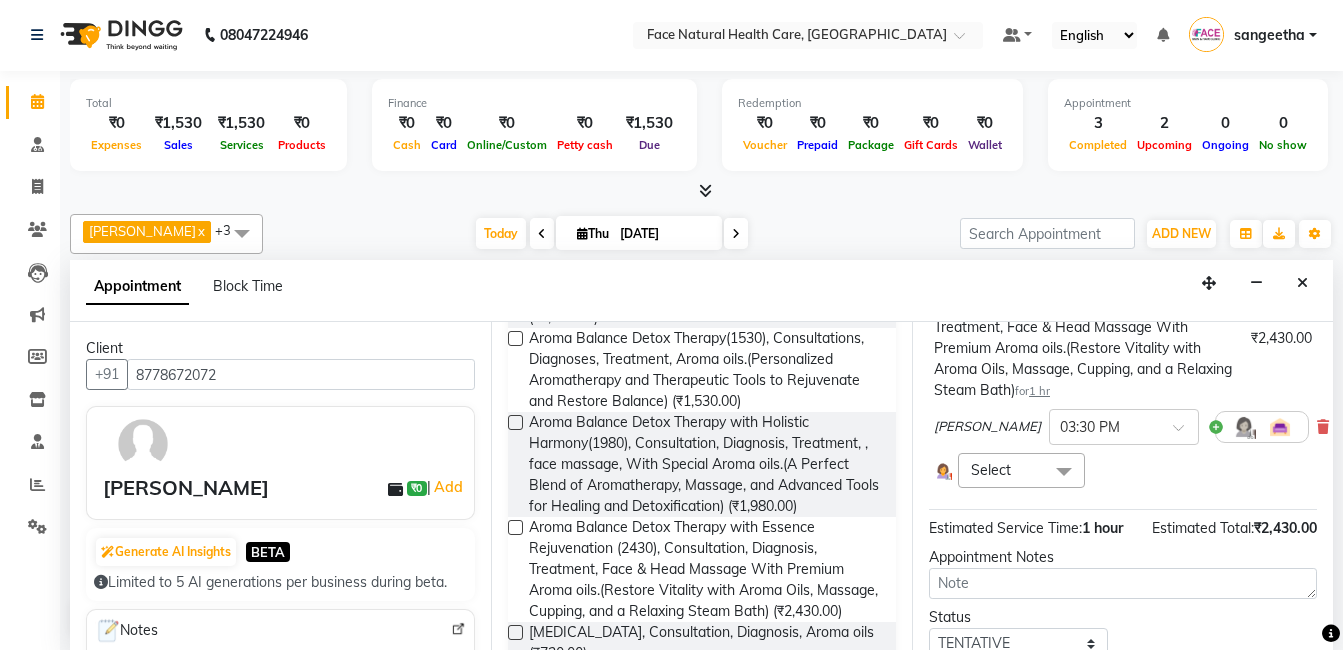 click at bounding box center (1064, 472) 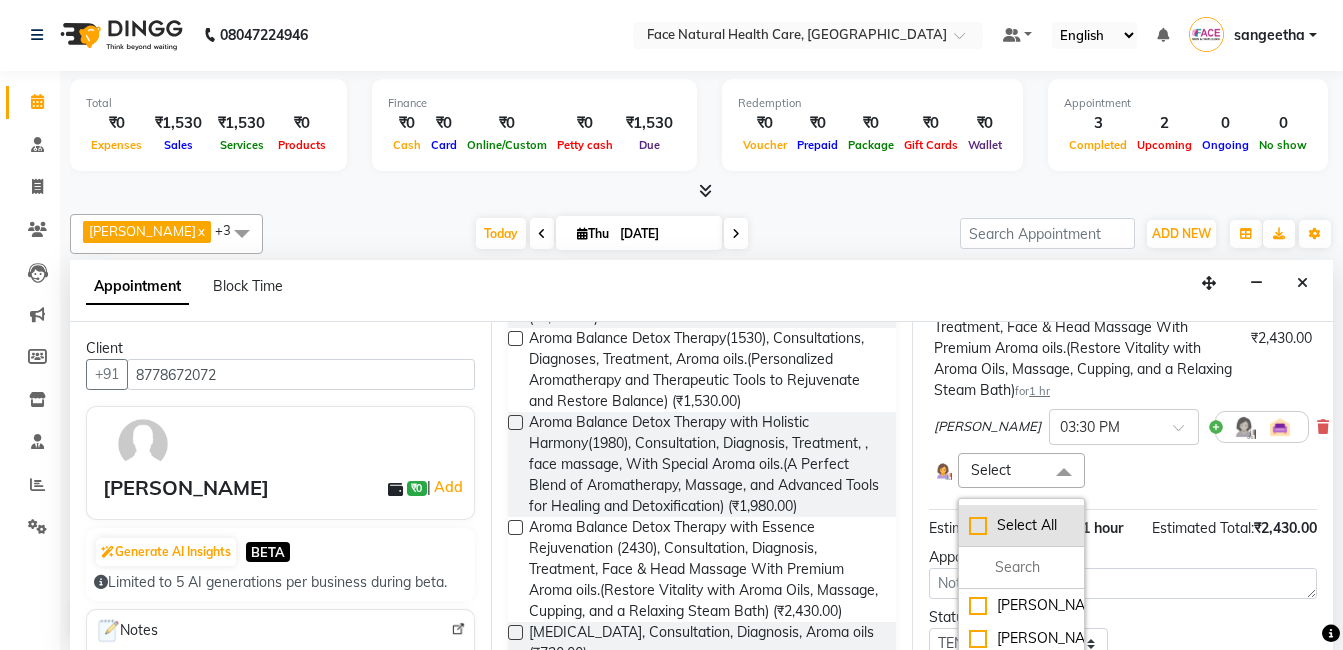 click on "Select All" at bounding box center [1021, 526] 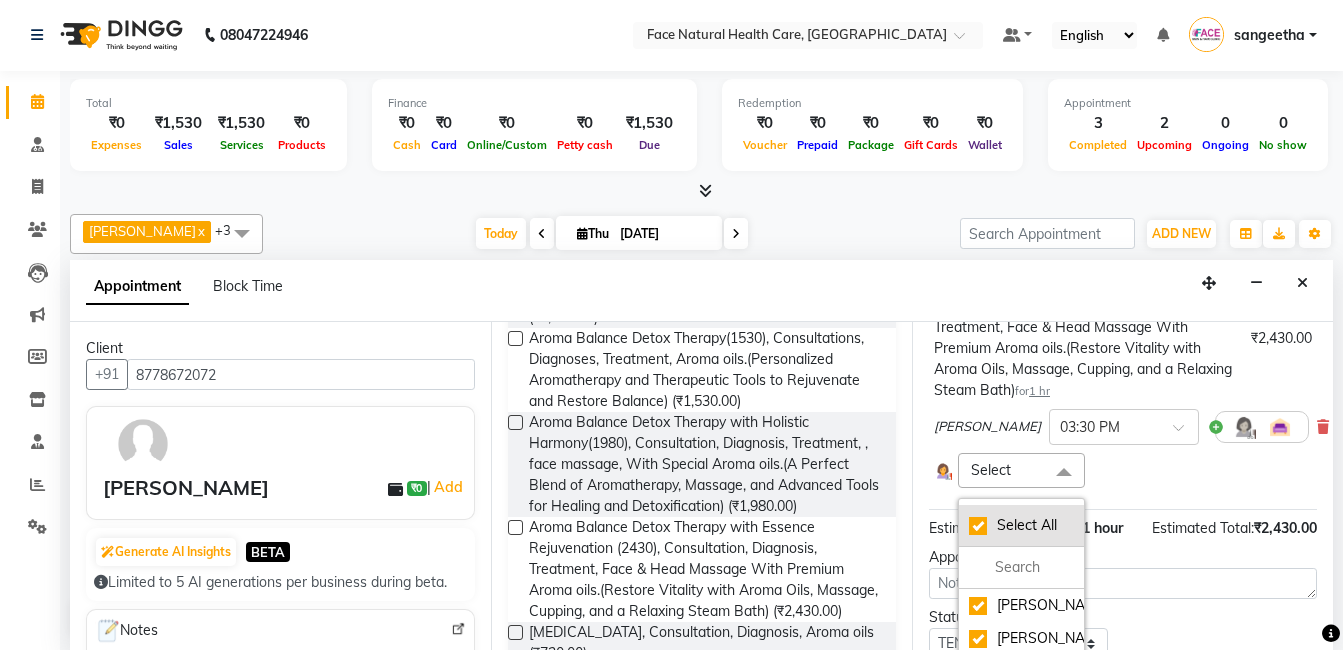 checkbox on "true" 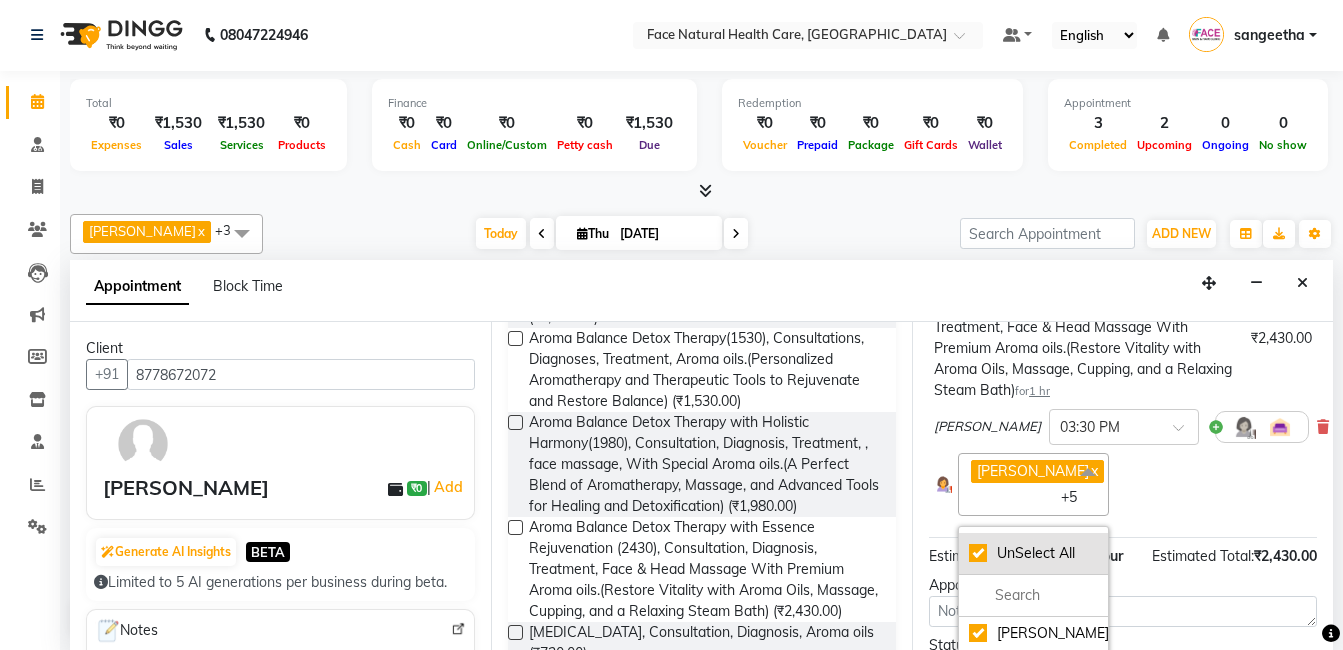 scroll, scrollTop: 464, scrollLeft: 0, axis: vertical 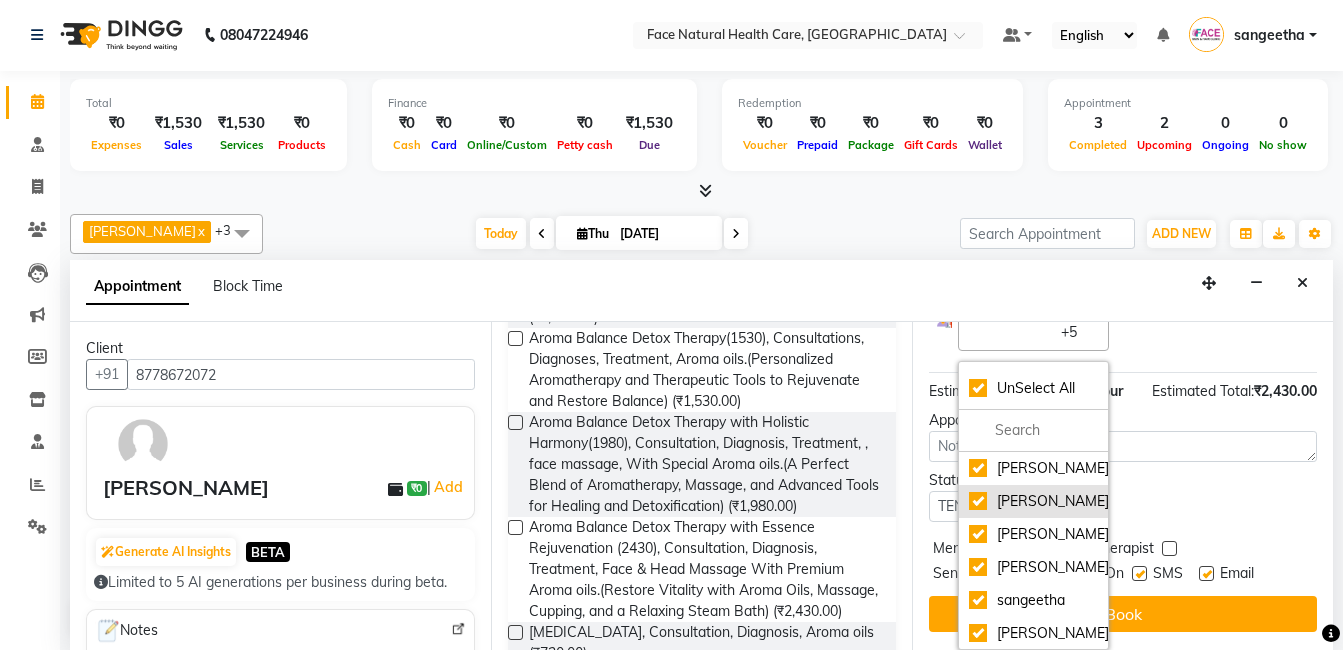 click on "Dr. Ranjith" at bounding box center (1033, 501) 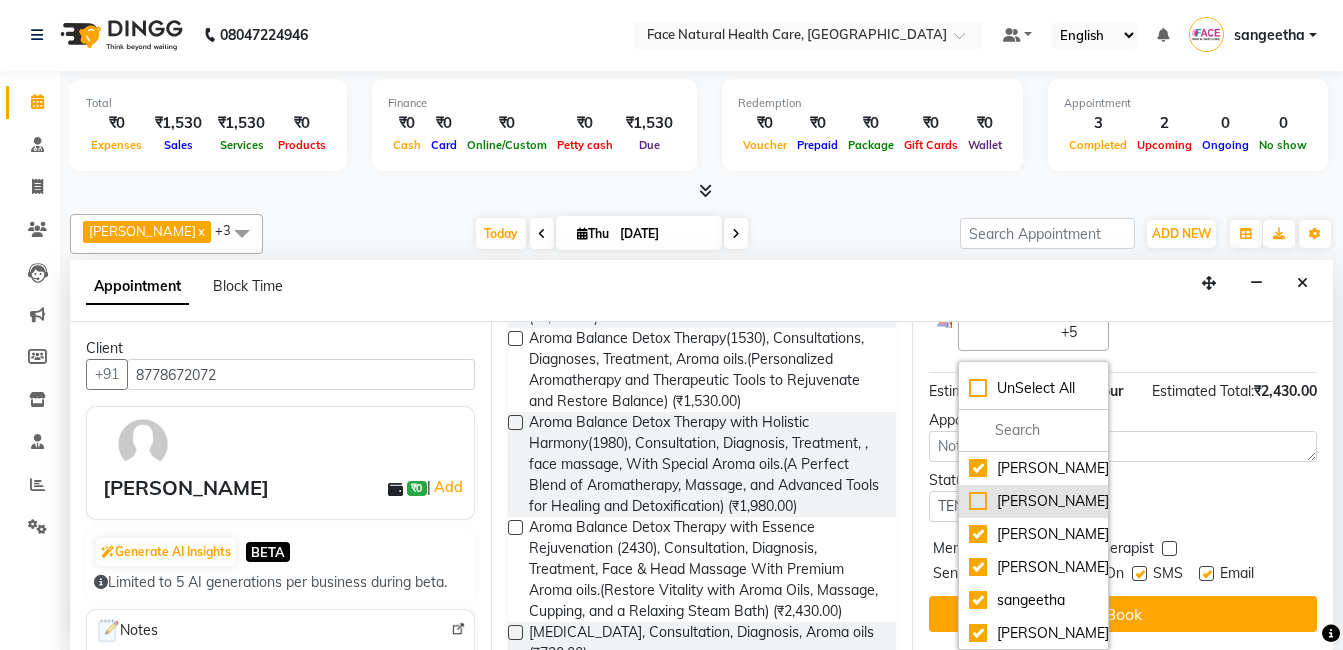 checkbox on "false" 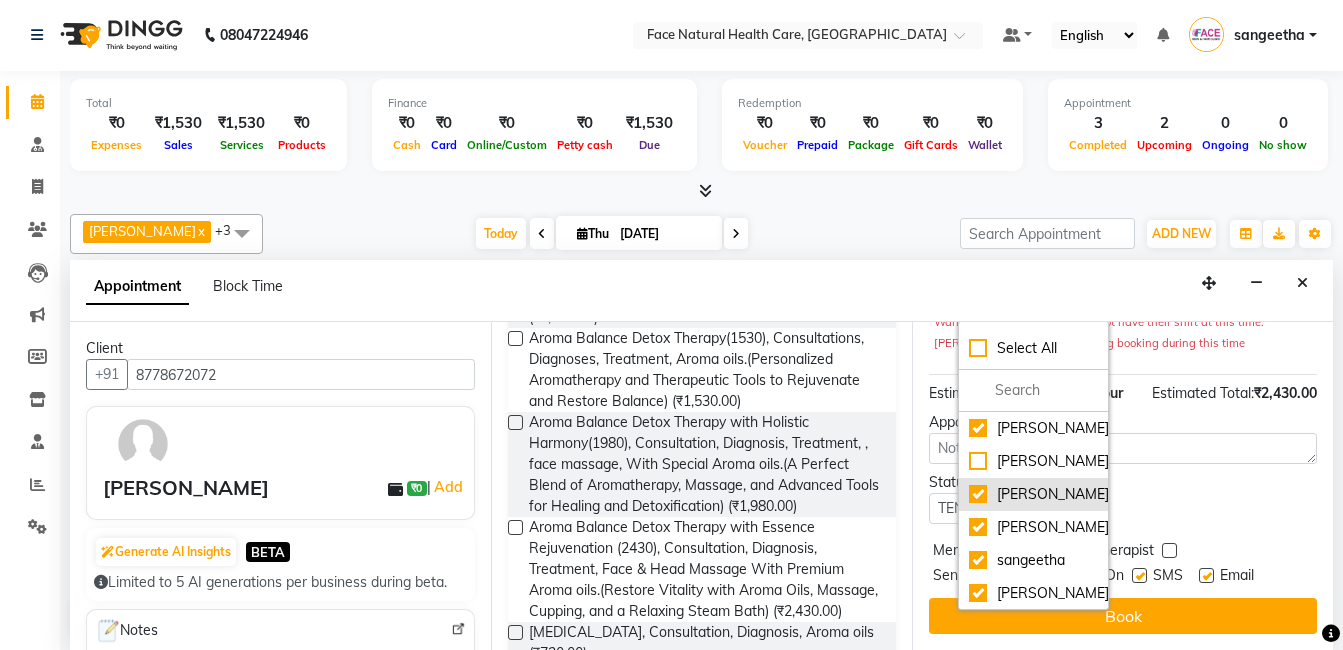 click on "kaleel rahman" at bounding box center [1033, 494] 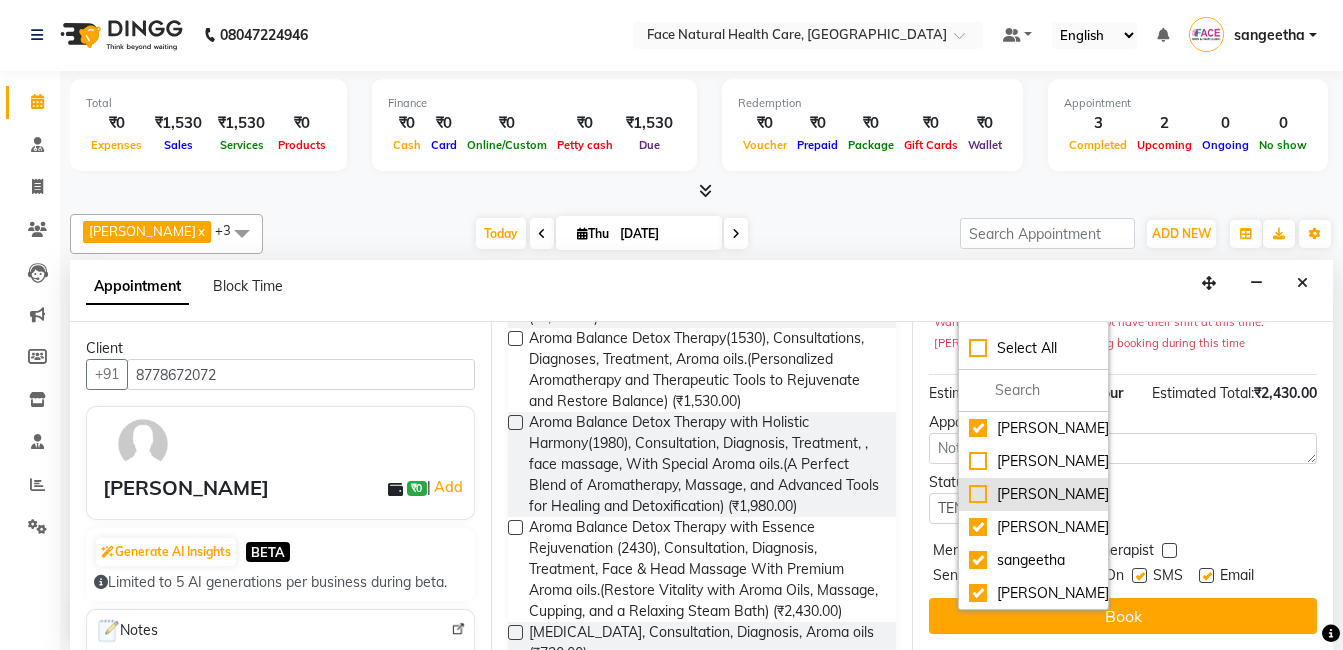 checkbox on "false" 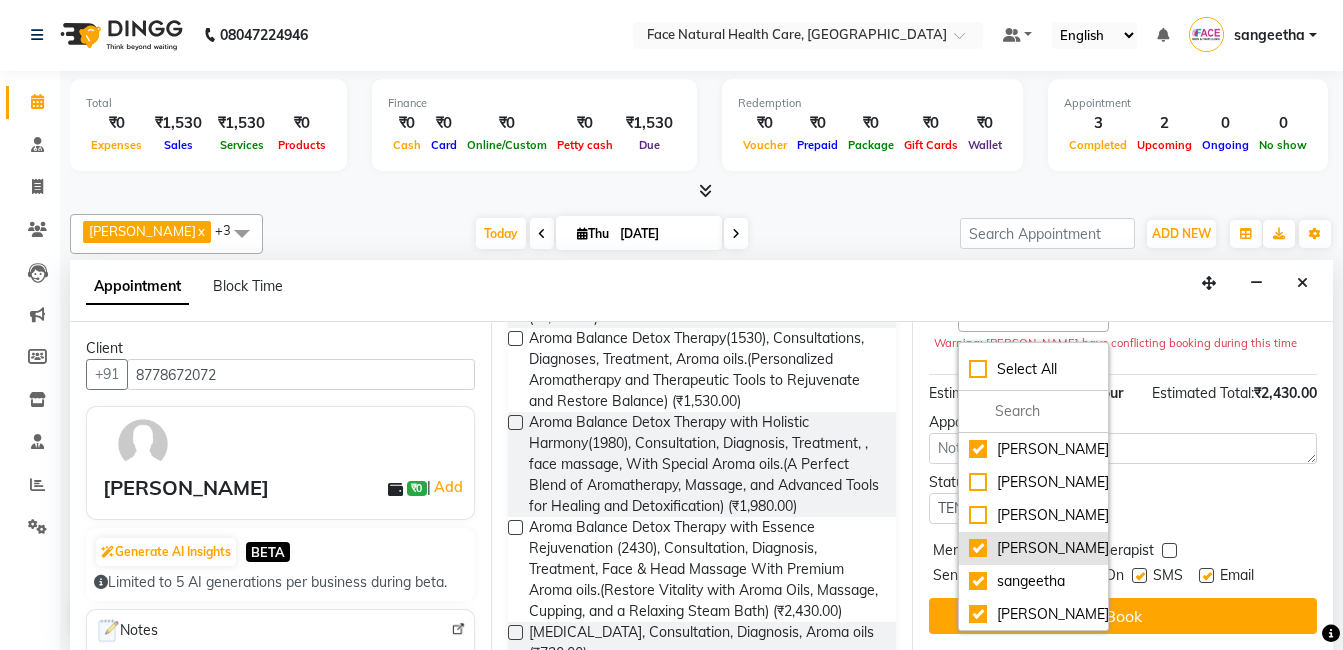 click on "Nandhini" at bounding box center (1033, 548) 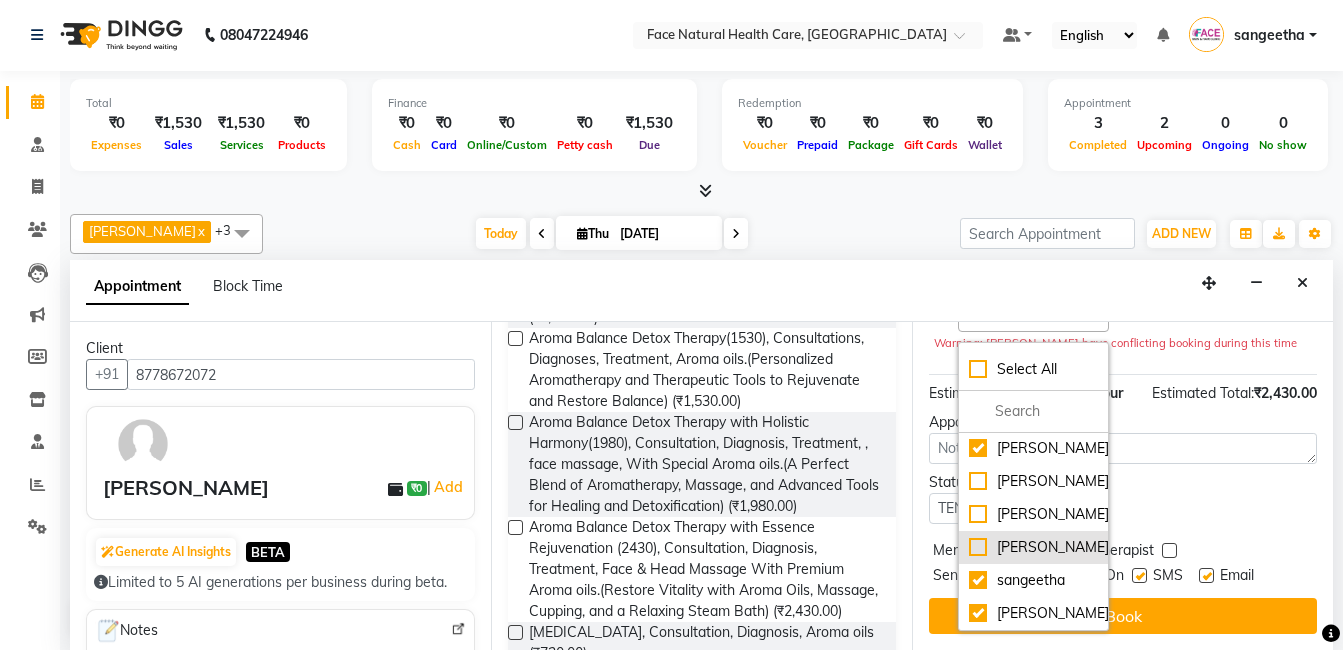 scroll, scrollTop: 79, scrollLeft: 0, axis: vertical 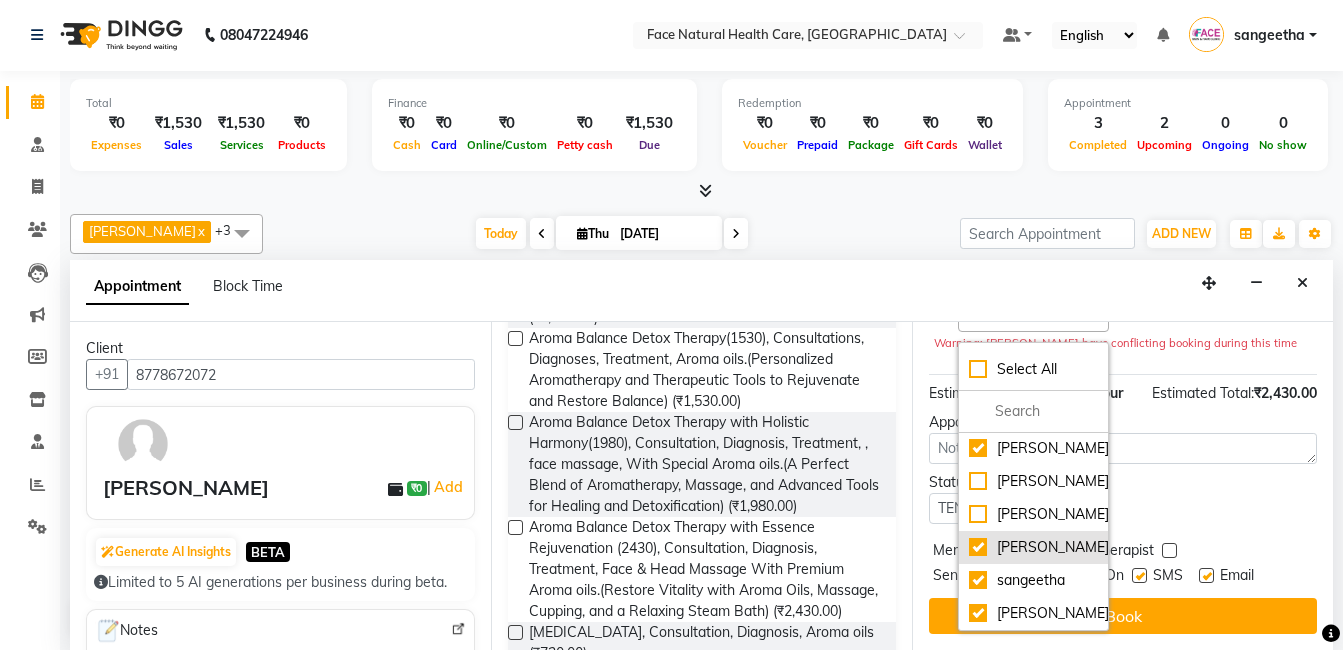 click on "Nandhini" at bounding box center (1033, 547) 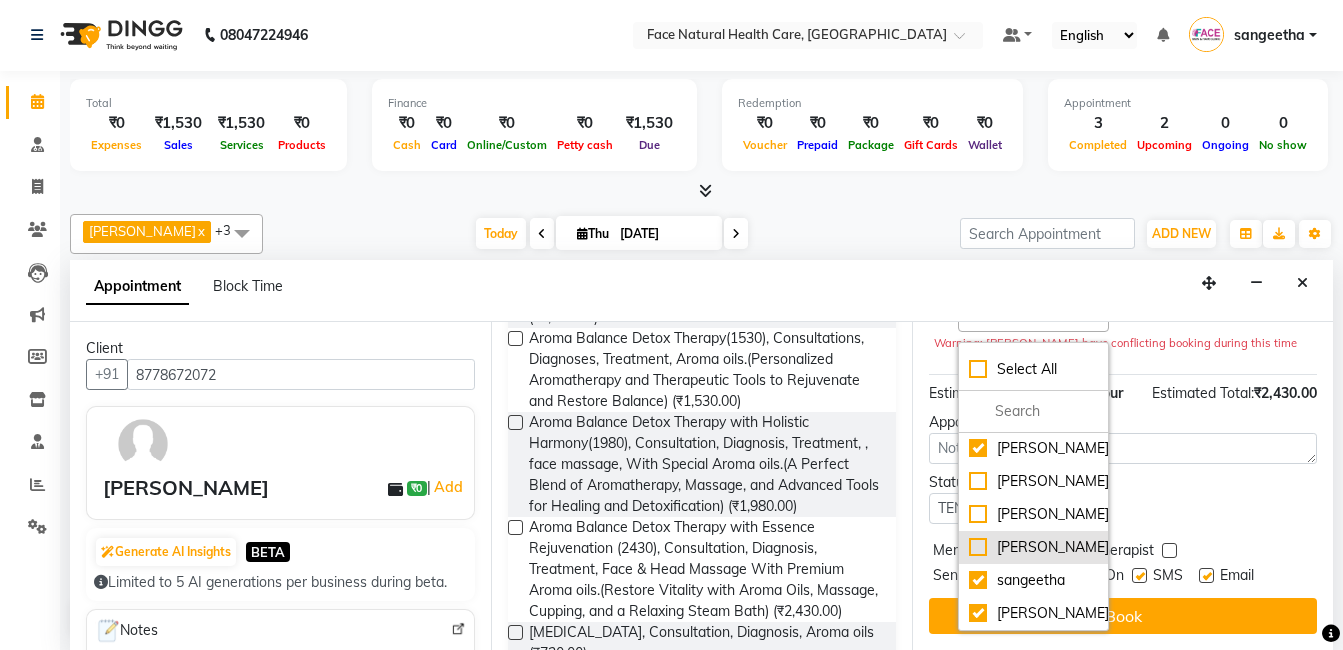 checkbox on "false" 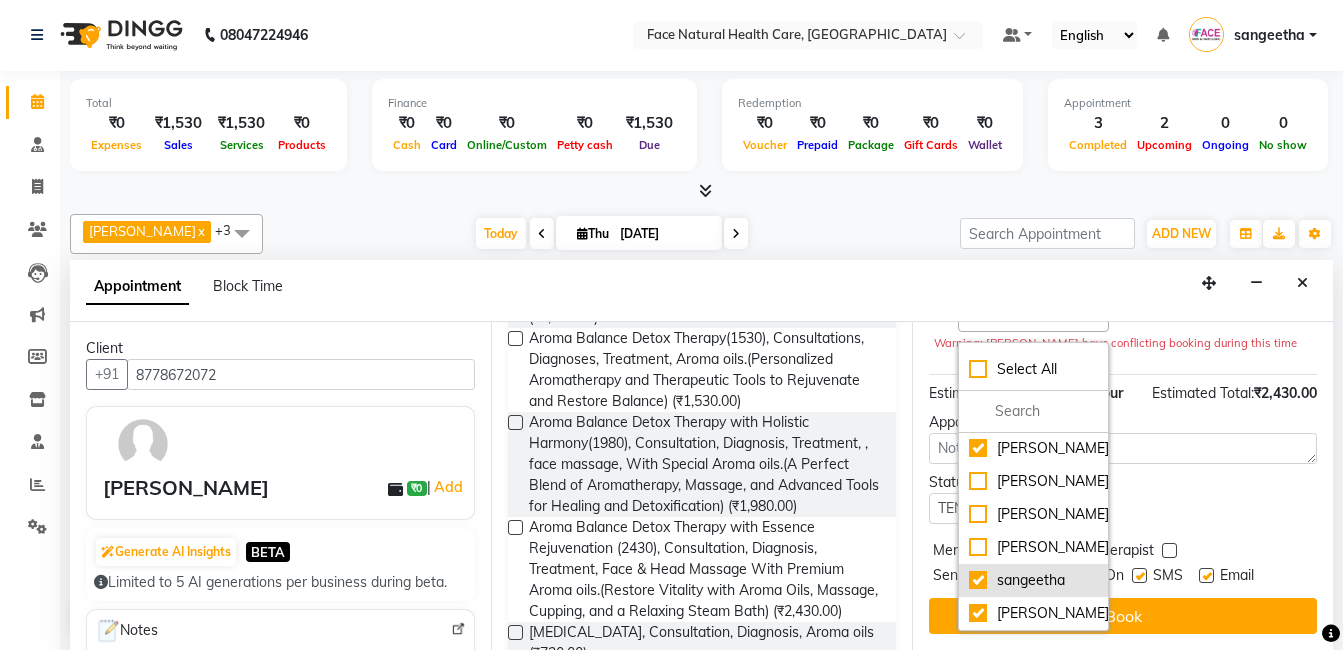 click on "sangeetha" at bounding box center (1033, 580) 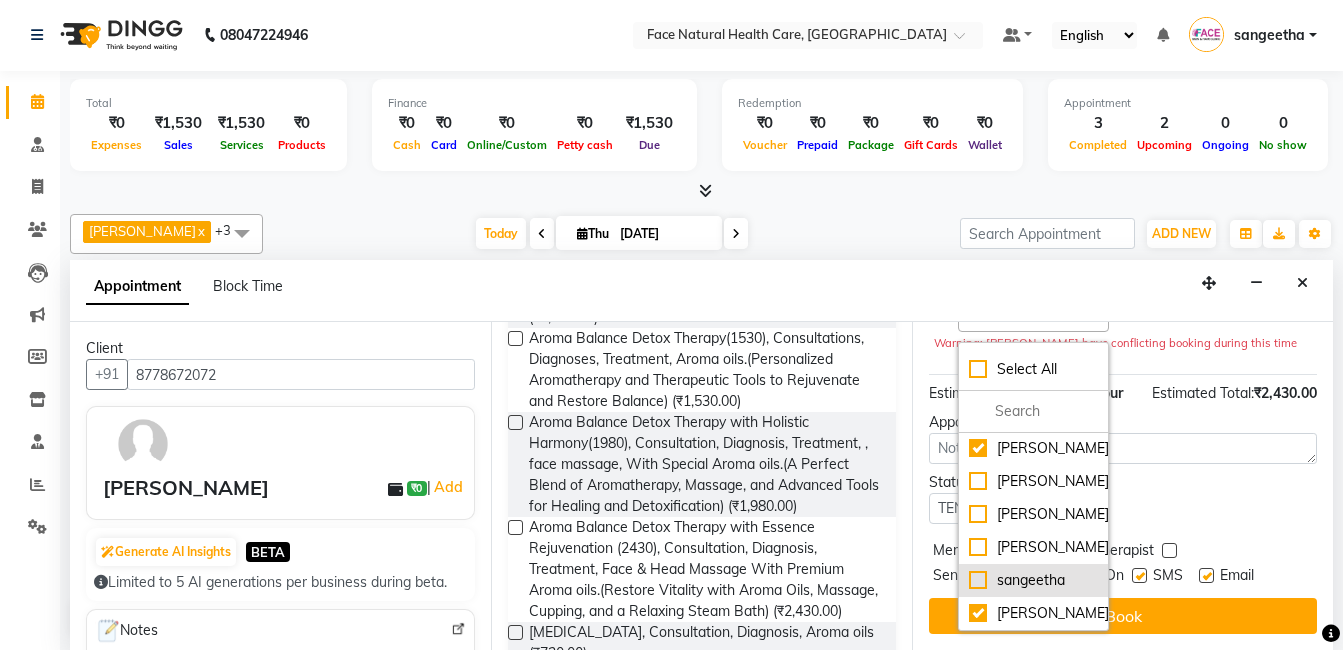 checkbox on "false" 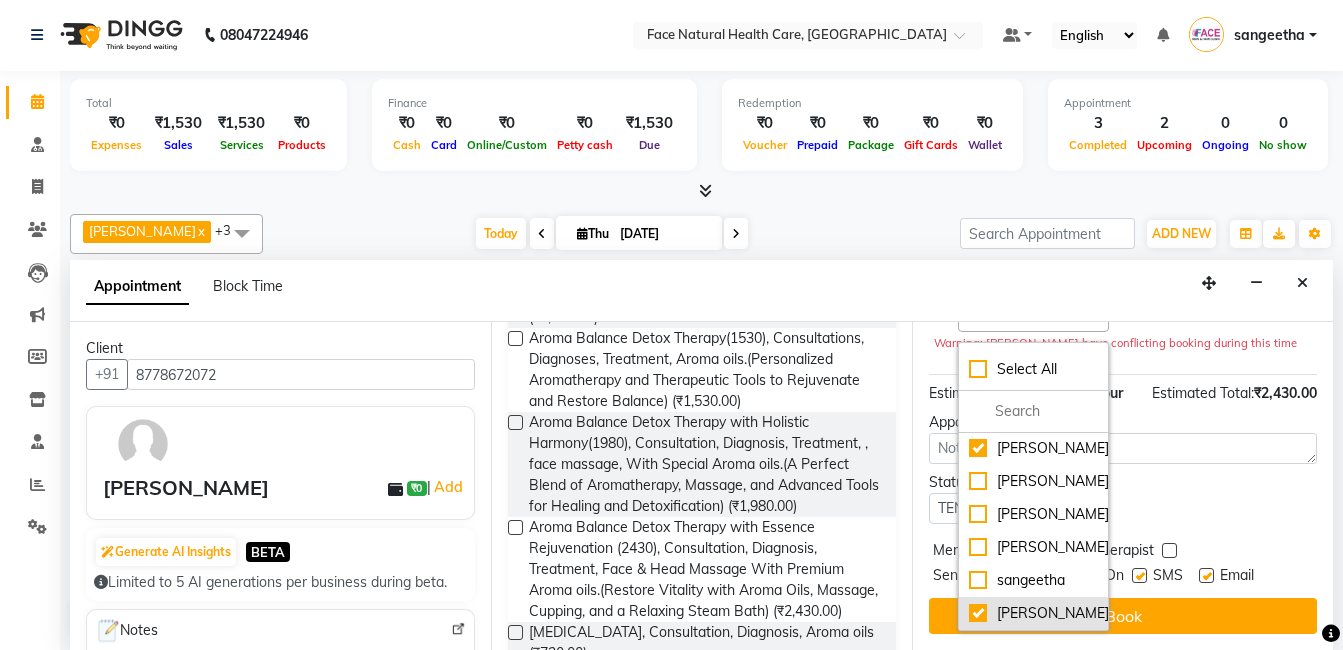 click on "Sivakumar" at bounding box center [1033, 613] 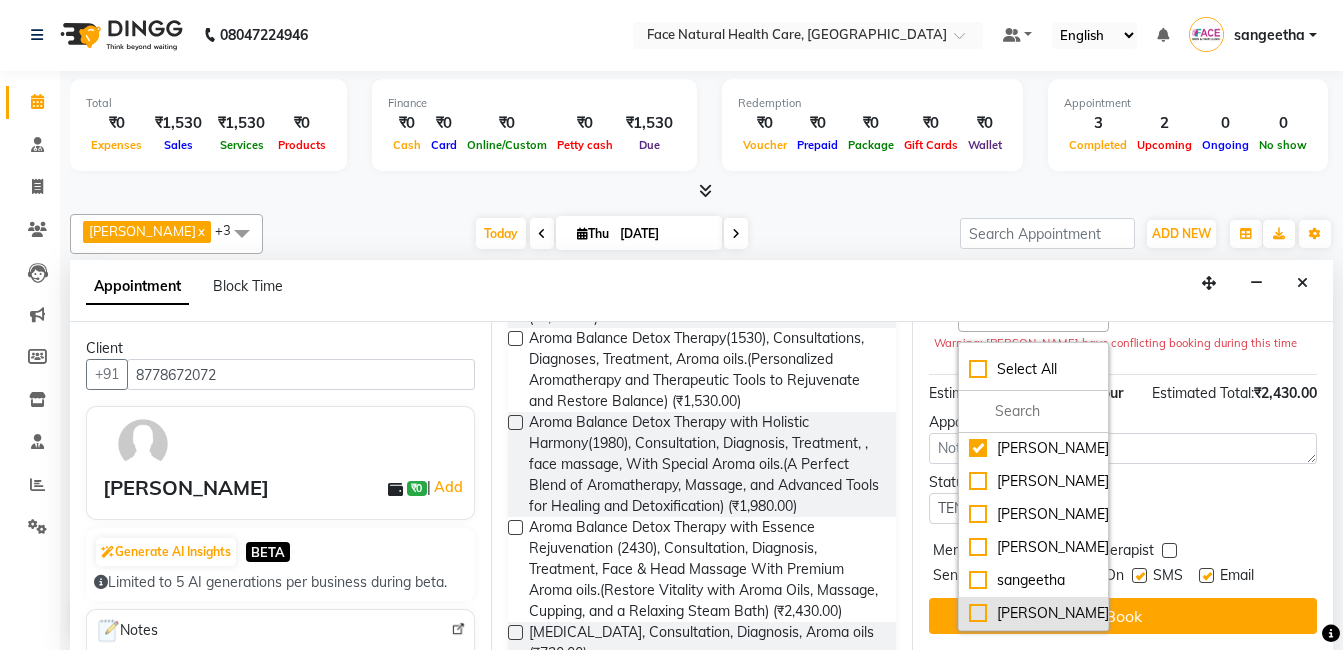 checkbox on "false" 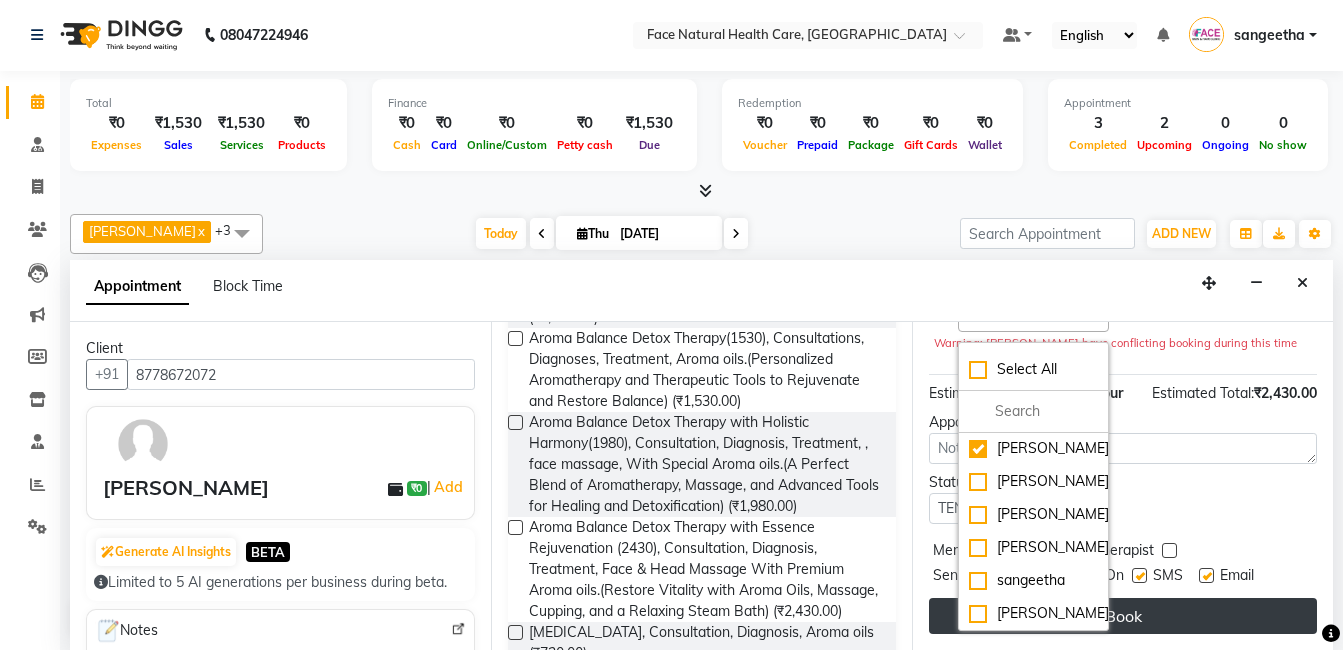 click on "Book" at bounding box center [1123, 616] 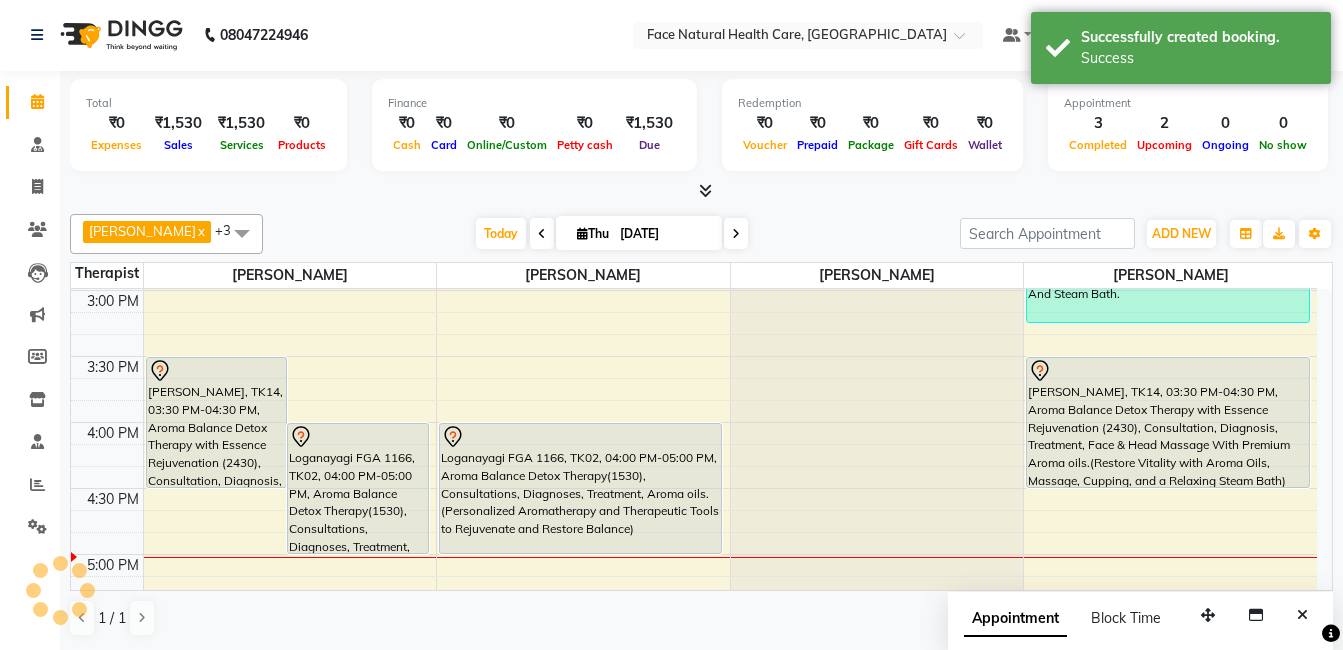 scroll, scrollTop: 0, scrollLeft: 0, axis: both 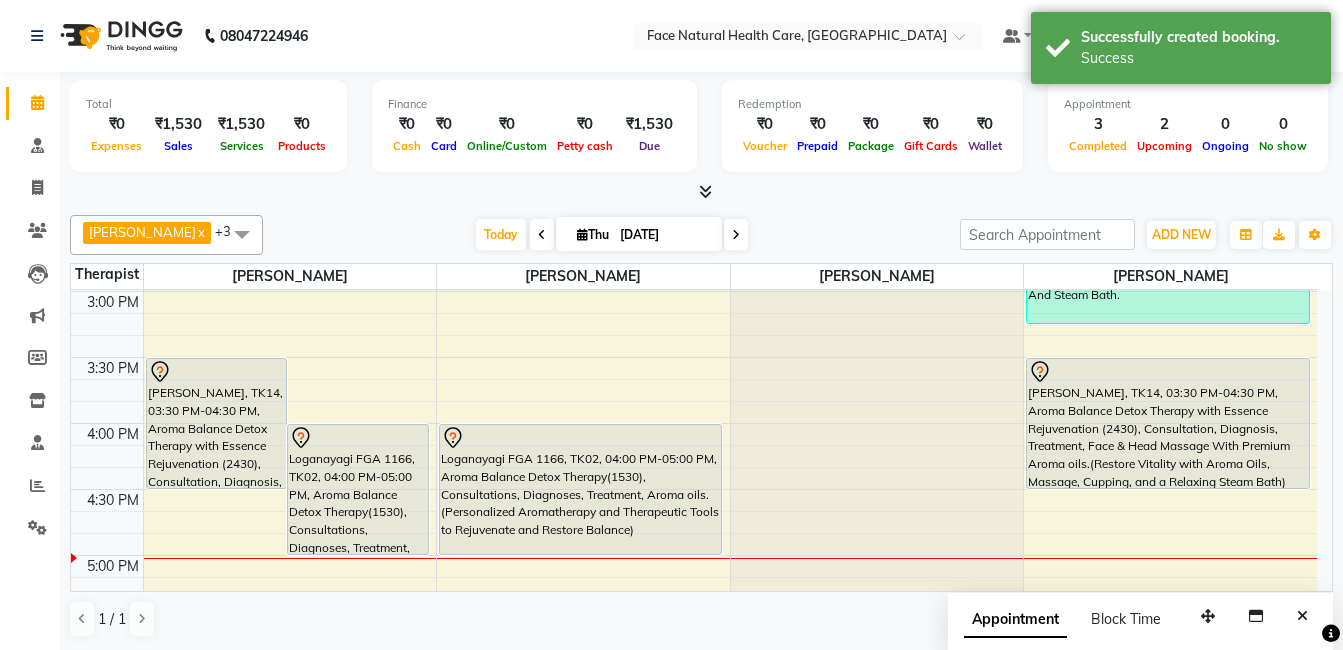 click on "Meenakshi sundaram, TK14, 03:30 PM-04:30 PM, Aroma Balance Detox Therapy with Essence Rejuvenation  (2430), Consultation, Diagnosis, Treatment,  Face & Head Massage With Premium Aroma oils.(Restore Vitality with Aroma Oils, Massage, Cupping, and a Relaxing Steam Bath)" at bounding box center (1168, 423) 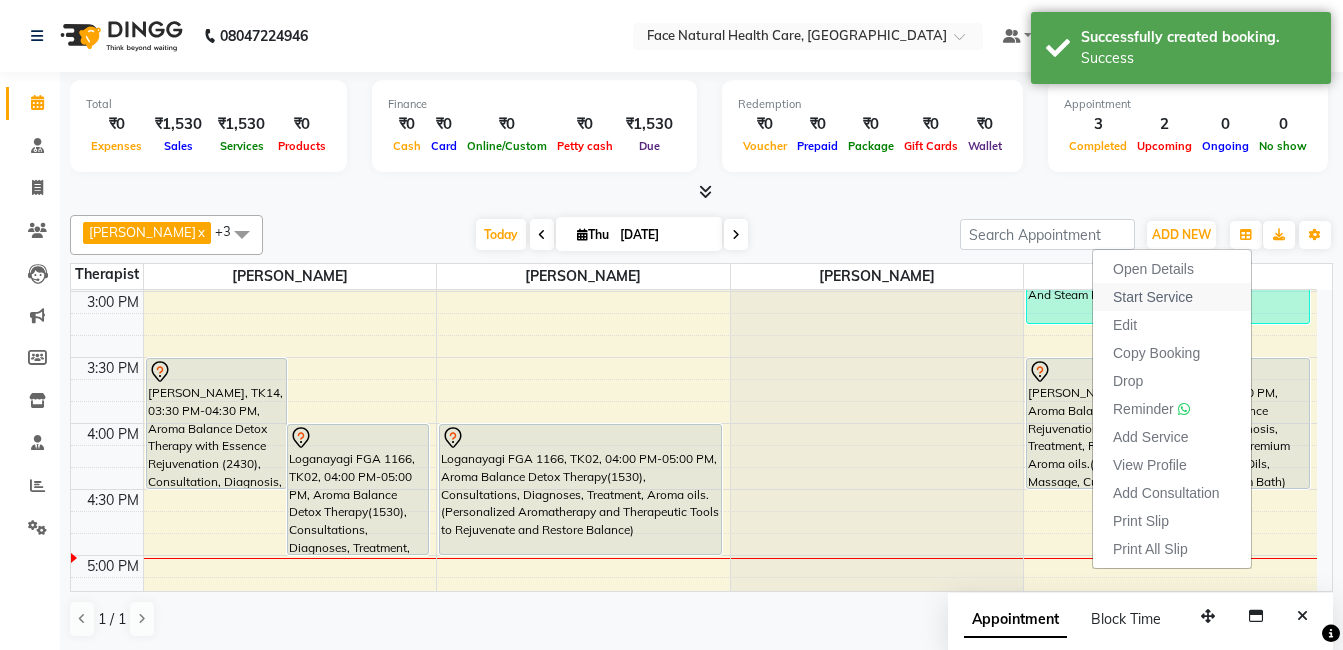 click on "Start Service" at bounding box center [1153, 297] 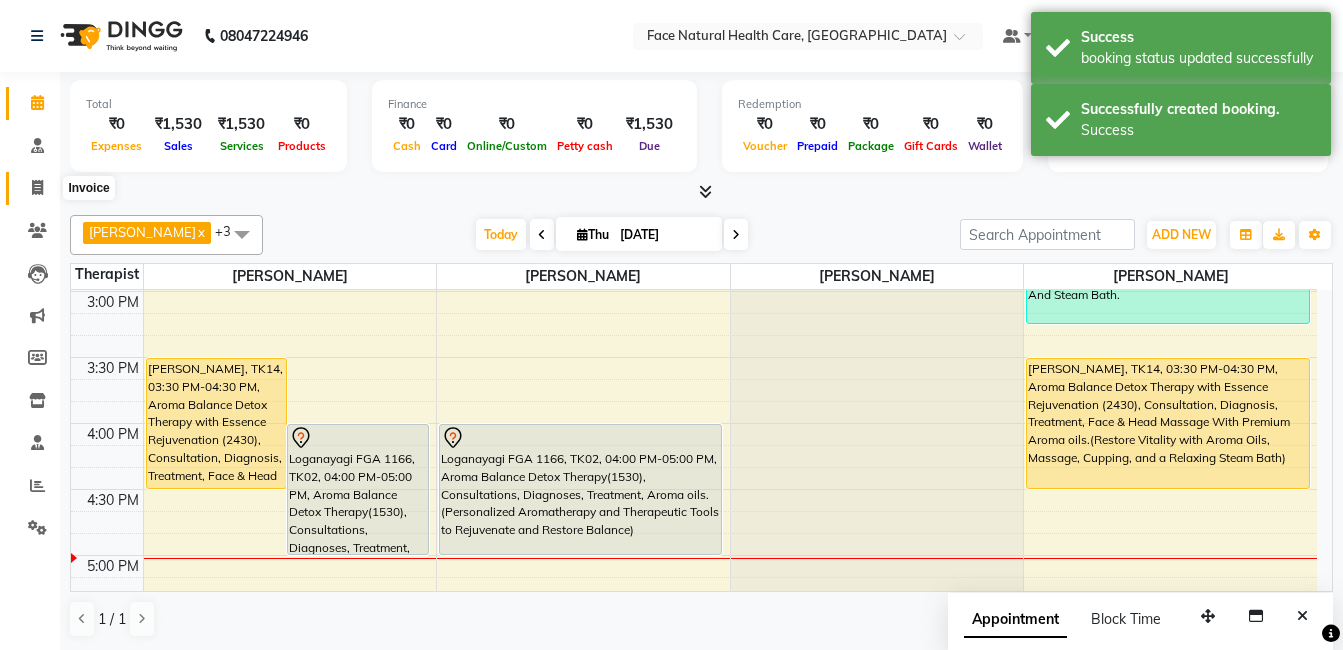 click 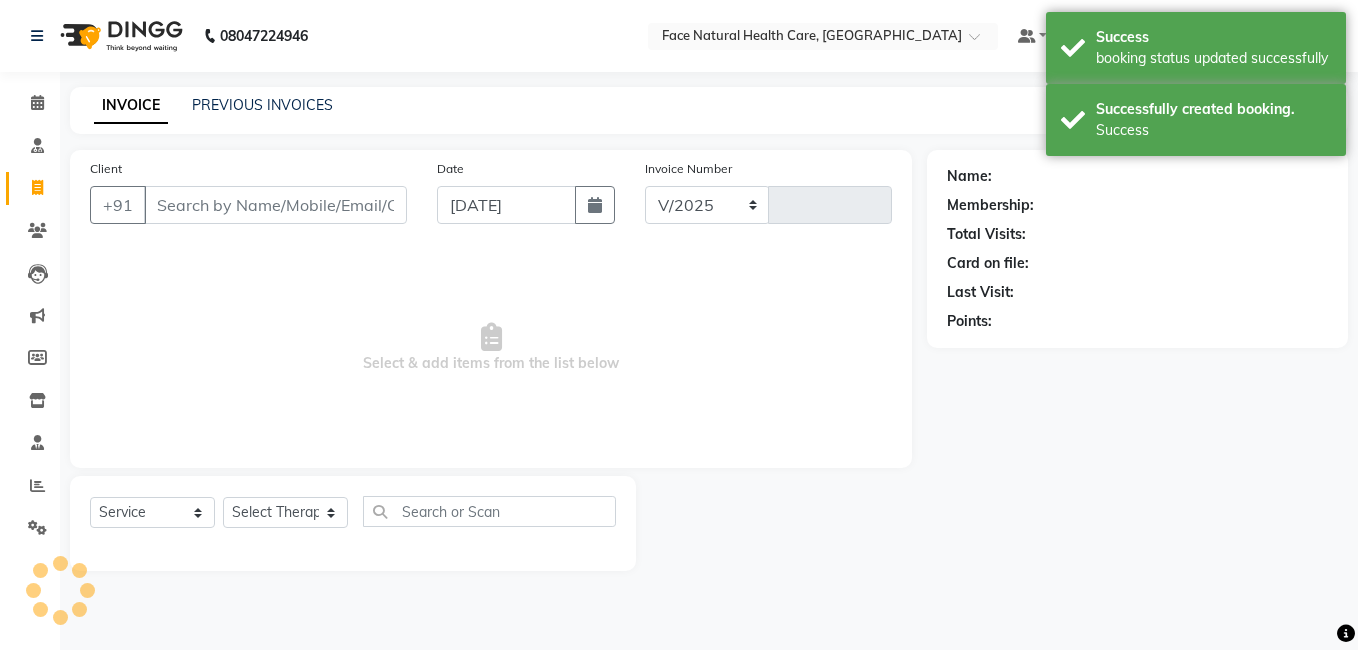 select on "5675" 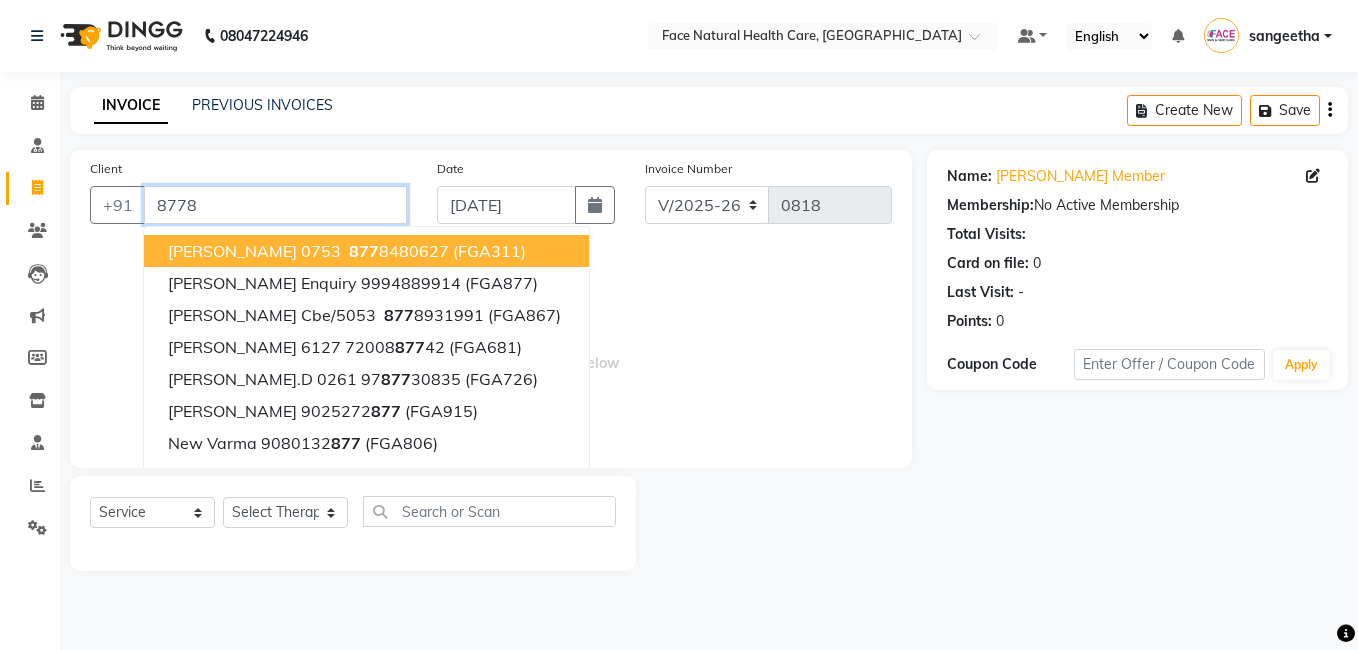 click on "8778" at bounding box center [275, 205] 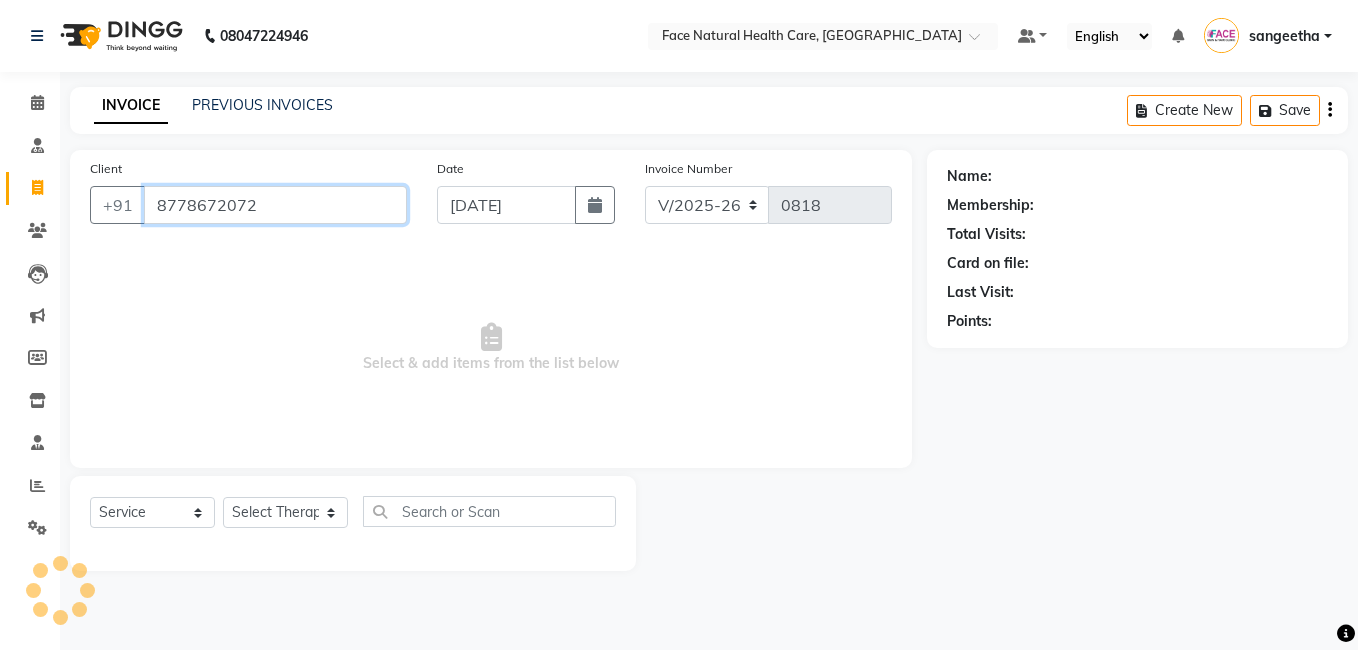 type on "8778672072" 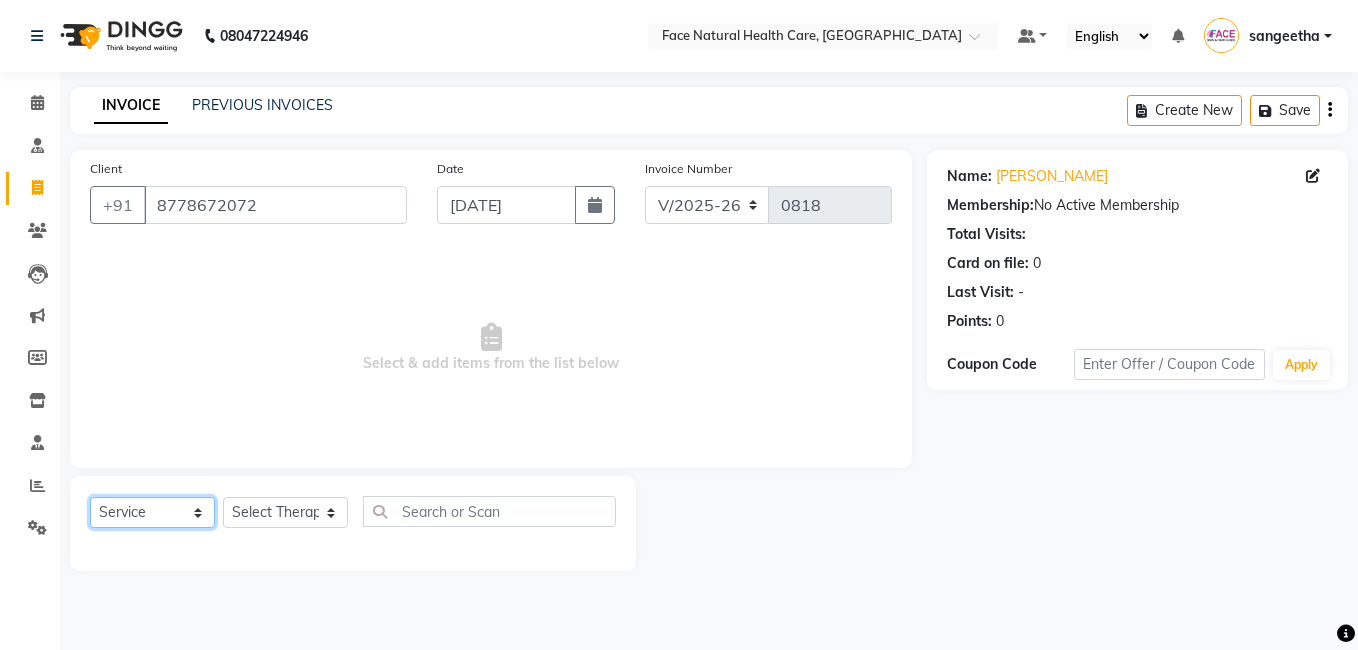 click on "Select  Service  Product  Membership  Package Voucher Prepaid Gift Card" 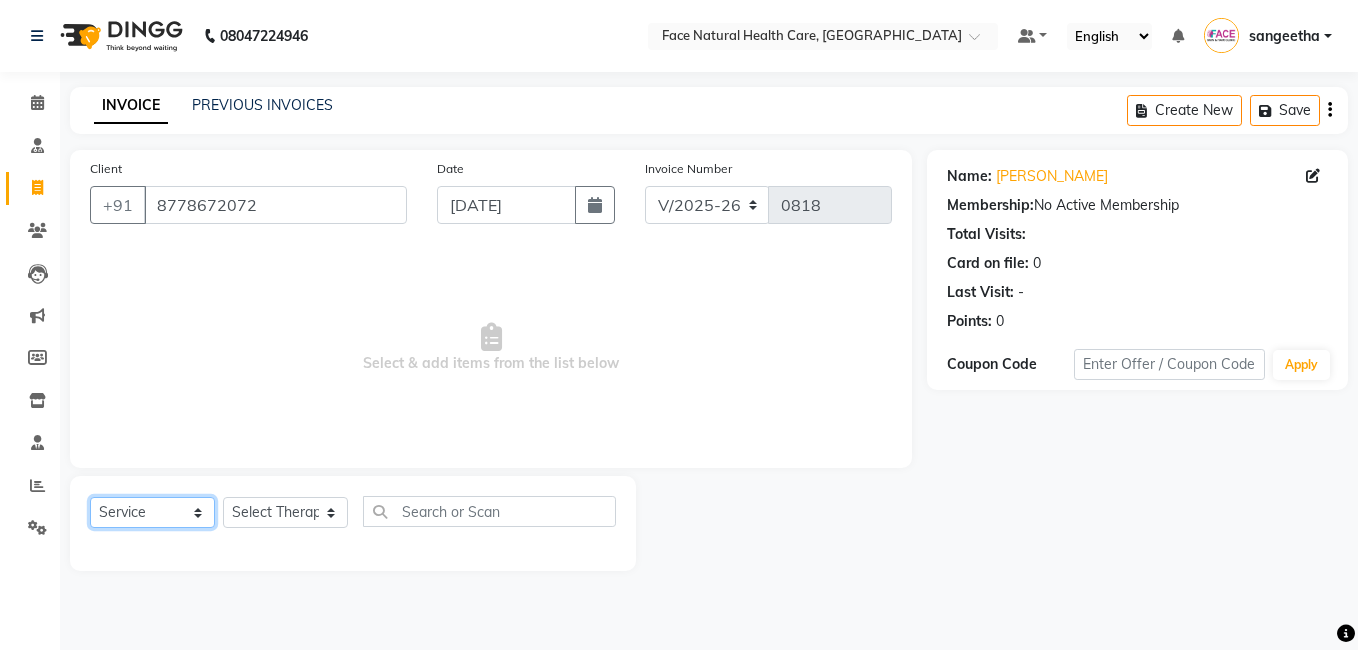 select on "package" 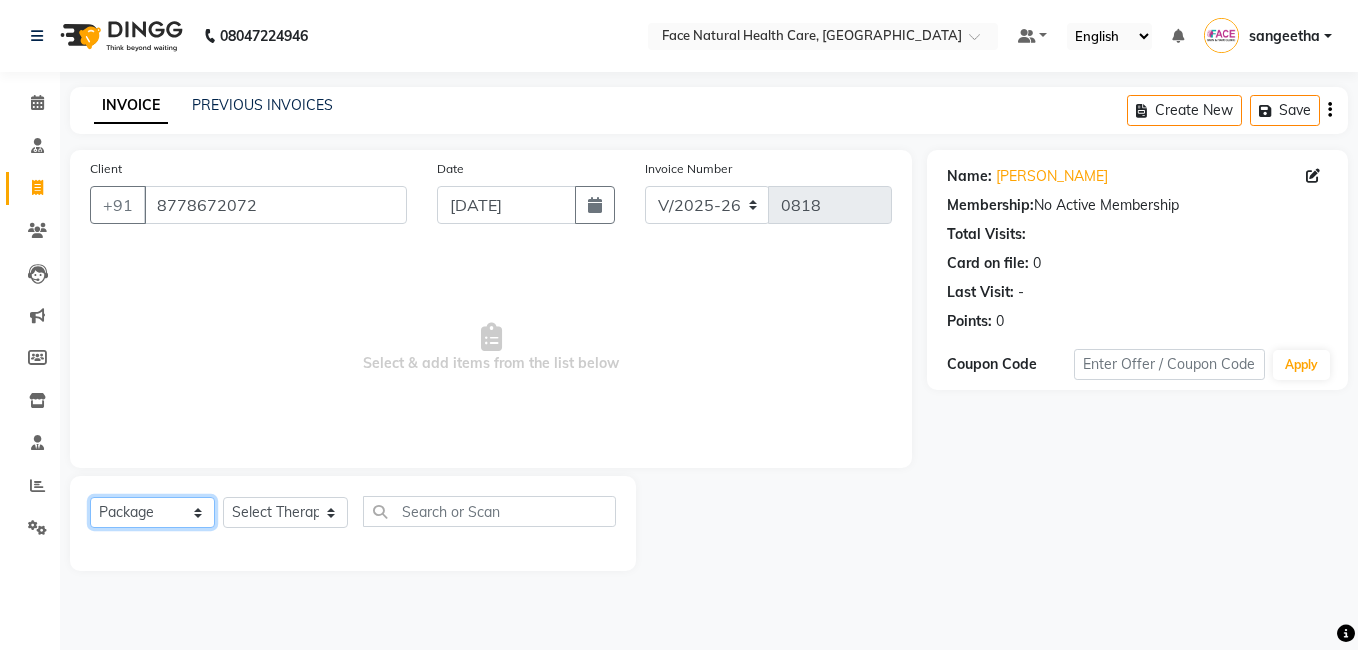 click on "Select  Service  Product  Membership  Package Voucher Prepaid Gift Card" 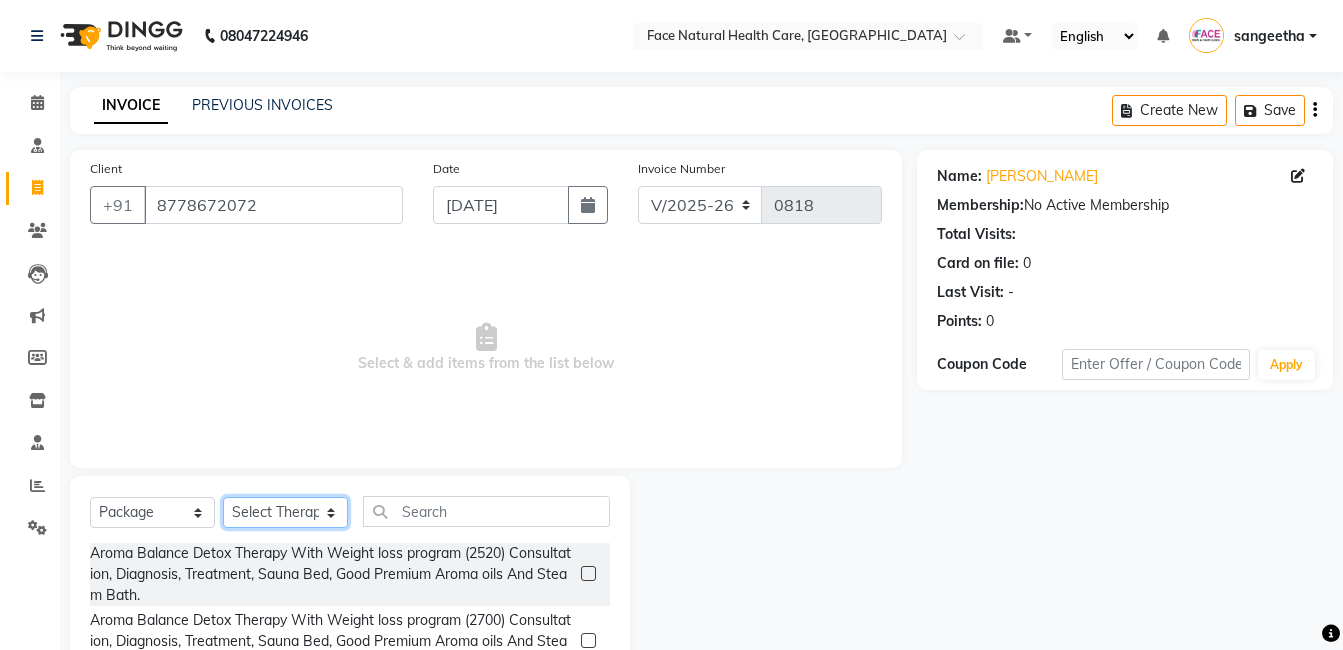 click on "Select Therapist Dr. keerthika Dr. Ranjith Hannah Miracline Janarthanan M Jayalakshmi kaleel rahman Kokila Nandhini sangeetha Sivakumar Soorya" 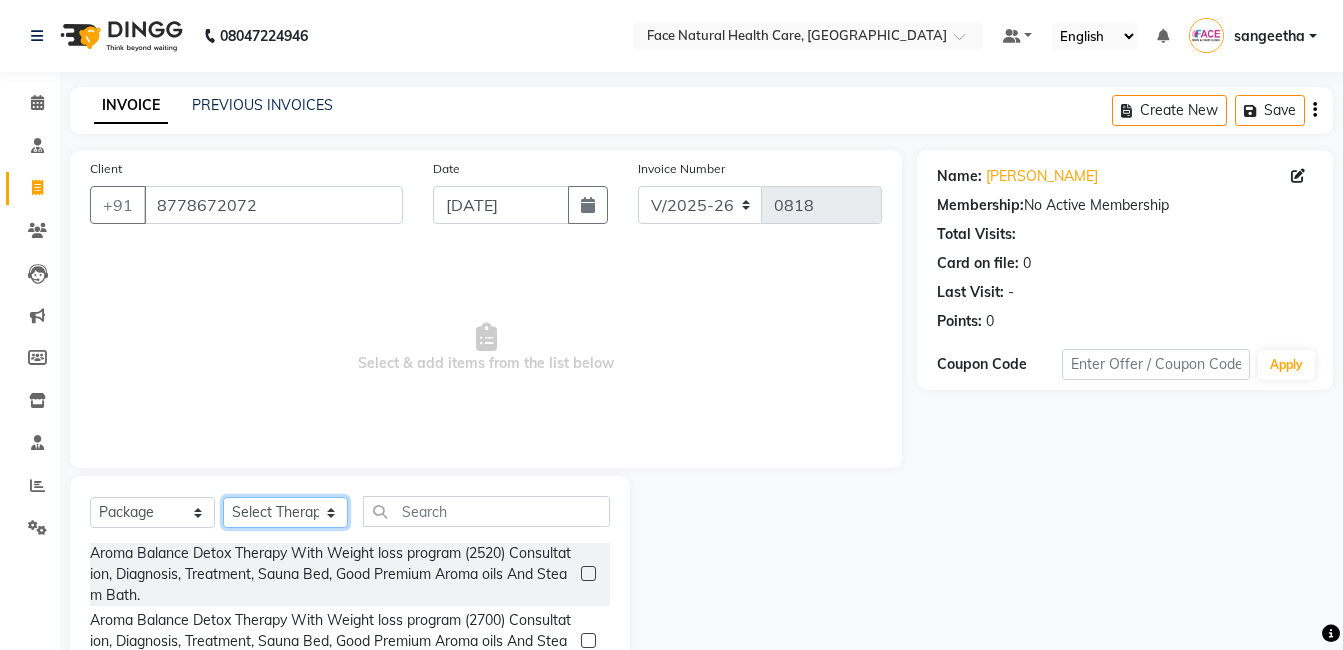 select on "65164" 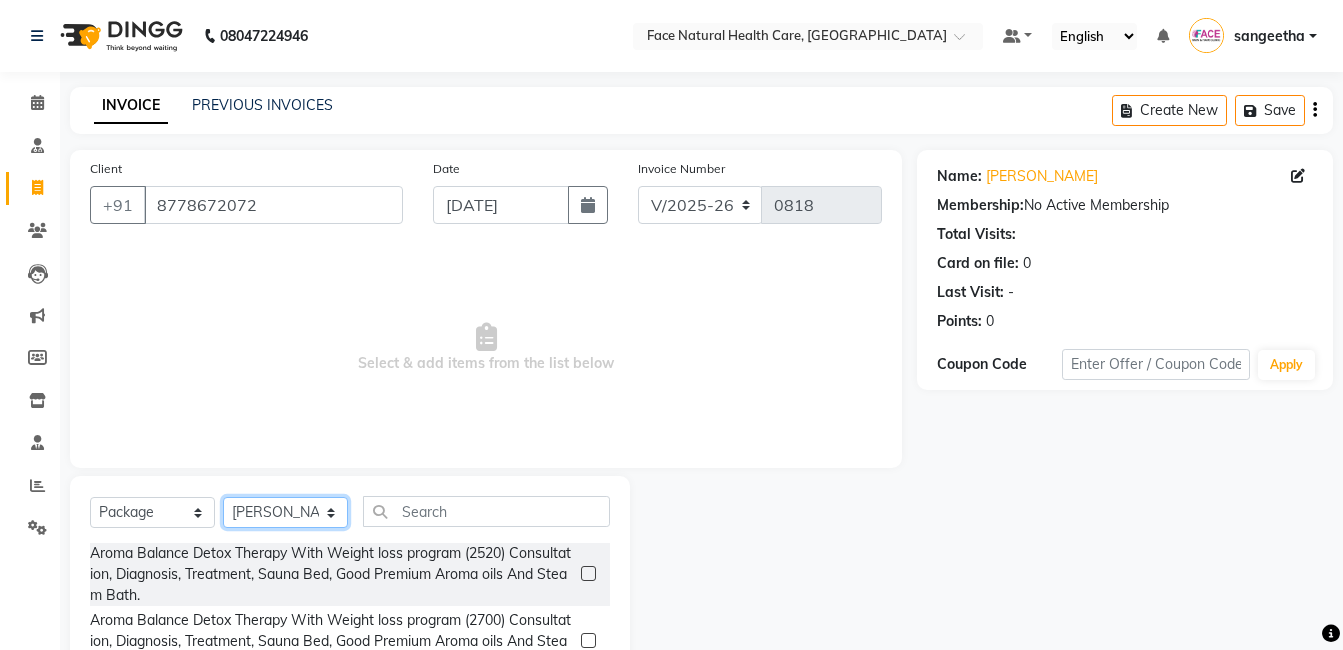 click on "Select Therapist Dr. keerthika Dr. Ranjith Hannah Miracline Janarthanan M Jayalakshmi kaleel rahman Kokila Nandhini sangeetha Sivakumar Soorya" 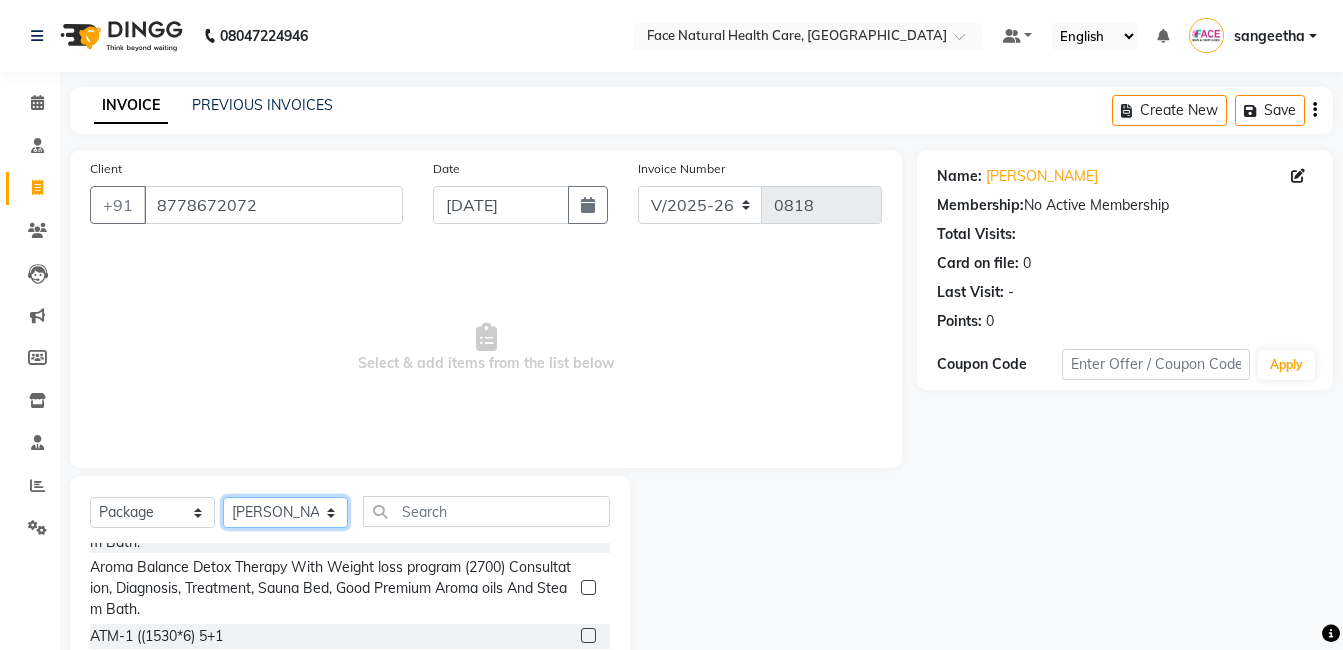 scroll, scrollTop: 137, scrollLeft: 0, axis: vertical 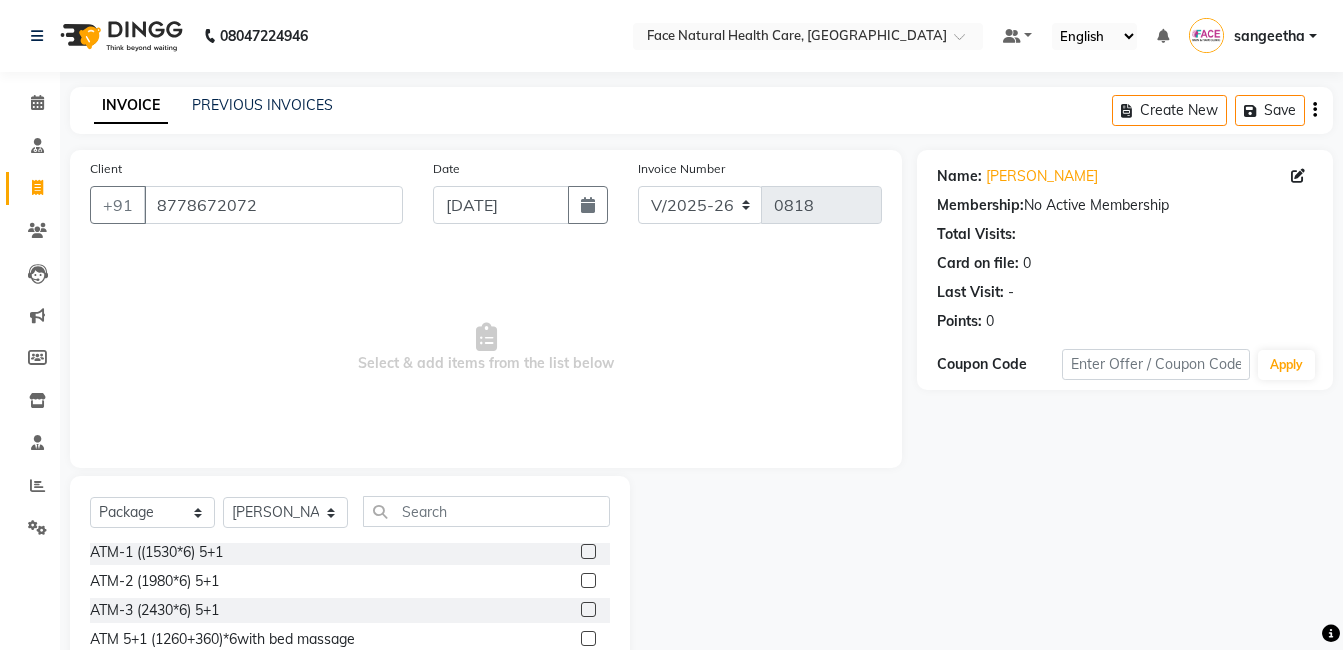 click 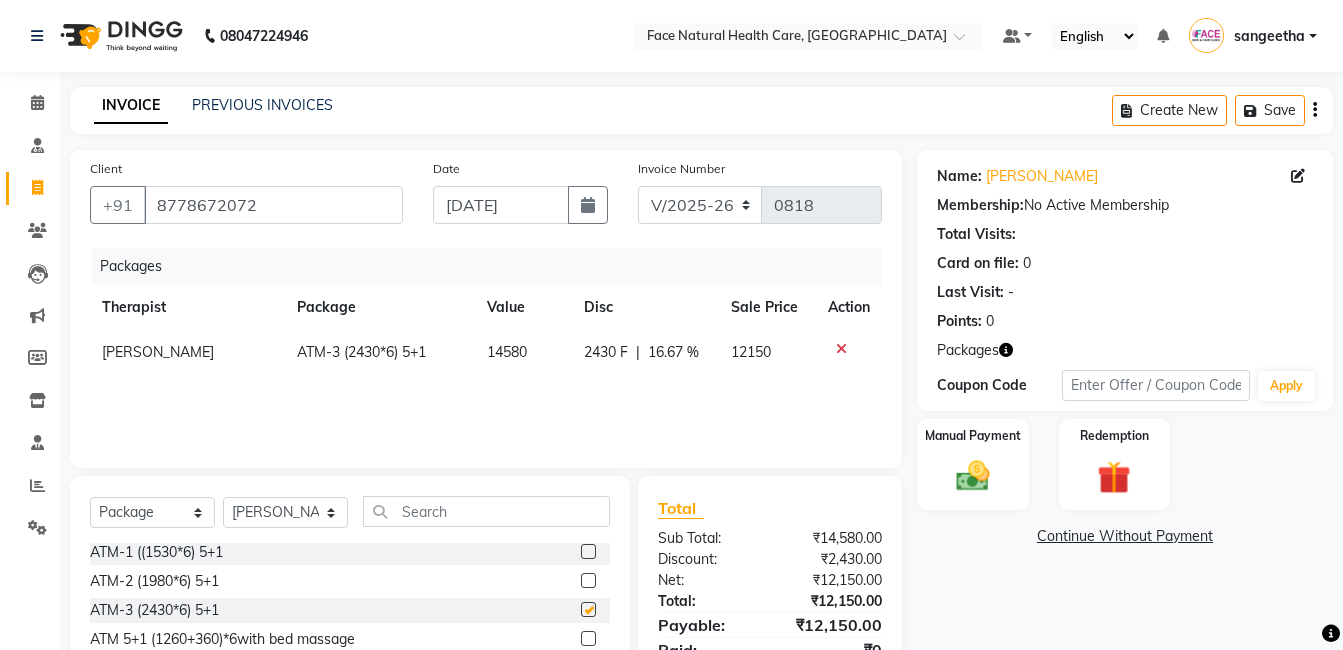 checkbox on "false" 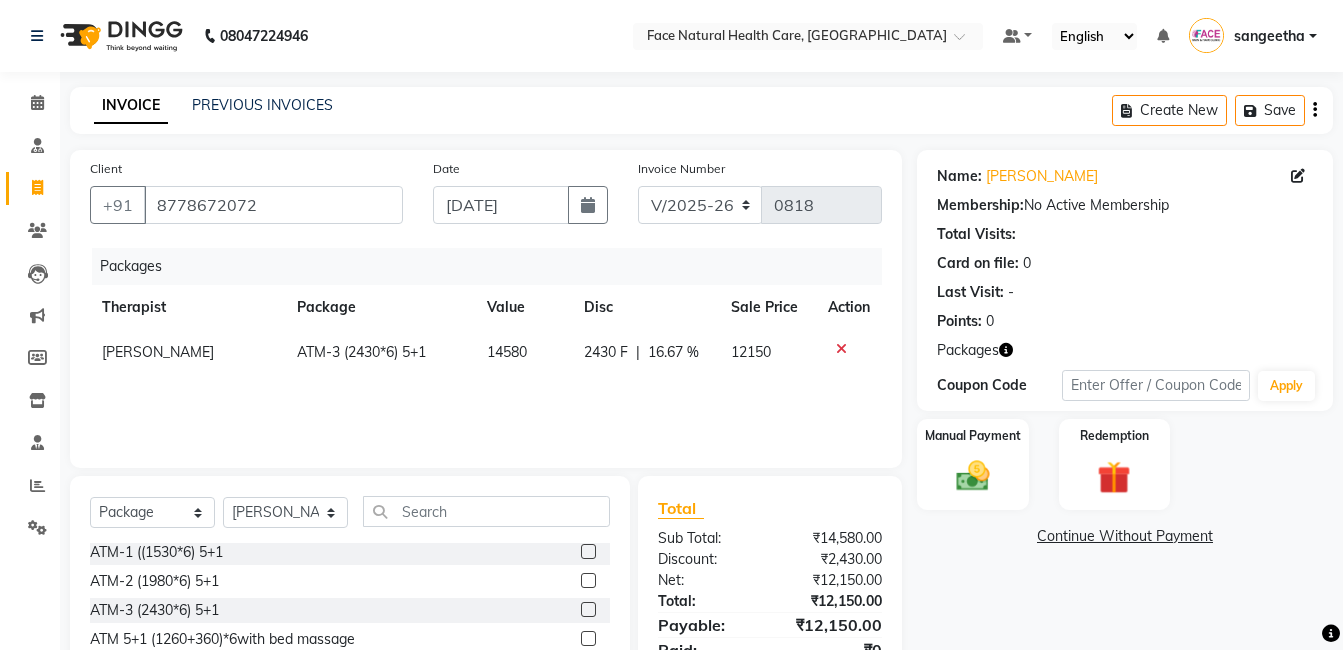 click on "Continue Without Payment" 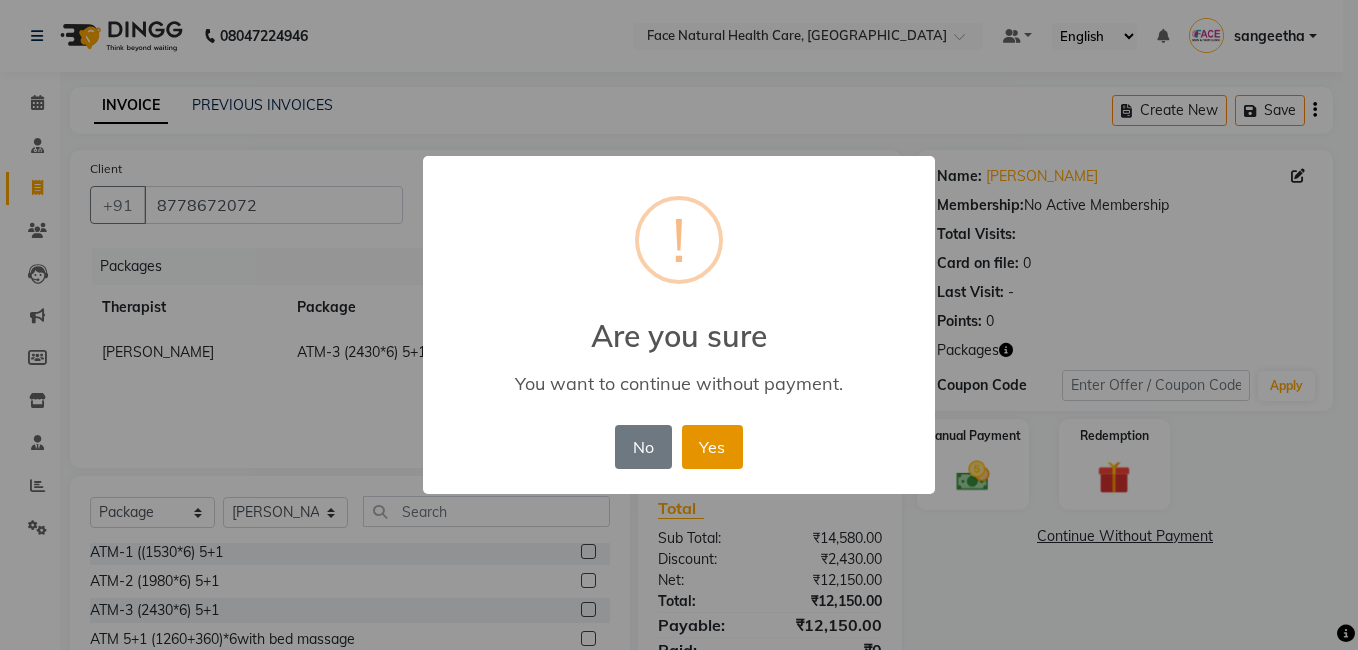 click on "Yes" at bounding box center (712, 447) 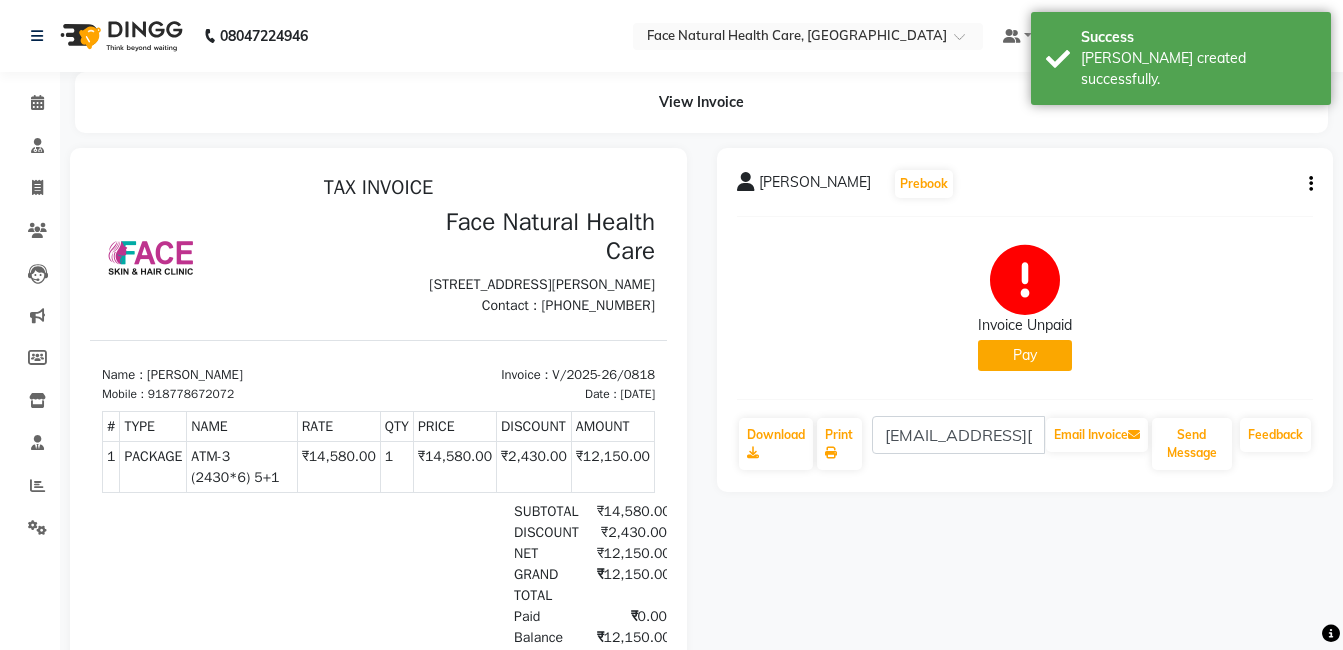scroll, scrollTop: 0, scrollLeft: 0, axis: both 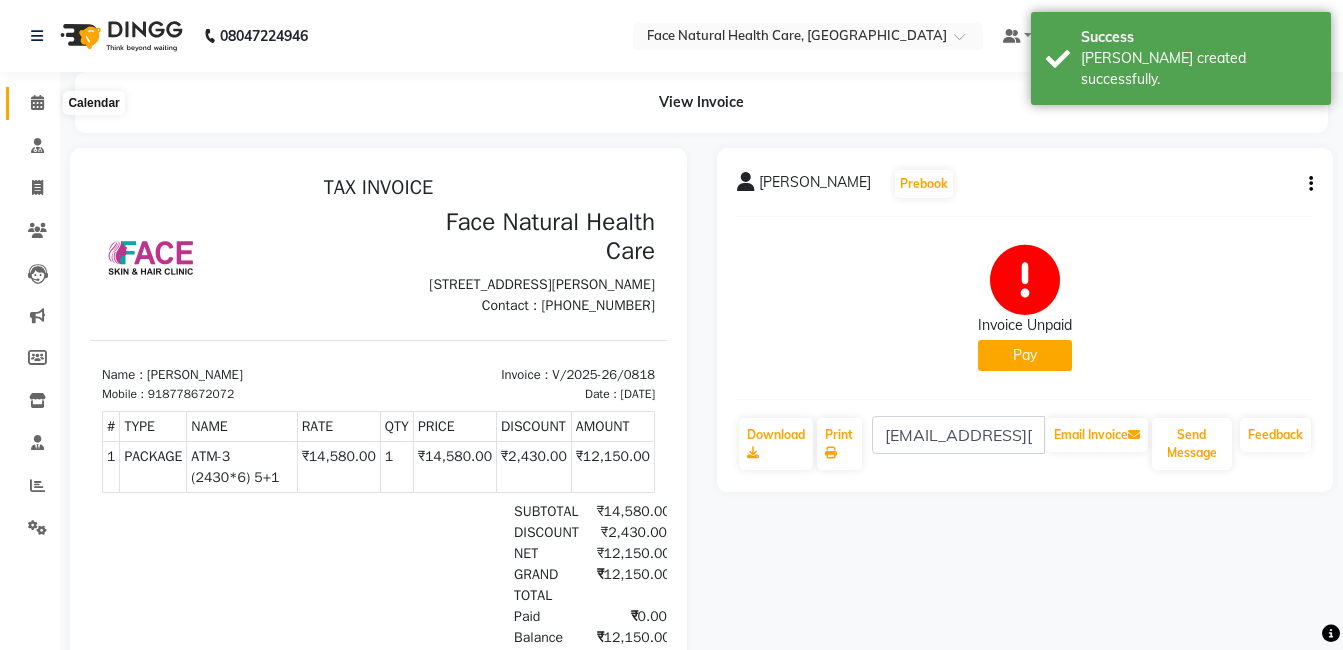click 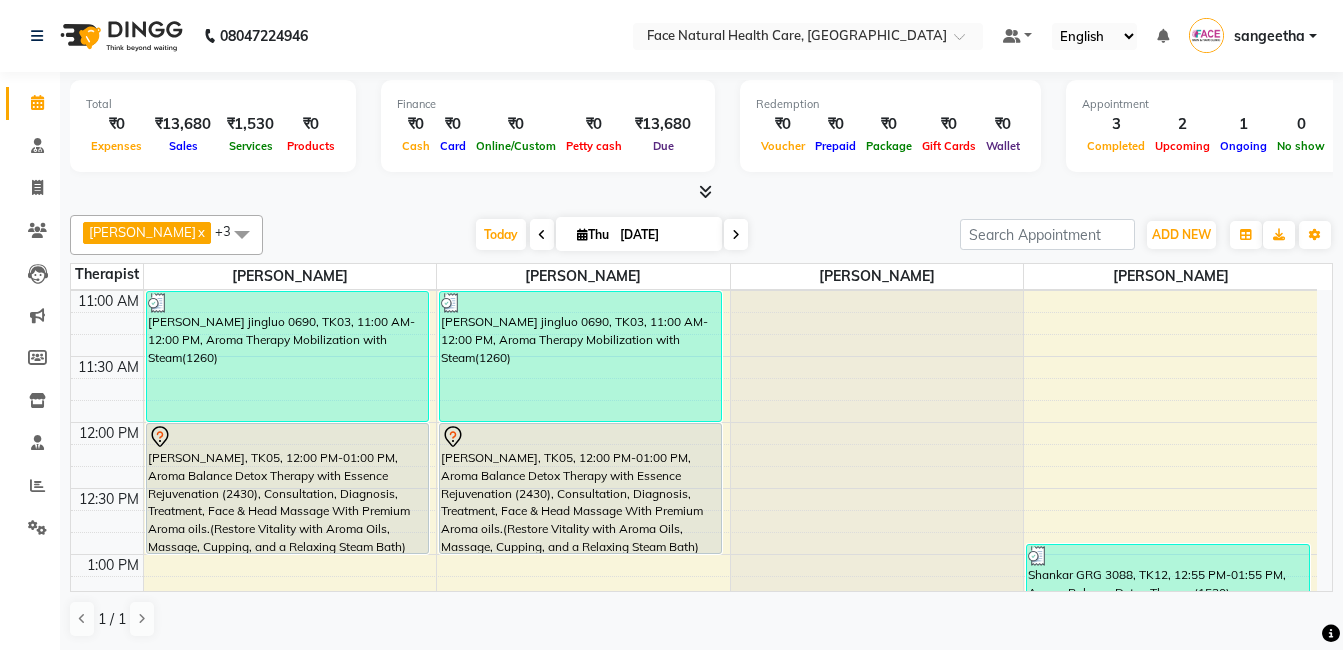 scroll, scrollTop: 526, scrollLeft: 0, axis: vertical 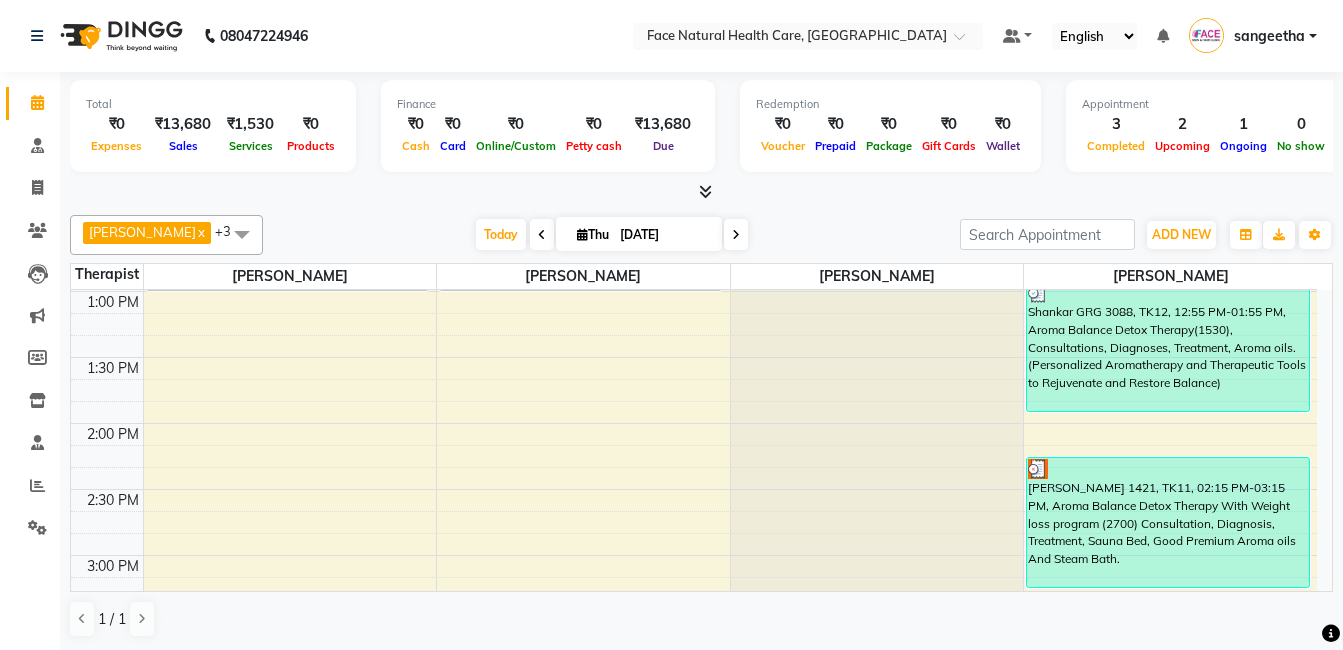 click on "Ravikumar 1421, TK11, 02:15 PM-03:15 PM, Aroma Balance Detox Therapy With Weight loss program (2700) Consultation, Diagnosis, Treatment, Sauna Bed,  Good Premium Aroma oils And Steam Bath." at bounding box center [1168, 522] 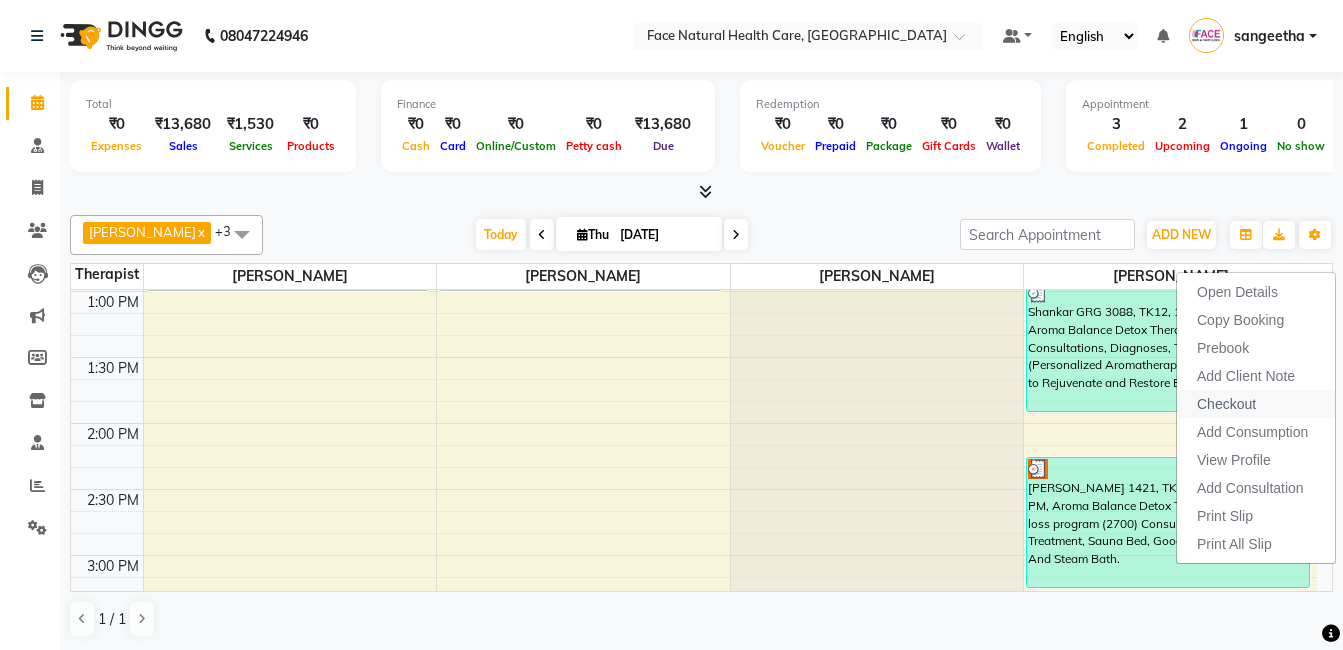 click on "Checkout" at bounding box center (1226, 404) 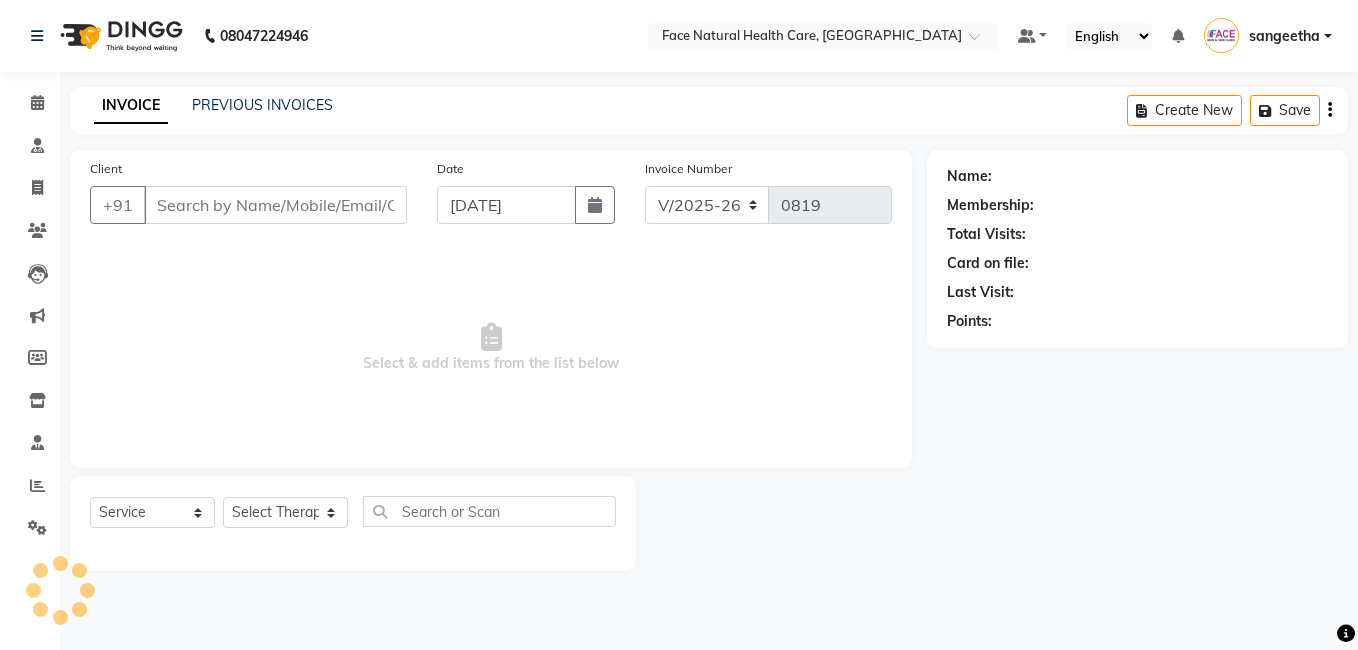 type on "9443130509" 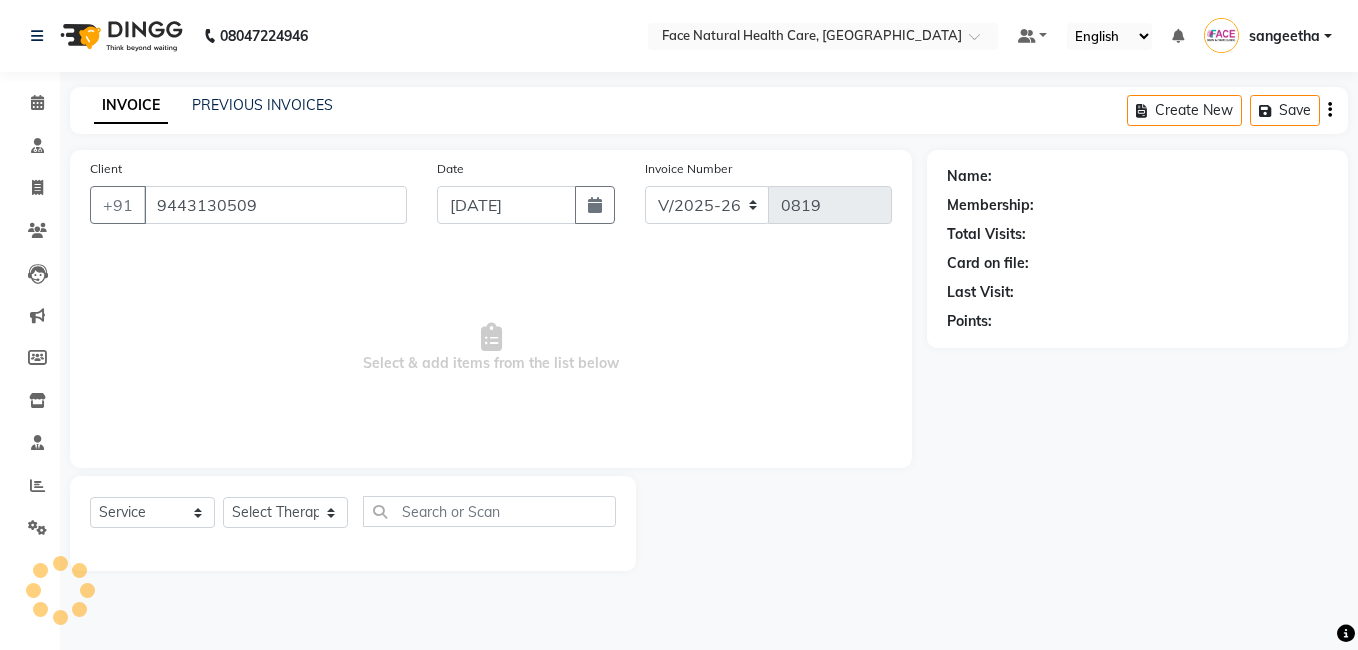 select on "65164" 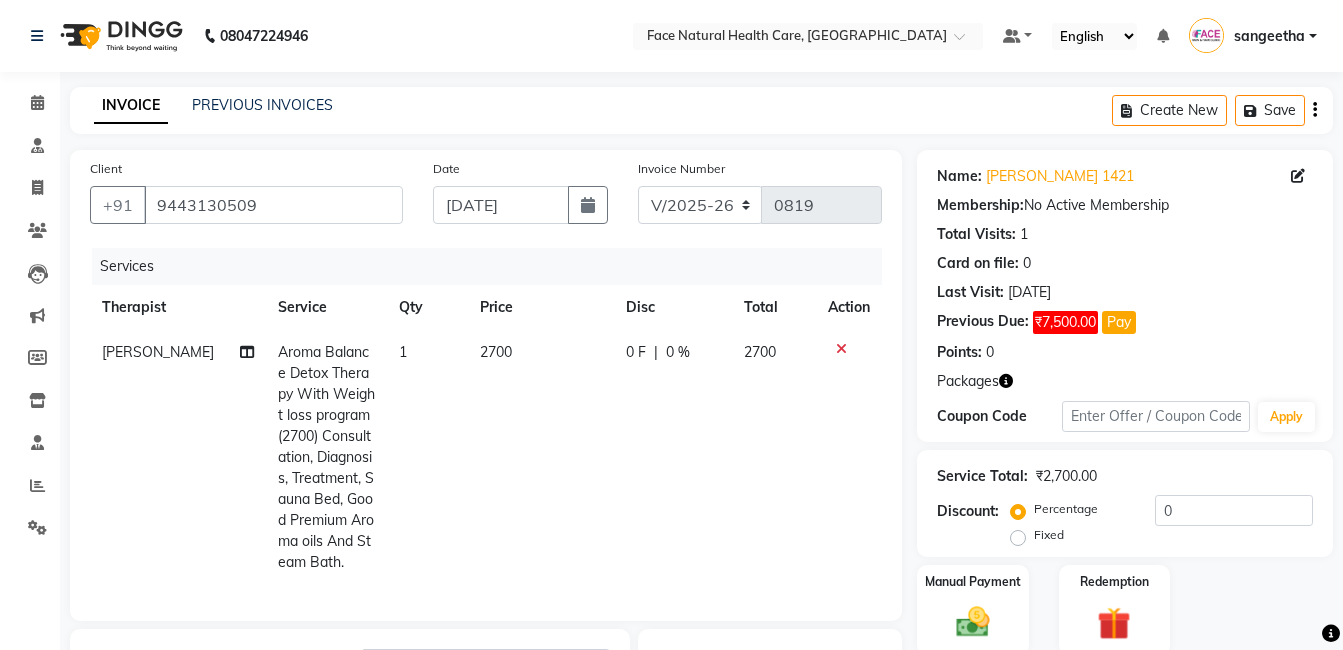 click on "2700" 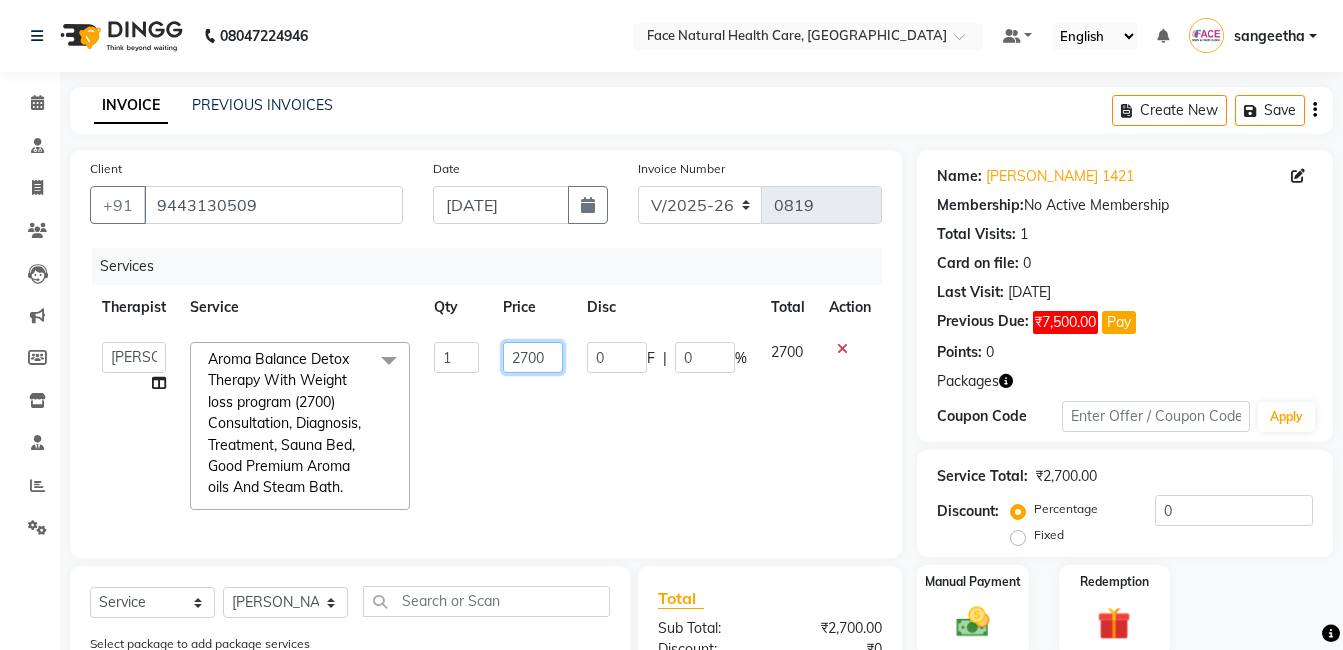 click on "2700" 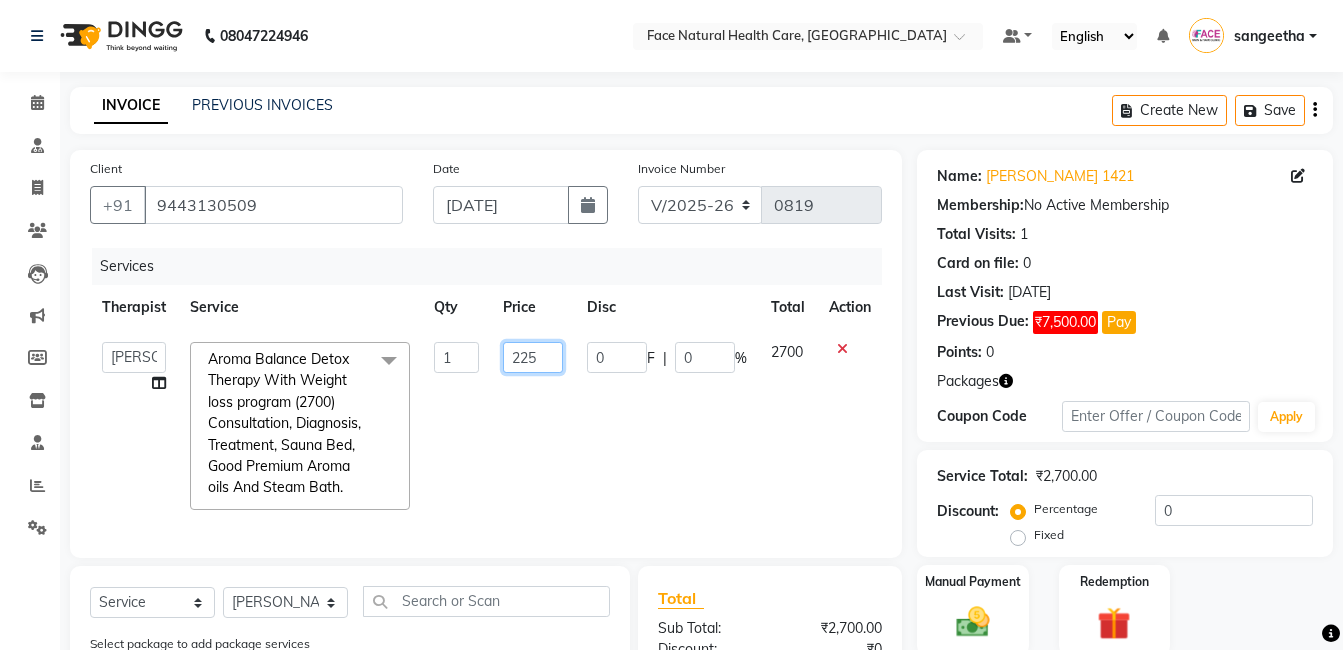type on "2250" 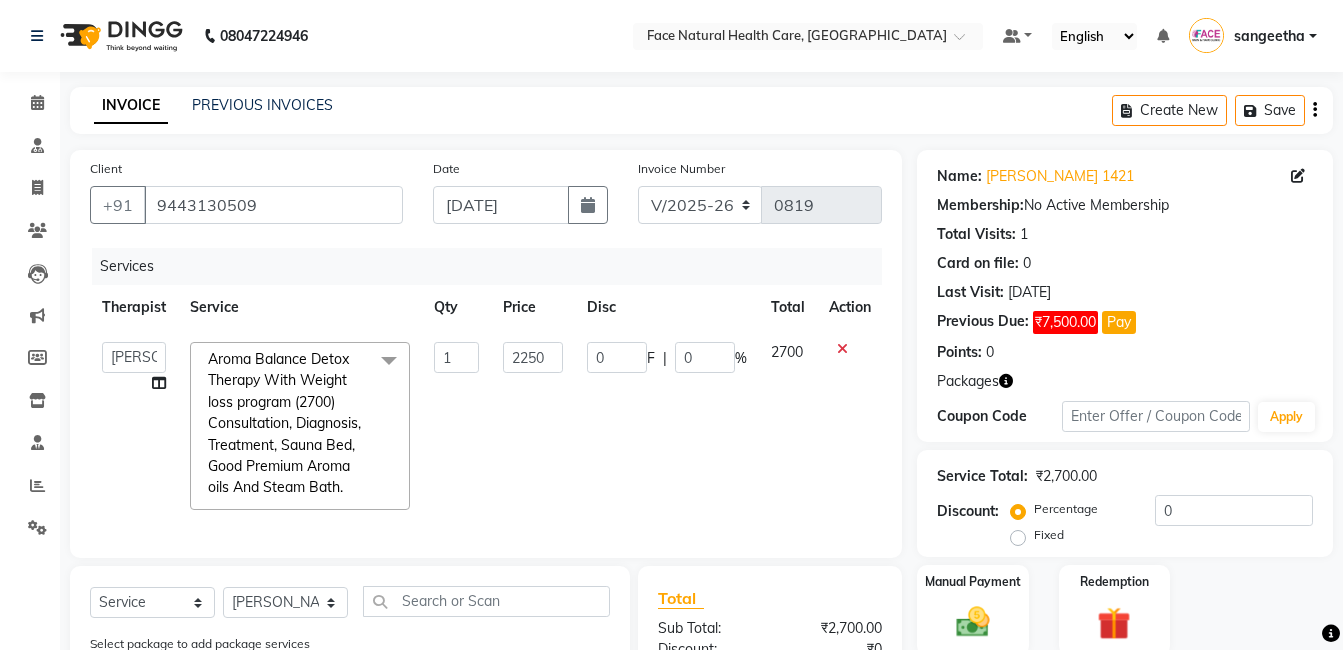 click on "2700" 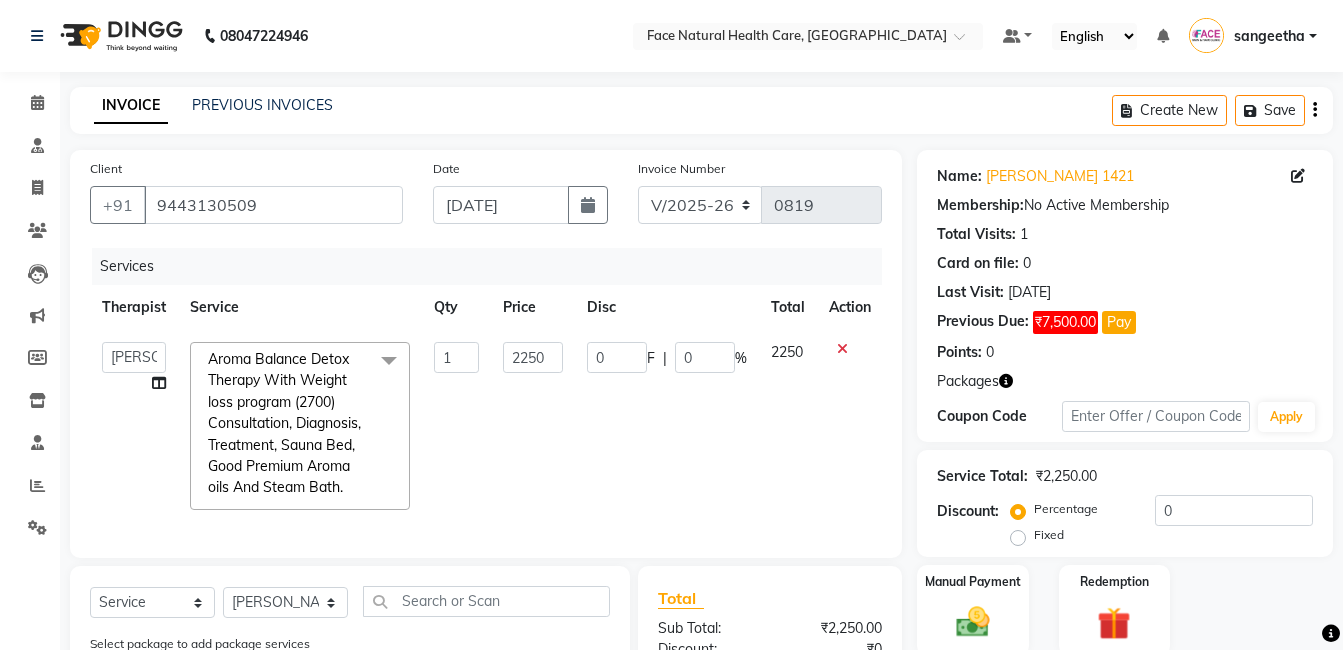 scroll, scrollTop: 323, scrollLeft: 0, axis: vertical 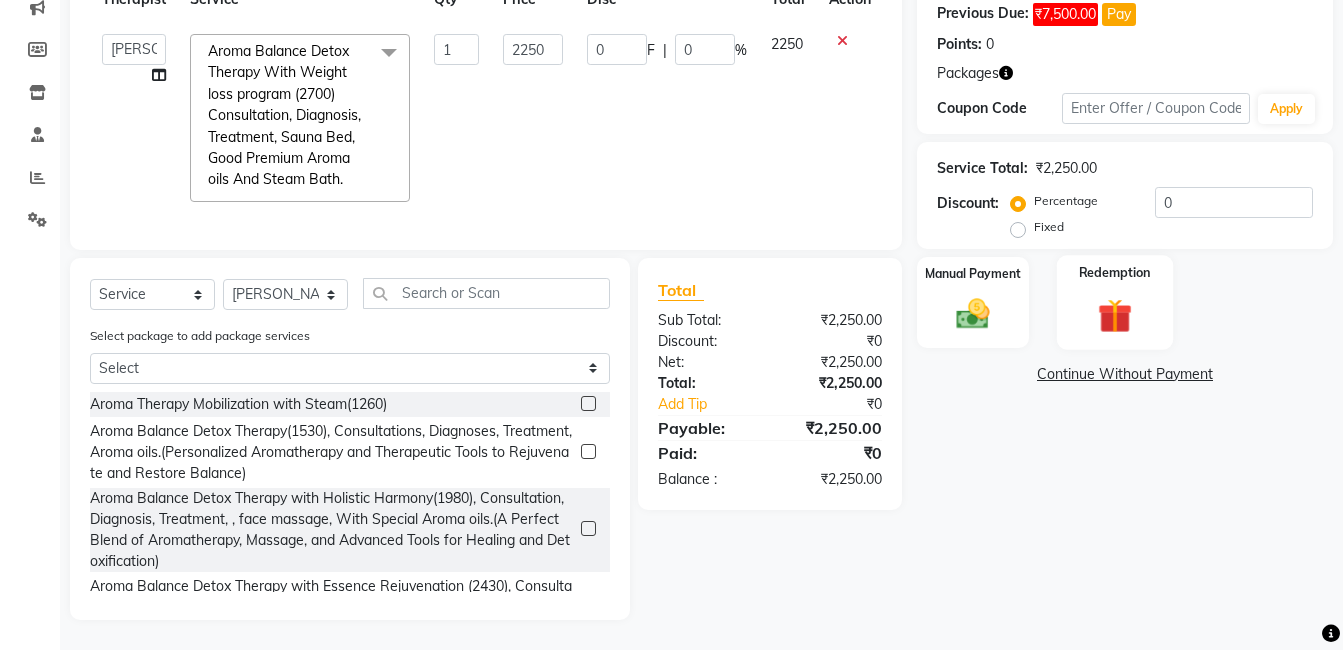 click 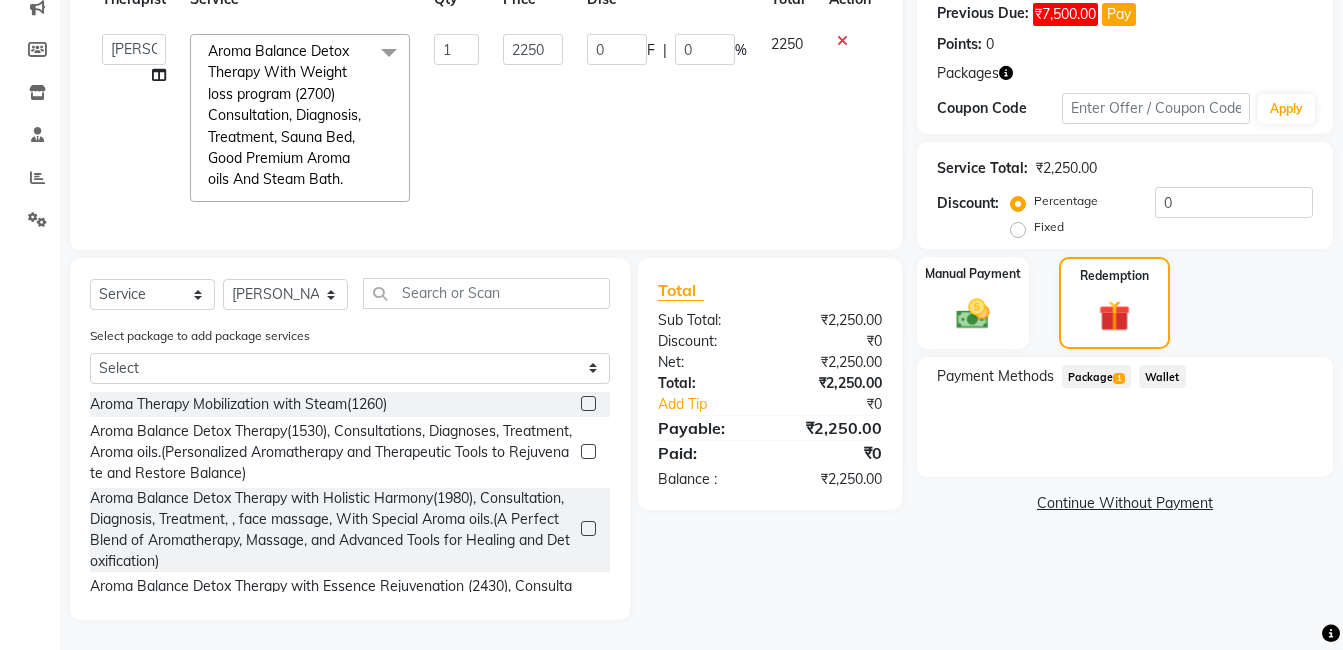 click on "Package  1" 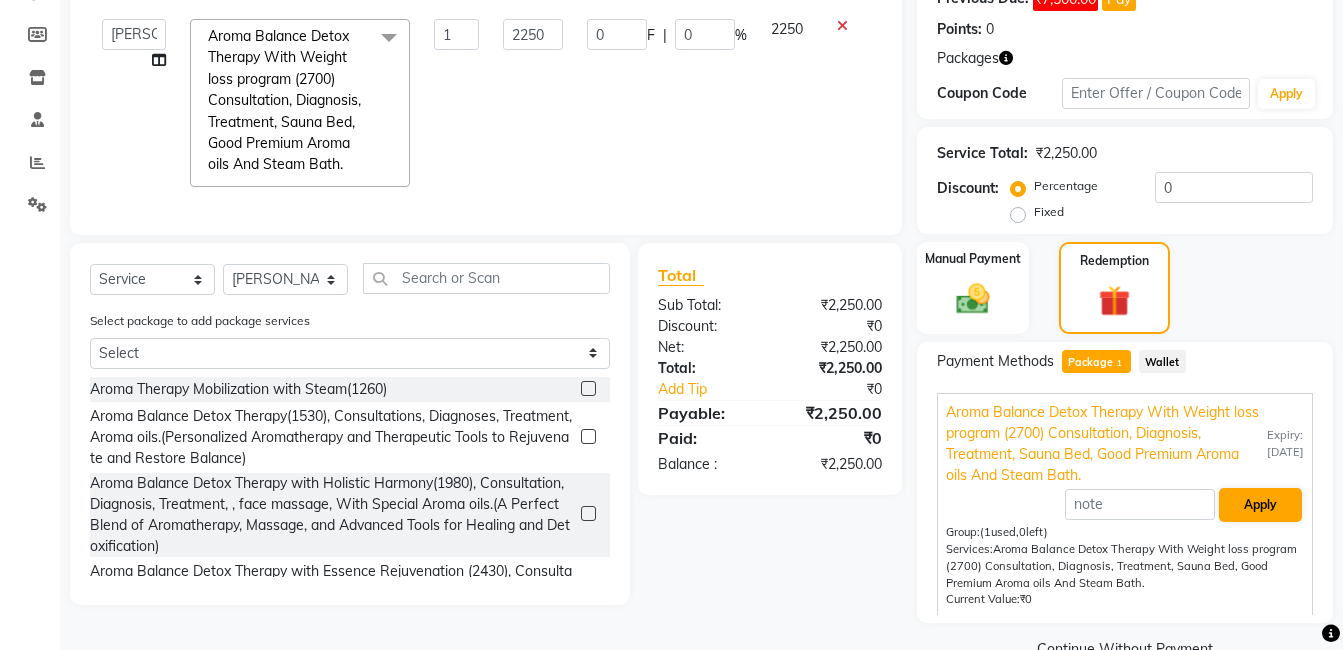 click on "Apply" at bounding box center (1260, 505) 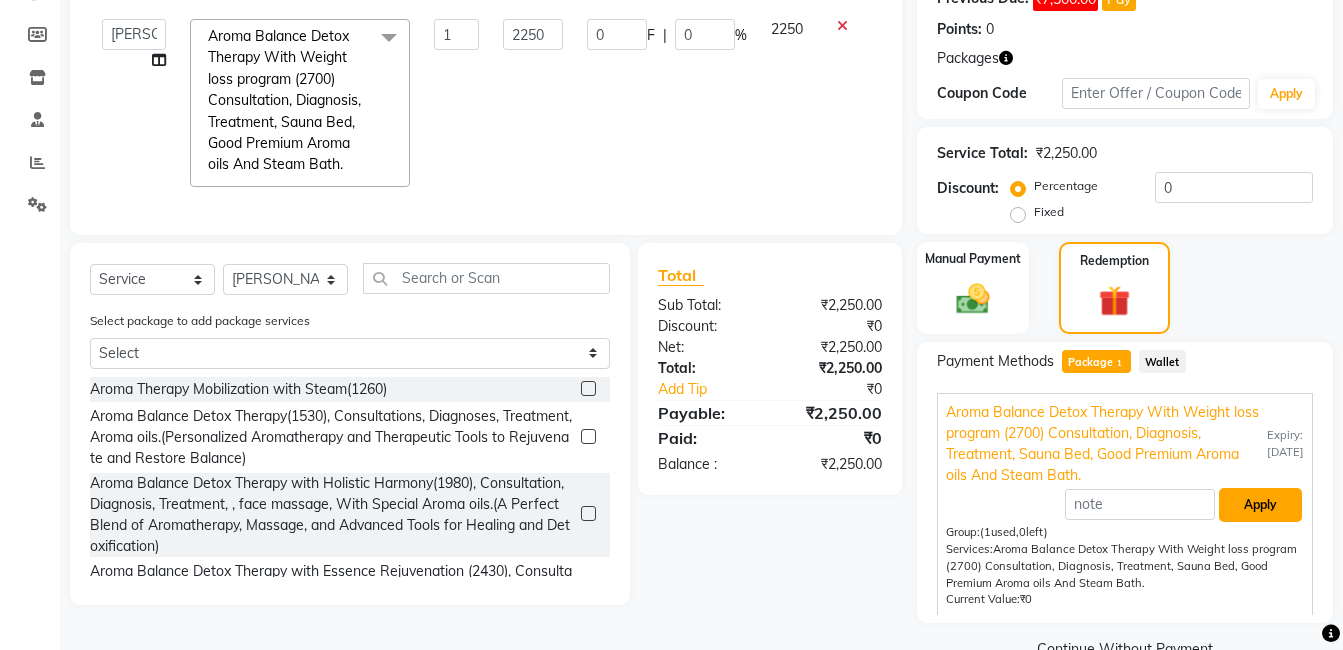 type on "Aroma Balance Detox Therapy With Weight loss program (2700) Consultation, Diagnosis, Treatment, Sauna Bed,  Good Premium Aroma oils And Steam Bath." 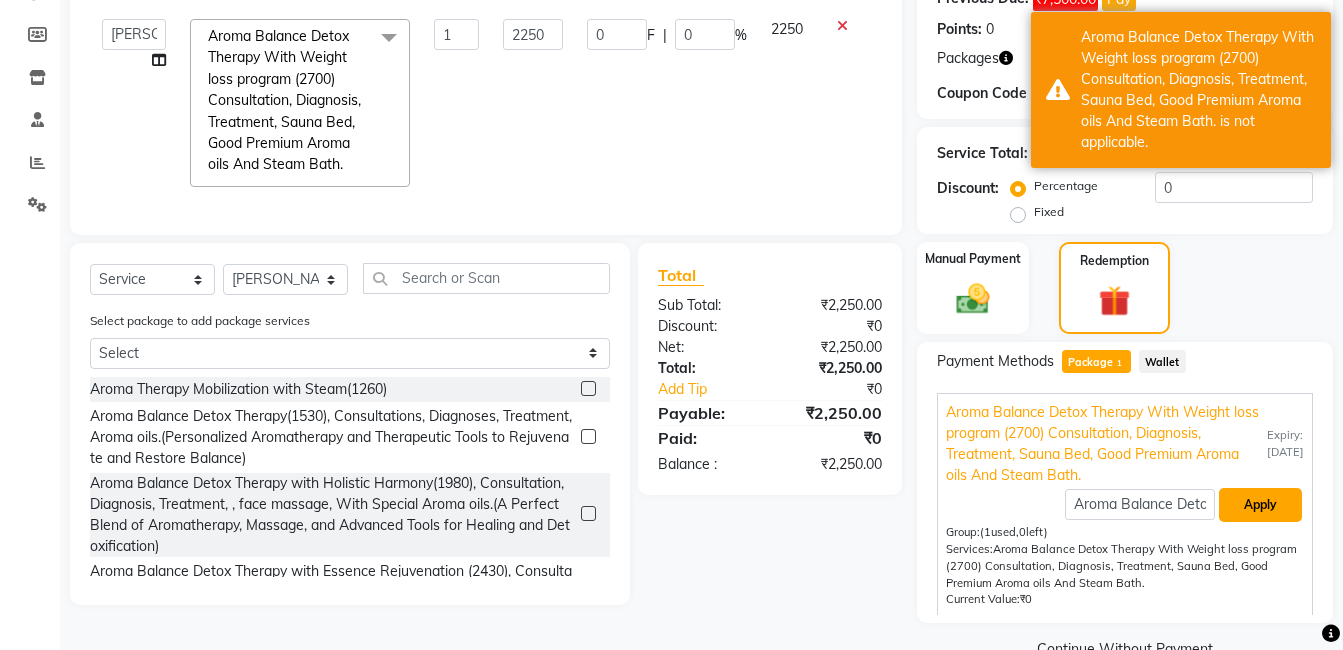 scroll, scrollTop: 146, scrollLeft: 0, axis: vertical 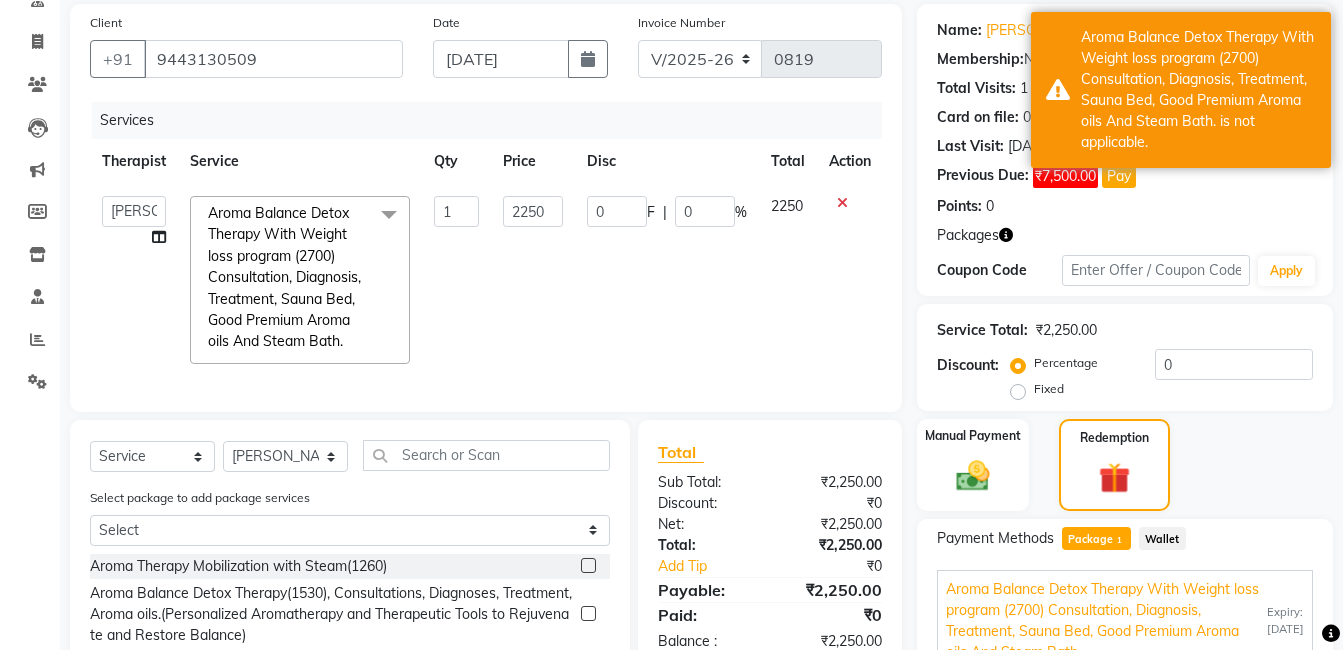 click 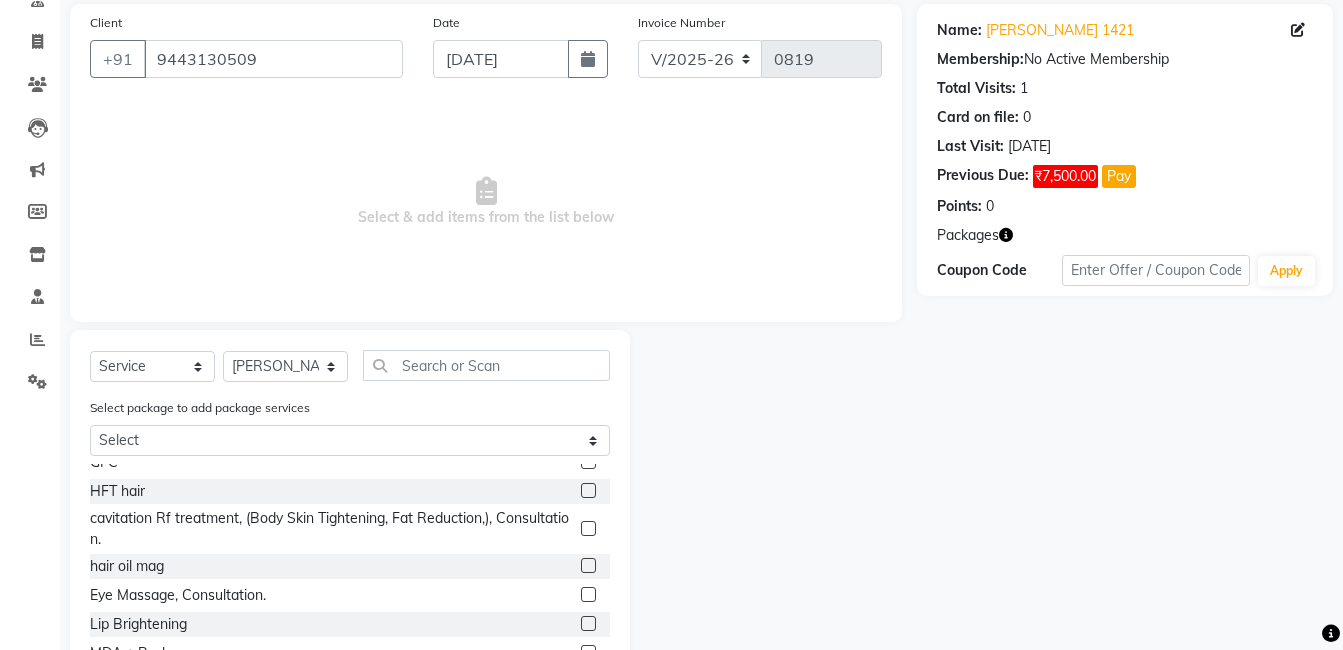 scroll, scrollTop: 1468, scrollLeft: 0, axis: vertical 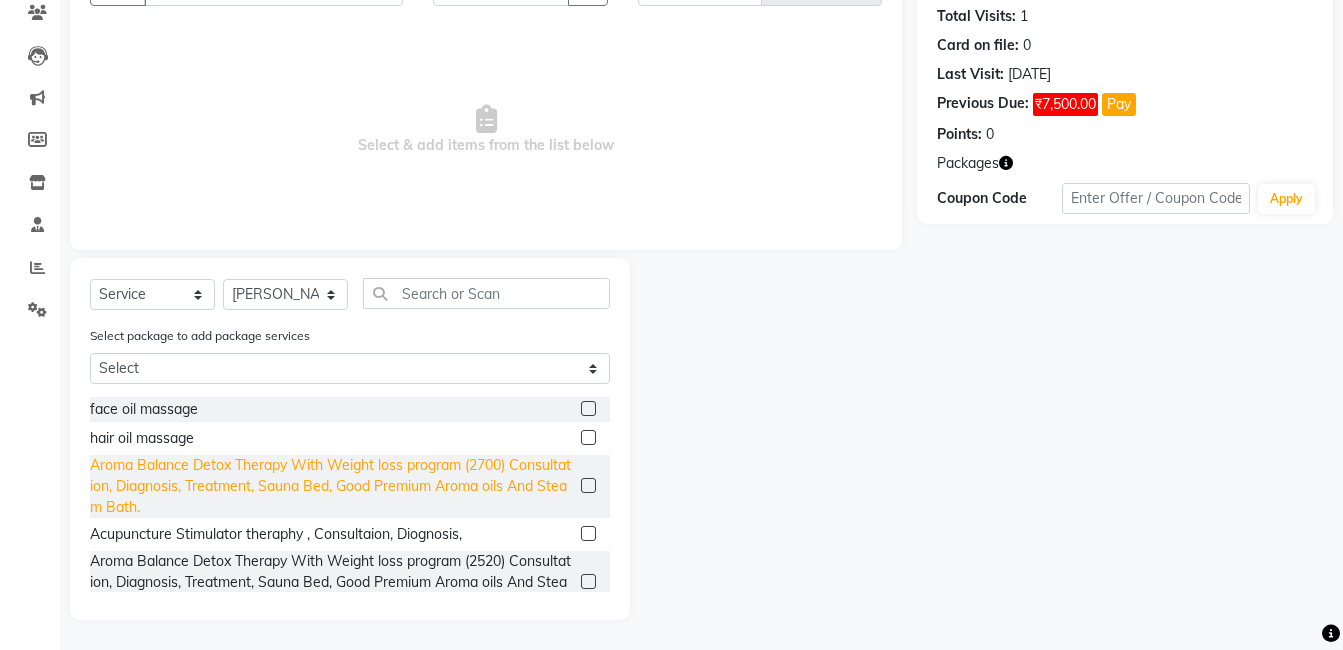 click on "Aroma Balance Detox Therapy With Weight loss program (2700) Consultation, Diagnosis, Treatment, Sauna Bed,  Good Premium Aroma oils And Steam Bath." 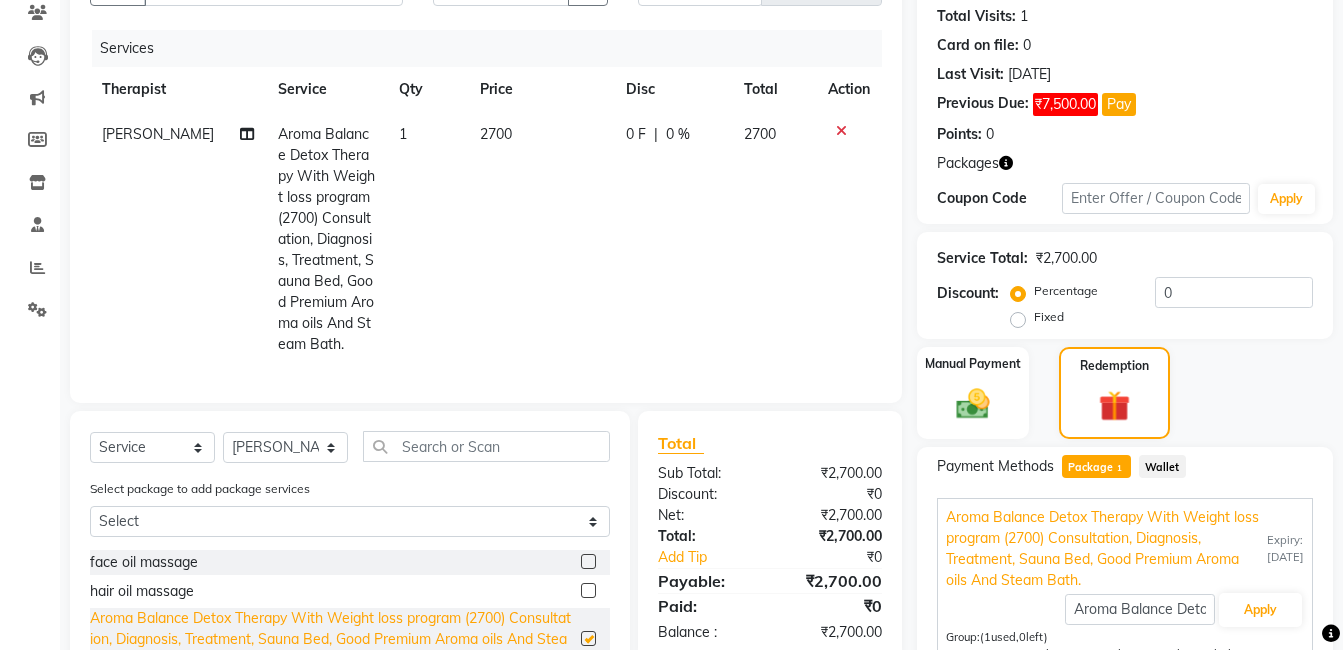 checkbox on "false" 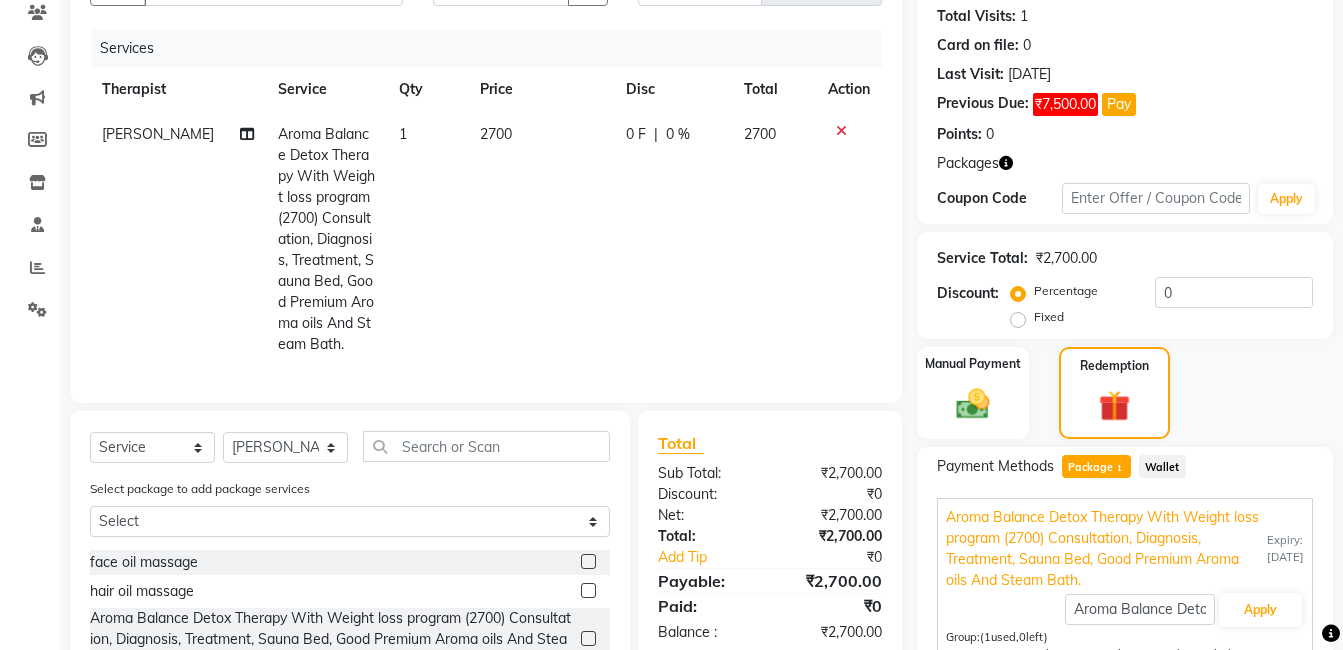 click on "2700" 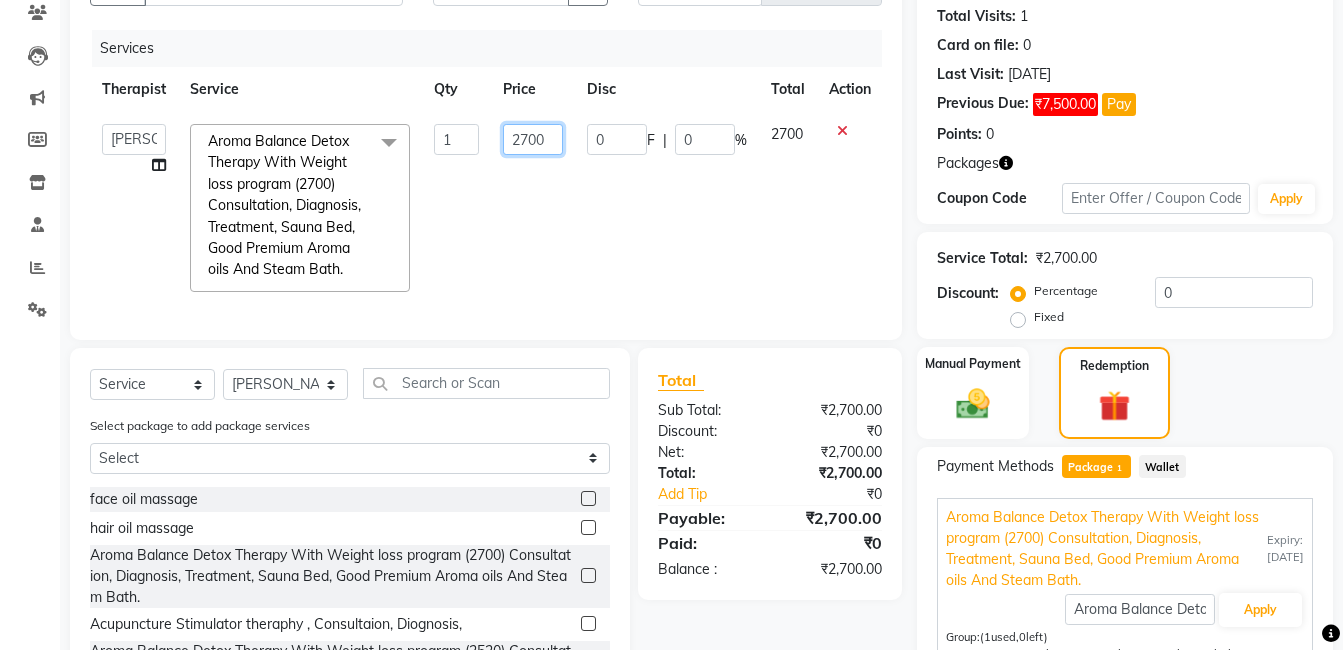 click on "2700" 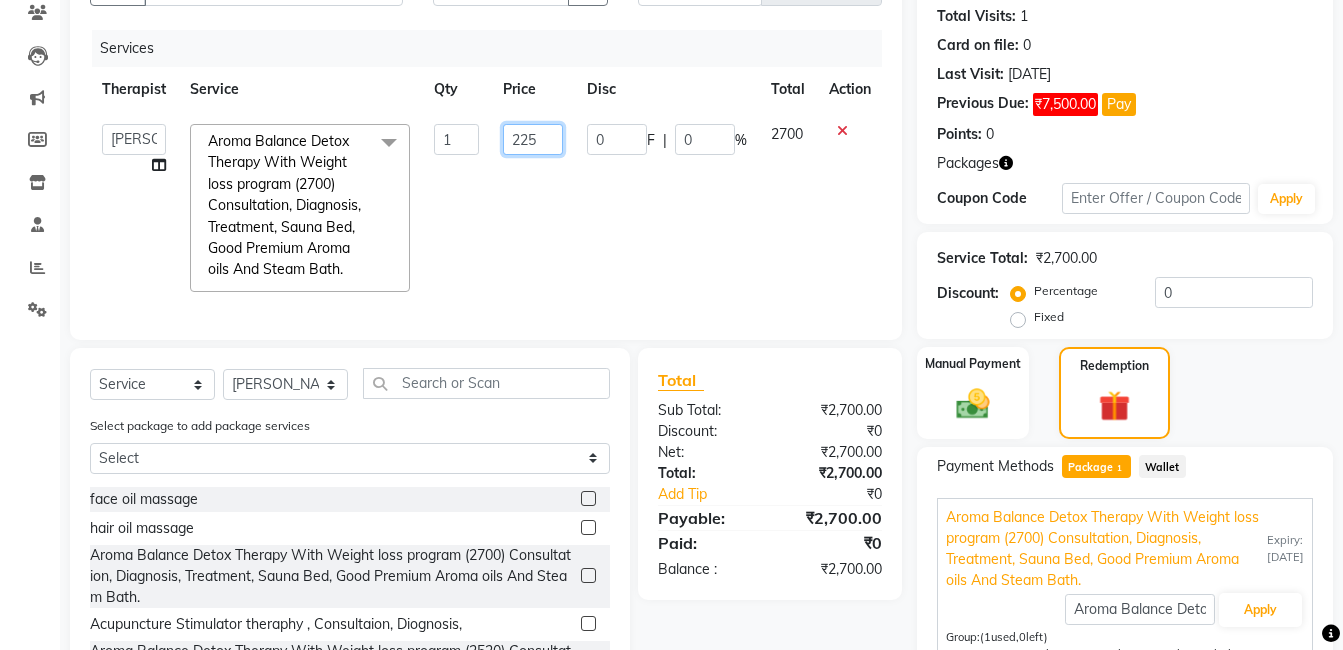 type on "2250" 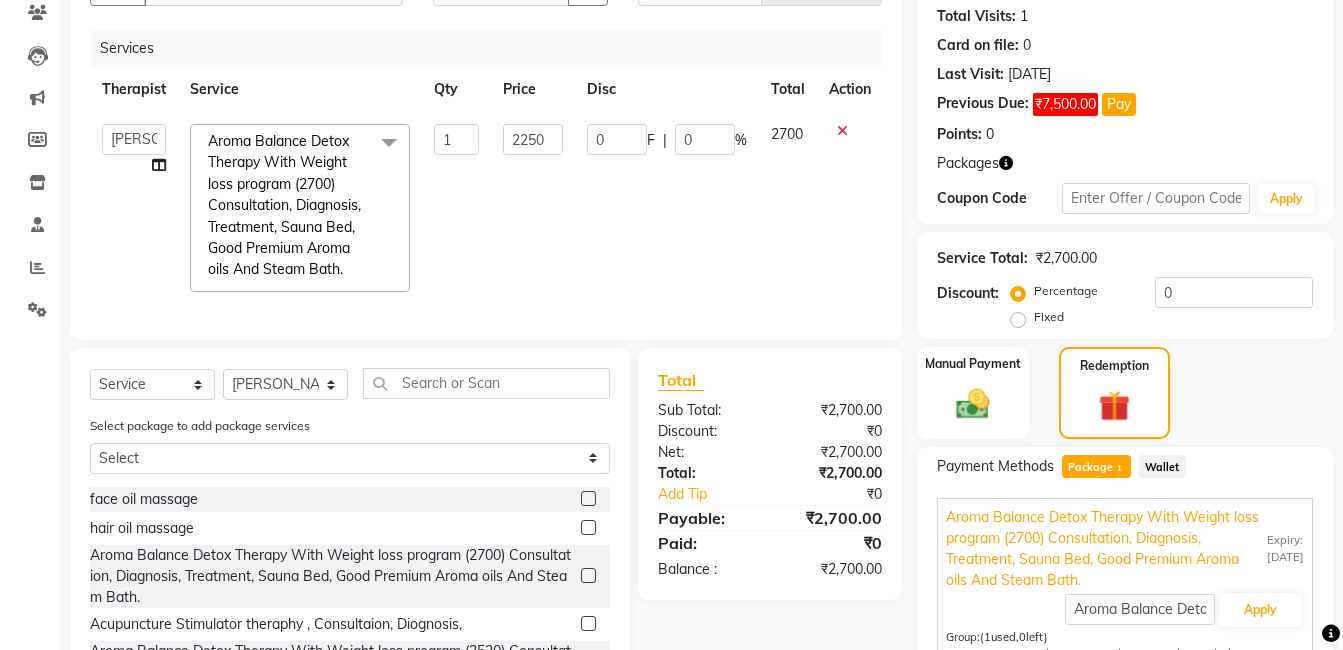 click on "2700" 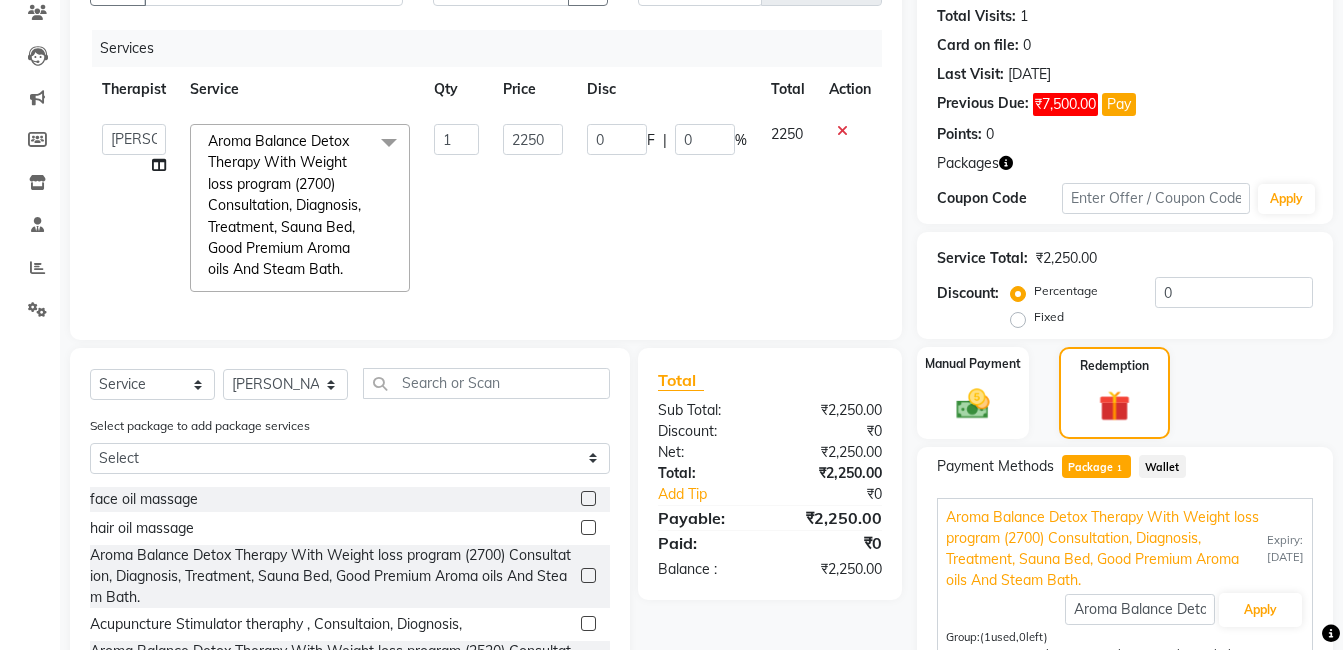 scroll, scrollTop: 367, scrollLeft: 0, axis: vertical 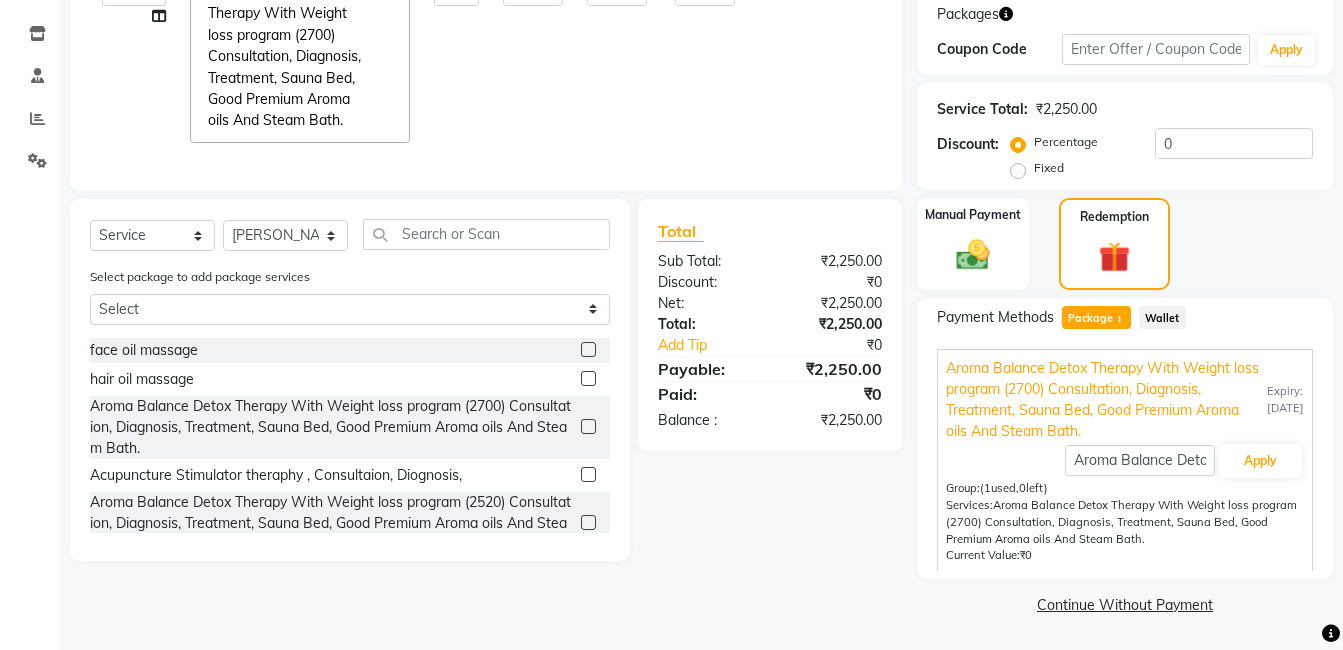 click on "Package  1" 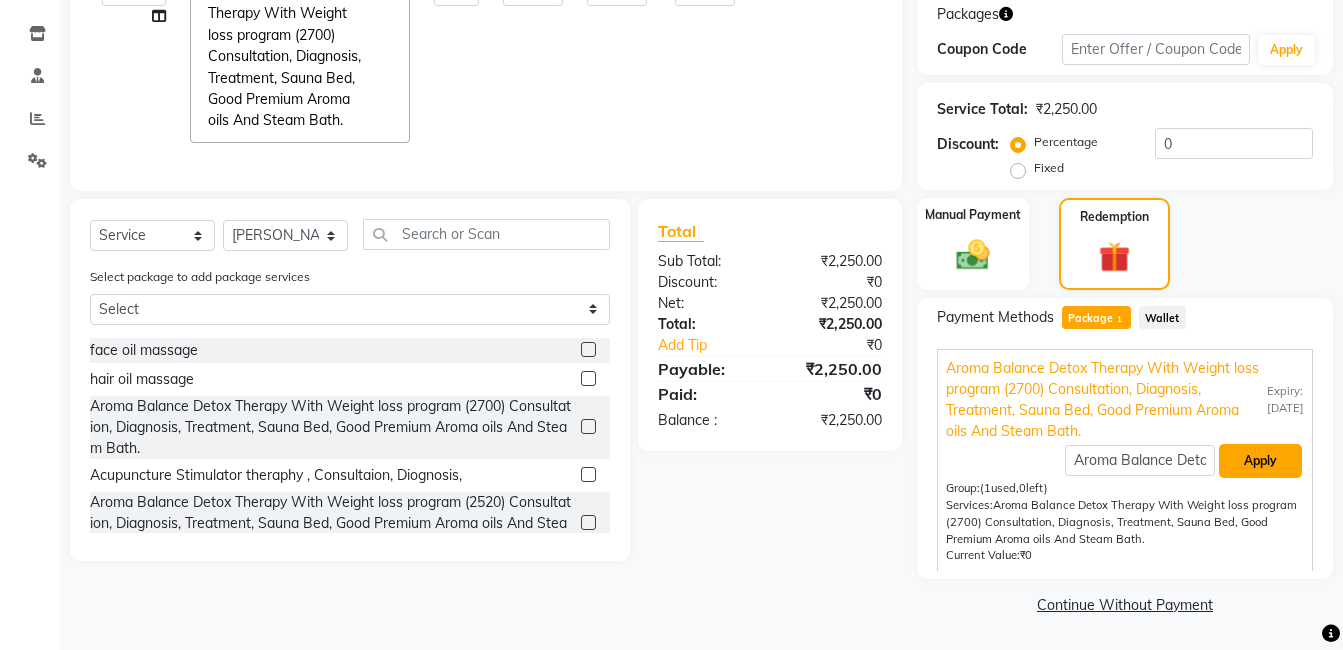 click on "Apply" at bounding box center (1260, 461) 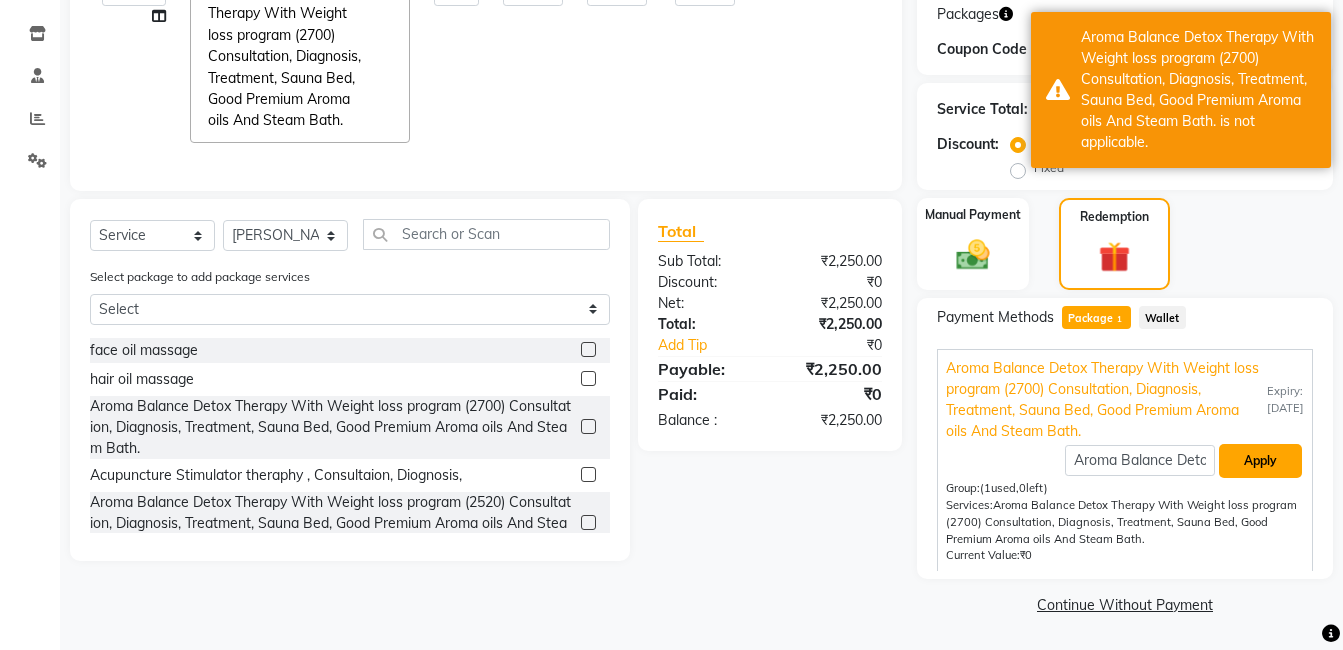 scroll, scrollTop: 0, scrollLeft: 0, axis: both 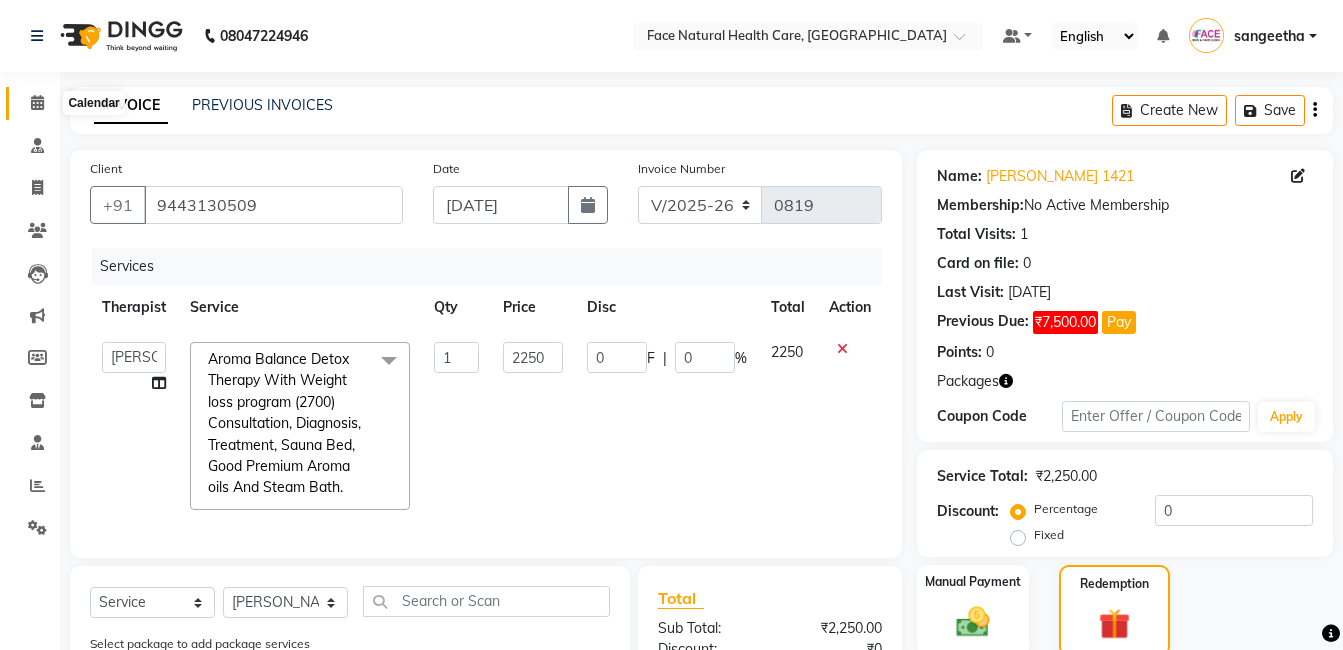 click 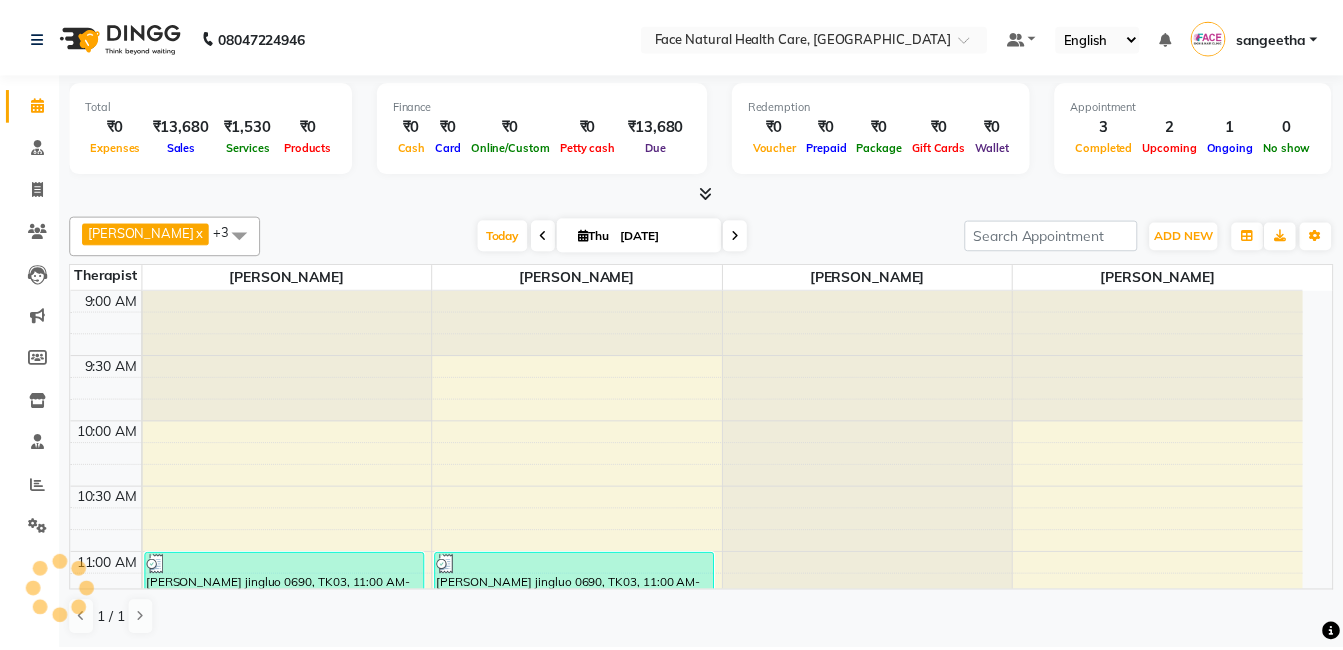 scroll, scrollTop: 980, scrollLeft: 0, axis: vertical 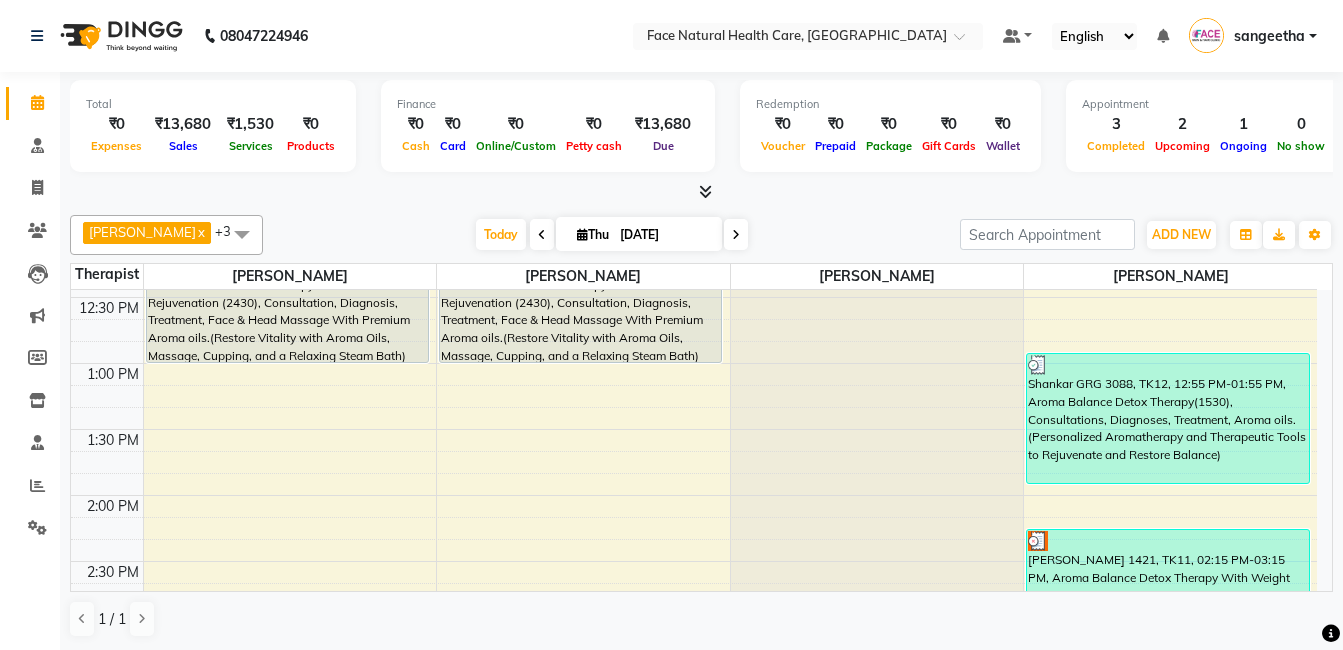 click on "Ravikumar 1421, TK11, 02:15 PM-03:15 PM, Aroma Balance Detox Therapy With Weight loss program (2700) Consultation, Diagnosis, Treatment, Sauna Bed,  Good Premium Aroma oils And Steam Bath." at bounding box center (1168, 594) 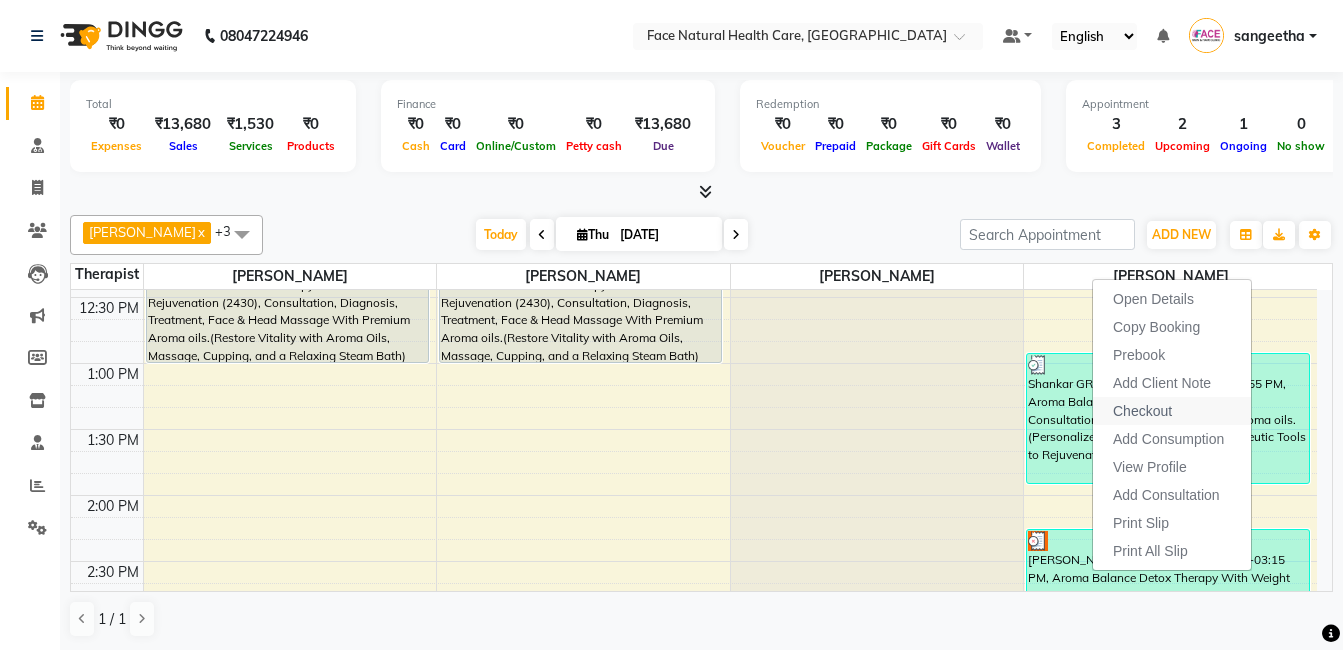 click on "Checkout" at bounding box center (1142, 411) 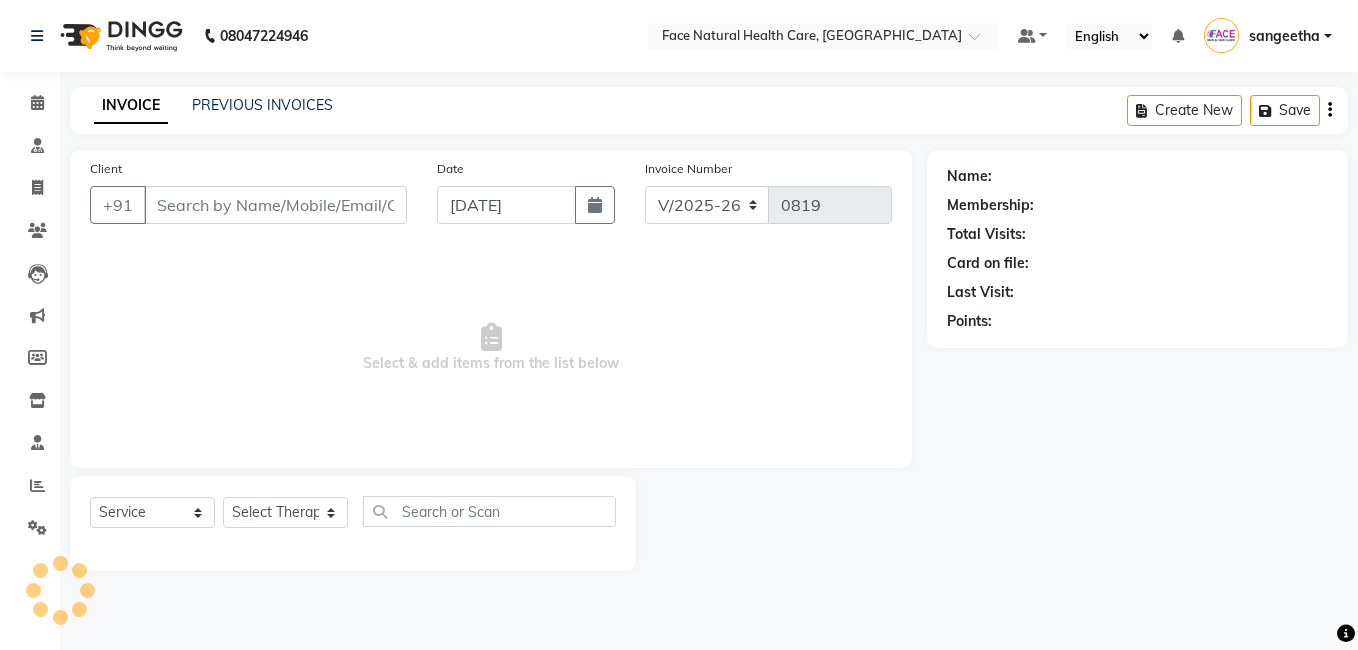 type on "9443130509" 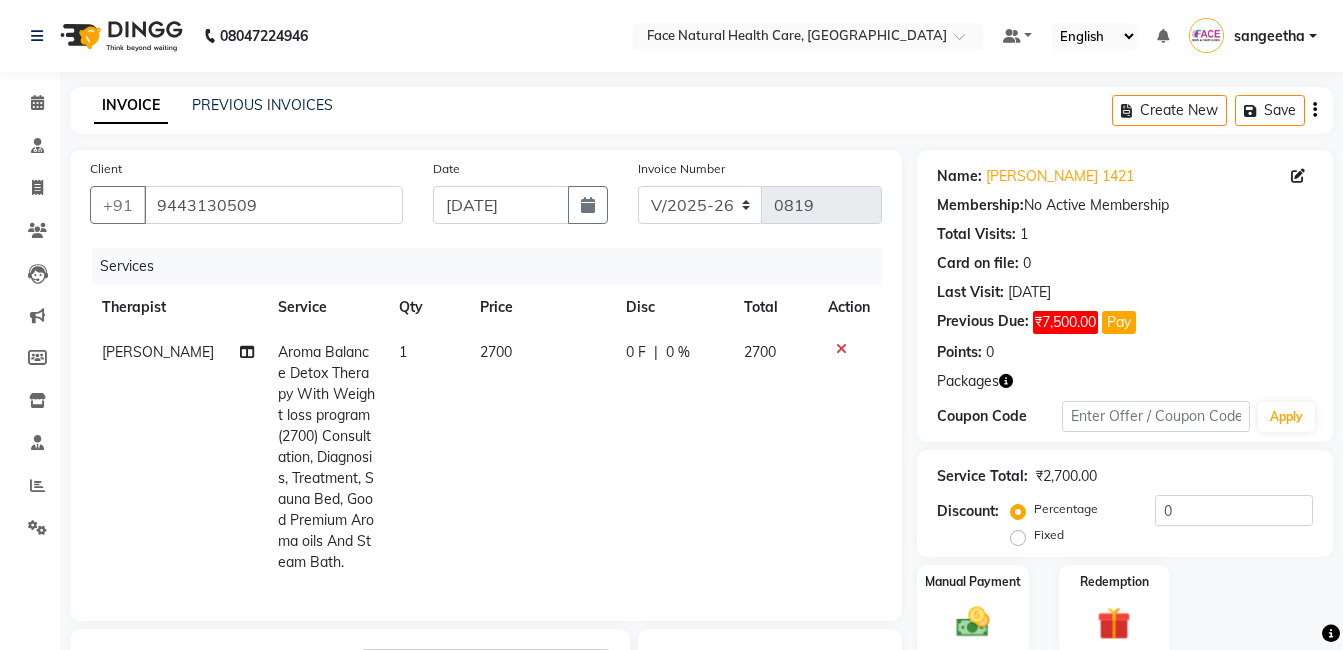 click on "2700" 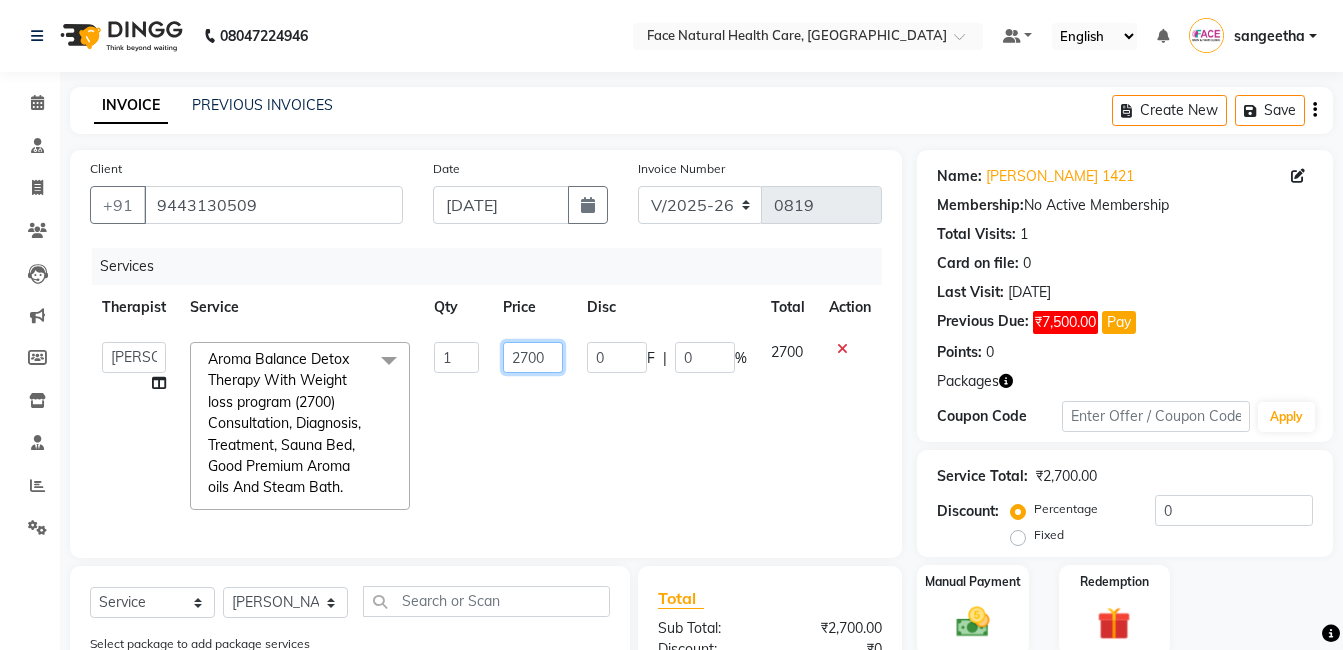 click on "2700" 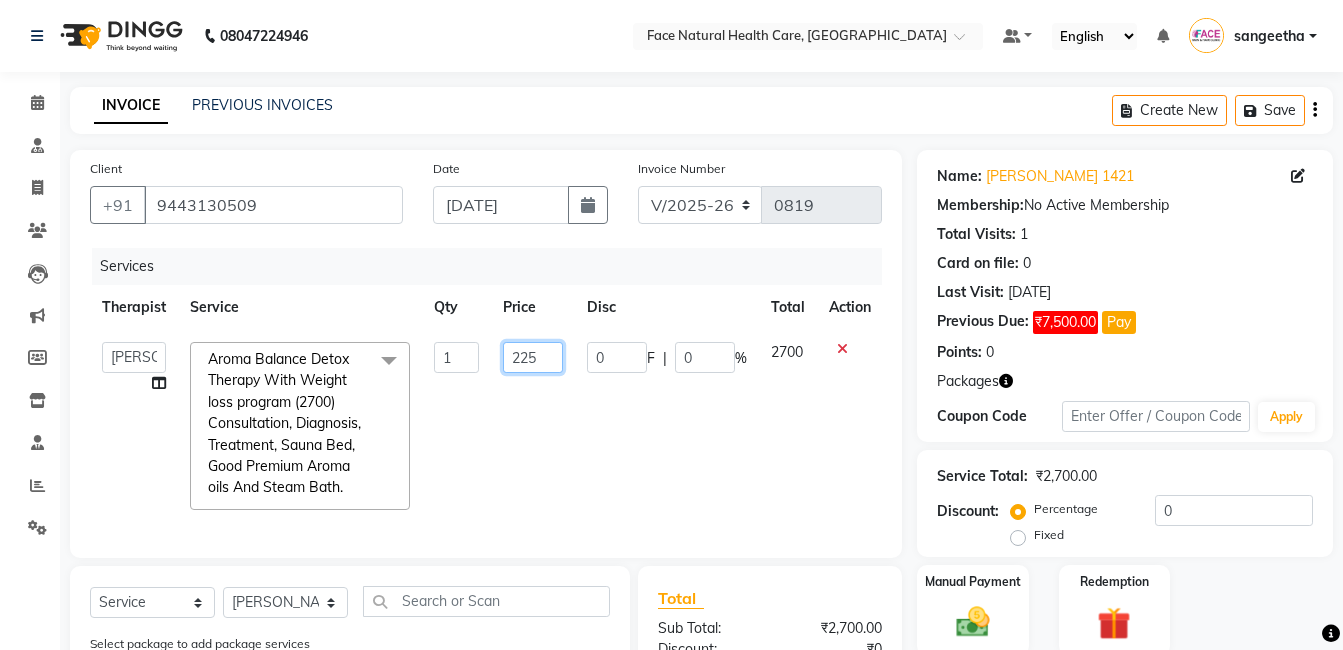 type on "2250" 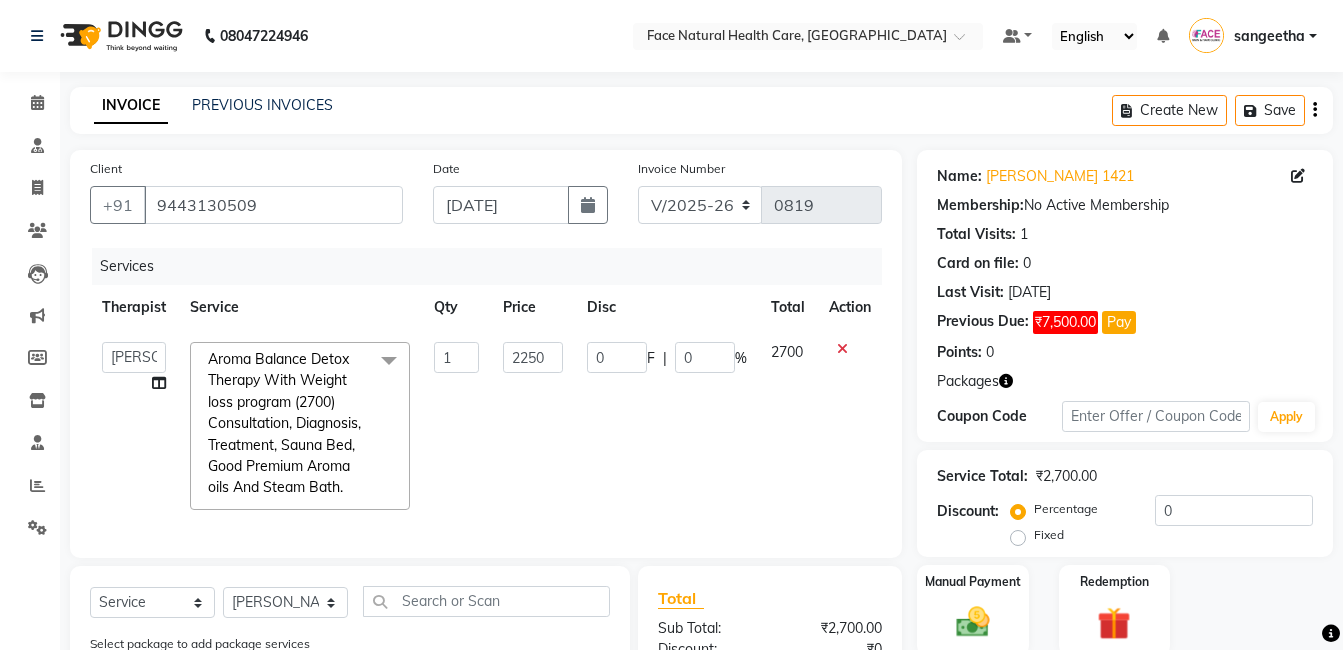 click on "Dr. keerthika   Dr. Ranjith   Hannah Miracline   Janarthanan M   Jayalakshmi   kaleel rahman   Kokila   Nandhini   sangeetha   Sivakumar   Soorya  Aroma Balance Detox Therapy With Weight loss program (2700) Consultation, Diagnosis, Treatment, Sauna Bed,  Good Premium Aroma oils And Steam Bath.  x Aroma Therapy Mobilization with Steam(1260) Aroma Balance Detox Therapy(1530), Consultations, Diagnoses, Treatment, Aroma oils.(Personalized Aromatherapy and Therapeutic Tools to Rejuvenate and Restore Balance) Aroma Balance Detox Therapy with Holistic Harmony(1980), Consultation, Diagnosis, Treatment, , face massage, With Special  Aroma oils.(A Perfect Blend of Aromatherapy, Massage, and Advanced Tools for Healing and Detoxification) Aroma Balance Detox Therapy with Essence Rejuvenation  (2430), Consultation, Diagnosis, Treatment,  Face & Head Massage With Premium Aroma oils.(Restore Vitality with Aroma Oils, Massage, Cupping, and a Relaxing Steam Bath) Cupping Therapy, Consultation, Diagnosis,  Aroma oils GTR  1" 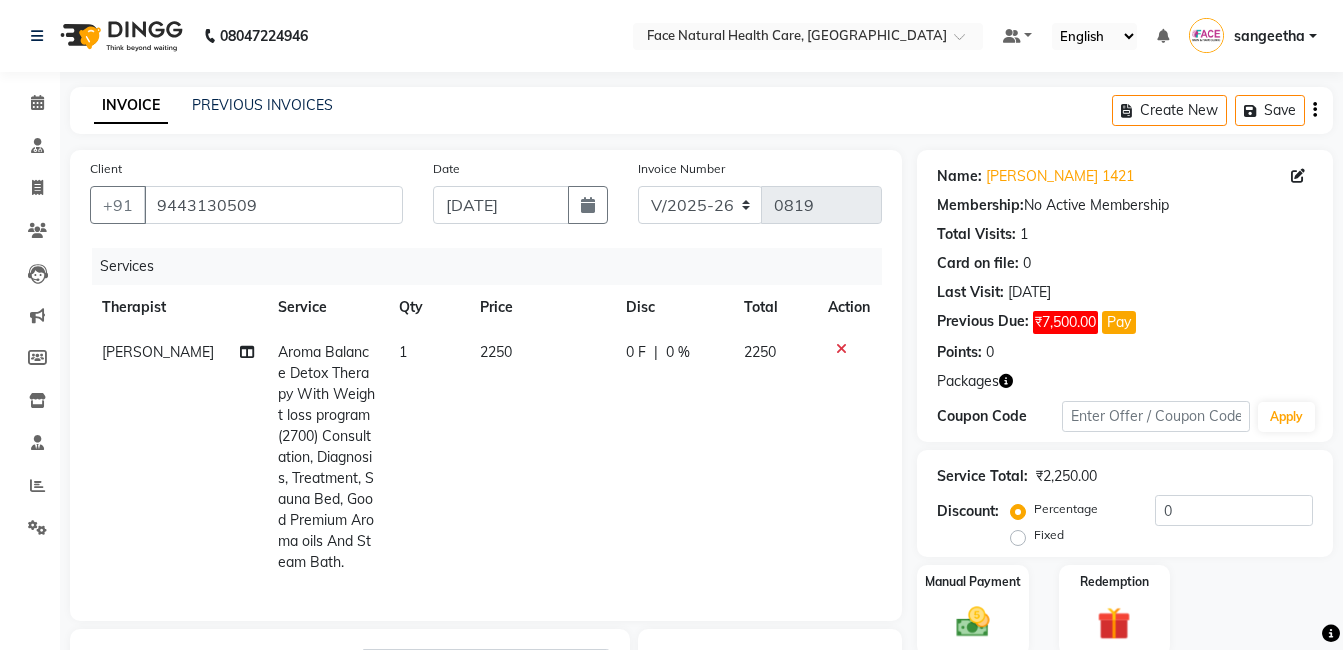 scroll, scrollTop: 357, scrollLeft: 0, axis: vertical 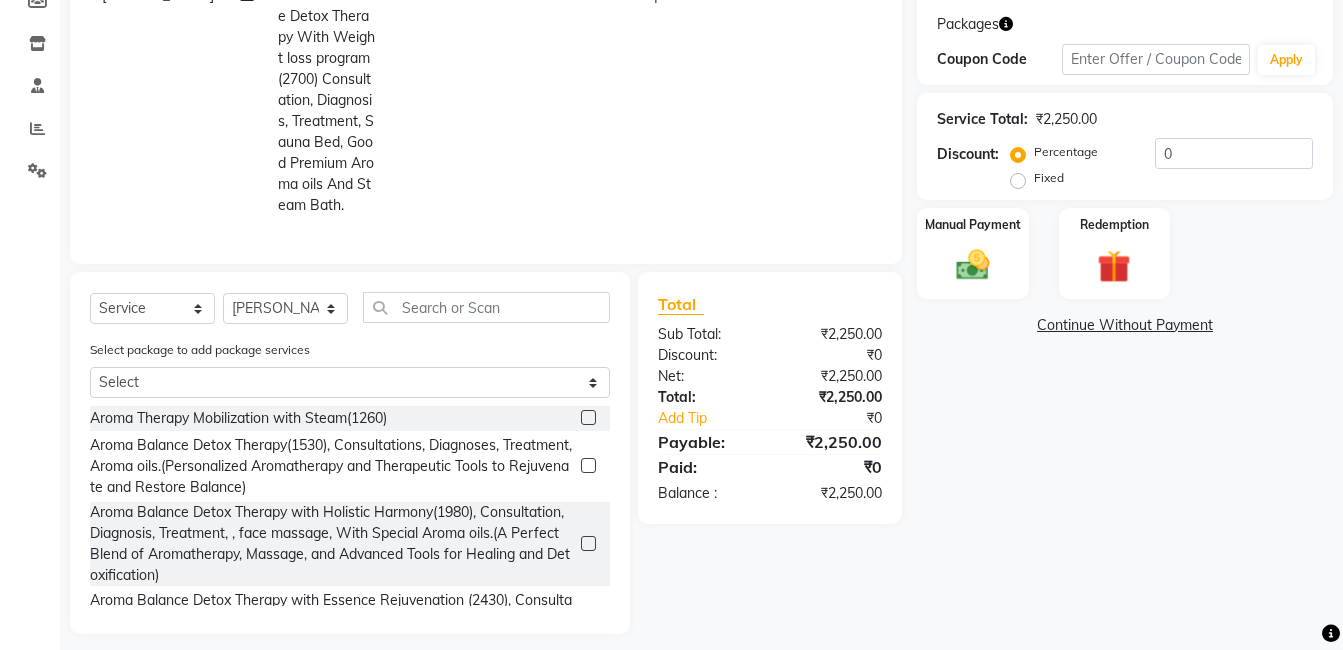 click 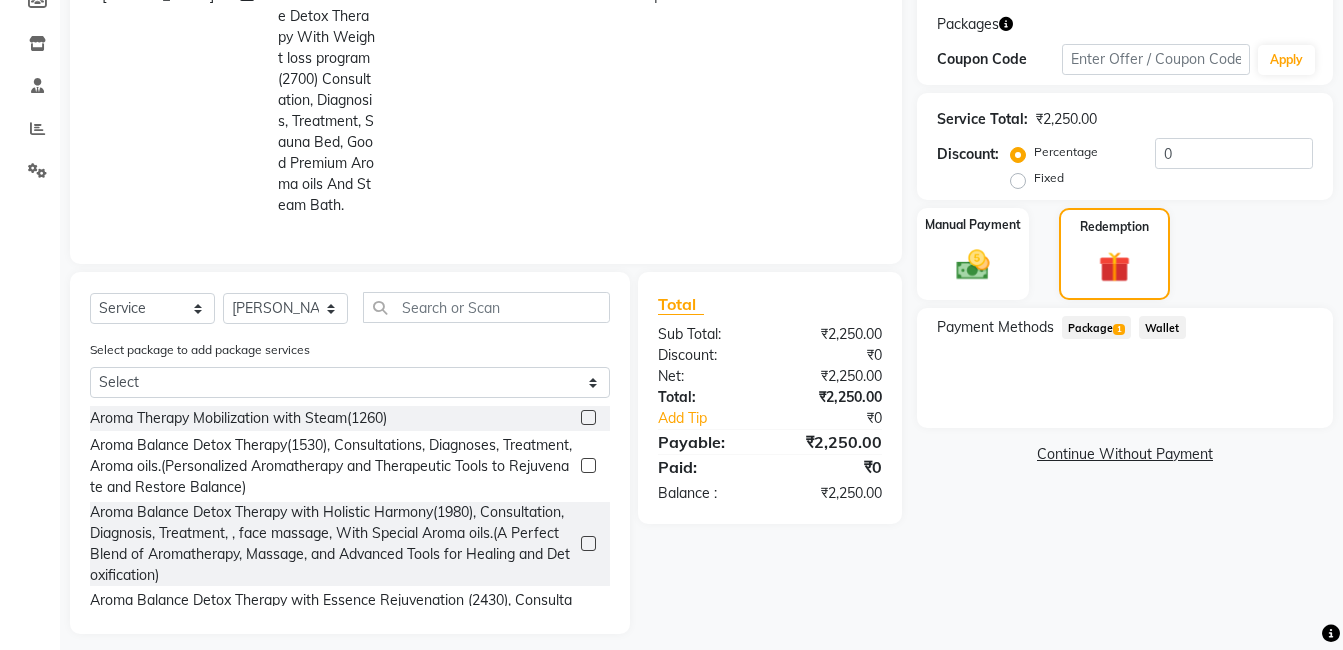 click on "Package  1" 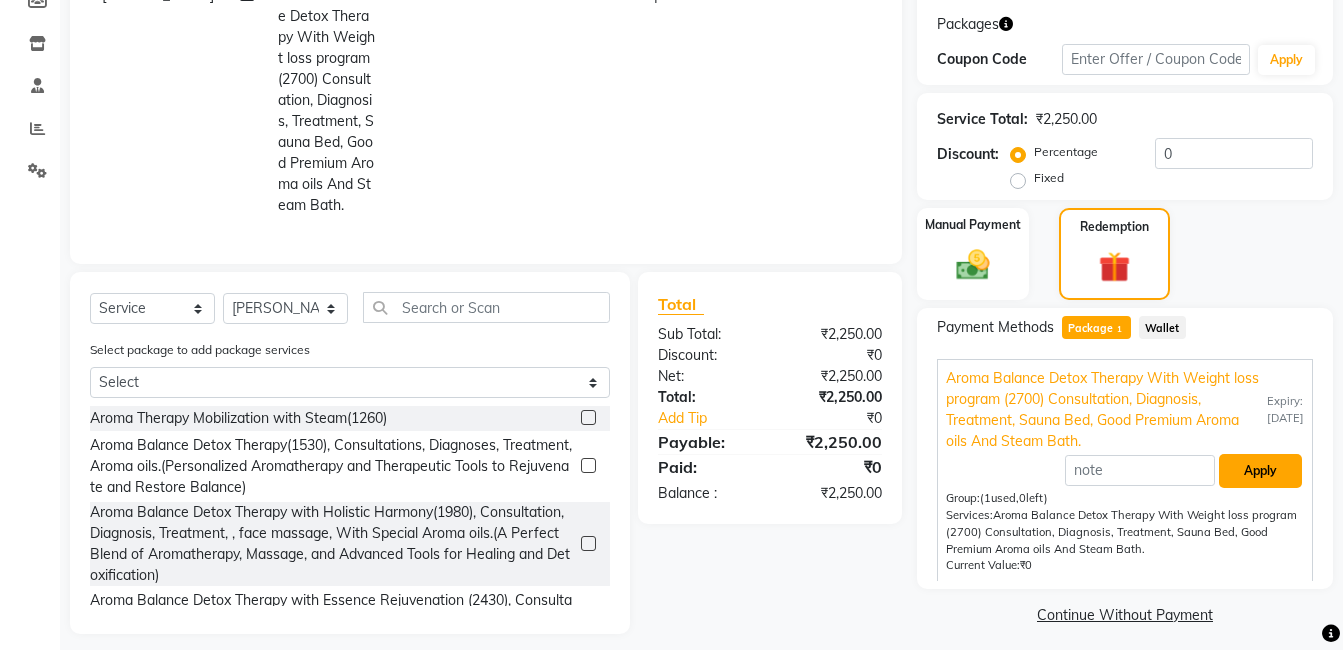 click on "Apply" at bounding box center (1260, 471) 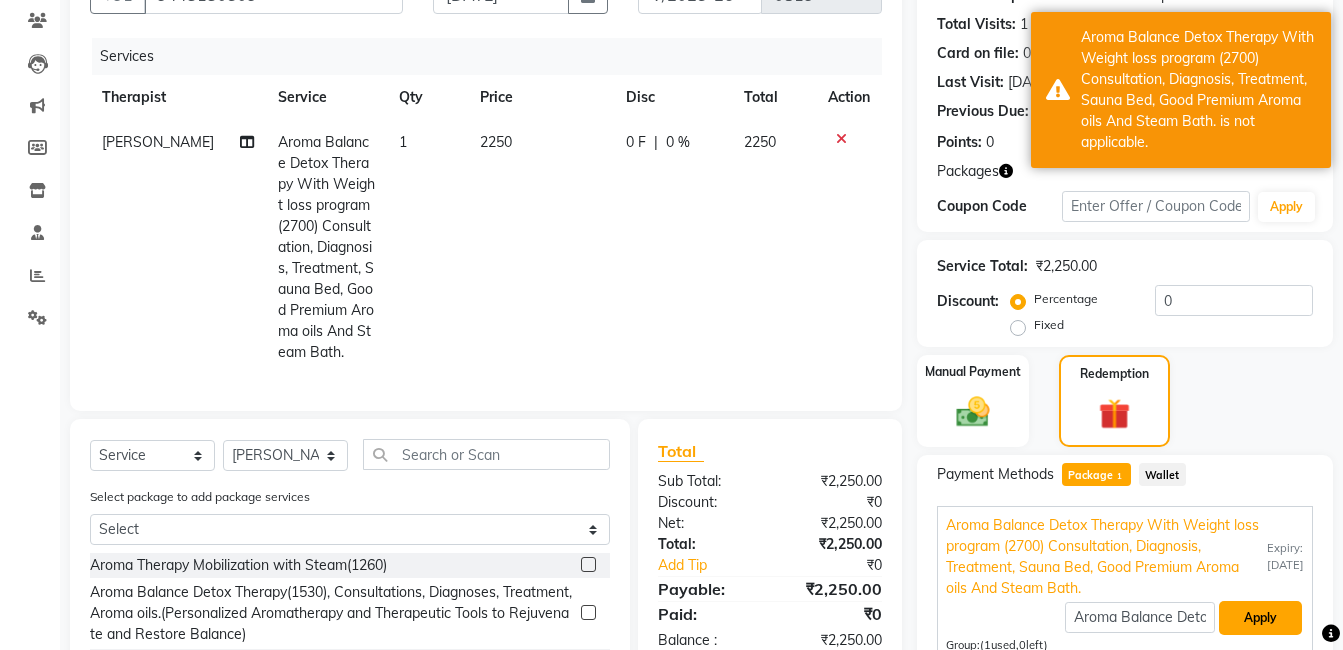 scroll, scrollTop: 386, scrollLeft: 0, axis: vertical 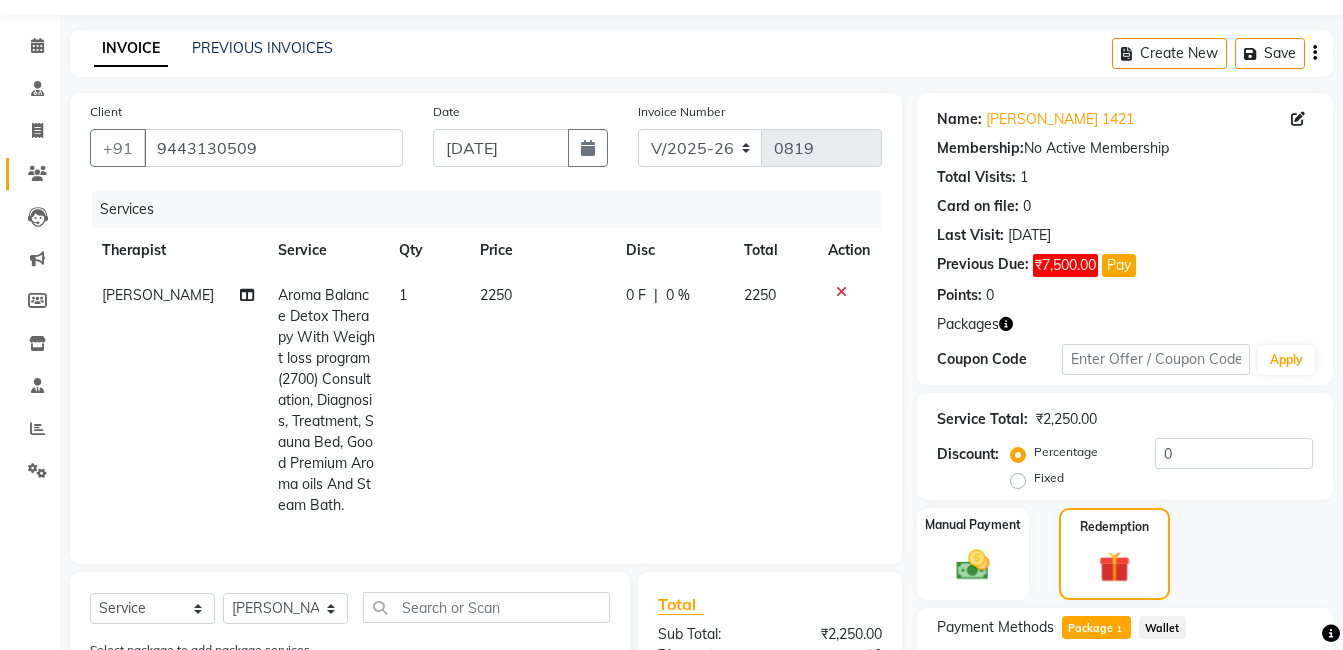 click 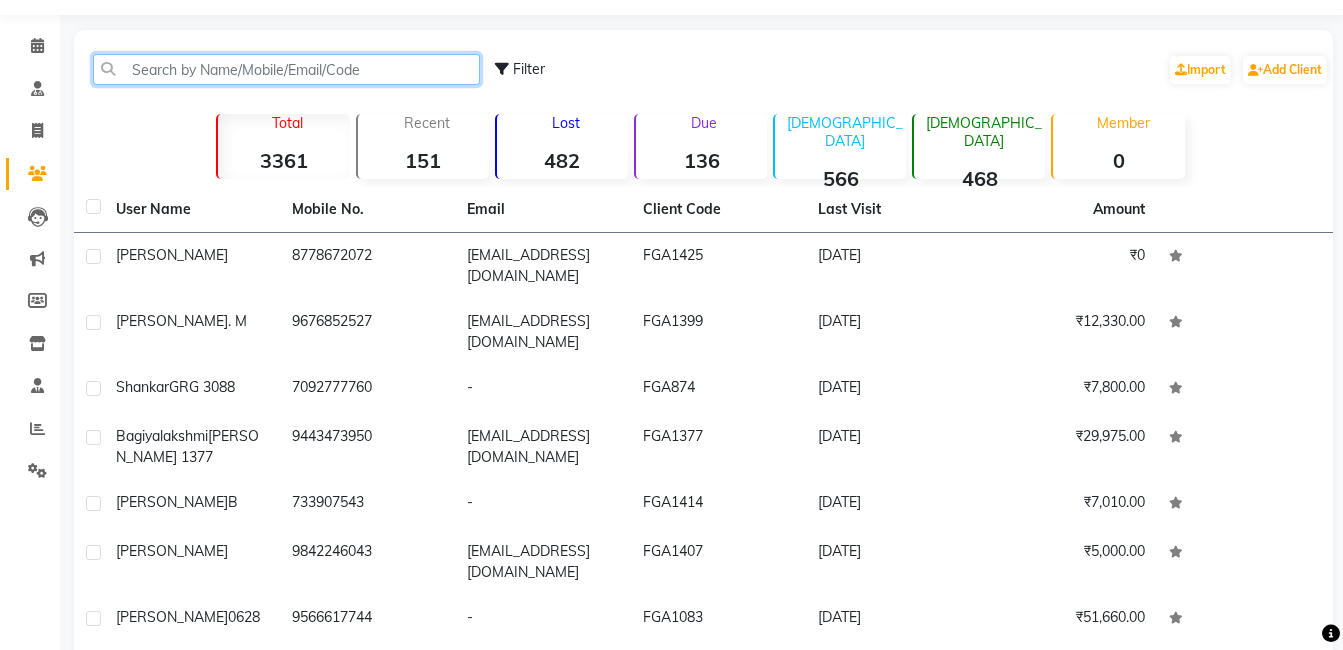 click 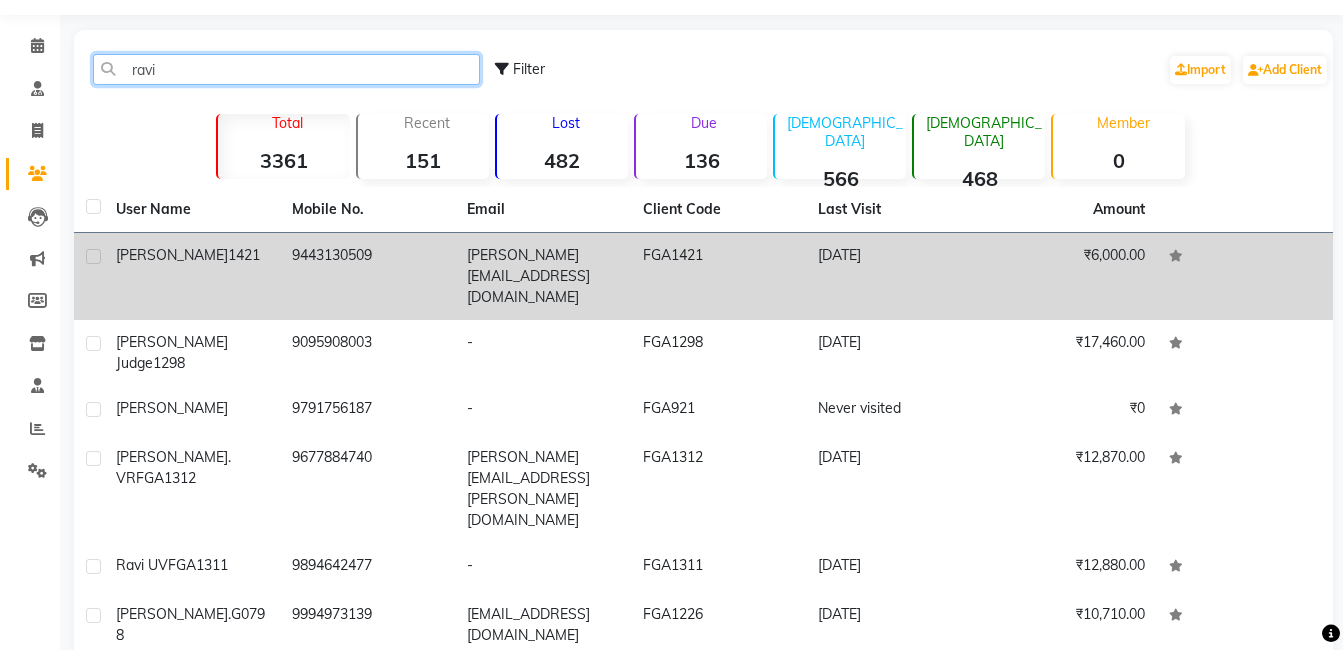 type on "ravi" 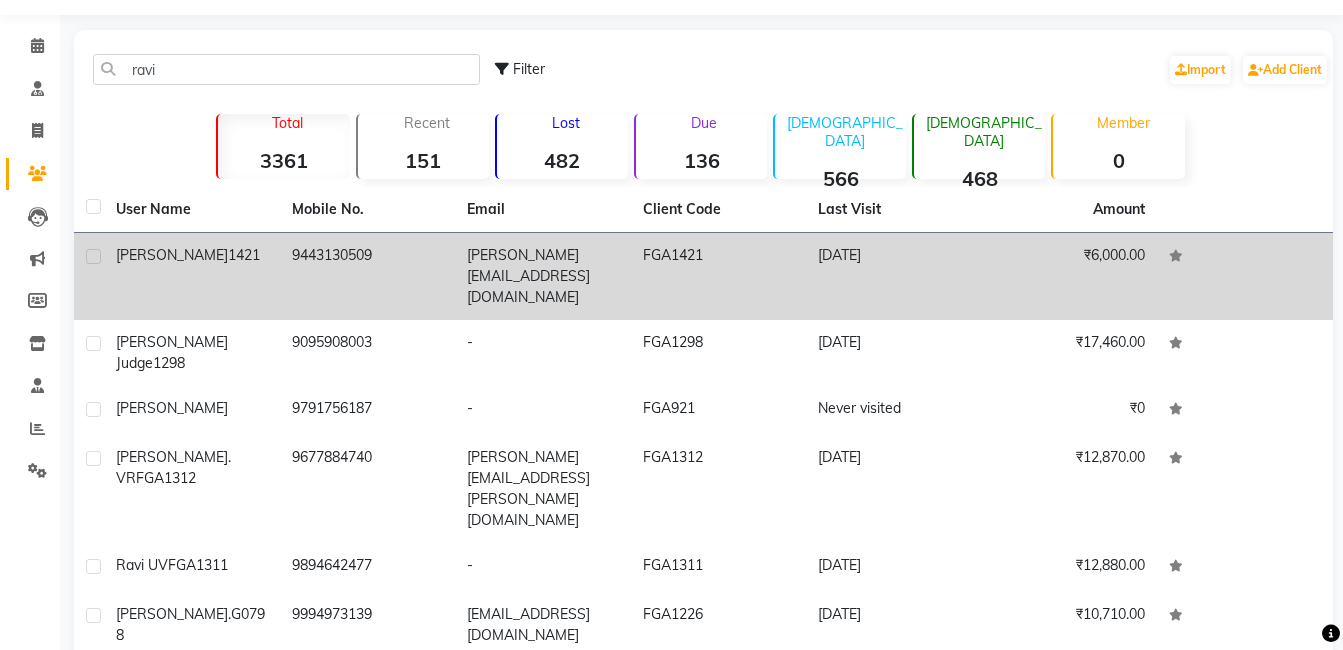 click on "FGA1421" 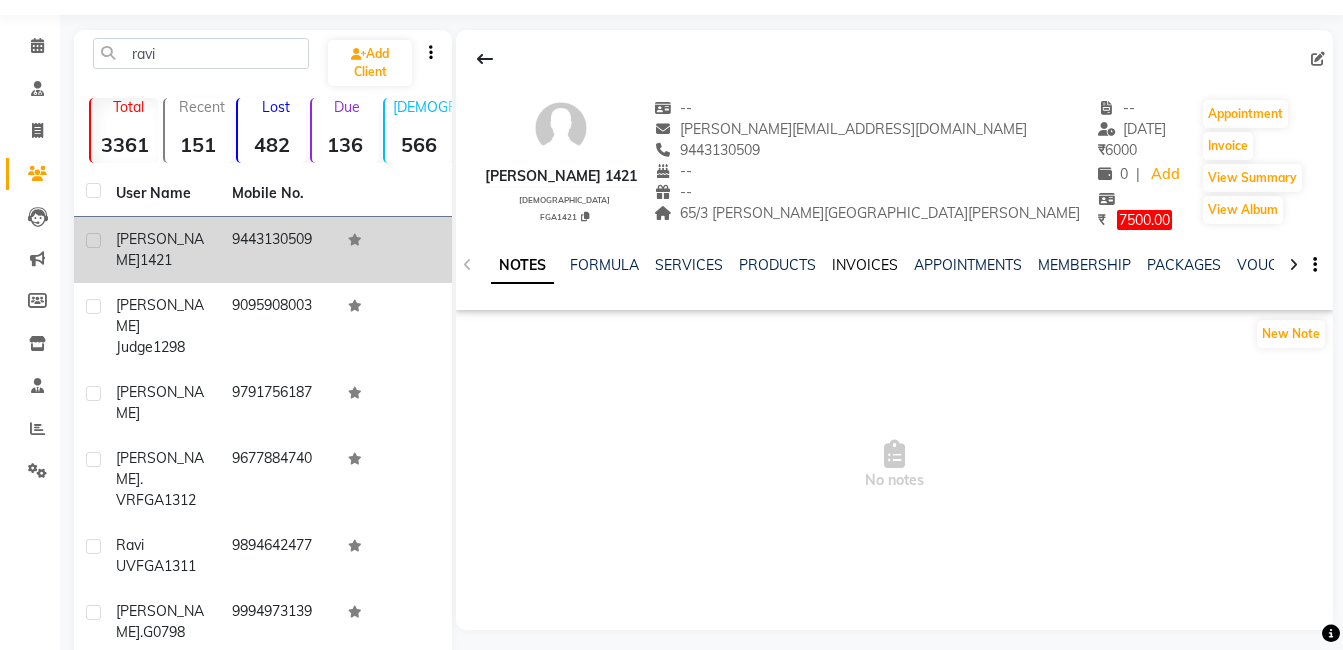 click on "INVOICES" 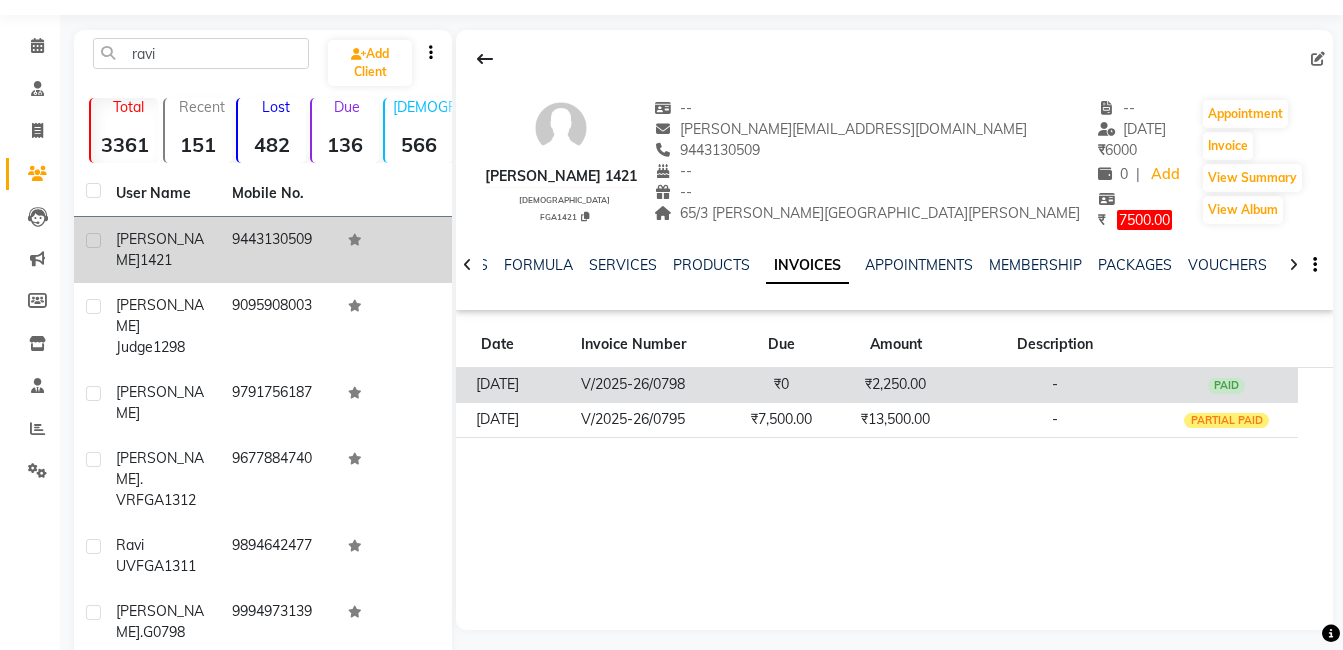 click on "₹2,250.00" 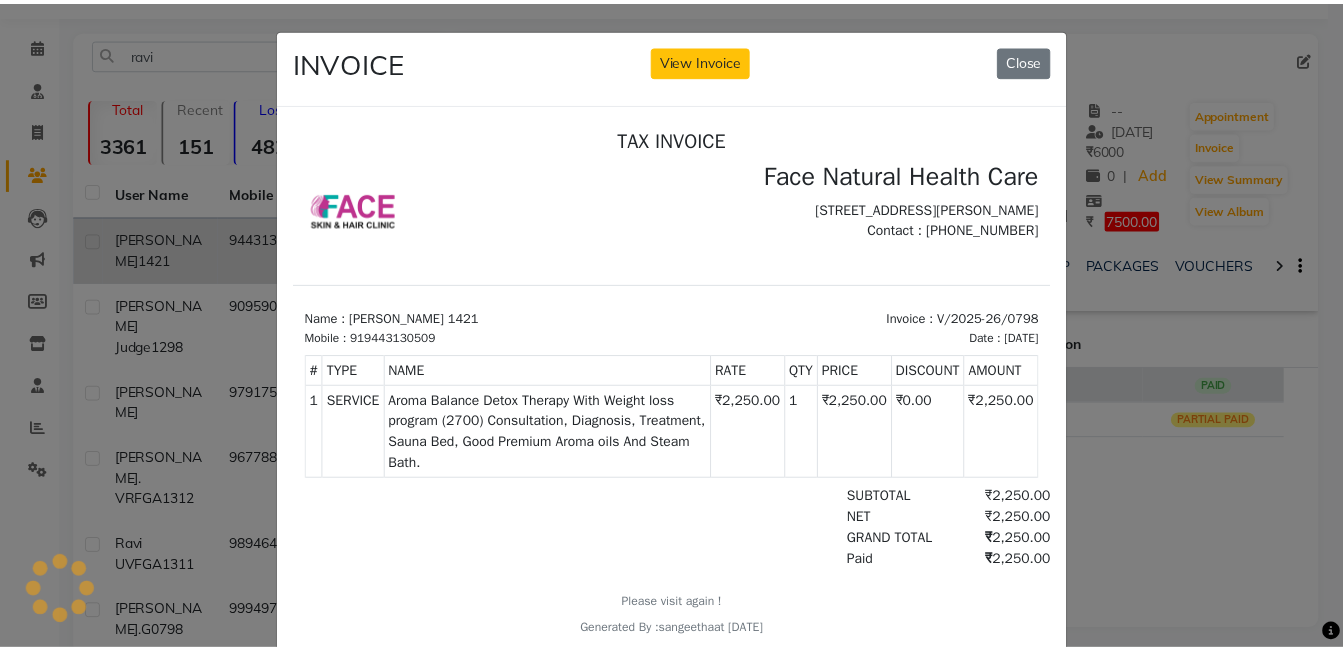 scroll, scrollTop: 0, scrollLeft: 0, axis: both 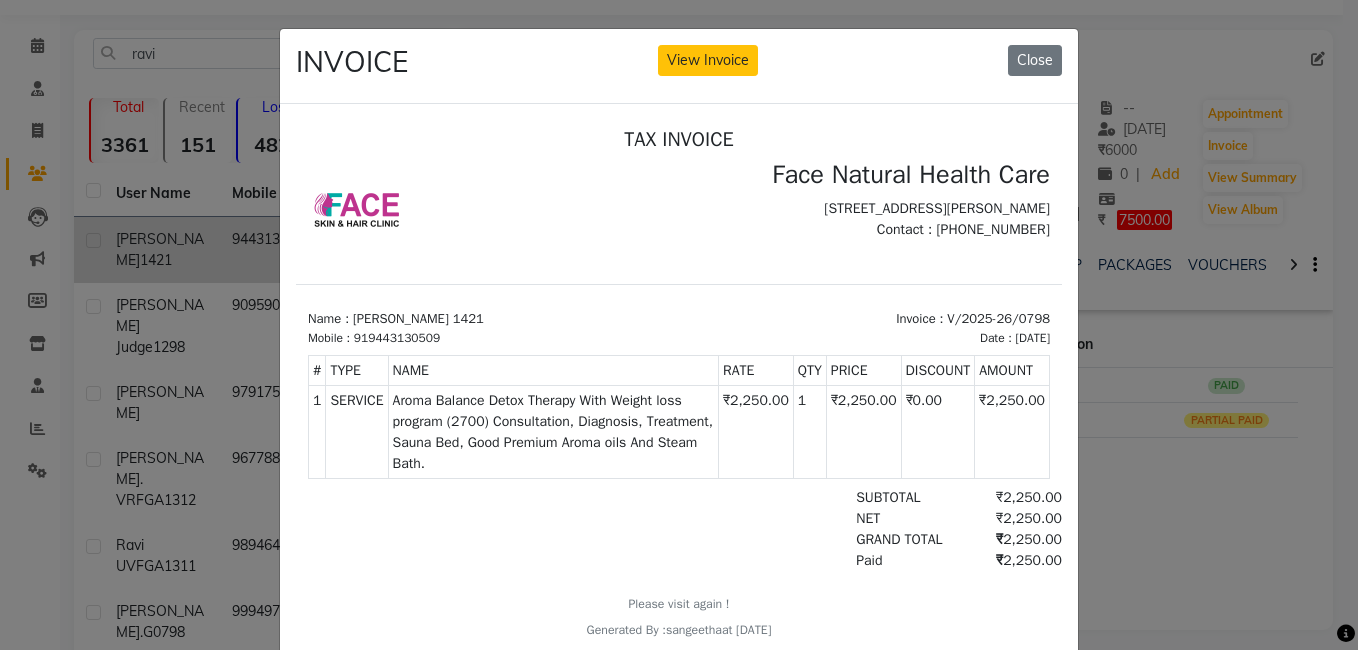 click on "INVOICE View Invoice Close" 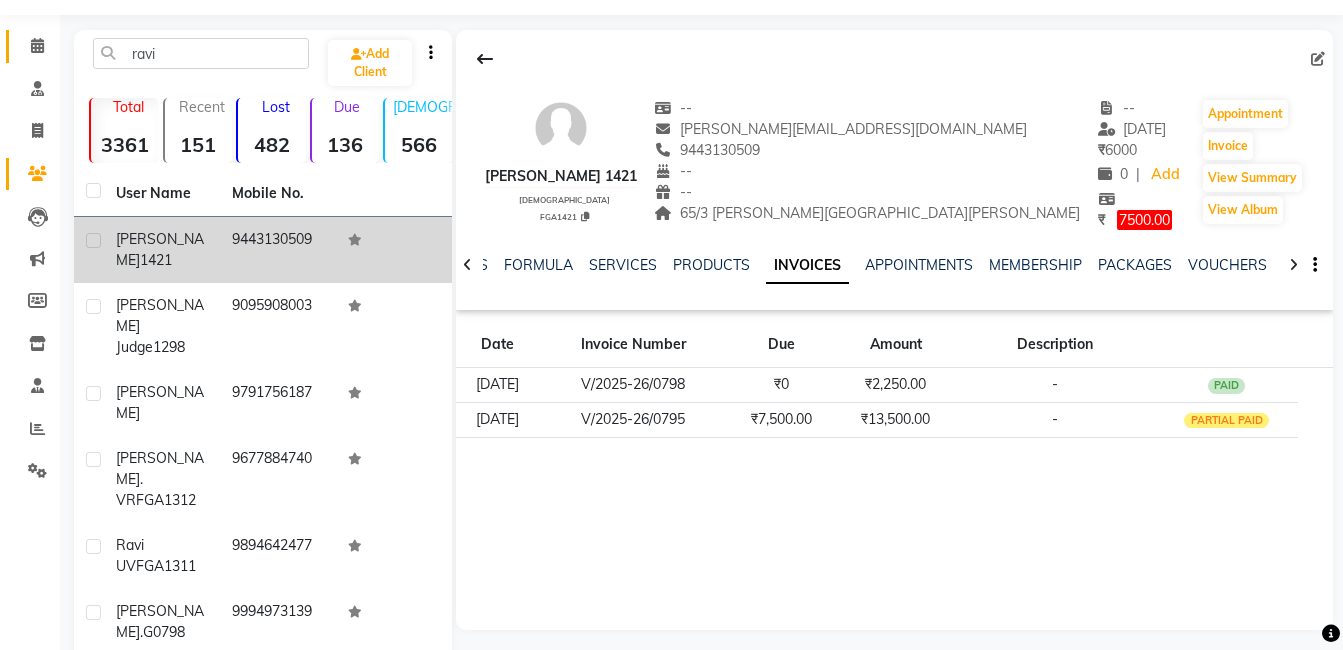click 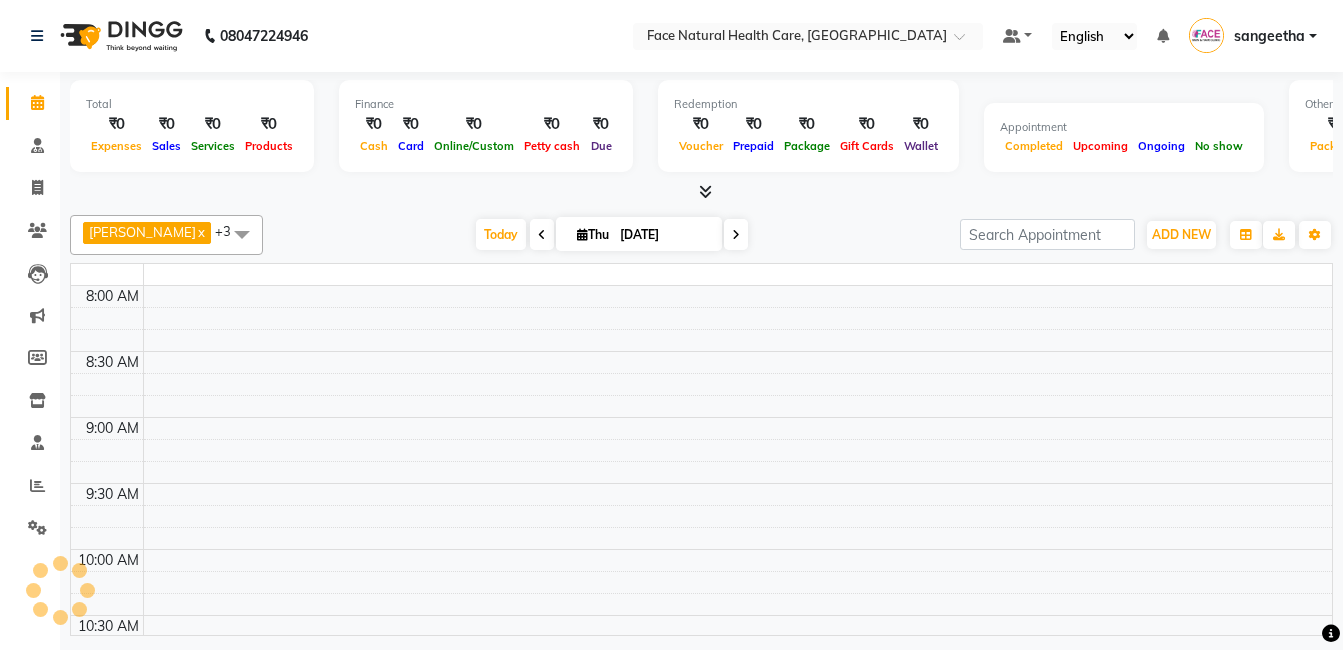 scroll, scrollTop: 0, scrollLeft: 0, axis: both 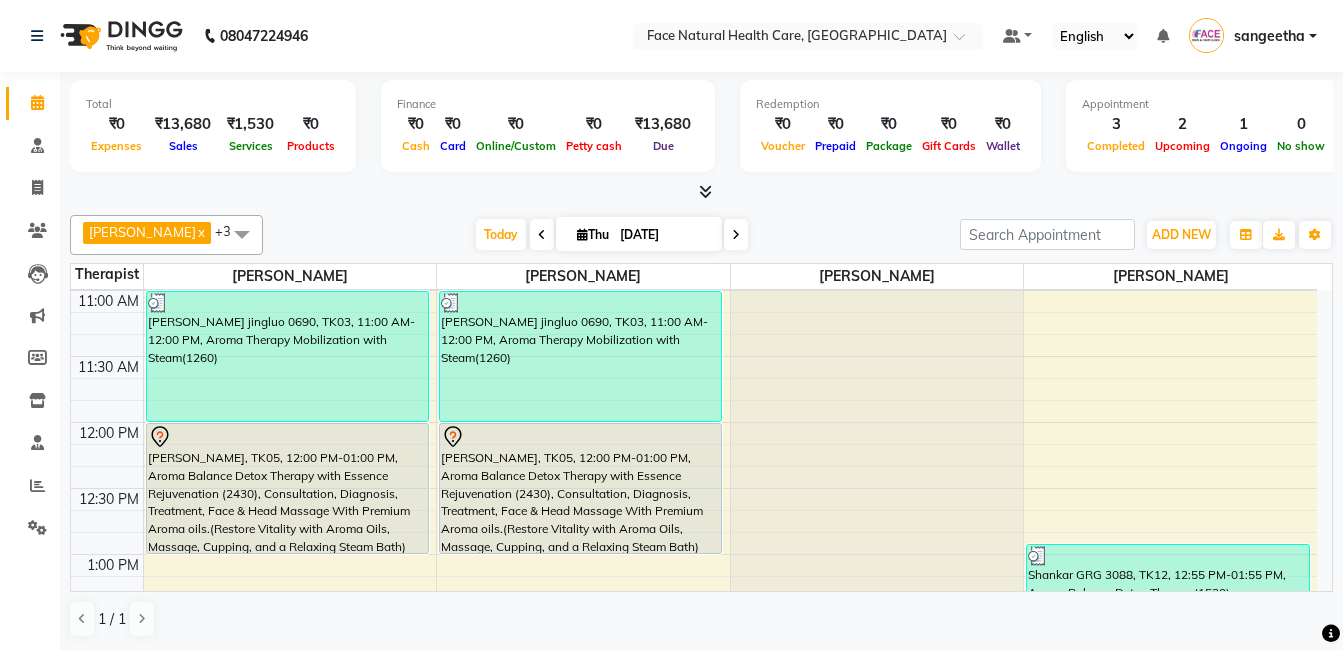 click on "Total  ₹0  Expenses ₹13,680  Sales ₹1,530  Services ₹0  Products Finance  ₹0  Cash ₹0  Card ₹0  Online/Custom ₹0 Petty cash ₹13,680 Due  Redemption  ₹0 Voucher ₹0 Prepaid ₹0 Package ₹0  Gift Cards ₹0  Wallet  Appointment  3 Completed 2 Upcoming 1 Ongoing 0 No show  Other sales  ₹12,150  Packages ₹0  Memberships ₹0  Vouchers ₹0  Prepaids ₹0  Gift Cards Janarthanan M  x kaleel rahman  x Nandhini  x Dr. keerthika  x +3 Select All Dr. keerthika Dr. Ranjith Janarthanan M kaleel rahman Nandhini sangeetha Sivakumar Today  Thu 10-07-2025 Toggle Dropdown Add Appointment Add Invoice Add Expense Add Attendance Add Client Add Transaction Toggle Dropdown Add Appointment Add Invoice Add Expense Add Attendance Add Client ADD NEW Toggle Dropdown Add Appointment Add Invoice Add Expense Add Attendance Add Client Add Transaction Janarthanan M  x kaleel rahman  x Nandhini  x Dr. keerthika  x +3 Select All Dr. keerthika Dr. Ranjith Janarthanan M kaleel rahman Nandhini sangeetha List" 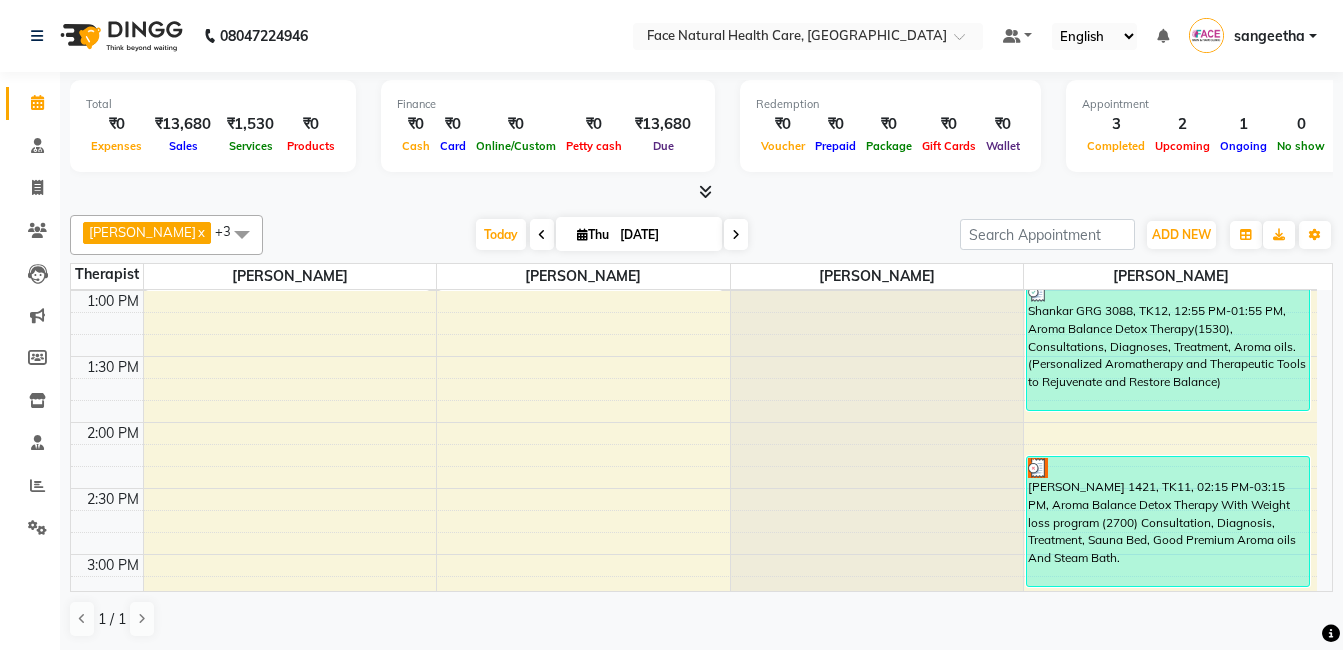 click on "Ravikumar 1421, TK11, 02:15 PM-03:15 PM, Aroma Balance Detox Therapy With Weight loss program (2700) Consultation, Diagnosis, Treatment, Sauna Bed,  Good Premium Aroma oils And Steam Bath." at bounding box center (1168, 521) 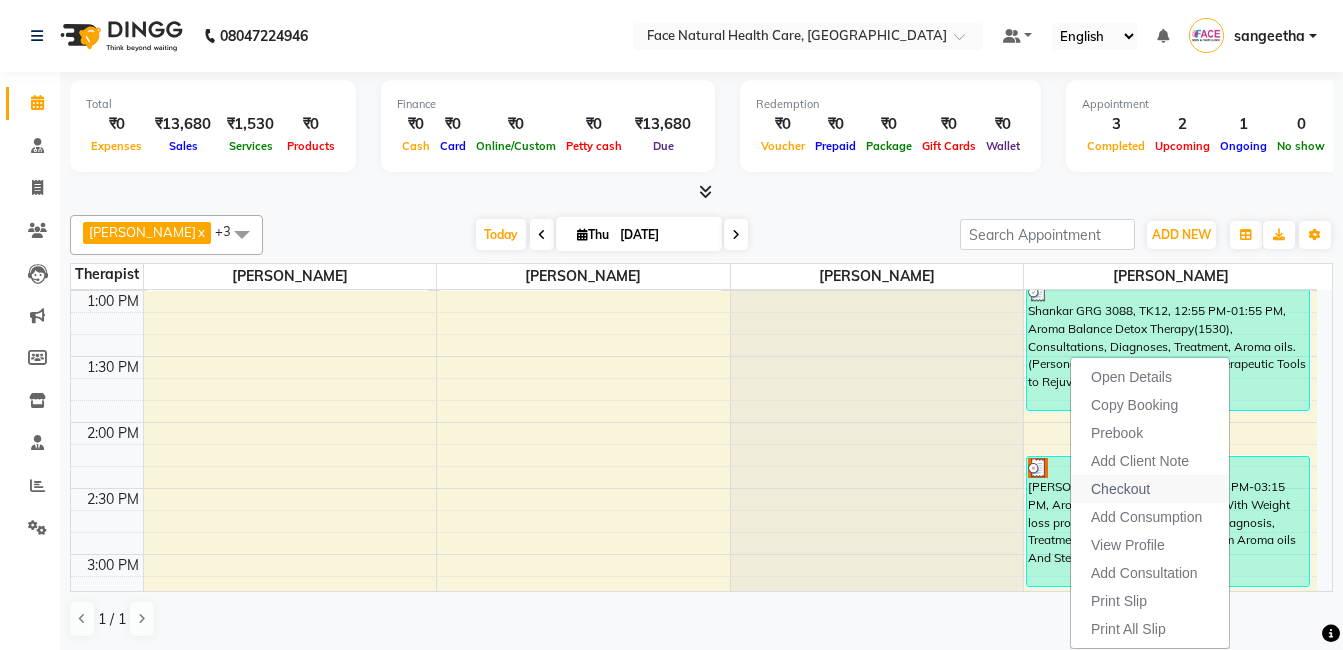 click on "Checkout" at bounding box center [1150, 489] 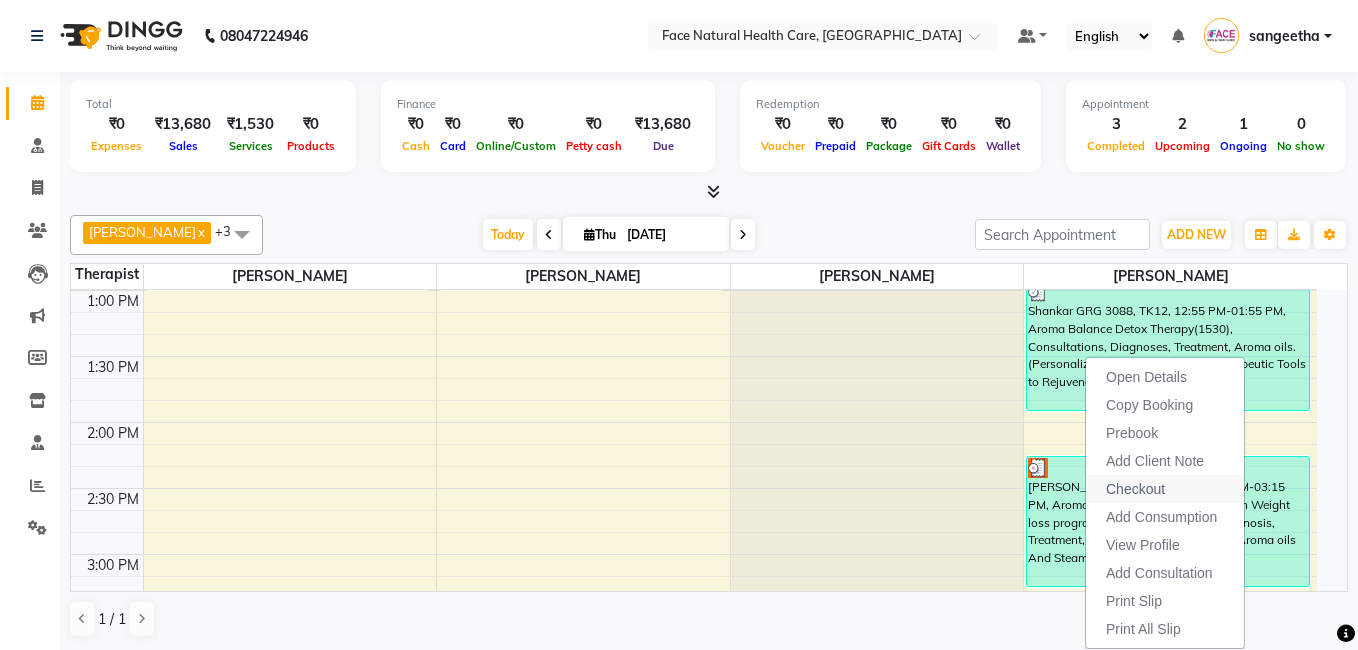 select on "5675" 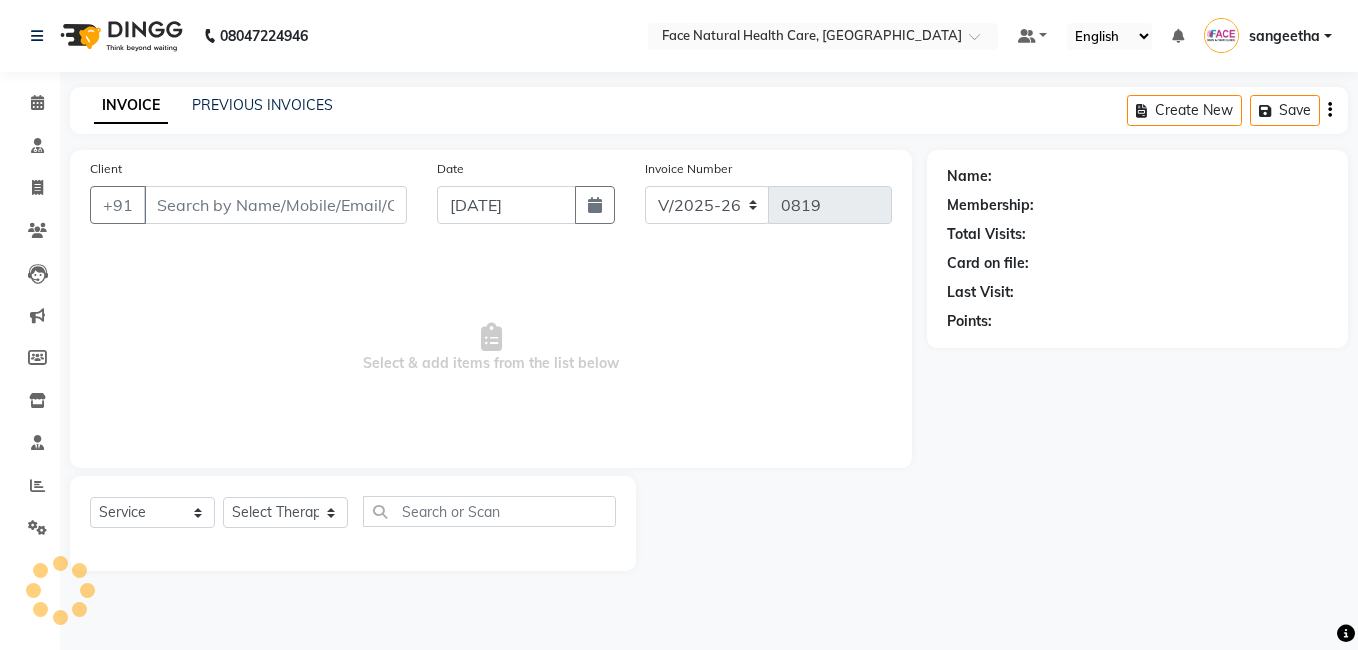 type on "9443130509" 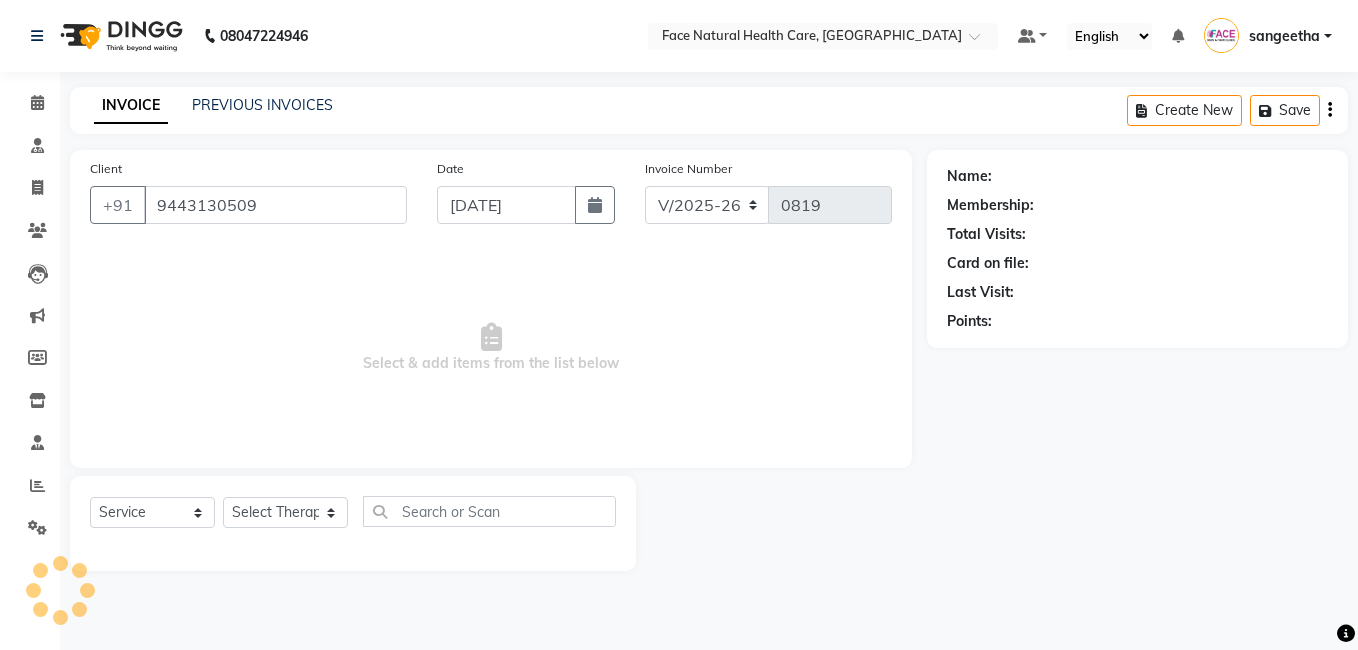 select on "65164" 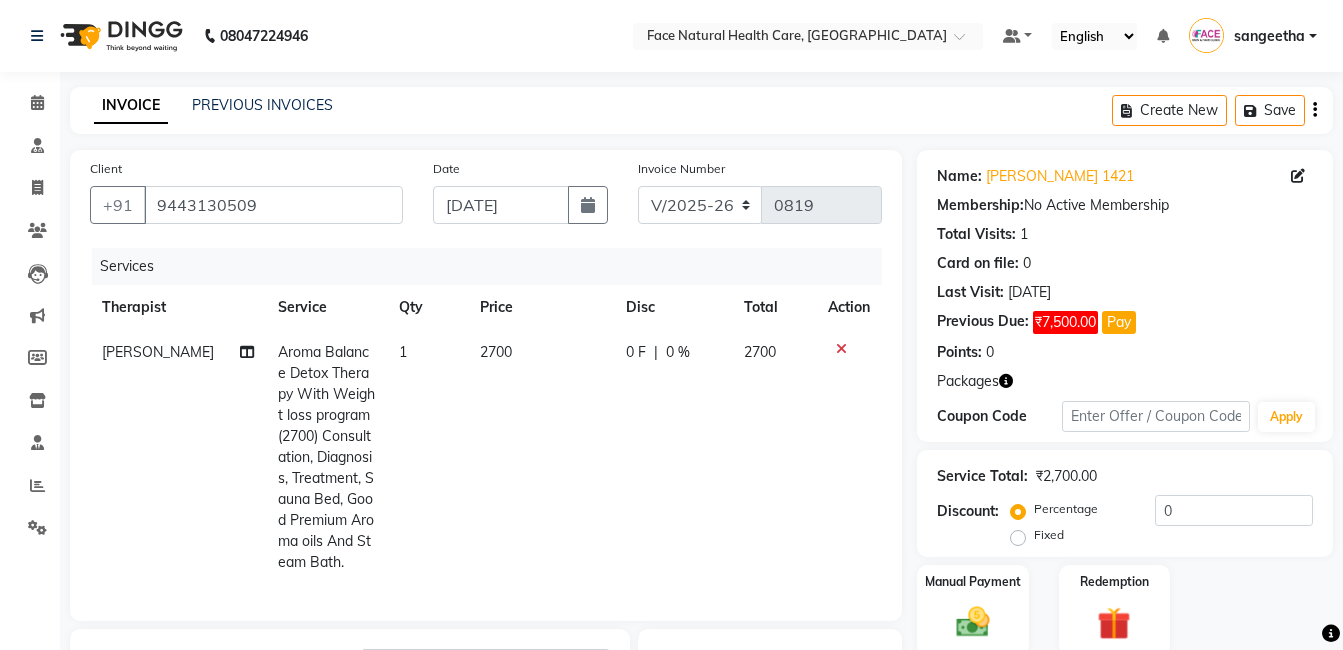 scroll, scrollTop: 298, scrollLeft: 0, axis: vertical 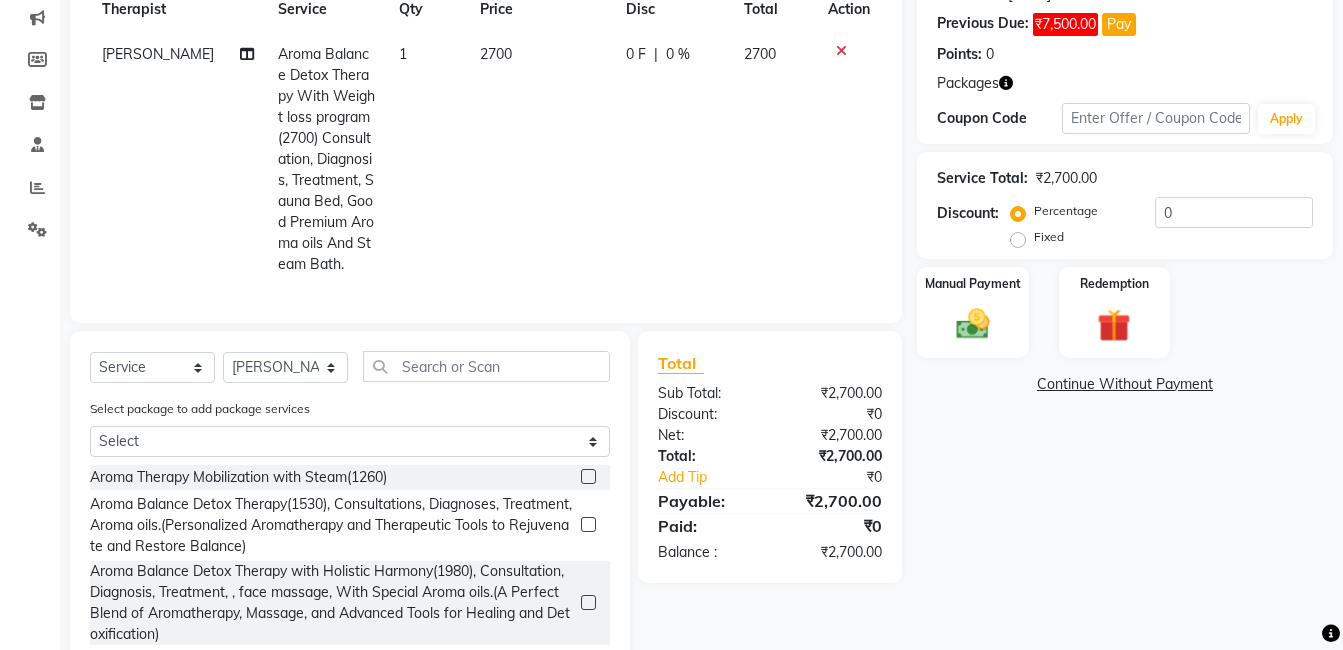 click on "Aroma Therapy Mobilization with Steam(1260)" 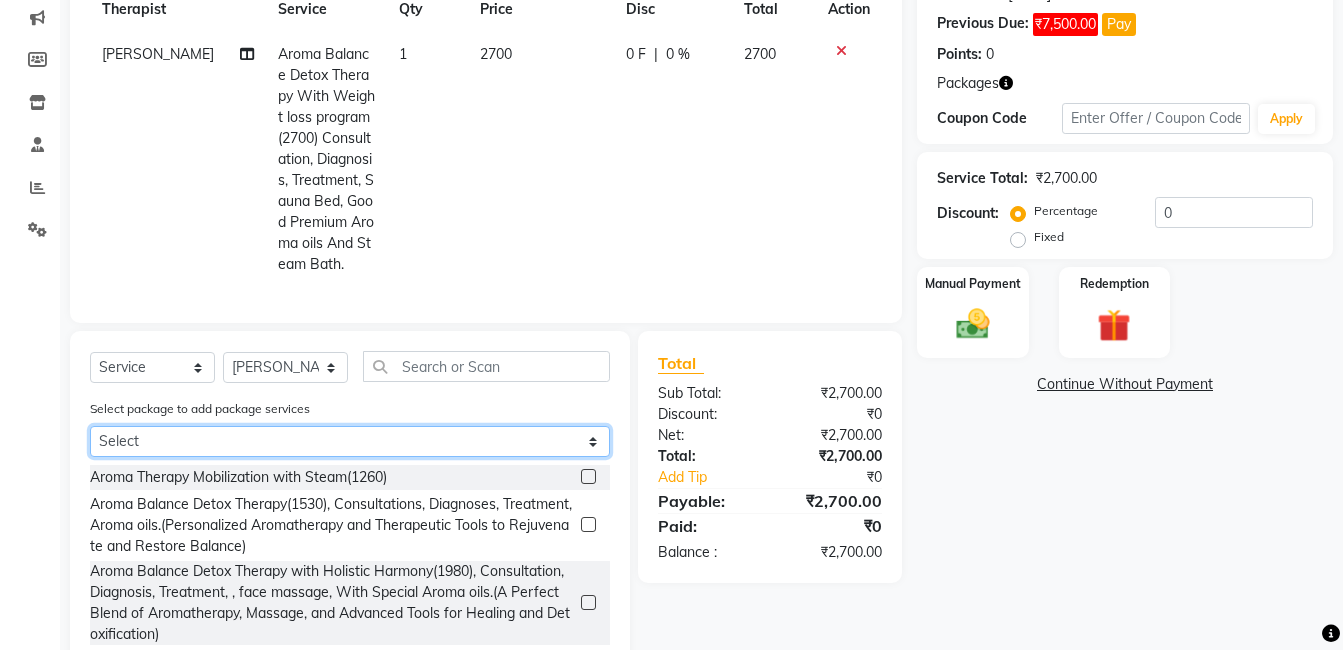 click on "Select Aroma Balance Detox Therapy With Weight loss program (2700) Consultation, Diagnosis, Treatment, Sauna Bed,  Good Premium Aroma oils And Steam Bath." 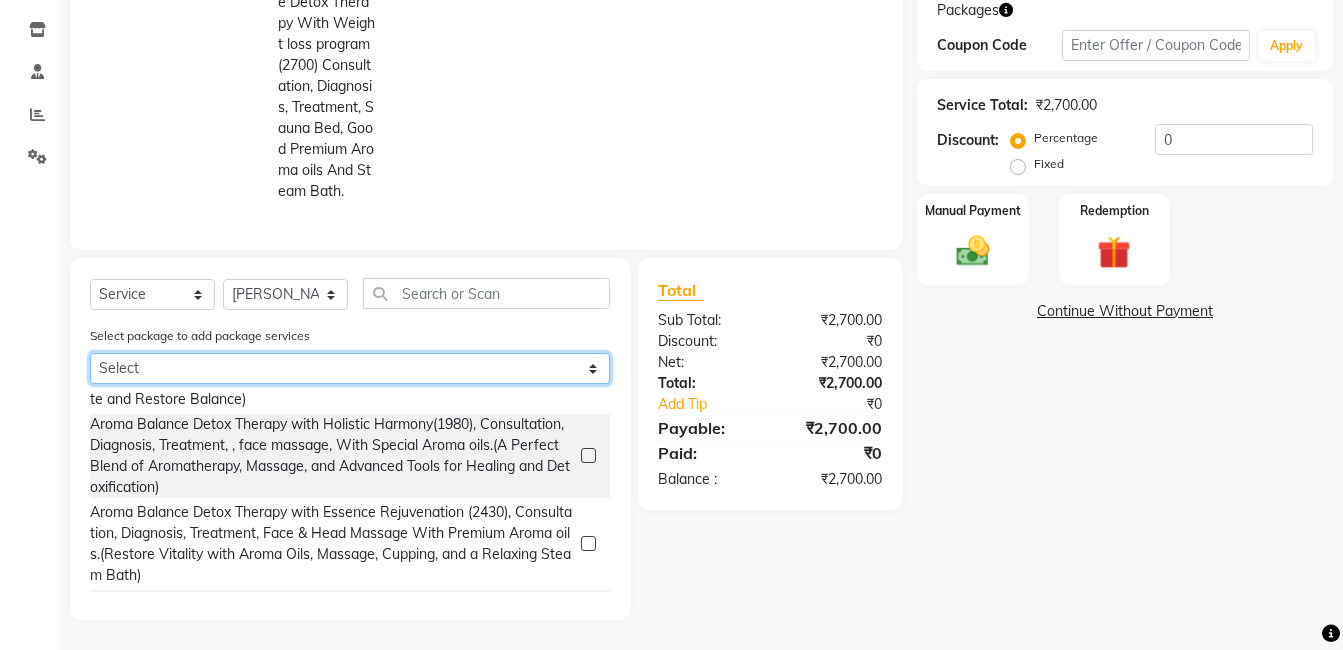 scroll, scrollTop: 80, scrollLeft: 0, axis: vertical 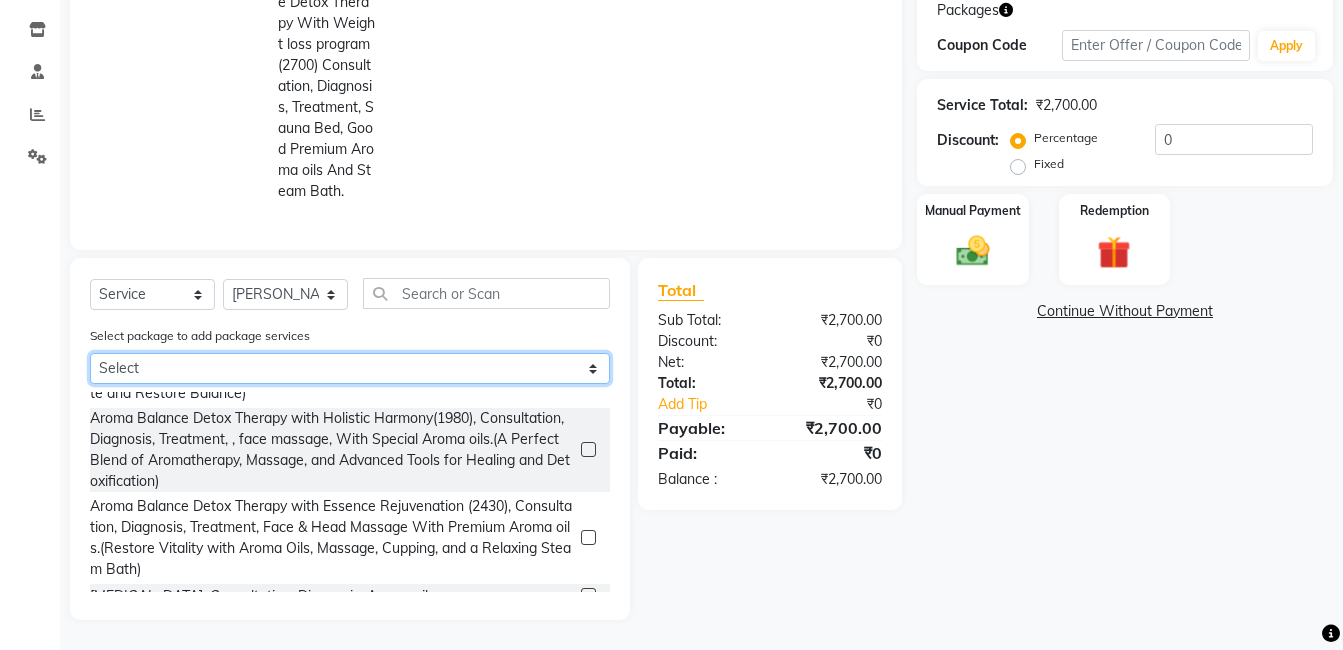 click on "Select Aroma Balance Detox Therapy With Weight loss program (2700) Consultation, Diagnosis, Treatment, Sauna Bed,  Good Premium Aroma oils And Steam Bath." 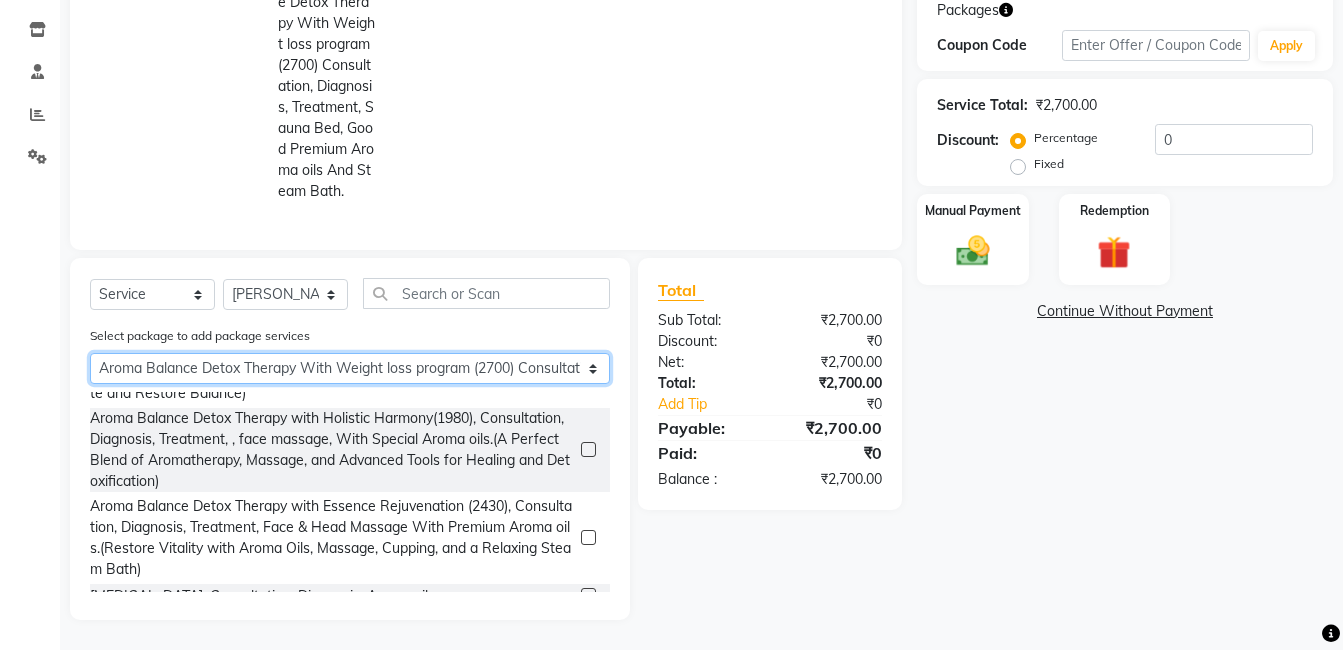 click on "Select Aroma Balance Detox Therapy With Weight loss program (2700) Consultation, Diagnosis, Treatment, Sauna Bed,  Good Premium Aroma oils And Steam Bath." 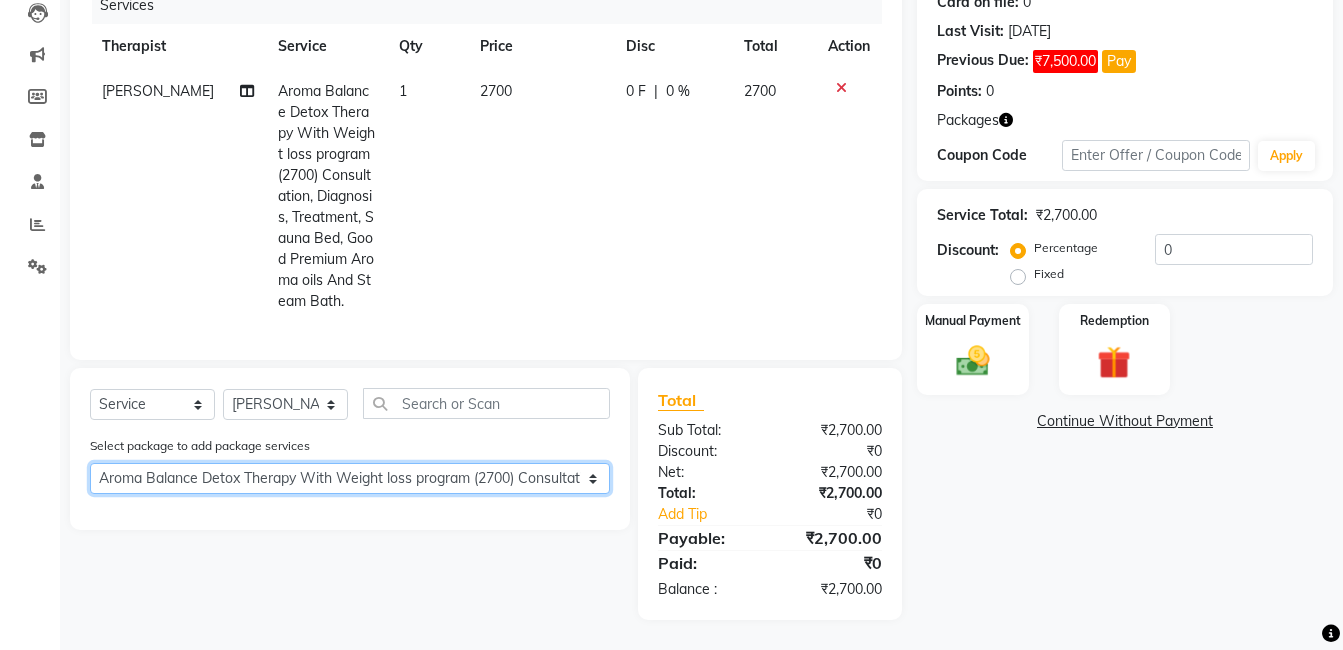 scroll, scrollTop: 276, scrollLeft: 0, axis: vertical 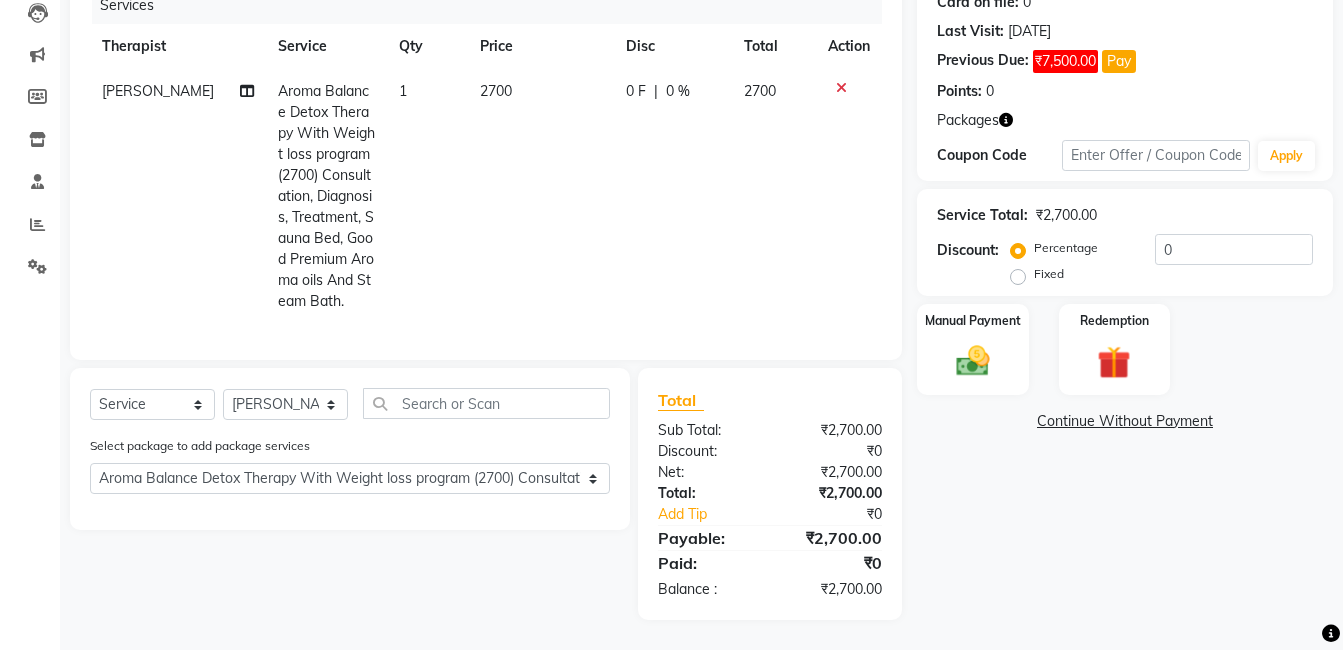 click on "2700" 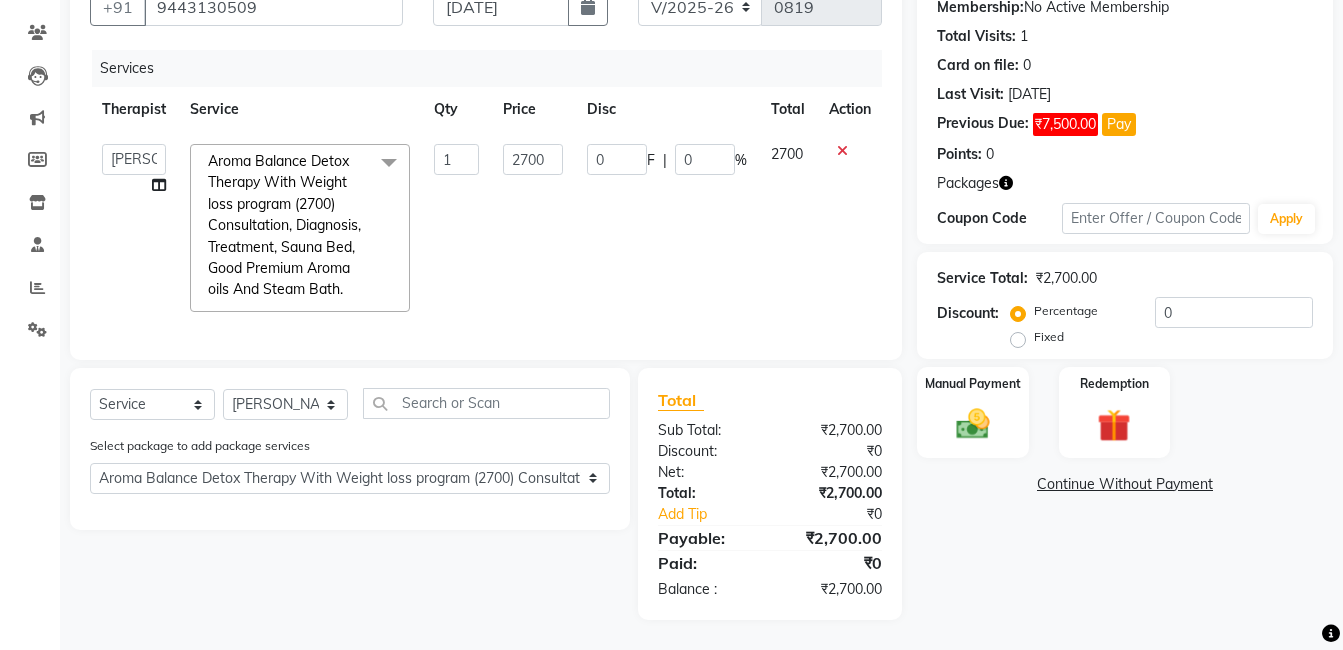 scroll, scrollTop: 125, scrollLeft: 0, axis: vertical 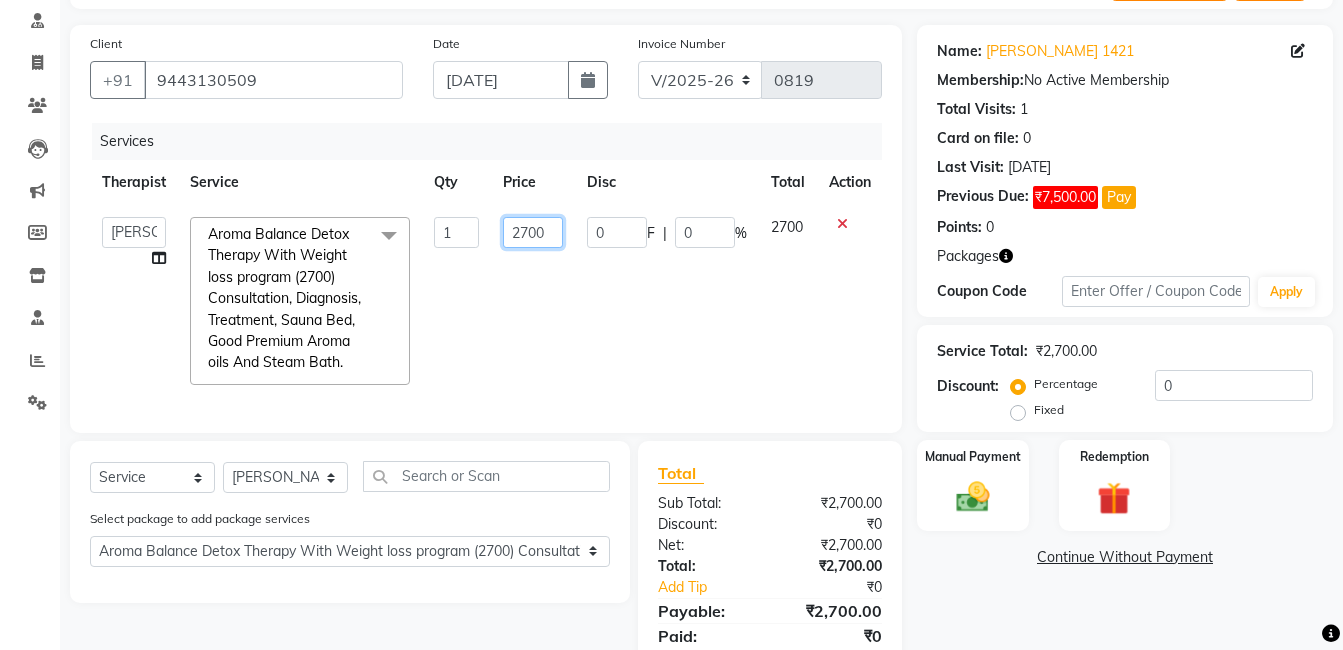 click on "2700" 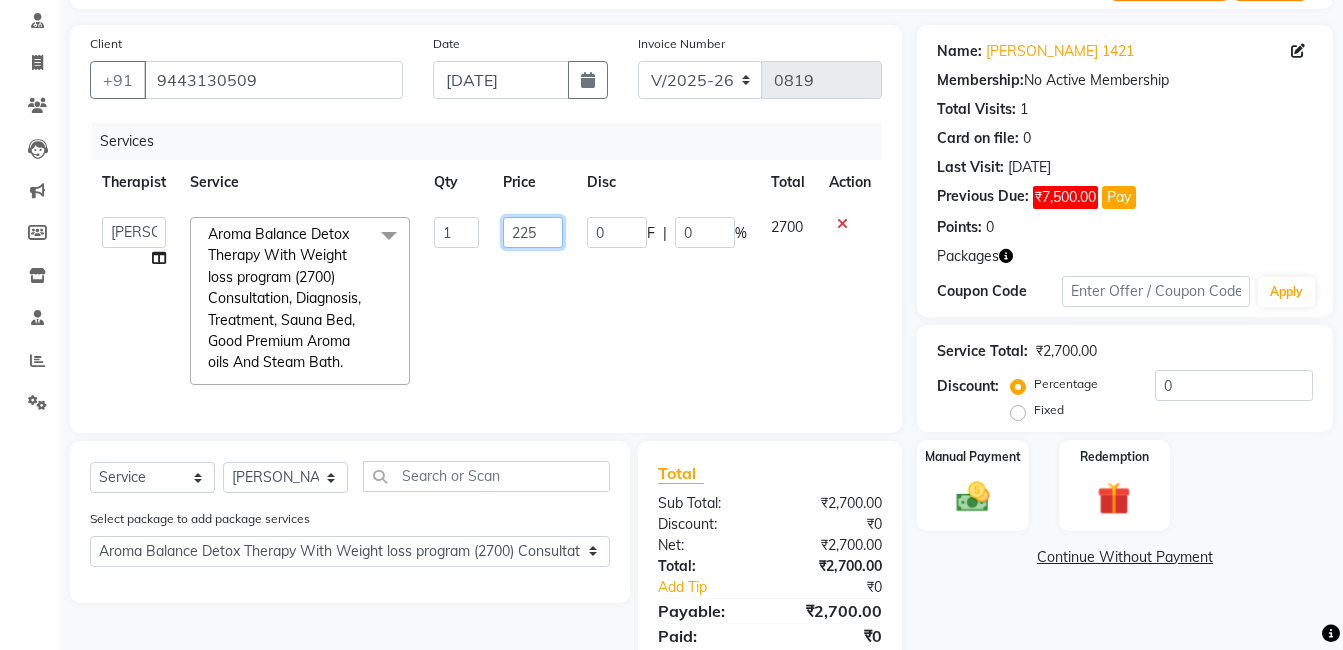 type on "2250" 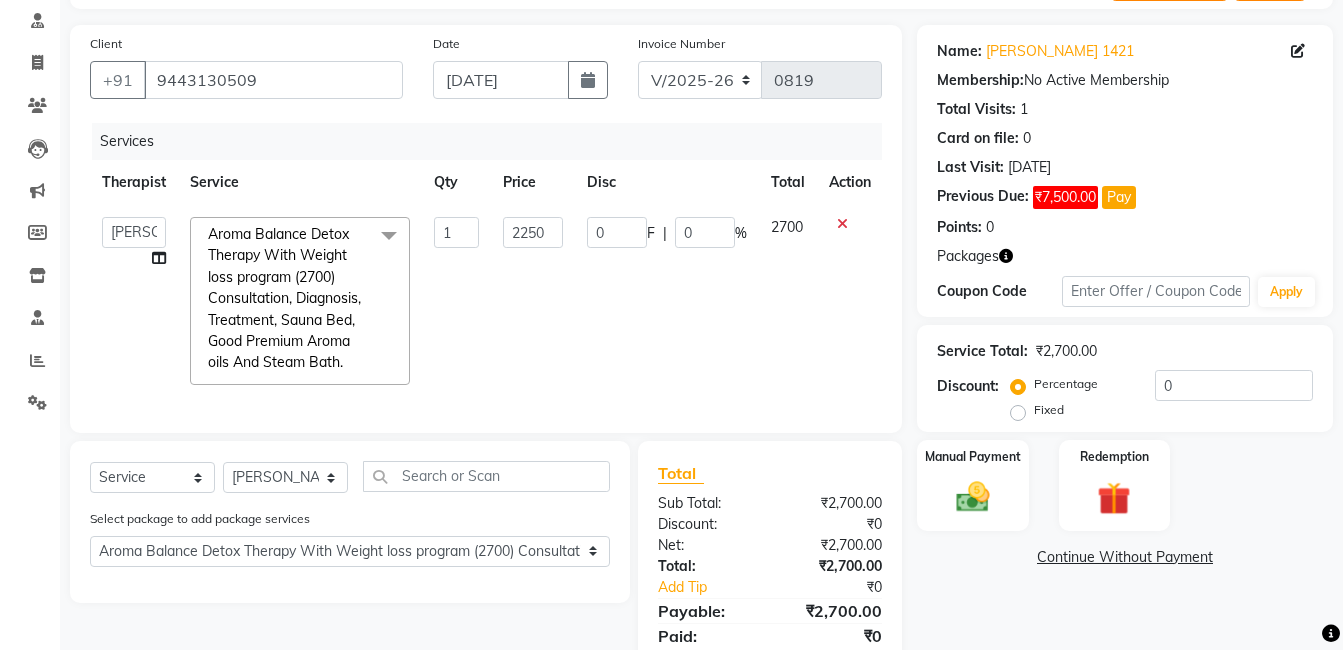 click on "0 F | 0 %" 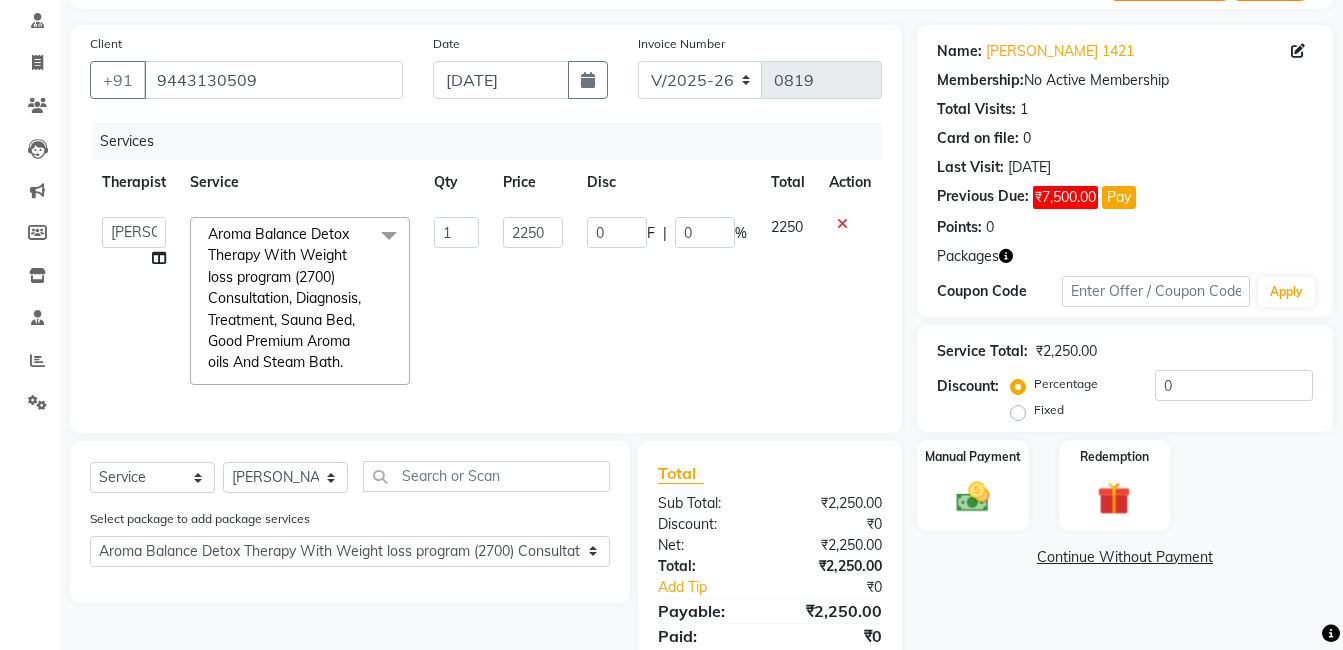 scroll, scrollTop: 213, scrollLeft: 0, axis: vertical 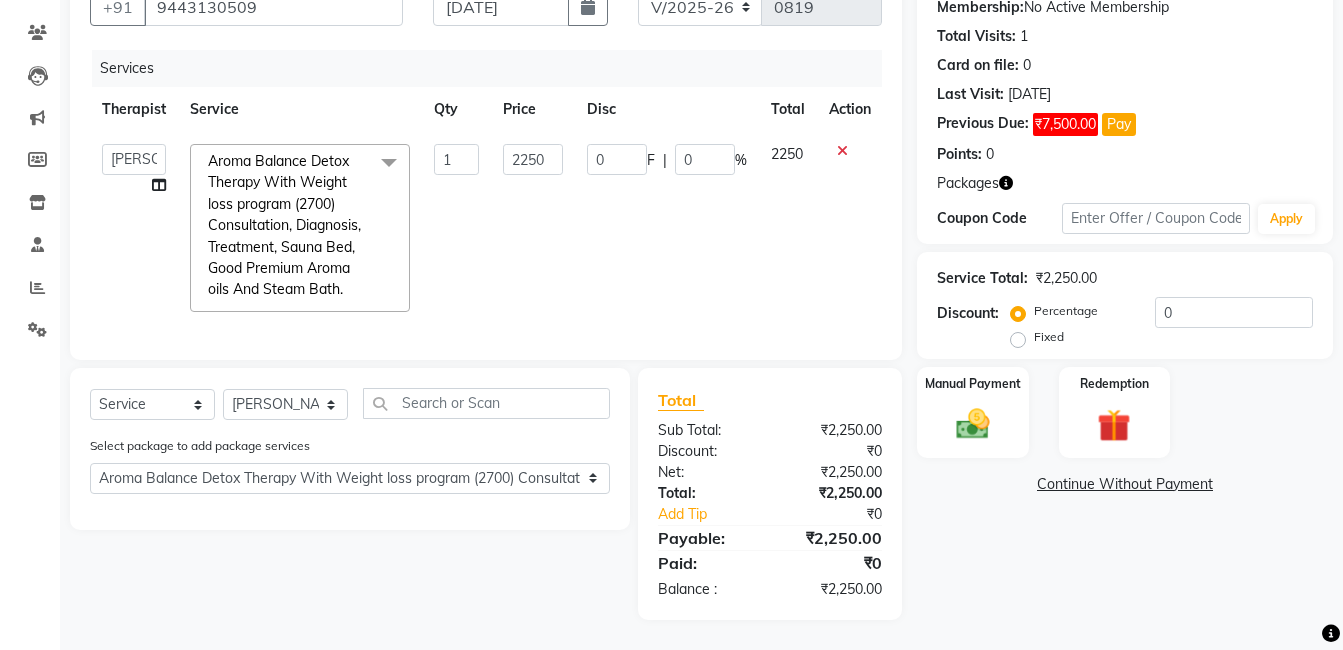 click 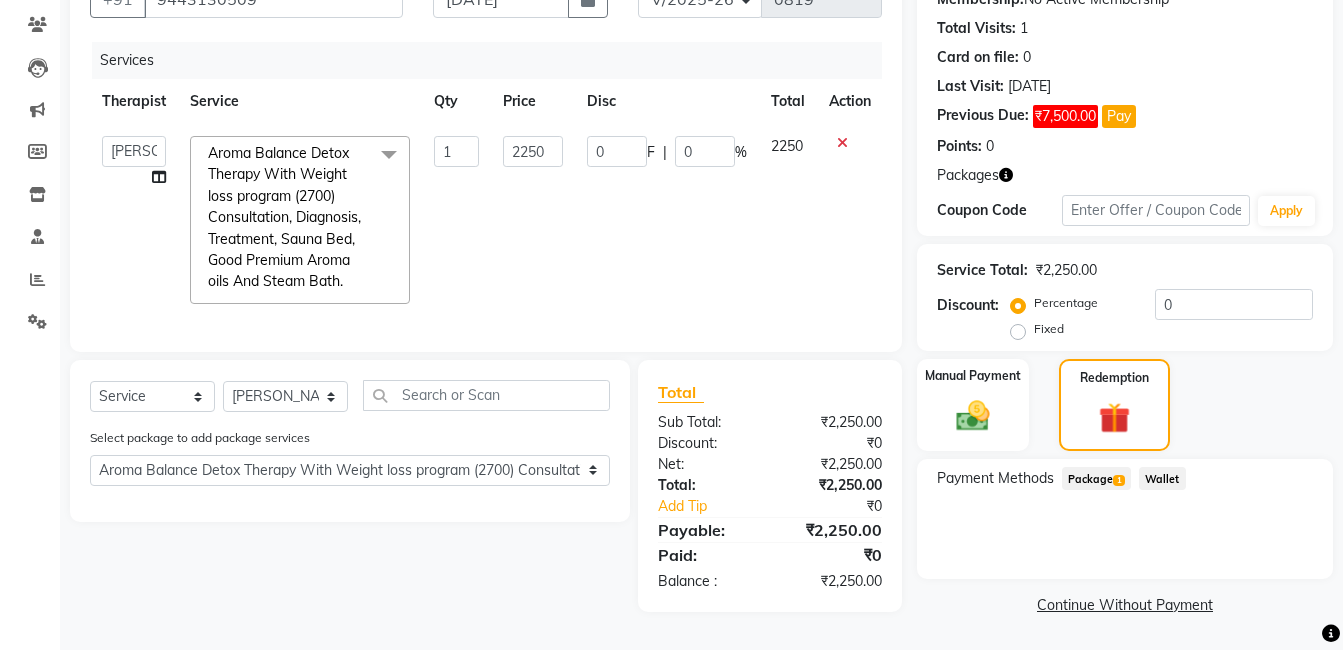 click on "Package  1" 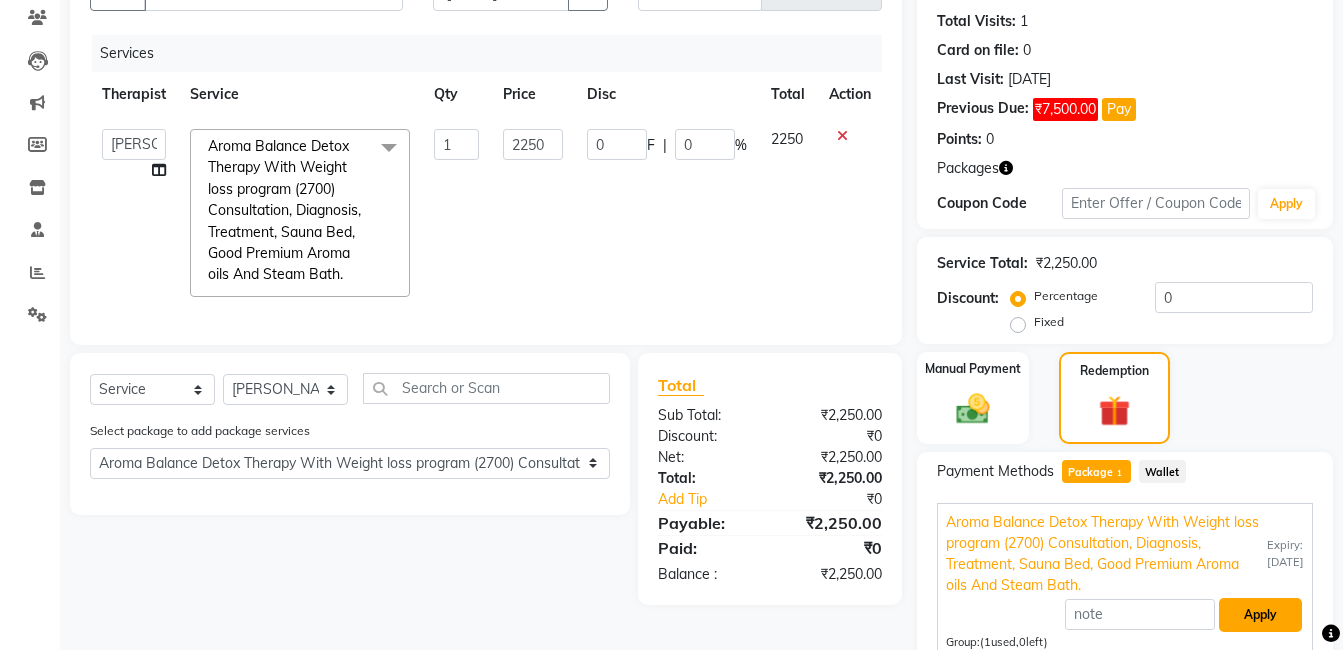 click on "Apply" at bounding box center [1260, 615] 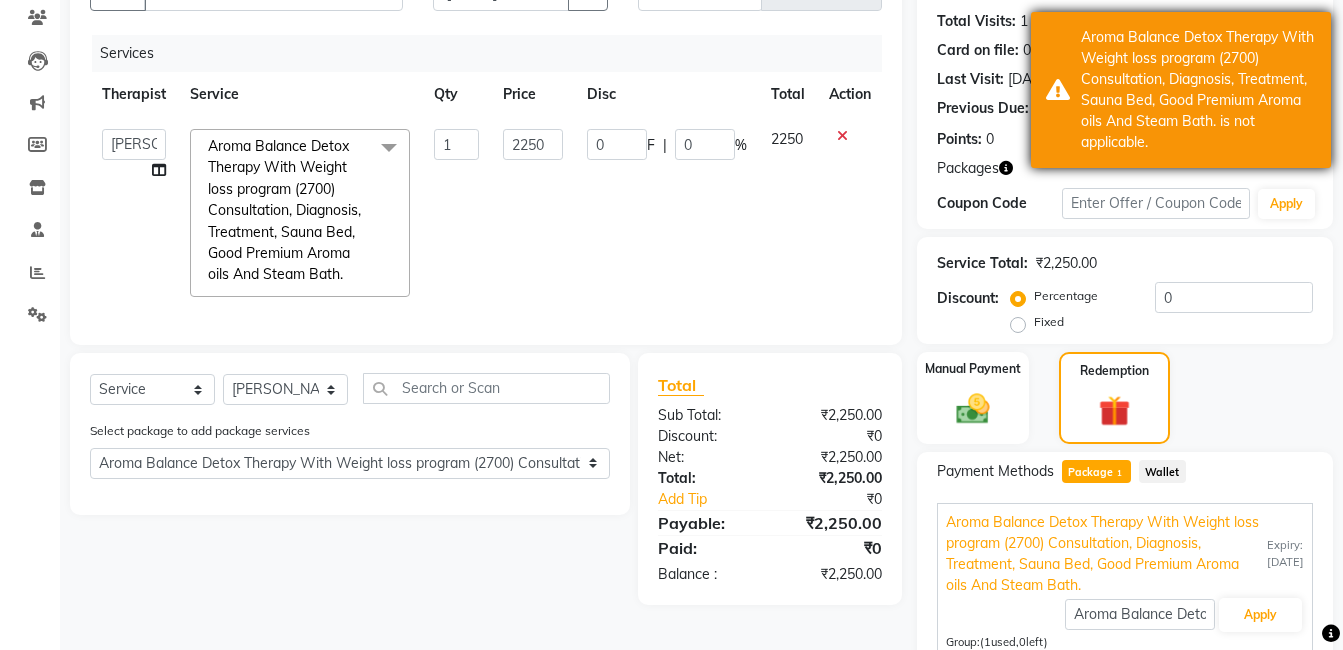 click on "Aroma Balance Detox Therapy With Weight loss program (2700) Consultation, Diagnosis, Treatment, Sauna Bed,  Good Premium Aroma oils And Steam Bath. is not applicable." at bounding box center (1198, 90) 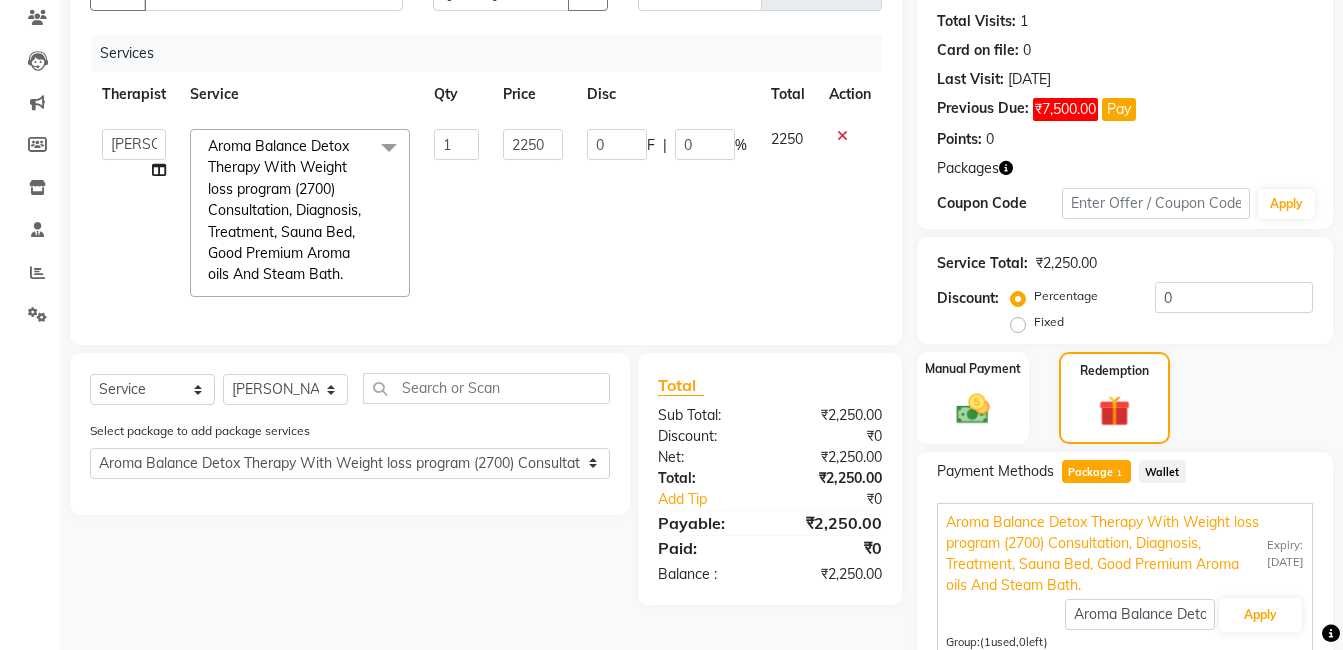 scroll, scrollTop: 367, scrollLeft: 0, axis: vertical 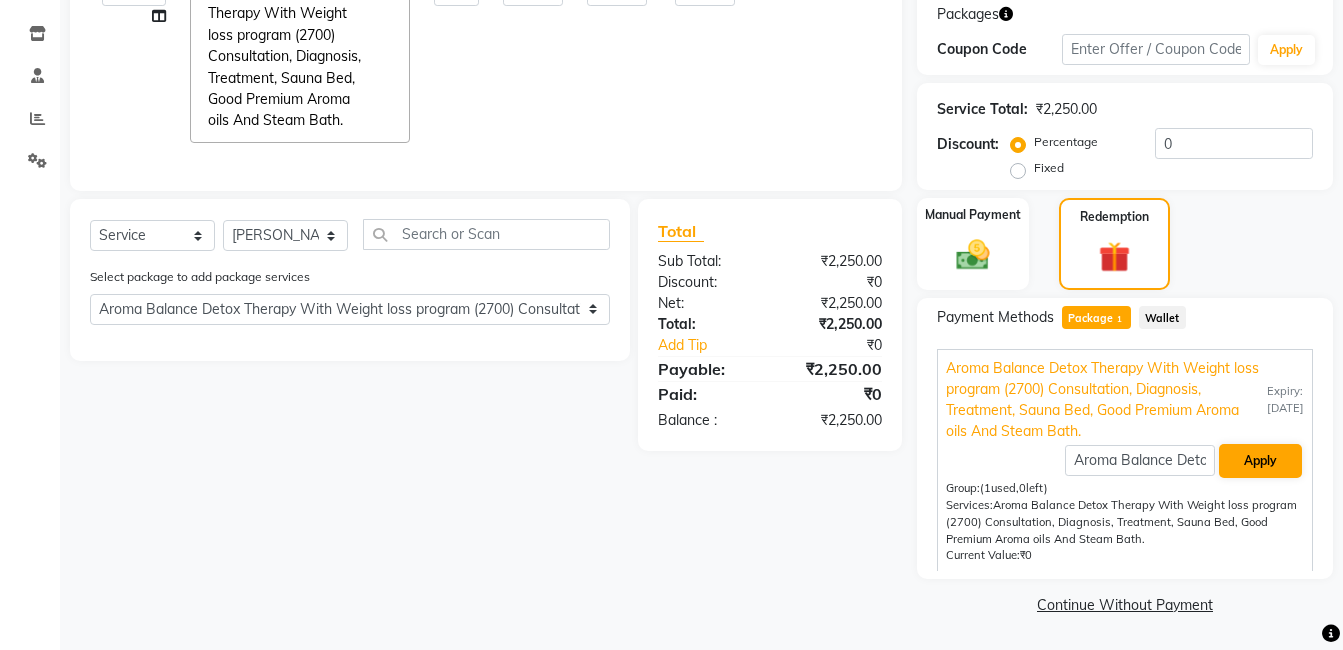 click on "Apply" at bounding box center [1260, 461] 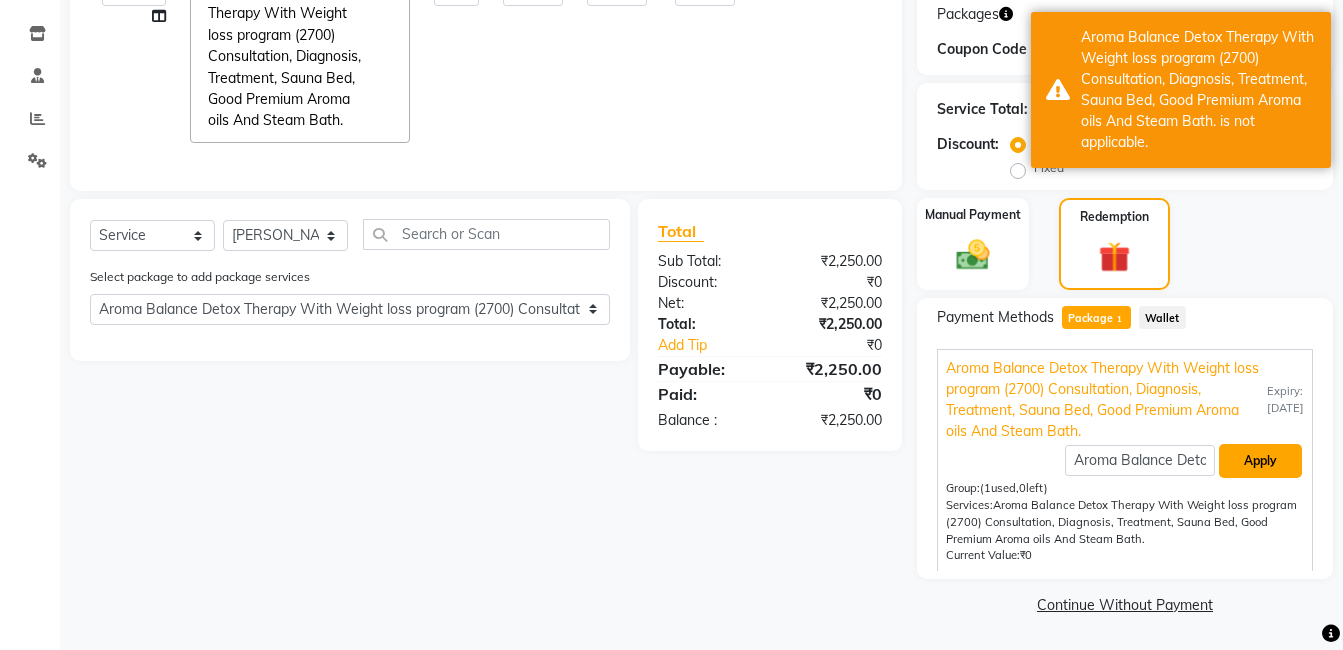 scroll, scrollTop: 0, scrollLeft: 0, axis: both 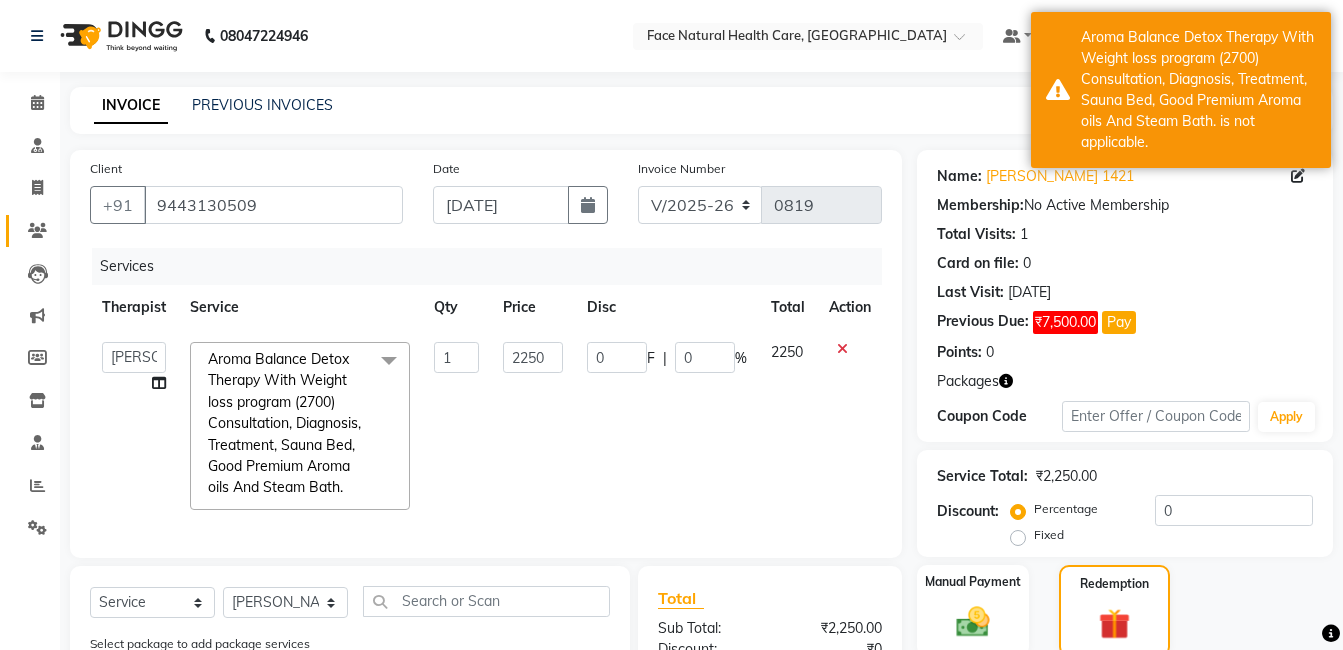 click 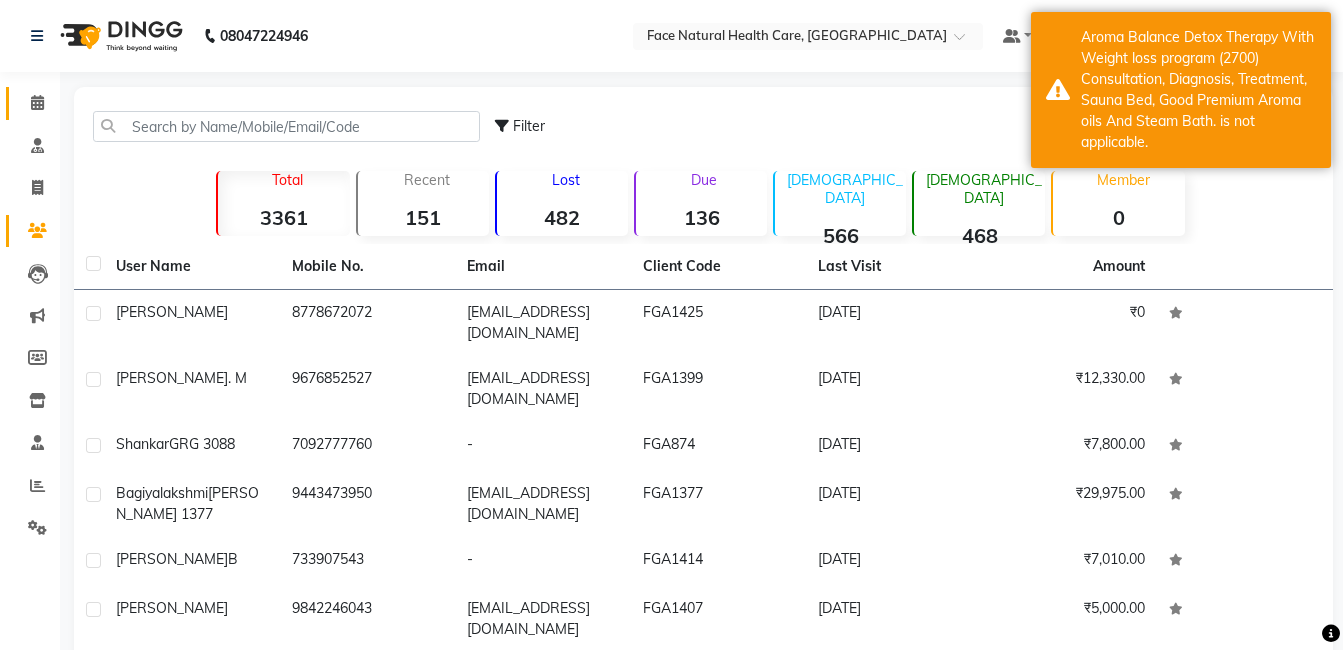click on "Calendar" 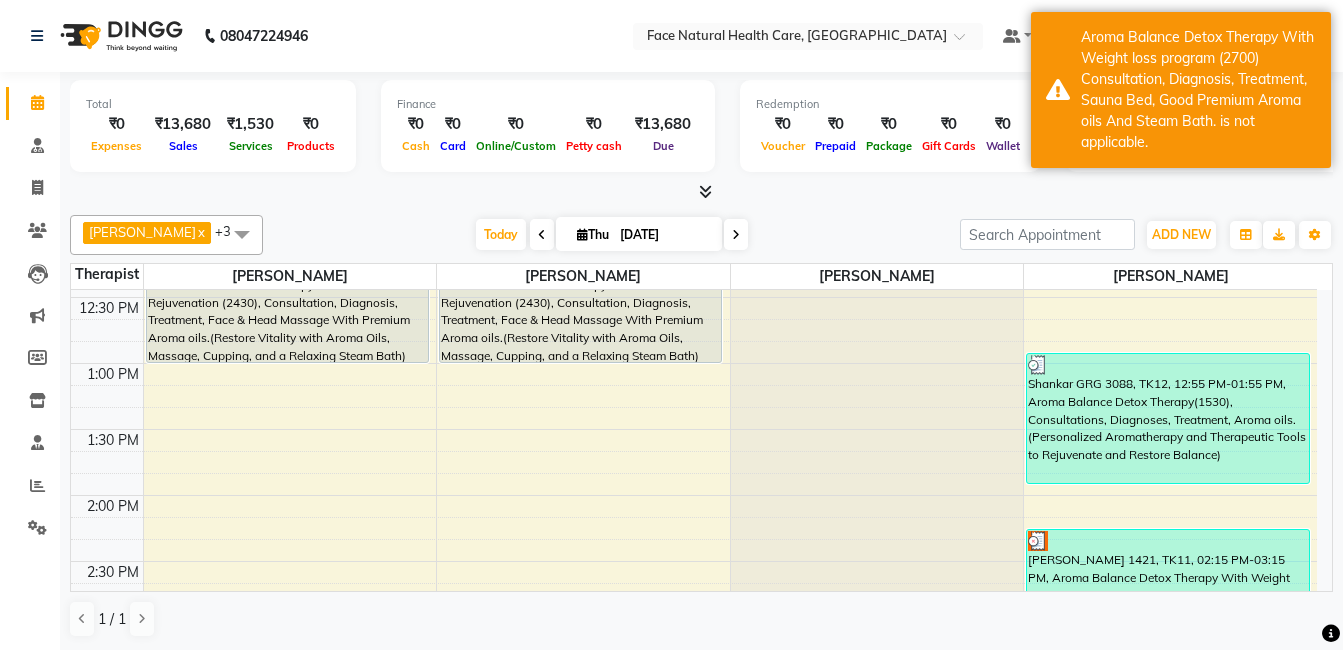scroll, scrollTop: 527, scrollLeft: 0, axis: vertical 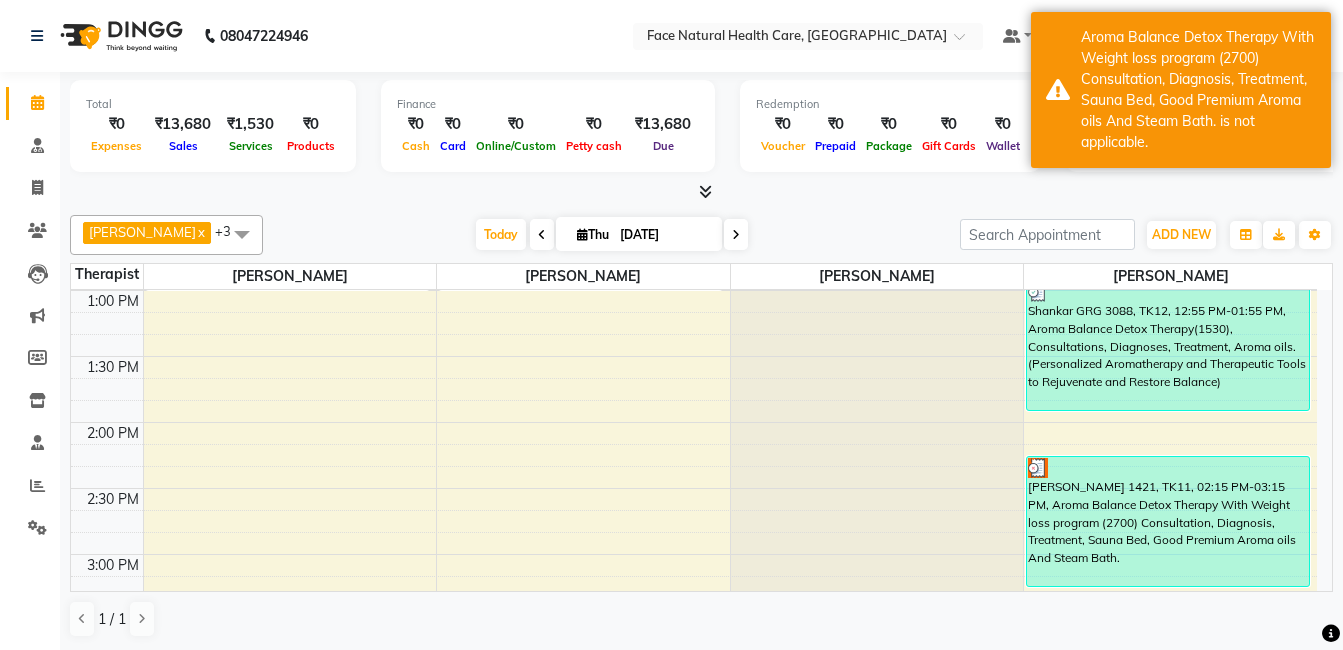 click on "Ravikumar 1421, TK11, 02:15 PM-03:15 PM, Aroma Balance Detox Therapy With Weight loss program (2700) Consultation, Diagnosis, Treatment, Sauna Bed,  Good Premium Aroma oils And Steam Bath." at bounding box center [1168, 521] 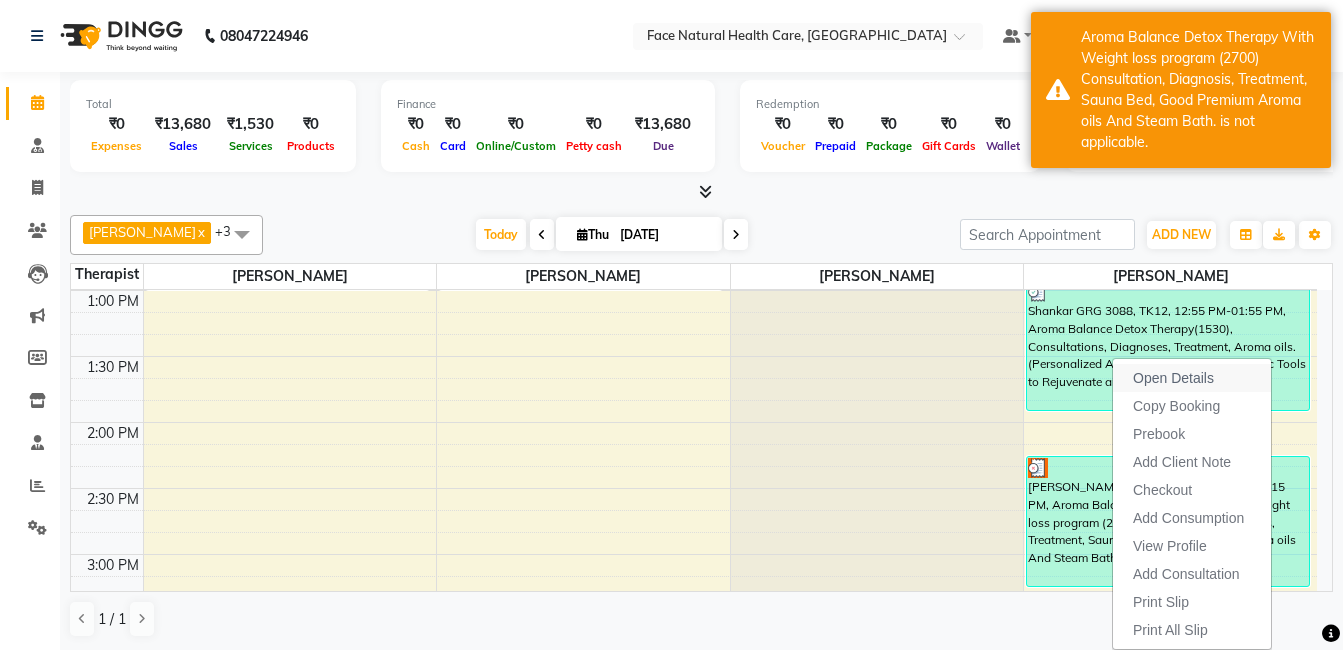 click on "Open Details" at bounding box center (1192, 378) 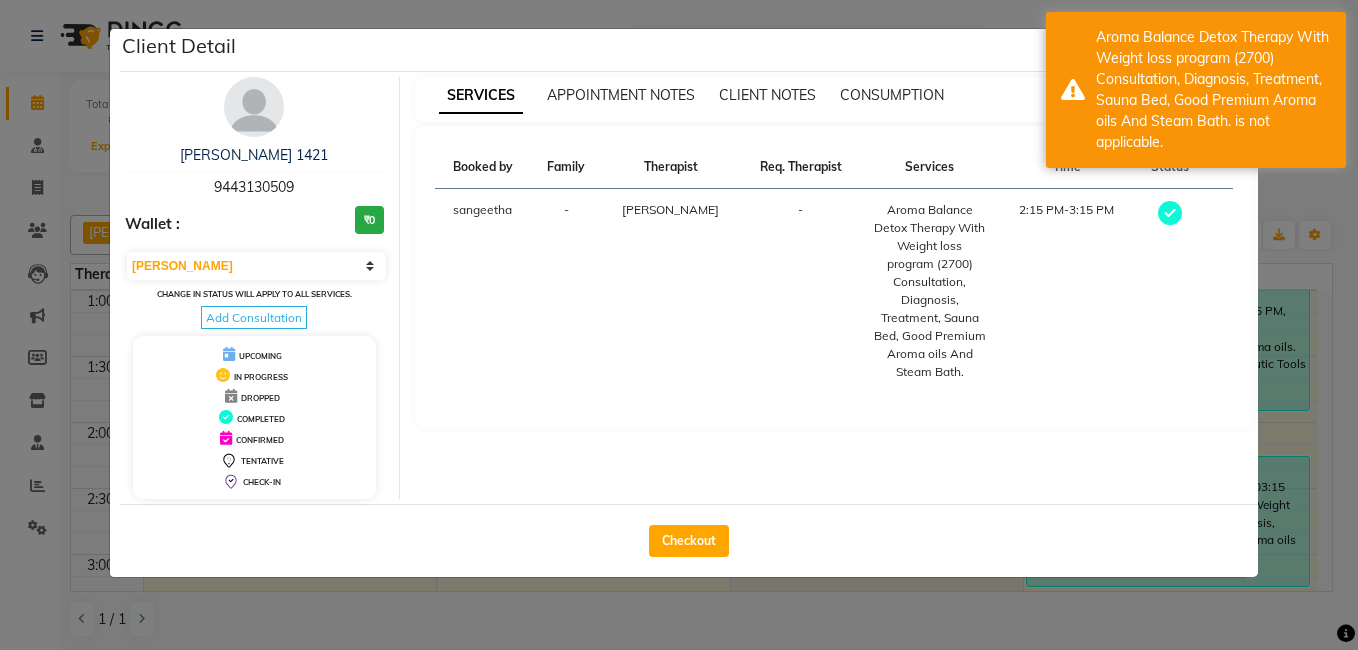 click on "Select MARK DONE UPCOMING Change in status will apply to all services. Add Consultation" at bounding box center (254, 289) 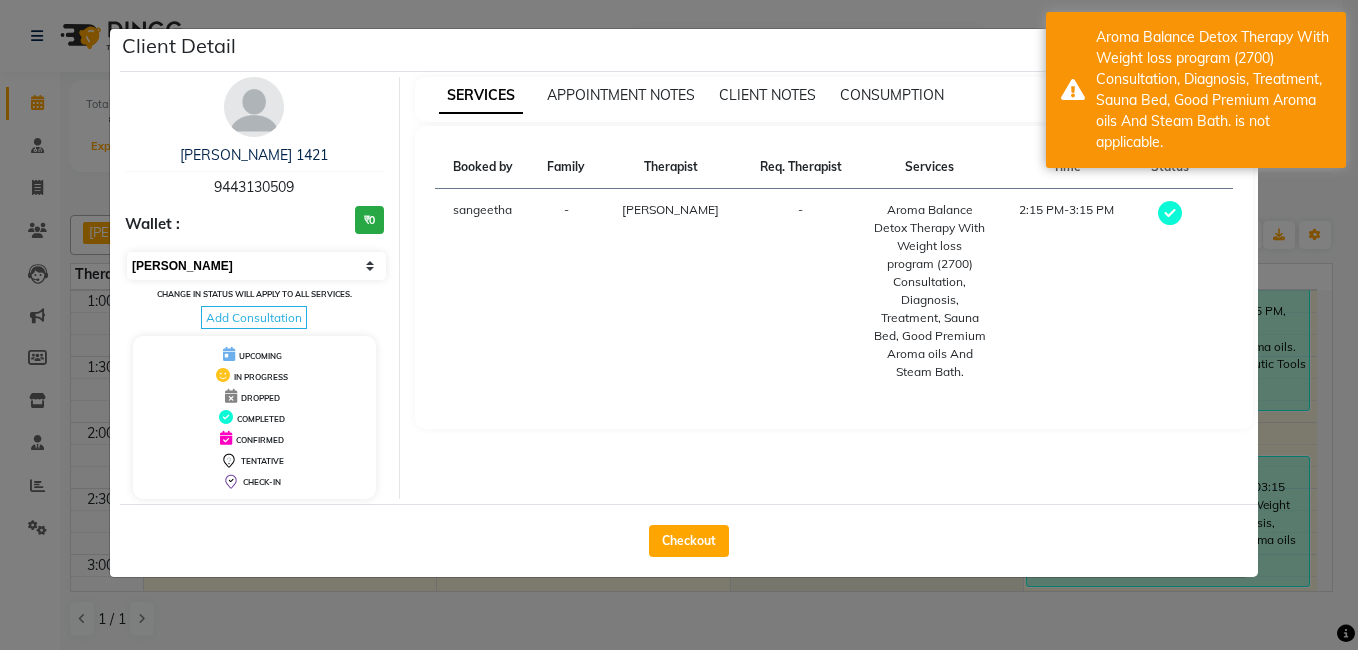 click on "Select MARK DONE UPCOMING" at bounding box center [256, 266] 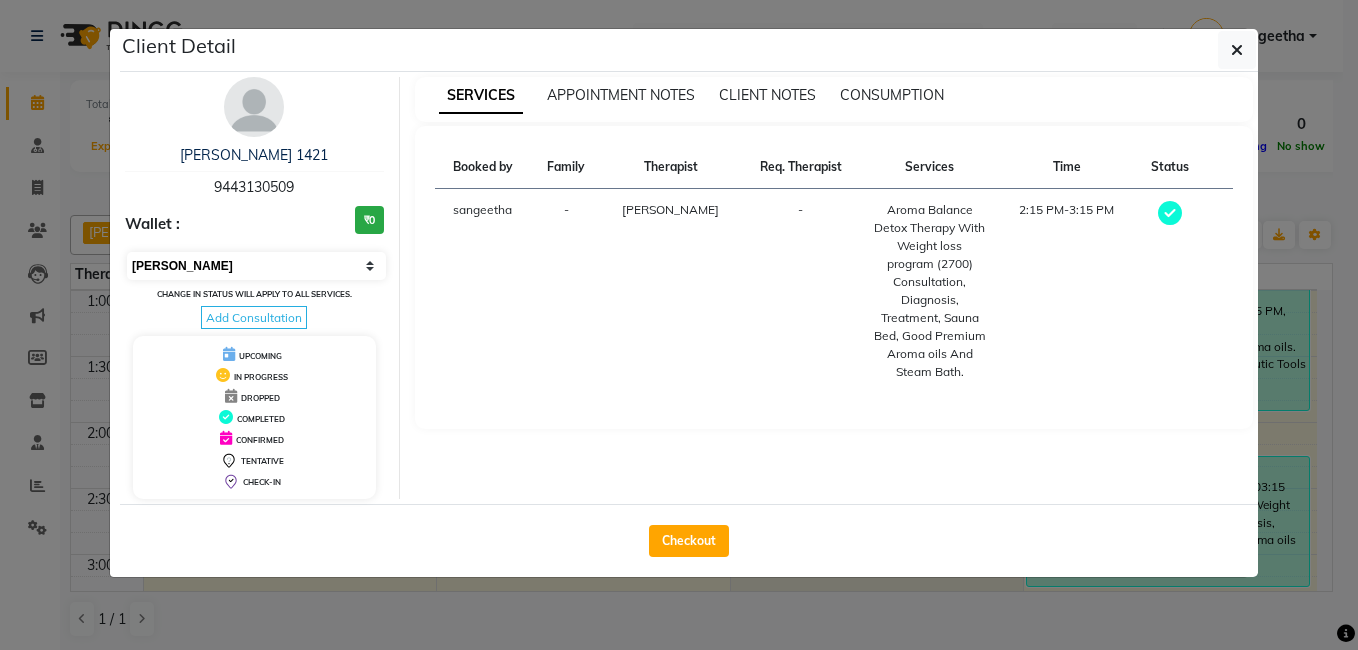 select on "5" 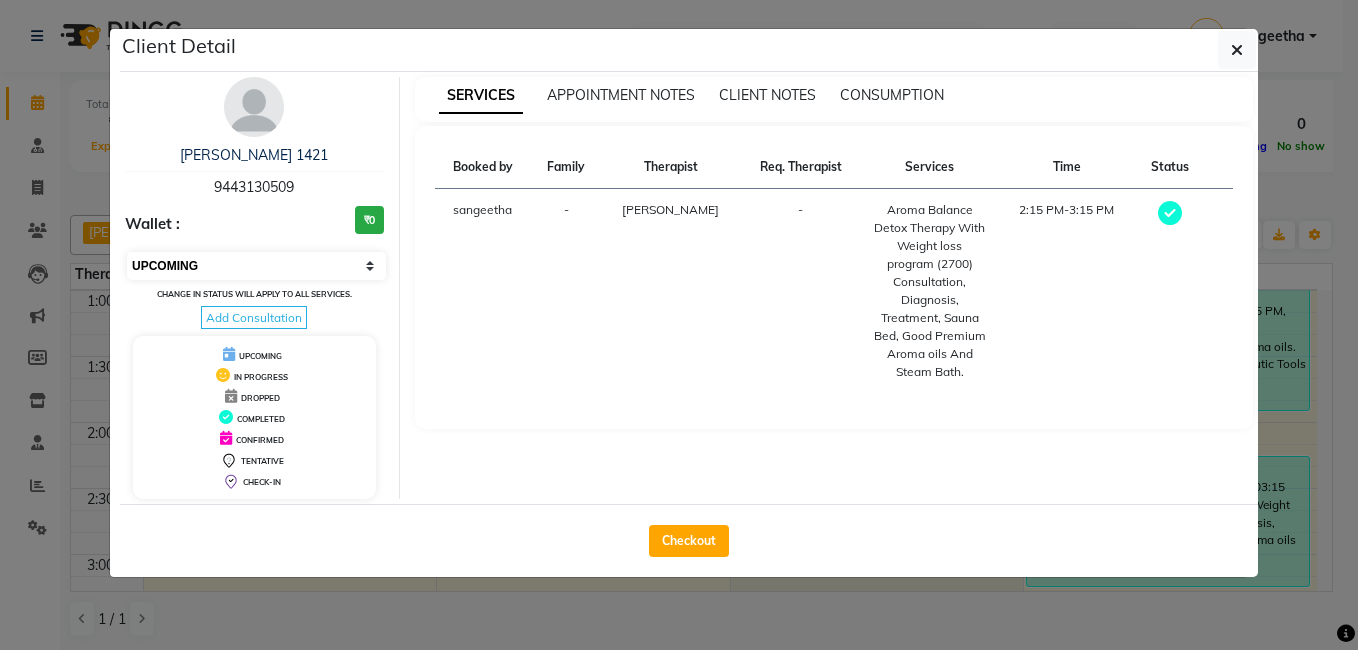 click on "Select MARK DONE UPCOMING" at bounding box center [256, 266] 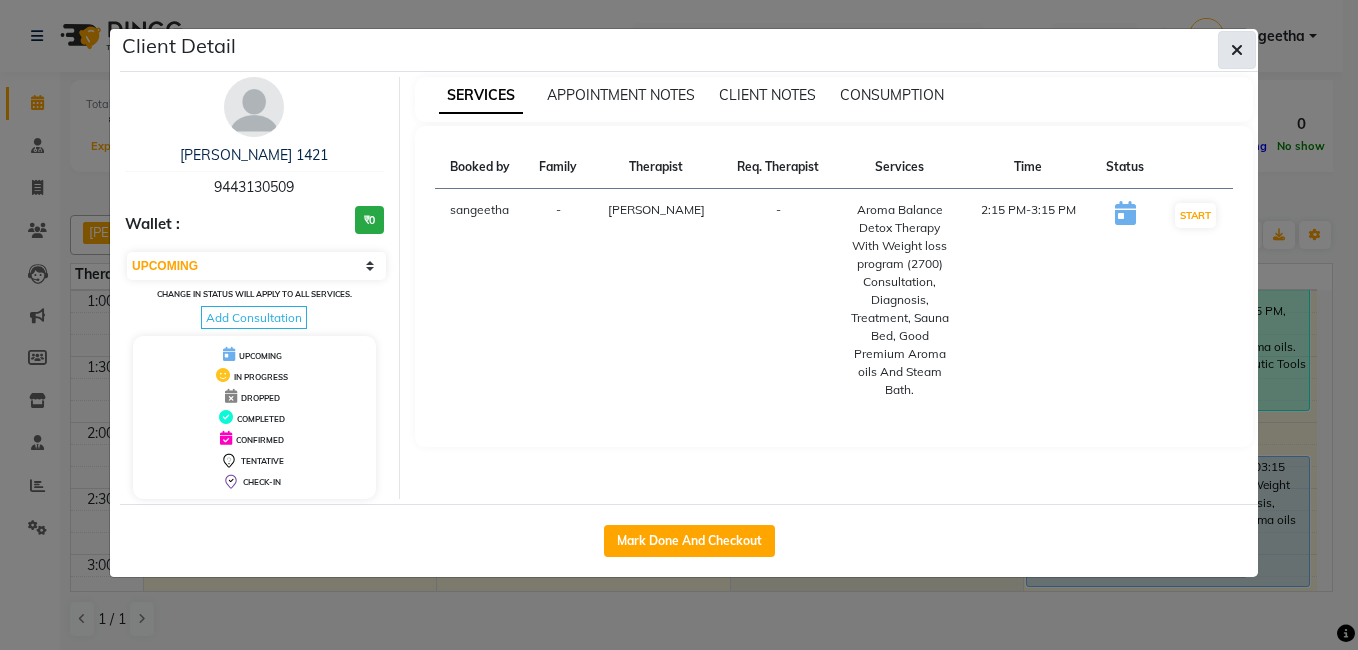 click 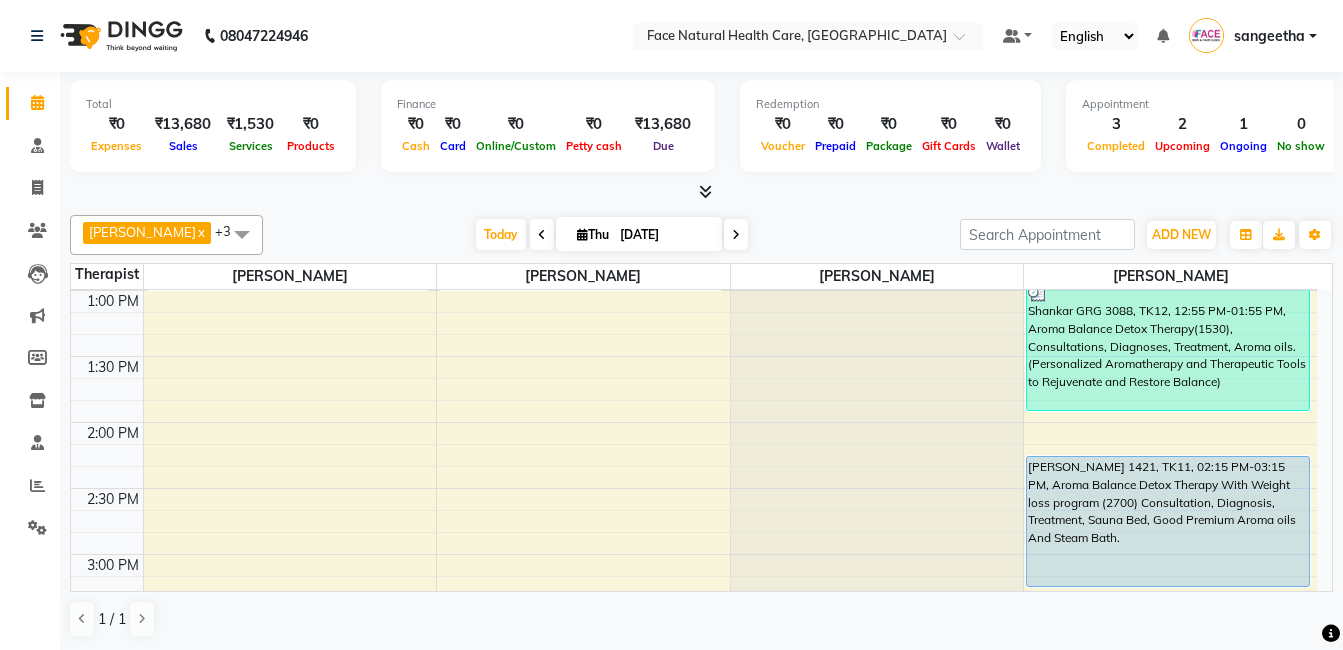 click on "Ravikumar 1421, TK11, 02:15 PM-03:15 PM, Aroma Balance Detox Therapy With Weight loss program (2700) Consultation, Diagnosis, Treatment, Sauna Bed,  Good Premium Aroma oils And Steam Bath." at bounding box center (1168, 521) 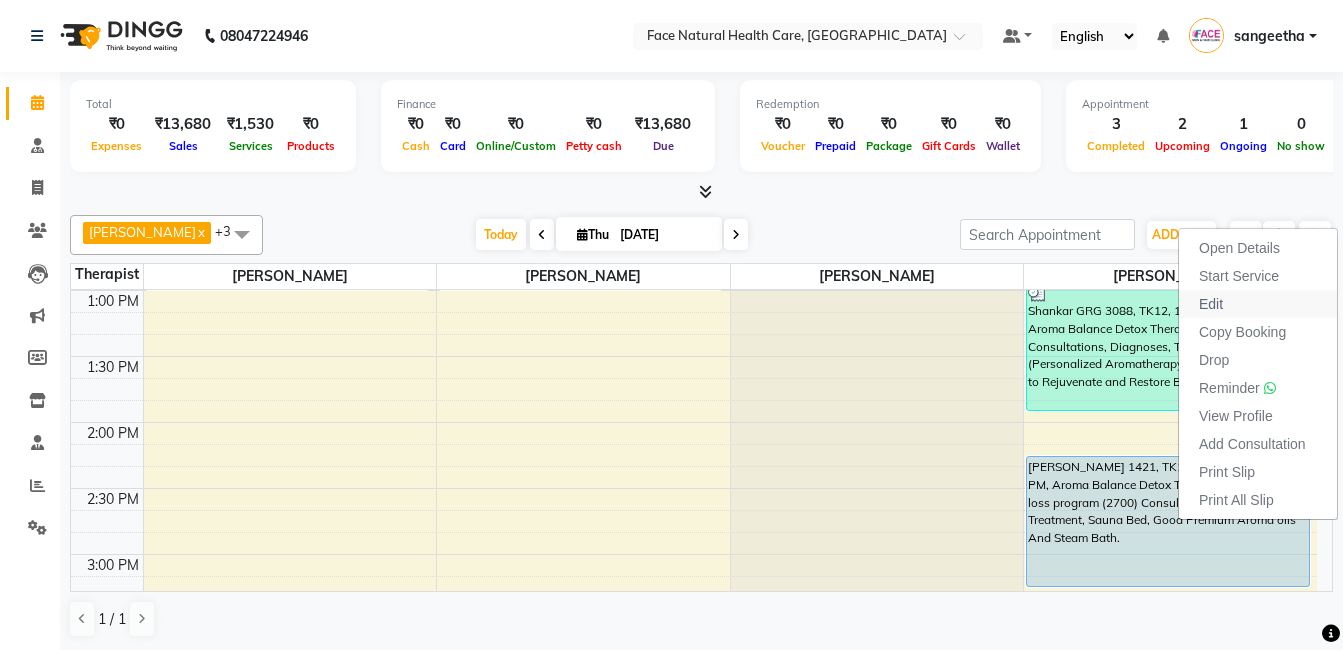 click on "Edit" at bounding box center (1258, 304) 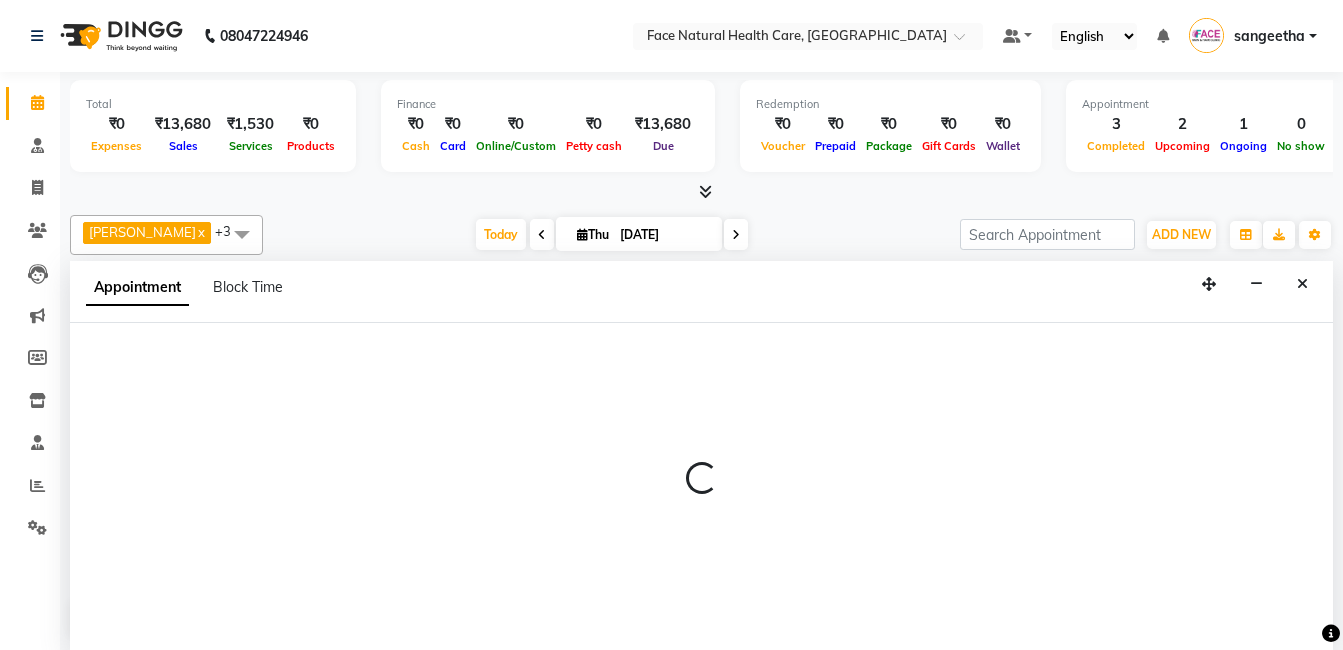 select on "upcoming" 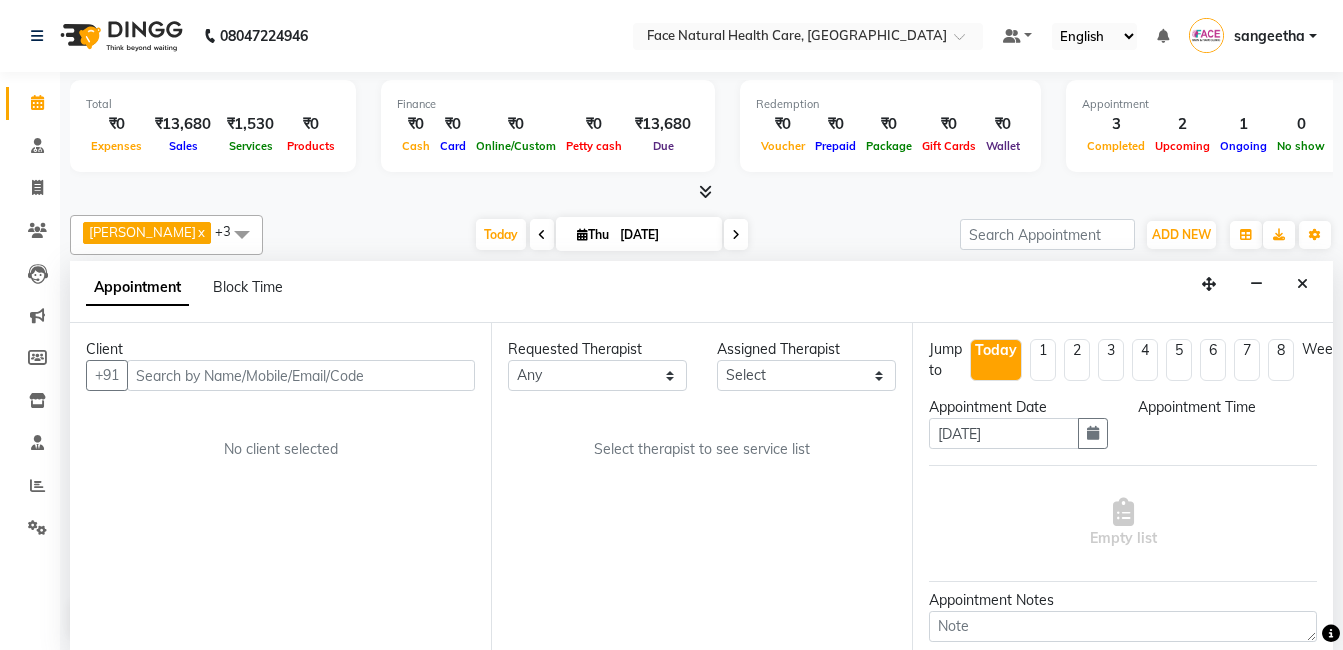 select on "855" 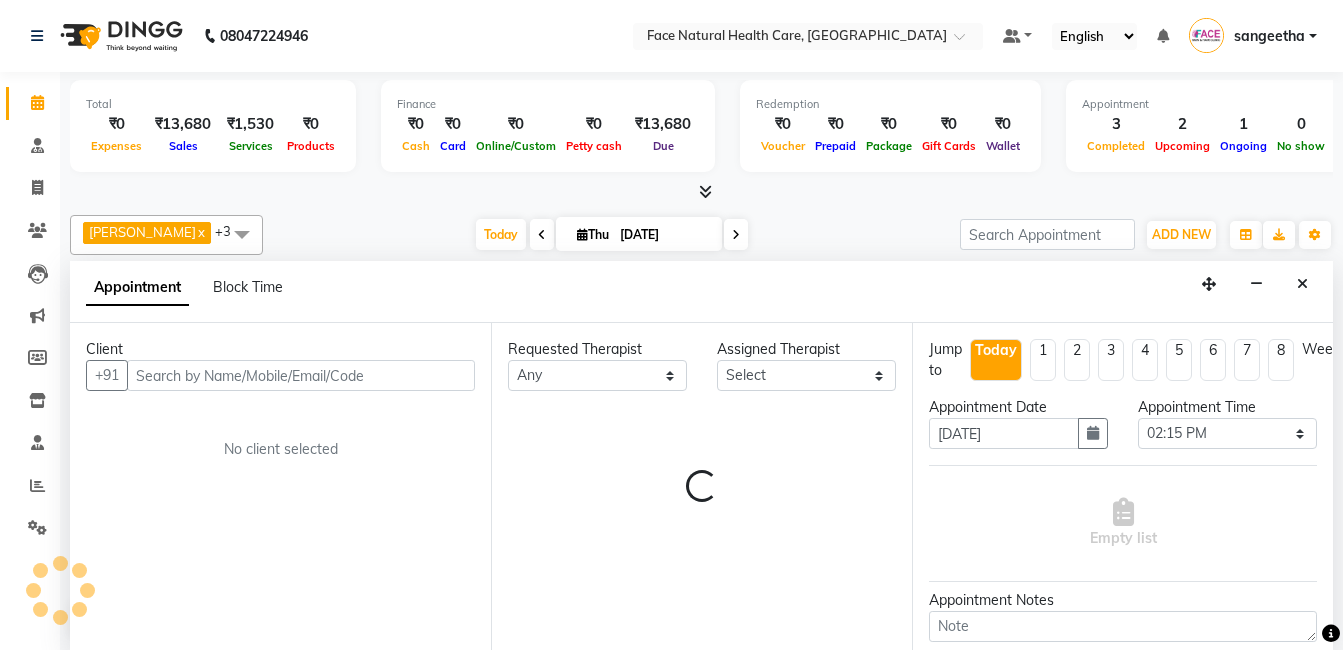 scroll, scrollTop: 1, scrollLeft: 0, axis: vertical 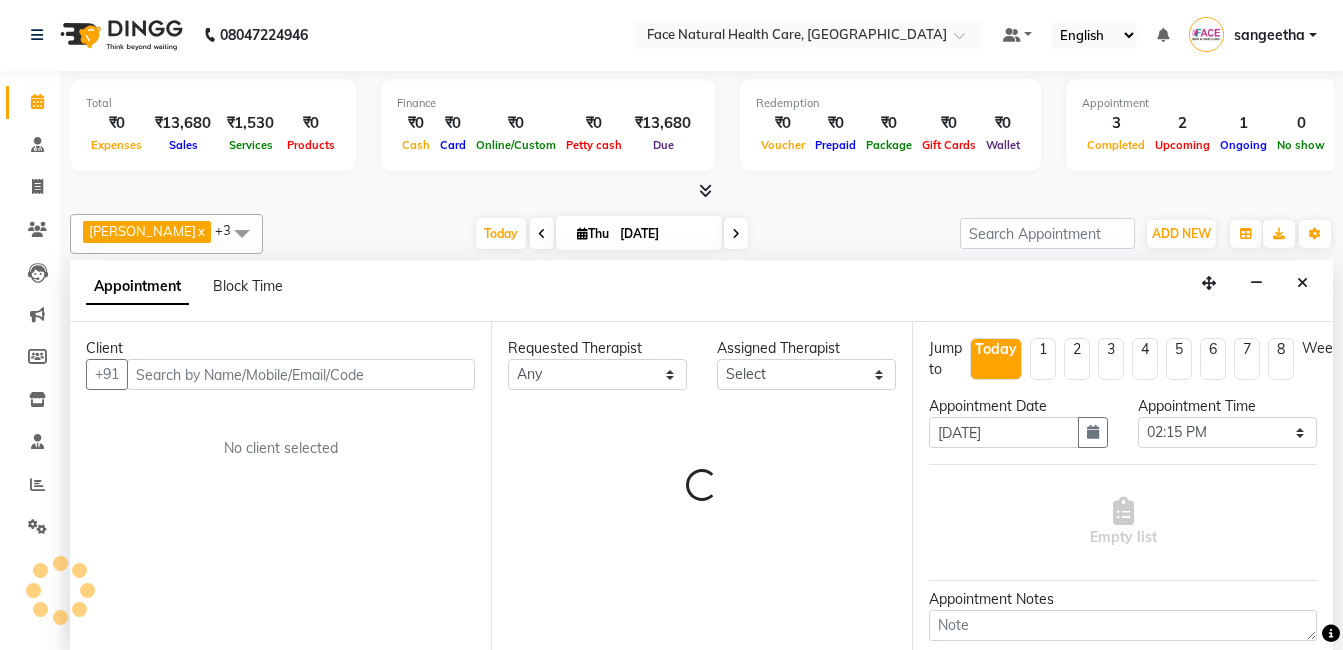 select on "65164" 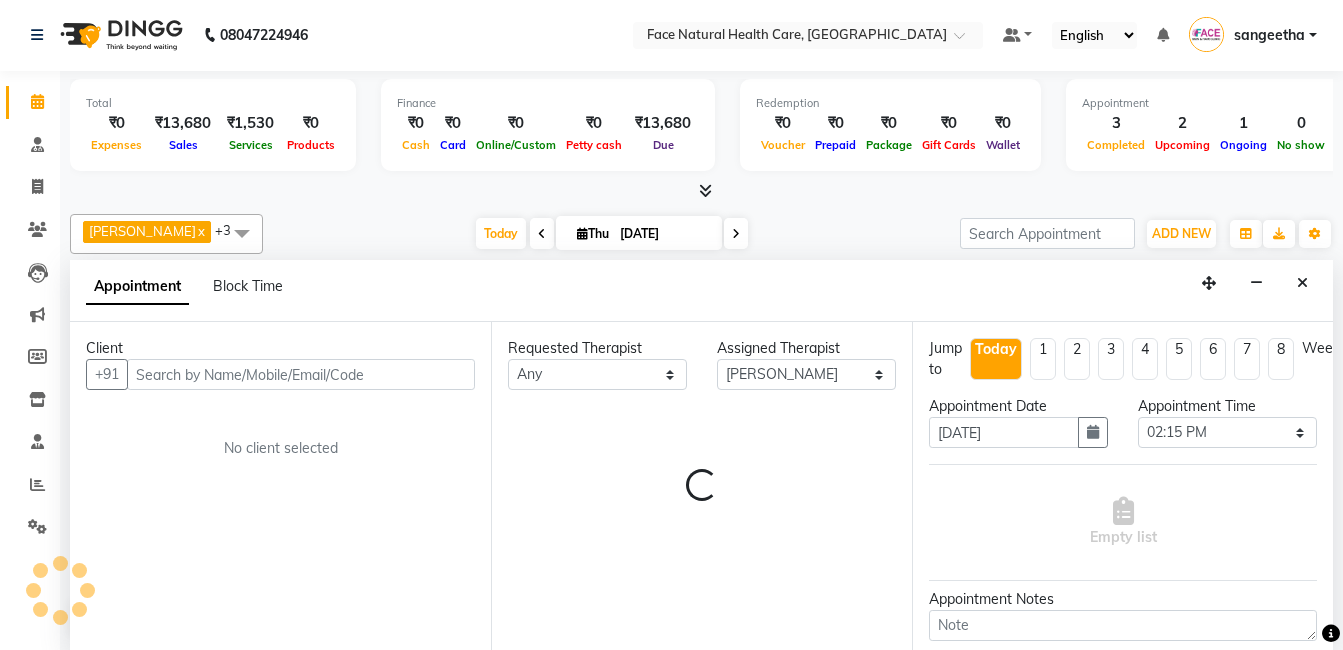 select on "2632" 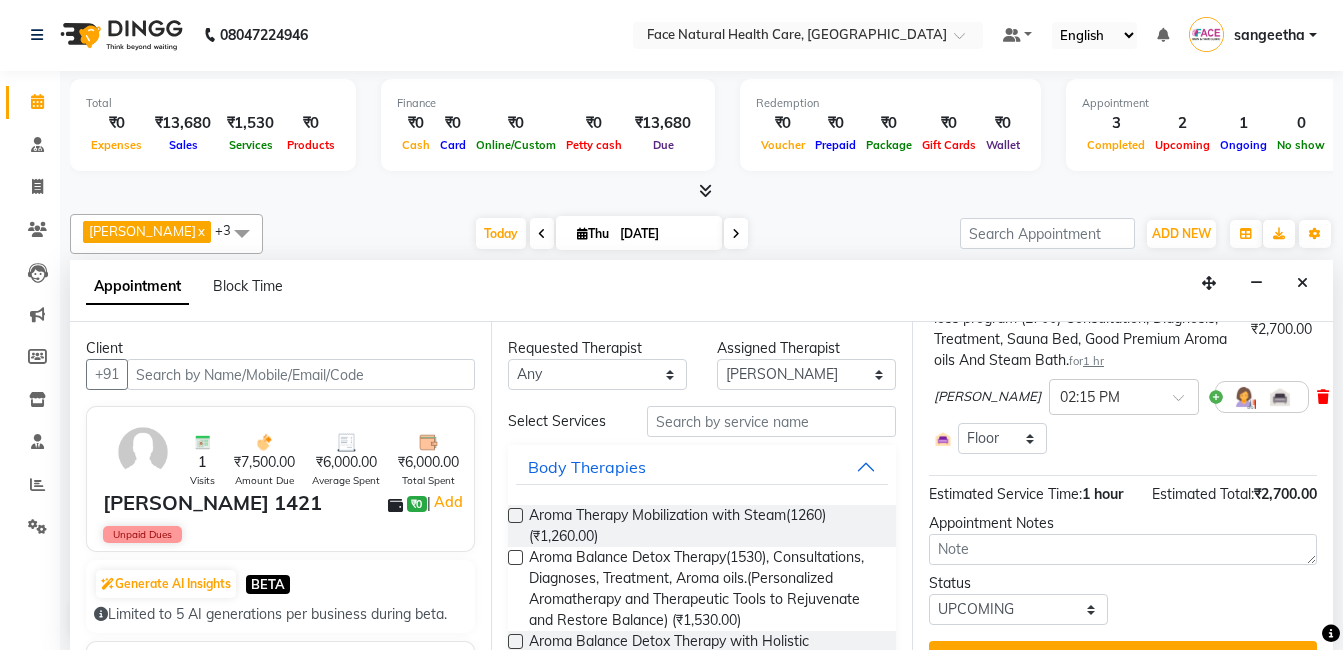 click at bounding box center [1323, 397] 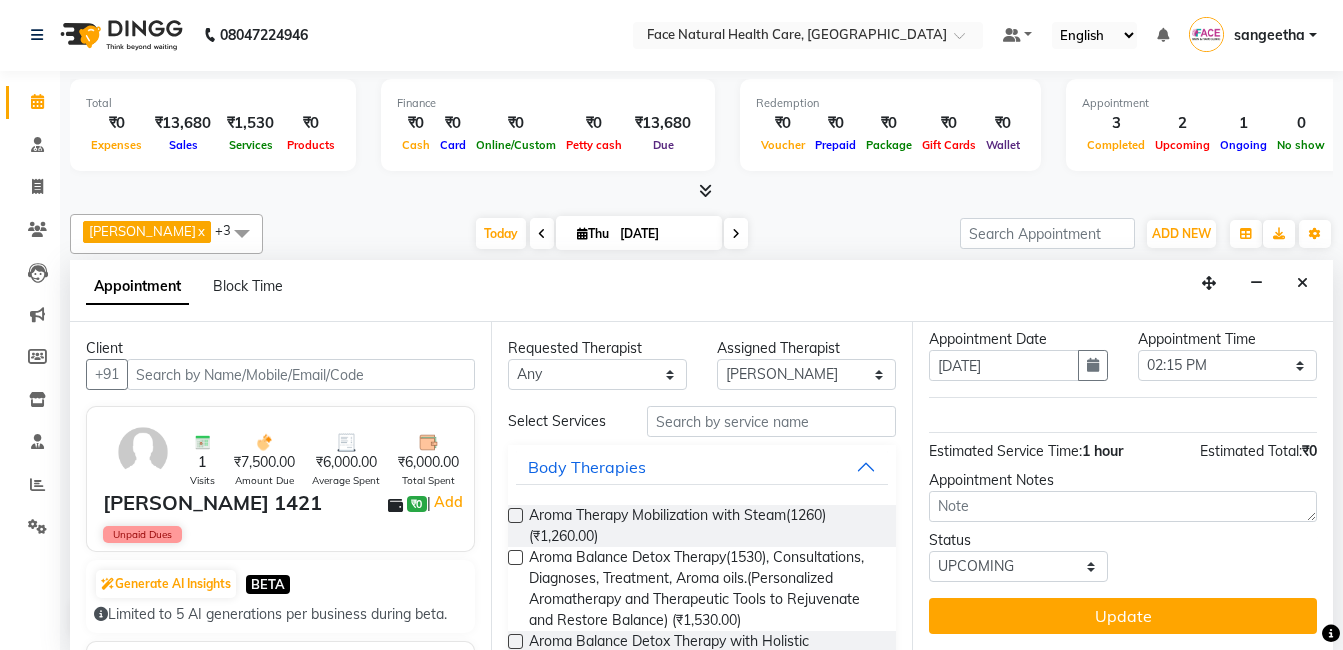 scroll, scrollTop: 82, scrollLeft: 0, axis: vertical 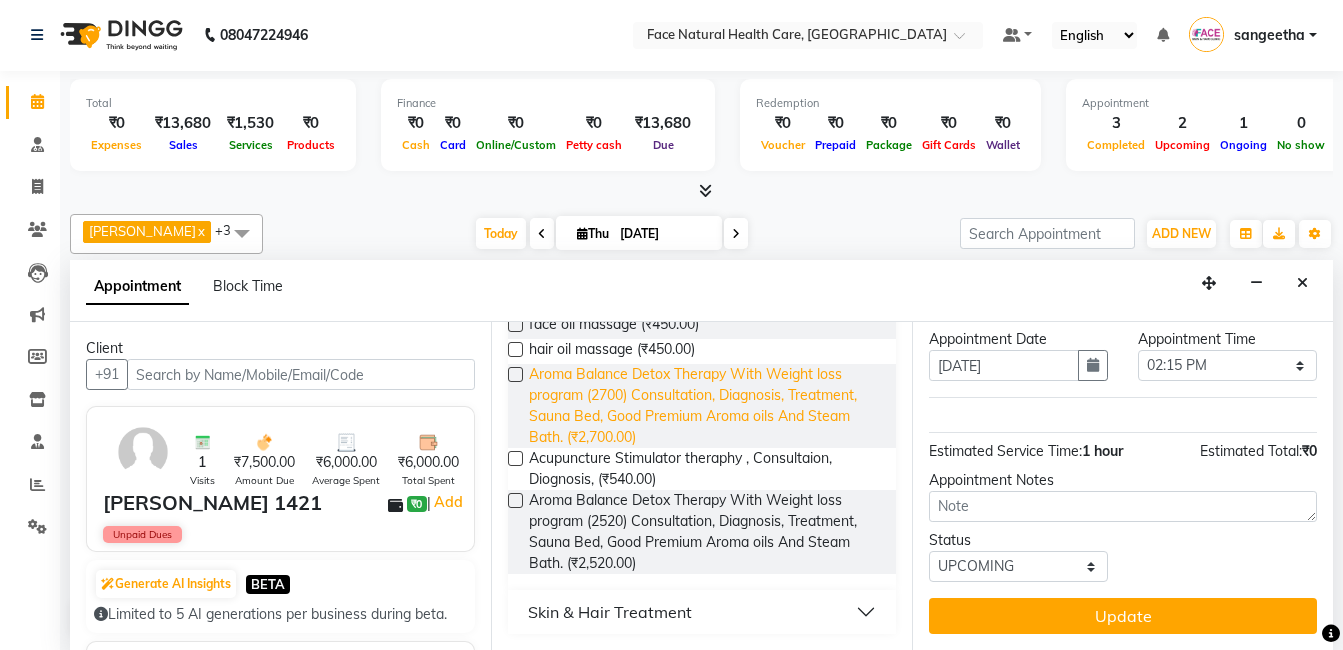 click on "Aroma Balance Detox Therapy With Weight loss program (2700) Consultation, Diagnosis, Treatment, Sauna Bed,  Good Premium Aroma oils And Steam Bath. (₹2,700.00)" at bounding box center (704, 406) 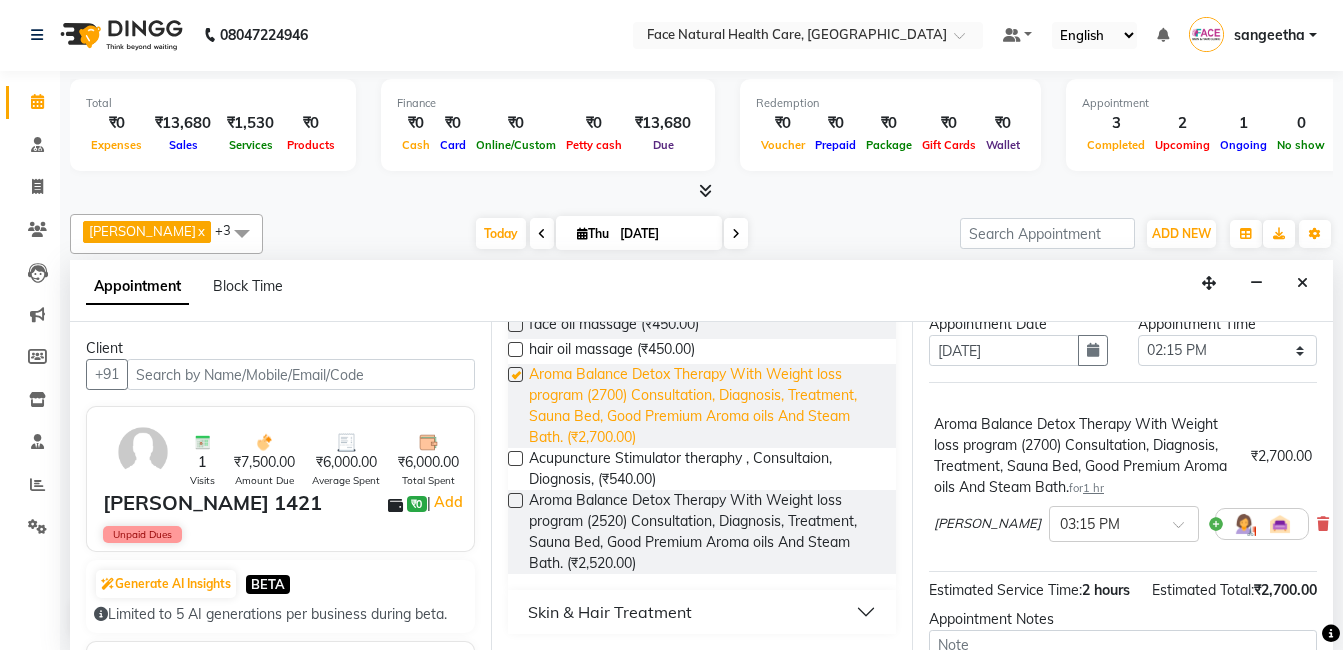 scroll, scrollTop: 191, scrollLeft: 0, axis: vertical 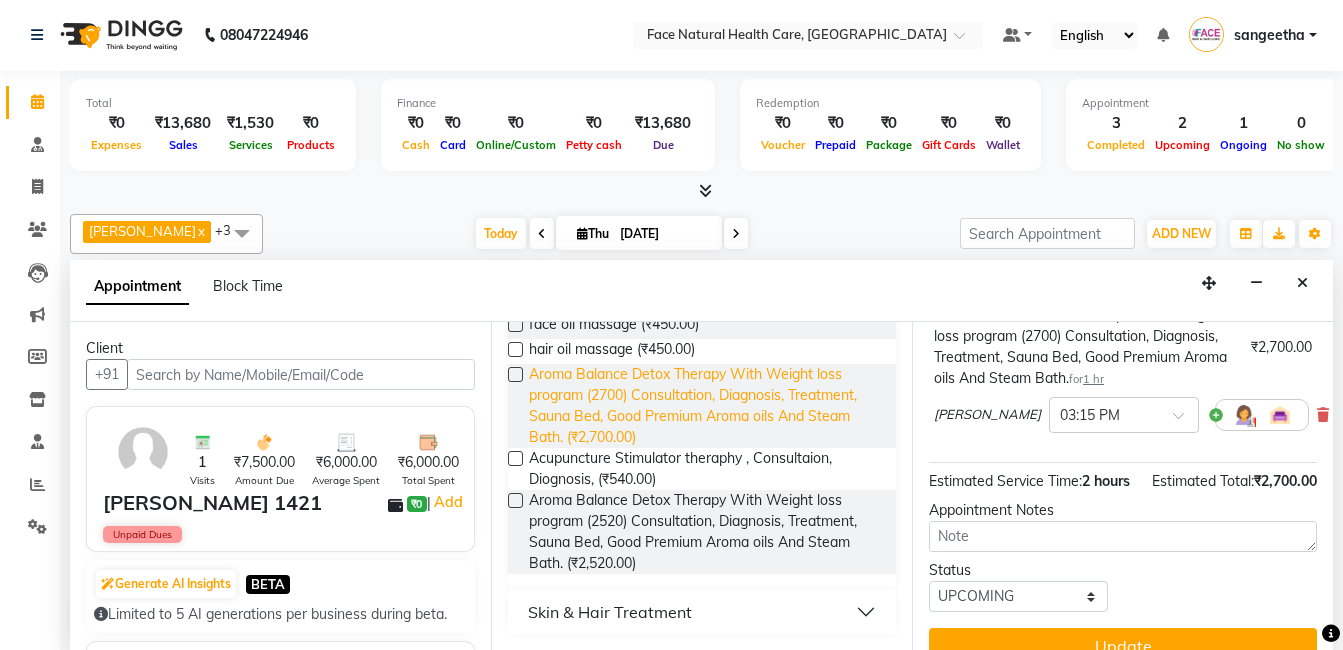 checkbox on "false" 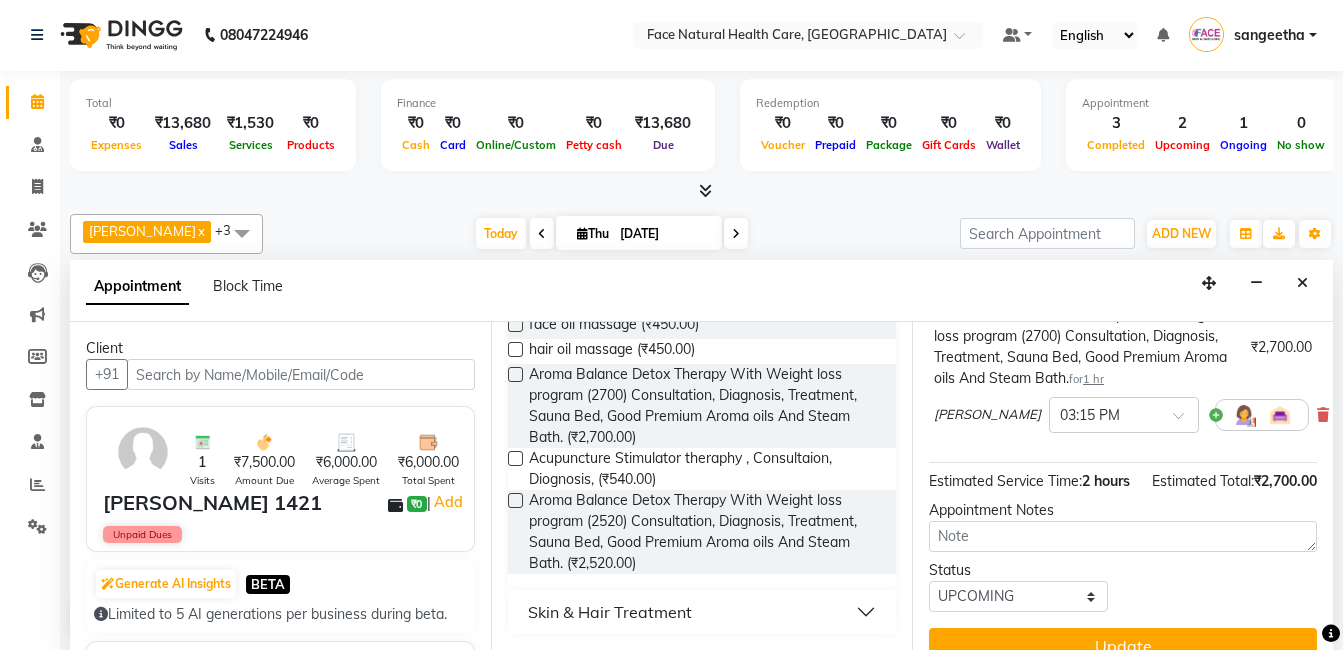 click at bounding box center [1244, 415] 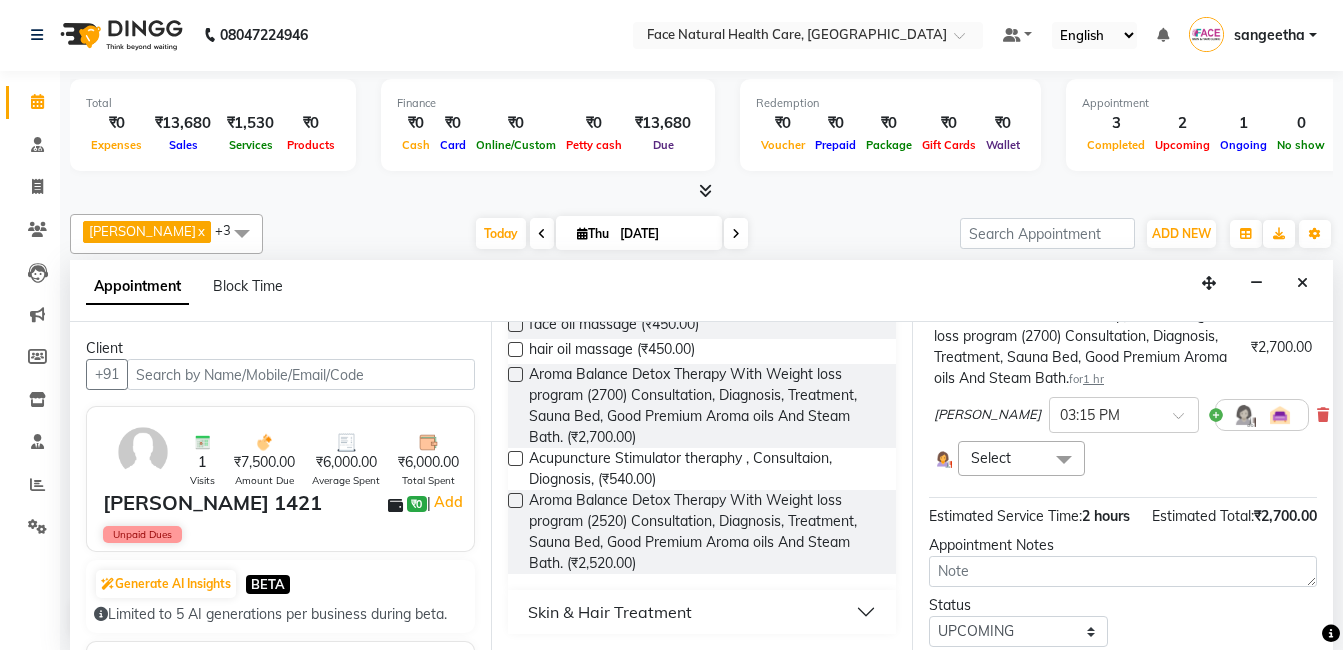 click at bounding box center (1064, 460) 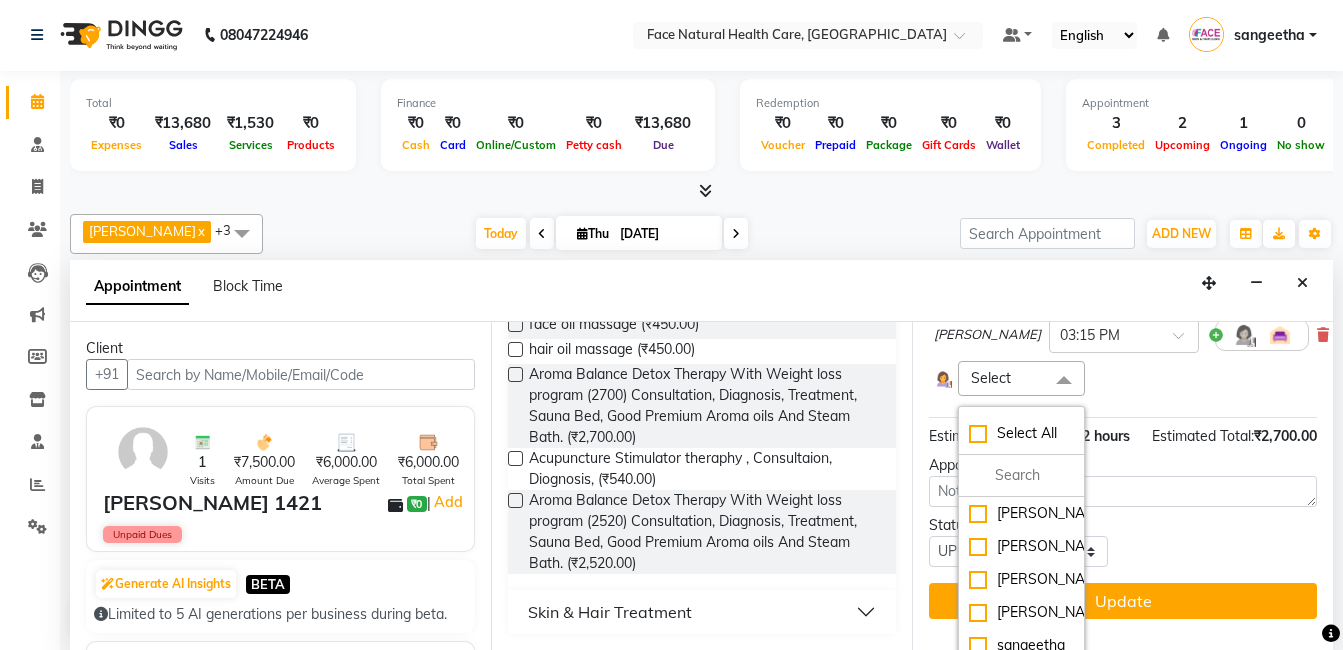 scroll, scrollTop: 370, scrollLeft: 0, axis: vertical 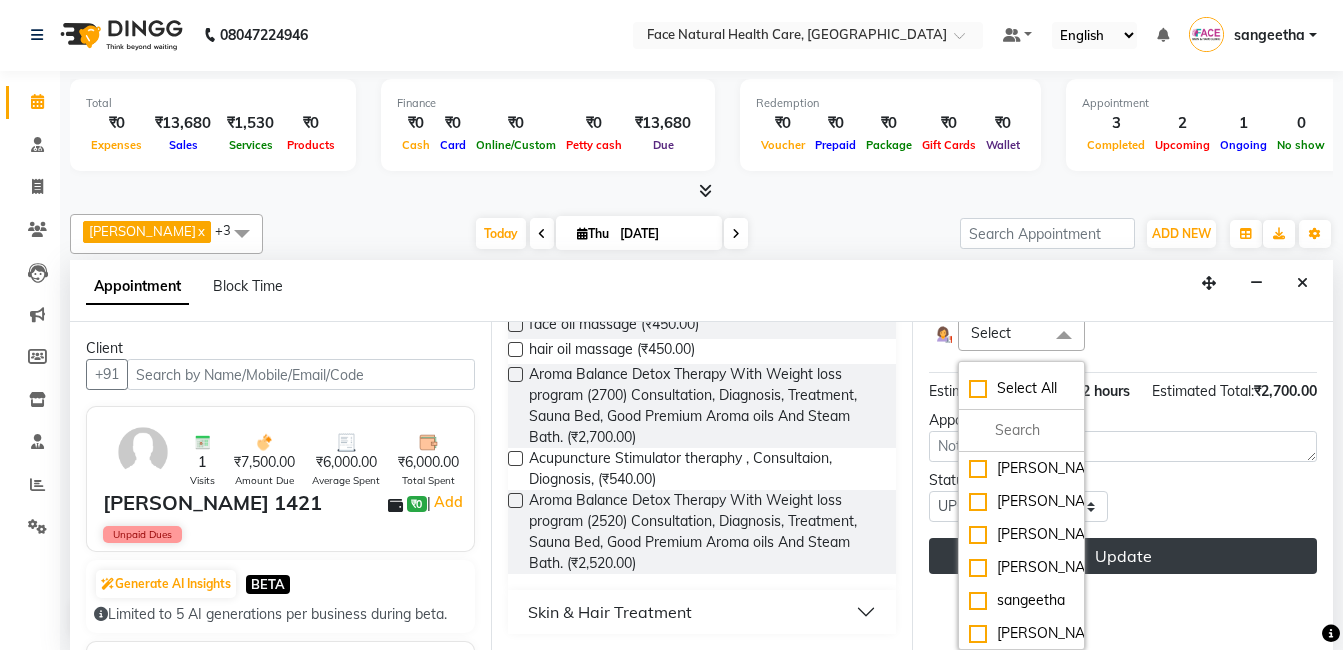 click on "Update" at bounding box center (1123, 556) 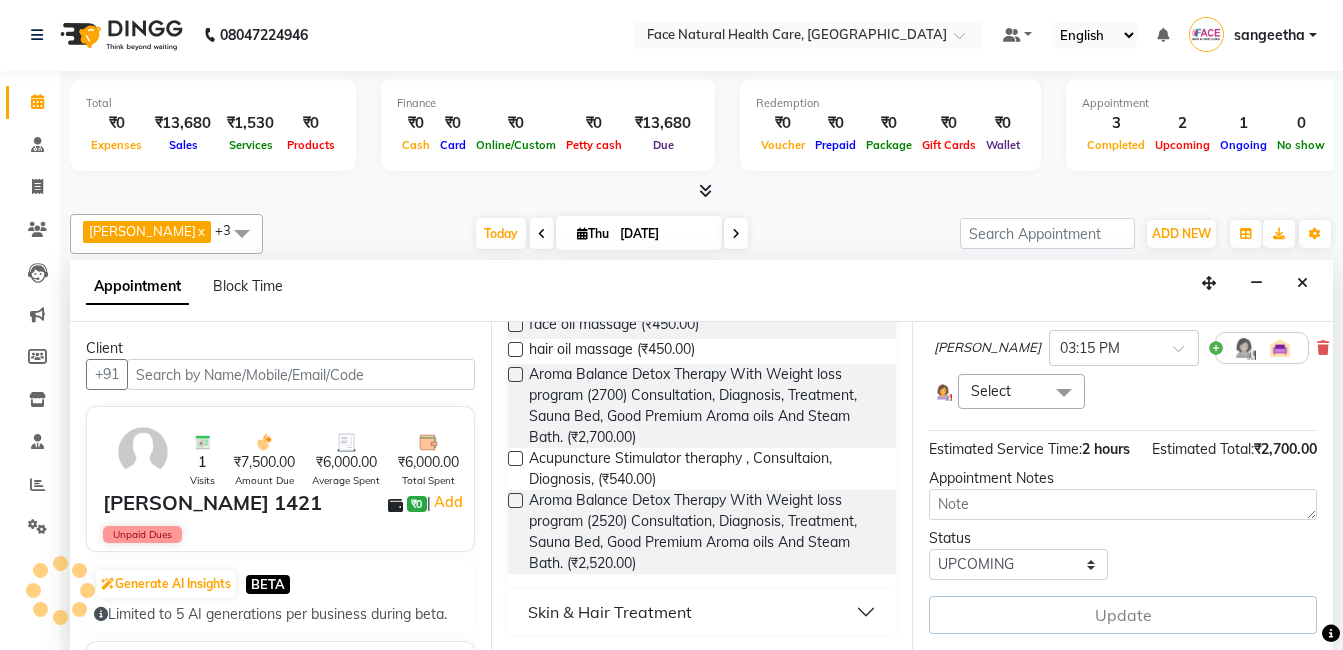 scroll, scrollTop: 297, scrollLeft: 0, axis: vertical 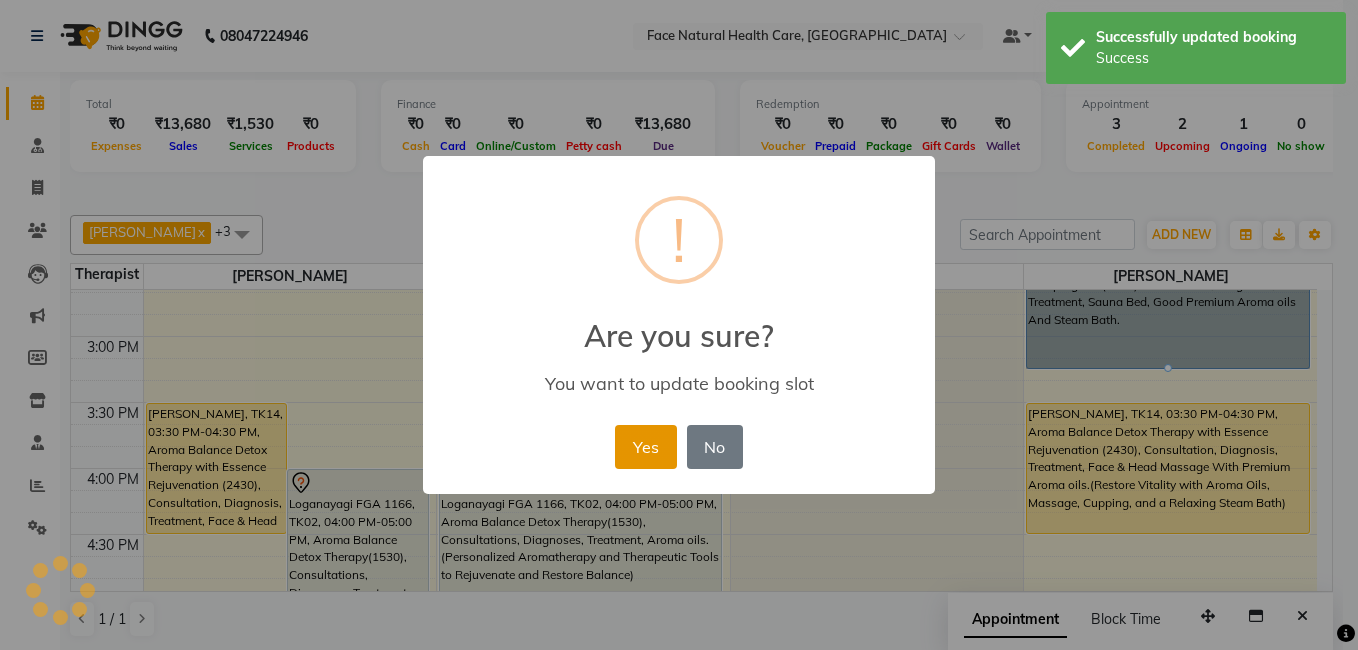click on "Yes" at bounding box center (645, 447) 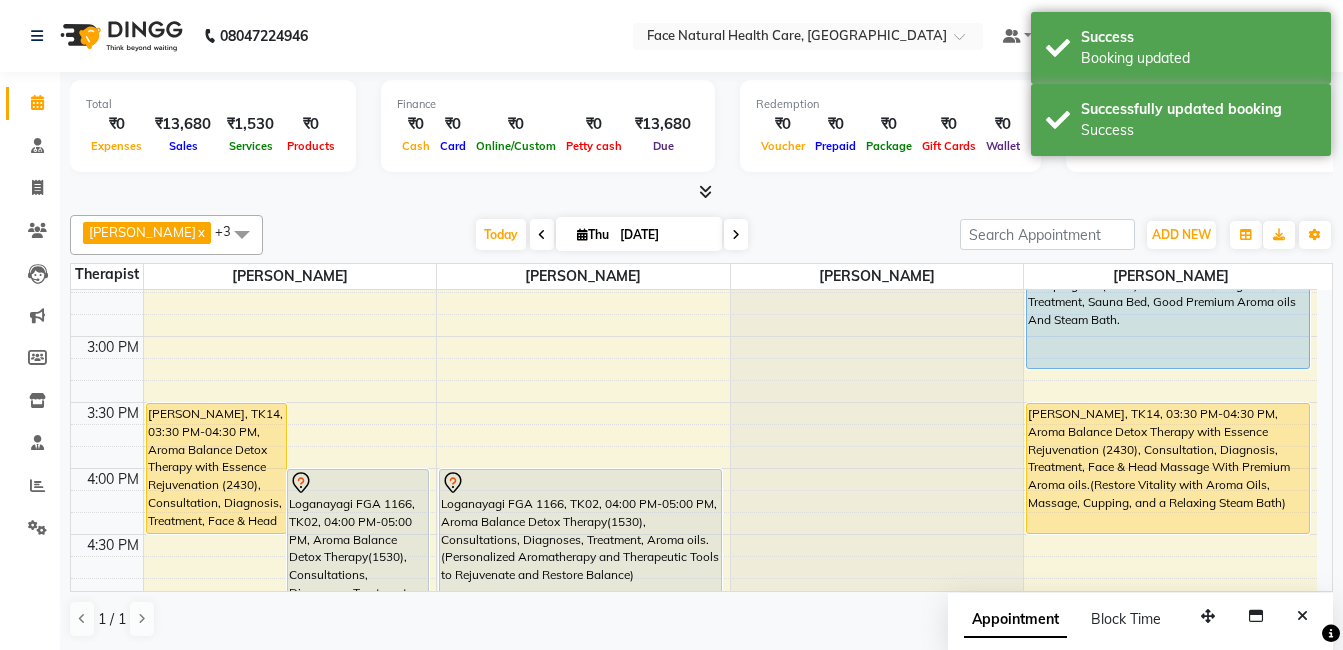 click on "Meenakshi sundaram, TK14, 03:30 PM-04:30 PM, Aroma Balance Detox Therapy with Essence Rejuvenation  (2430), Consultation, Diagnosis, Treatment,  Face & Head Massage With Premium Aroma oils.(Restore Vitality with Aroma Oils, Massage, Cupping, and a Relaxing Steam Bath)" at bounding box center (217, 468) 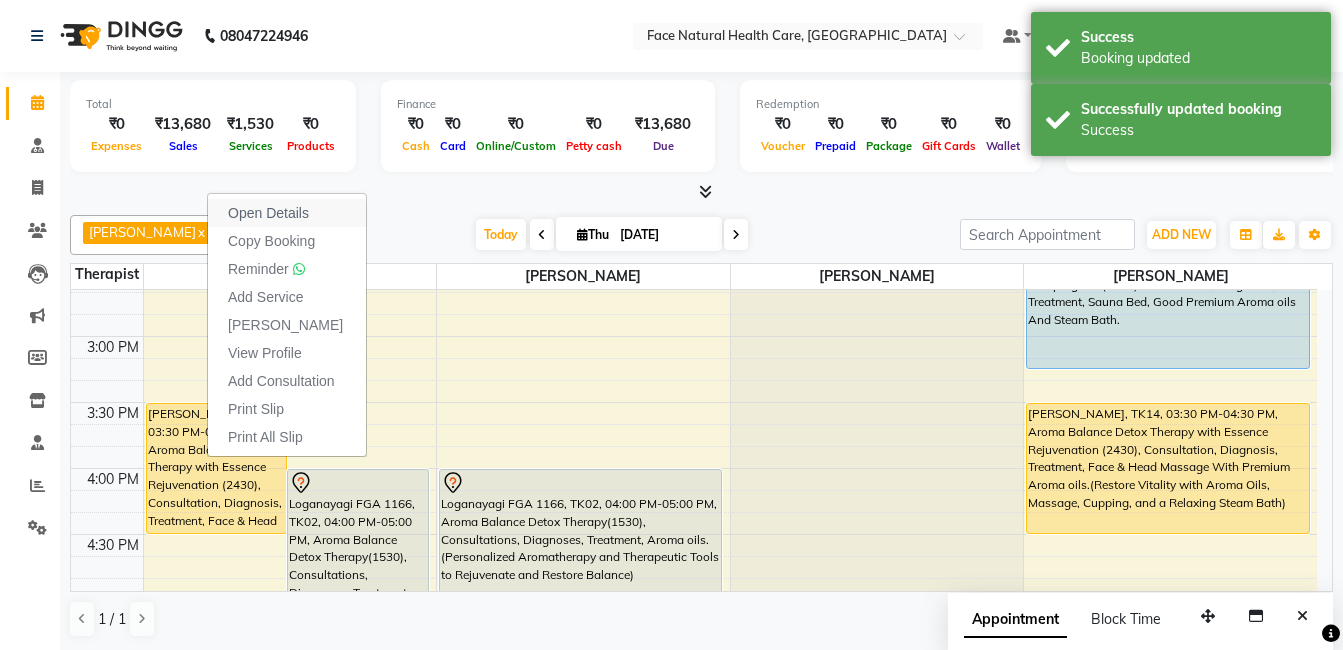 click on "Open Details" at bounding box center (287, 213) 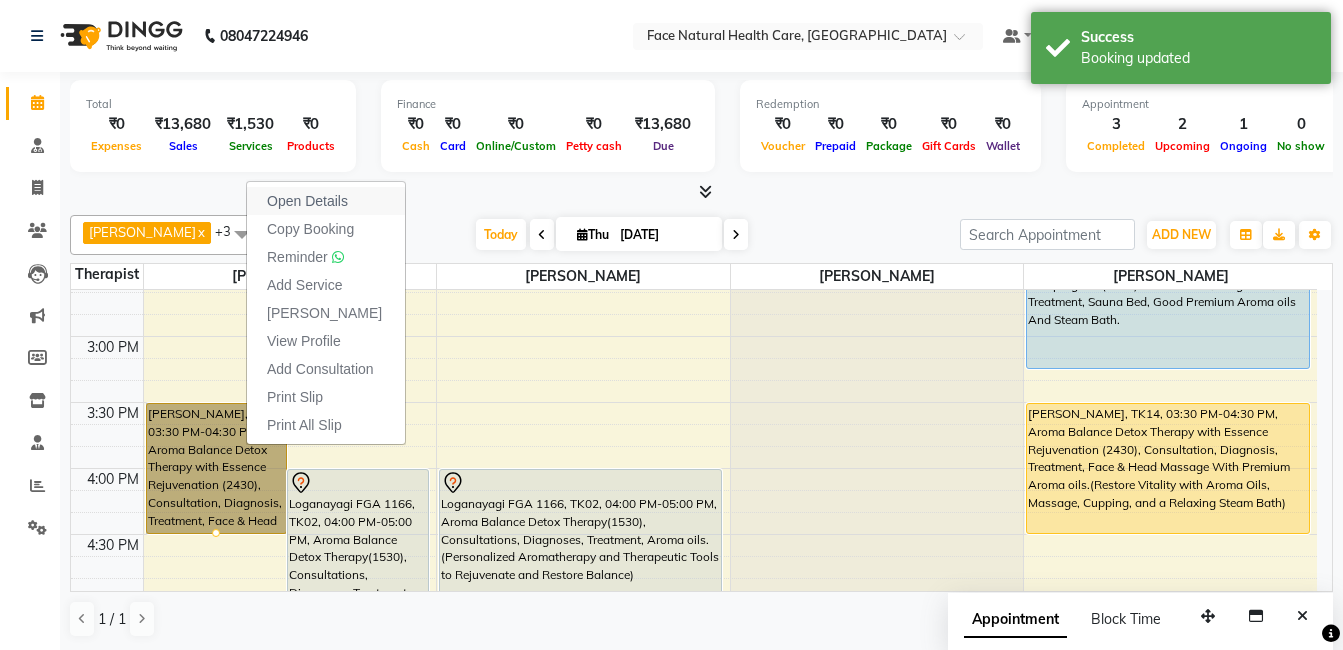 click on "Open Details" at bounding box center (307, 201) 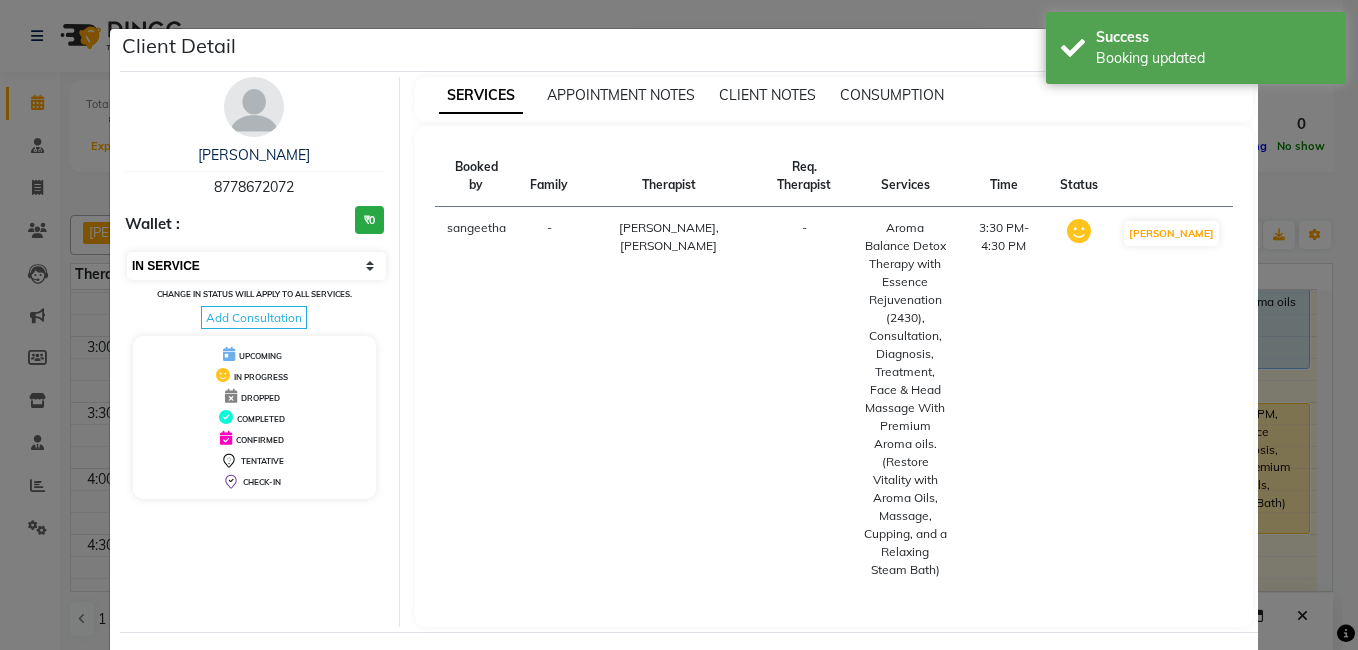 click on "Select IN SERVICE CONFIRMED TENTATIVE CHECK IN MARK DONE DROPPED UPCOMING" at bounding box center (256, 266) 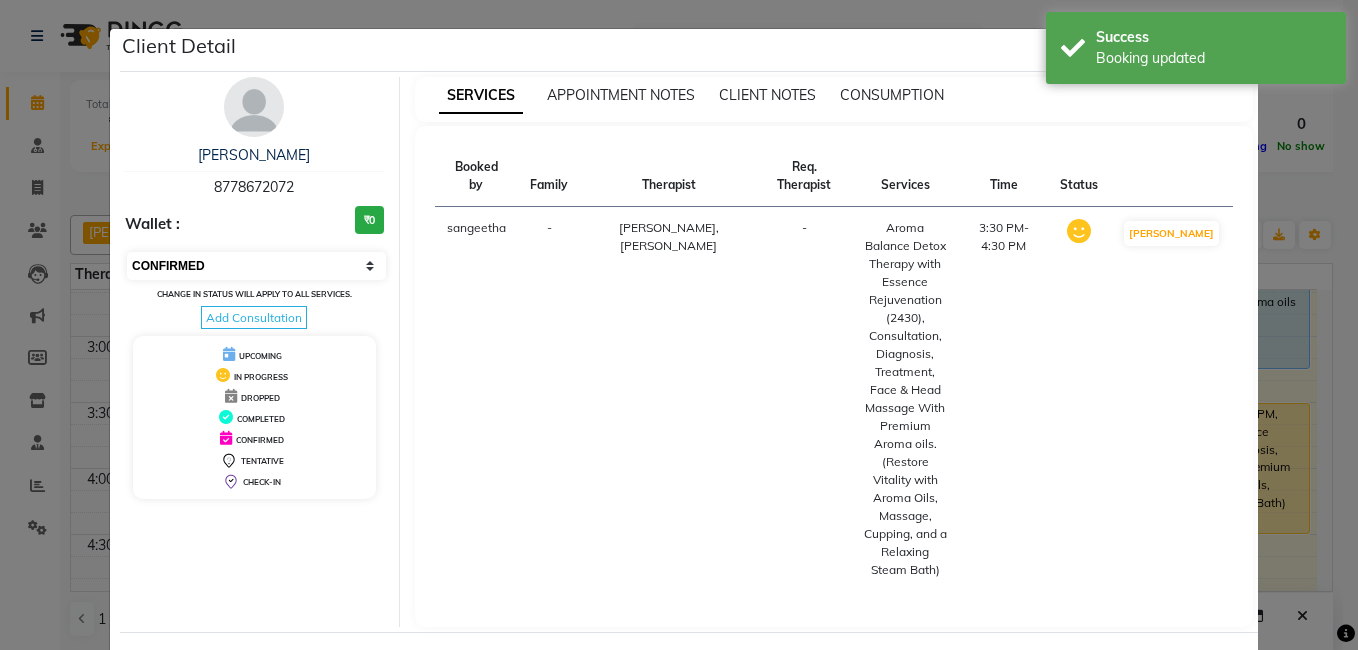 click on "Select IN SERVICE CONFIRMED TENTATIVE CHECK IN MARK DONE DROPPED UPCOMING" at bounding box center [256, 266] 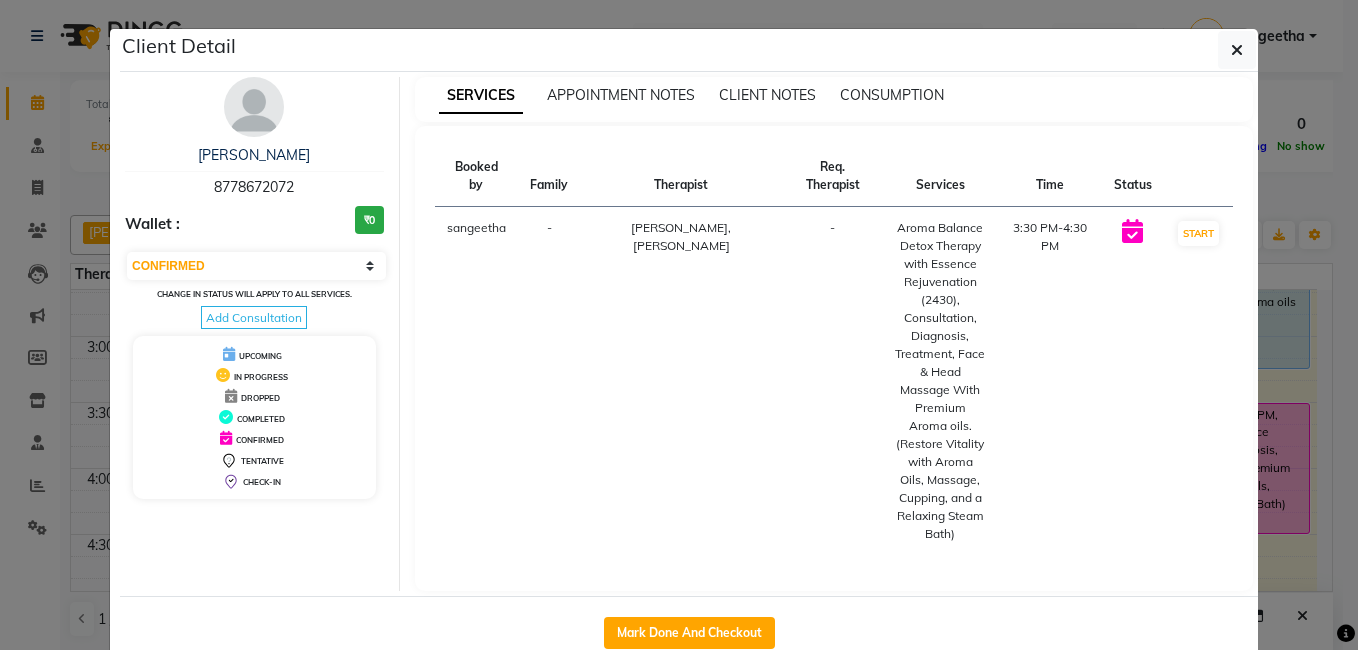 click on "Client Detail  Meenakshi sundaram    8778672072 Wallet : ₹0 Select IN SERVICE CONFIRMED TENTATIVE CHECK IN MARK DONE DROPPED UPCOMING Change in status will apply to all services. Add Consultation UPCOMING IN PROGRESS DROPPED COMPLETED CONFIRMED TENTATIVE CHECK-IN SERVICES APPOINTMENT NOTES CLIENT NOTES CONSUMPTION Booked by Family Therapist Req. Therapist Services Time Status  sangeetha  - Janarthanan M , Dr. keerthika -  Aroma Balance Detox Therapy with Essence Rejuvenation  (2430), Consultation, Diagnosis, Treatment,  Face & Head Massage With Premium Aroma oils.(Restore Vitality with Aroma Oils, Massage, Cupping, and a Relaxing Steam Bath)   3:30 PM-4:30 PM   START   Mark Done And Checkout" 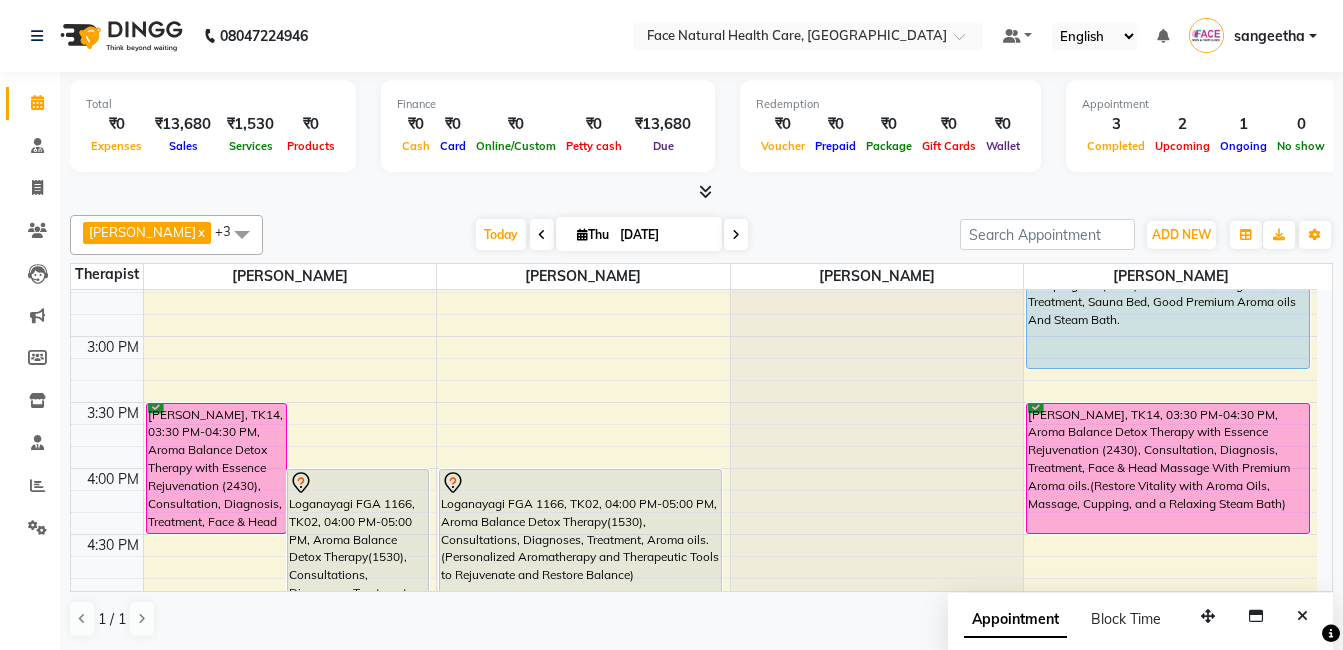 click on "Meenakshi sundaram, TK14, 03:30 PM-04:30 PM, Aroma Balance Detox Therapy with Essence Rejuvenation  (2430), Consultation, Diagnosis, Treatment,  Face & Head Massage With Premium Aroma oils.(Restore Vitality with Aroma Oils, Massage, Cupping, and a Relaxing Steam Bath)" at bounding box center (1168, 468) 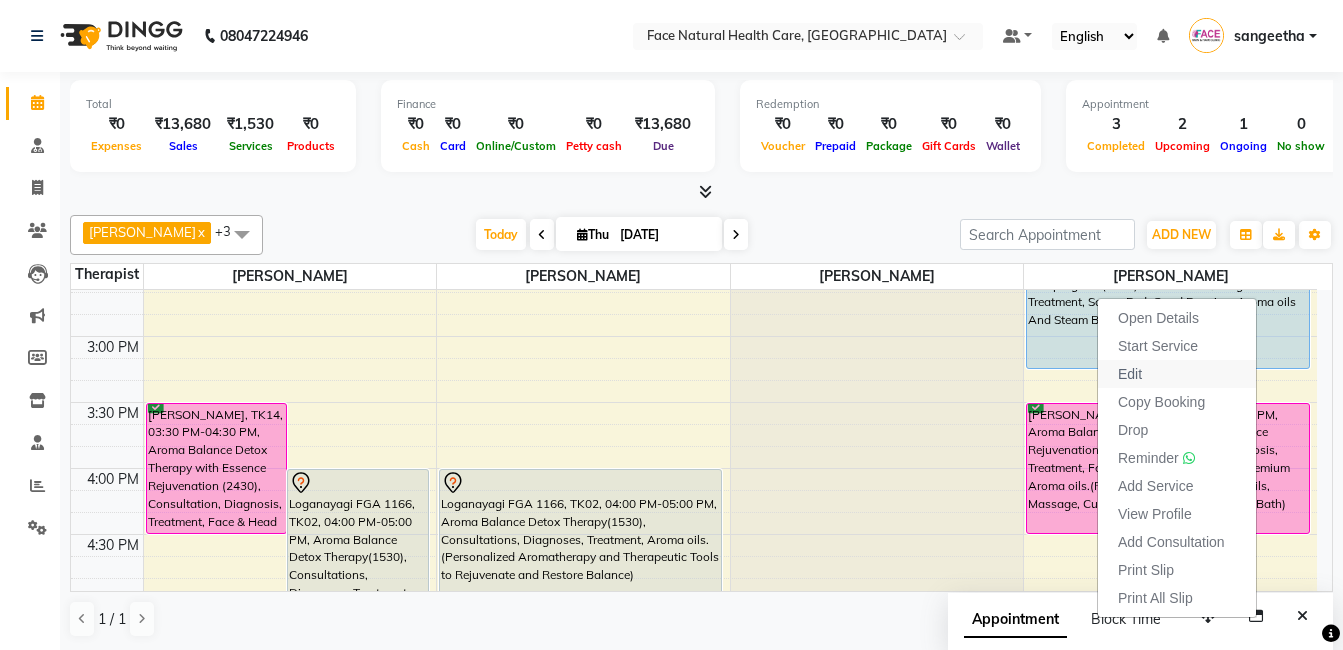 click on "Edit" at bounding box center [1177, 374] 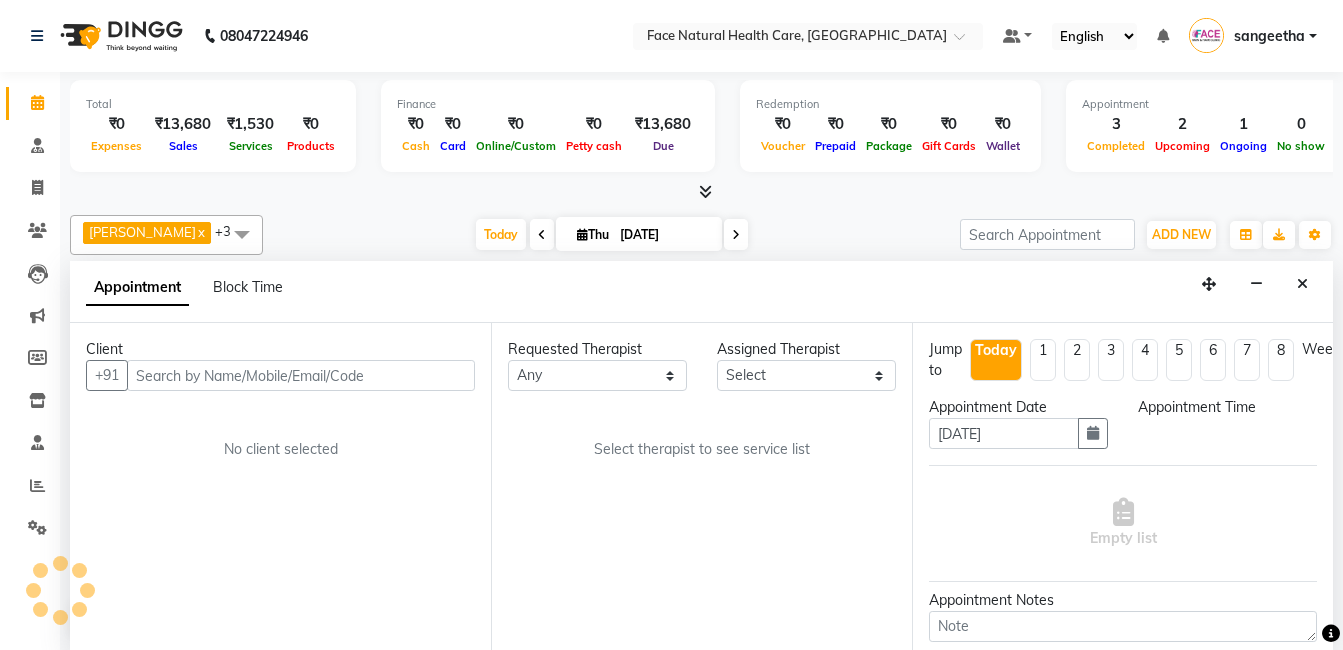 select on "930" 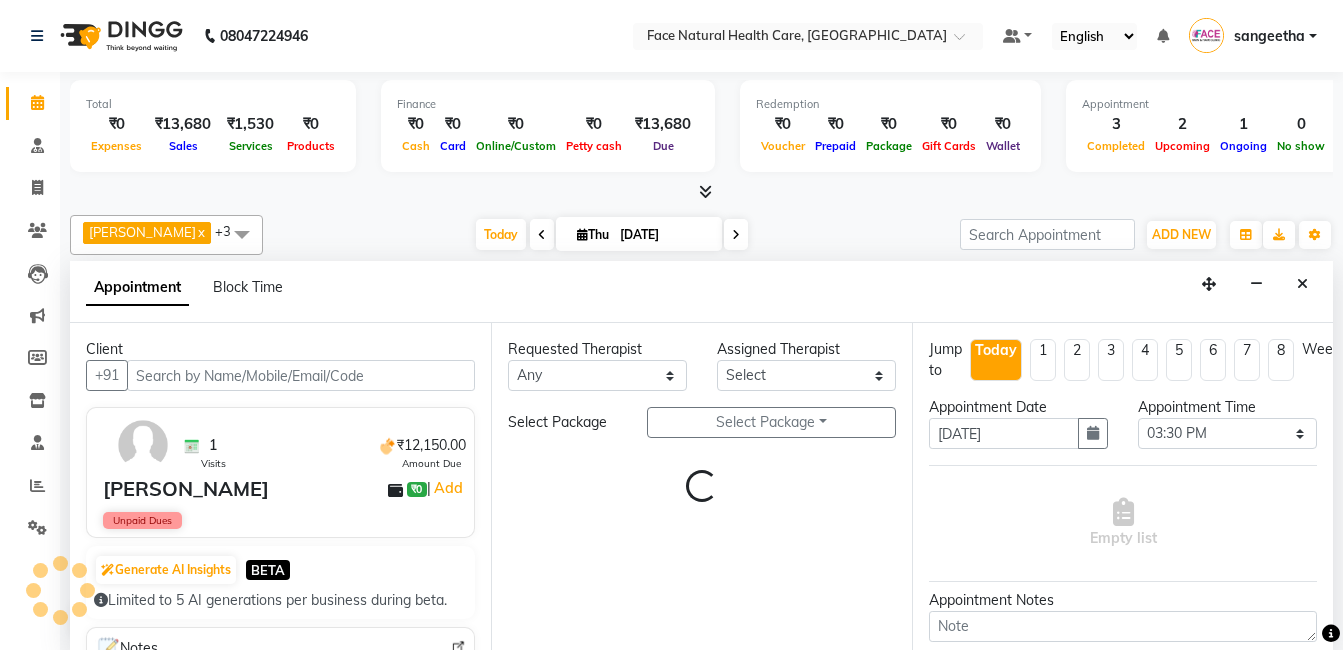 select on "65164" 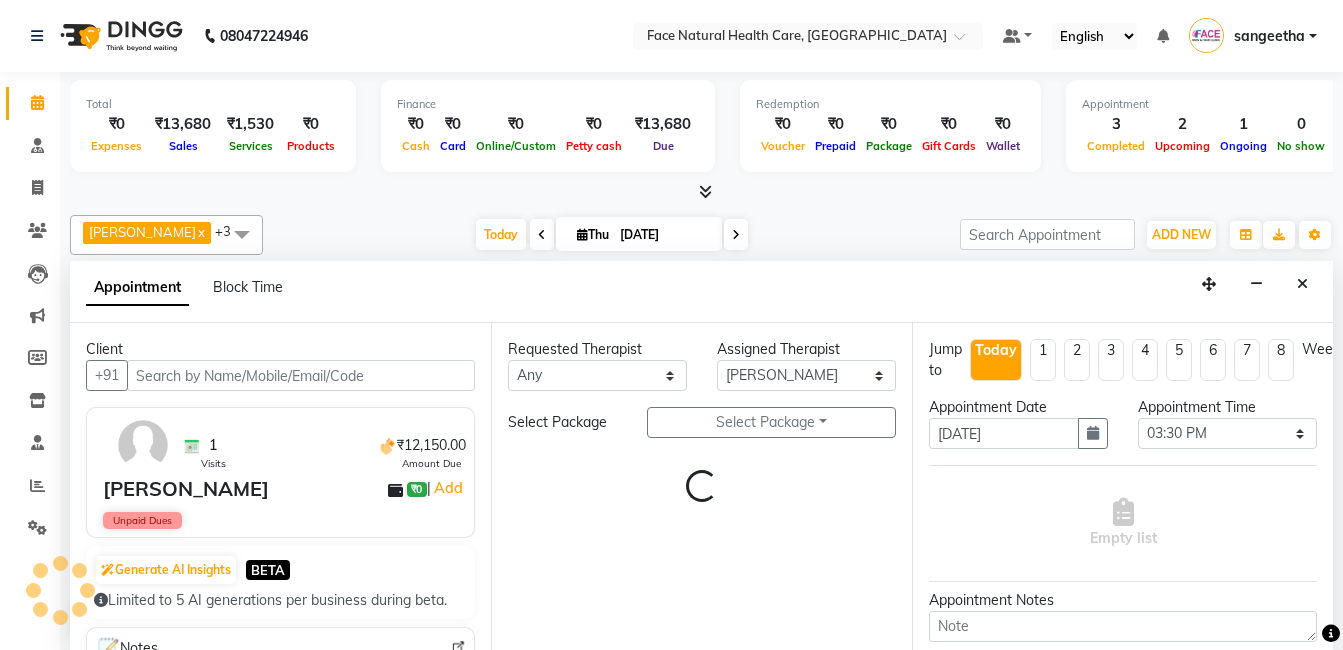 select on "2632" 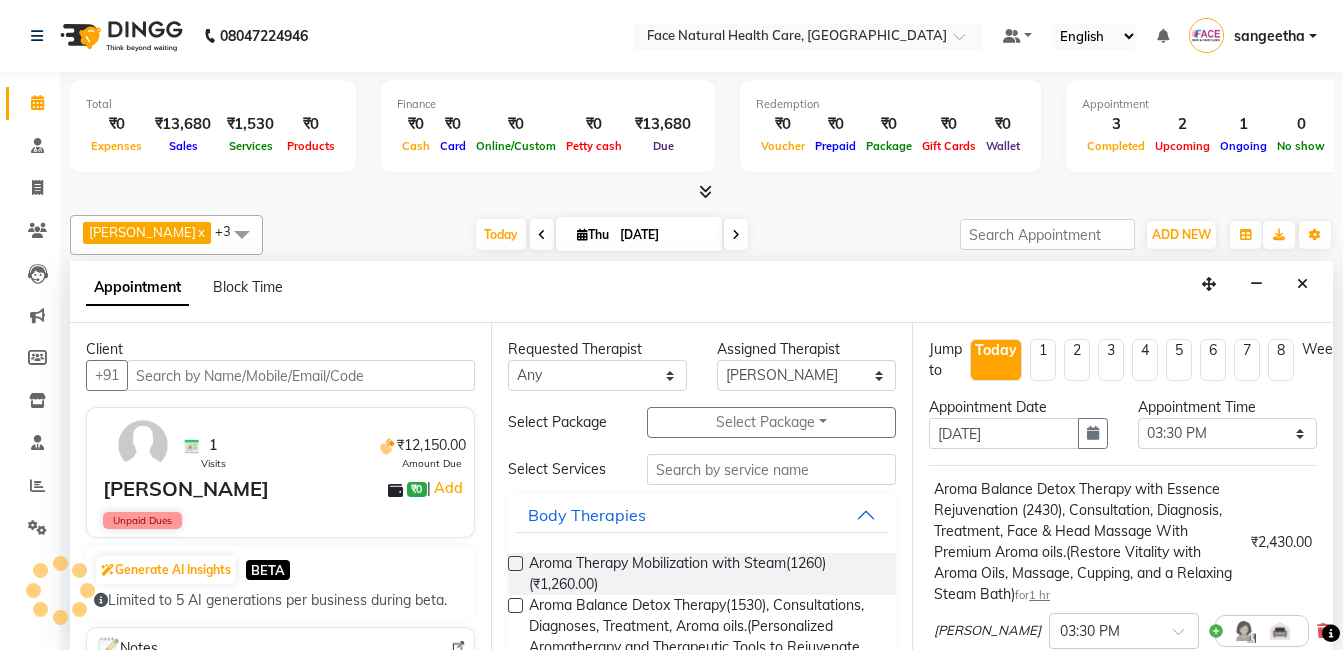 scroll, scrollTop: 1, scrollLeft: 0, axis: vertical 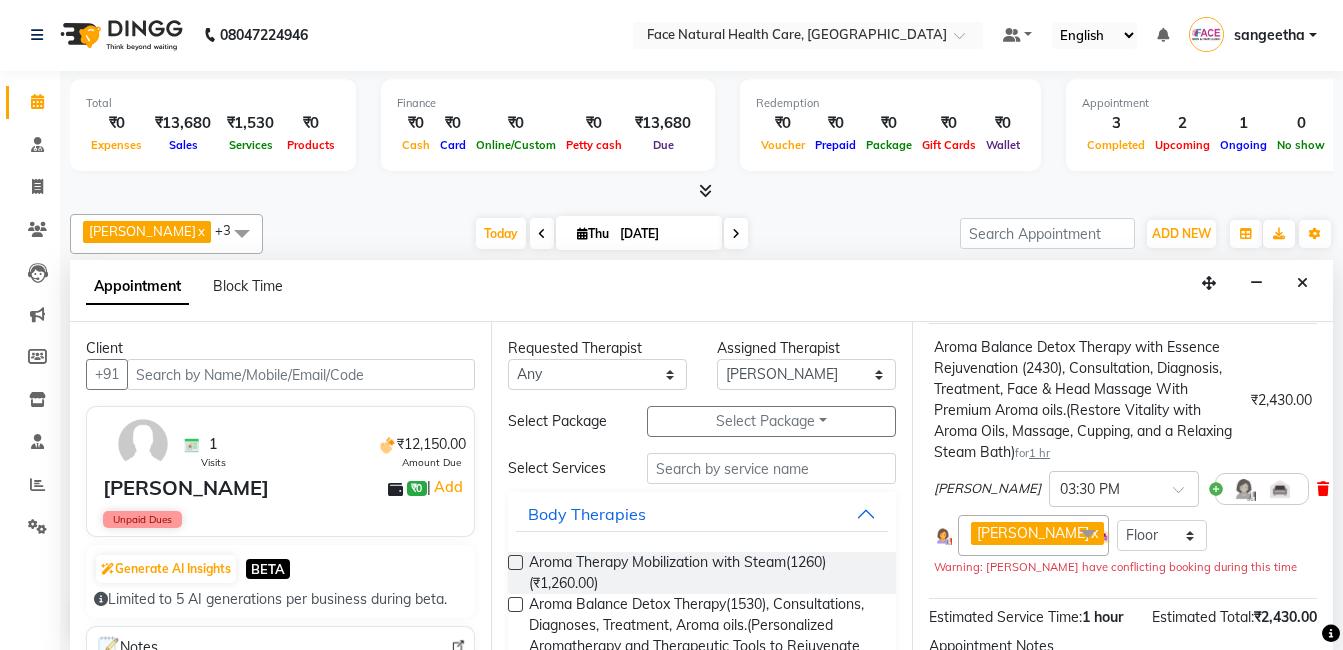 click at bounding box center (1323, 489) 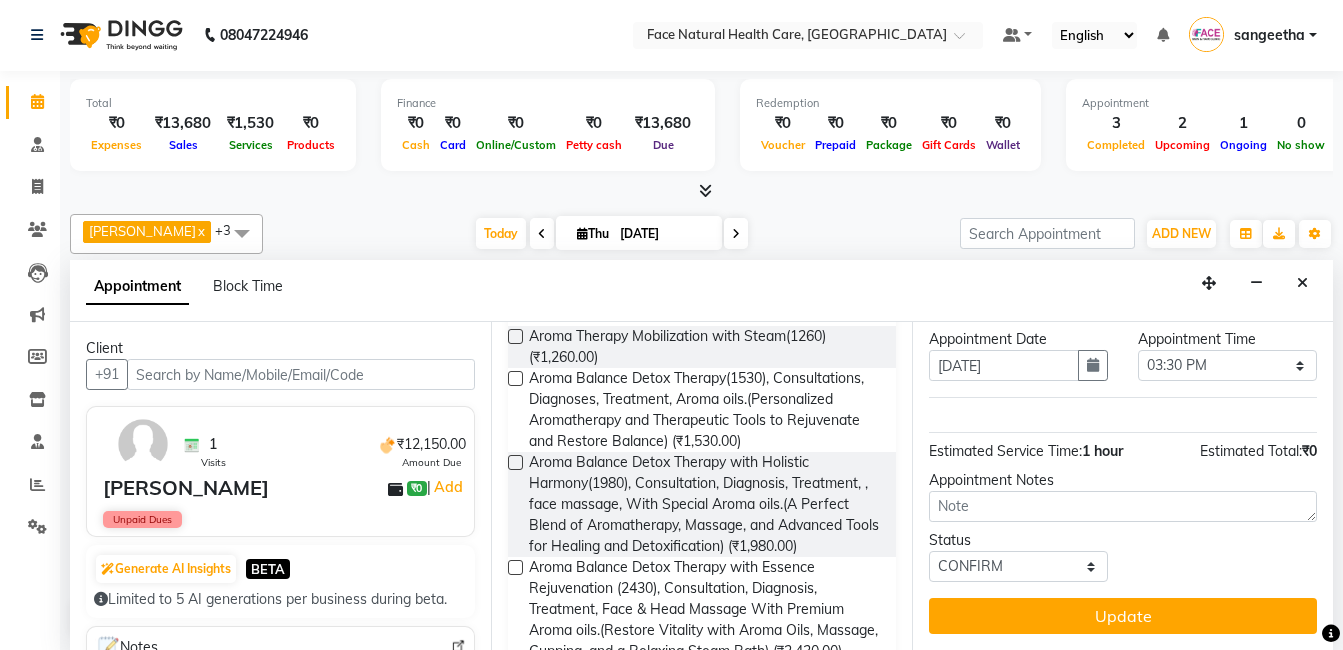 scroll, scrollTop: 242, scrollLeft: 0, axis: vertical 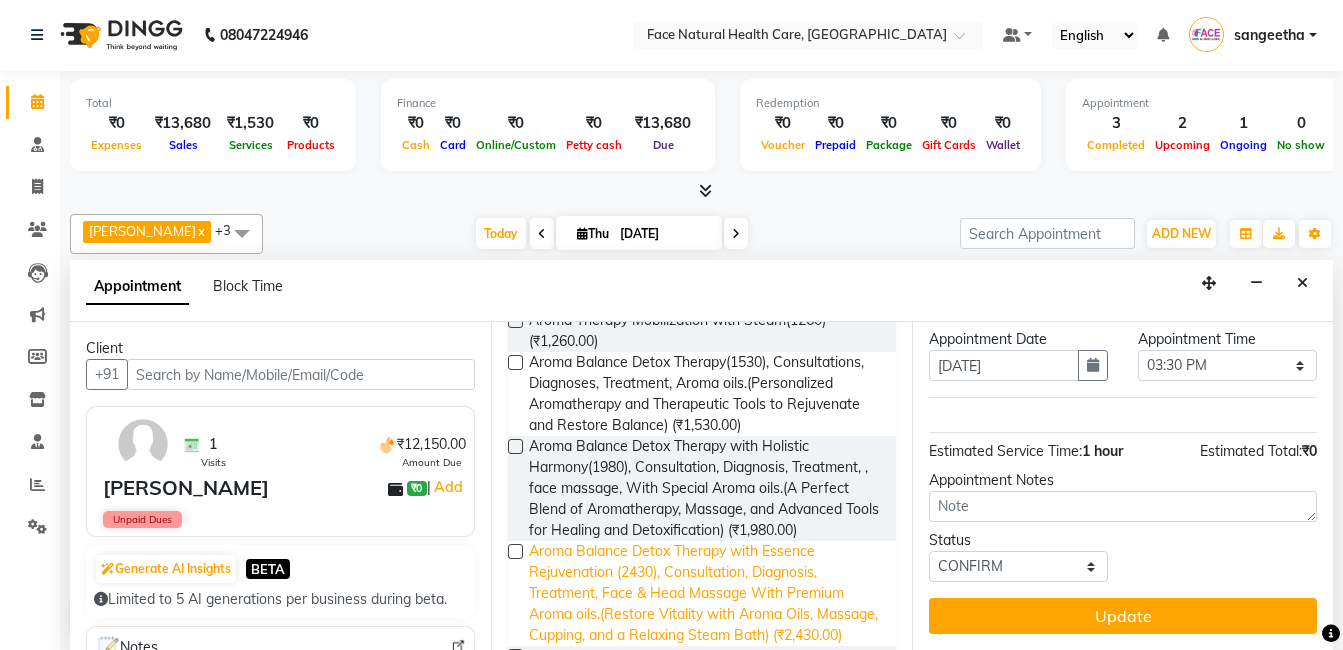 click on "Aroma Balance Detox Therapy with Essence Rejuvenation  (2430), Consultation, Diagnosis, Treatment,  Face & Head Massage With Premium Aroma oils.(Restore Vitality with Aroma Oils, Massage, Cupping, and a Relaxing Steam Bath) (₹2,430.00)" at bounding box center (704, 593) 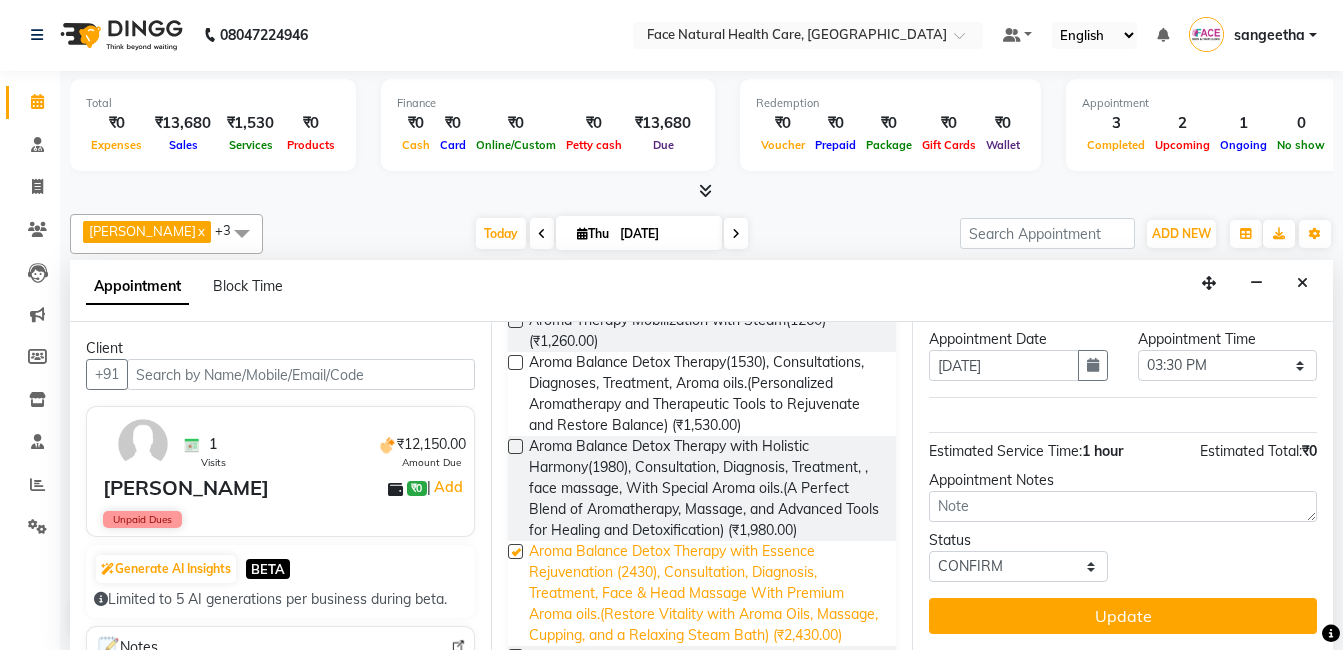 checkbox on "false" 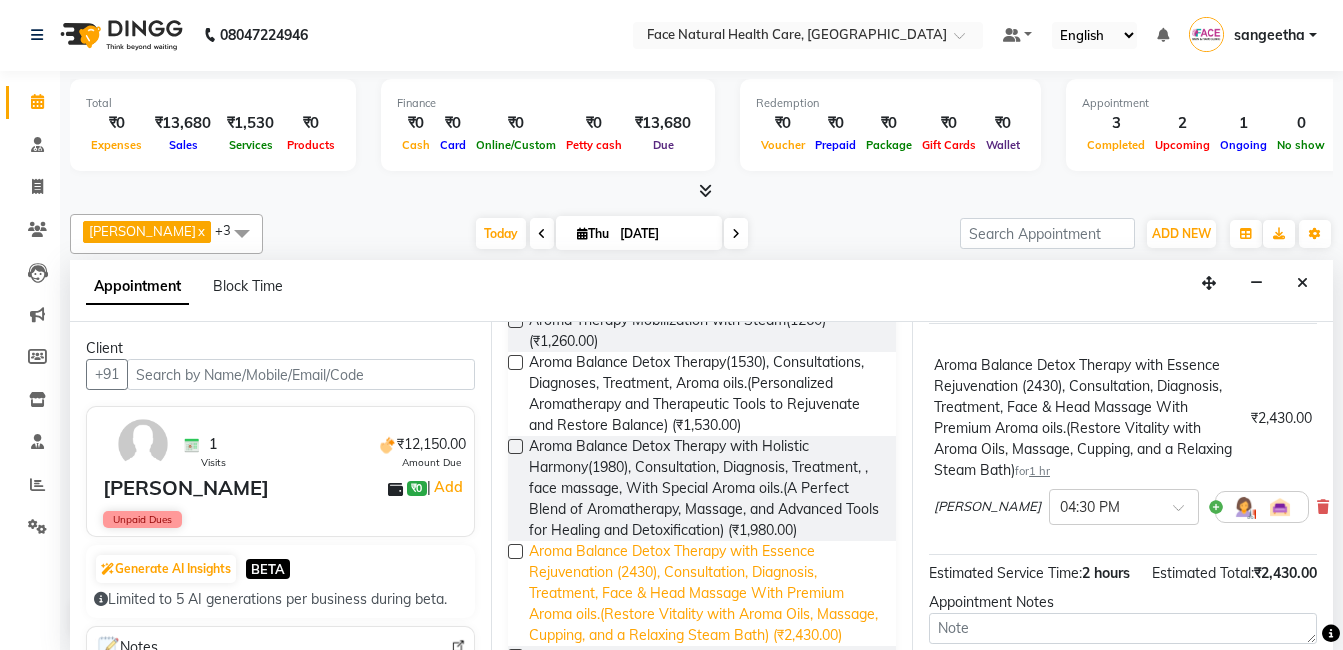 scroll, scrollTop: 302, scrollLeft: 0, axis: vertical 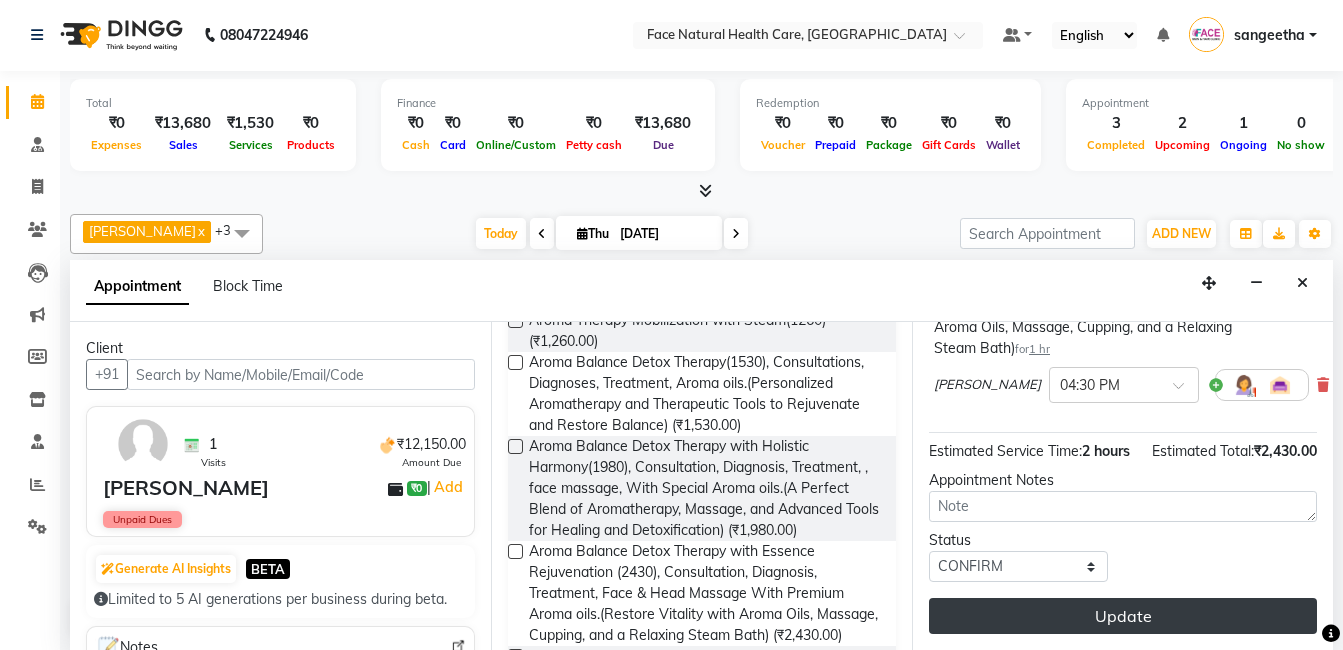 click on "Update" at bounding box center [1123, 616] 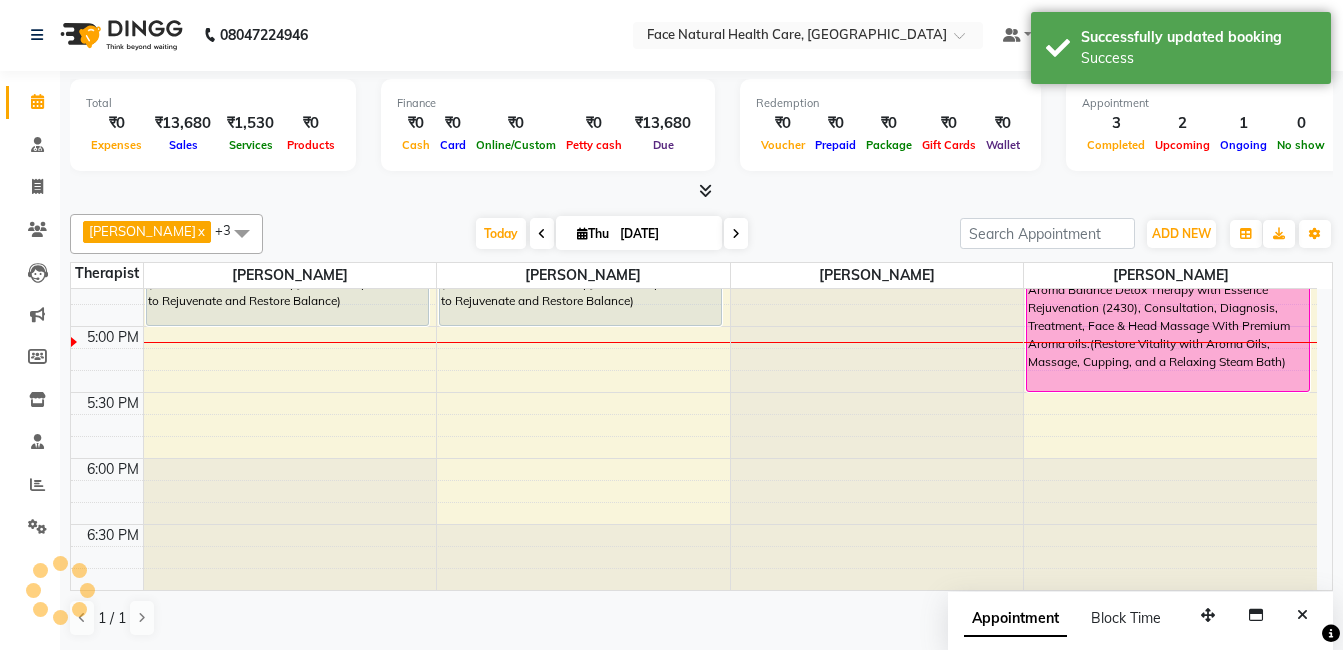 scroll, scrollTop: 0, scrollLeft: 0, axis: both 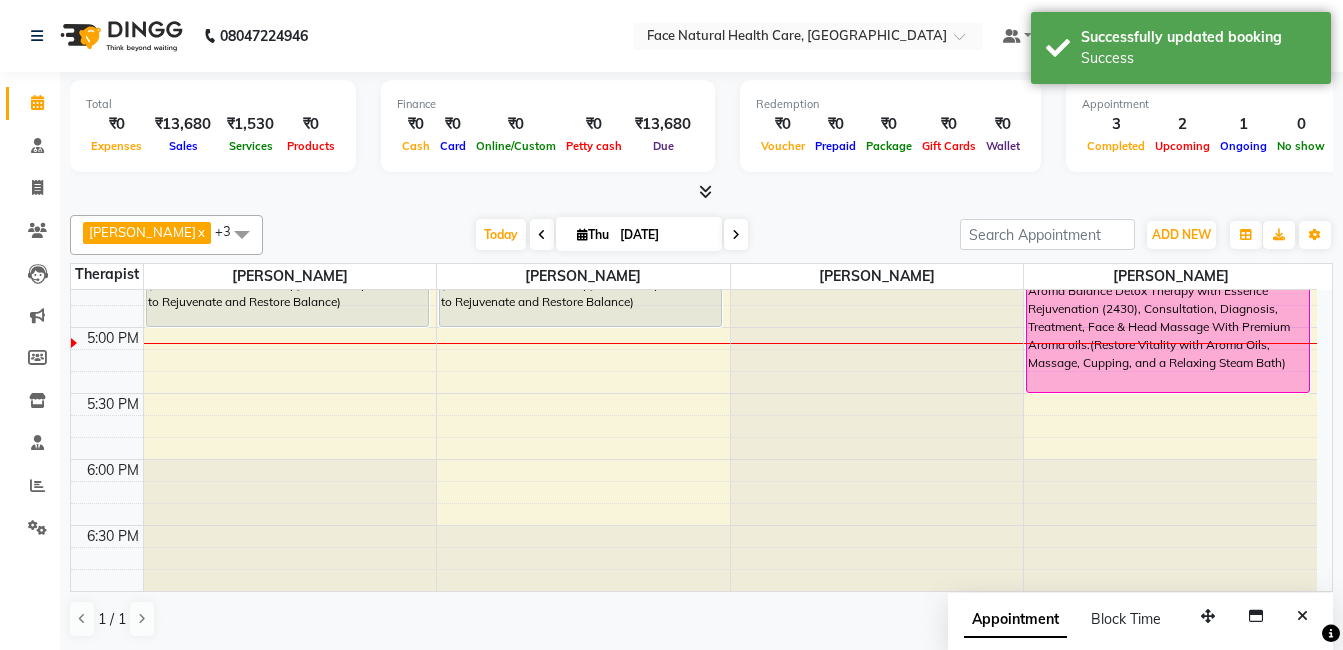 click on "9:00 AM 9:30 AM 10:00 AM 10:30 AM 11:00 AM 11:30 AM 12:00 PM 12:30 PM 1:00 PM 1:30 PM 2:00 PM 2:30 PM 3:00 PM 3:30 PM 4:00 PM 4:30 PM 5:00 PM 5:30 PM 6:00 PM 6:30 PM     Revathi jingluo 0690, TK03, 11:00 AM-12:00 PM, Aroma Therapy Mobilization with Steam(1260)             Anusha reddy, TK05, 12:00 PM-01:00 PM, Aroma Balance Detox Therapy with Essence Rejuvenation  (2430), Consultation, Diagnosis, Treatment,  Face & Head Massage With Premium Aroma oils.(Restore Vitality with Aroma Oils, Massage, Cupping, and a Relaxing Steam Bath)             Loganayagi FGA 1166, TK02, 04:00 PM-05:00 PM, Aroma Balance Detox Therapy(1530), Consultations, Diagnoses, Treatment, Aroma oils.(Personalized Aromatherapy and Therapeutic Tools to Rejuvenate and Restore Balance)     Revathi jingluo 0690, TK03, 11:00 AM-12:00 PM, Aroma Therapy Mobilization with Steam(1260)" at bounding box center (702, 441) 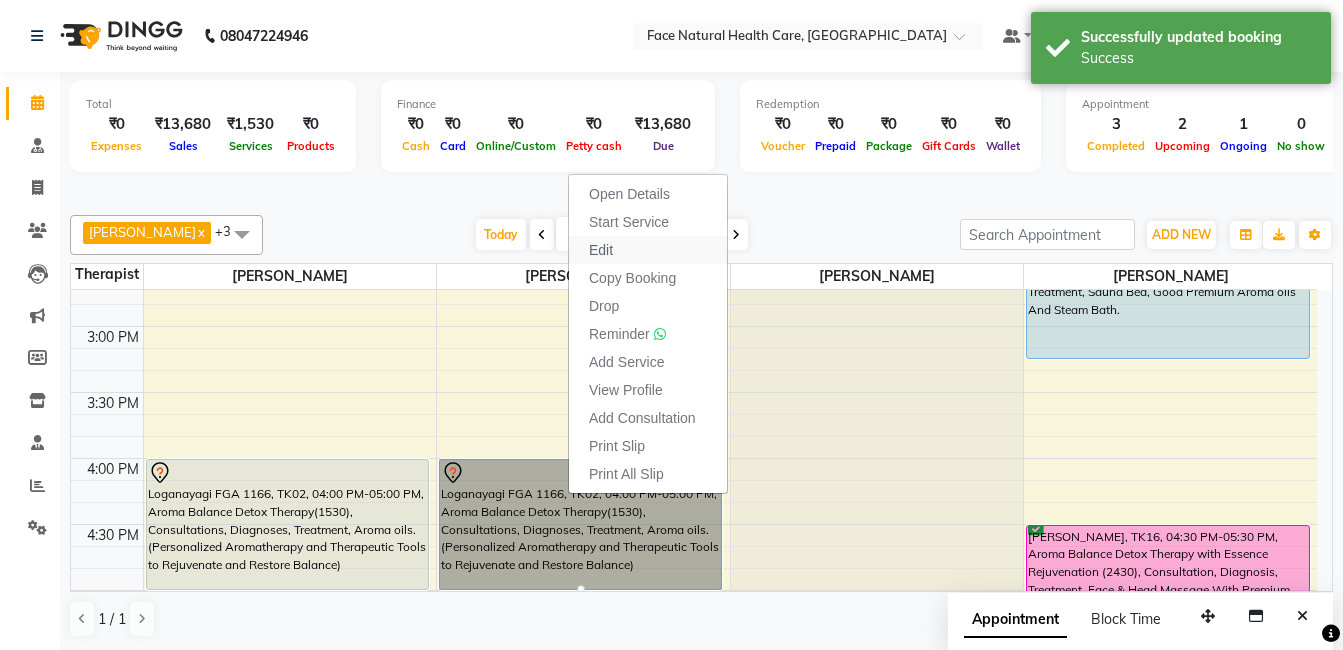 click on "Edit" at bounding box center [648, 250] 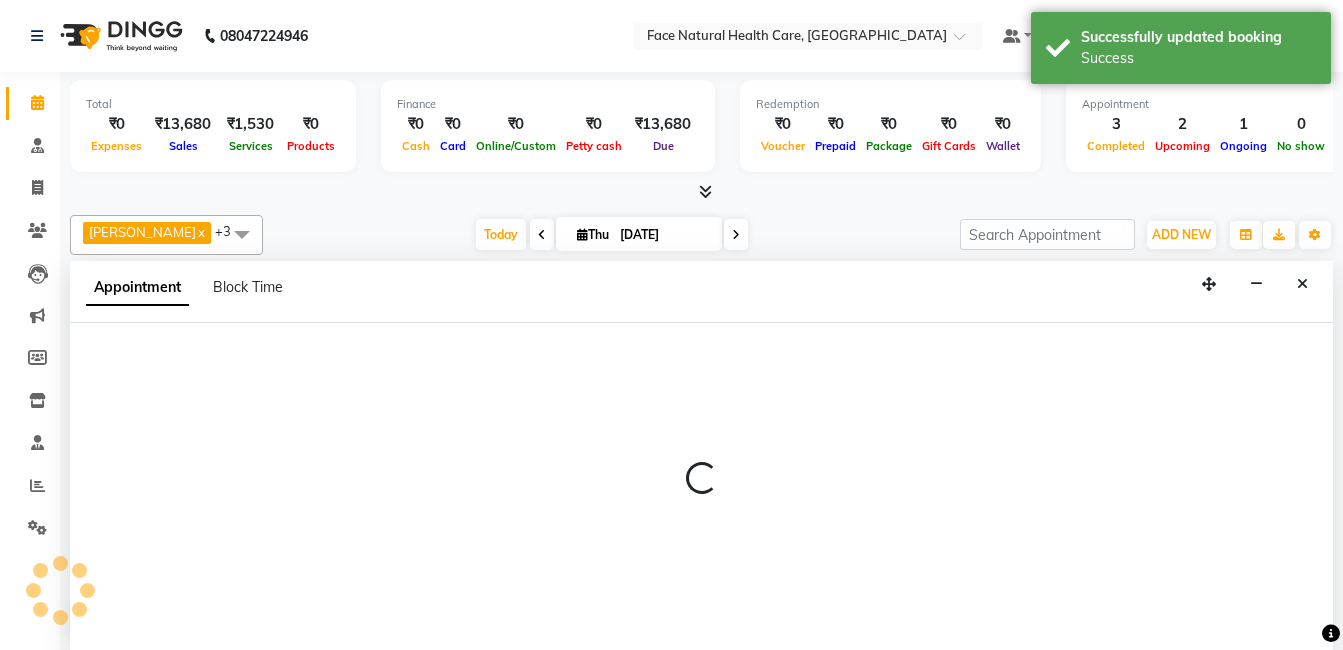 select on "tentative" 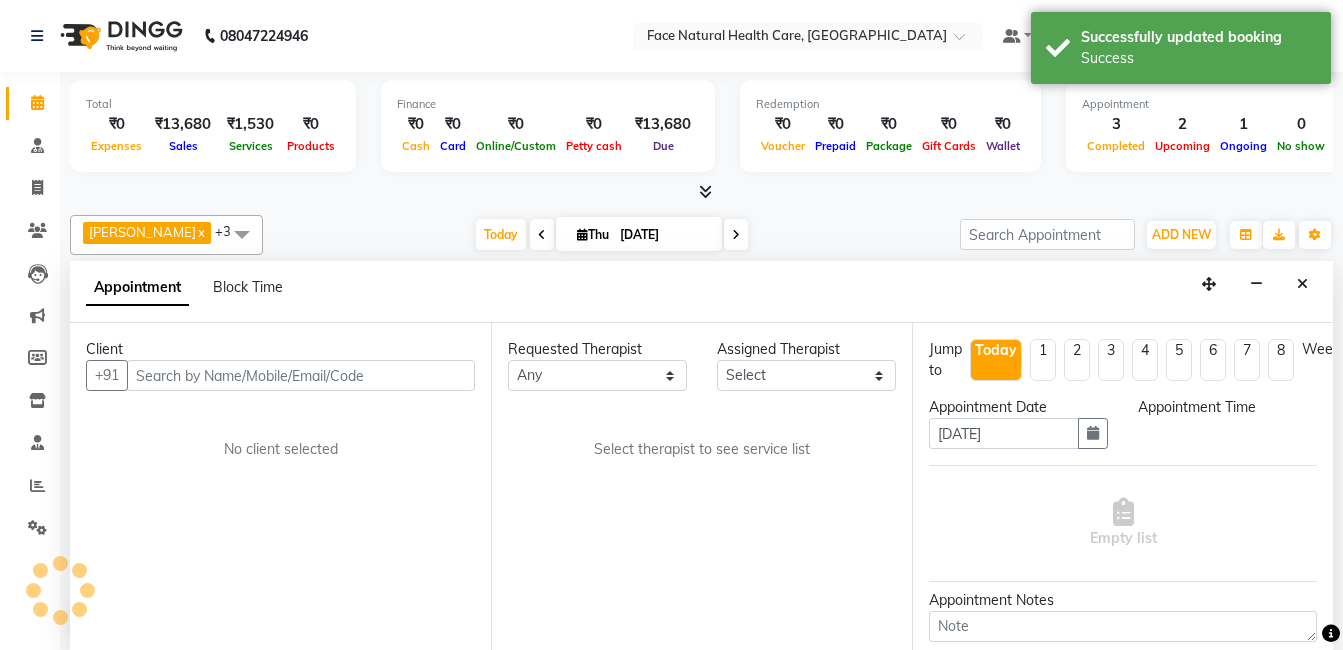 select on "960" 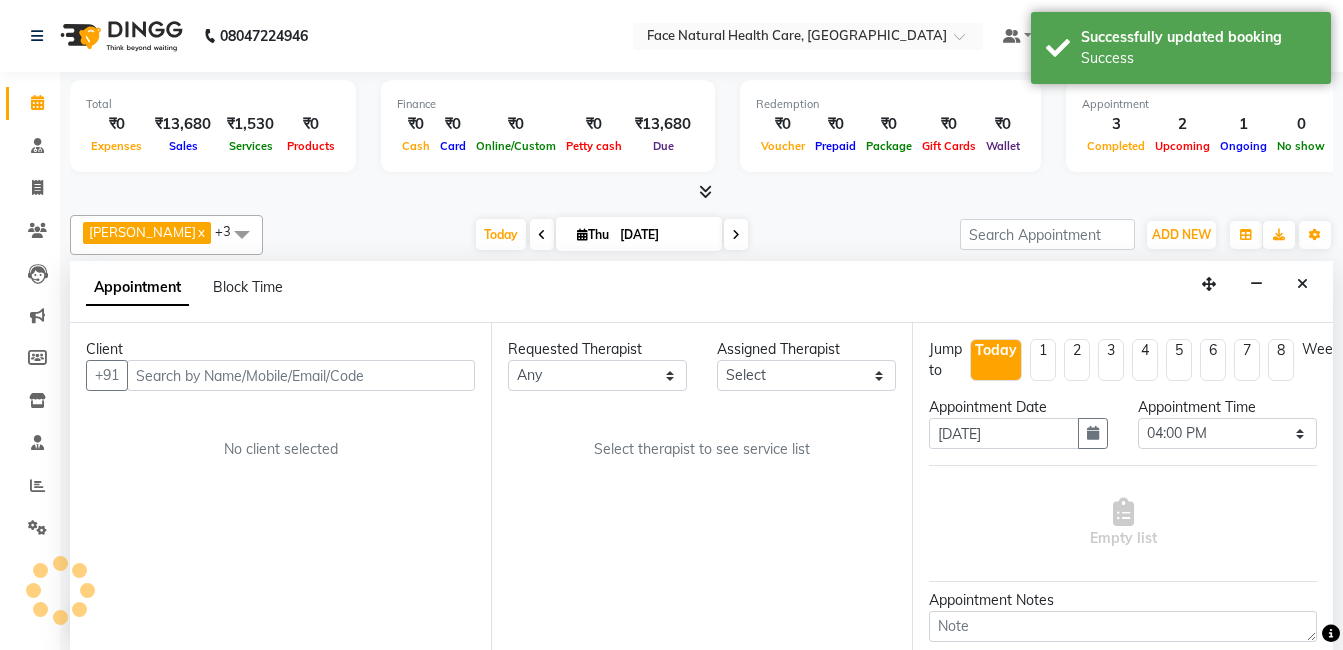 select on "47694" 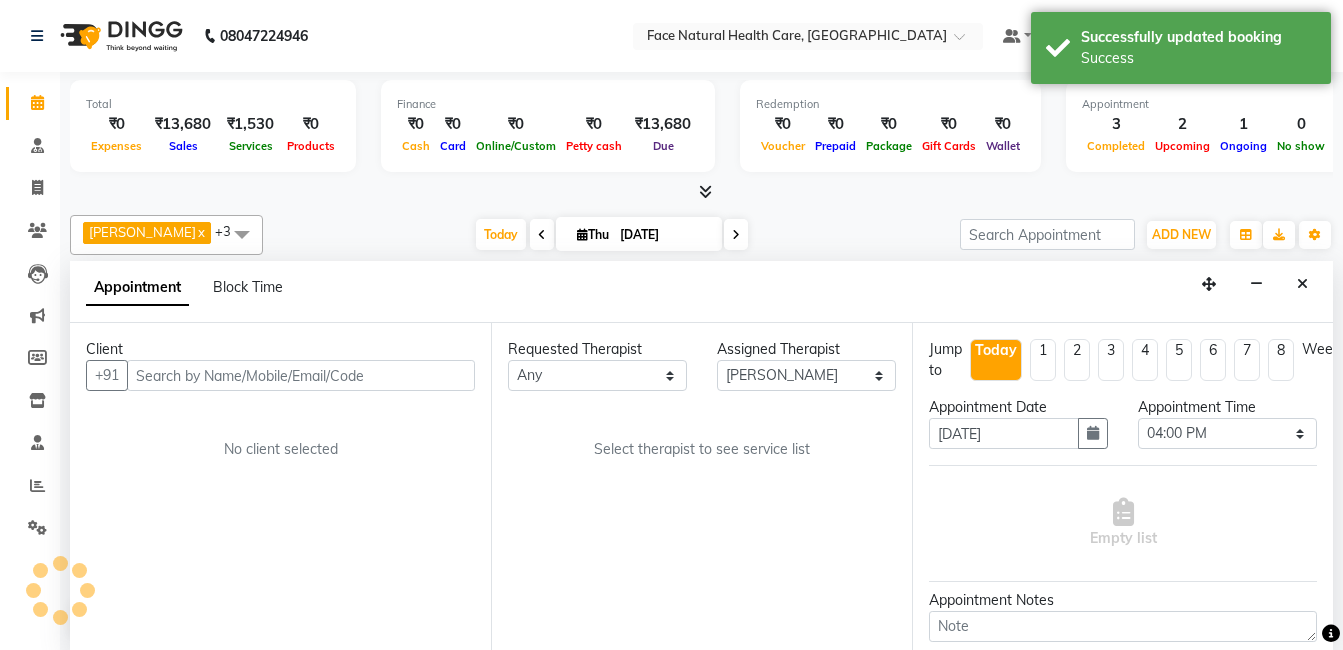 scroll, scrollTop: 1, scrollLeft: 0, axis: vertical 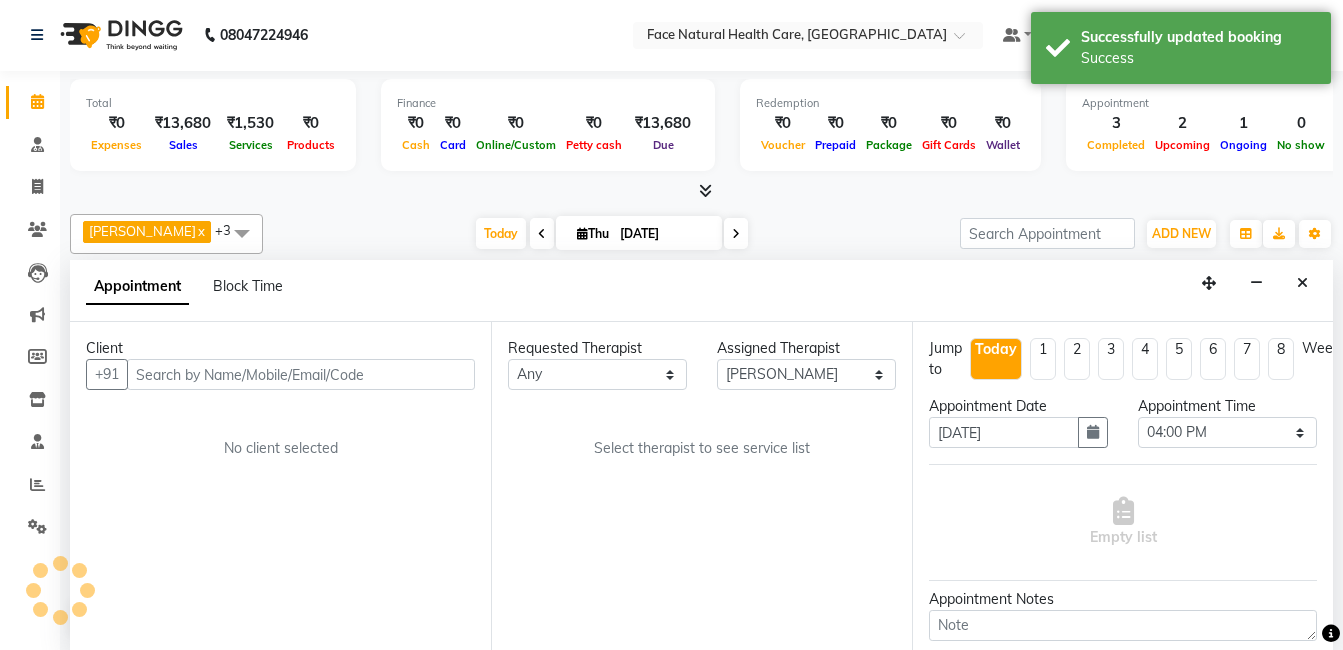 select on "2632" 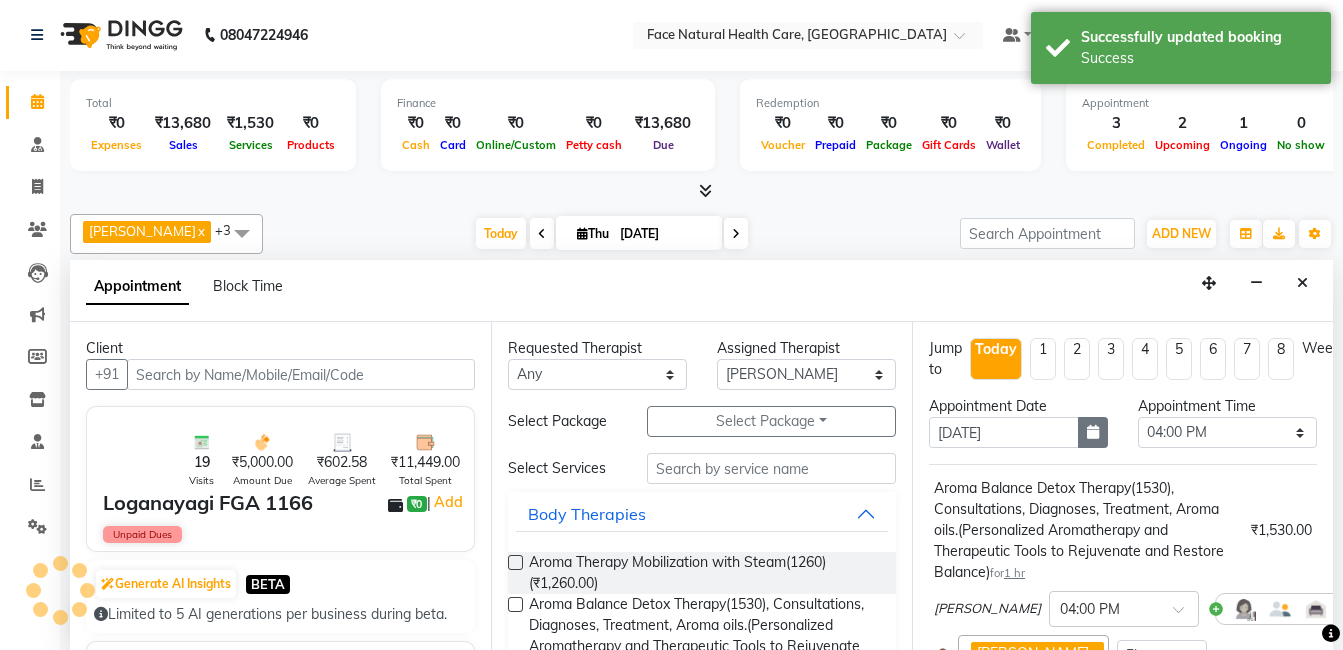click at bounding box center (1093, 432) 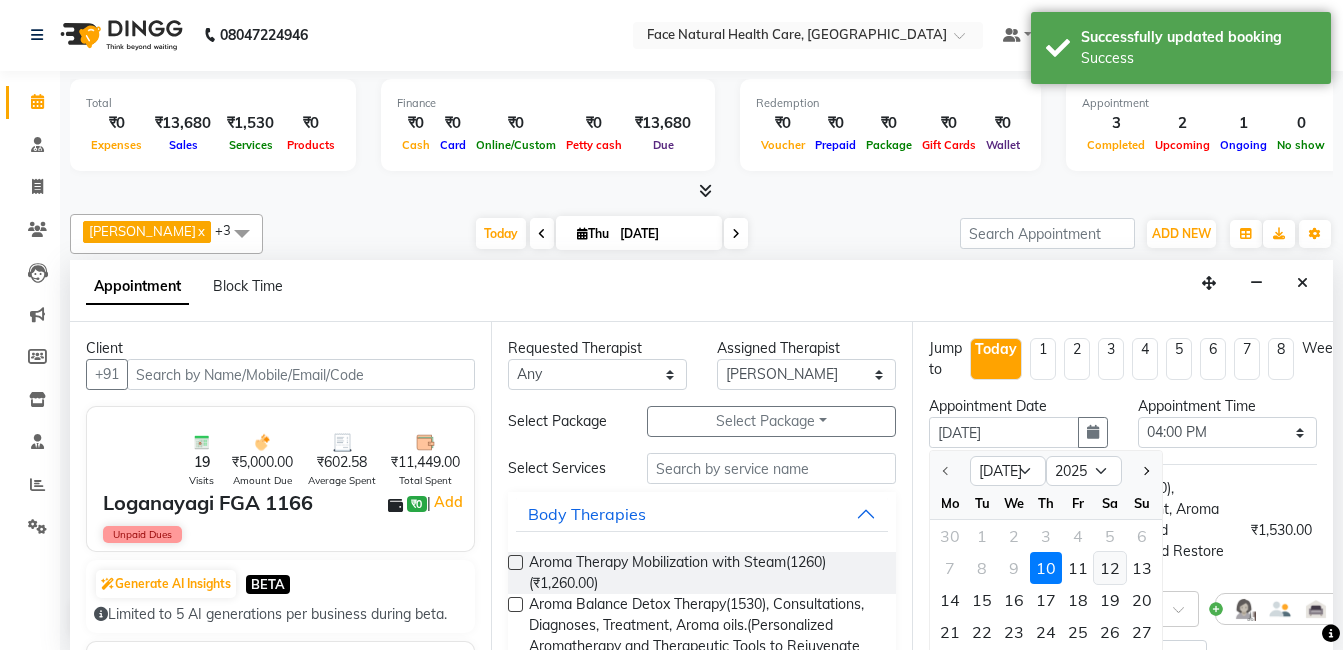 click on "12" at bounding box center [1110, 568] 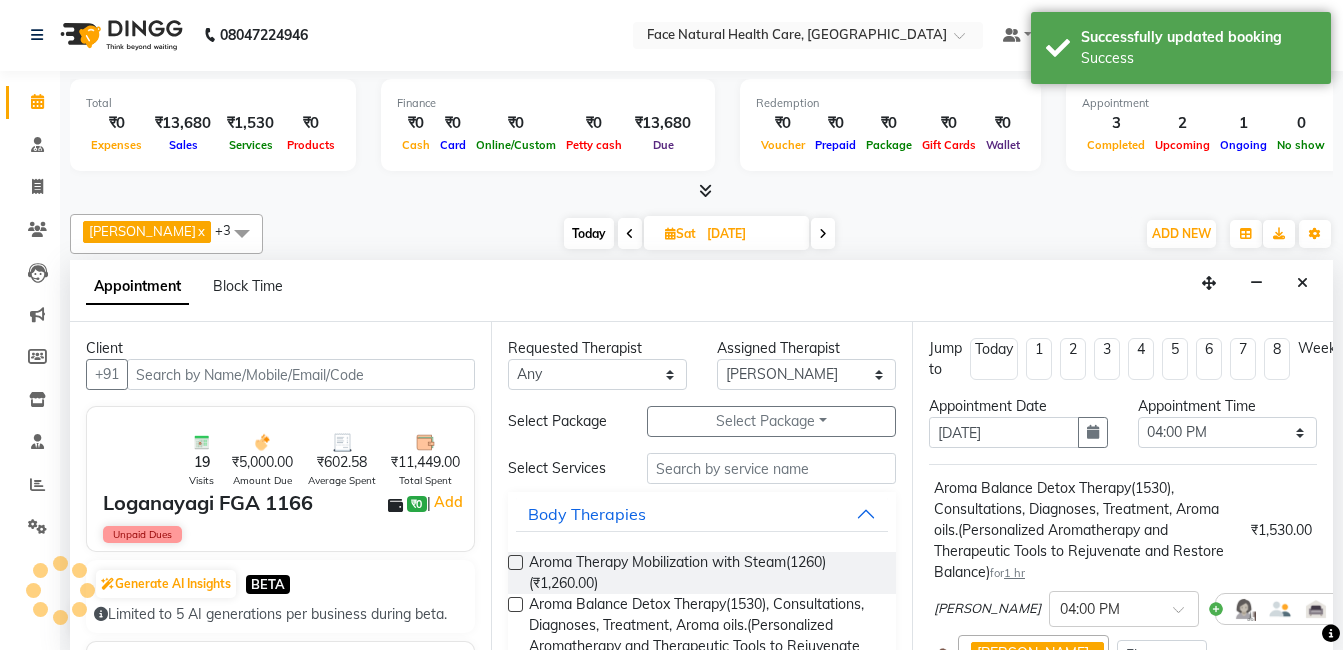 scroll, scrollTop: 1018, scrollLeft: 0, axis: vertical 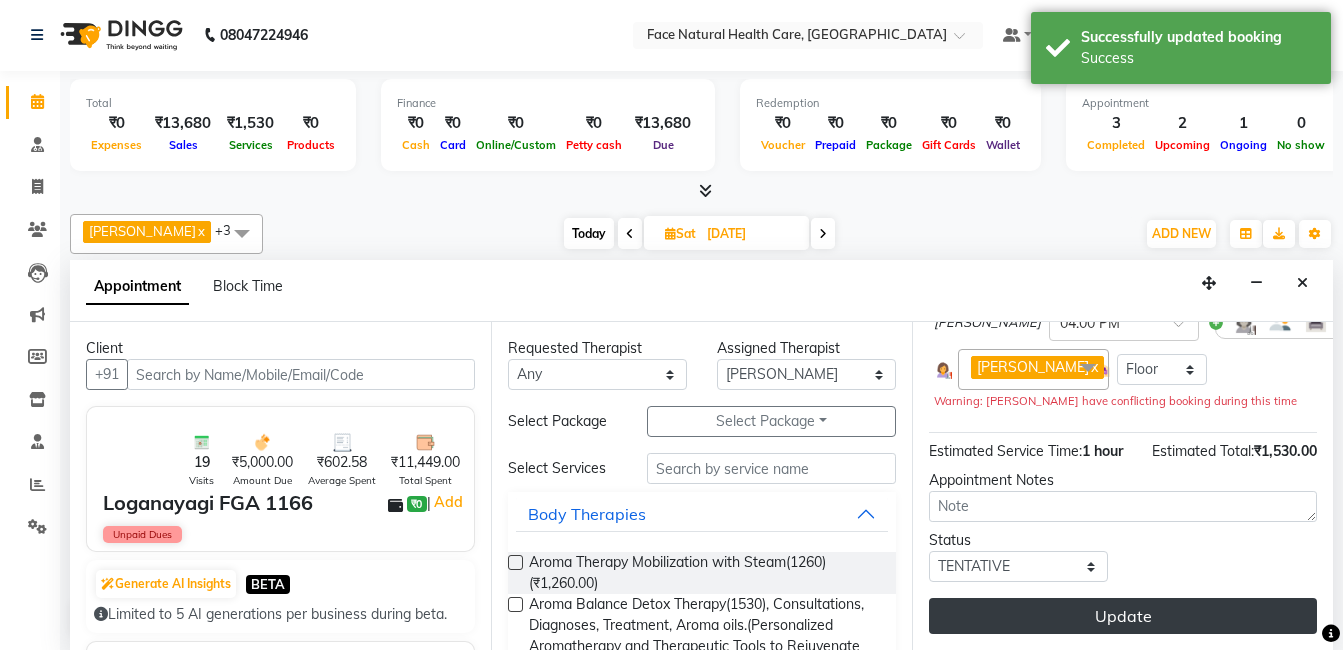 click on "Update" at bounding box center (1123, 616) 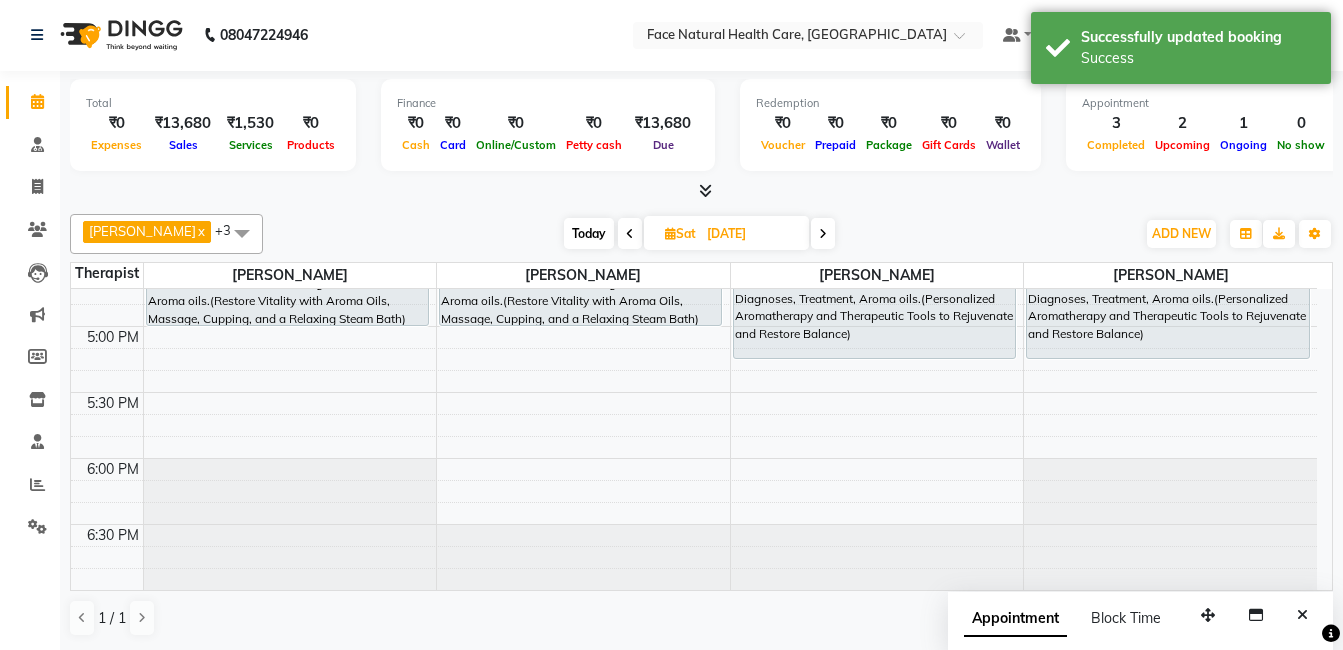 scroll, scrollTop: 0, scrollLeft: 0, axis: both 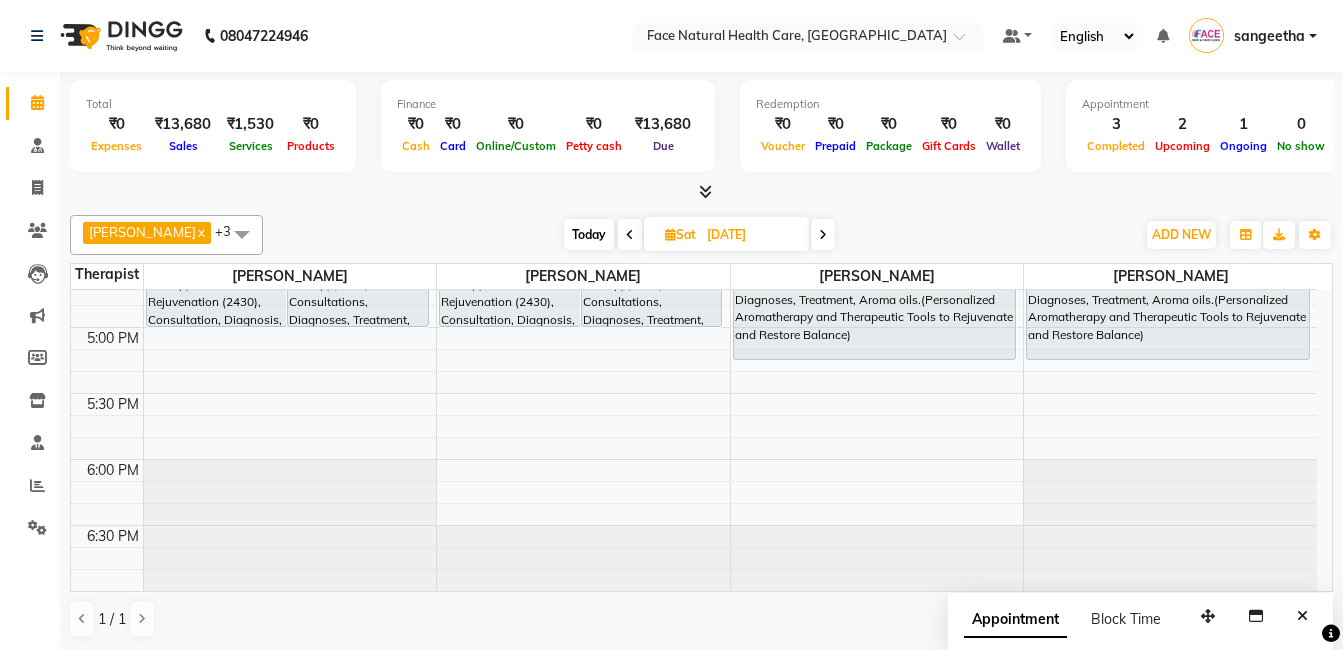 click on "Today" at bounding box center (589, 234) 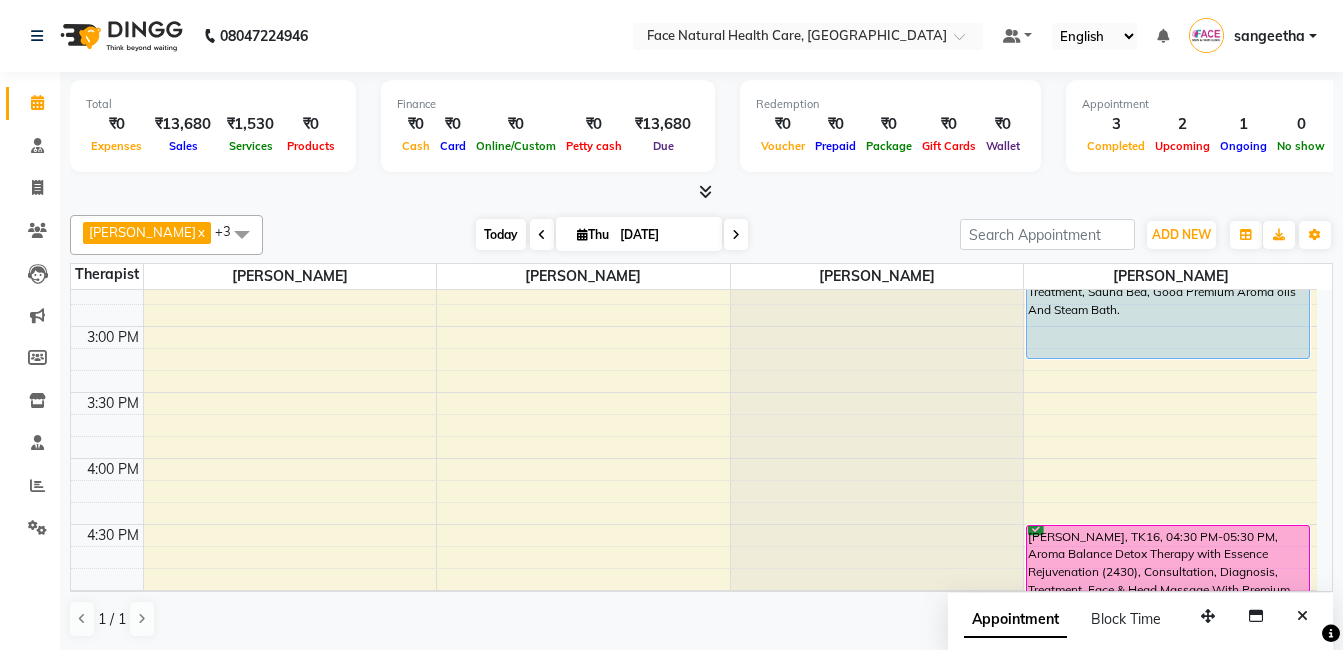 scroll, scrollTop: 491, scrollLeft: 0, axis: vertical 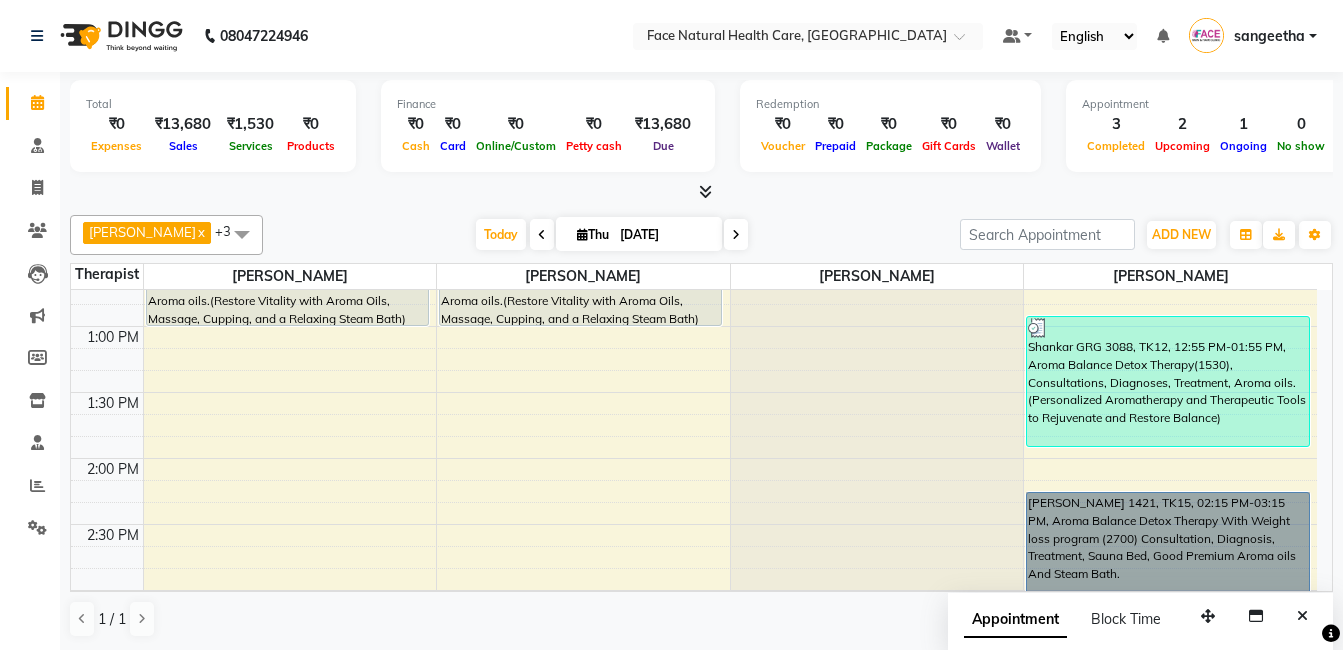 click on "Ravikumar 1421, TK15, 02:15 PM-03:15 PM, Aroma Balance Detox Therapy With Weight loss program (2700) Consultation, Diagnosis, Treatment, Sauna Bed,  Good Premium Aroma oils And Steam Bath." at bounding box center (1168, 557) 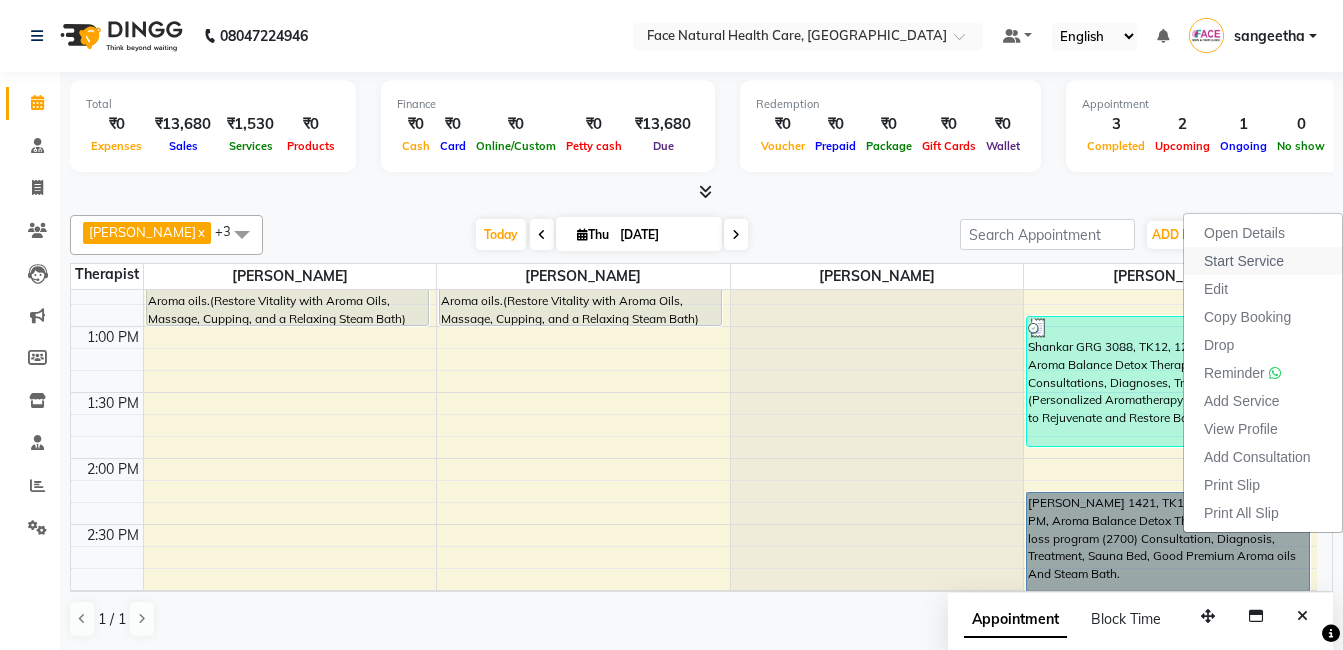 click on "Start Service" at bounding box center [1263, 261] 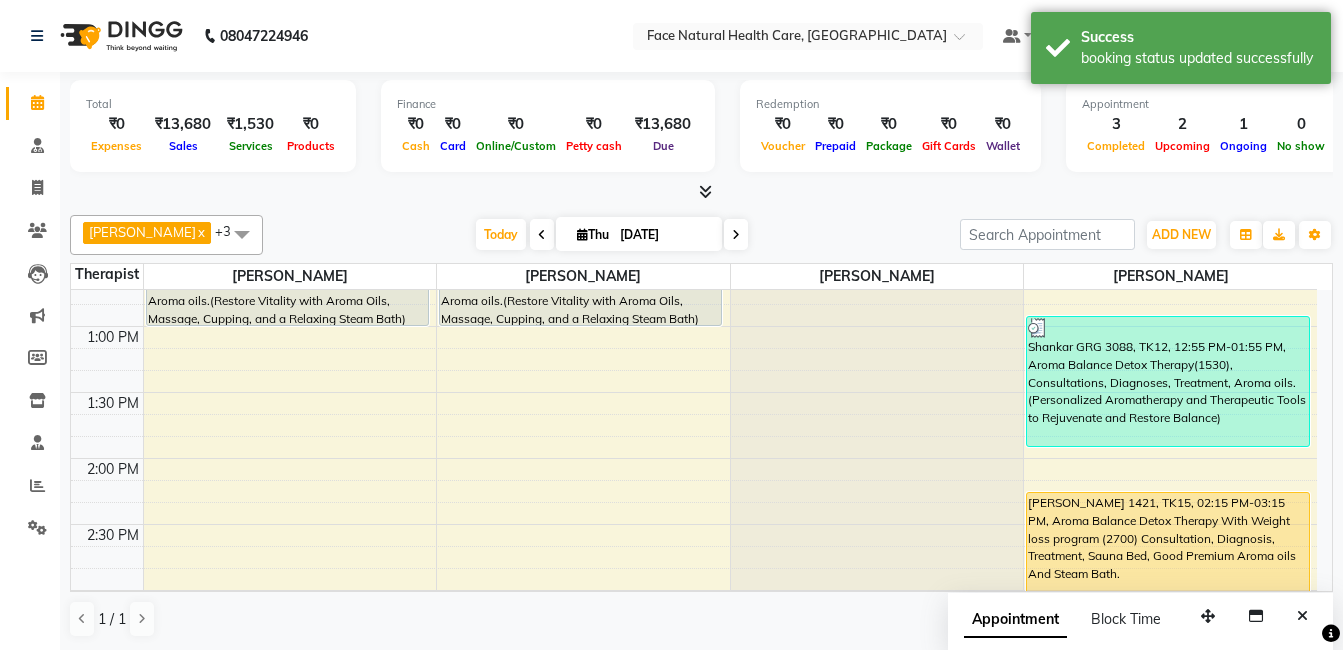 click on "Ravikumar 1421, TK15, 02:15 PM-03:15 PM, Aroma Balance Detox Therapy With Weight loss program (2700) Consultation, Diagnosis, Treatment, Sauna Bed,  Good Premium Aroma oils And Steam Bath." at bounding box center (1168, 557) 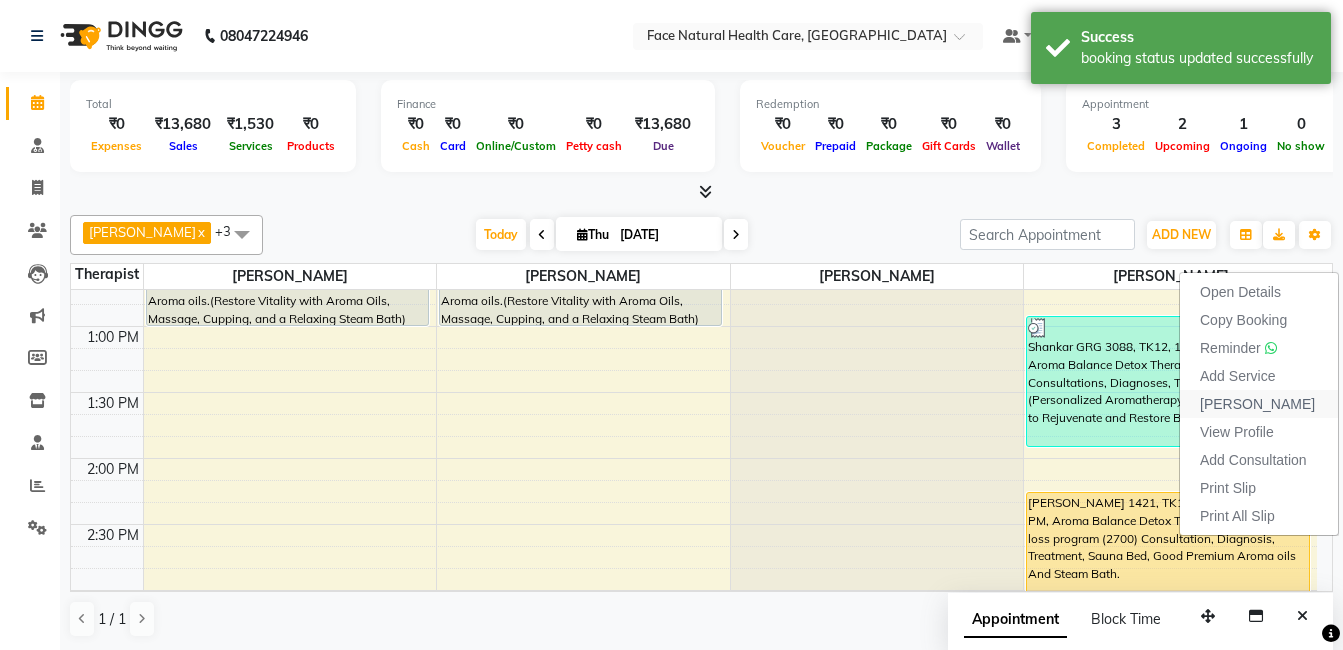 click on "Mark Done" at bounding box center [1259, 404] 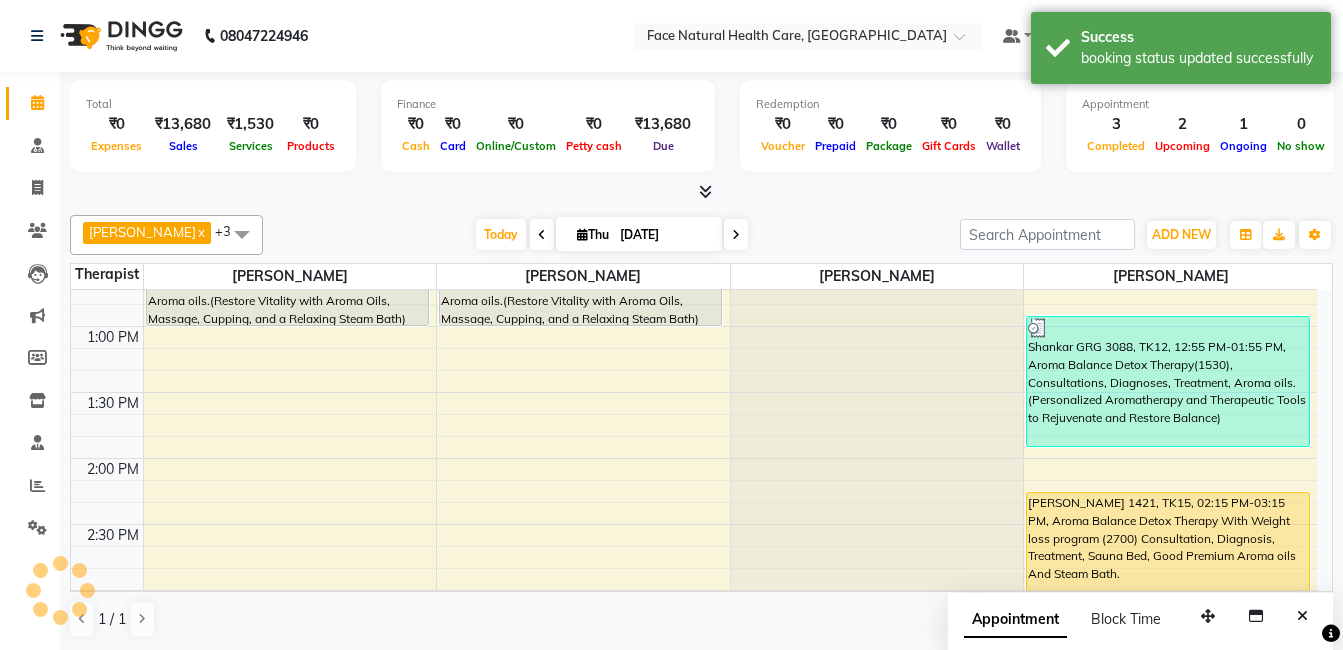 select on "service" 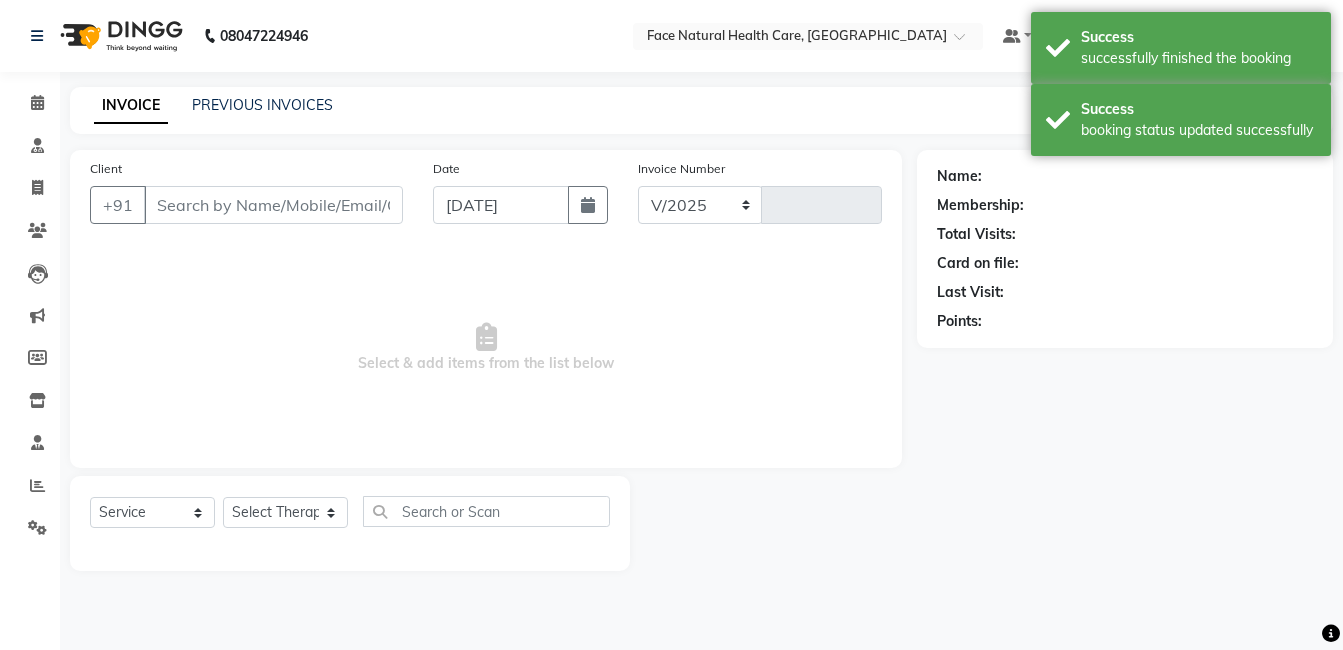 select on "5675" 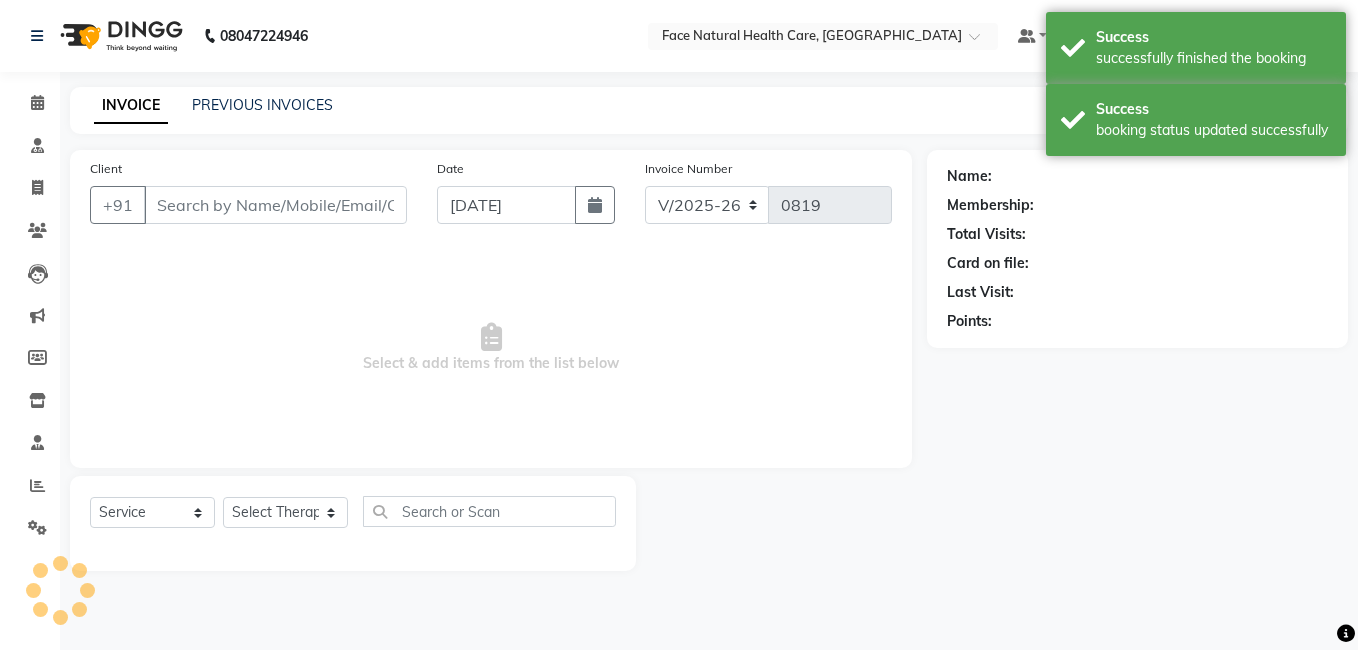 type on "9443130509" 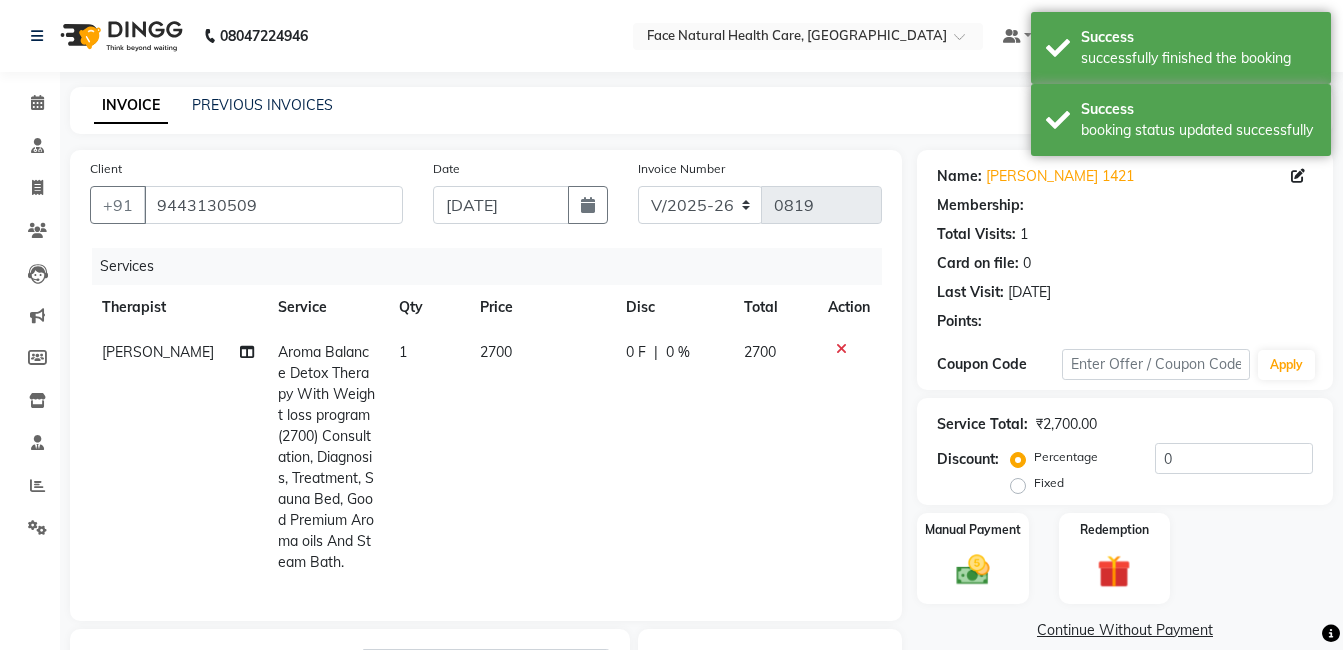 click on "2700" 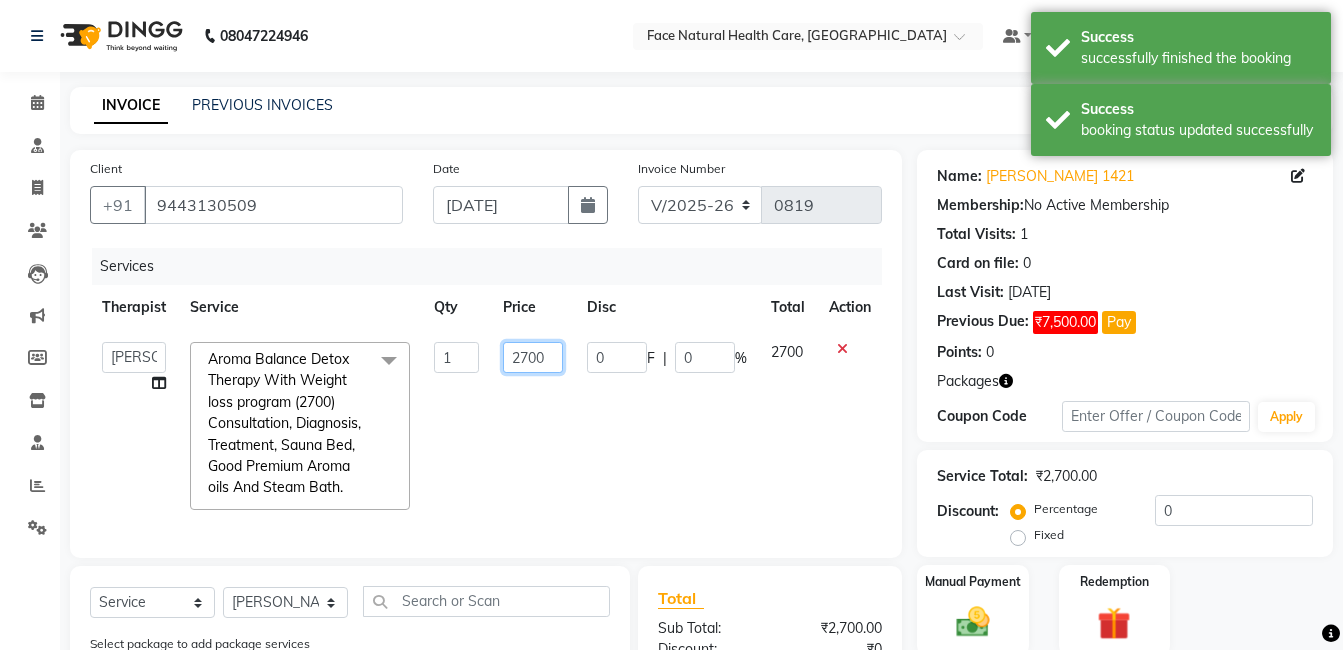 click on "2700" 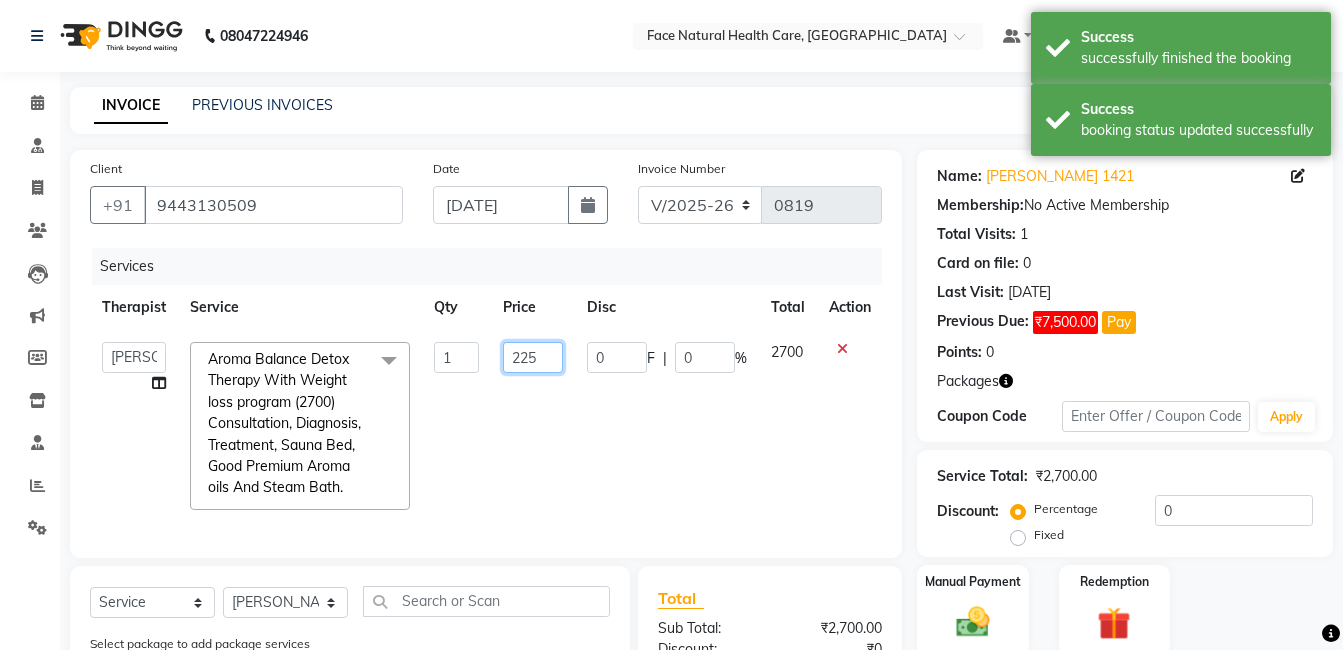 type on "2250" 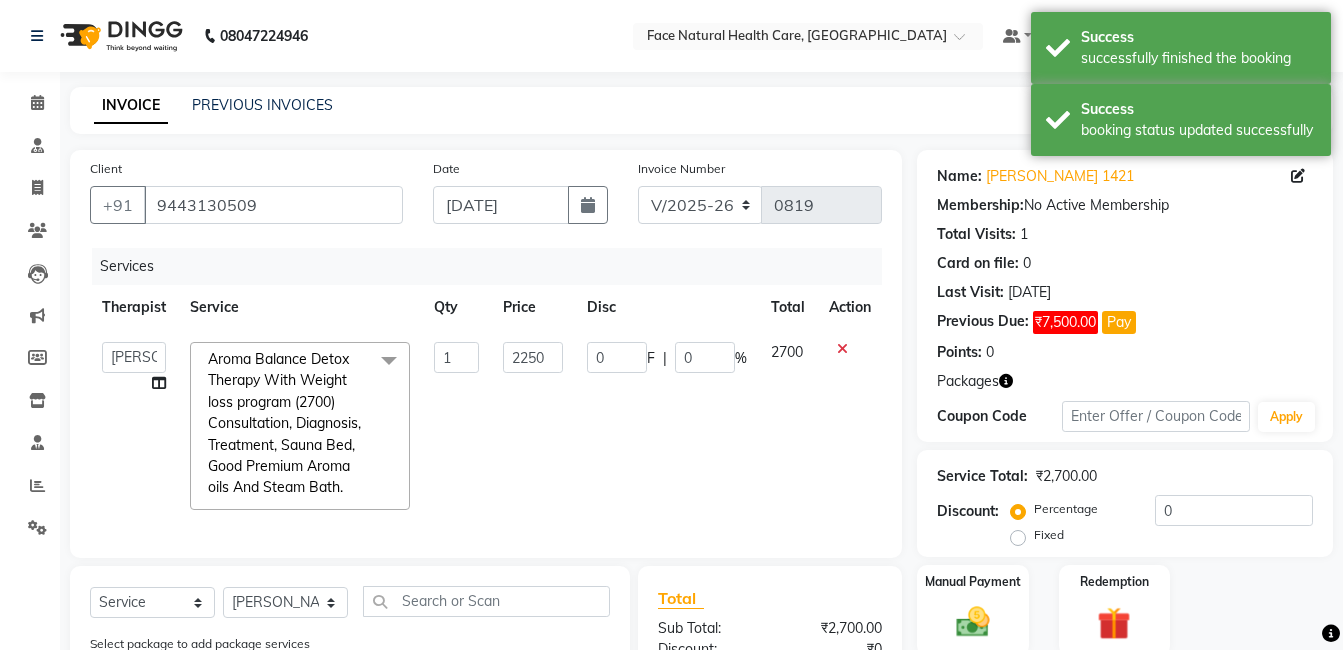 click on "2700" 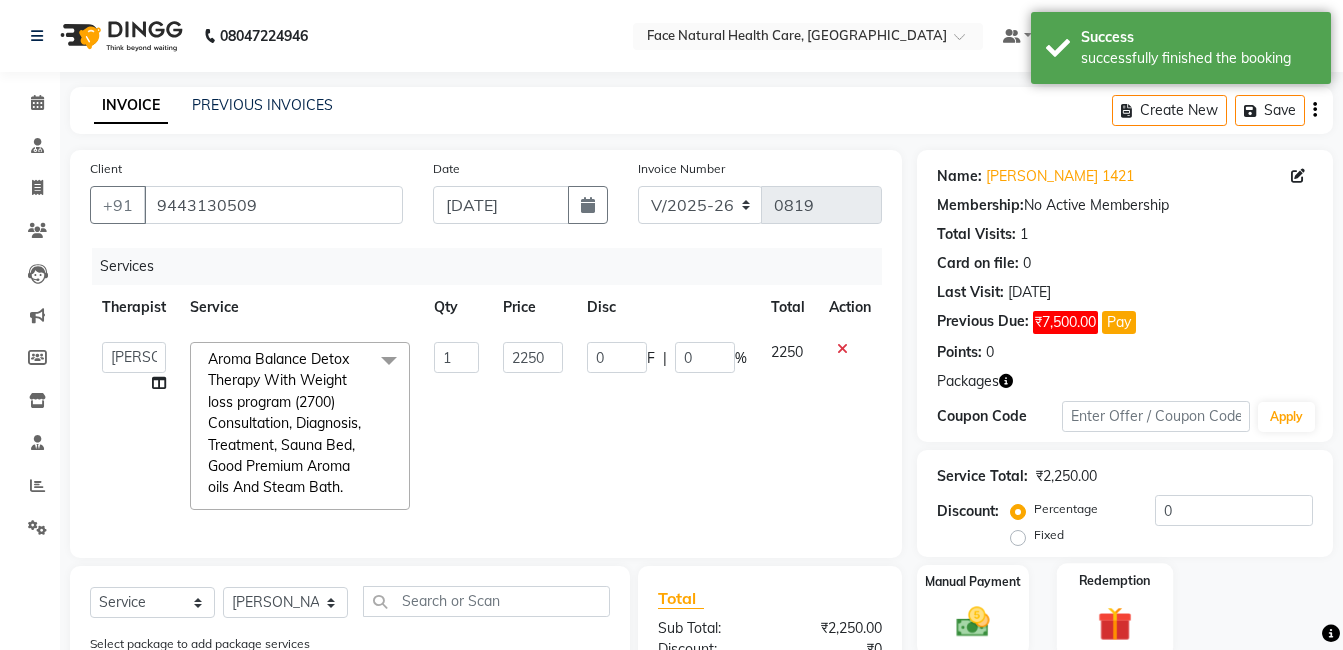 click on "Redemption" 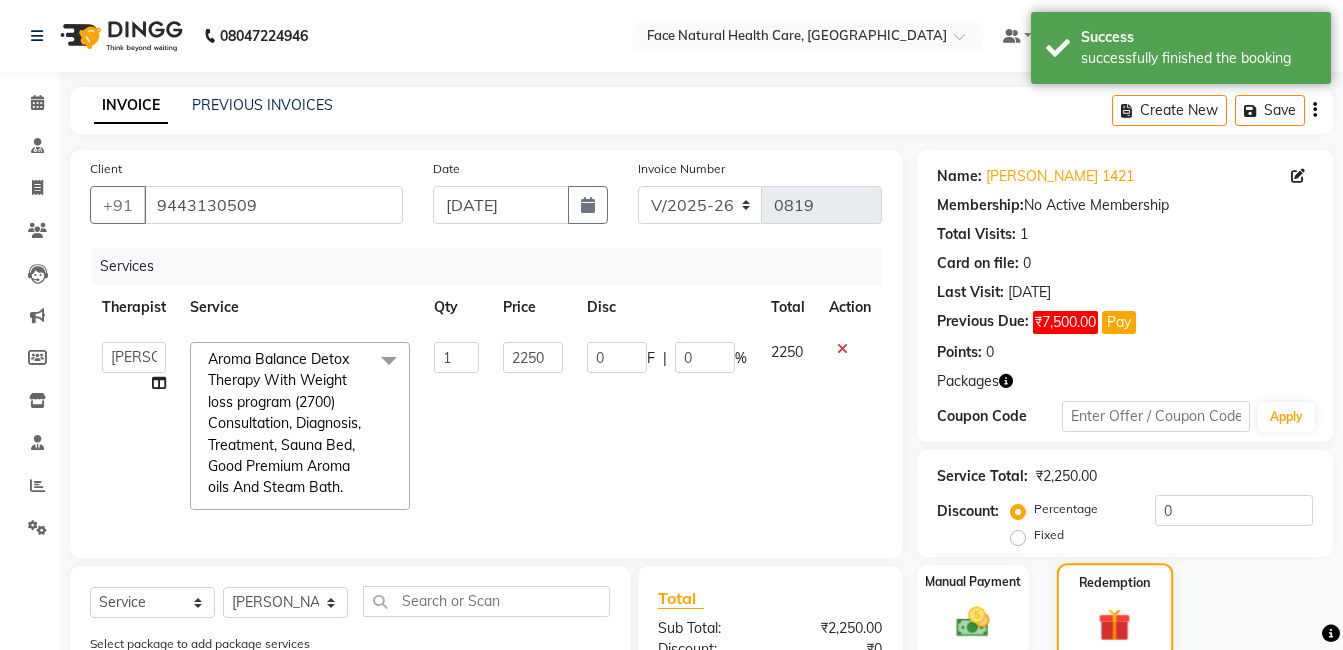 scroll, scrollTop: 244, scrollLeft: 0, axis: vertical 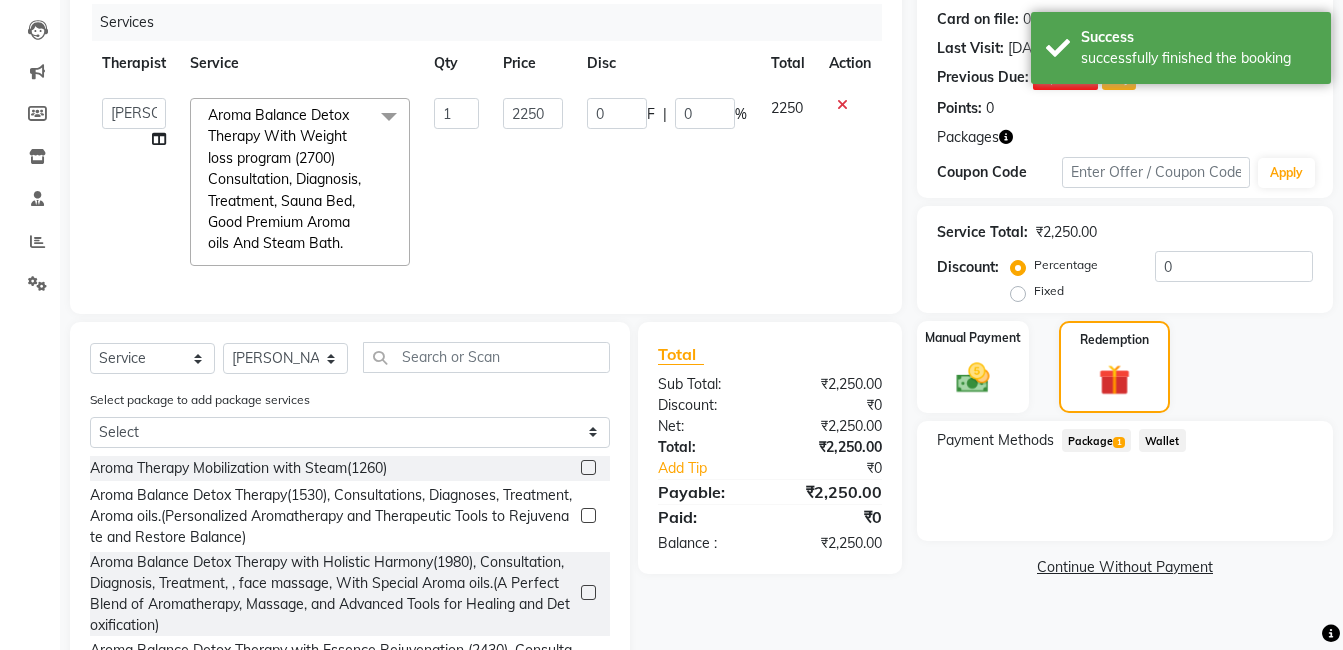 click on "Package  1" 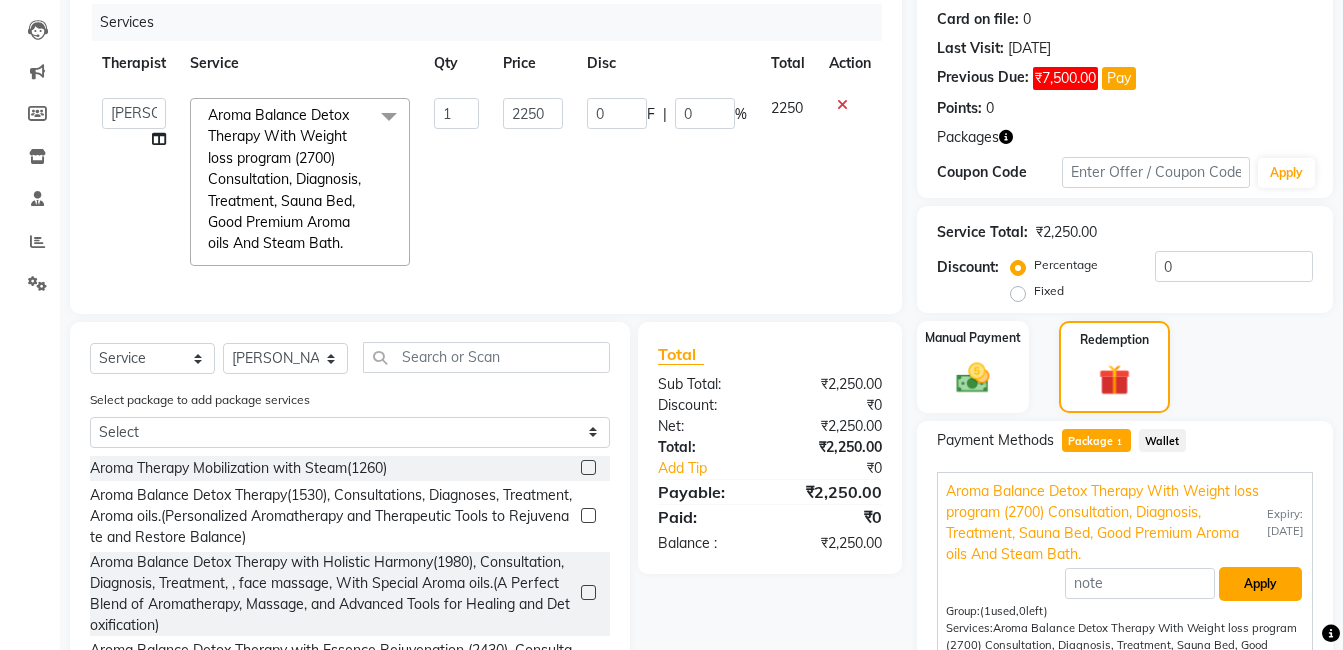 click on "Apply" at bounding box center [1260, 584] 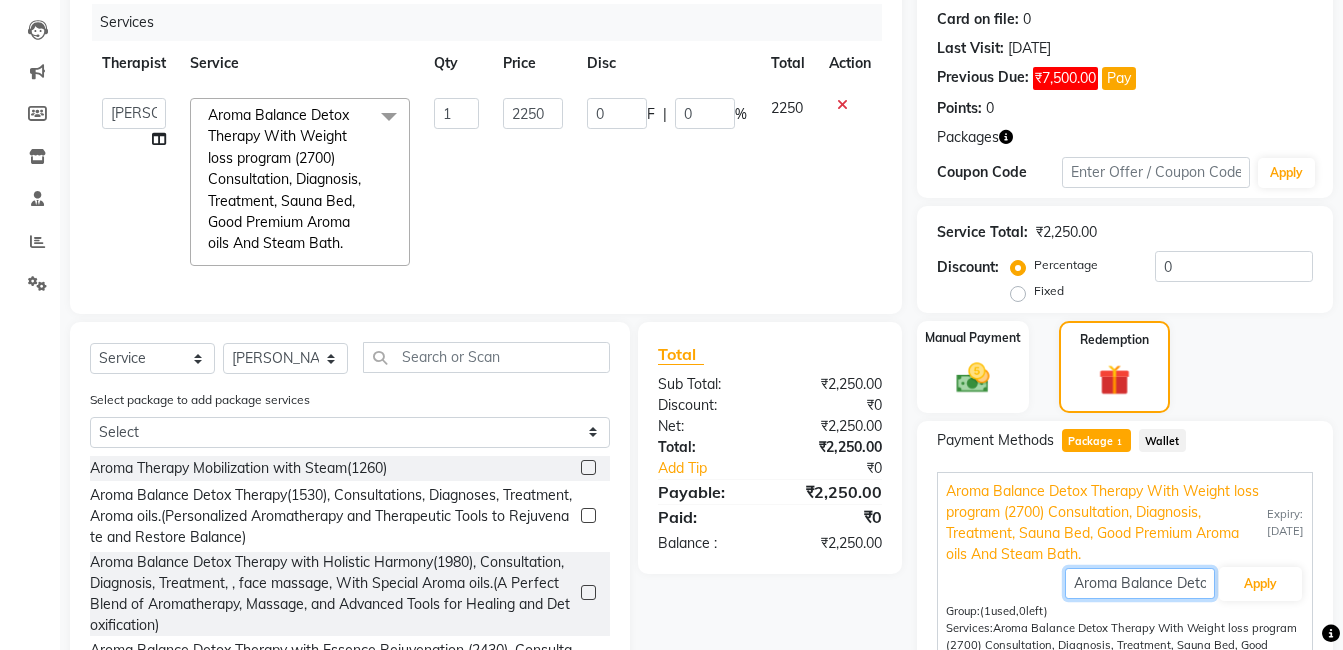 click on "Aroma Balance Detox Therapy With Weight loss program (2700) Consultation, Diagnosis, Treatment, Sauna Bed,  Good Premium Aroma oils And Steam Bath." at bounding box center (1140, 583) 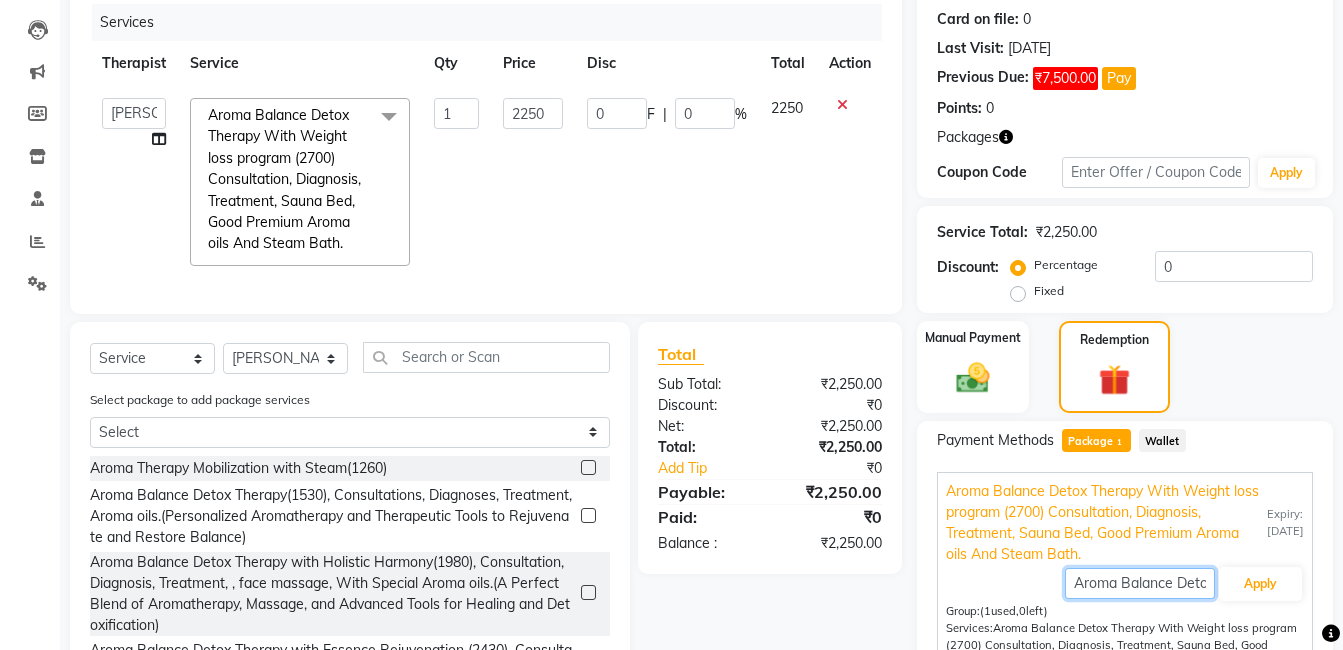 scroll, scrollTop: 2, scrollLeft: 0, axis: vertical 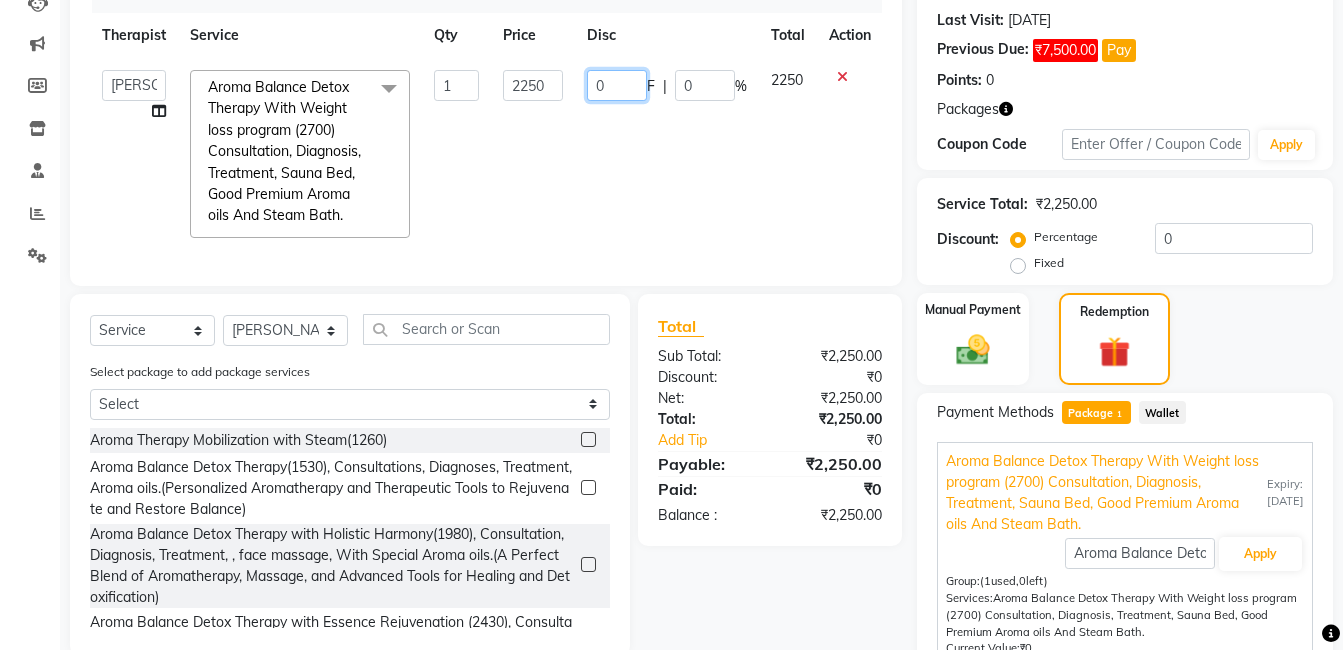 click on "0" 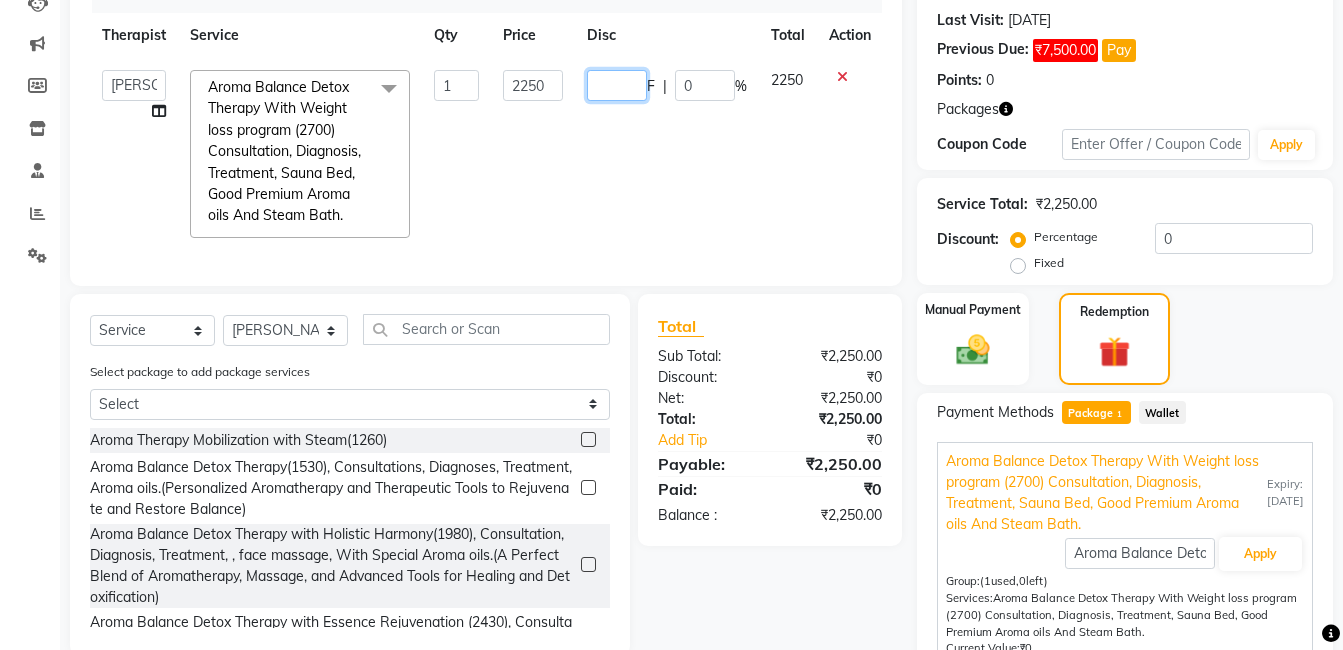 type on "0" 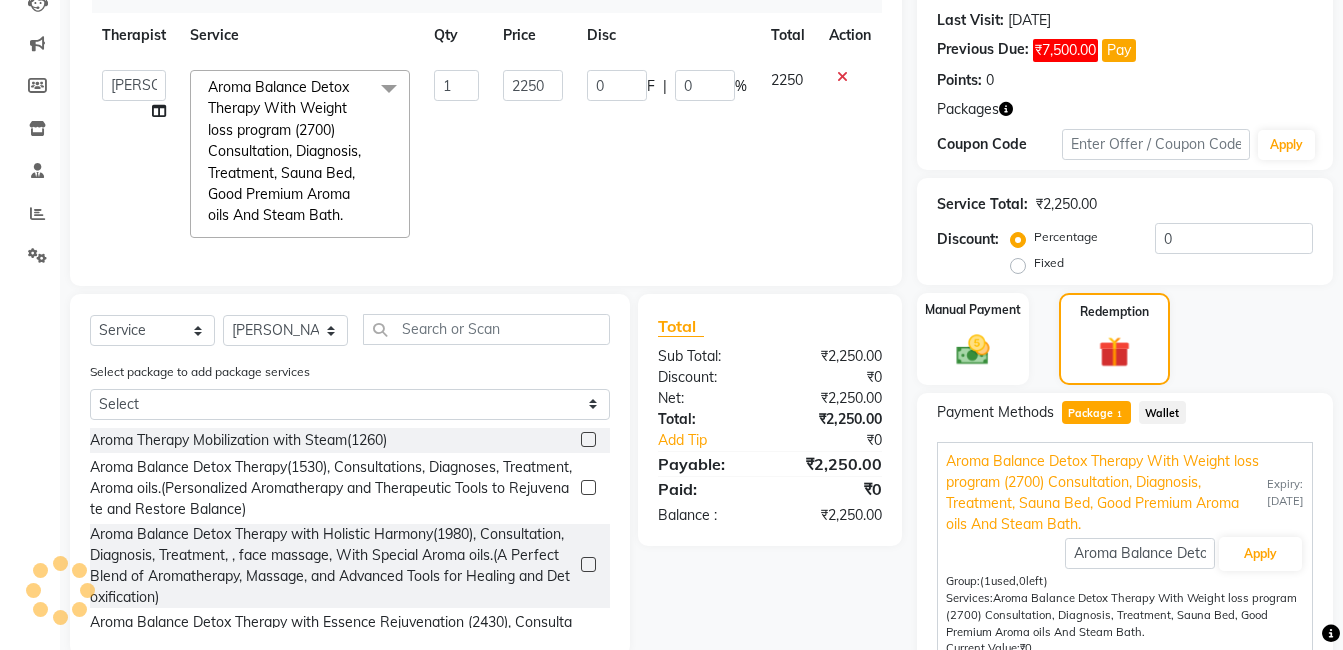 click on "Dr. keerthika   Dr. Ranjith   Hannah Miracline   Janarthanan M   Jayalakshmi   kaleel rahman   Kokila   Nandhini   sangeetha   Sivakumar   Soorya  Aroma Balance Detox Therapy With Weight loss program (2700) Consultation, Diagnosis, Treatment, Sauna Bed,  Good Premium Aroma oils And Steam Bath.  x Aroma Therapy Mobilization with Steam(1260) Aroma Balance Detox Therapy(1530), Consultations, Diagnoses, Treatment, Aroma oils.(Personalized Aromatherapy and Therapeutic Tools to Rejuvenate and Restore Balance) Aroma Balance Detox Therapy with Holistic Harmony(1980), Consultation, Diagnosis, Treatment, , face massage, With Special  Aroma oils.(A Perfect Blend of Aromatherapy, Massage, and Advanced Tools for Healing and Detoxification) Aroma Balance Detox Therapy with Essence Rejuvenation  (2430), Consultation, Diagnosis, Treatment,  Face & Head Massage With Premium Aroma oils.(Restore Vitality with Aroma Oils, Massage, Cupping, and a Relaxing Steam Bath) Cupping Therapy, Consultation, Diagnosis,  Aroma oils GTR  1" 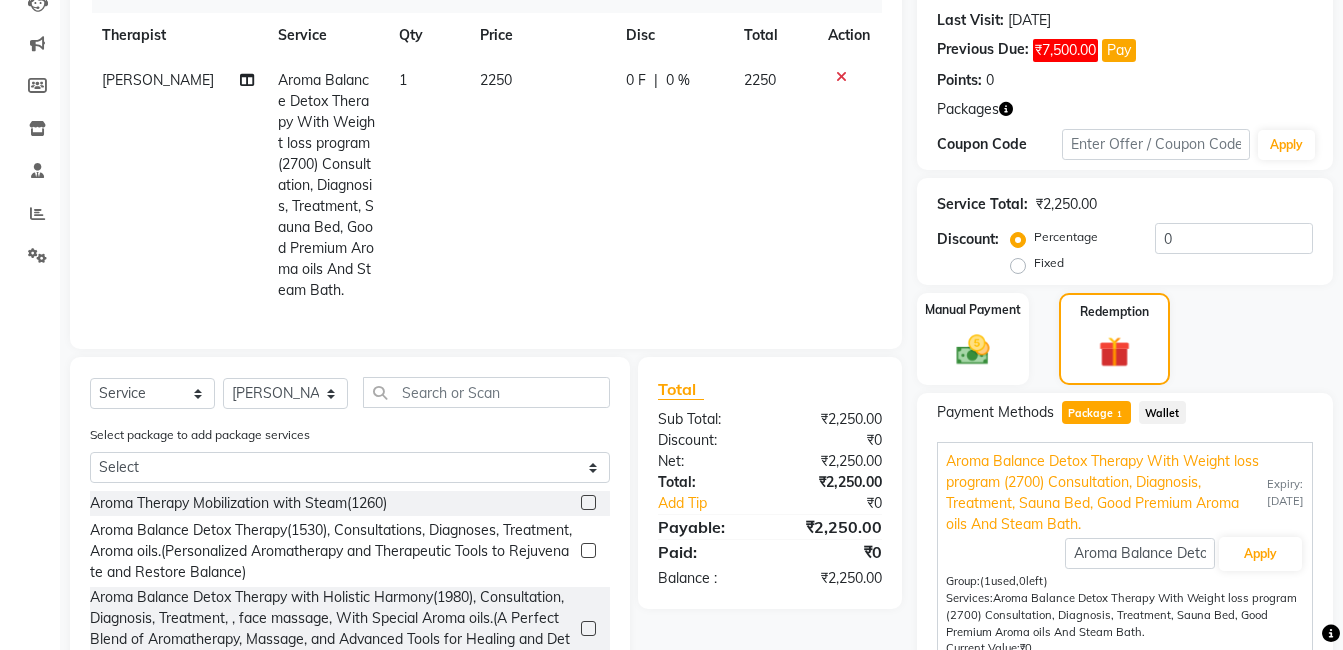 scroll, scrollTop: 386, scrollLeft: 0, axis: vertical 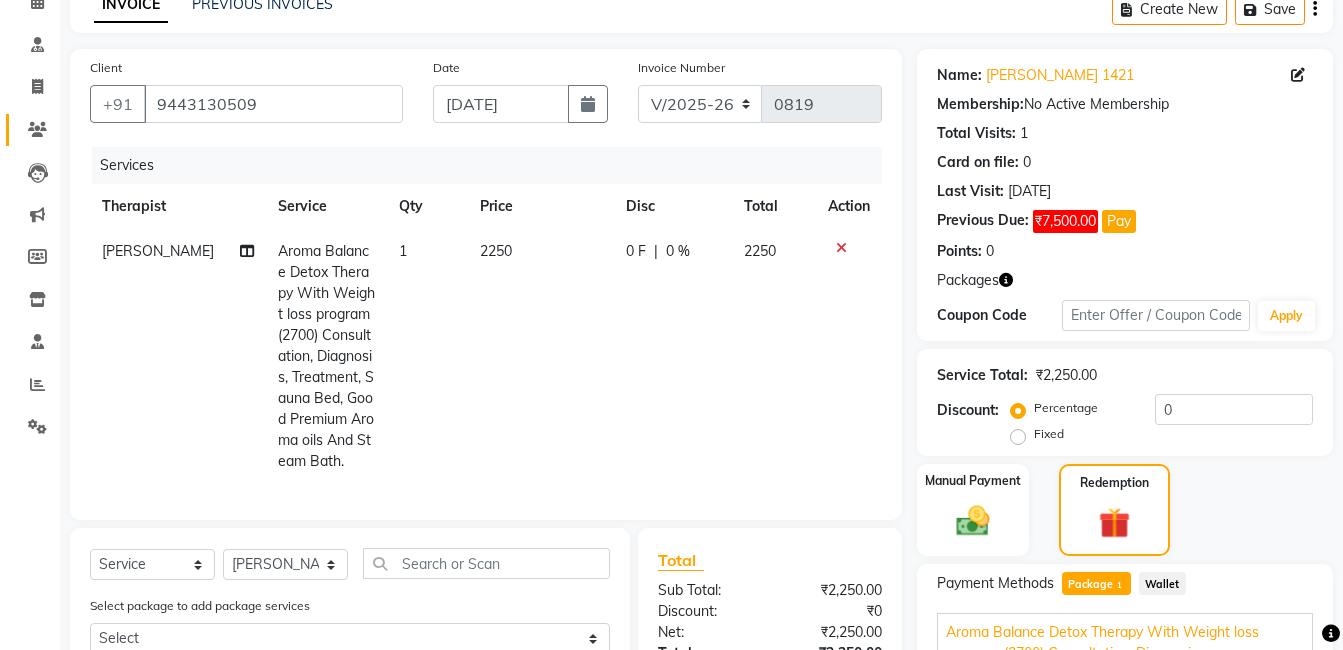 click 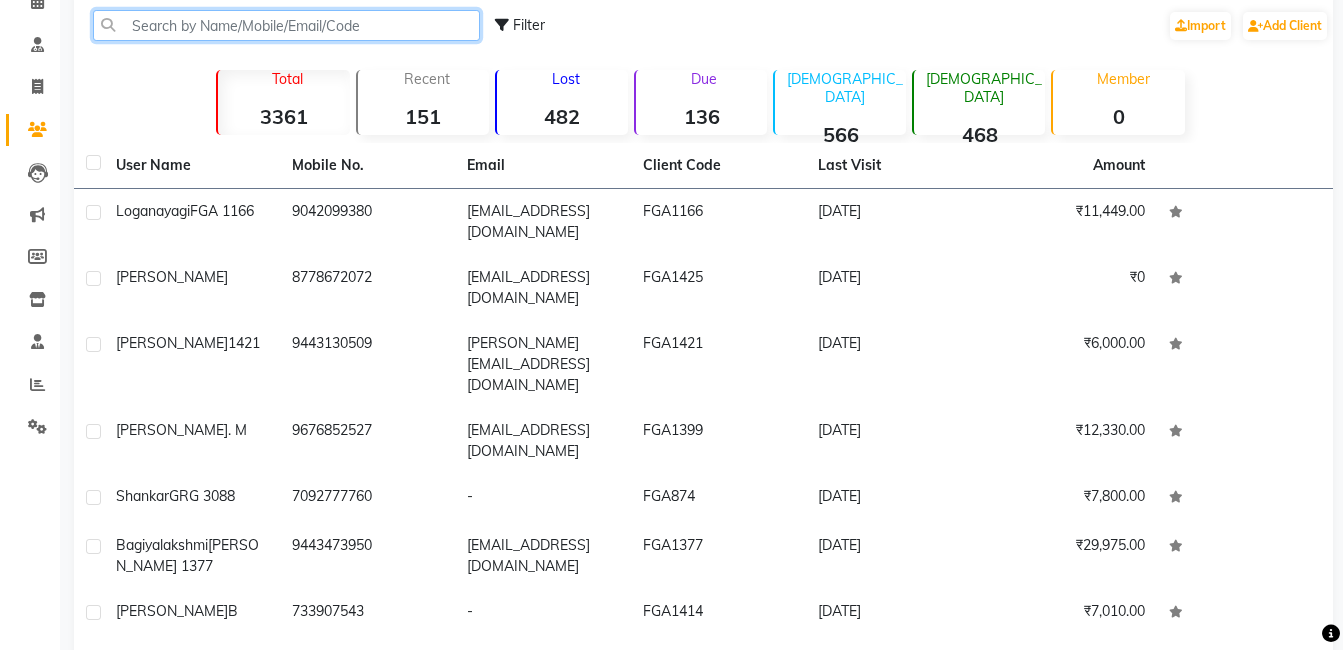click 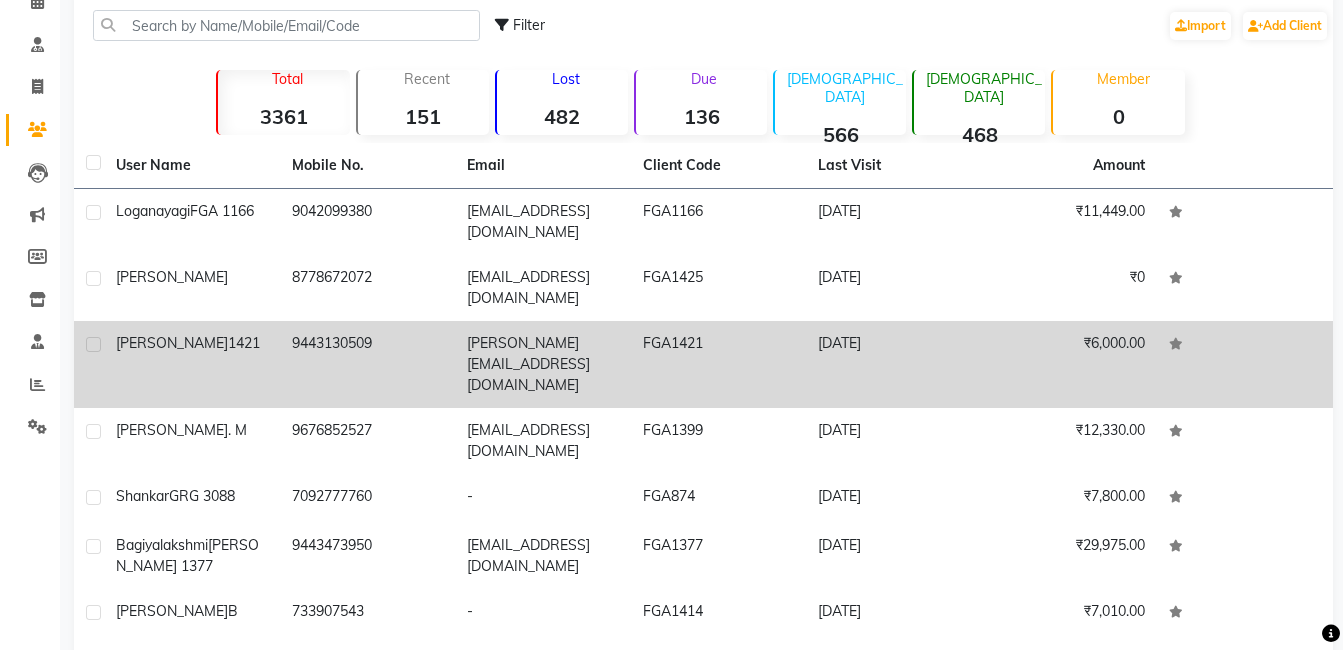 click on "9443130509" 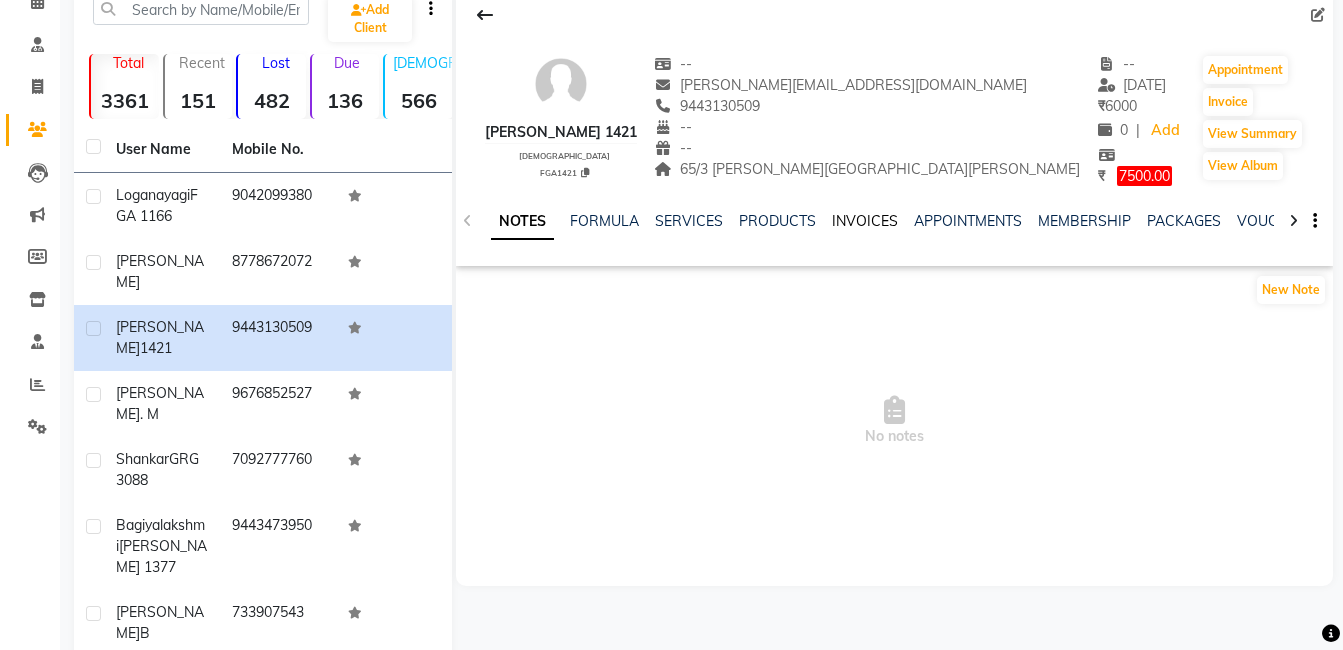 click on "INVOICES" 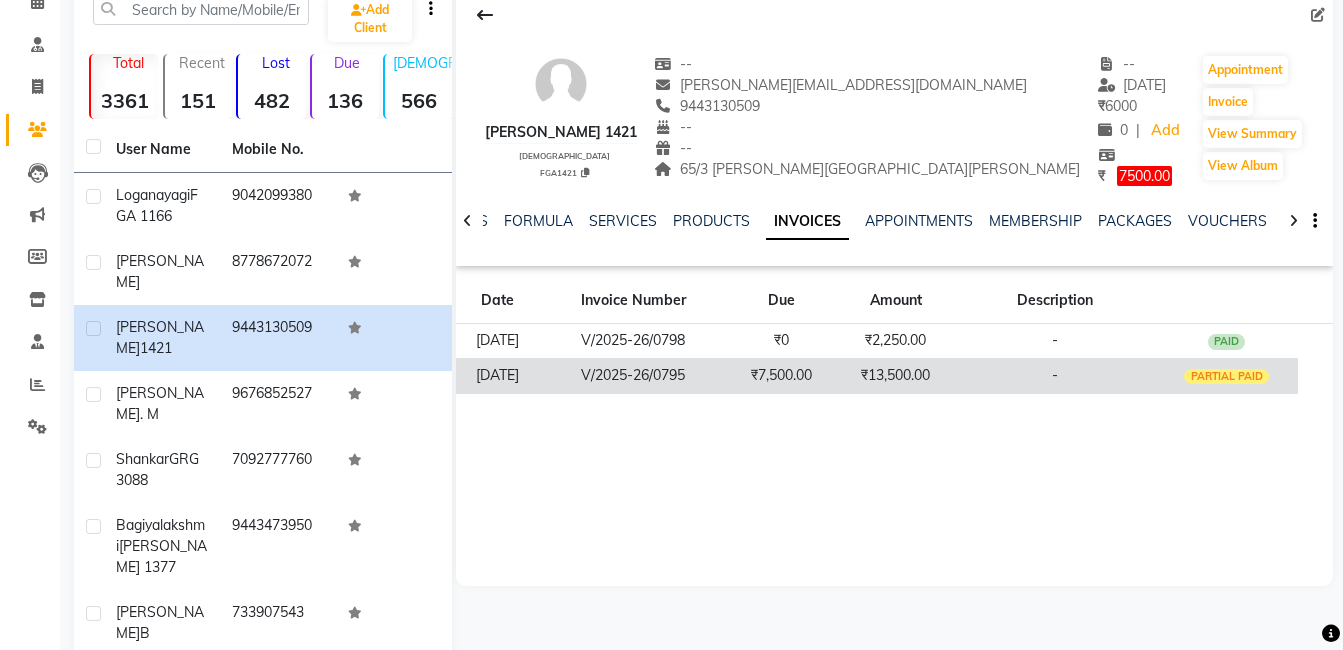 click on "₹13,500.00" 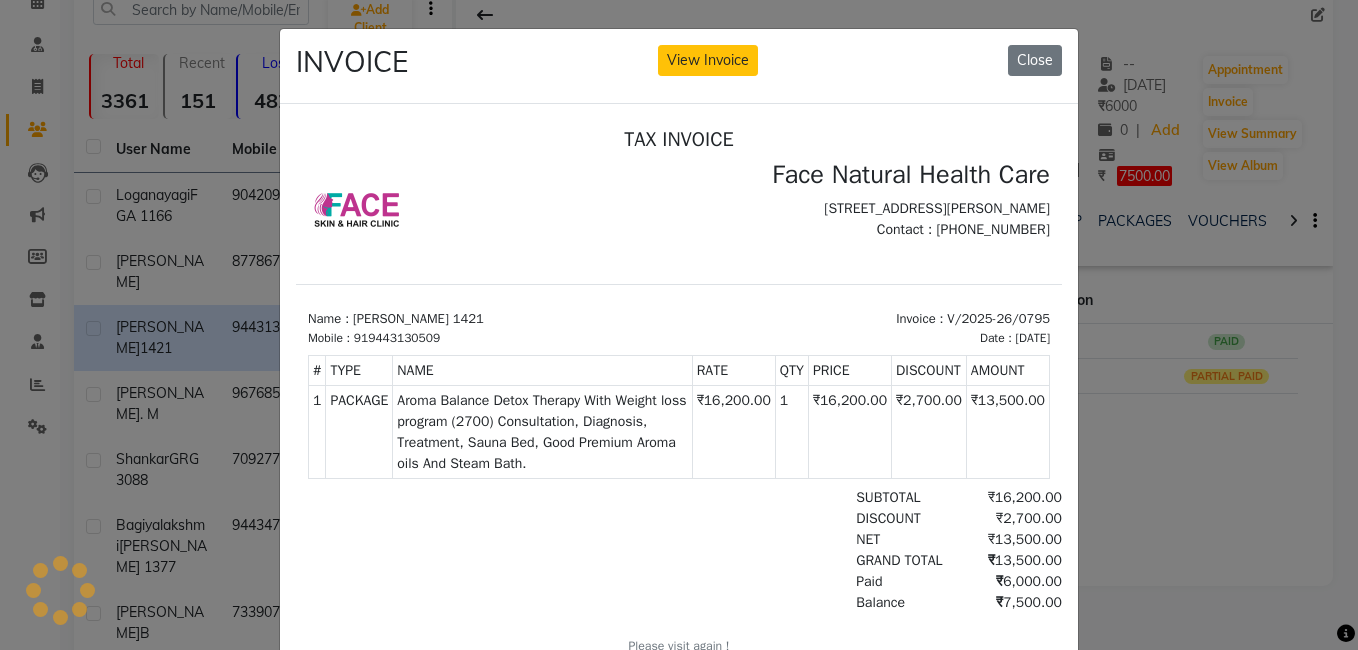 scroll, scrollTop: 0, scrollLeft: 0, axis: both 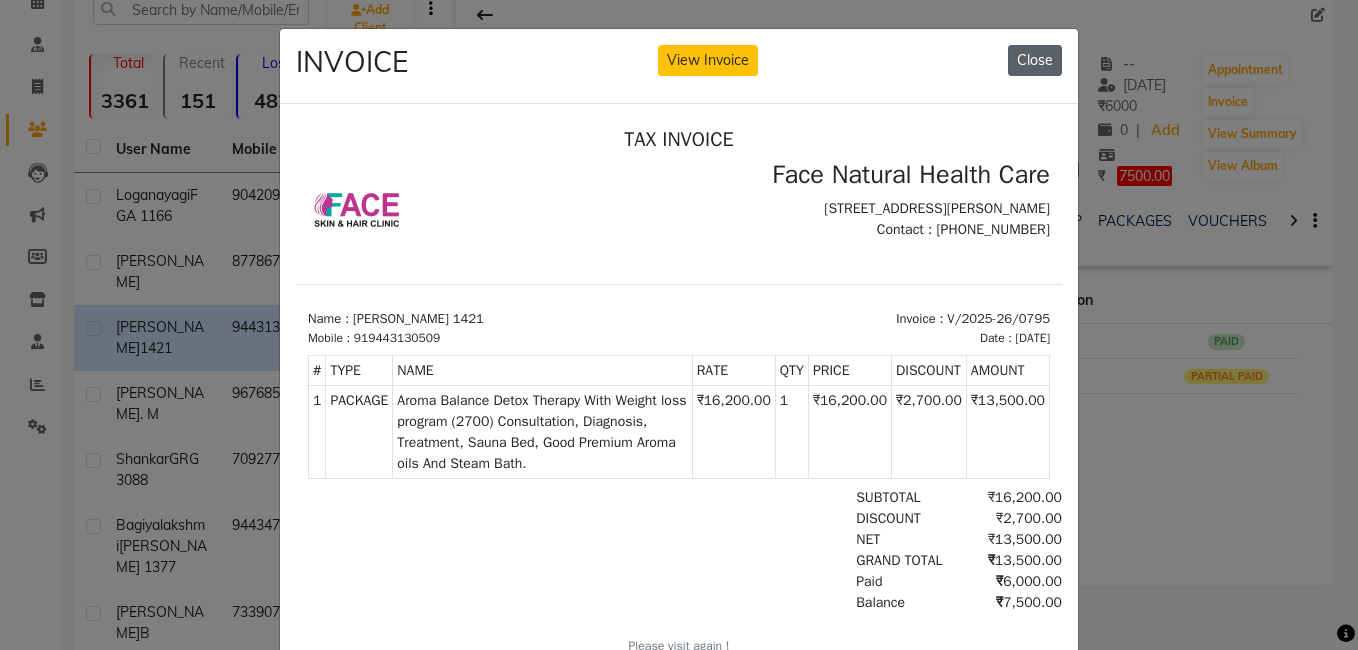 click on "Close" 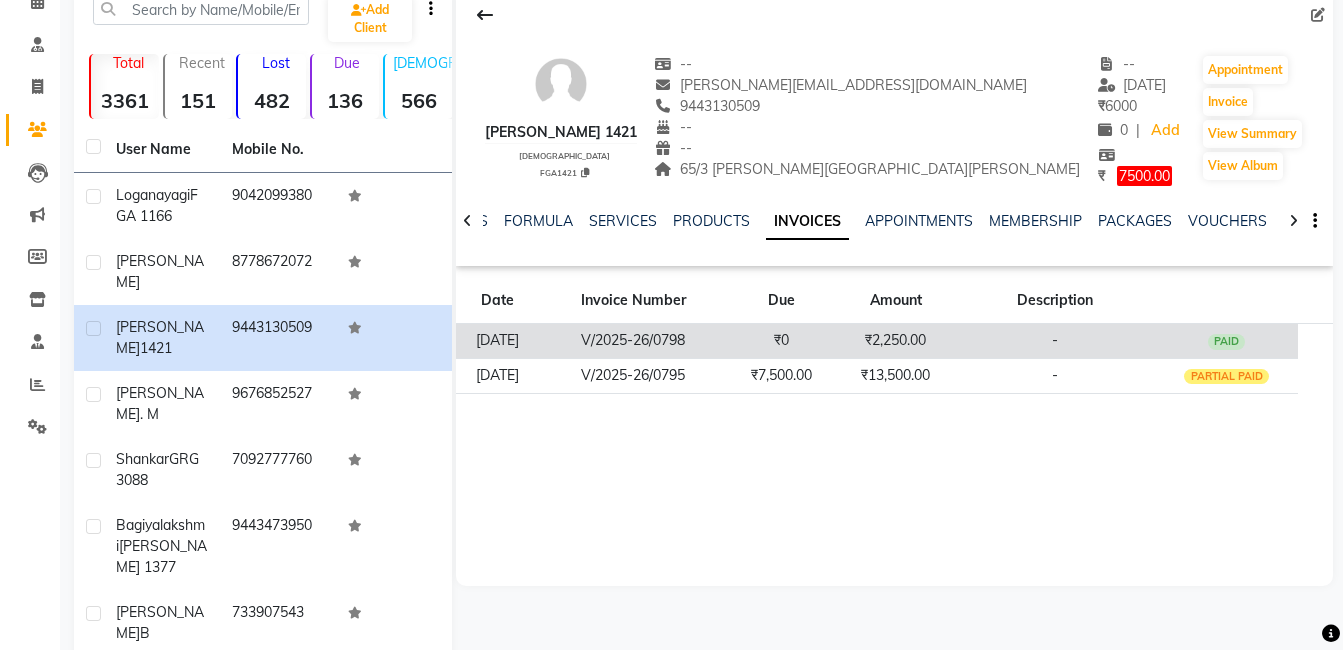 click on "₹0" 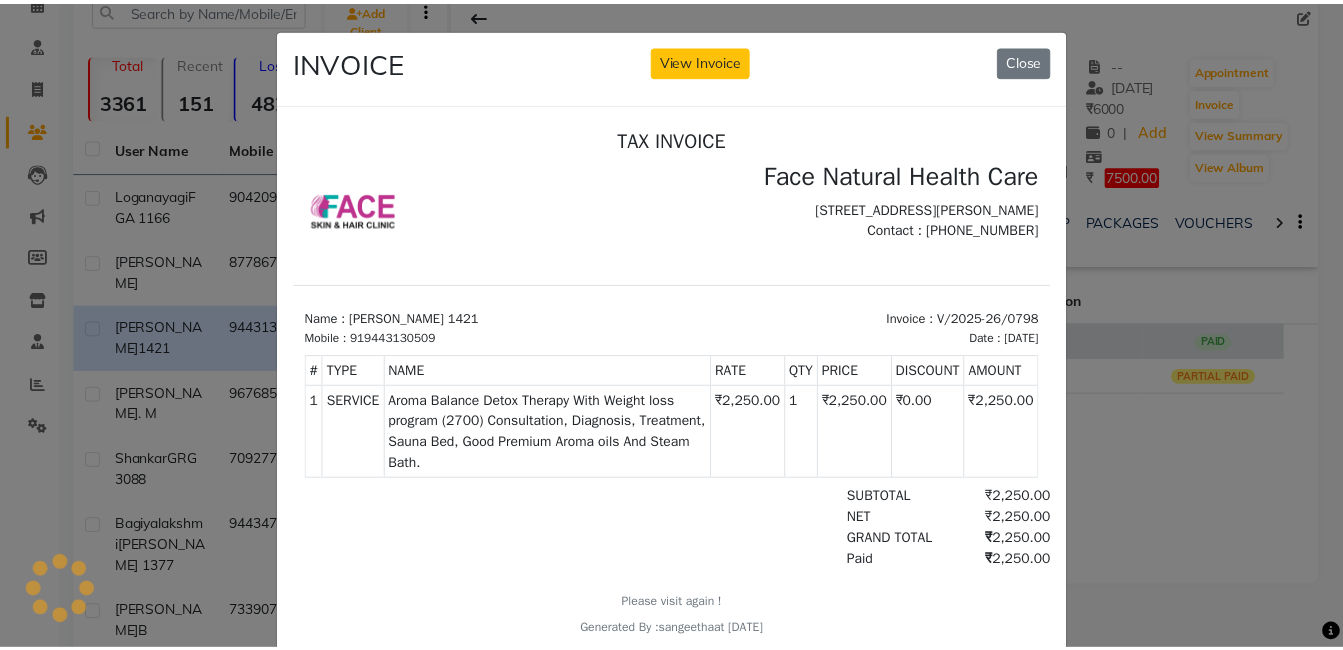 scroll, scrollTop: 0, scrollLeft: 0, axis: both 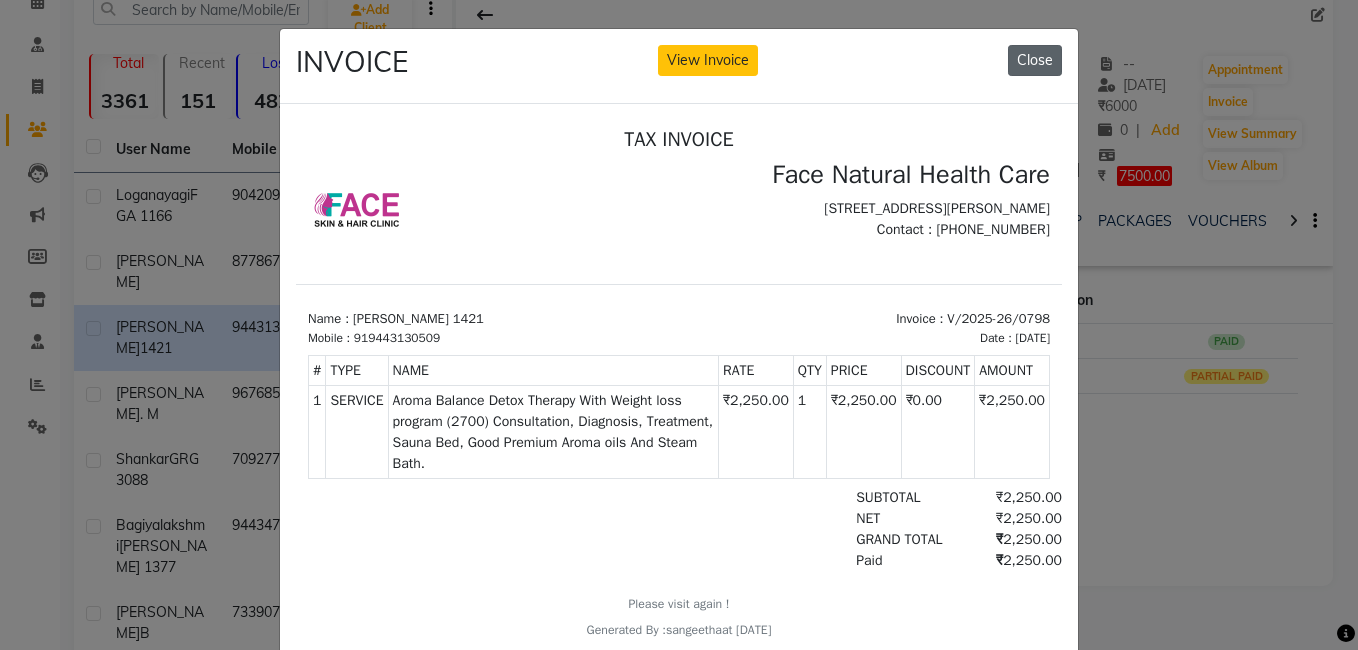 click on "Close" 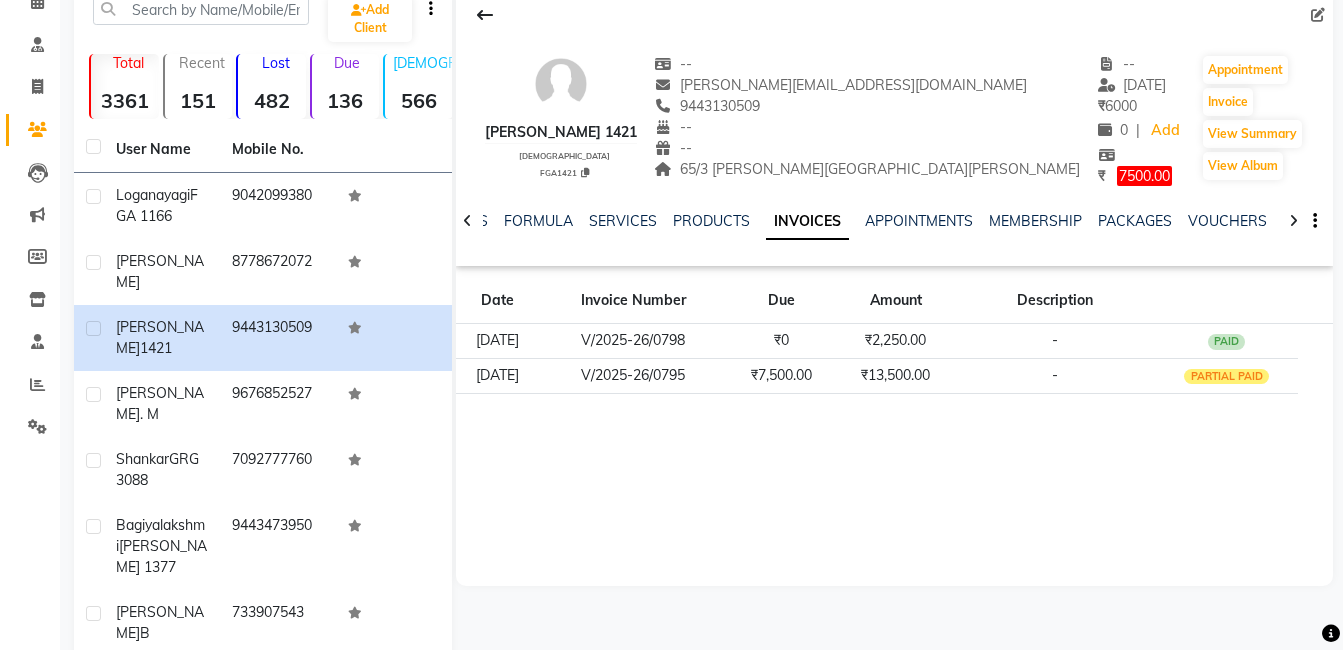 scroll, scrollTop: 0, scrollLeft: 0, axis: both 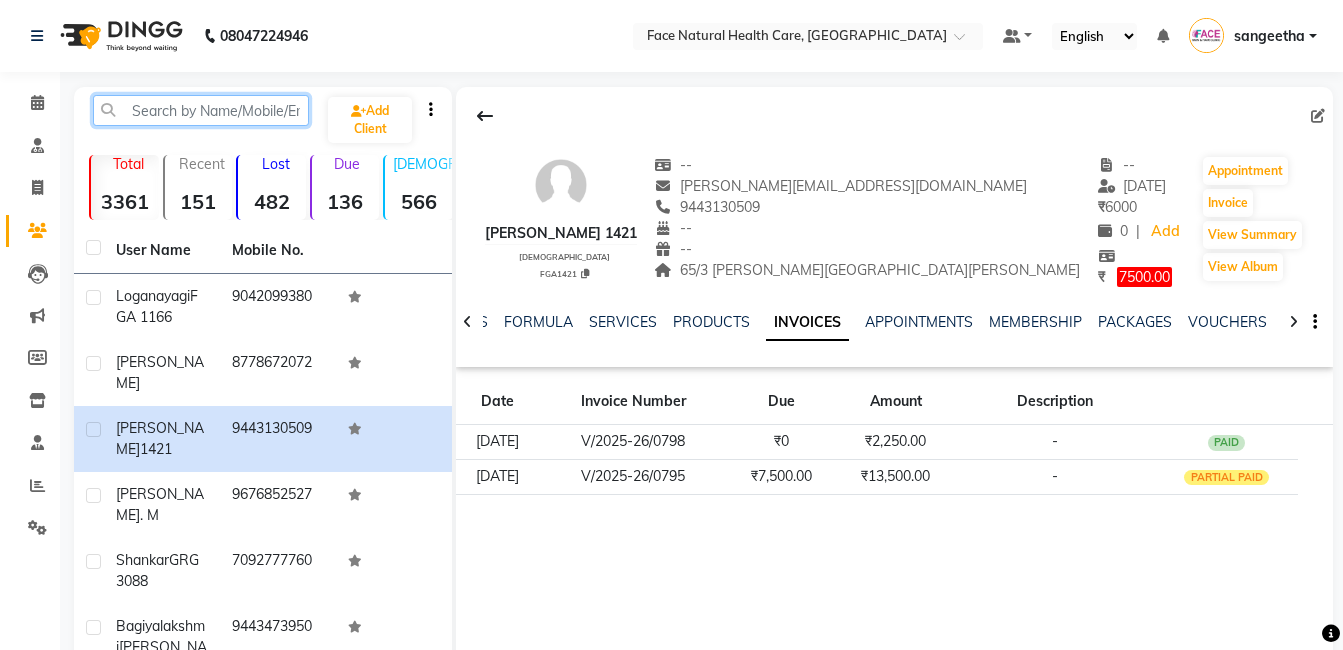 click 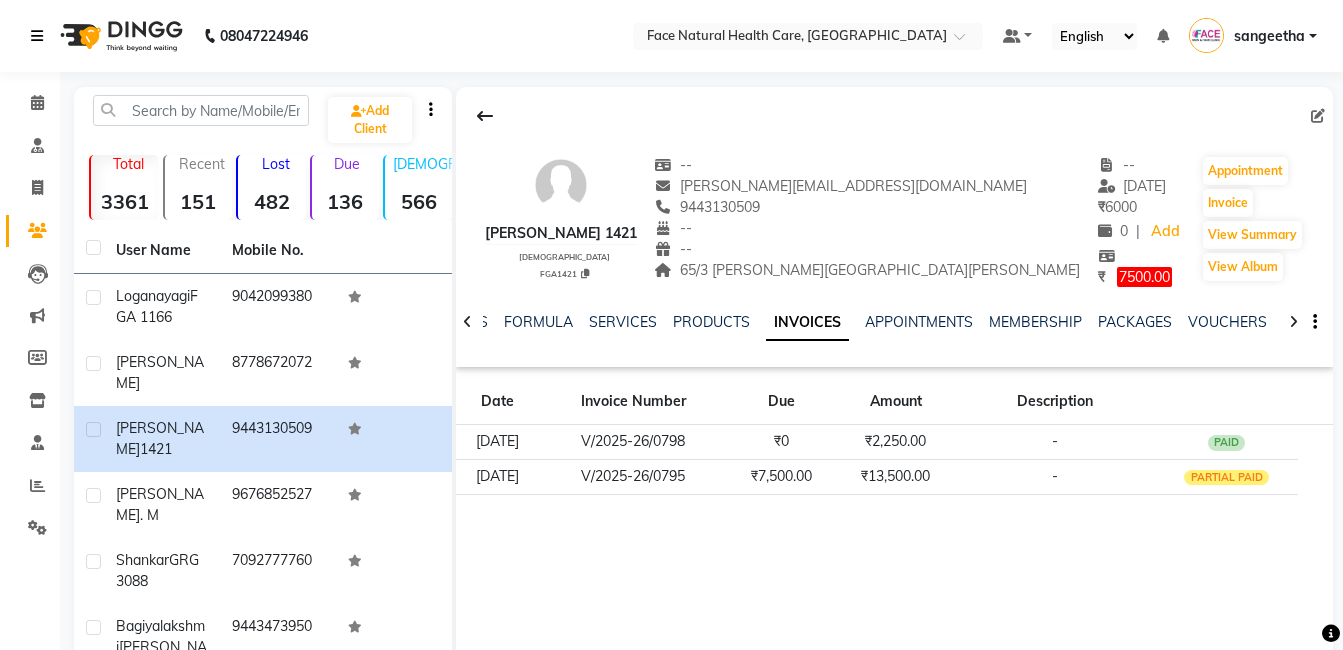 click at bounding box center (37, 36) 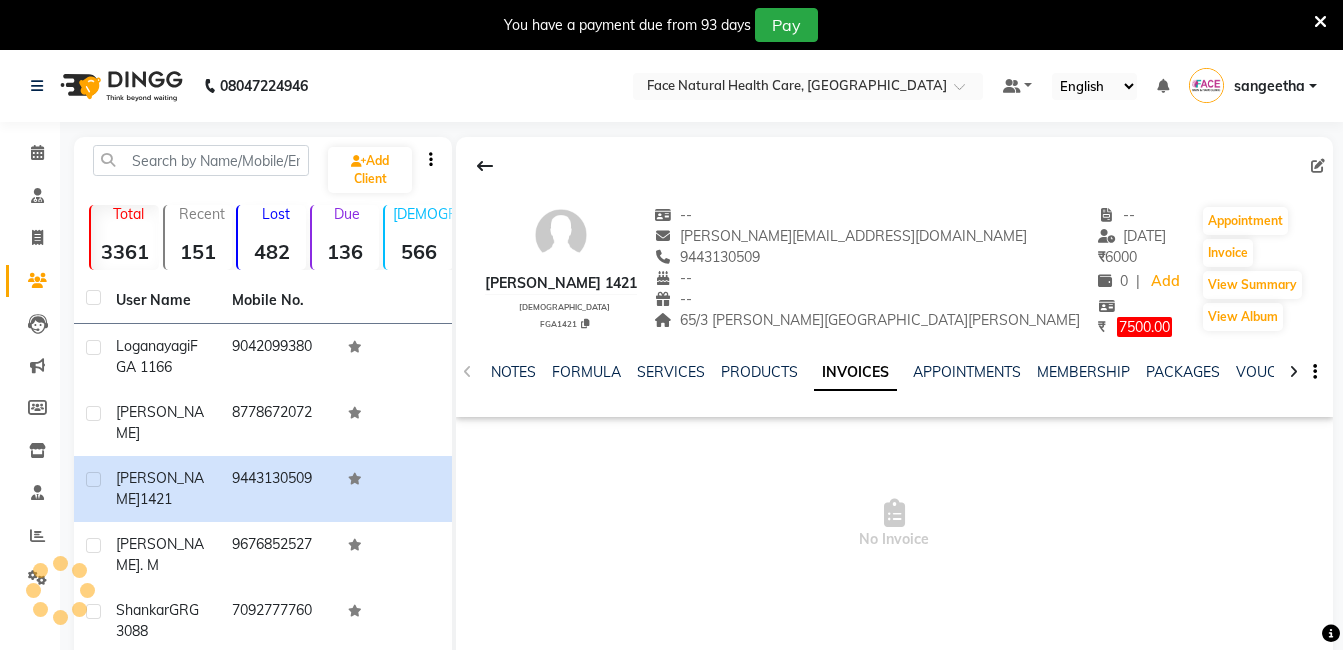 scroll, scrollTop: 0, scrollLeft: 0, axis: both 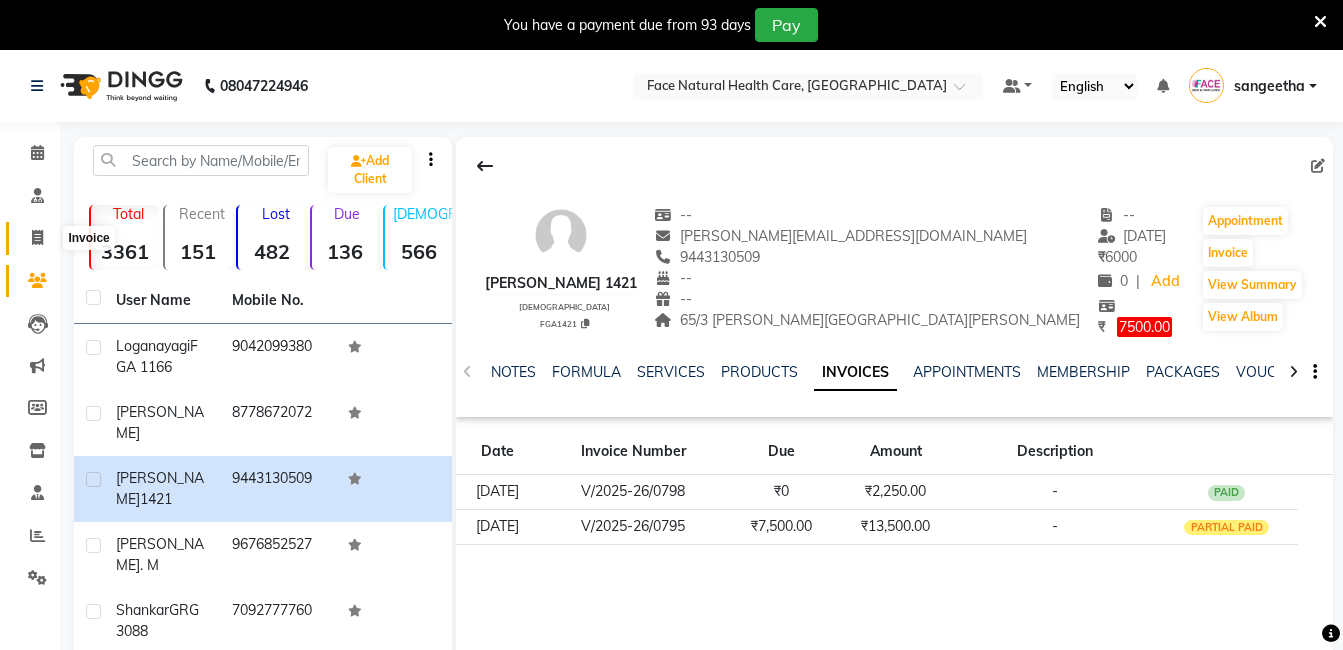 click 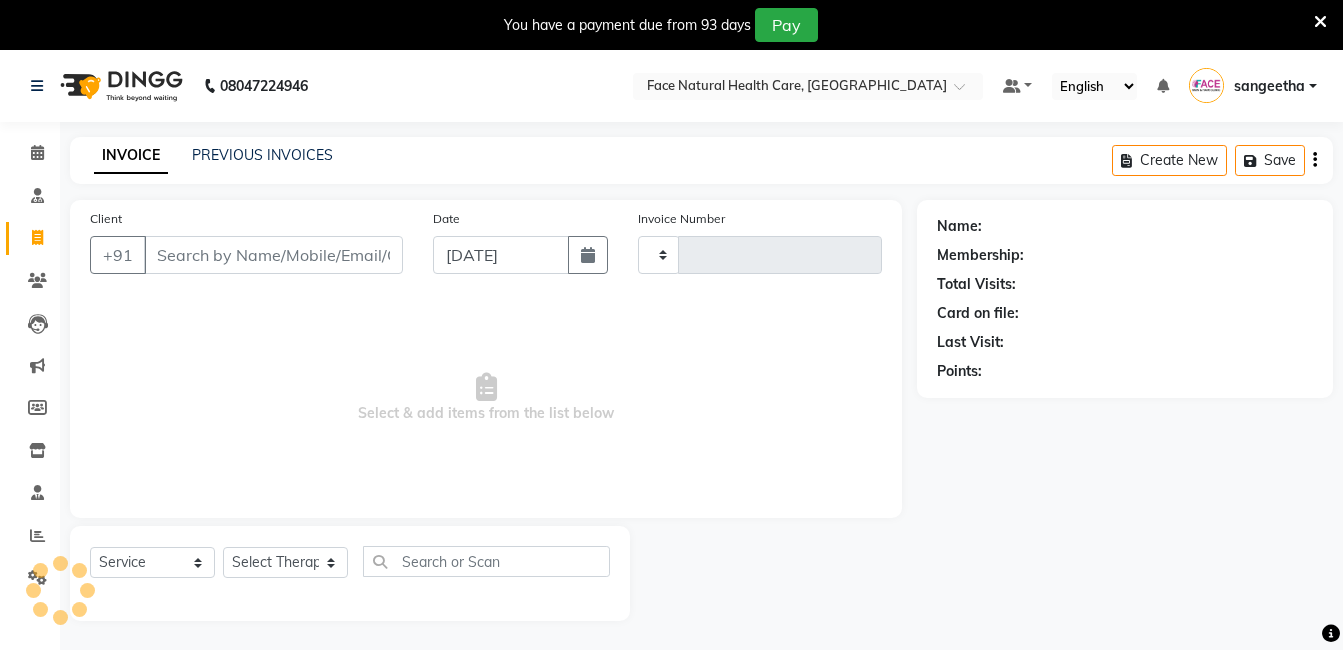 scroll, scrollTop: 50, scrollLeft: 0, axis: vertical 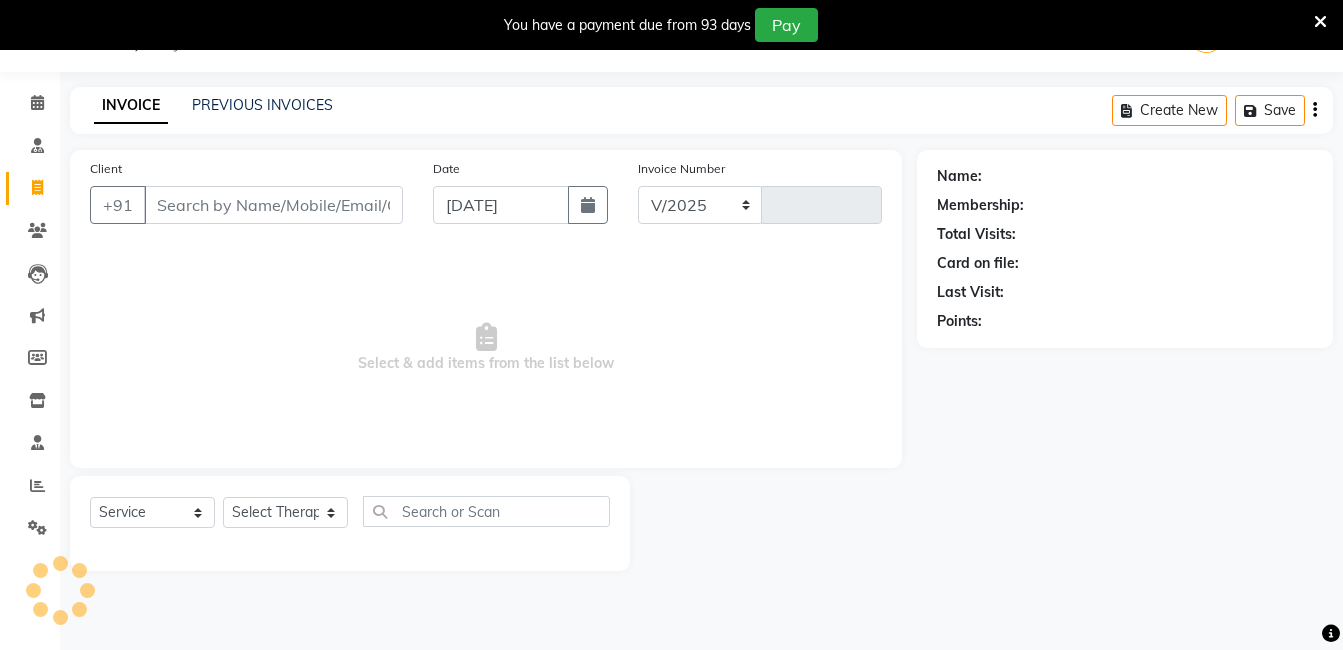 select on "5675" 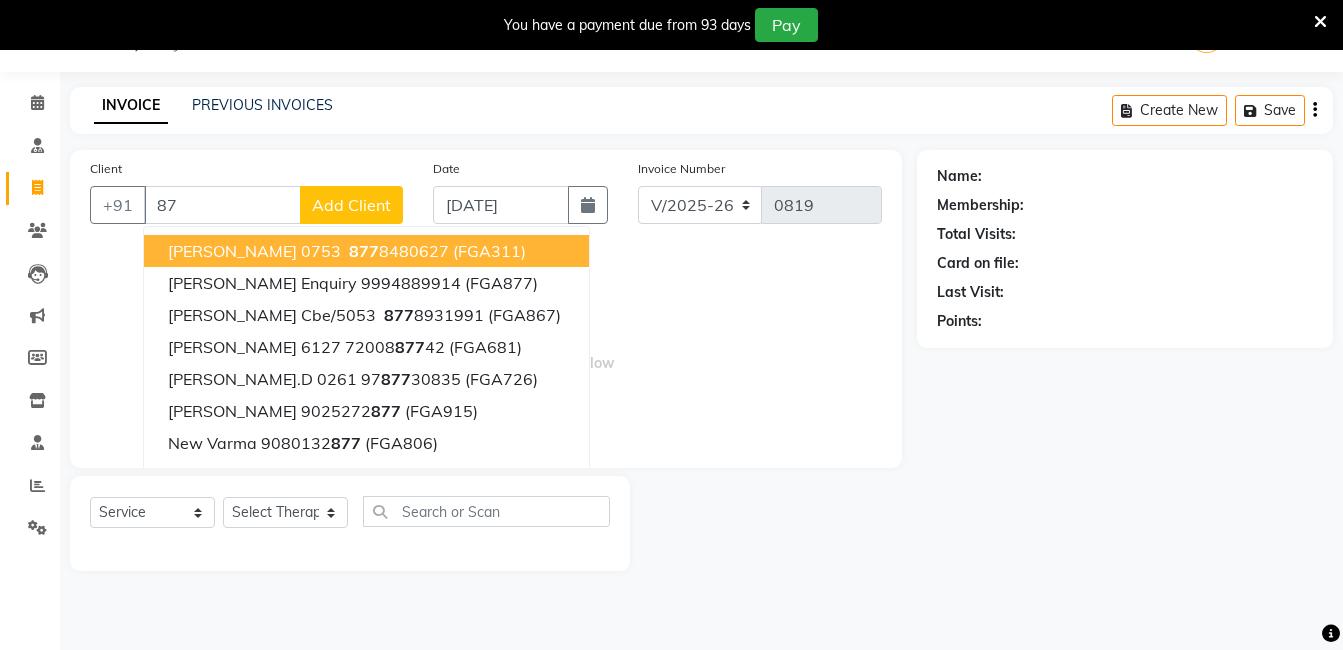 type on "8" 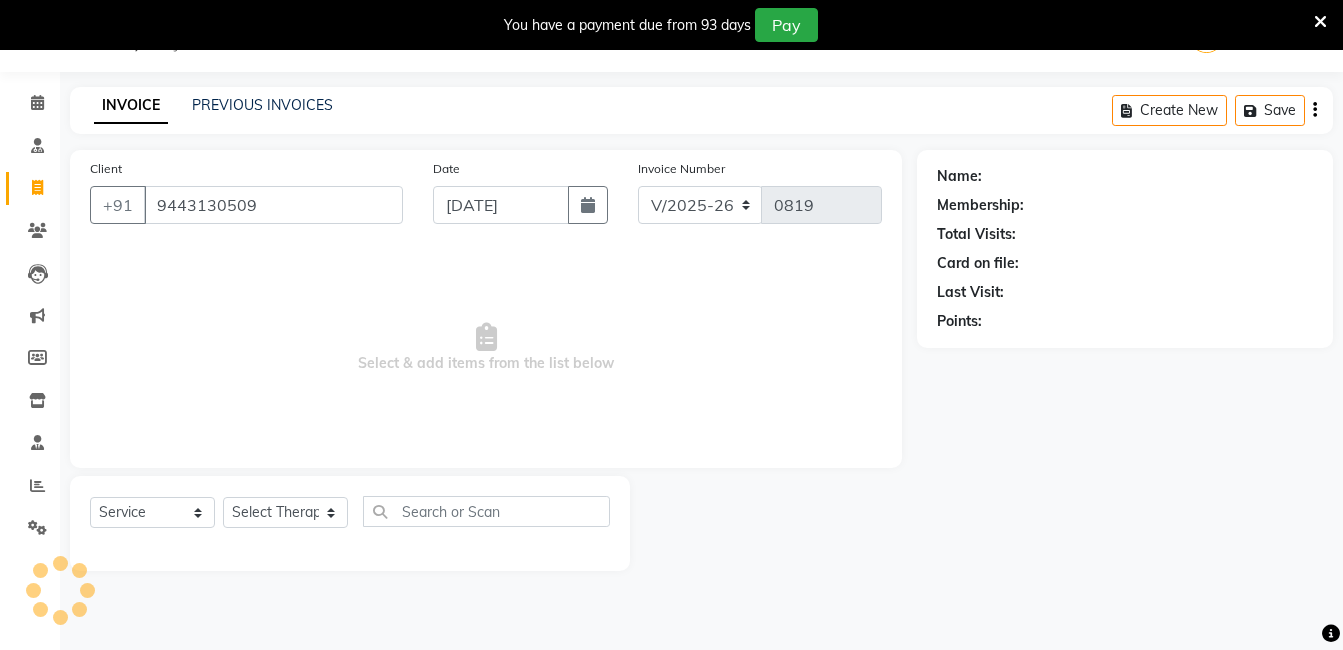 type on "9443130509" 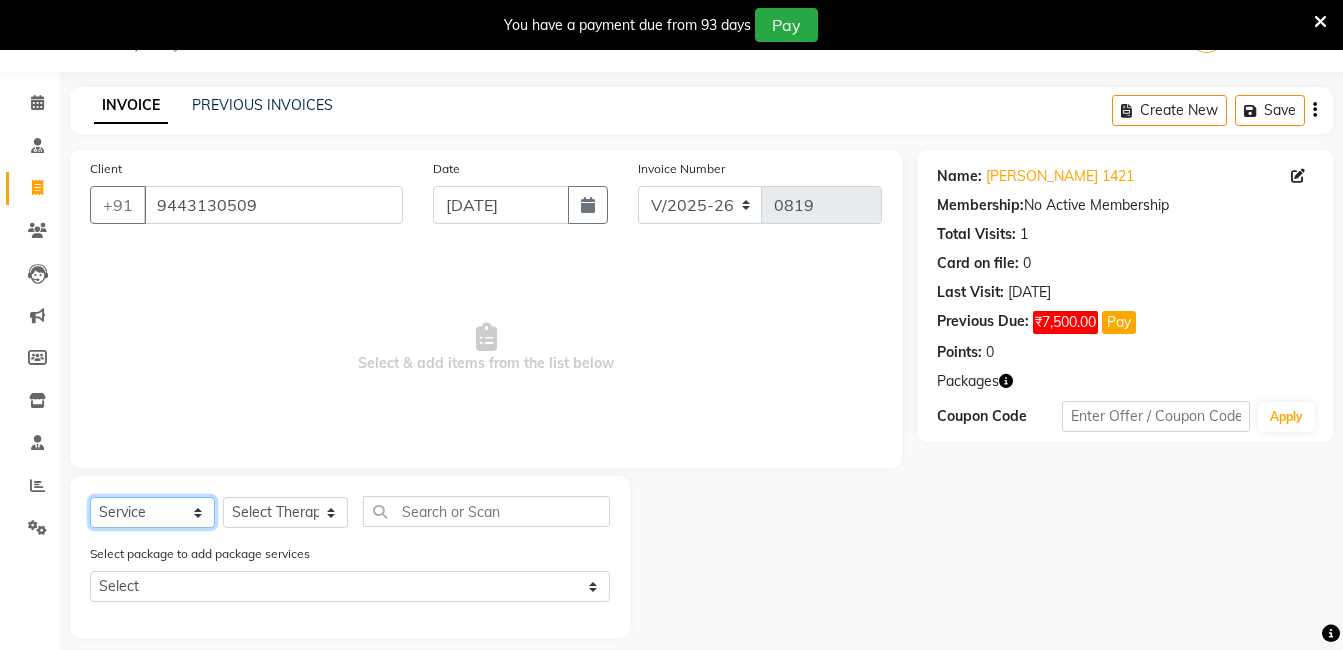 click on "Select  Service  Product  Membership  Package Voucher Prepaid Gift Card" 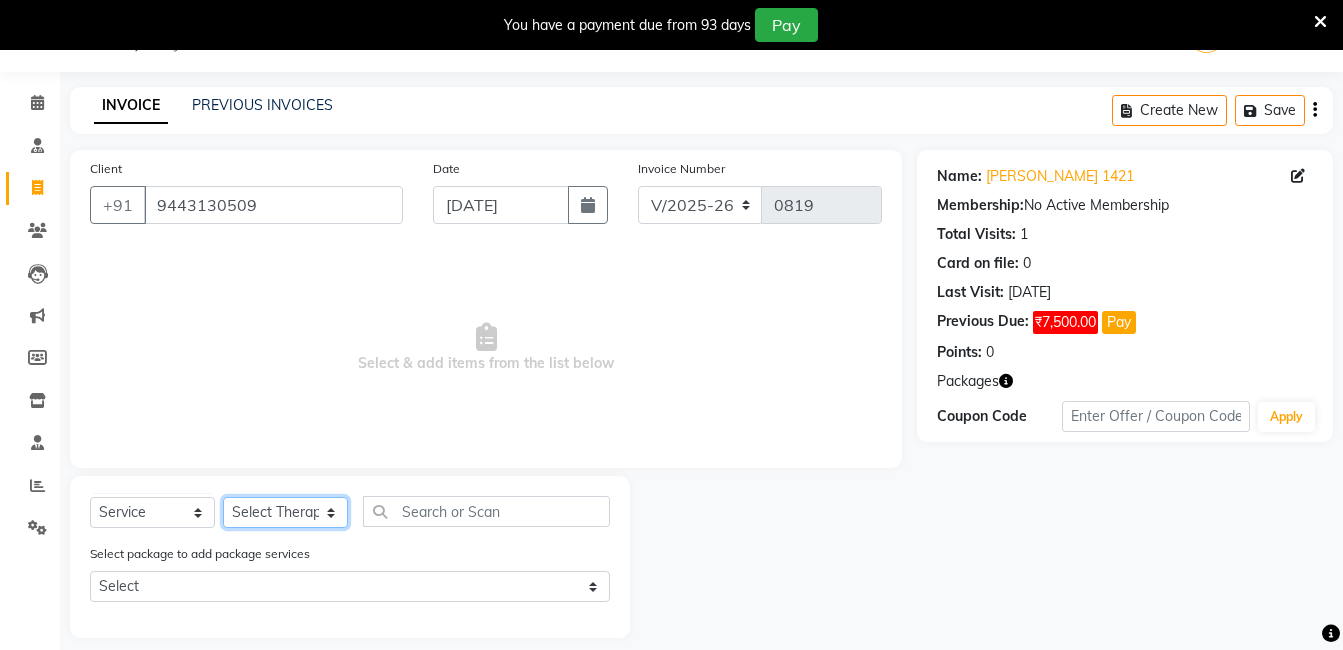 click on "Select Therapist Dr. keerthika Dr. Ranjith Hannah Miracline Janarthanan M Jayalakshmi kaleel rahman Kokila Nandhini sangeetha Sivakumar Soorya" 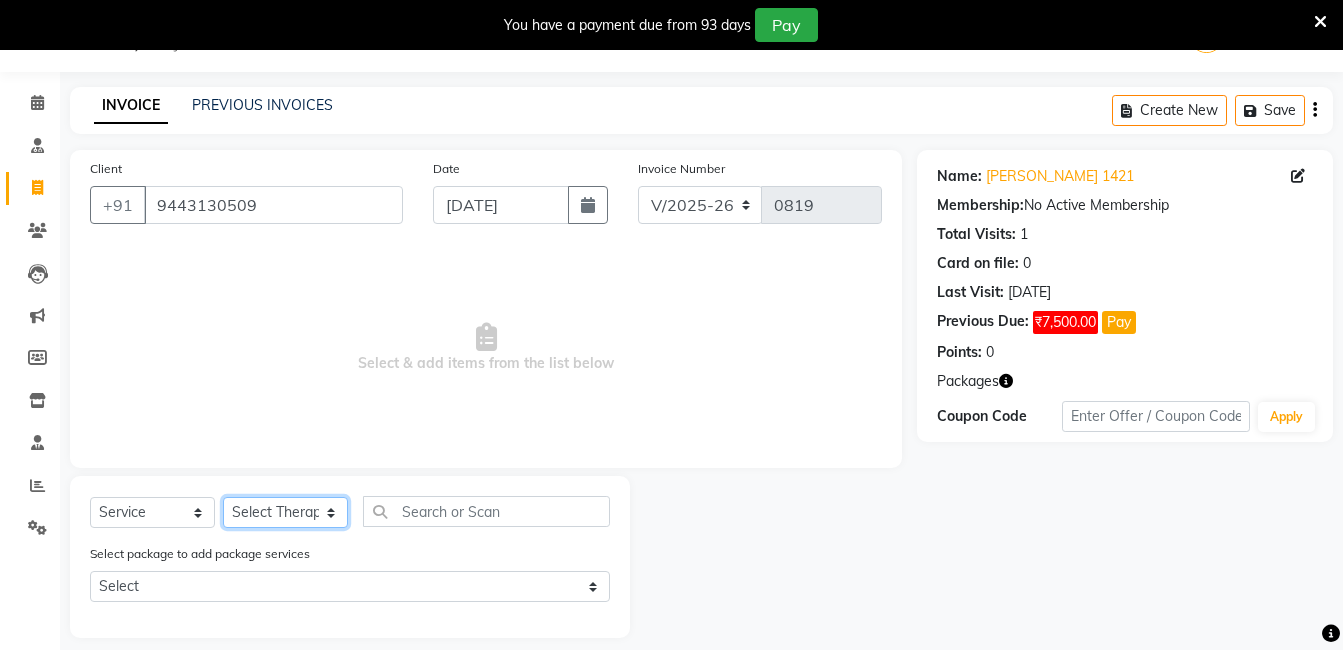 select on "65164" 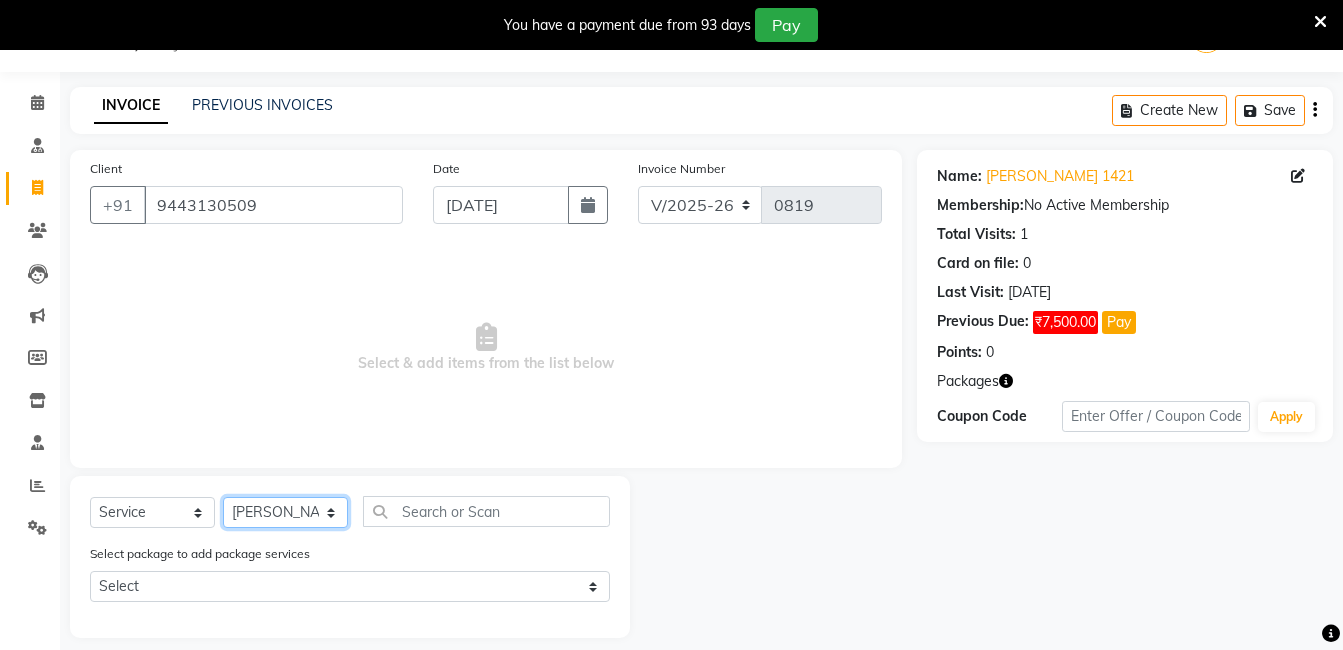 click on "Select Therapist Dr. keerthika Dr. Ranjith Hannah Miracline Janarthanan M Jayalakshmi kaleel rahman Kokila Nandhini sangeetha Sivakumar Soorya" 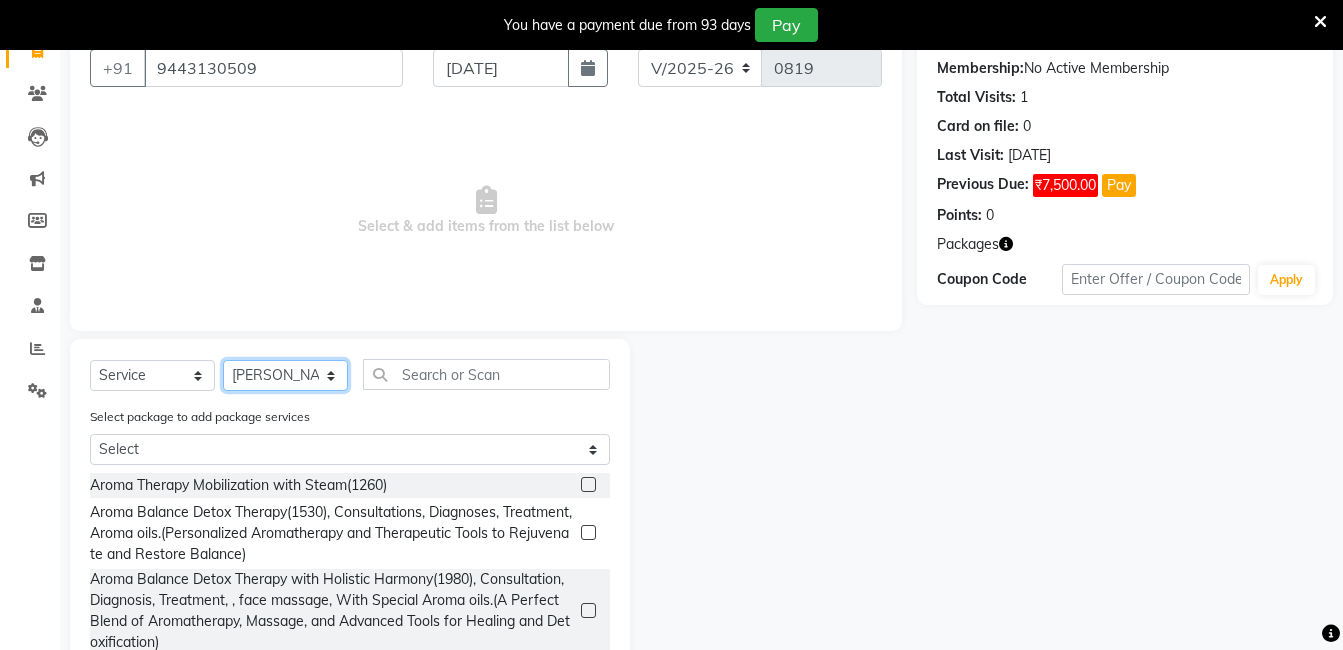 scroll, scrollTop: 268, scrollLeft: 0, axis: vertical 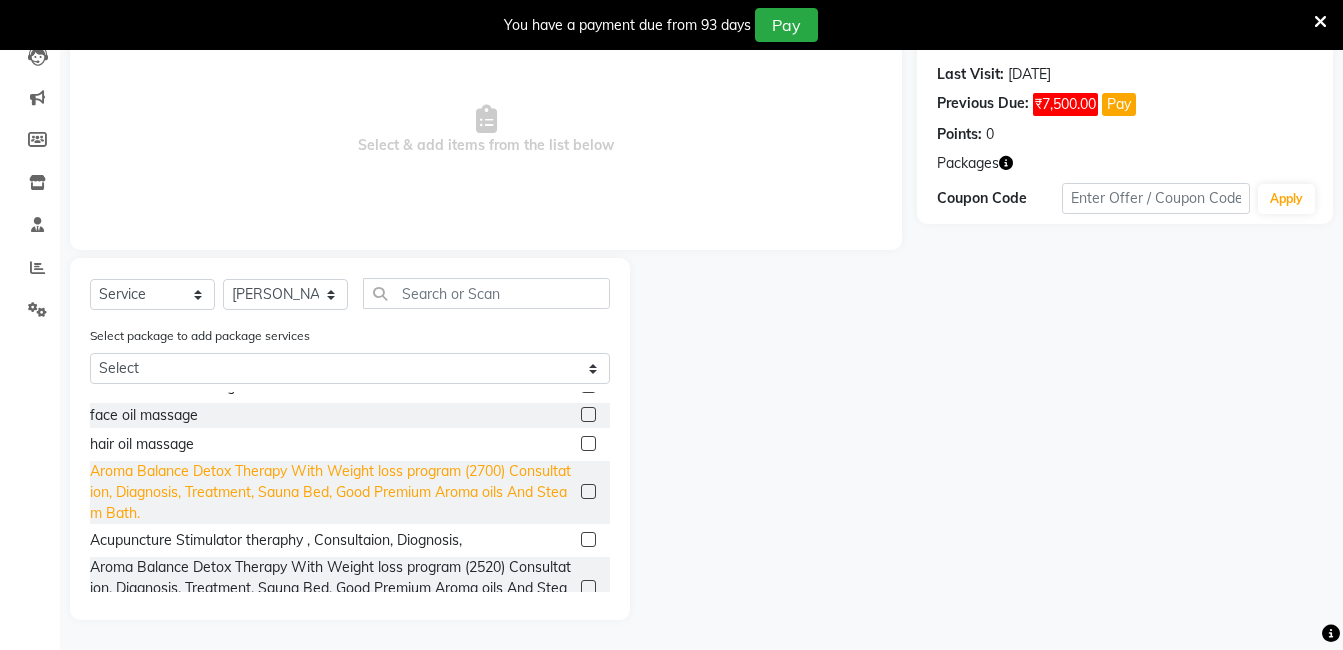 click on "Aroma Balance Detox Therapy With Weight loss program (2700) Consultation, Diagnosis, Treatment, Sauna Bed,  Good Premium Aroma oils And Steam Bath." 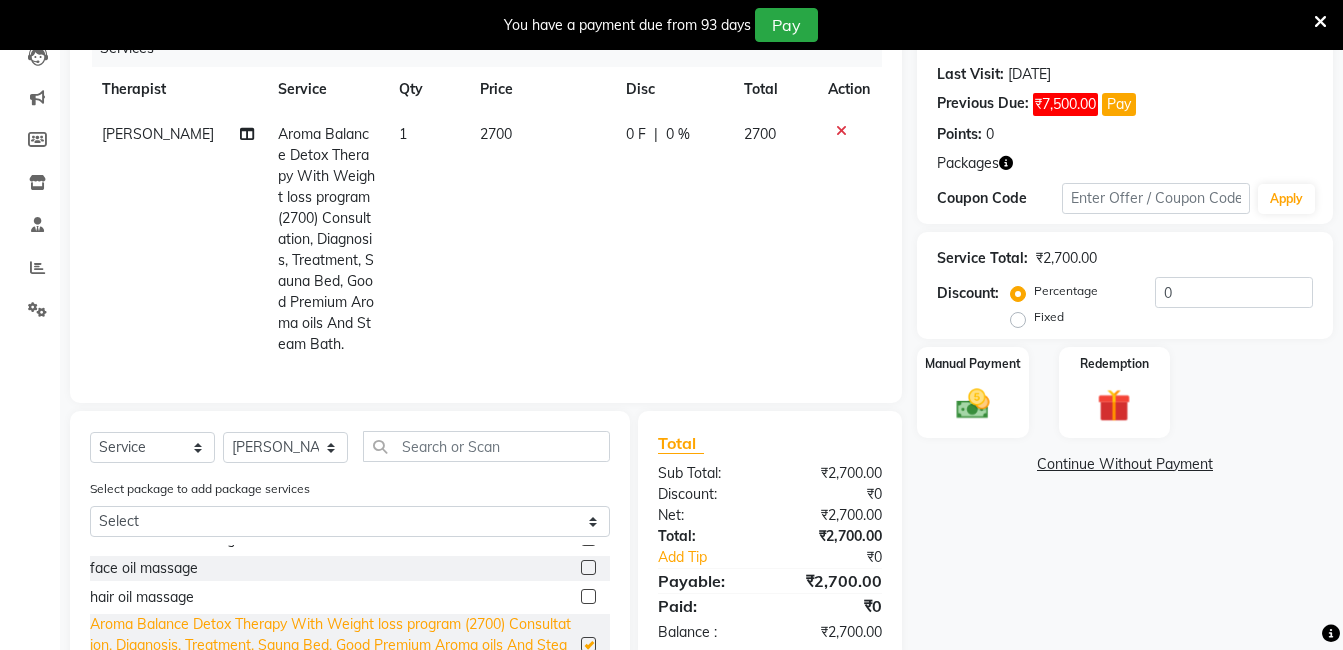 checkbox on "false" 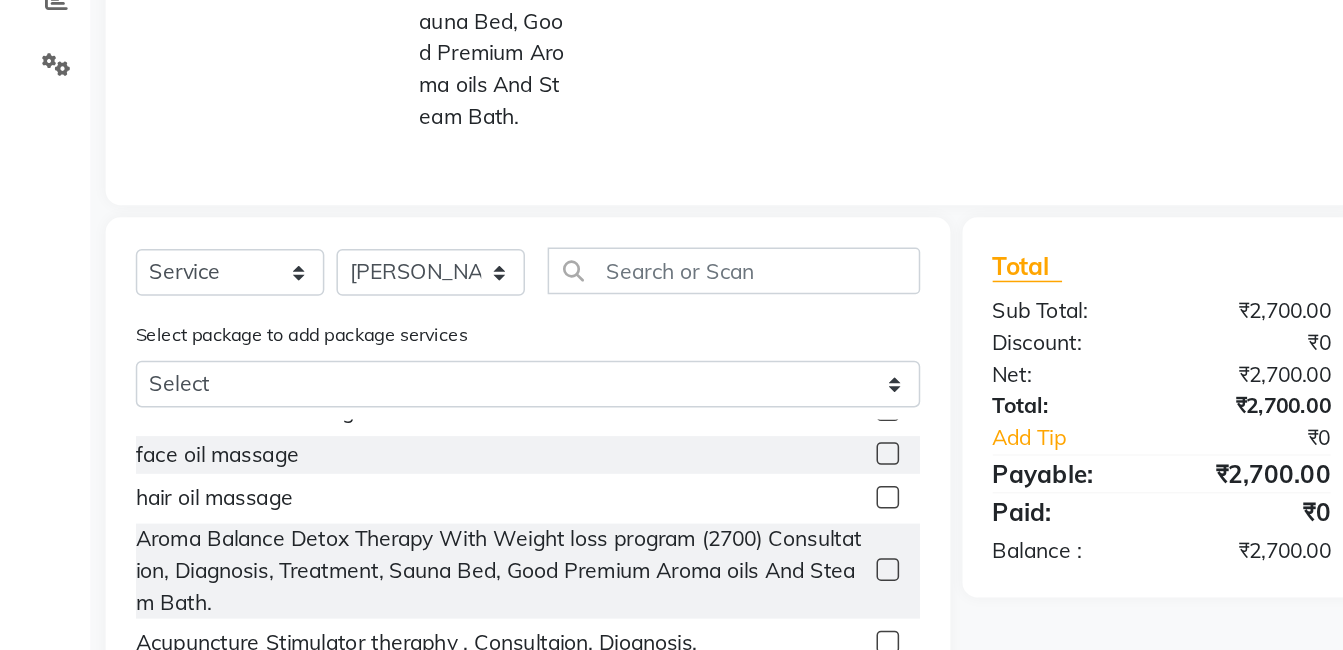 scroll, scrollTop: 316, scrollLeft: 0, axis: vertical 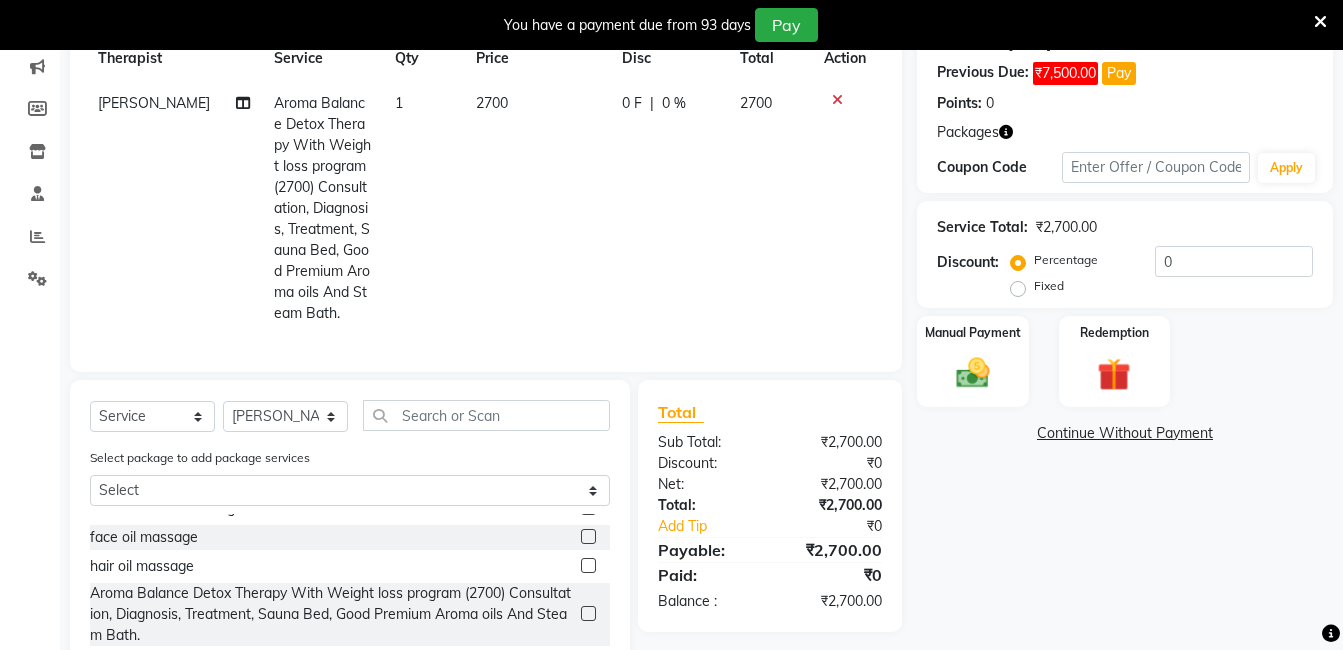 click on "2700" 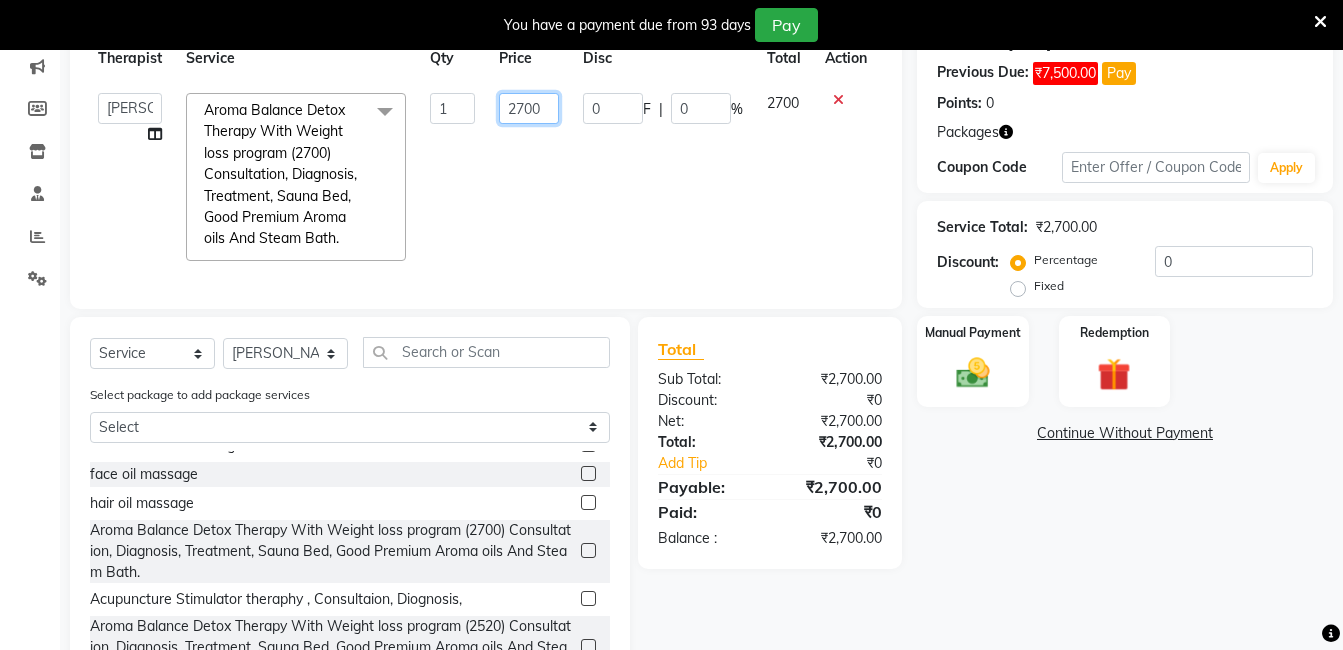 click on "2700" 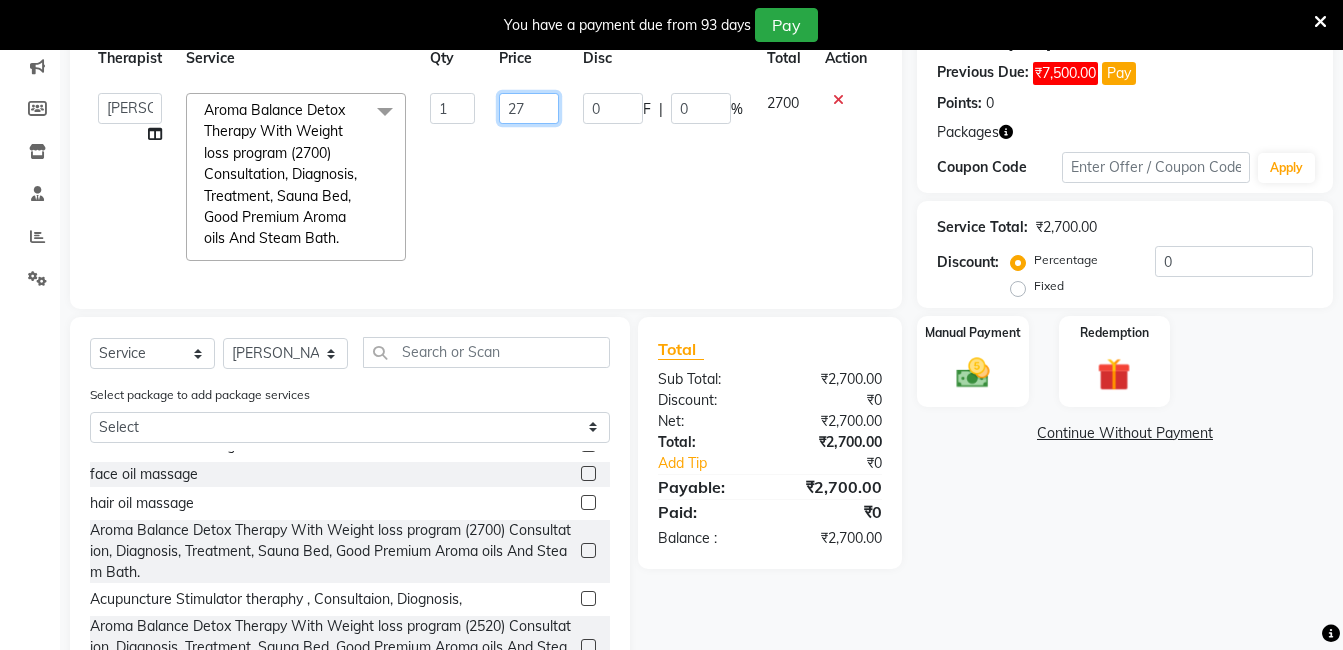type on "2" 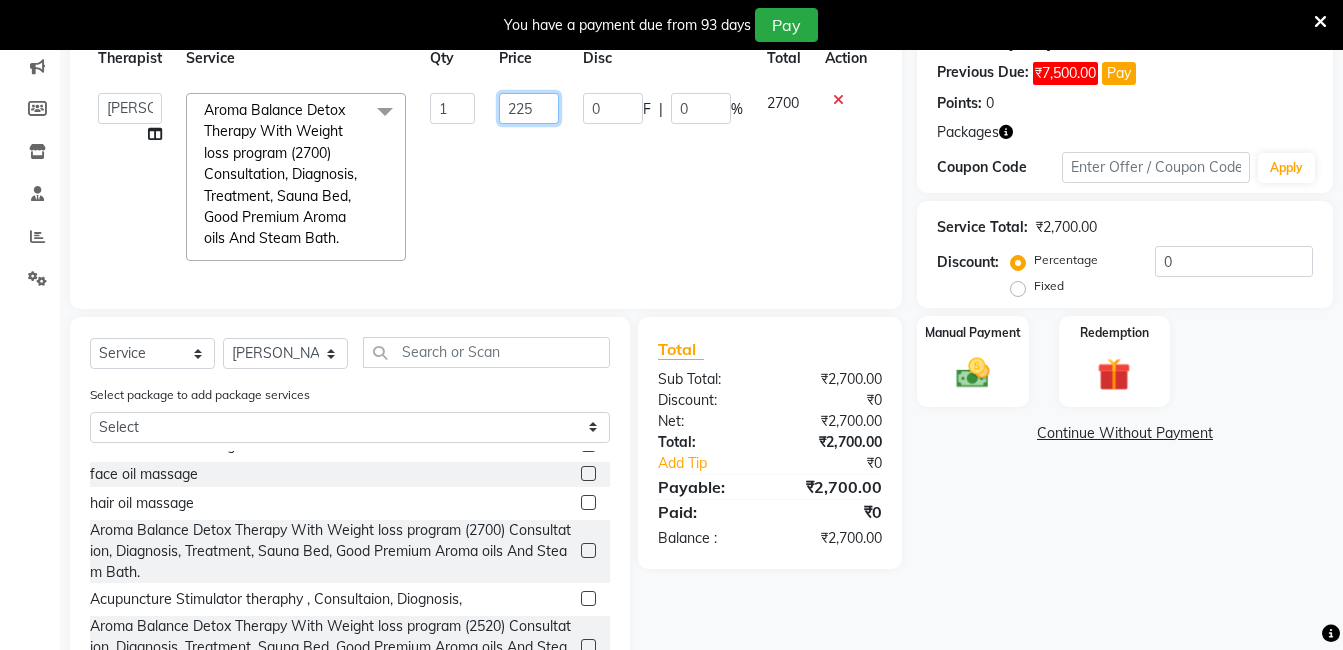 type on "2250" 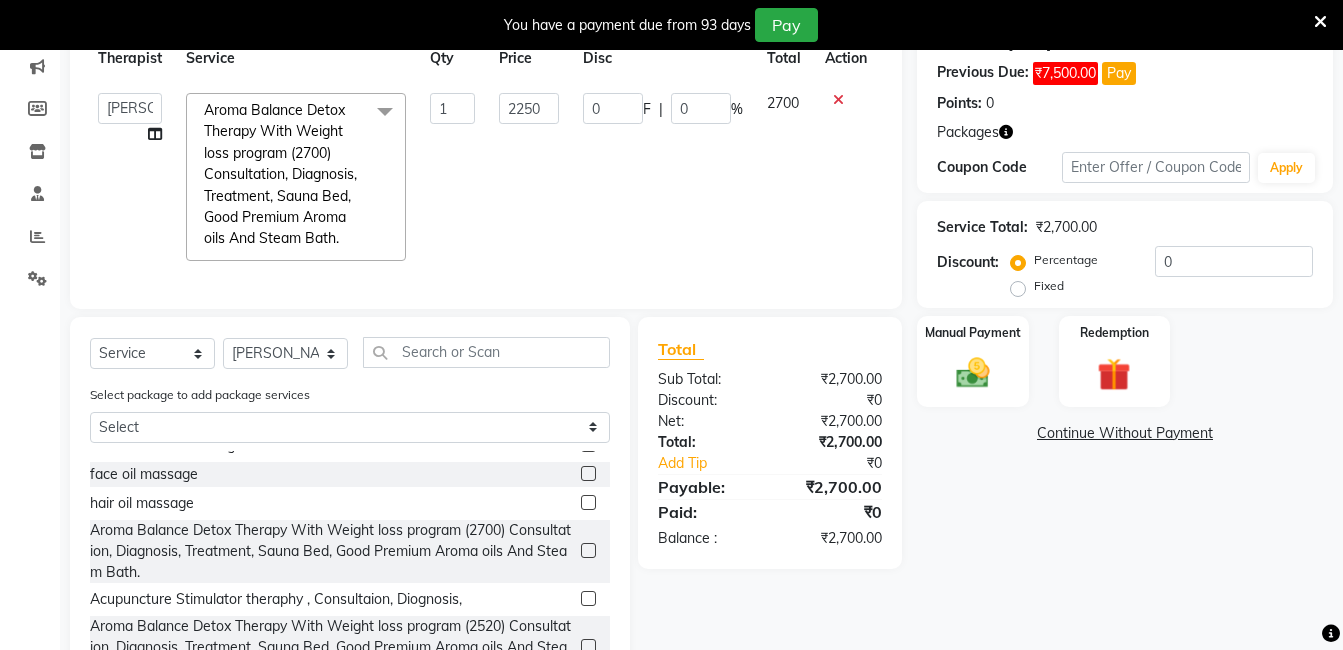 click on "Dr. keerthika   Dr. Ranjith   Hannah Miracline   Janarthanan M   Jayalakshmi   kaleel rahman   Kokila   Nandhini   sangeetha   Sivakumar   Soorya  Aroma Balance Detox Therapy With Weight loss program (2700) Consultation, Diagnosis, Treatment, Sauna Bed,  Good Premium Aroma oils And Steam Bath.  x Aroma Therapy Mobilization with Steam(1260) Aroma Balance Detox Therapy(1530), Consultations, Diagnoses, Treatment, Aroma oils.(Personalized Aromatherapy and Therapeutic Tools to Rejuvenate and Restore Balance) Aroma Balance Detox Therapy with Holistic Harmony(1980), Consultation, Diagnosis, Treatment, , face massage, With Special  Aroma oils.(A Perfect Blend of Aromatherapy, Massage, and Advanced Tools for Healing and Detoxification) Aroma Balance Detox Therapy with Essence Rejuvenation  (2430), Consultation, Diagnosis, Treatment,  Face & Head Massage With Premium Aroma oils.(Restore Vitality with Aroma Oils, Massage, Cupping, and a Relaxing Steam Bath) Cupping Therapy, Consultation, Diagnosis,  Aroma oils GTR  1" 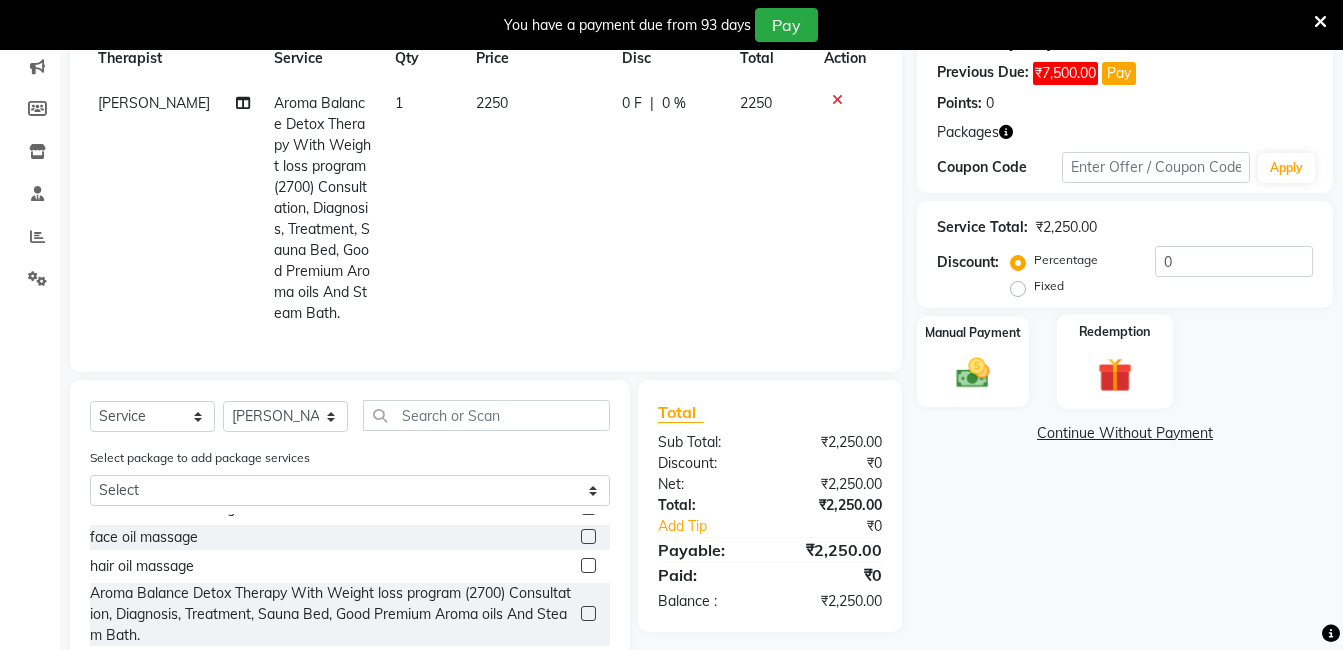 click 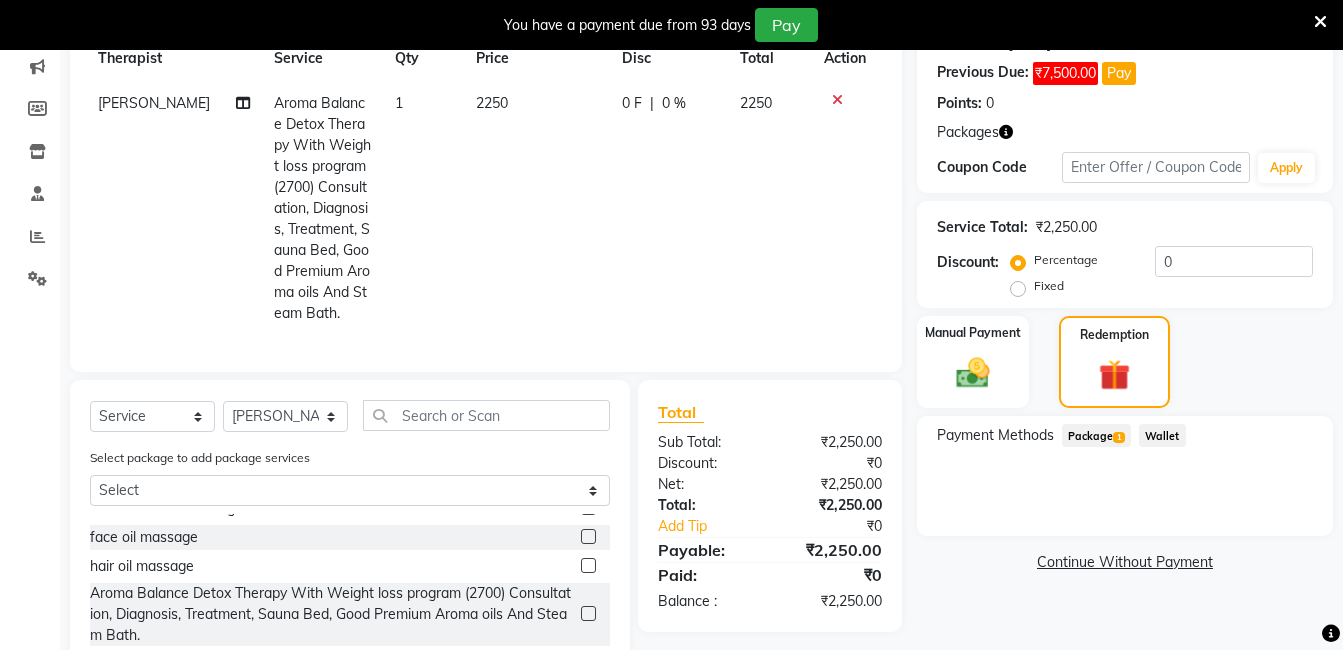 click on "Package  1" 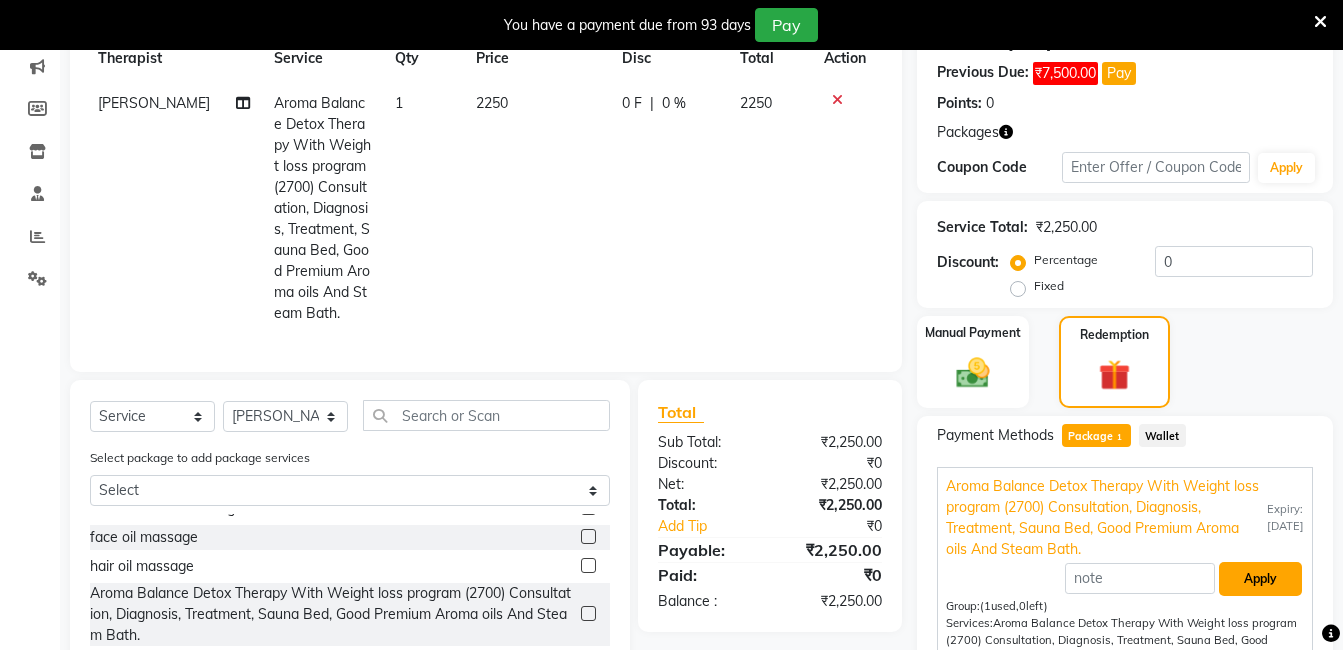 click on "Apply" at bounding box center (1260, 579) 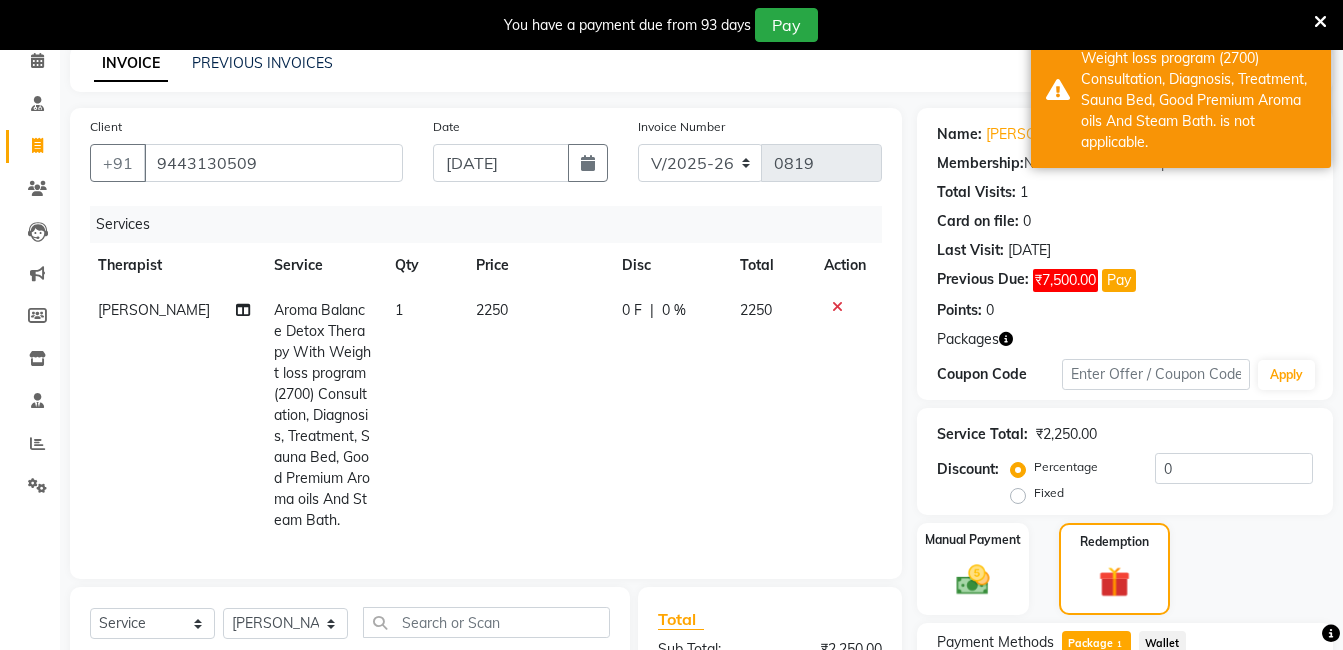 scroll, scrollTop: 95, scrollLeft: 0, axis: vertical 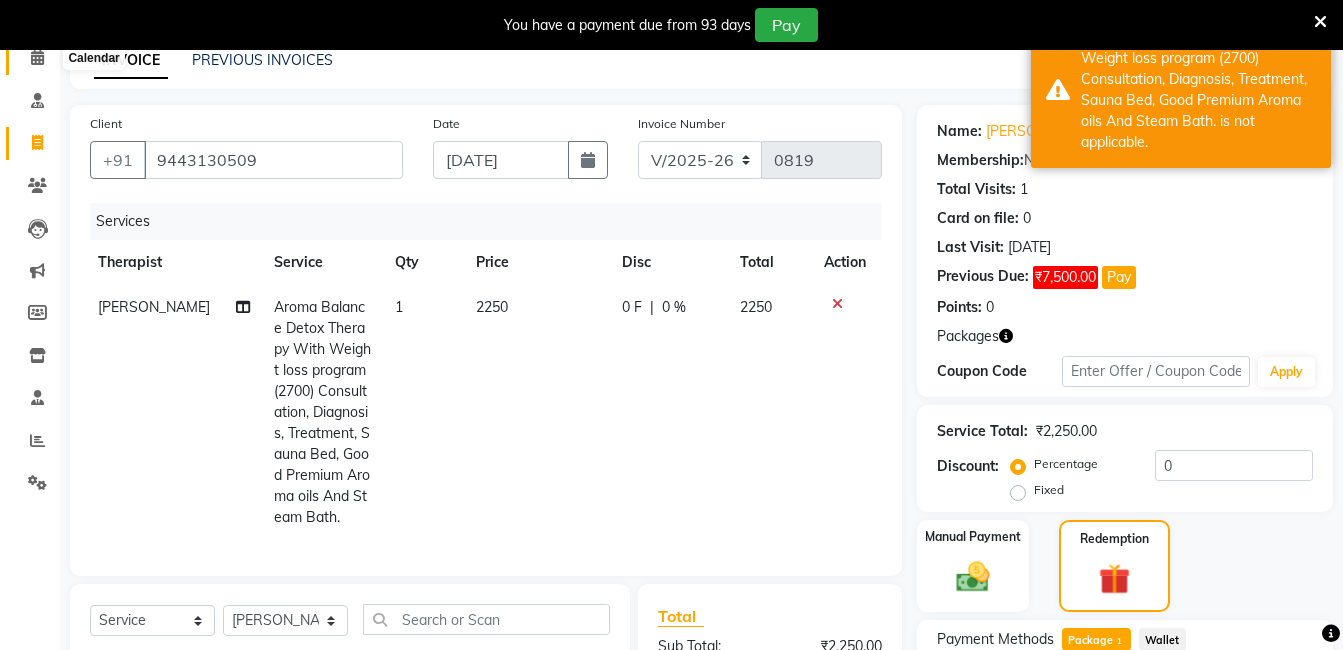 click 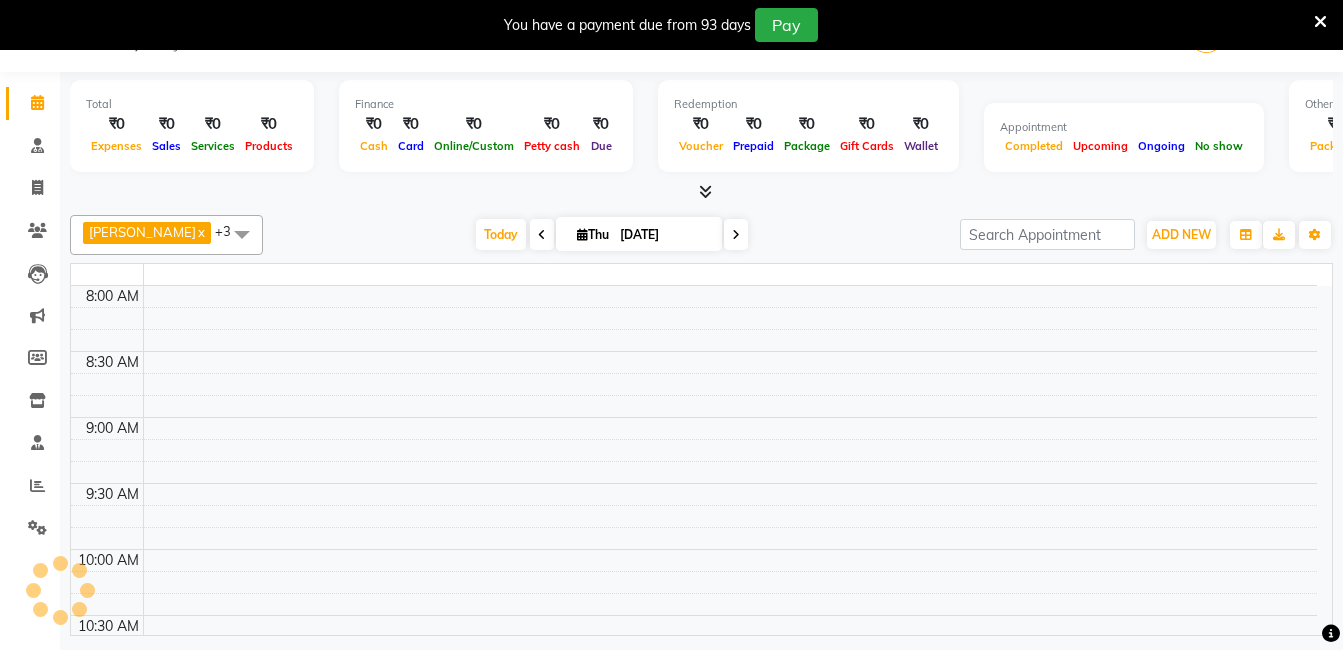 scroll, scrollTop: 50, scrollLeft: 0, axis: vertical 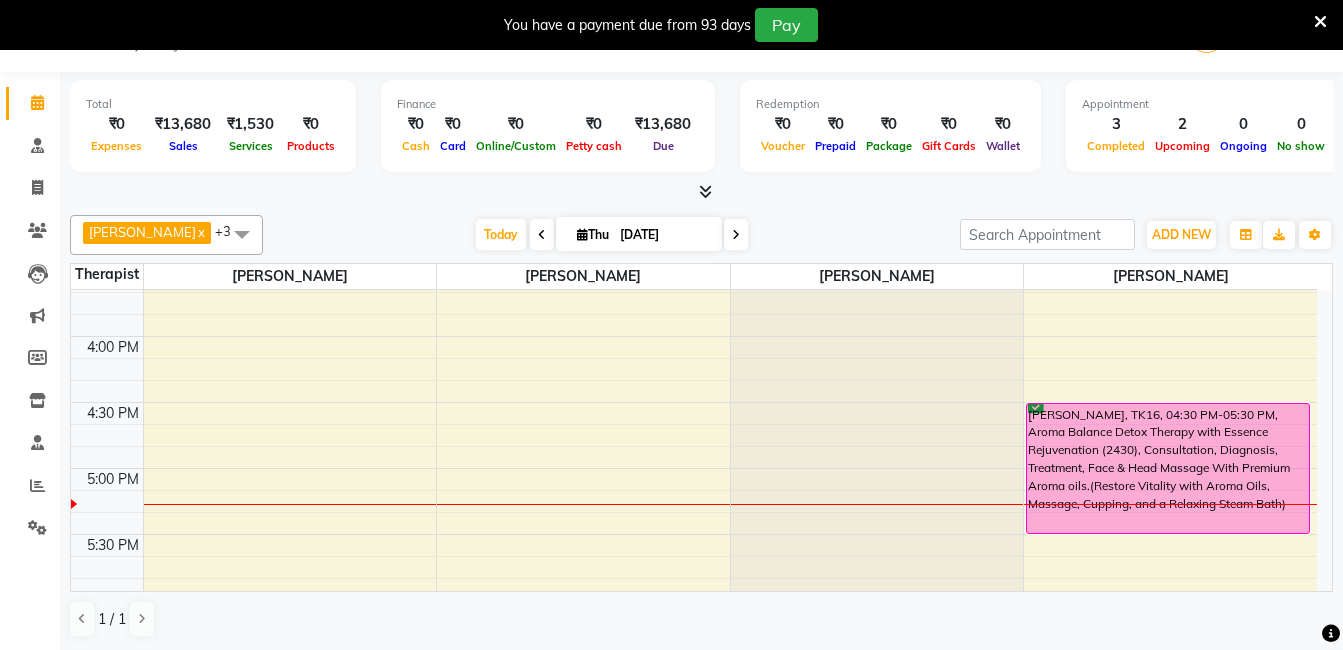 click on "Meenakshi sundaram, TK16, 04:30 PM-05:30 PM, Aroma Balance Detox Therapy with Essence Rejuvenation  (2430), Consultation, Diagnosis, Treatment,  Face & Head Massage With Premium Aroma oils.(Restore Vitality with Aroma Oils, Massage, Cupping, and a Relaxing Steam Bath)" at bounding box center (1168, 468) 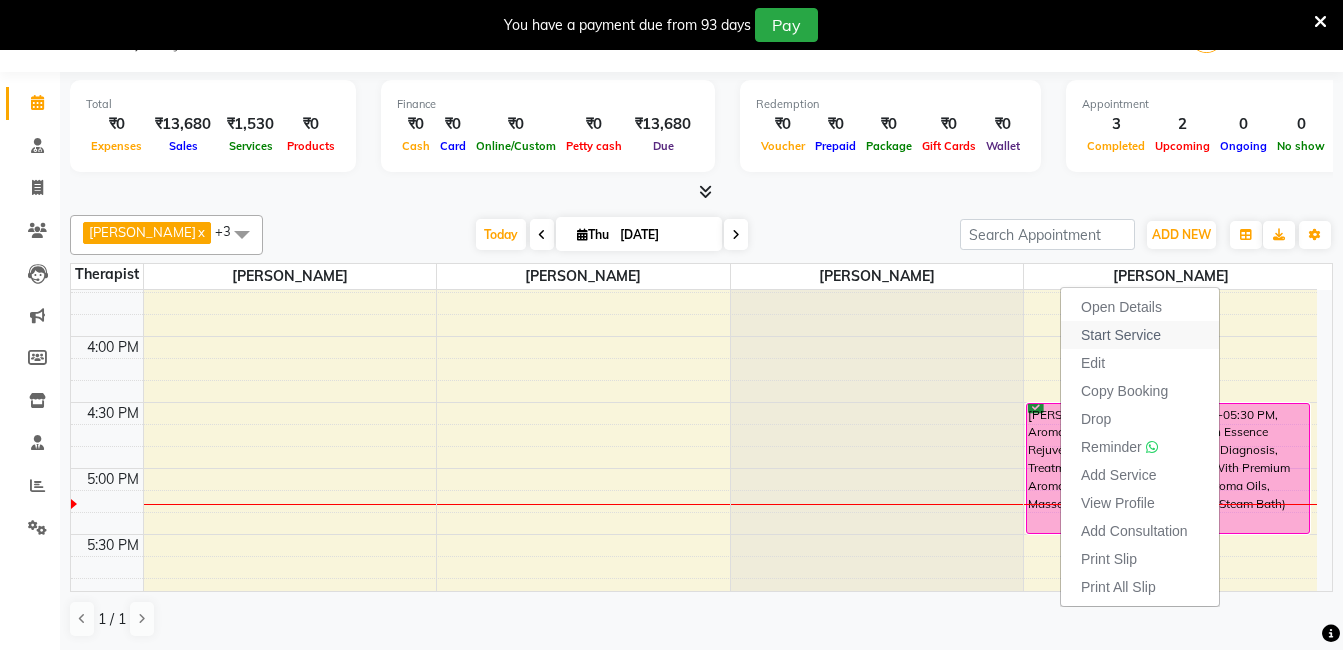 click on "Start Service" at bounding box center (1140, 335) 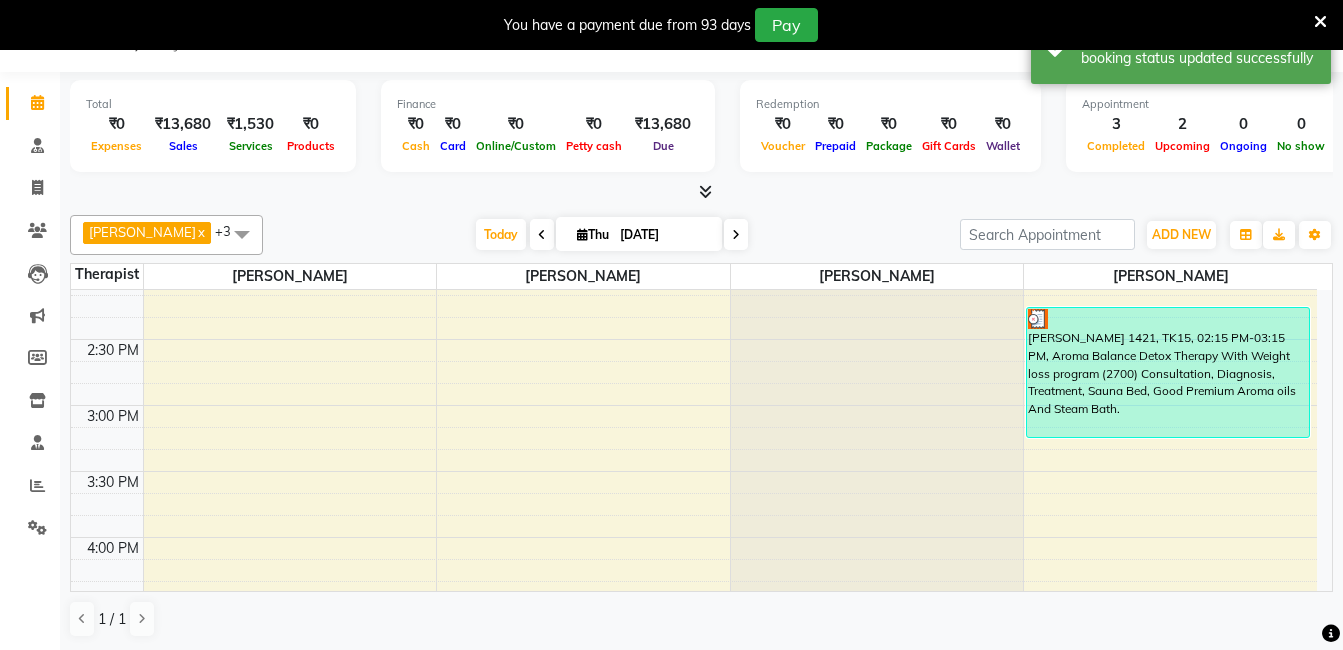 scroll, scrollTop: 614, scrollLeft: 0, axis: vertical 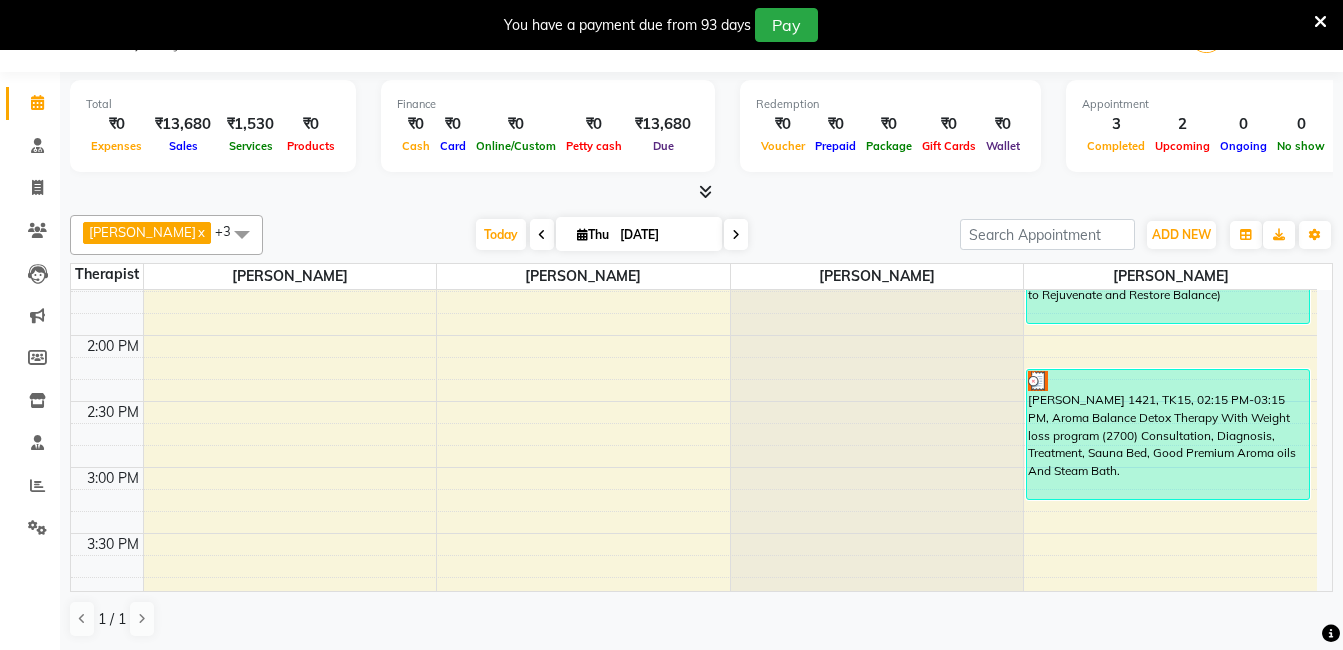 click at bounding box center [736, 234] 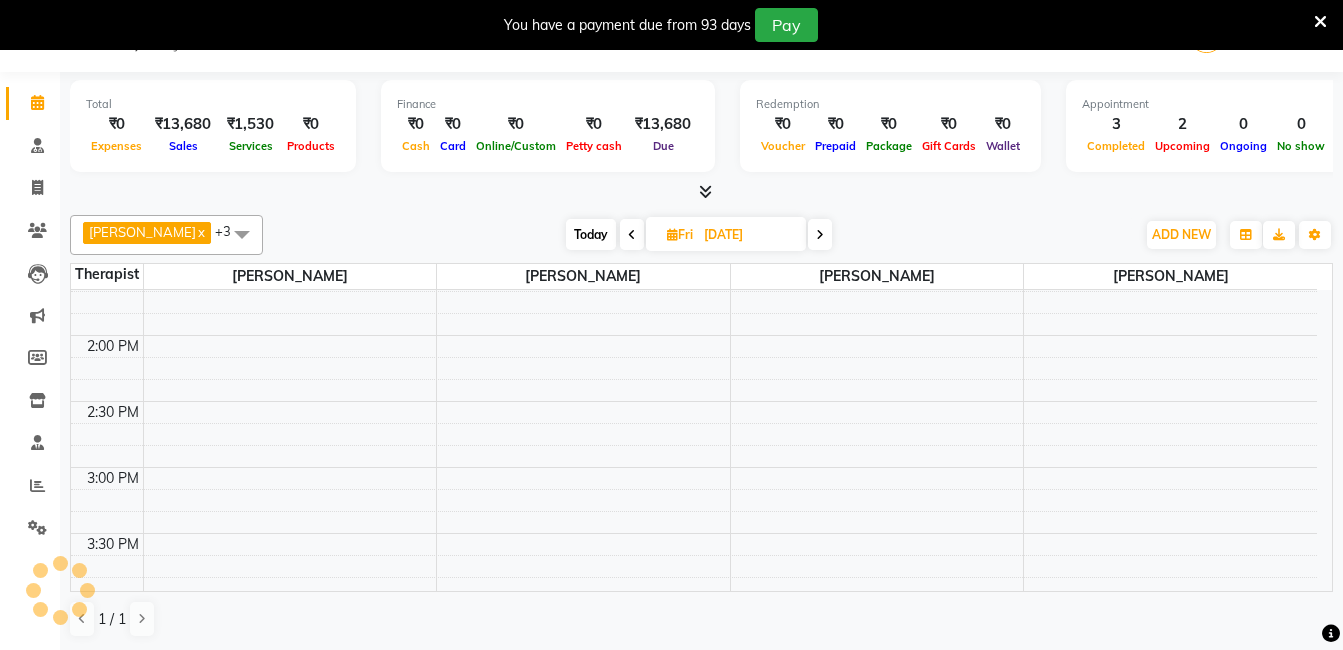 scroll, scrollTop: 1018, scrollLeft: 0, axis: vertical 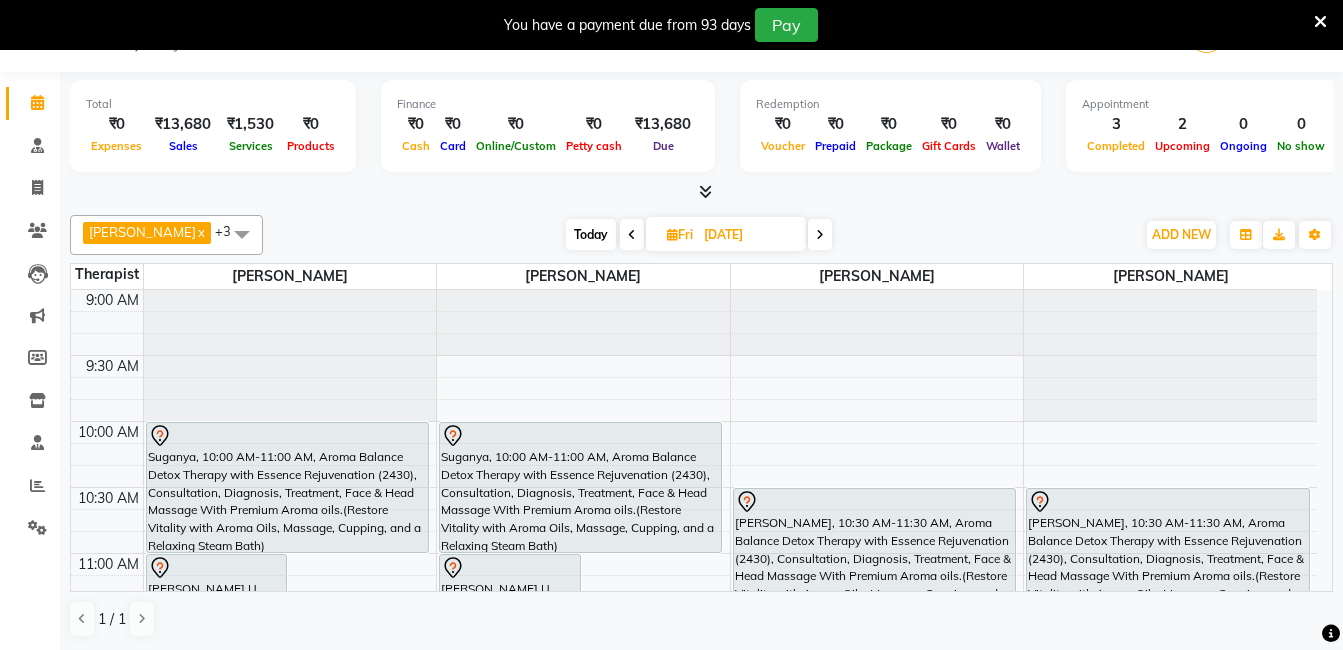 click at bounding box center (1320, 22) 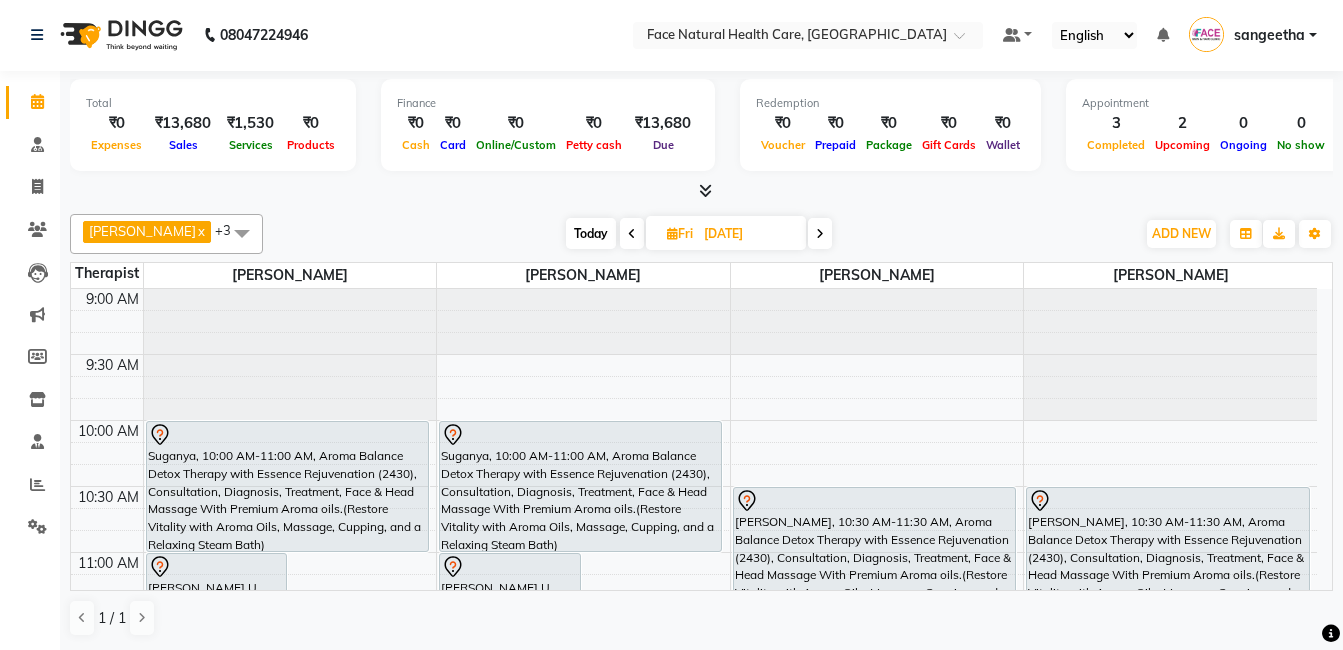 scroll, scrollTop: 1, scrollLeft: 0, axis: vertical 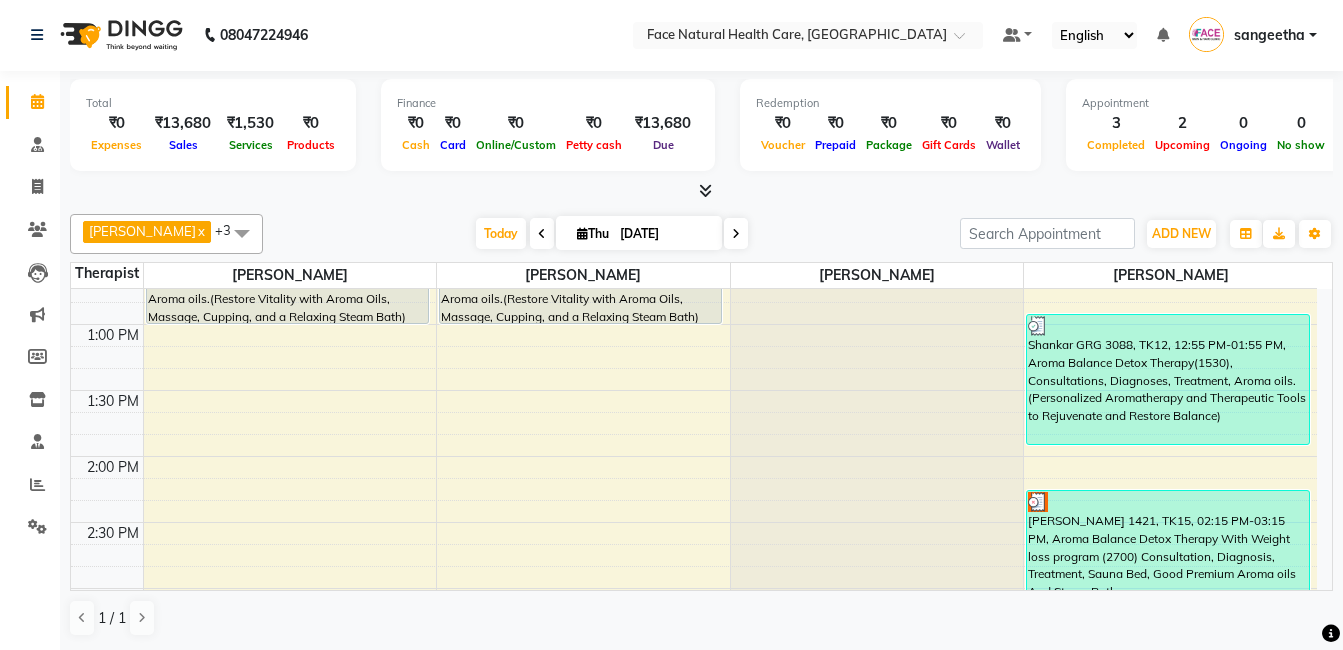 click on "Ravikumar 1421, TK15, 02:15 PM-03:15 PM, Aroma Balance Detox Therapy With Weight loss program (2700) Consultation, Diagnosis, Treatment, Sauna Bed,  Good Premium Aroma oils And Steam Bath." at bounding box center [1168, 555] 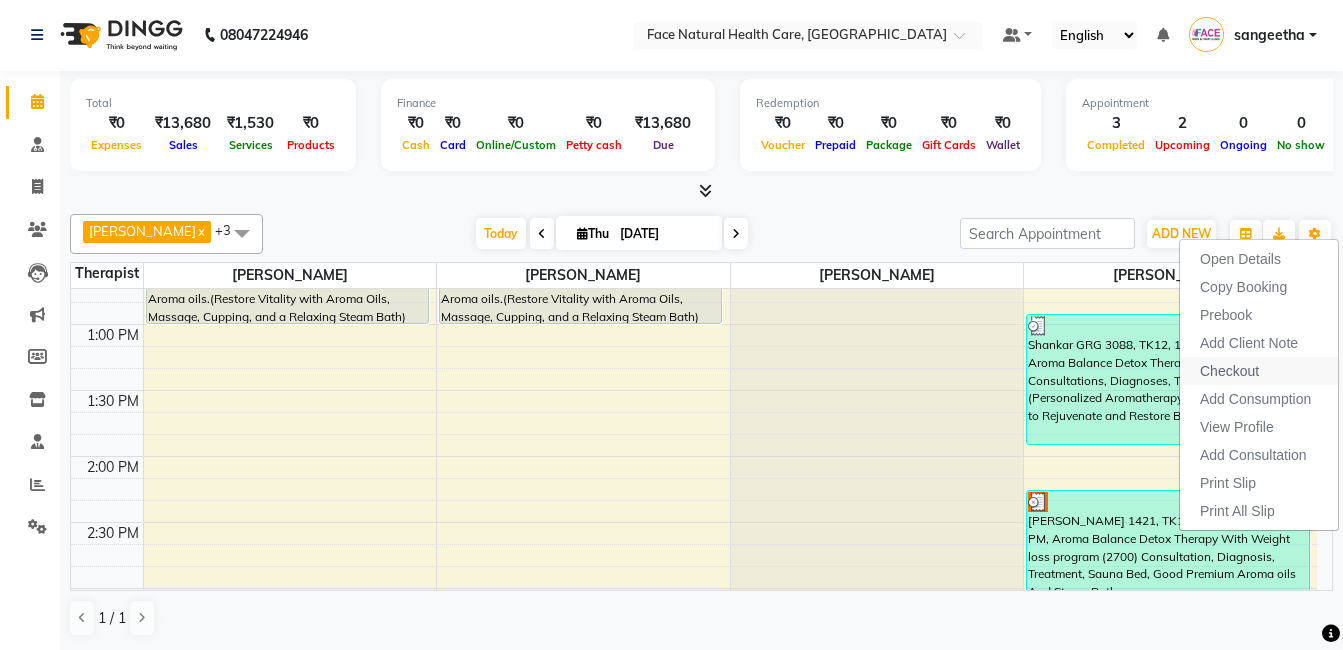 click on "Checkout" at bounding box center (1229, 371) 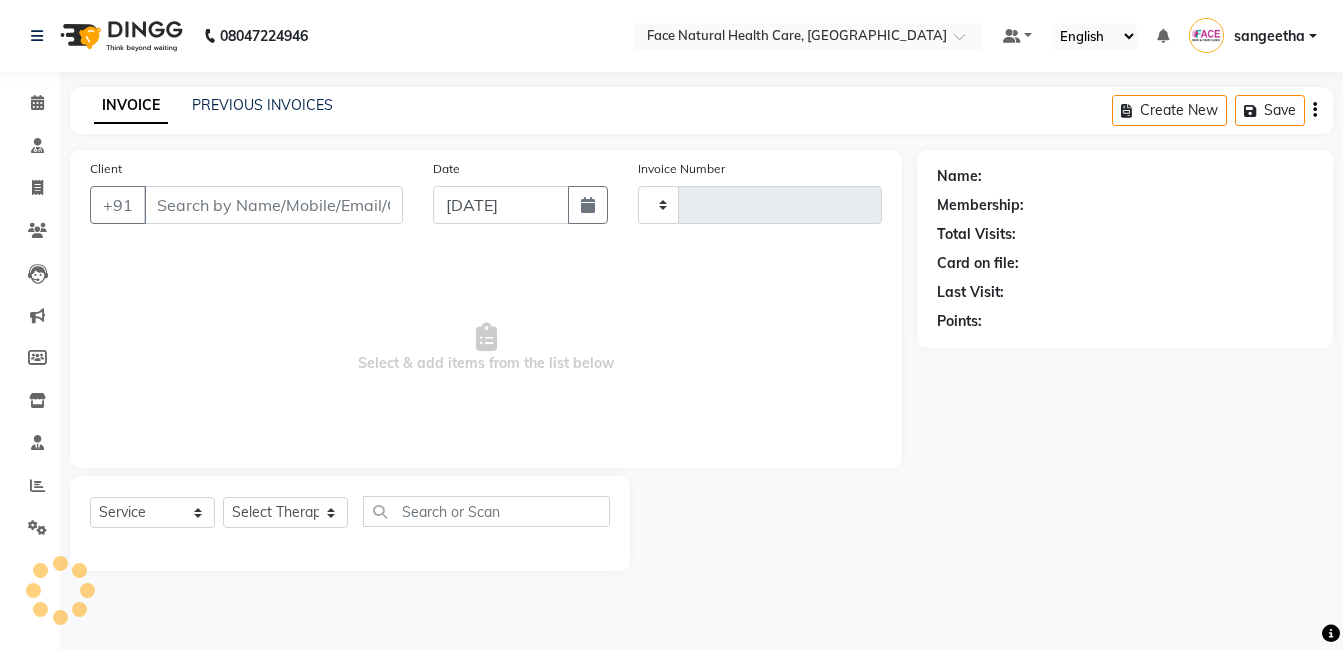 scroll, scrollTop: 0, scrollLeft: 0, axis: both 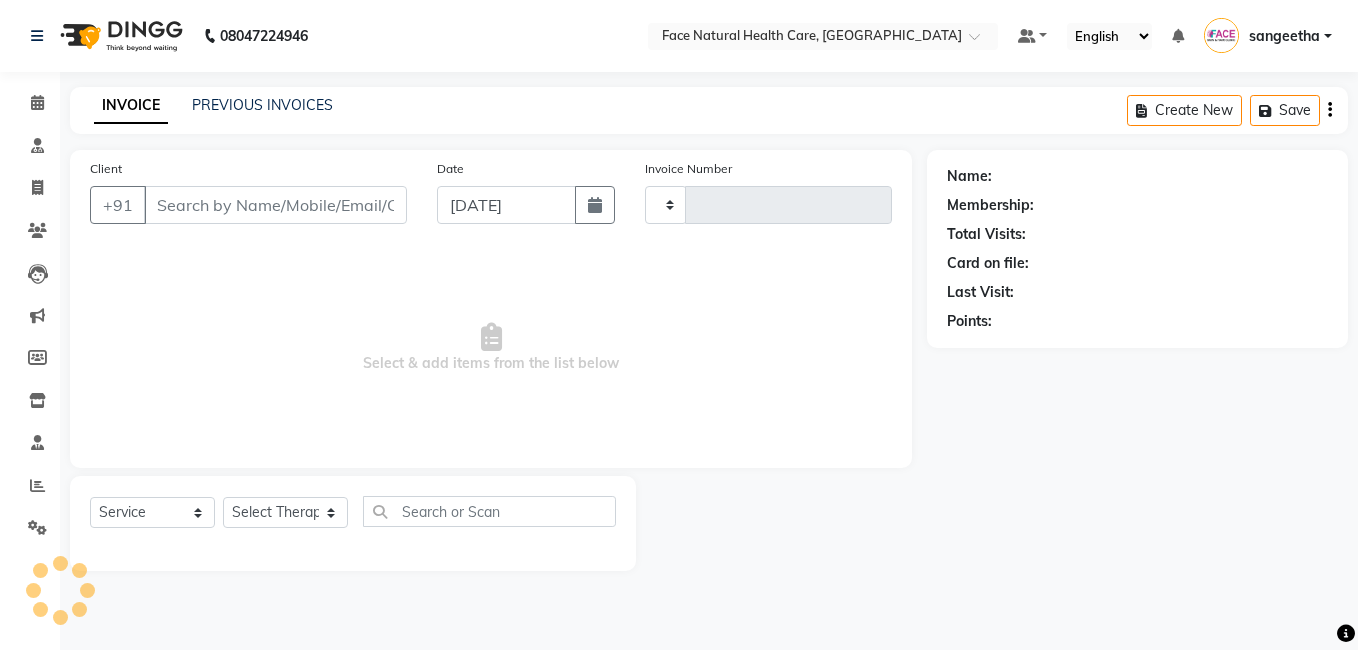type on "0819" 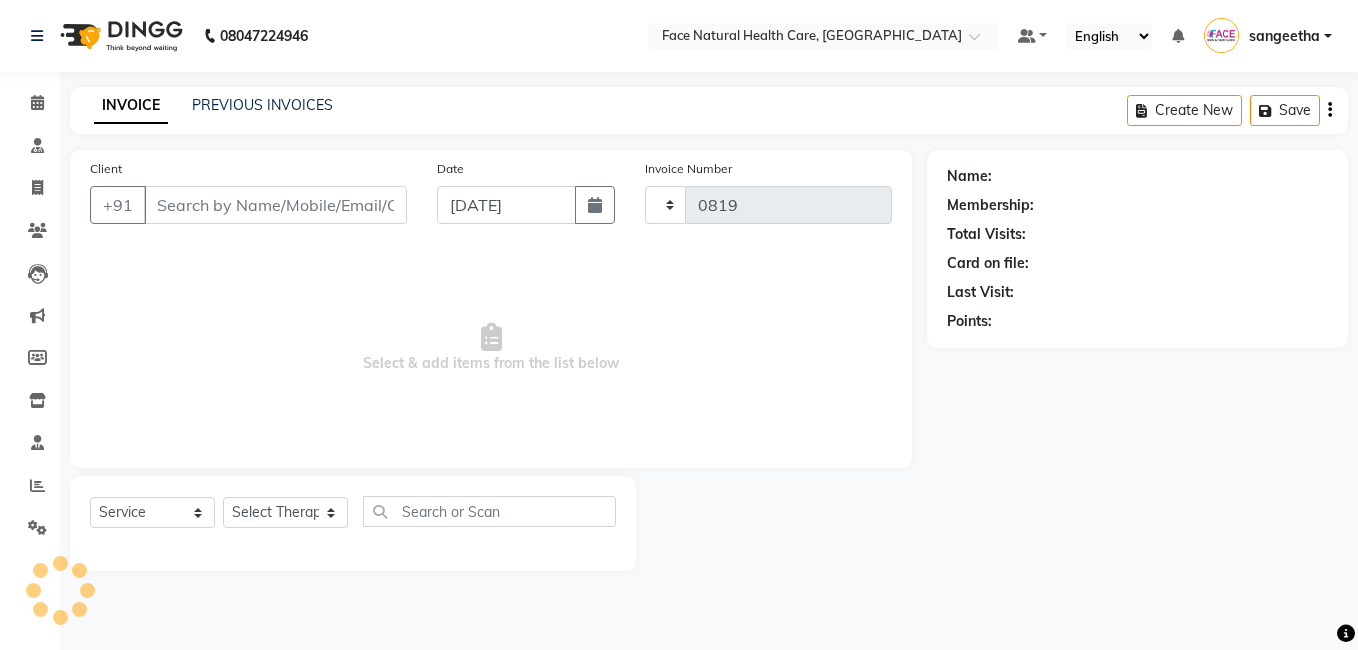 select on "5675" 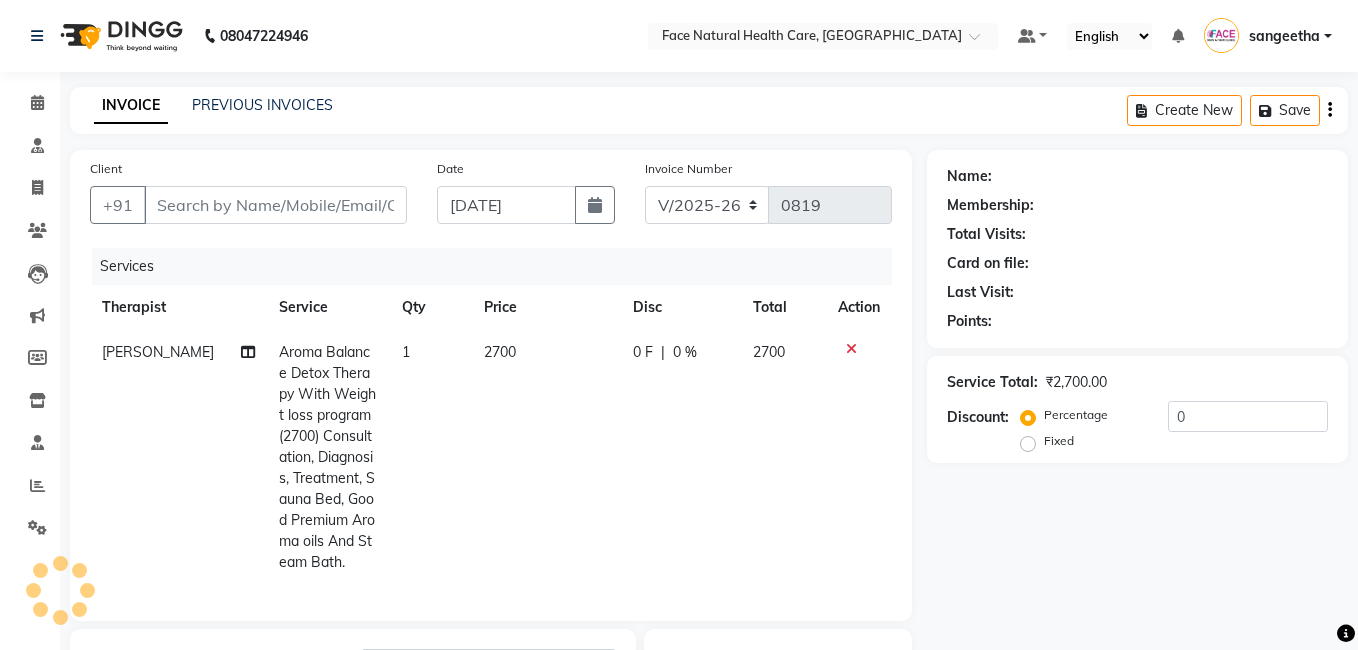 type on "9443130509" 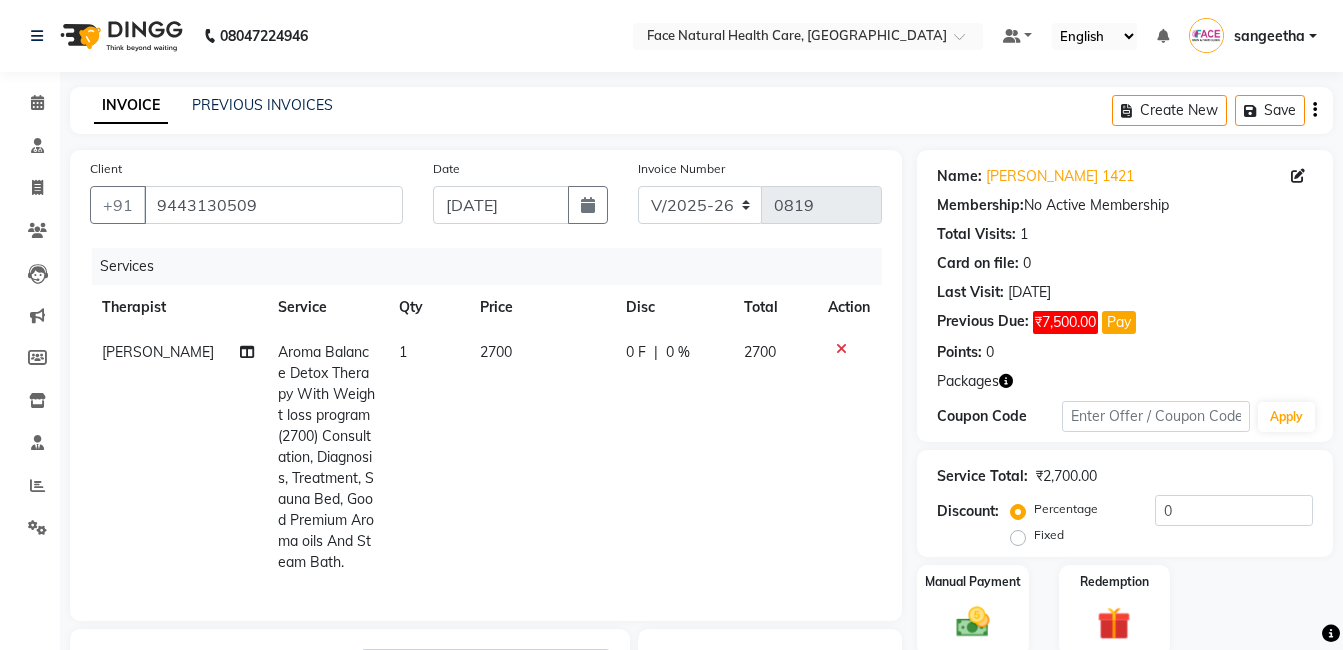click on "2700" 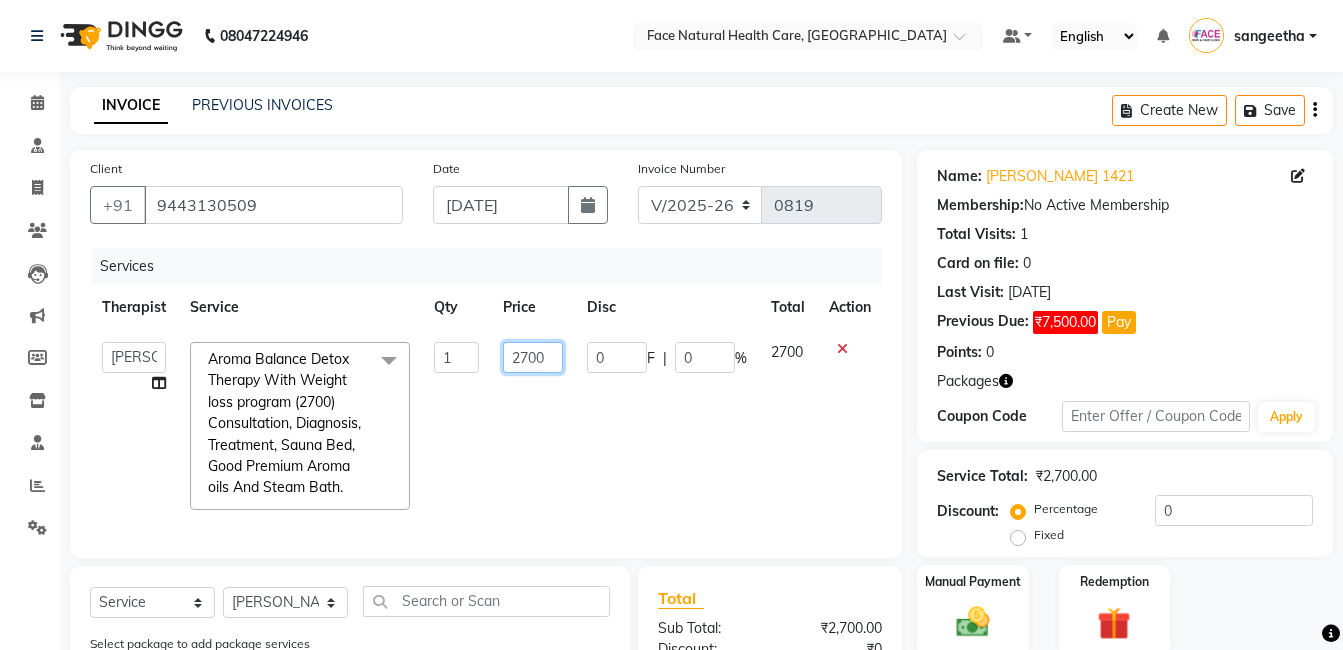 click on "2700" 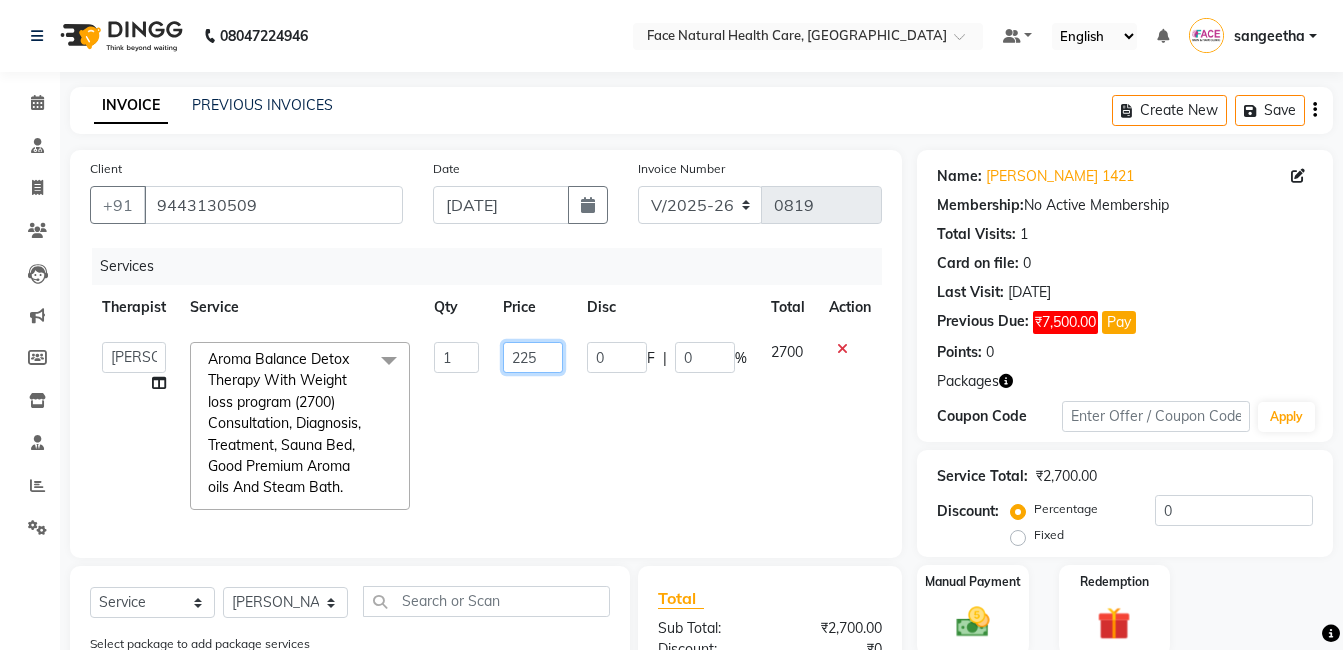 type on "2250" 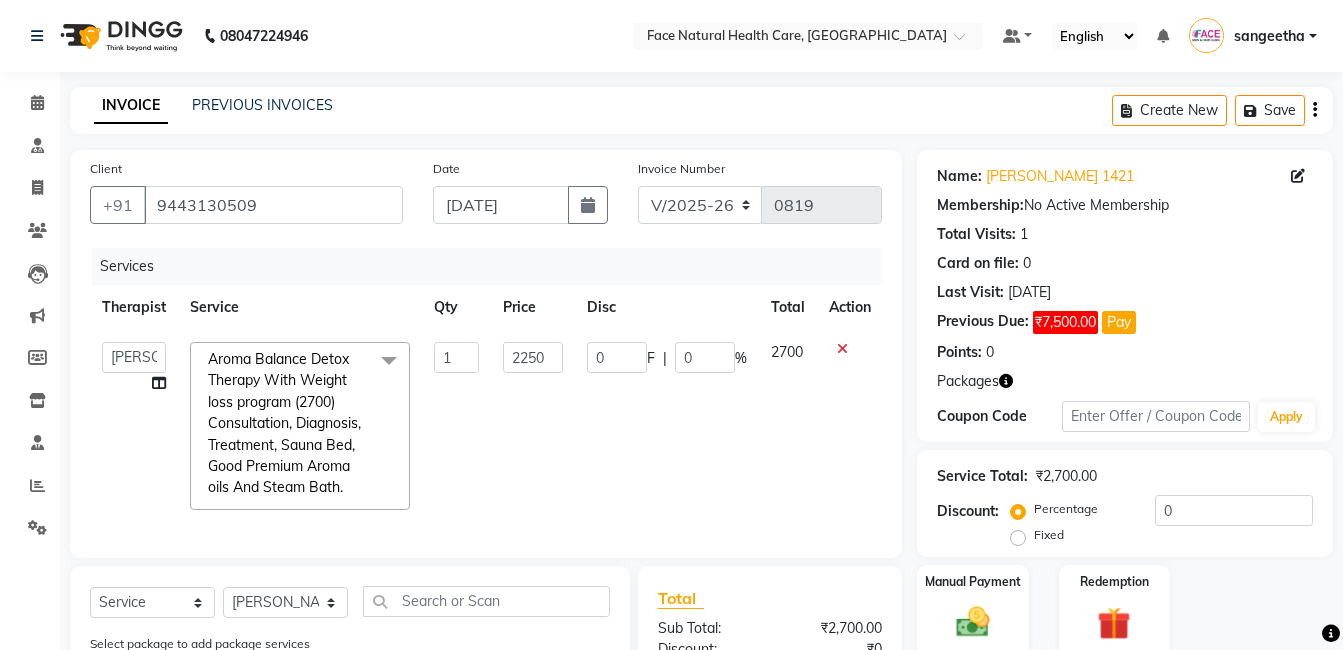 click on "Dr. keerthika   Dr. Ranjith   Hannah Miracline   Janarthanan M   Jayalakshmi   kaleel rahman   Kokila   Nandhini   sangeetha   Sivakumar   Soorya  Aroma Balance Detox Therapy With Weight loss program (2700) Consultation, Diagnosis, Treatment, Sauna Bed,  Good Premium Aroma oils And Steam Bath.  x Aroma Therapy Mobilization with Steam(1260) Aroma Balance Detox Therapy(1530), Consultations, Diagnoses, Treatment, Aroma oils.(Personalized Aromatherapy and Therapeutic Tools to Rejuvenate and Restore Balance) Aroma Balance Detox Therapy with Holistic Harmony(1980), Consultation, Diagnosis, Treatment, , face massage, With Special  Aroma oils.(A Perfect Blend of Aromatherapy, Massage, and Advanced Tools for Healing and Detoxification) Aroma Balance Detox Therapy with Essence Rejuvenation  (2430), Consultation, Diagnosis, Treatment,  Face & Head Massage With Premium Aroma oils.(Restore Vitality with Aroma Oils, Massage, Cupping, and a Relaxing Steam Bath) Cupping Therapy, Consultation, Diagnosis,  Aroma oils GTR  1" 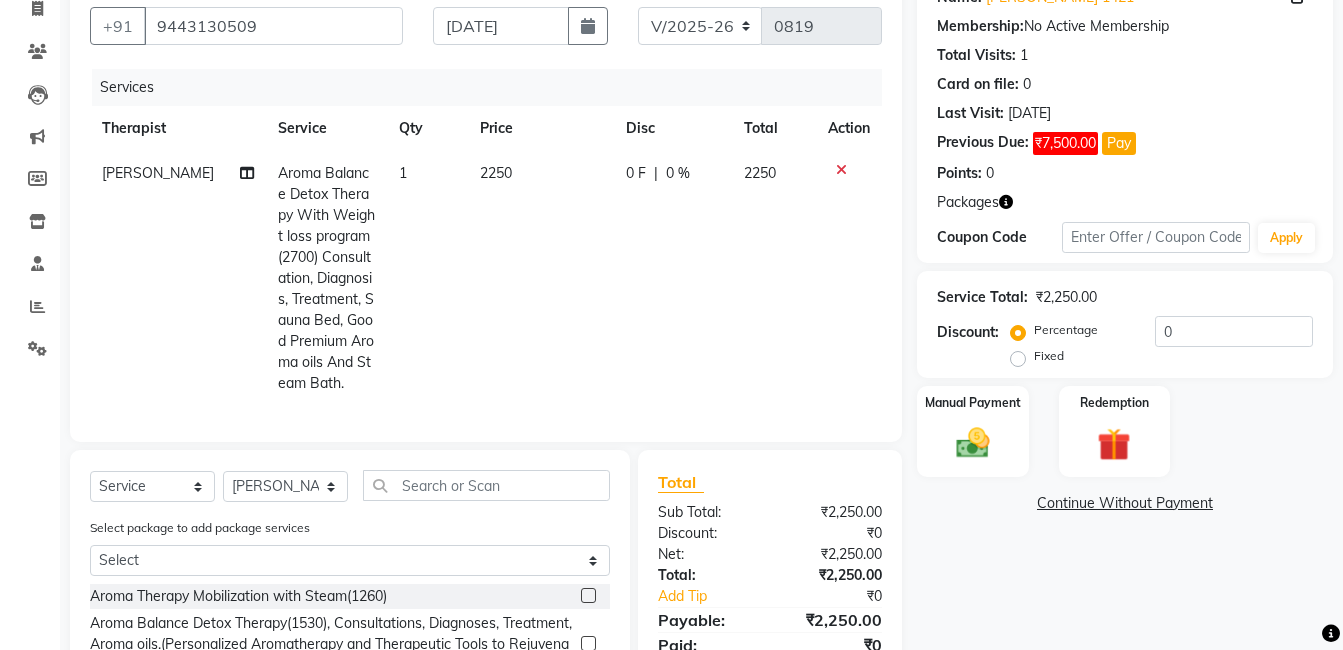 scroll, scrollTop: 311, scrollLeft: 0, axis: vertical 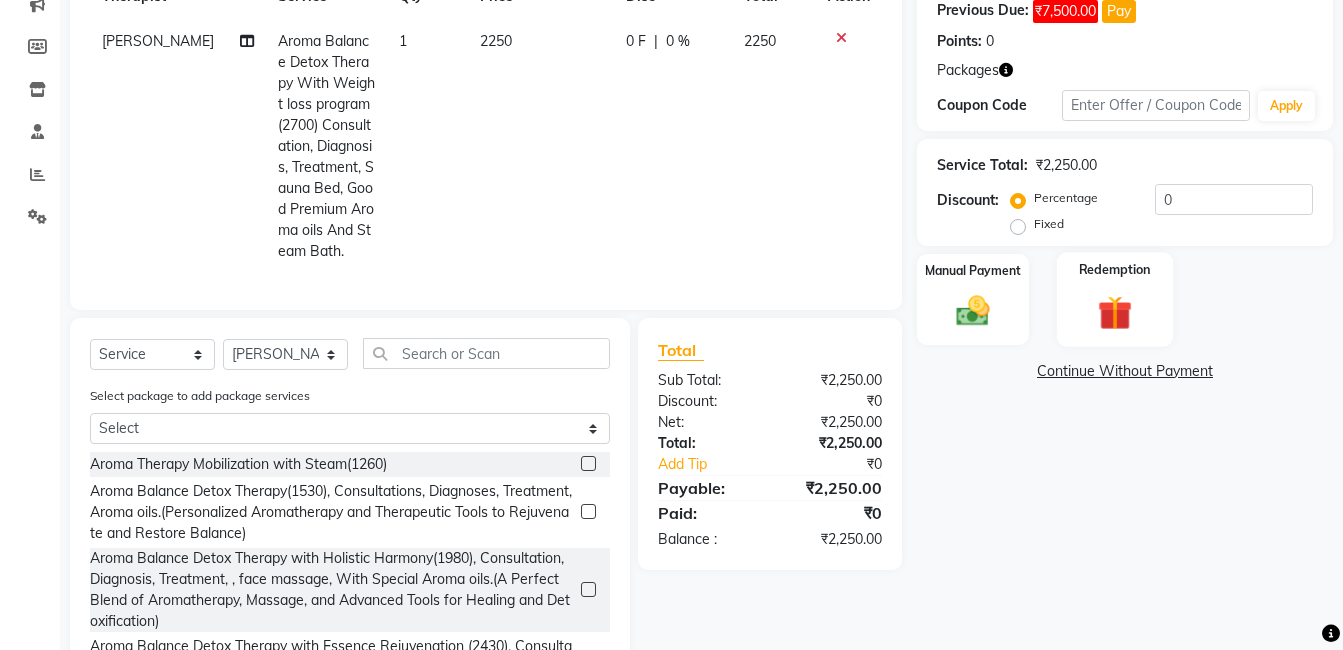 click 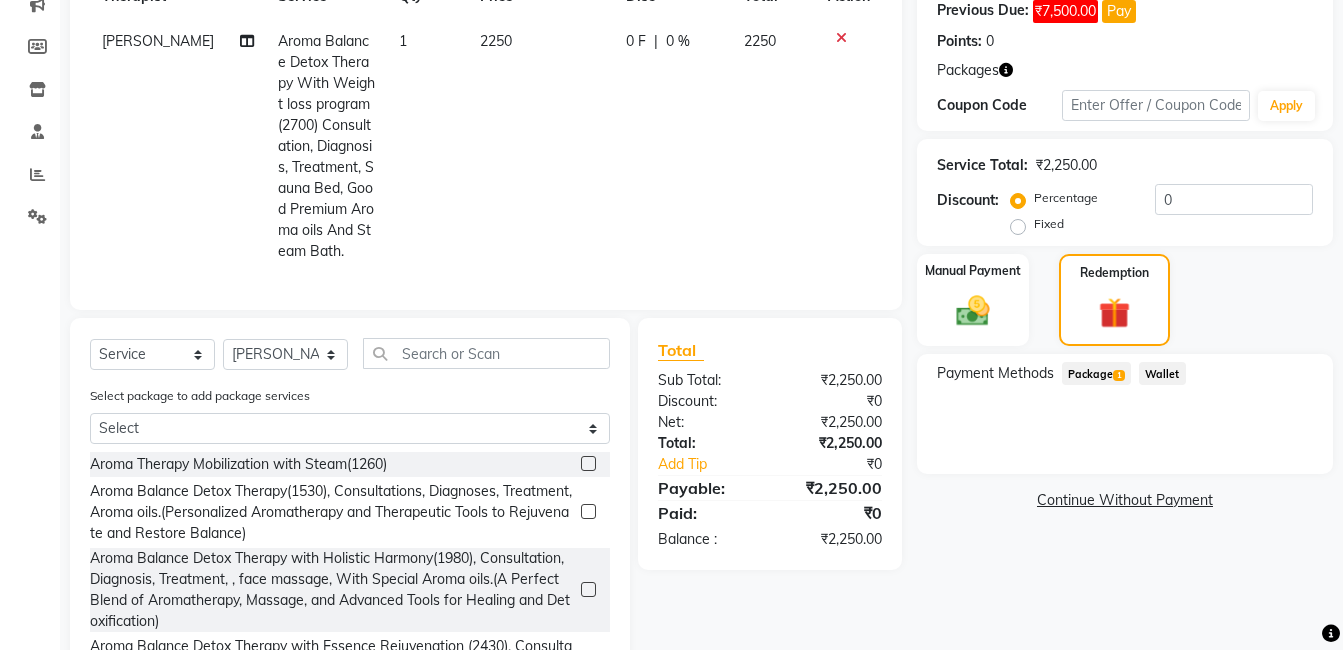 click on "Package  1" 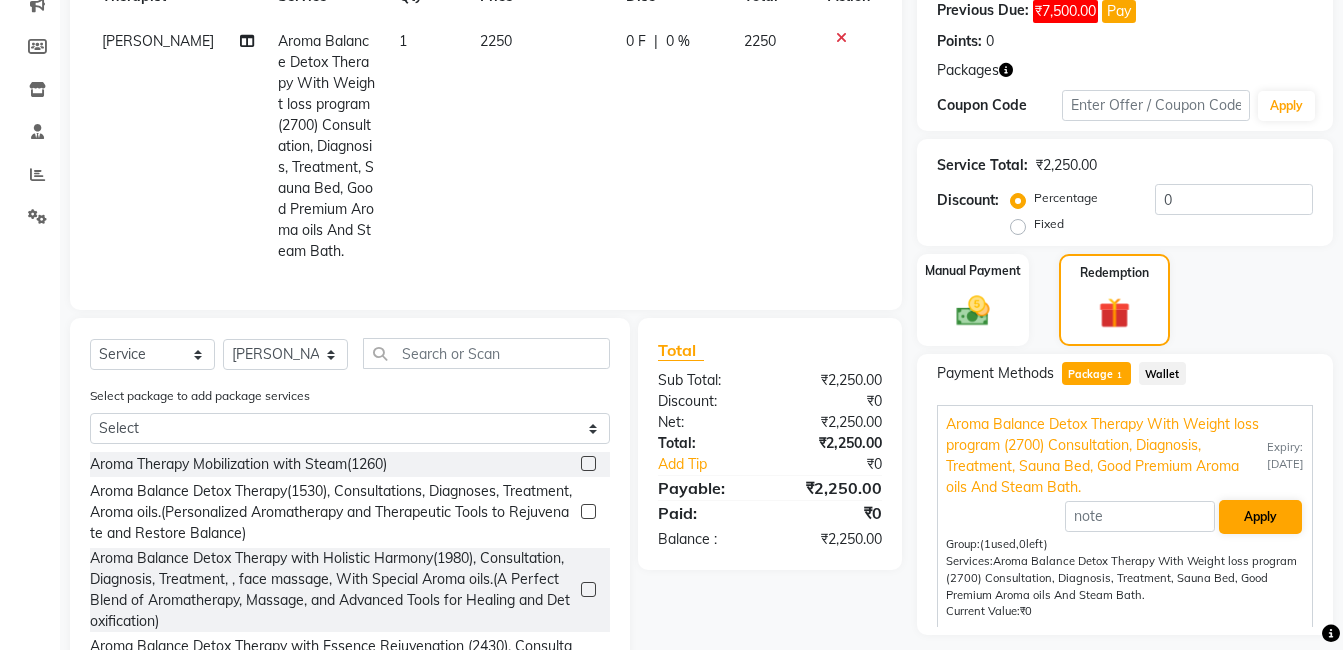 click on "Apply" at bounding box center (1260, 517) 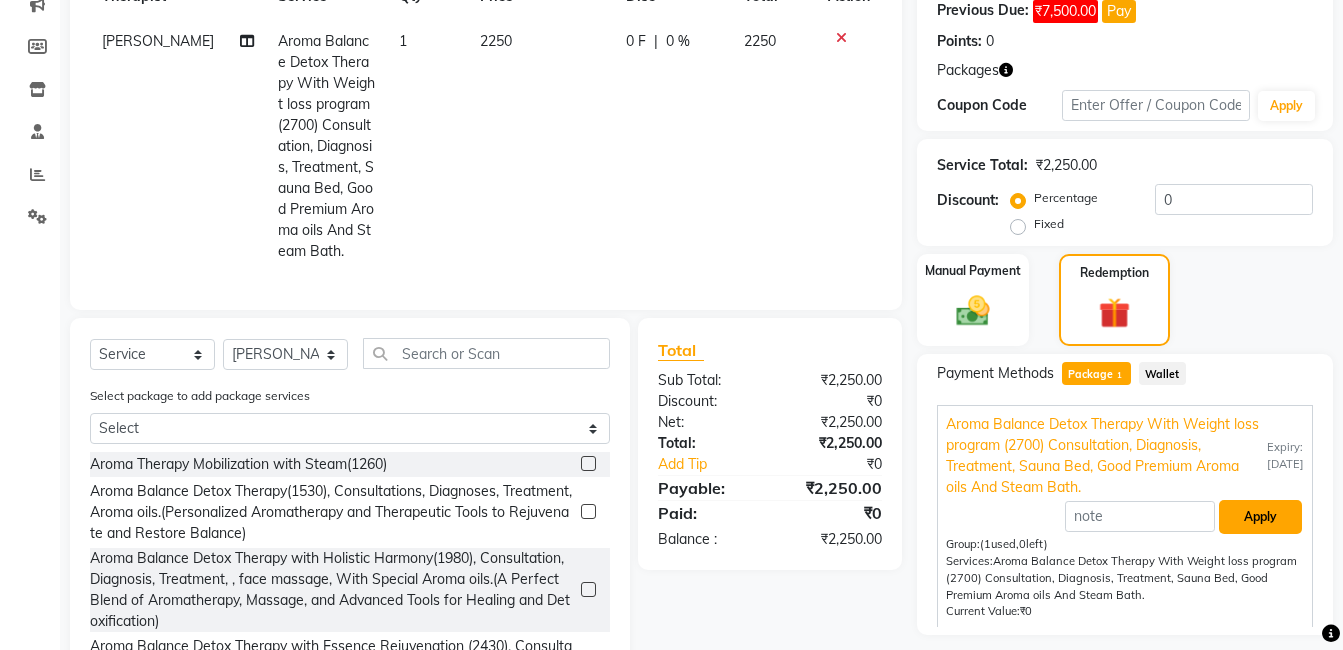 type on "Aroma Balance Detox Therapy With Weight loss program (2700) Consultation, Diagnosis, Treatment, Sauna Bed,  Good Premium Aroma oils And Steam Bath." 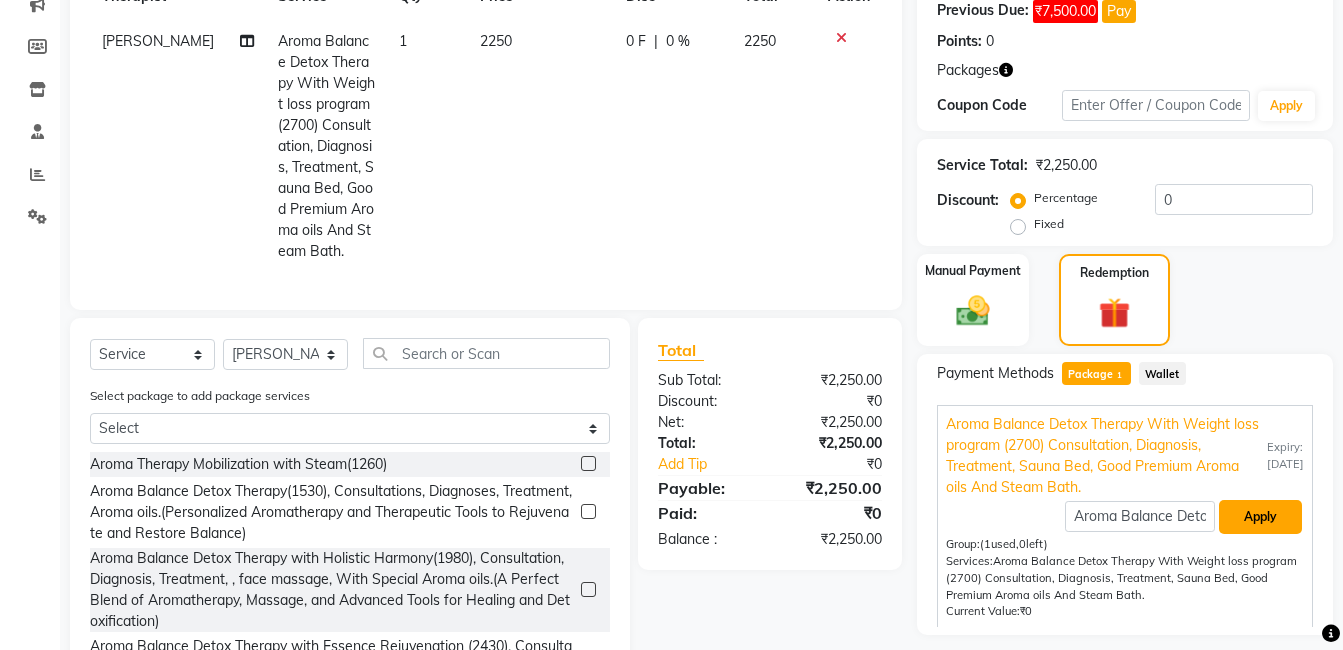 type 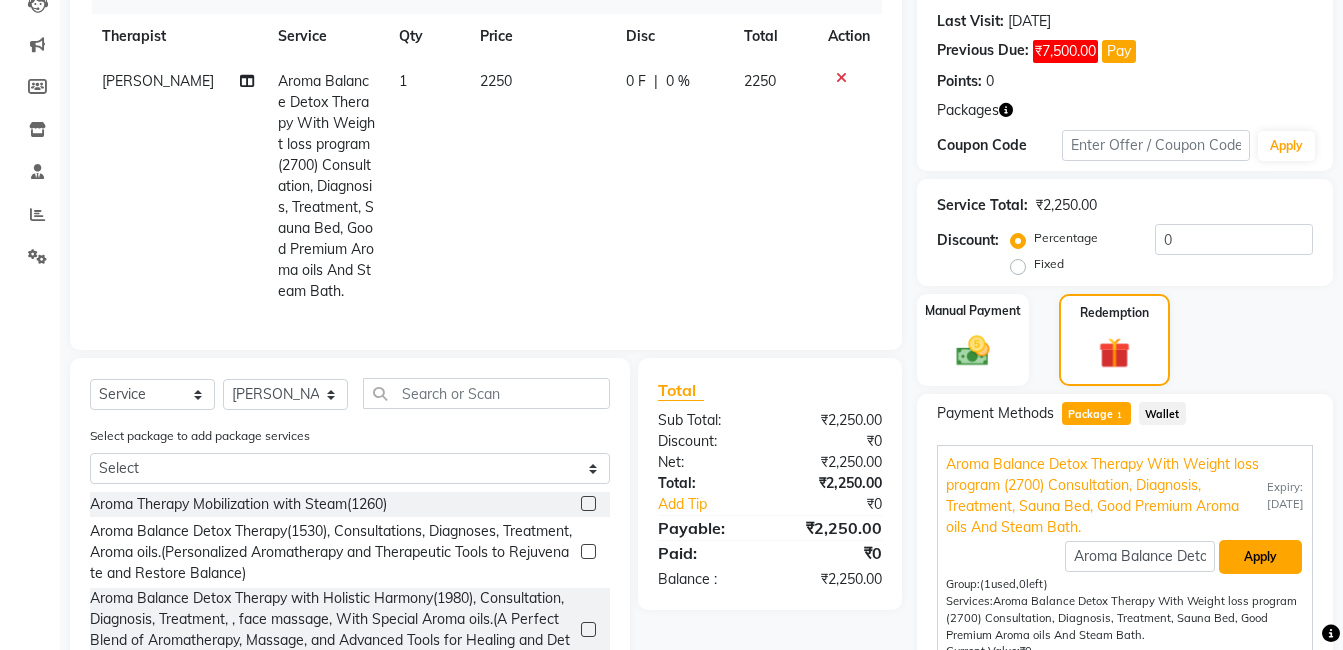 scroll, scrollTop: 0, scrollLeft: 0, axis: both 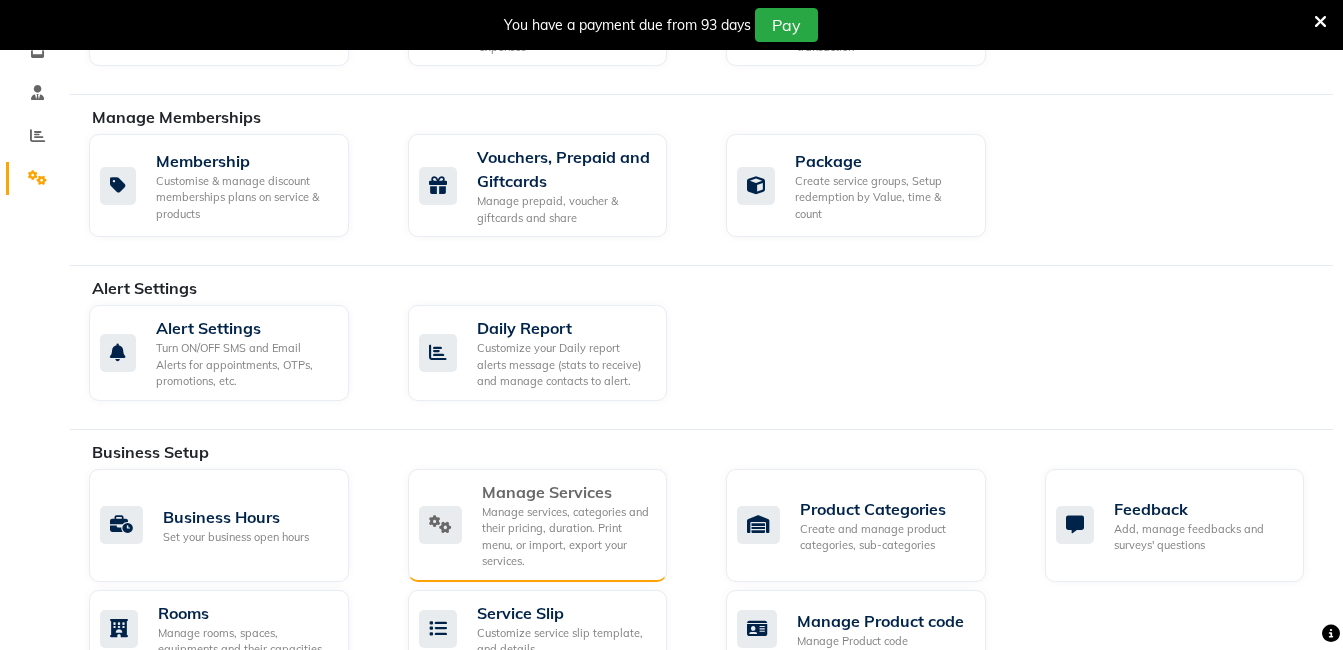 click on "Manage Services" 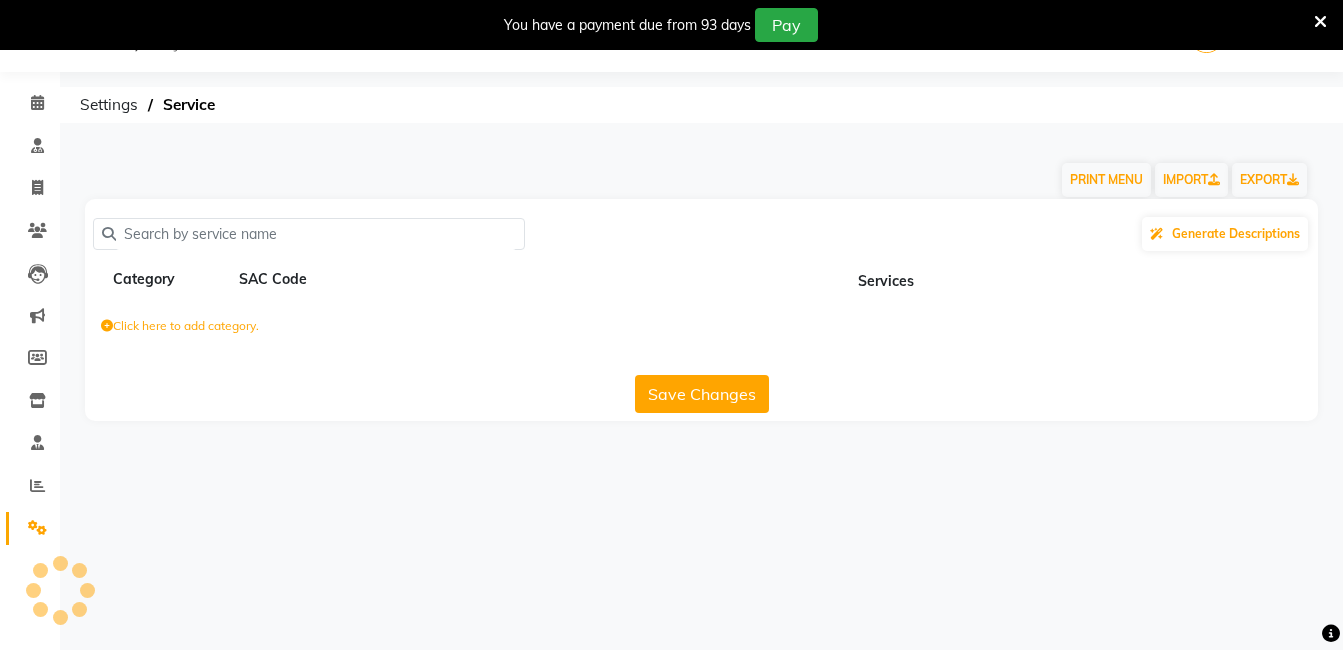 scroll, scrollTop: 50, scrollLeft: 0, axis: vertical 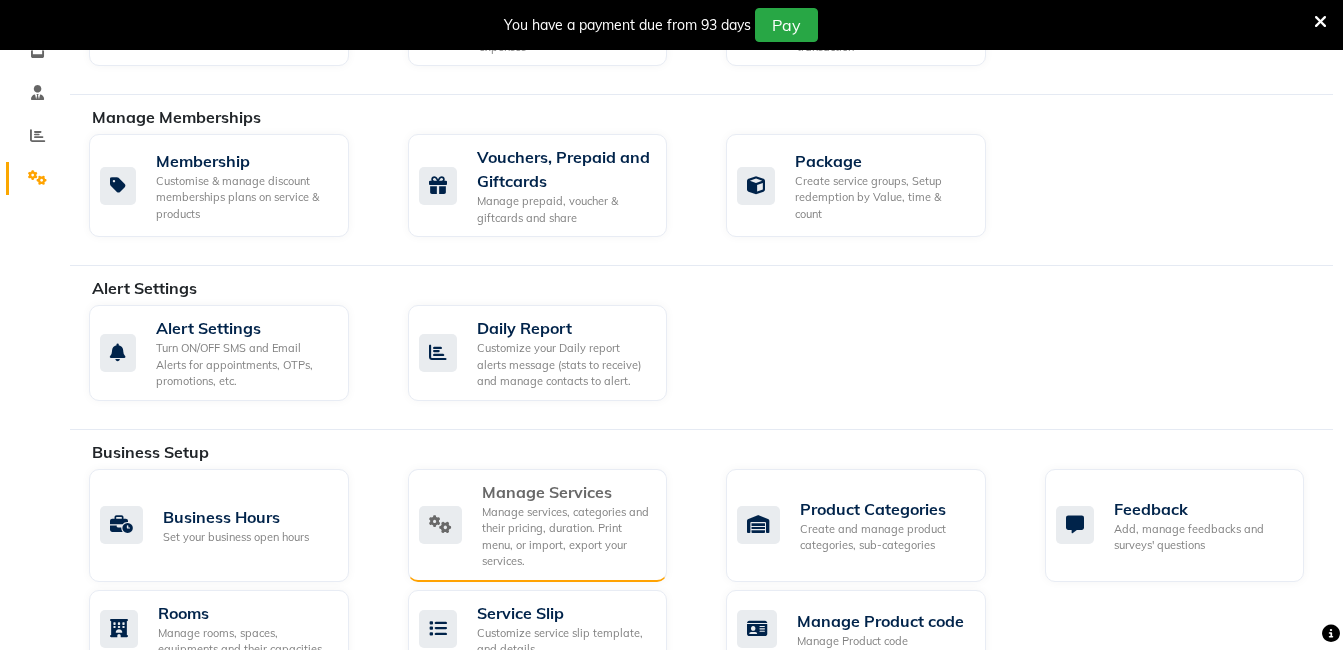 click on "Manage services, categories and their pricing, duration. Print menu, or import, export your services." 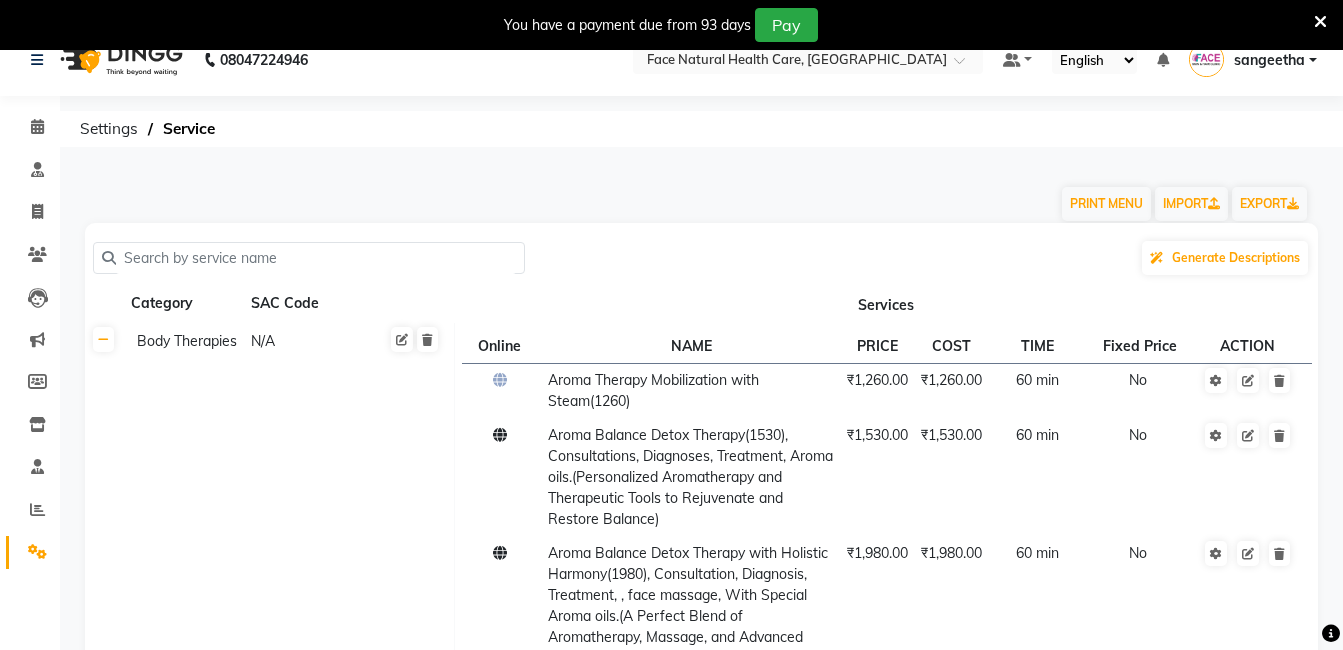 scroll, scrollTop: 0, scrollLeft: 0, axis: both 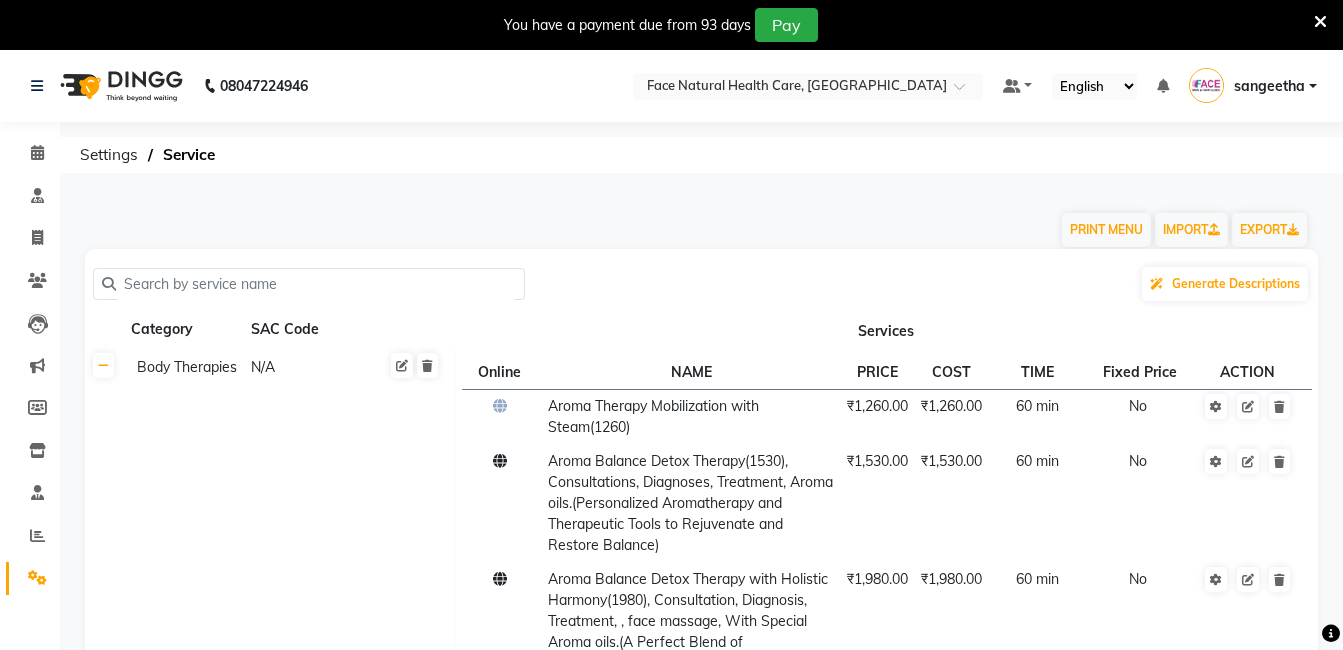 click on "Category" 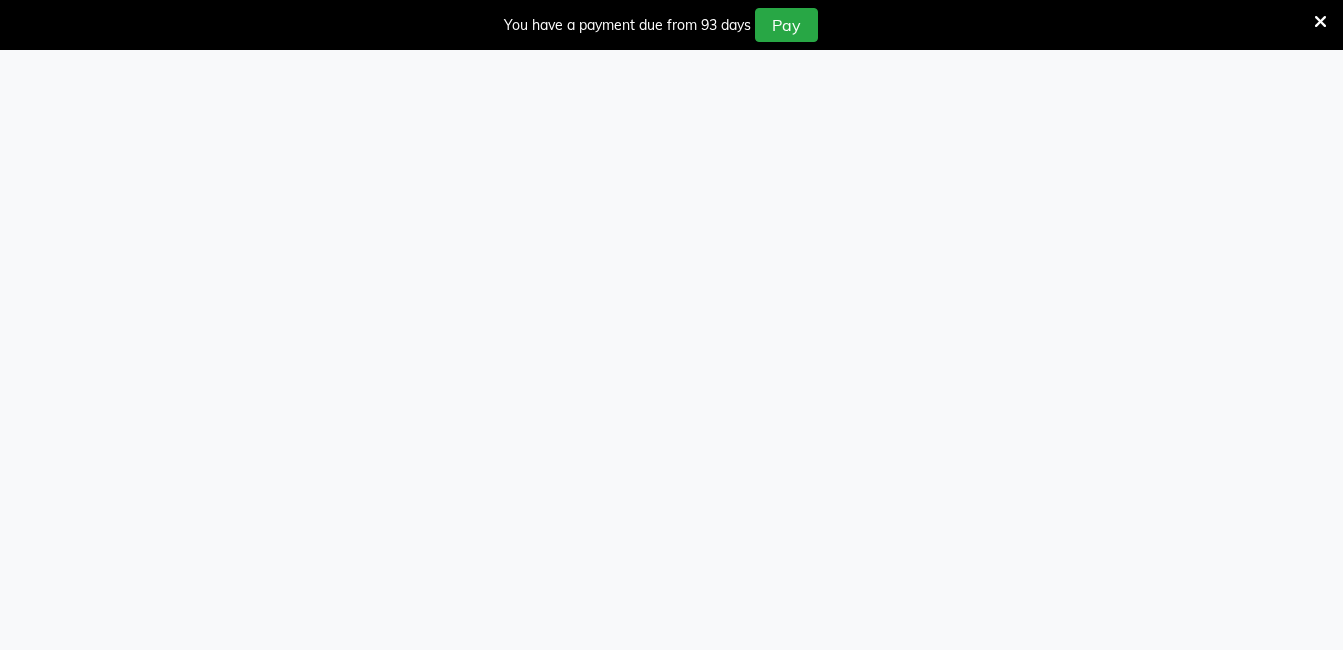 scroll, scrollTop: 0, scrollLeft: 0, axis: both 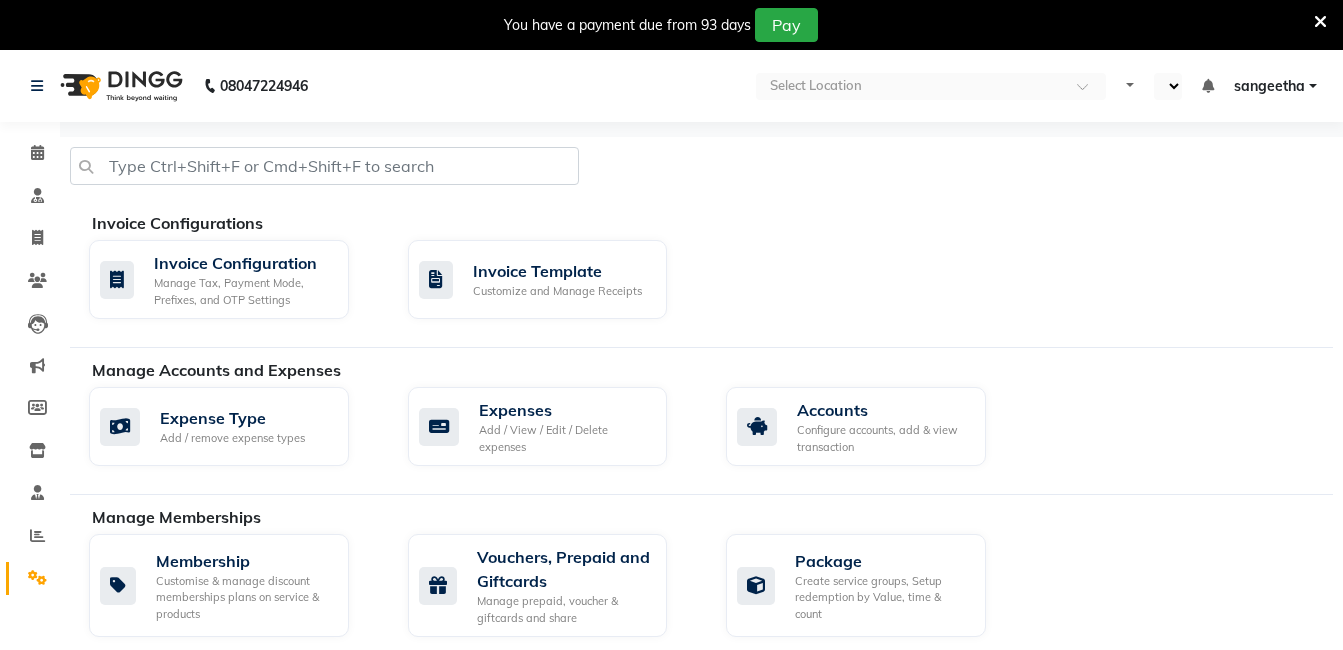 select on "en" 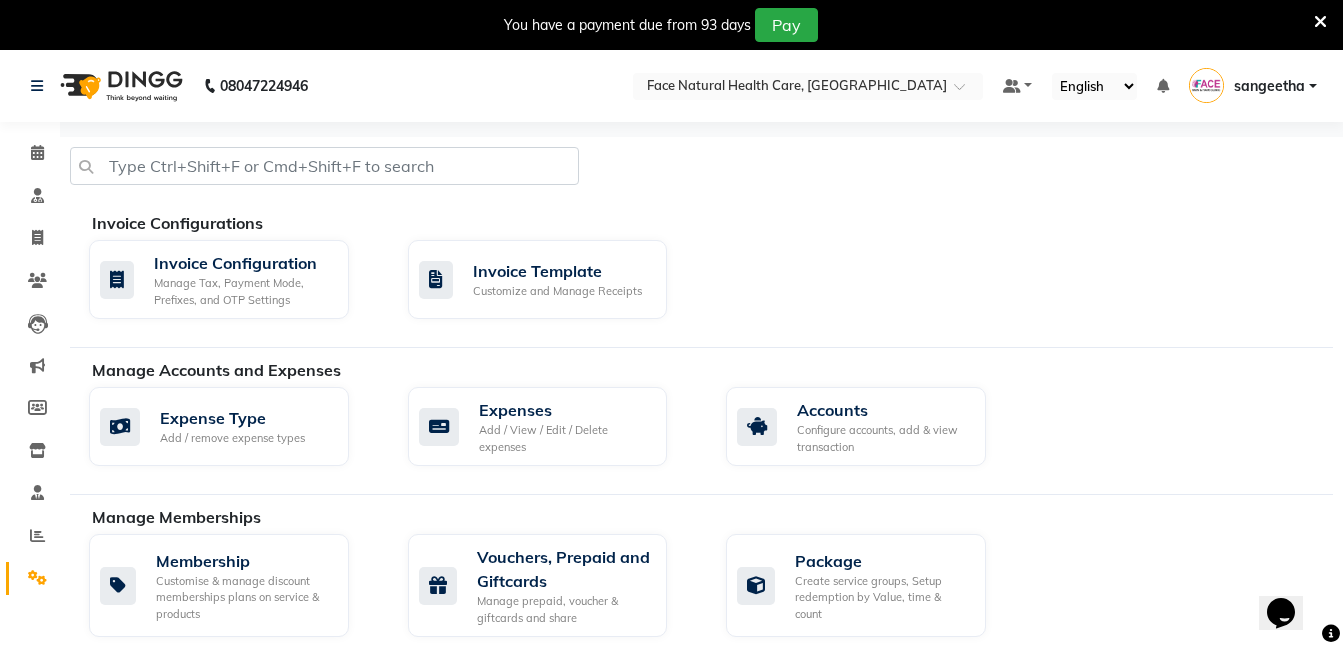 scroll, scrollTop: 0, scrollLeft: 0, axis: both 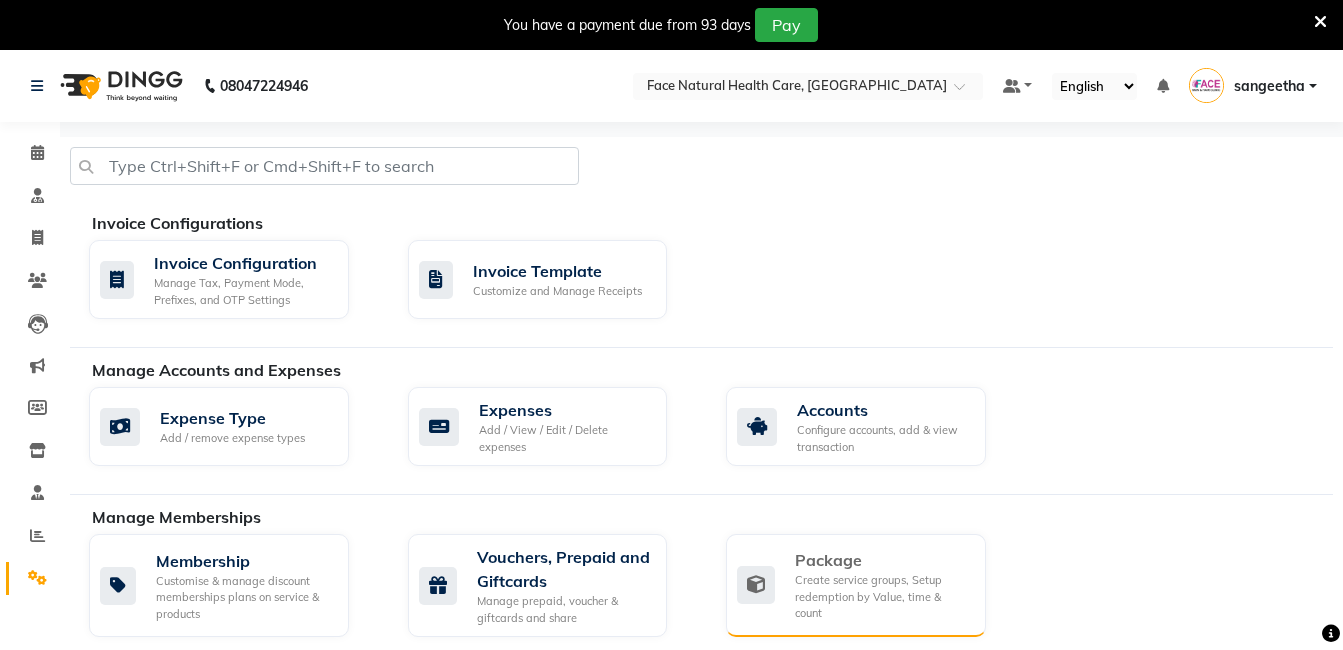 click on "Create service groups, Setup redemption by Value, time & count" 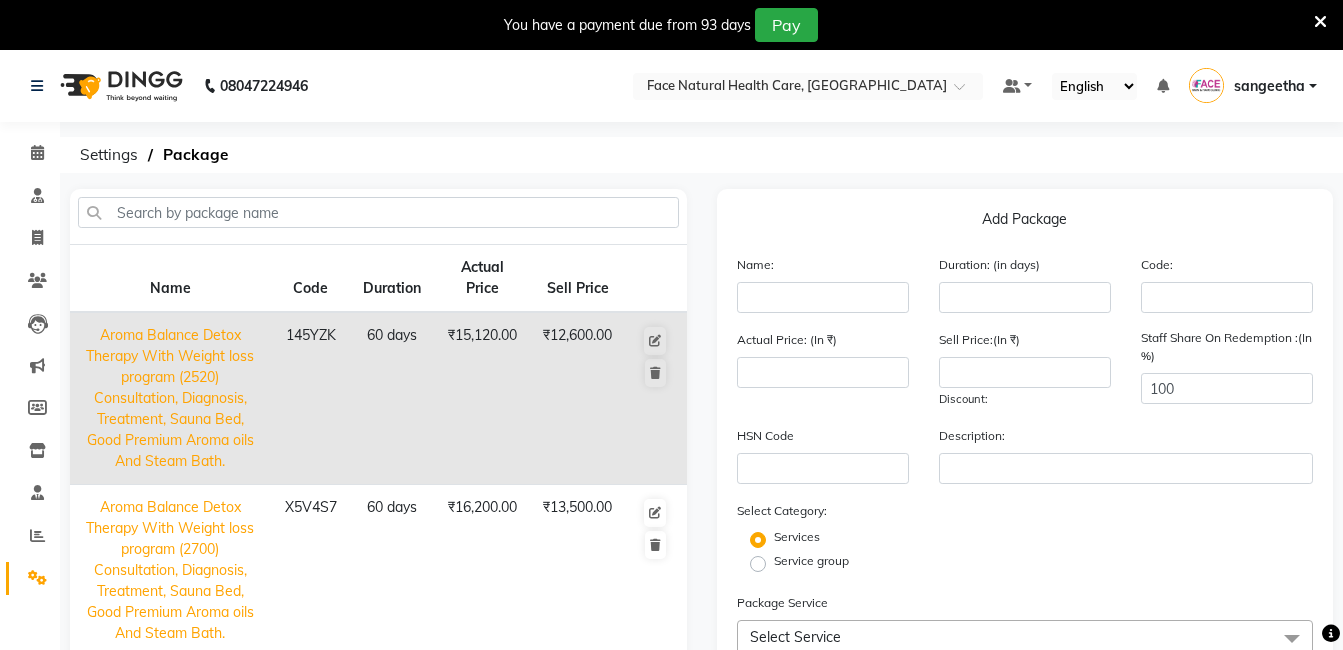click on "Aroma Balance Detox Therapy With Weight loss program (2700) Consultation, Diagnosis, Treatment, Sauna Bed,  Good Premium Aroma oils And Steam Bath." 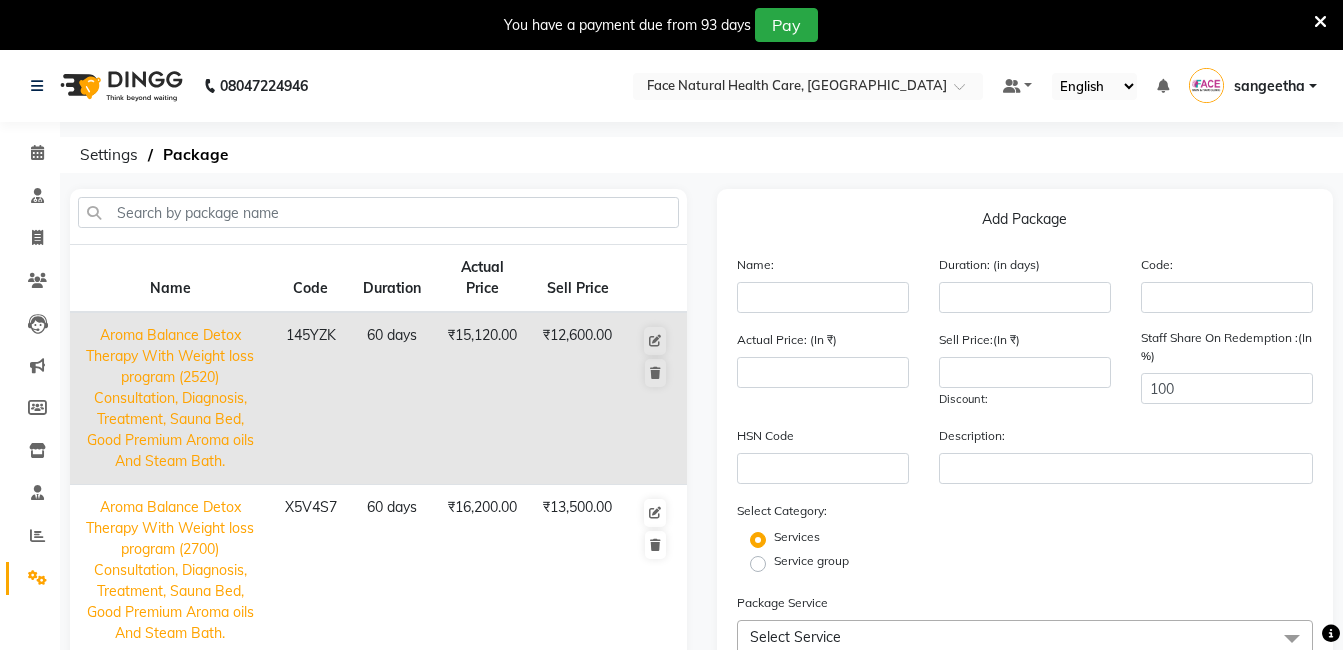 type on "Aroma Balance Detox Therapy With Weight loss program (2700) Consultation, Diagnosis, Treatment, Sauna Bed,  Good Premium Aroma oils And Steam Bath." 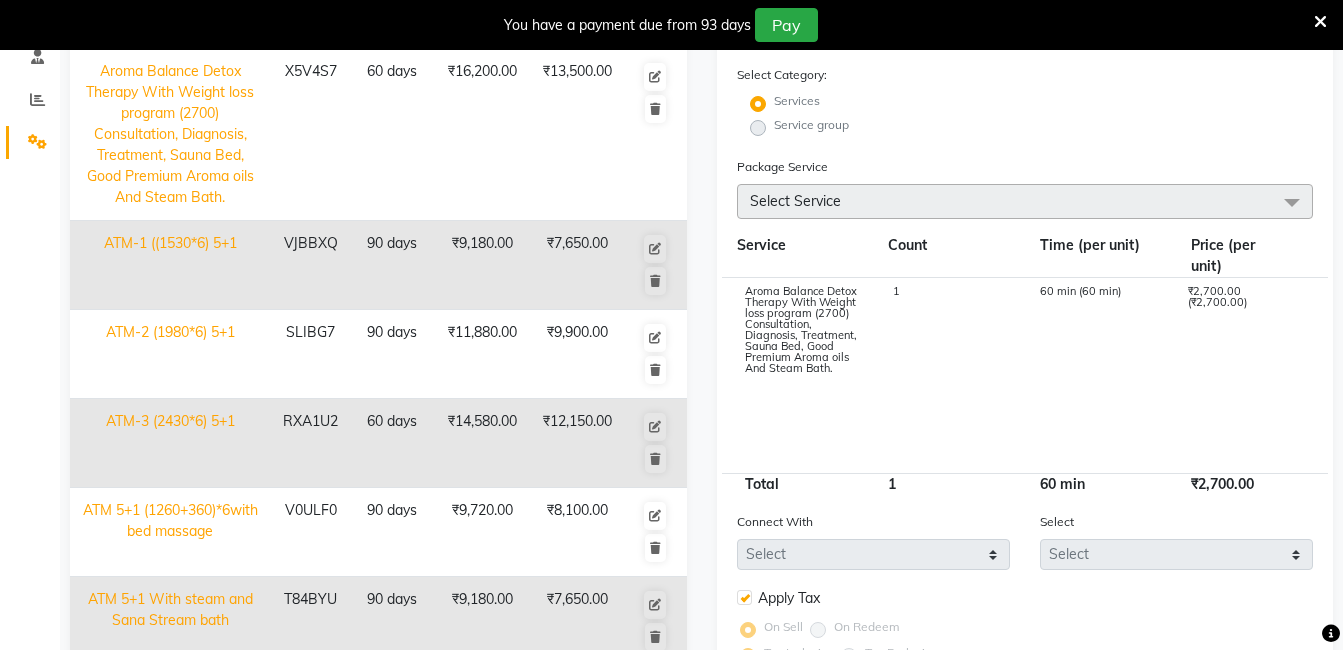scroll, scrollTop: 440, scrollLeft: 0, axis: vertical 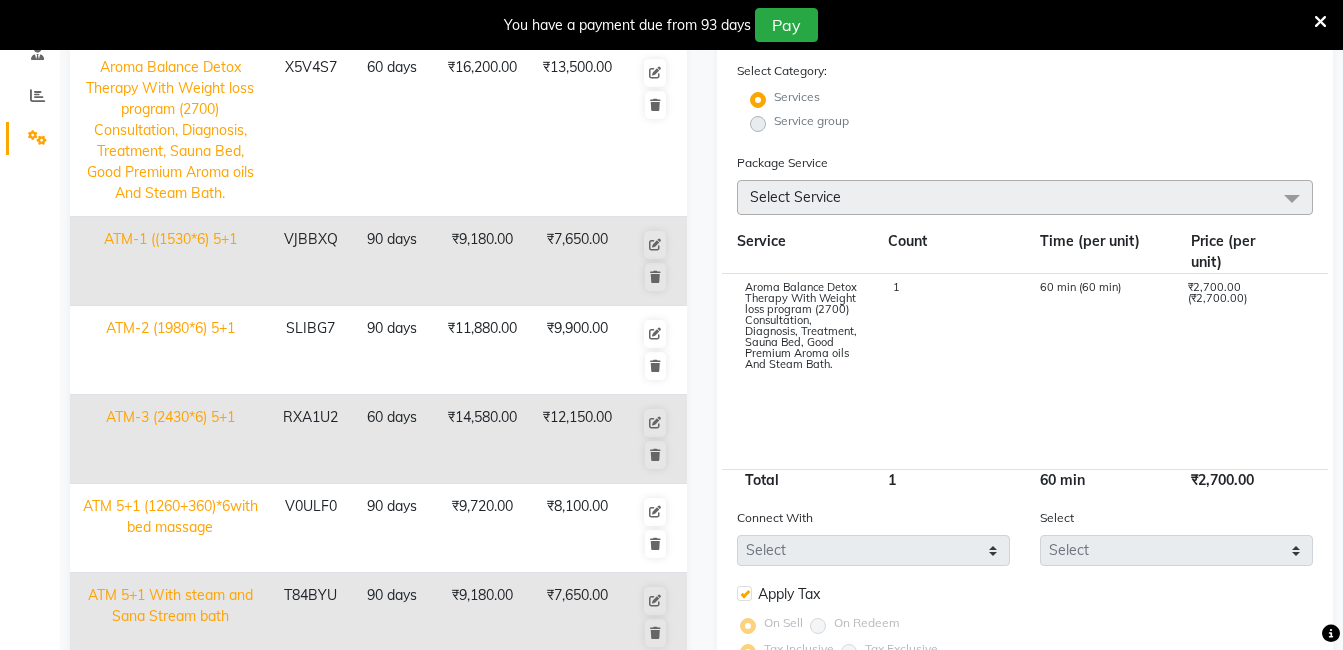 click on "1" 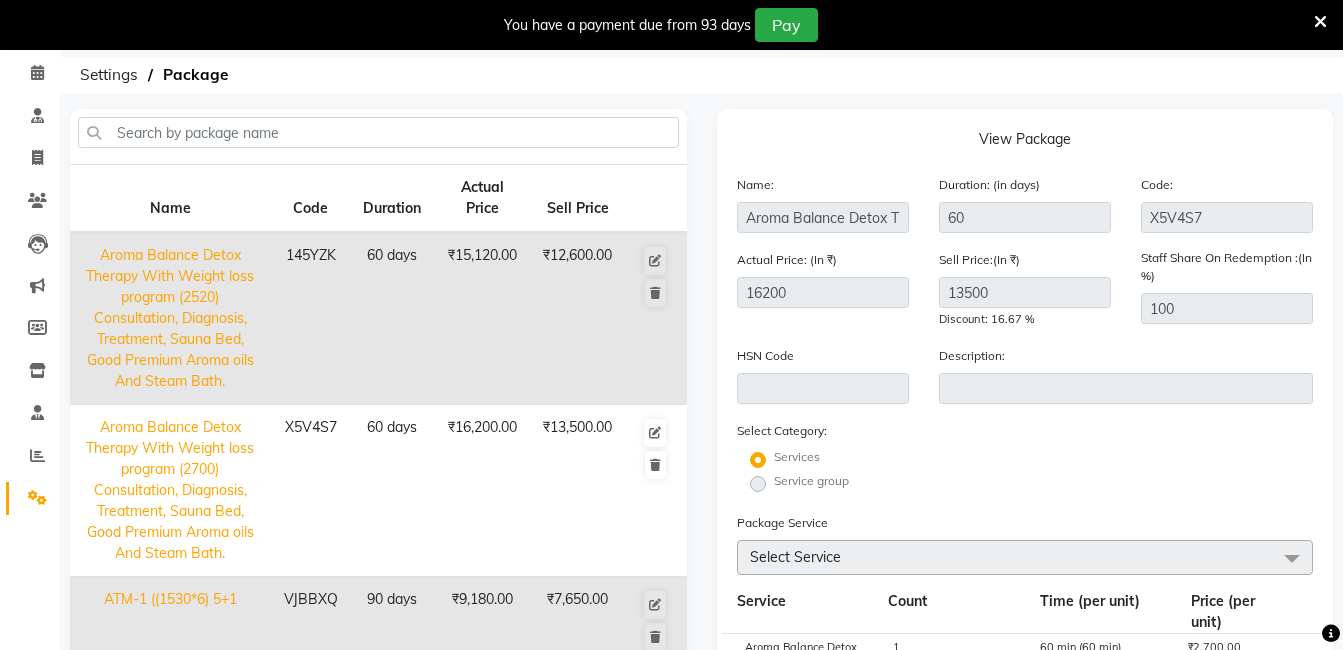 scroll, scrollTop: 0, scrollLeft: 0, axis: both 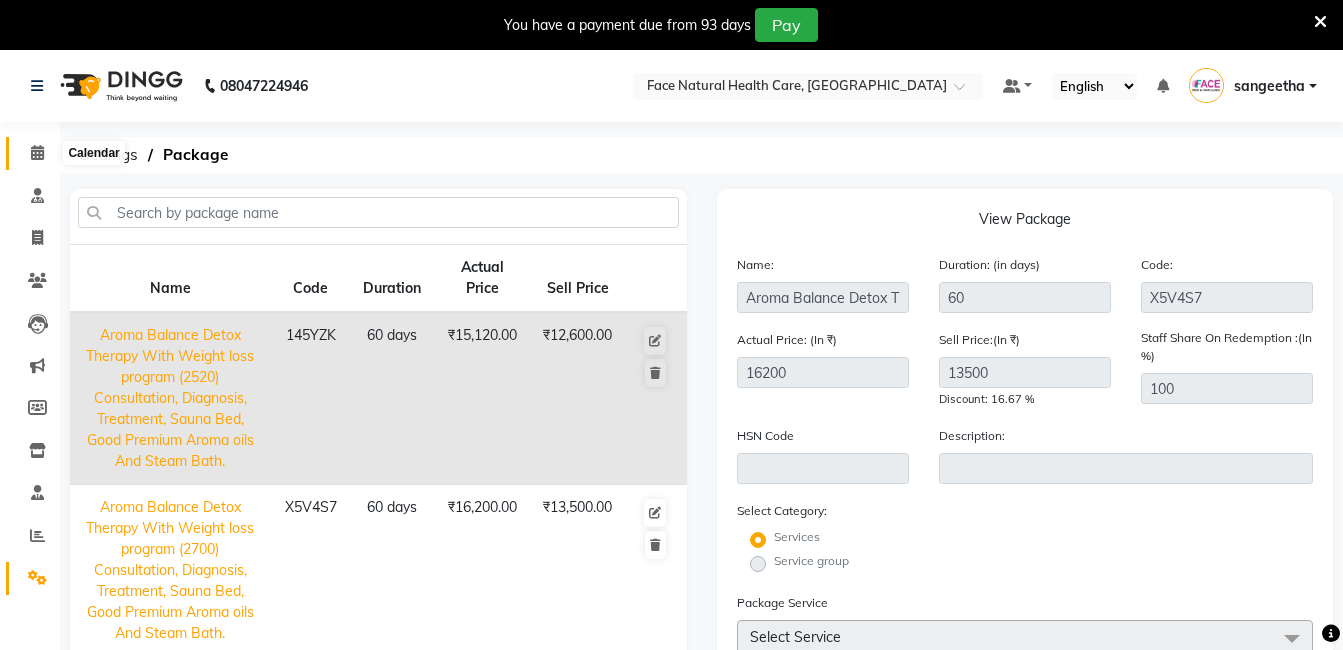 click 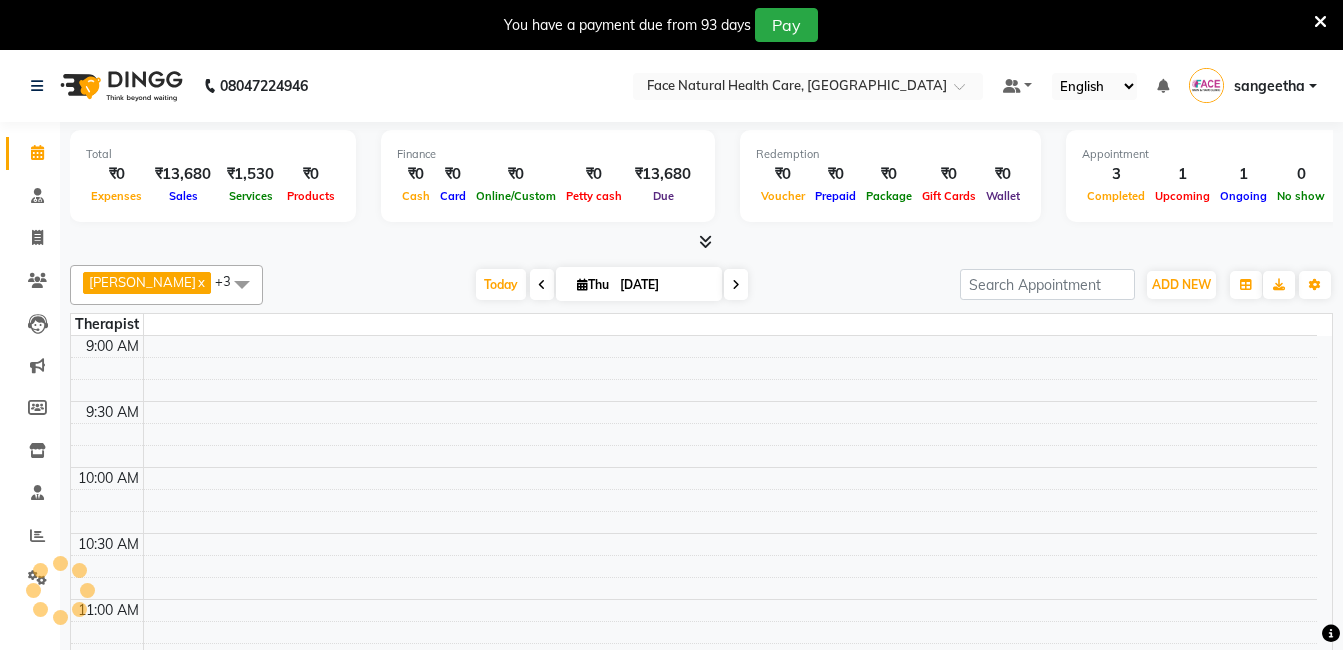 scroll, scrollTop: 0, scrollLeft: 0, axis: both 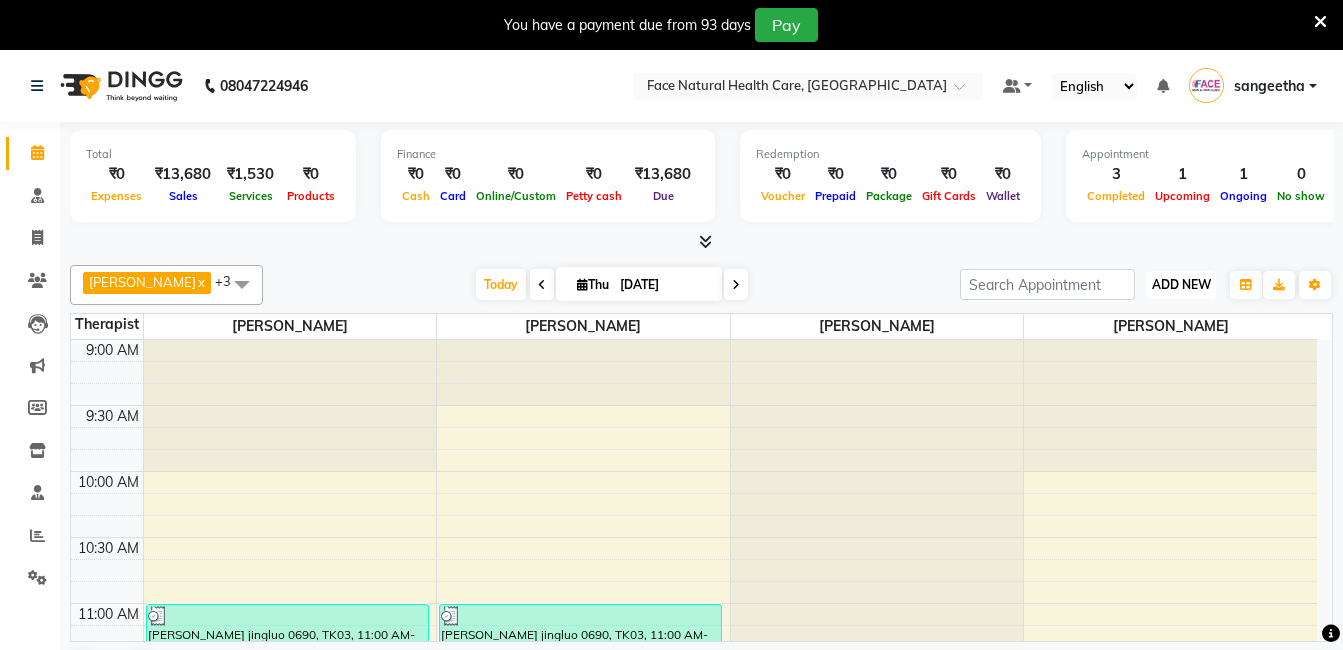 click on "ADD NEW" at bounding box center (1181, 284) 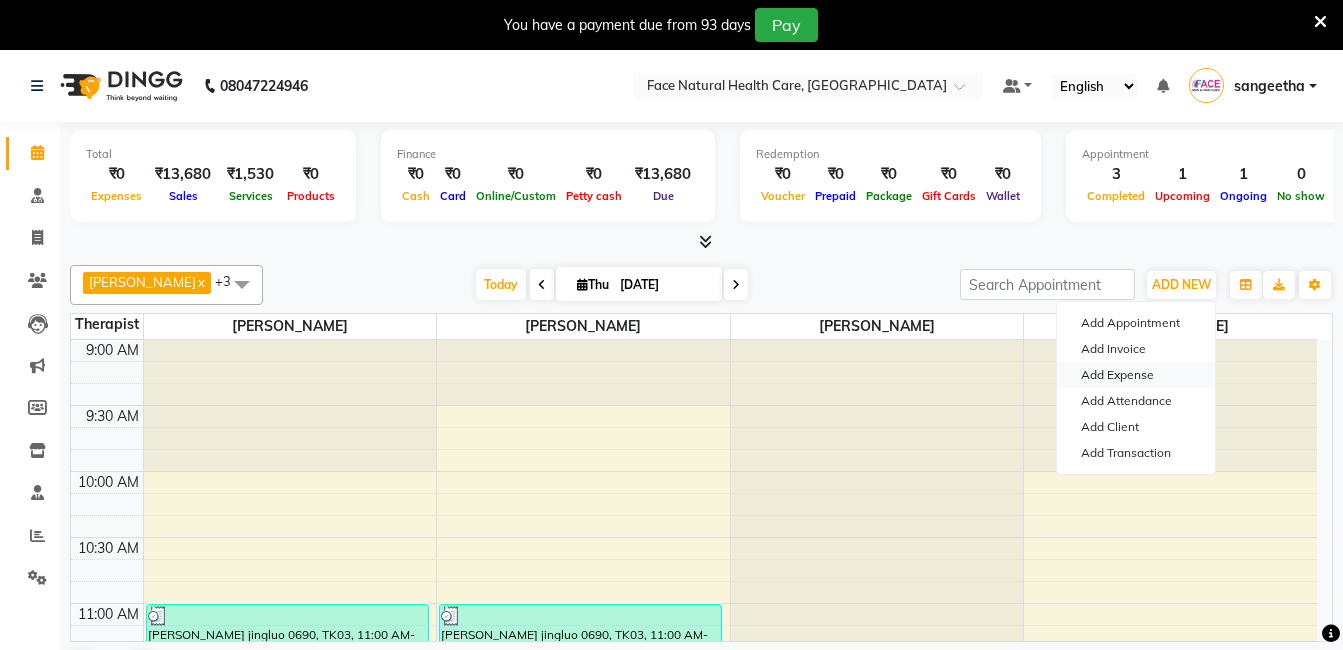 click on "Add Expense" at bounding box center [1136, 375] 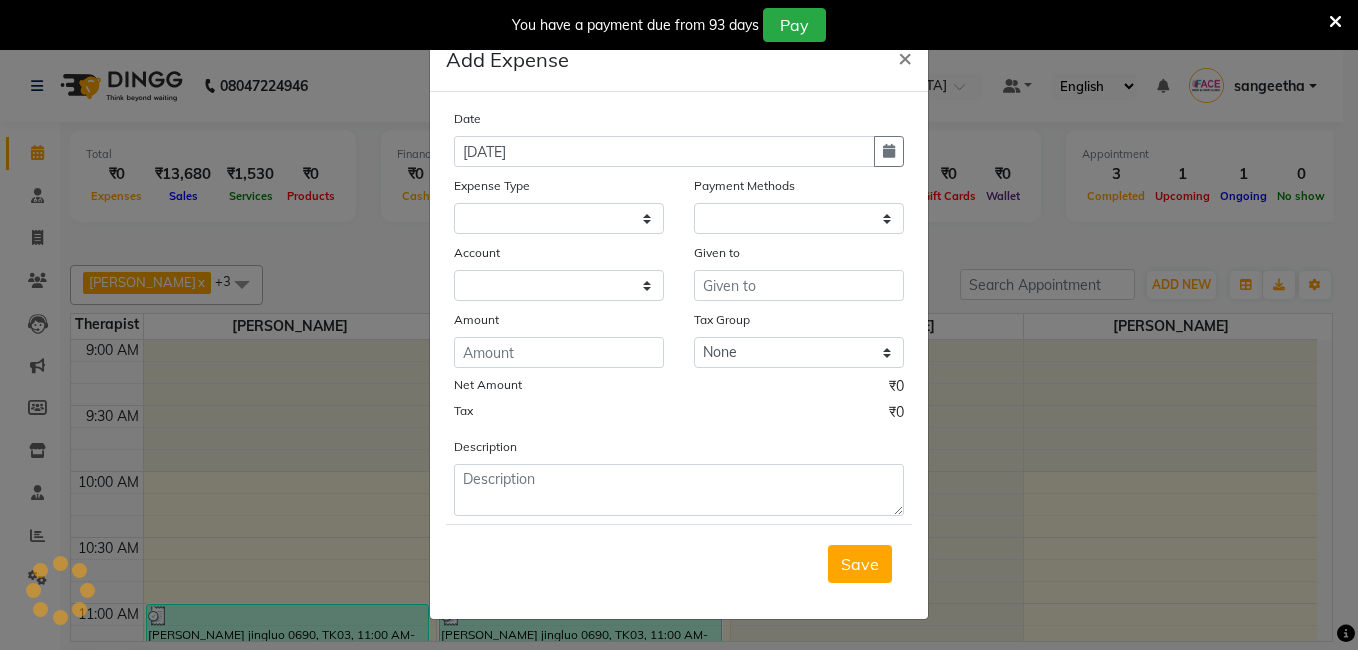 select 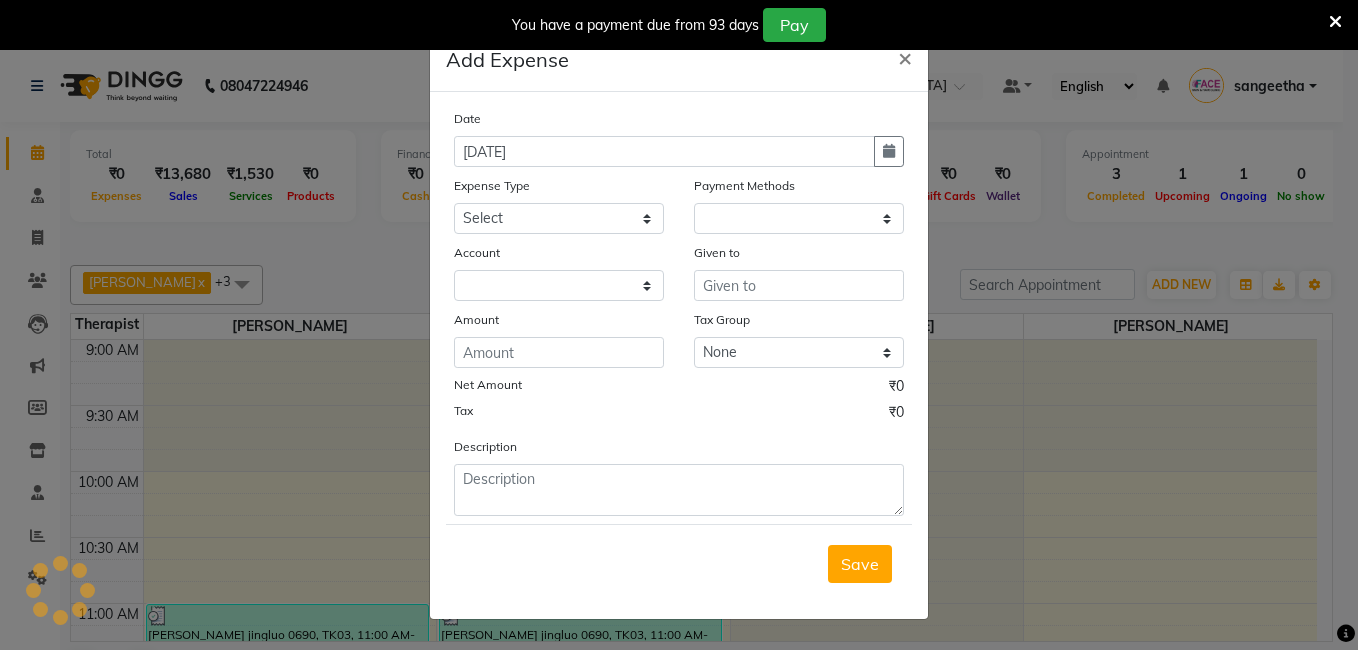 select on "1" 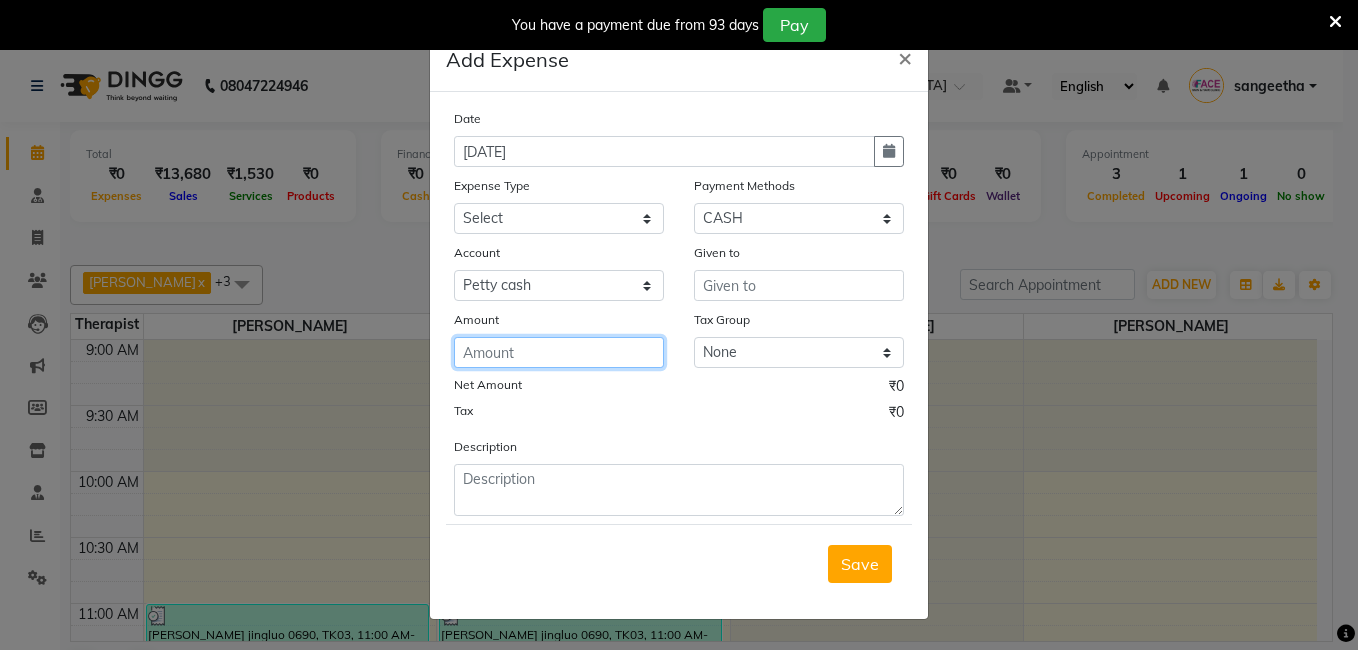 click 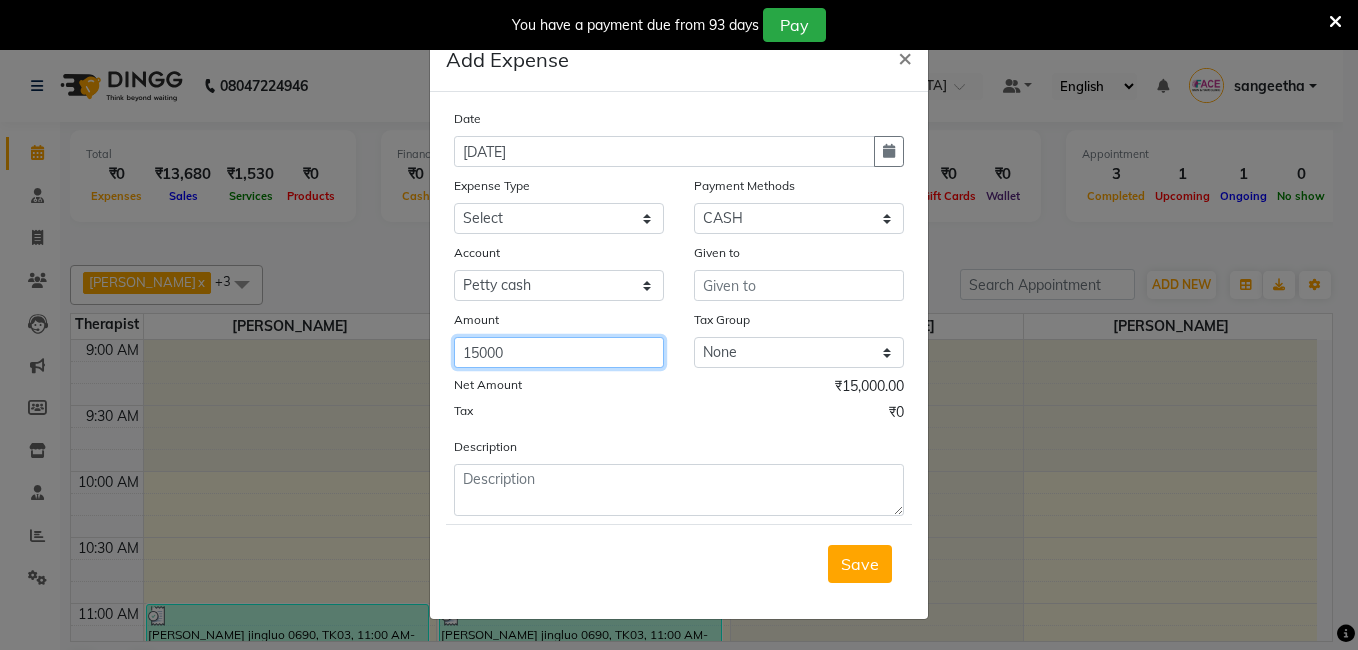 type on "15000" 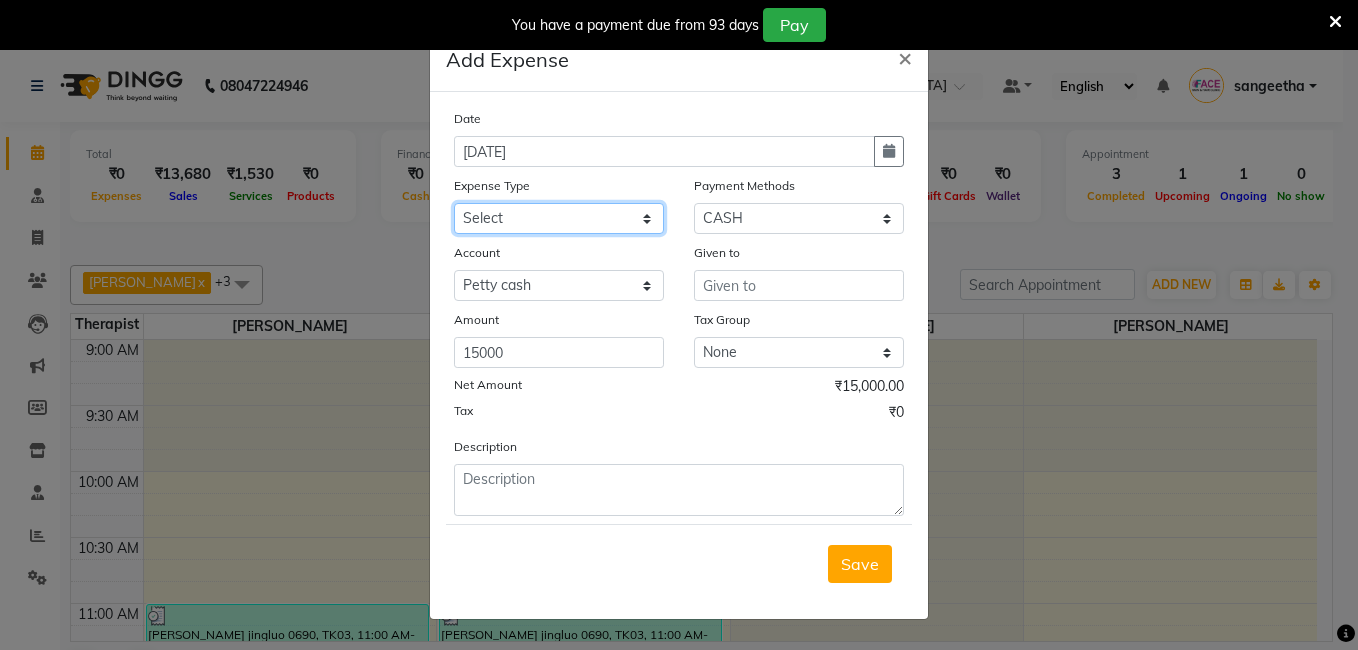 click on "Select Advance Salary Bank charges Bio Waste Cash transfer to bank Cash transfer to hub Clinical charges Computer Expenses Electricity Bill Equipment Fuel Govt fee Incentive Insurance International purchase Loan Repayment Maintenance Marketing Miscellaneous Other Pantry pooja Product Rent Rental Salary Software Expences Staff Snacks Tax Tea & Refreshment Uniforms Utilities Water can" 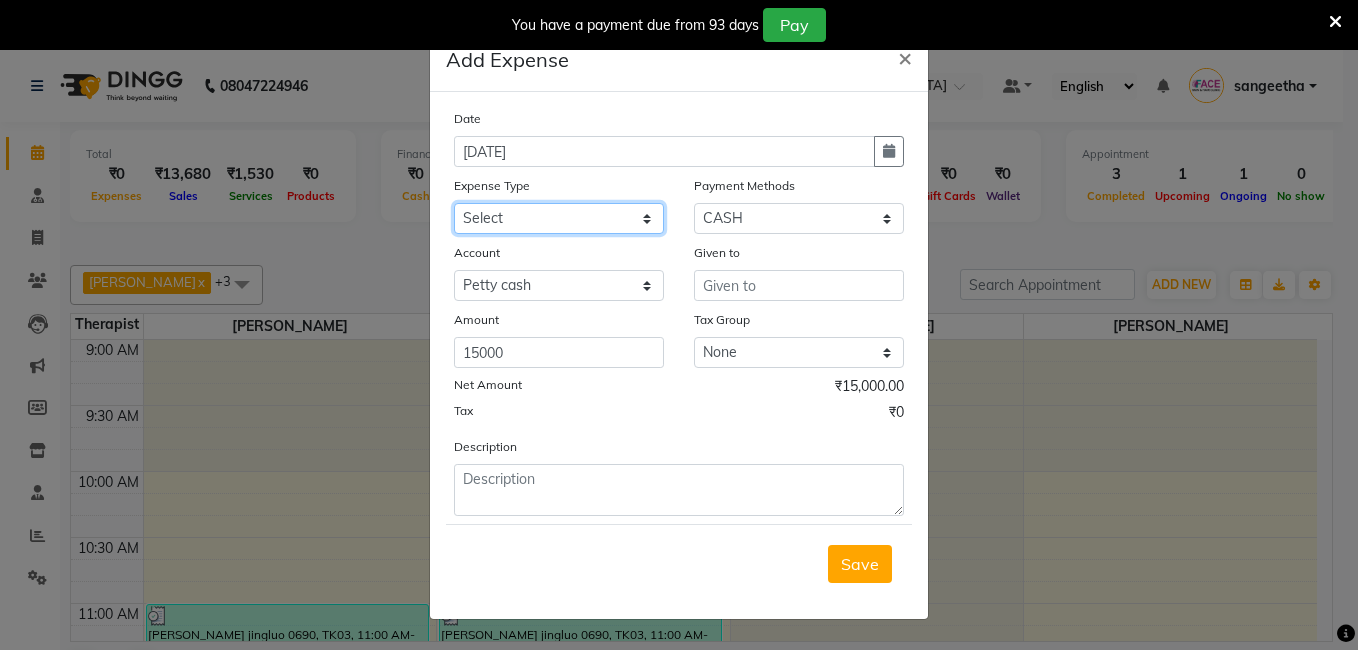 select on "11620" 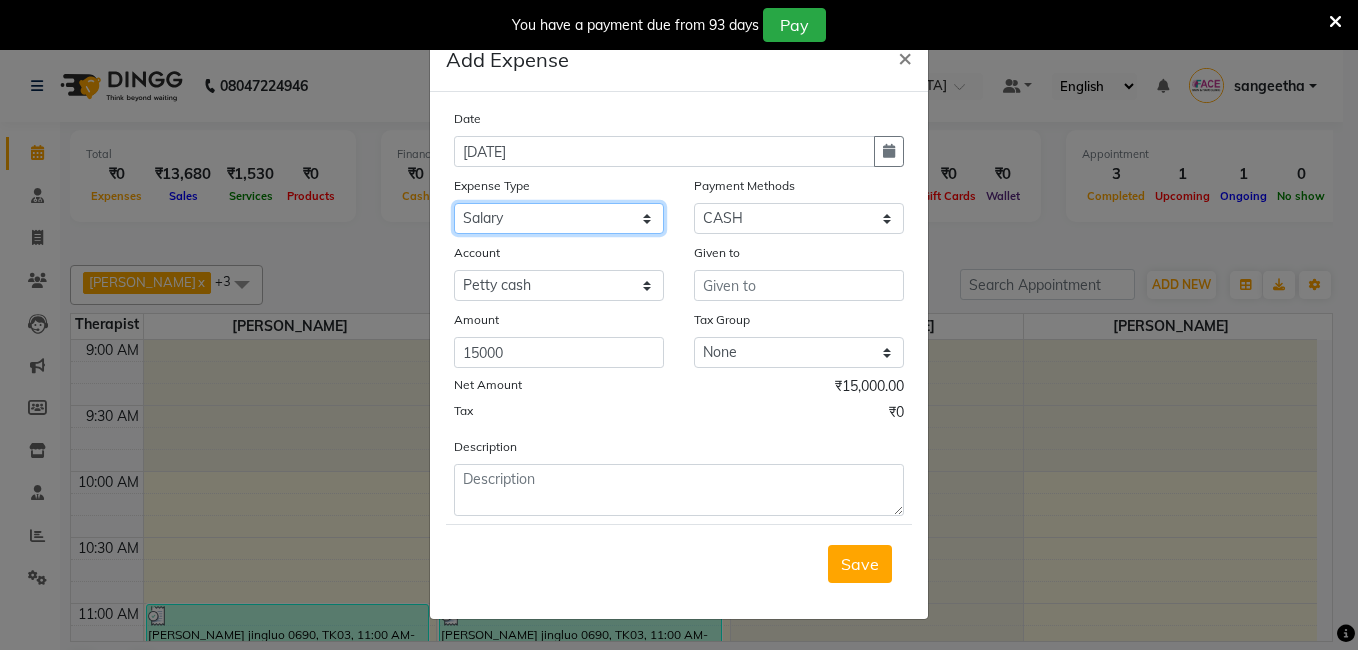 click on "Select Advance Salary Bank charges Bio Waste Cash transfer to bank Cash transfer to hub Clinical charges Computer Expenses Electricity Bill Equipment Fuel Govt fee Incentive Insurance International purchase Loan Repayment Maintenance Marketing Miscellaneous Other Pantry pooja Product Rent Rental Salary Software Expences Staff Snacks Tax Tea & Refreshment Uniforms Utilities Water can" 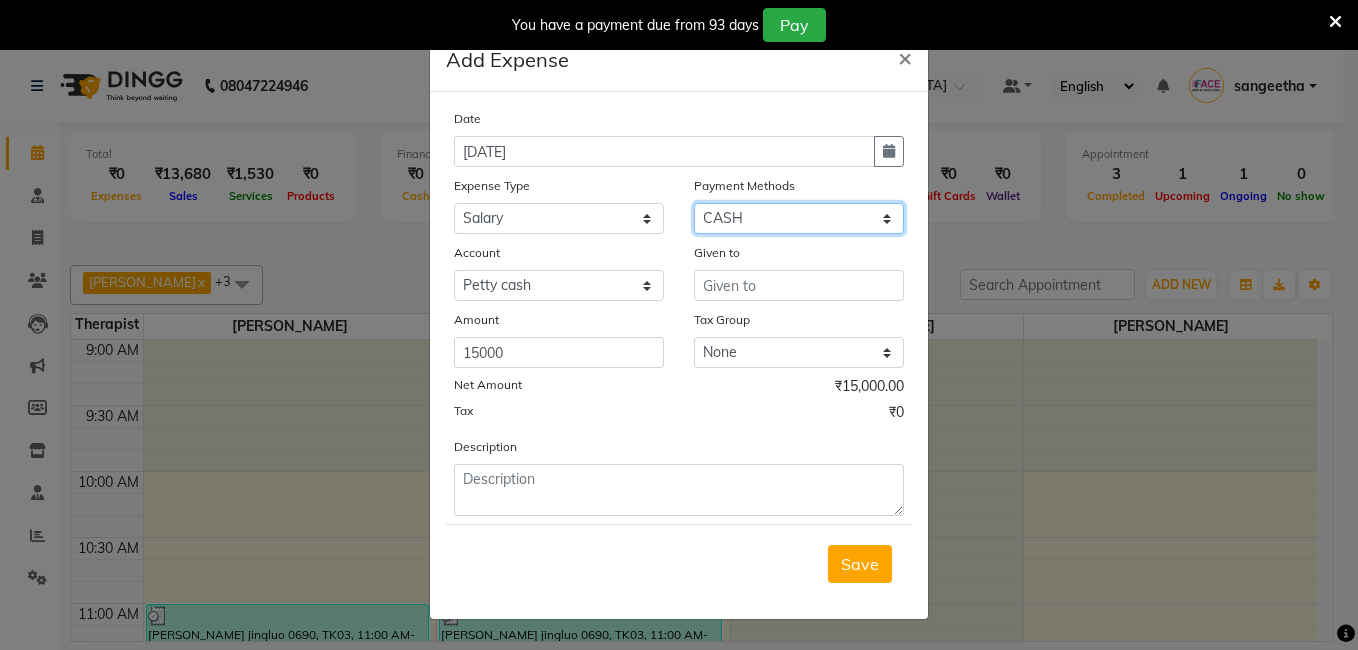 click on "Select Debit Card PhonePe UPI GPay ONLINE CASH Package Cheque Credit Card CARD Wallet" 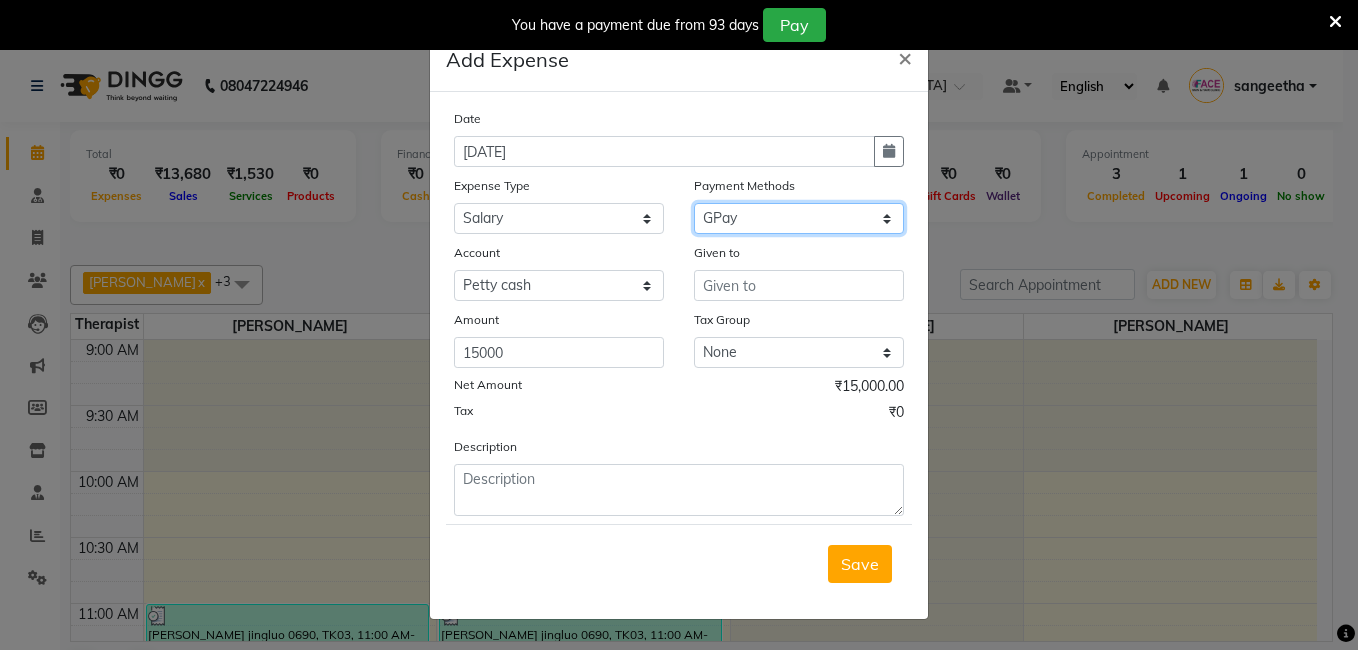 click on "Select Debit Card PhonePe UPI GPay ONLINE CASH Package Cheque Credit Card CARD Wallet" 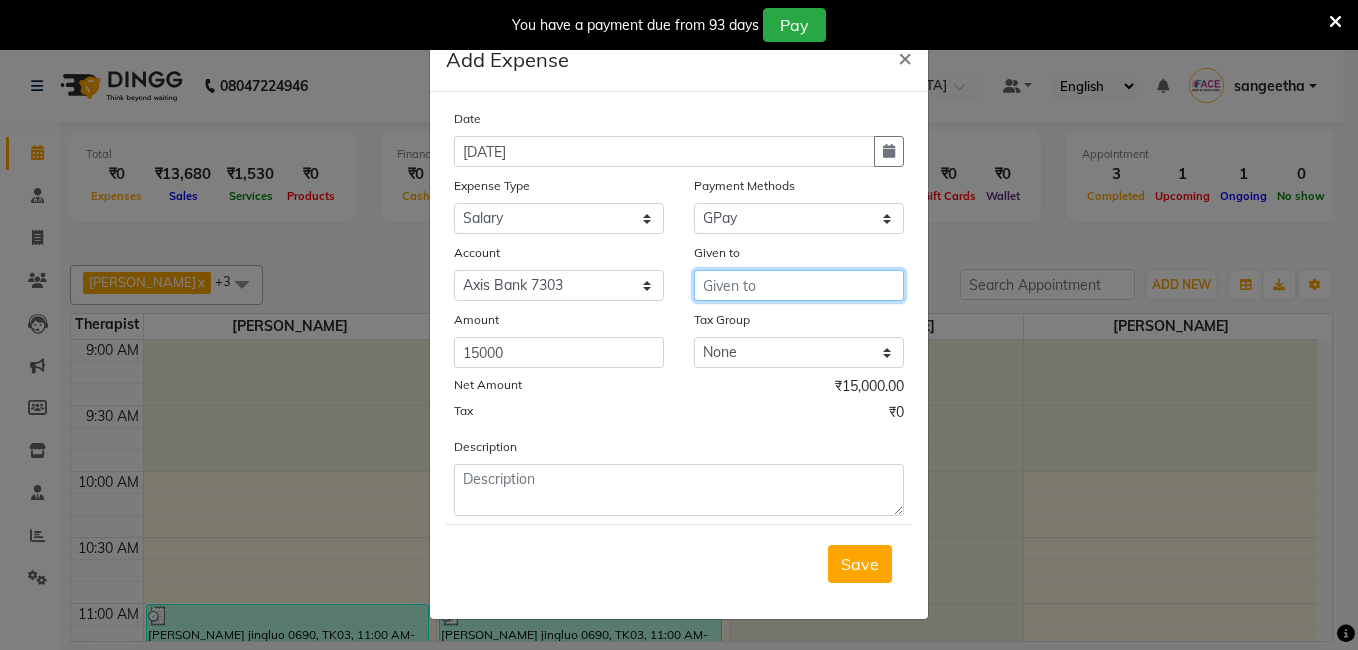 click at bounding box center (799, 285) 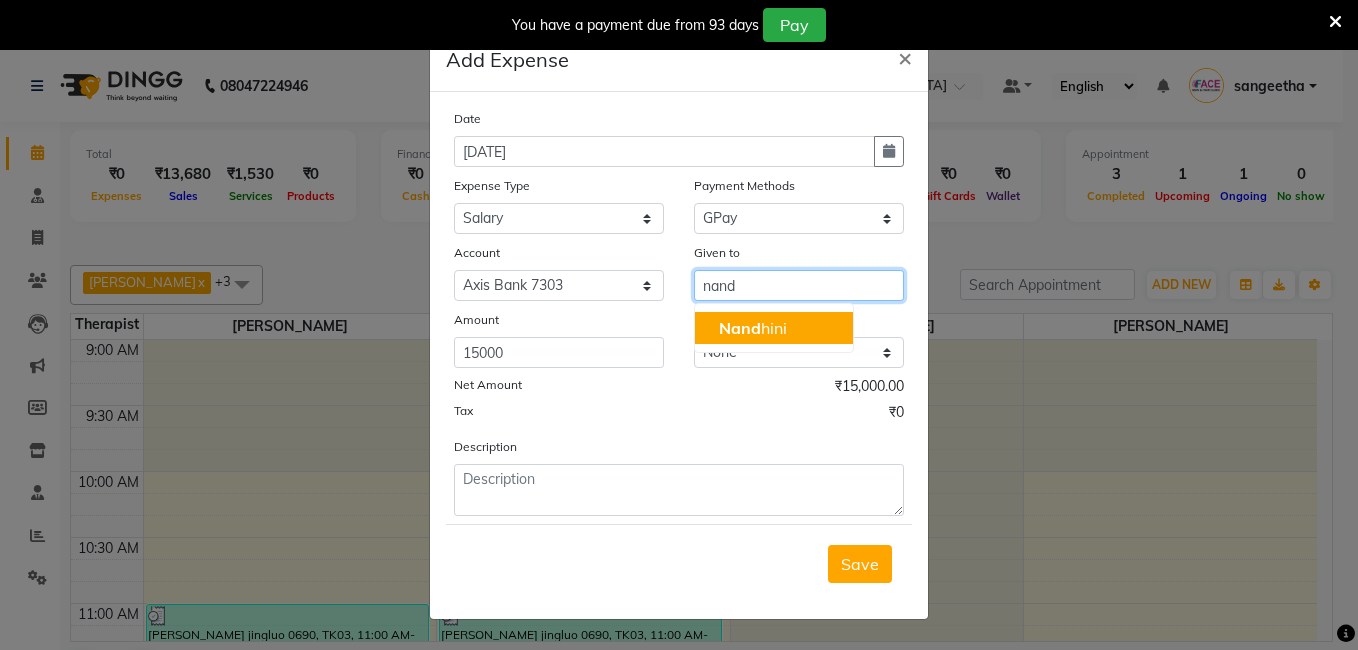 click on "Nand" 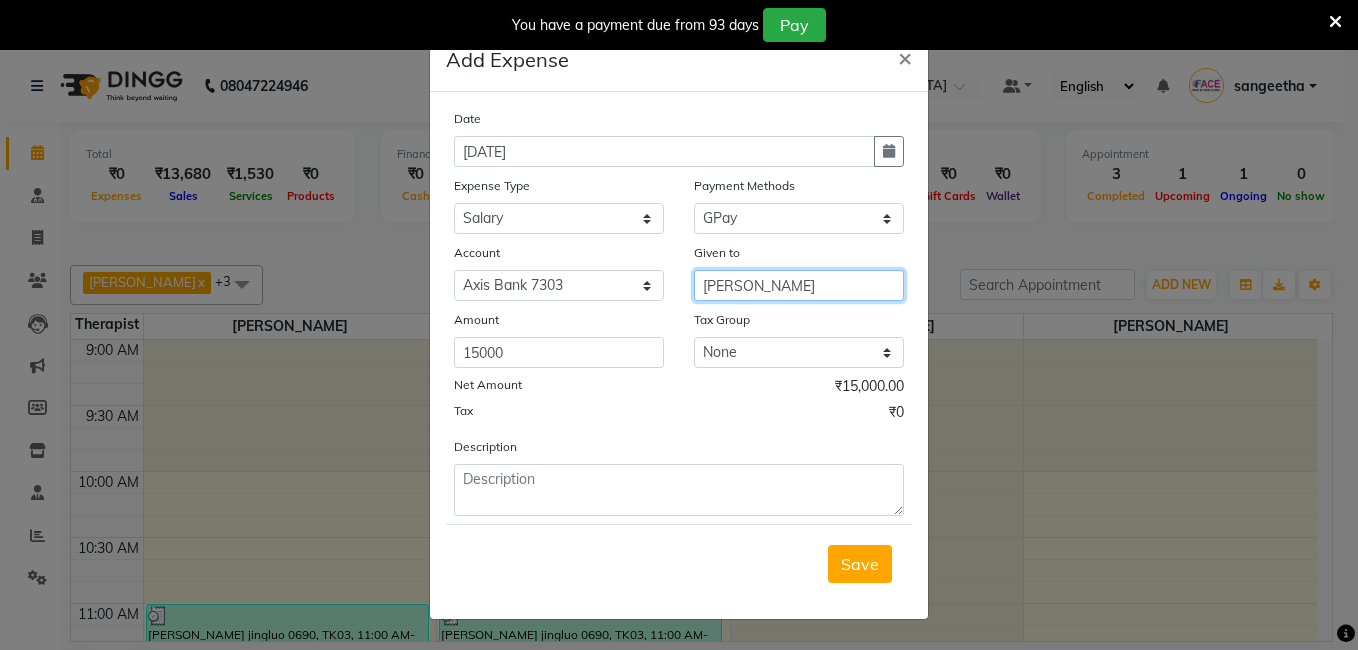 type on "Nandhini" 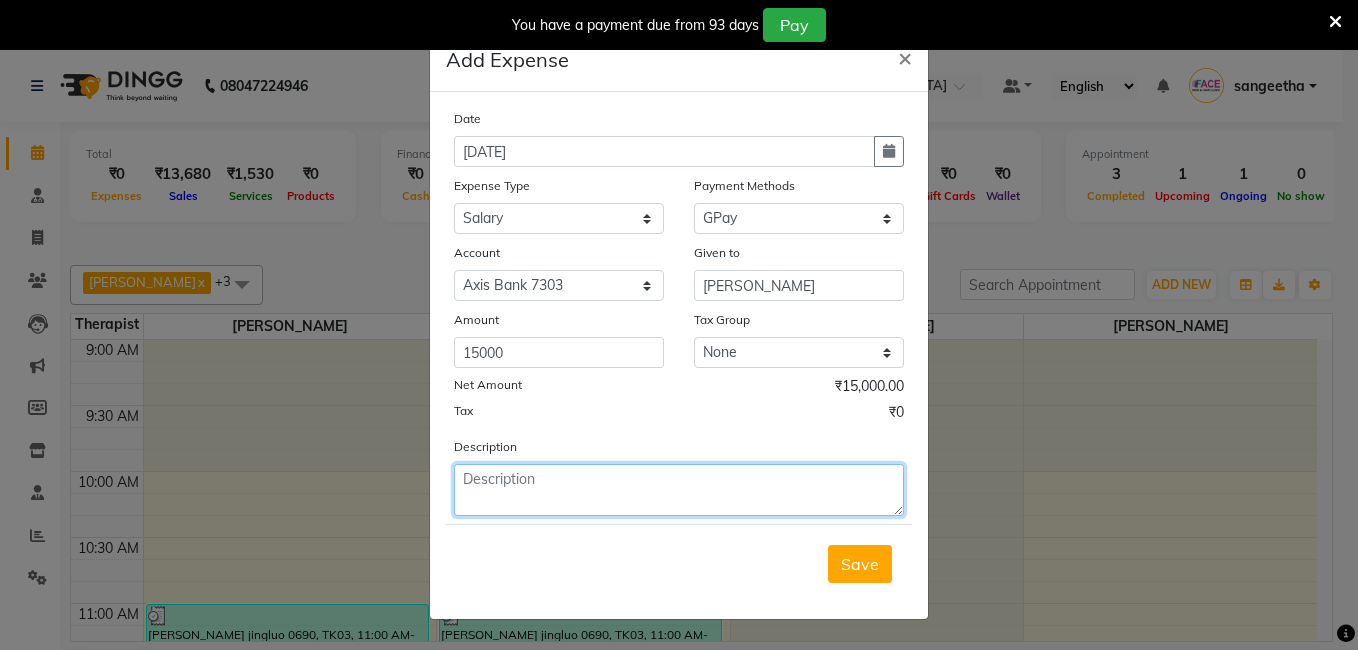 click 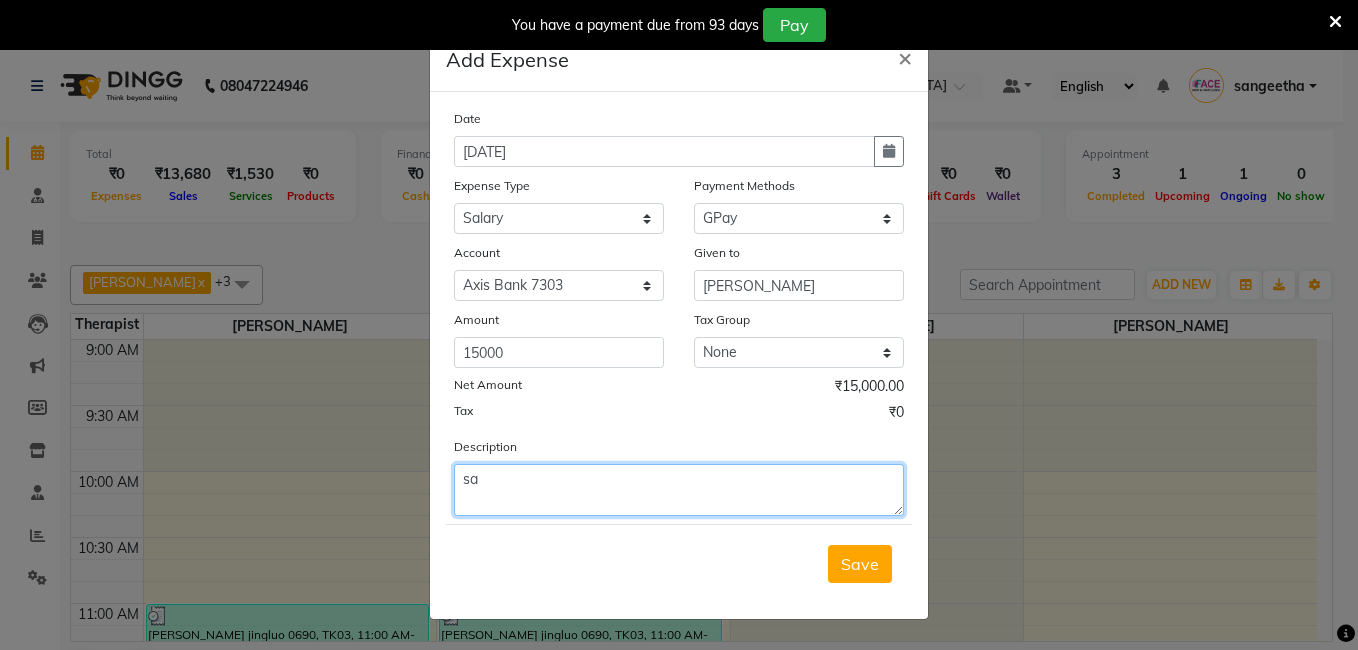 type on "s" 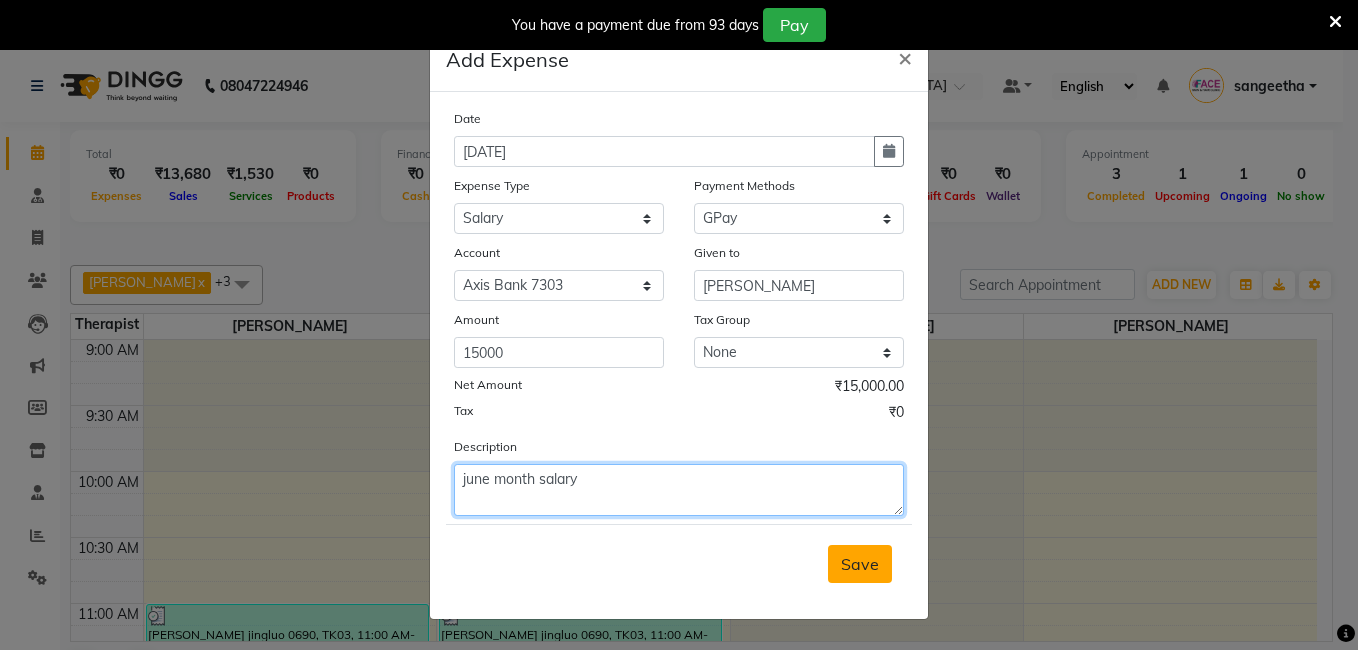 type on "june month salary" 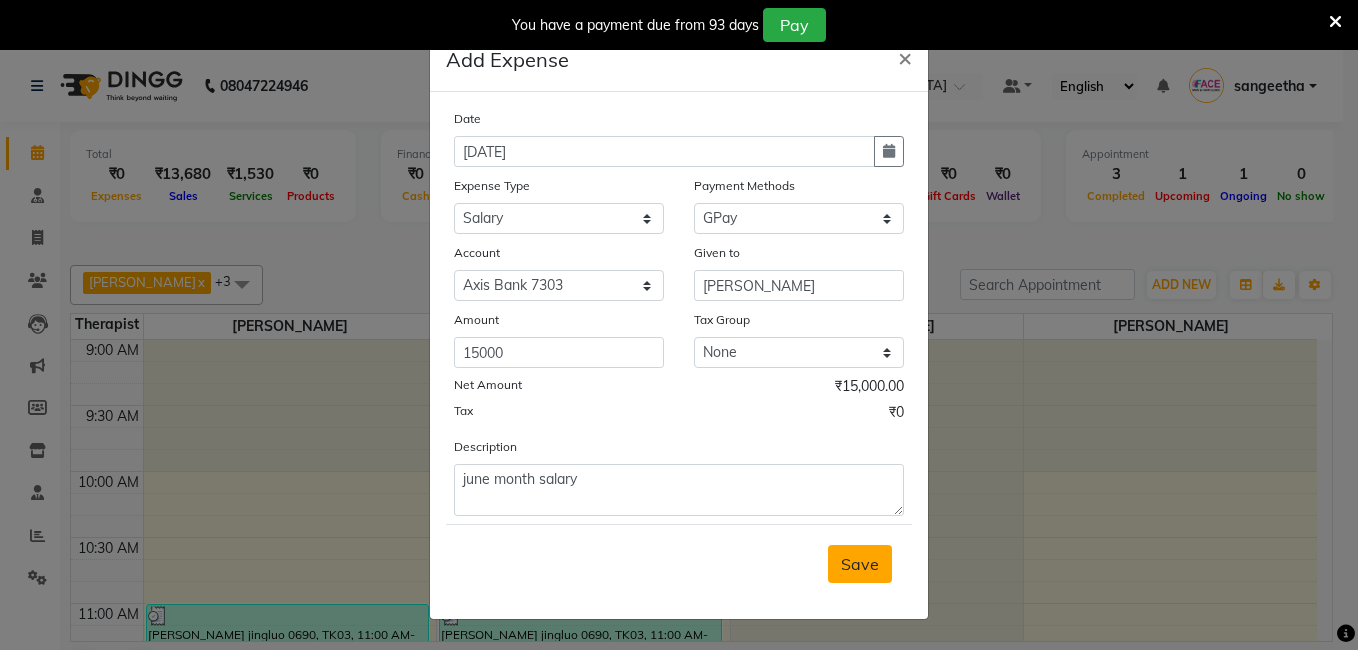 click on "Save" at bounding box center [860, 564] 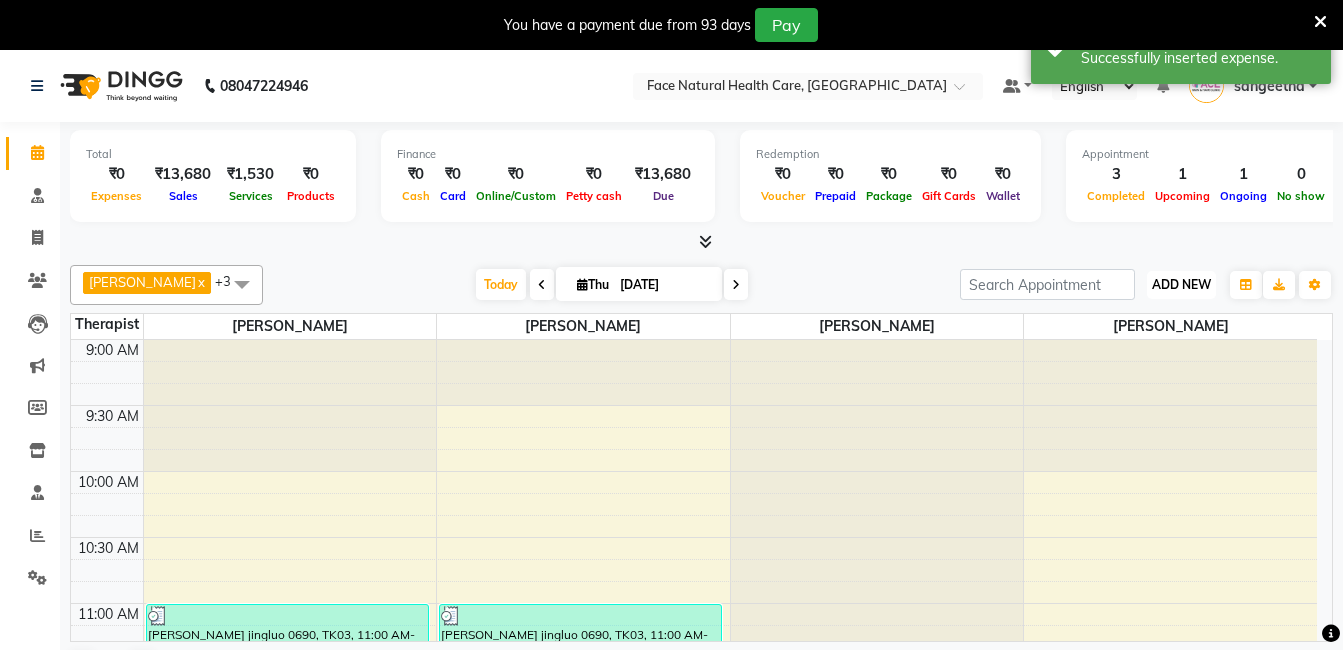 click on "ADD NEW" at bounding box center [1181, 284] 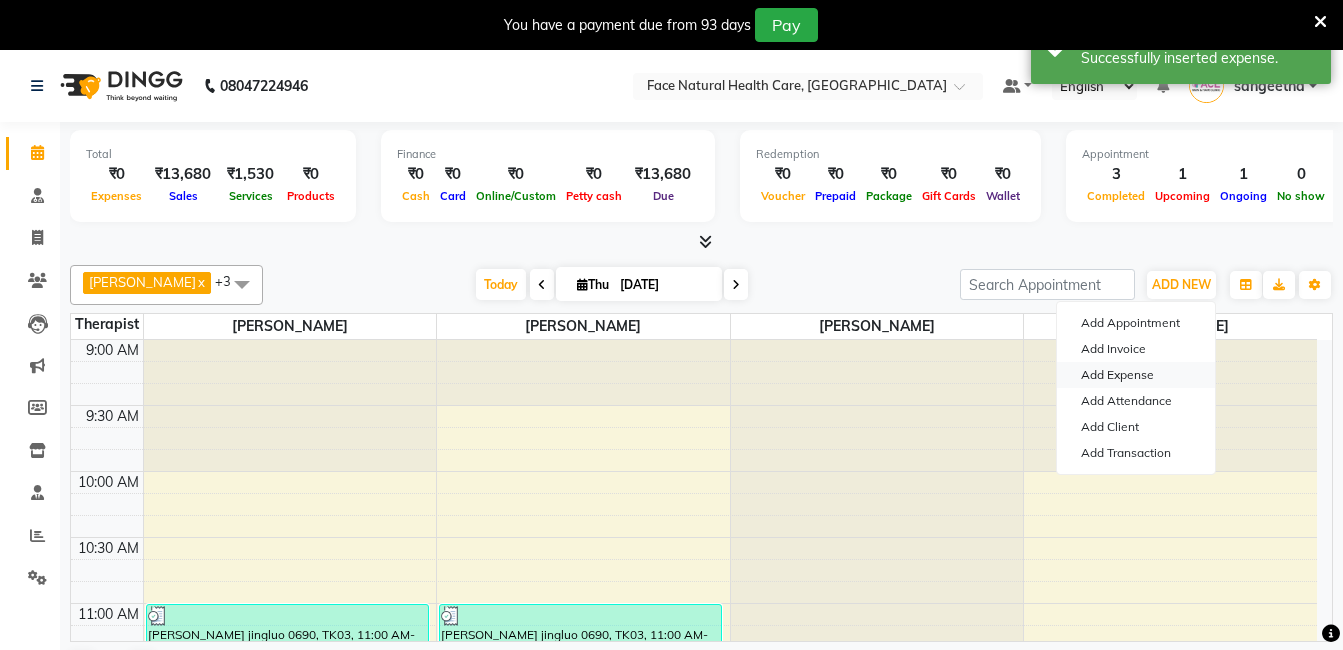 click on "Add Expense" at bounding box center (1136, 375) 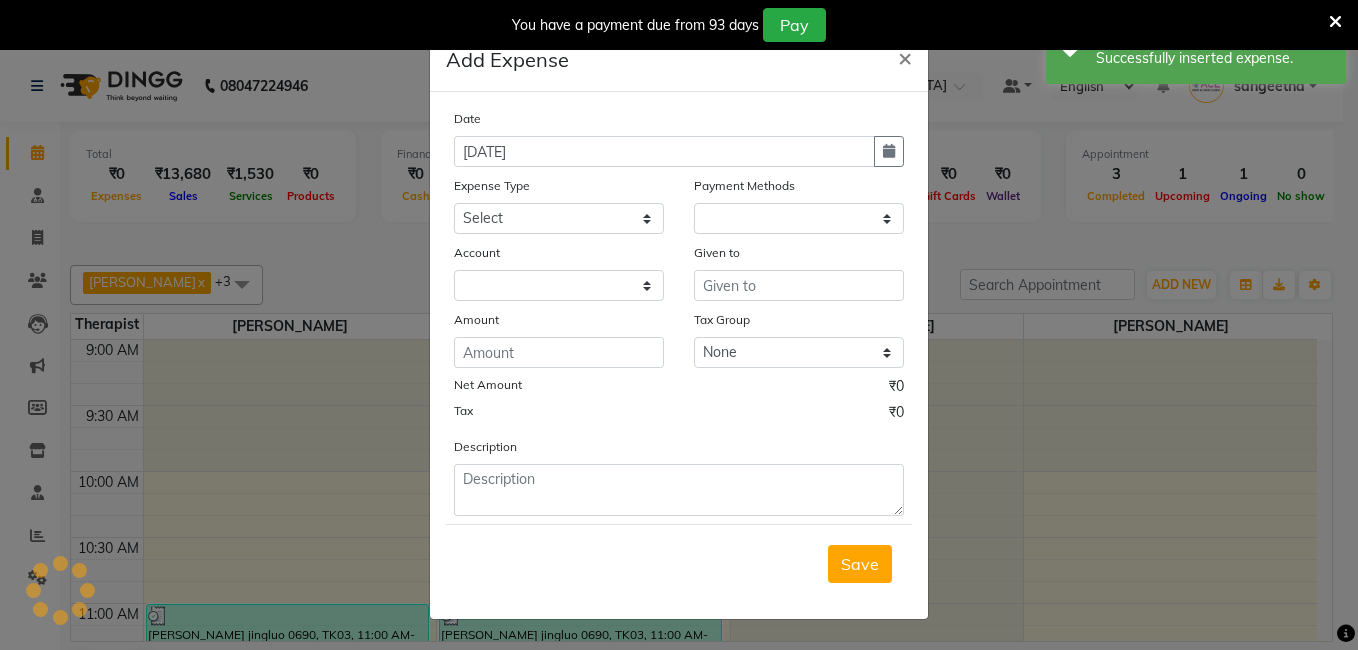 select on "1" 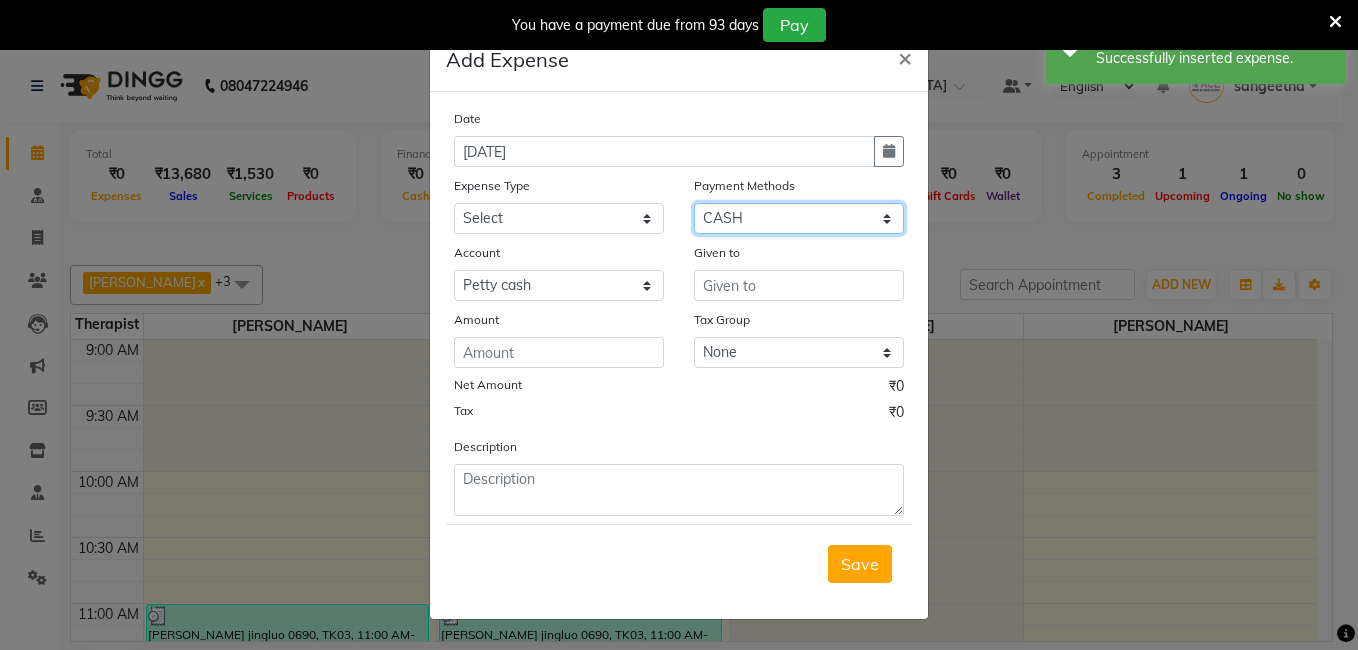 click on "Select Debit Card PhonePe UPI GPay ONLINE CASH Package Cheque Credit Card CARD Wallet" 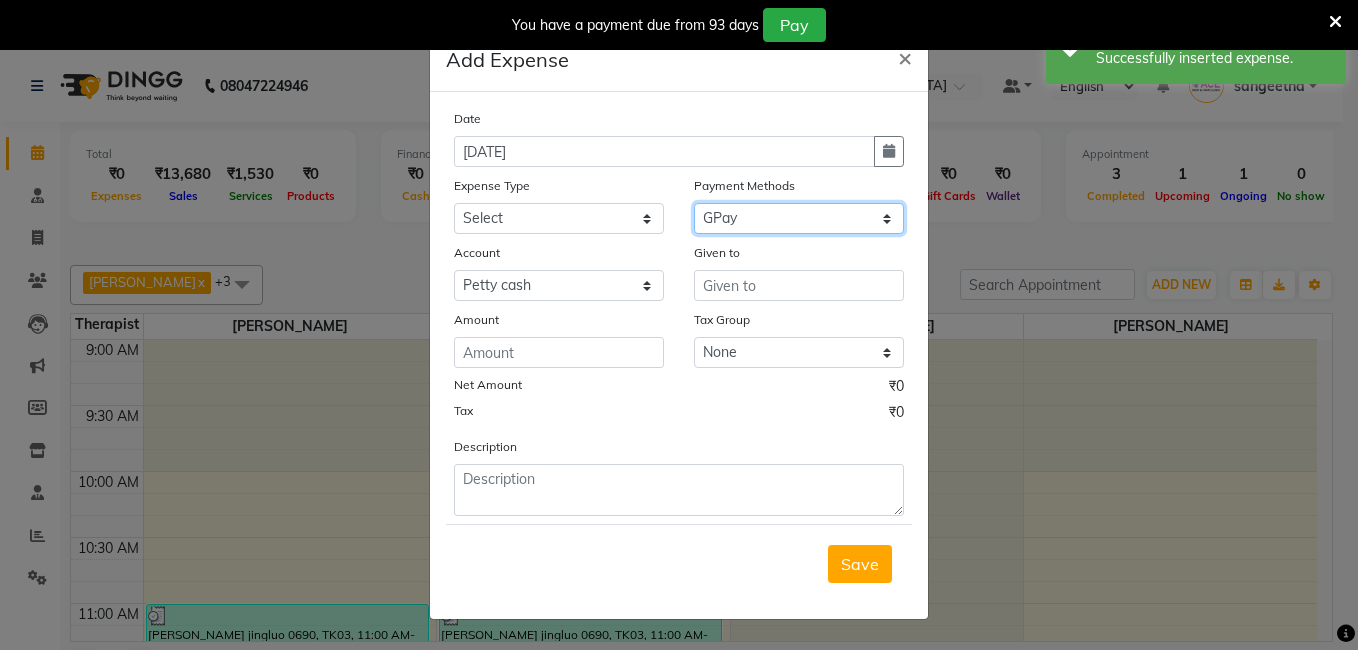 click on "Select Debit Card PhonePe UPI GPay ONLINE CASH Package Cheque Credit Card CARD Wallet" 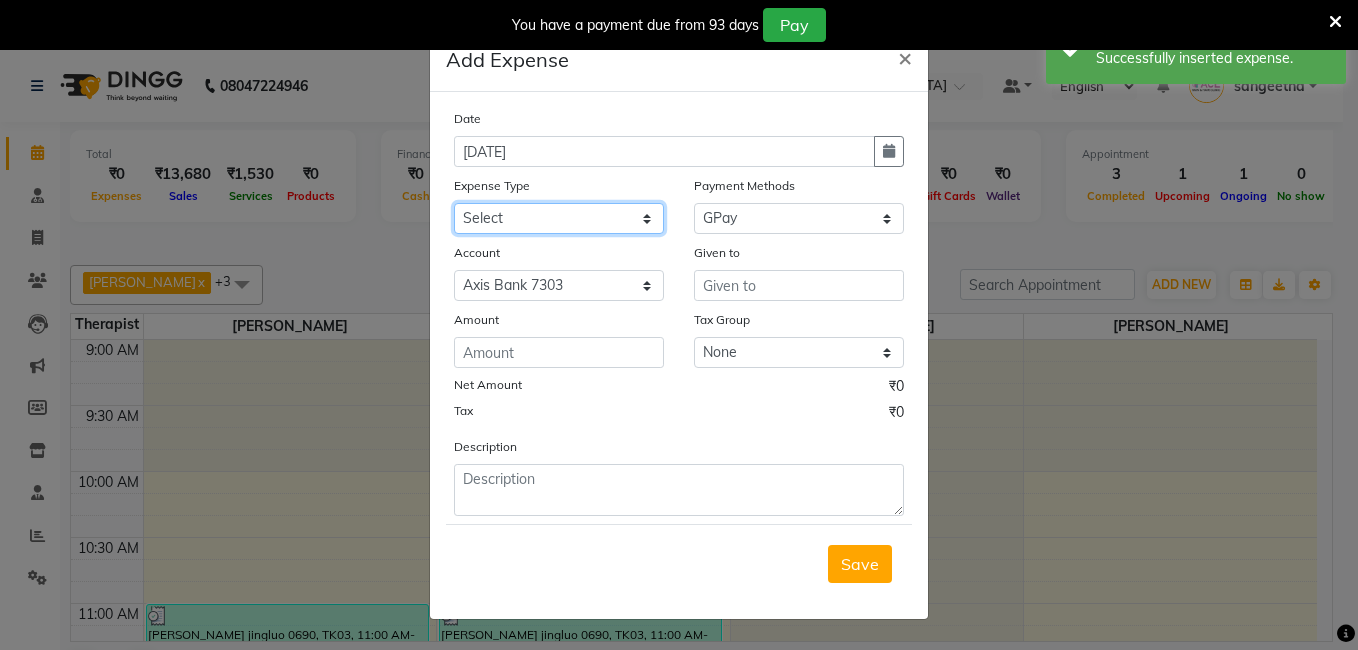 click on "Select Advance Salary Bank charges Bio Waste Cash transfer to bank Cash transfer to hub Clinical charges Computer Expenses Electricity Bill Equipment Fuel Govt fee Incentive Insurance International purchase Loan Repayment Maintenance Marketing Miscellaneous Other Pantry pooja Product Rent Rental Salary Software Expences Staff Snacks Tax Tea & Refreshment Uniforms Utilities Water can" 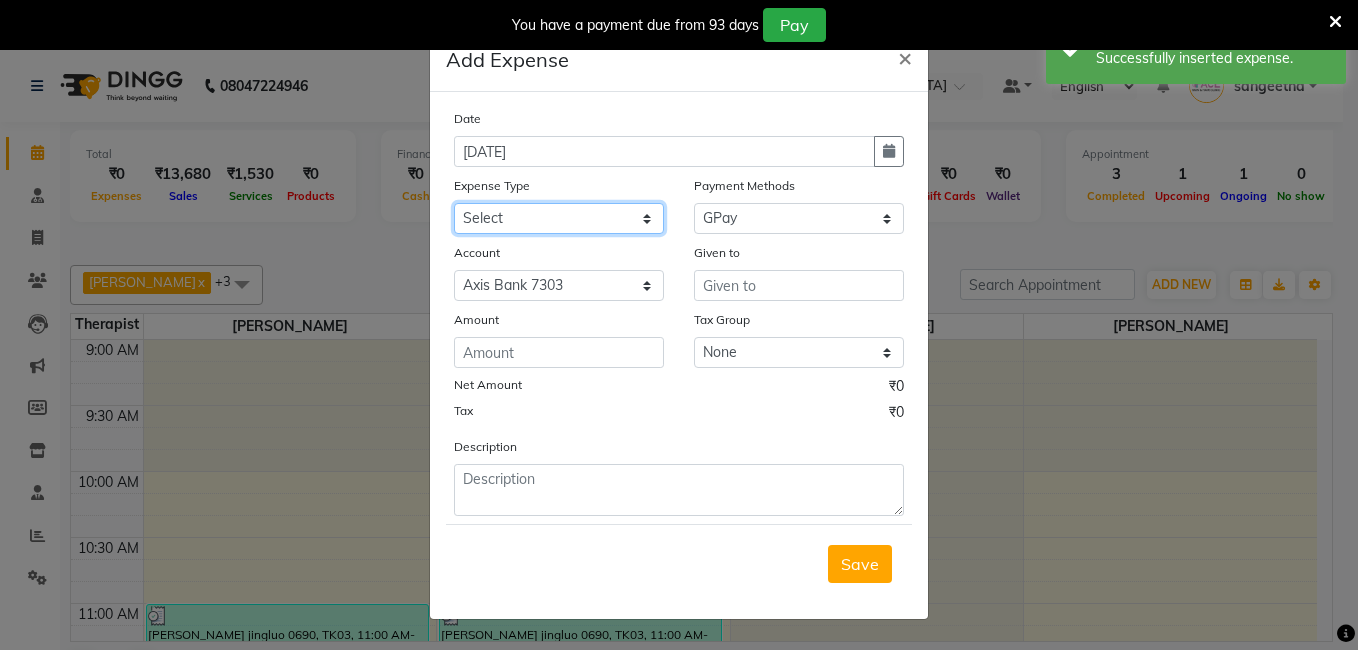 select on "11620" 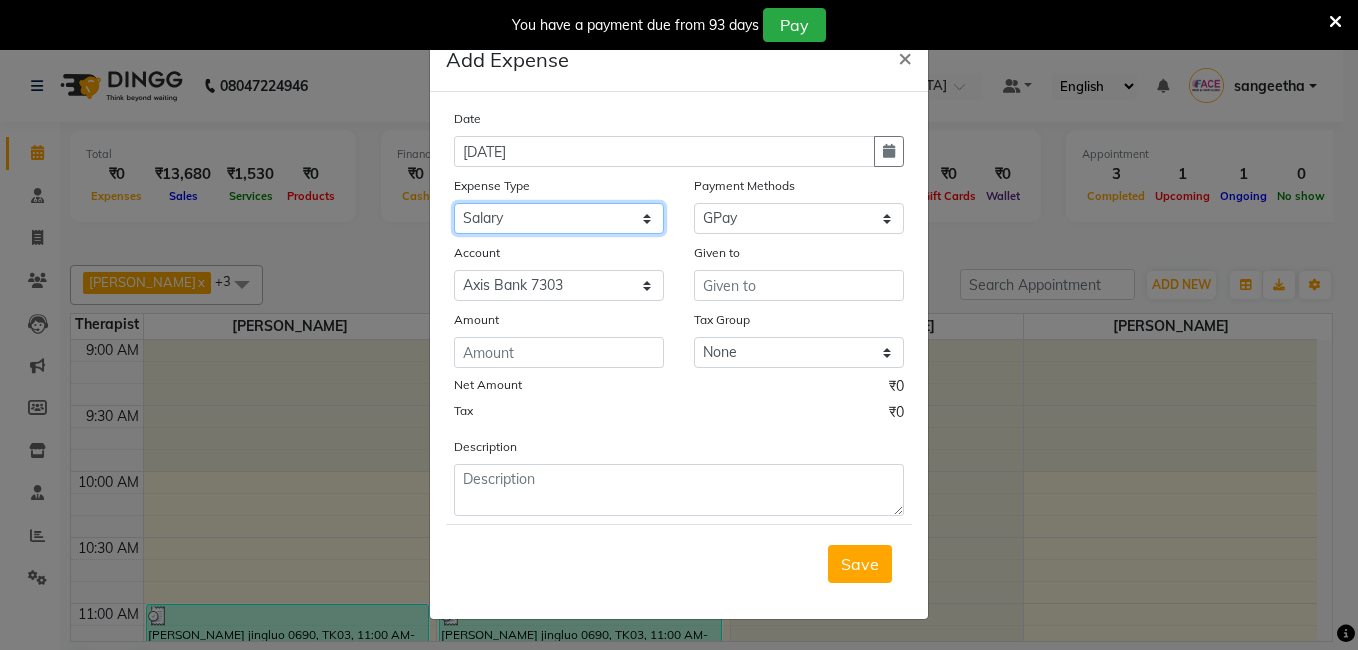 click on "Select Advance Salary Bank charges Bio Waste Cash transfer to bank Cash transfer to hub Clinical charges Computer Expenses Electricity Bill Equipment Fuel Govt fee Incentive Insurance International purchase Loan Repayment Maintenance Marketing Miscellaneous Other Pantry pooja Product Rent Rental Salary Software Expences Staff Snacks Tax Tea & Refreshment Uniforms Utilities Water can" 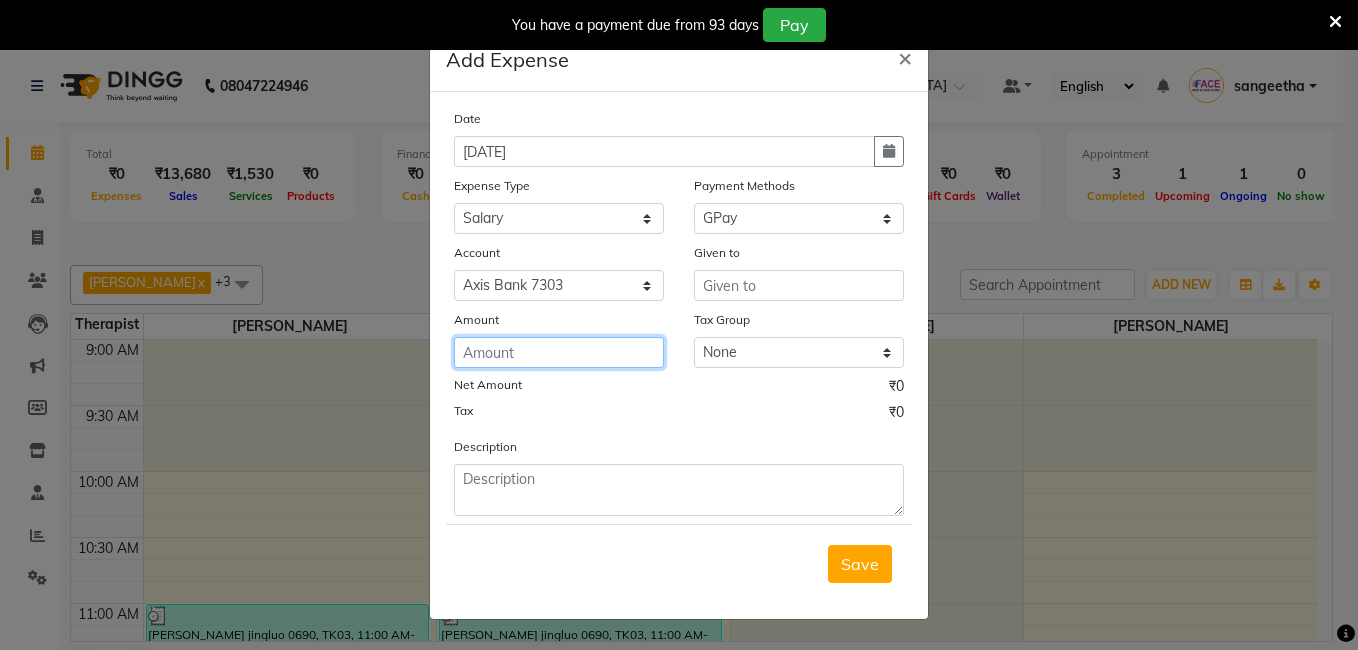 click 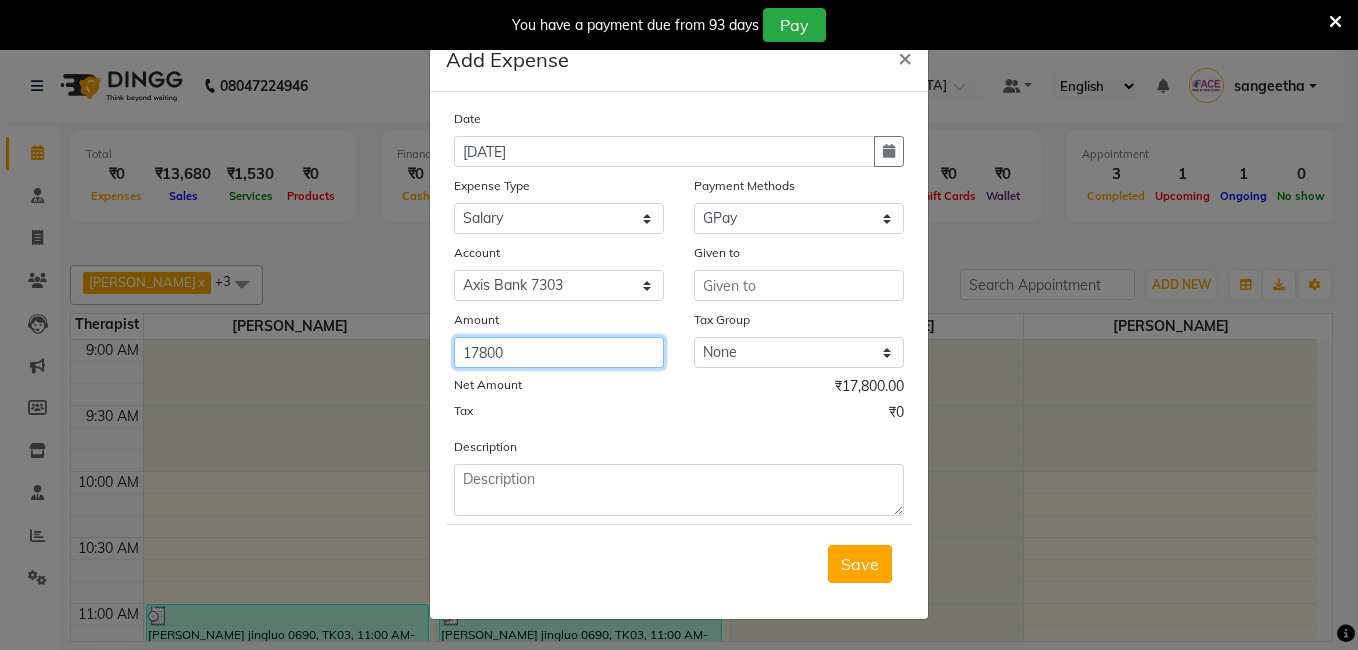 type on "17800" 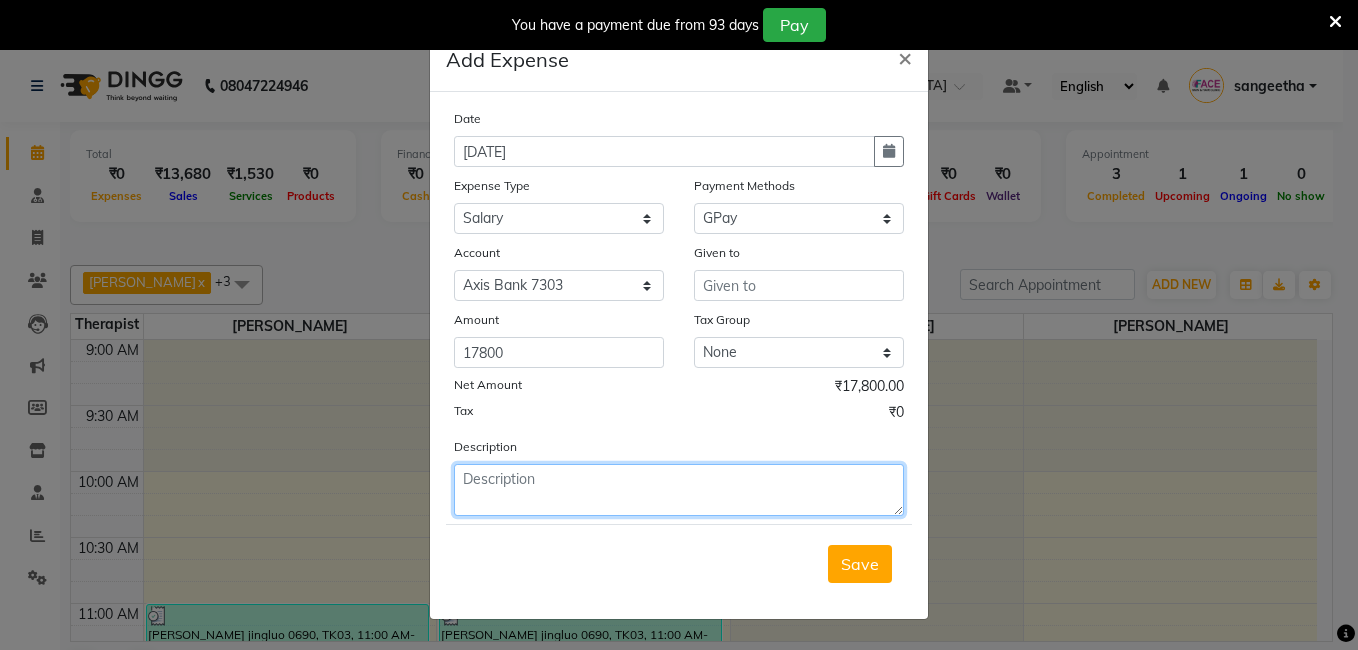 click 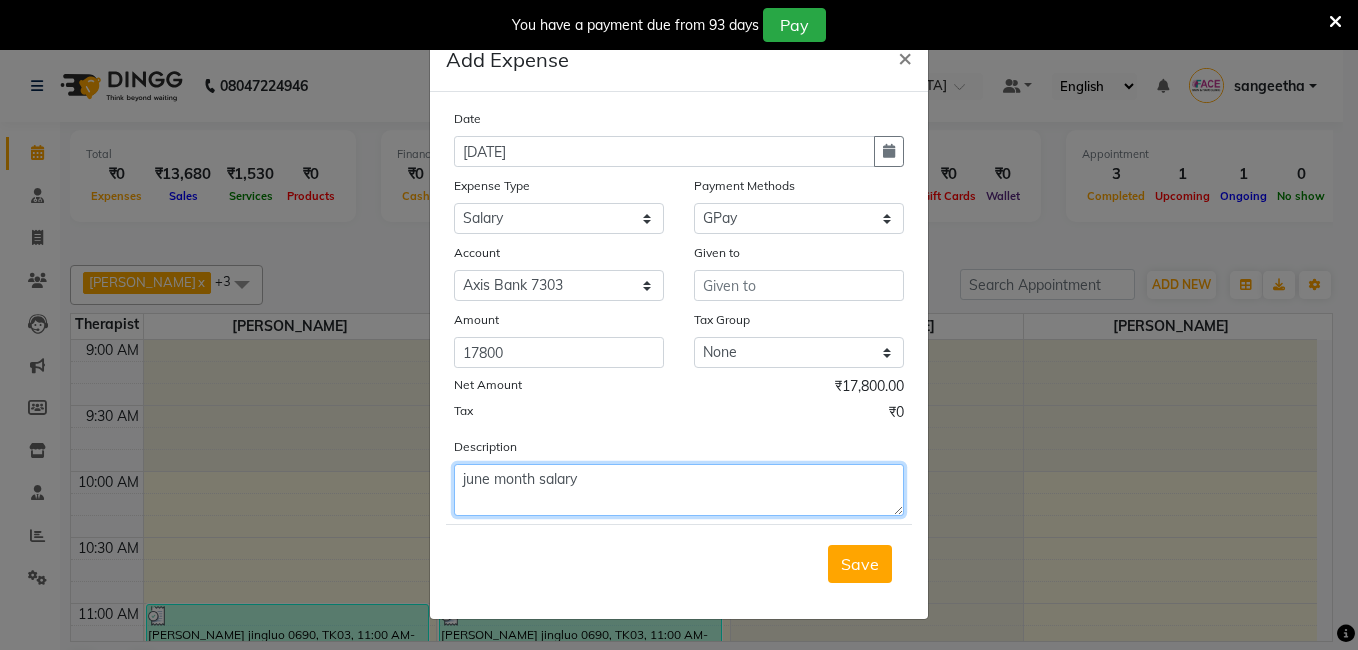 type on "june month salary" 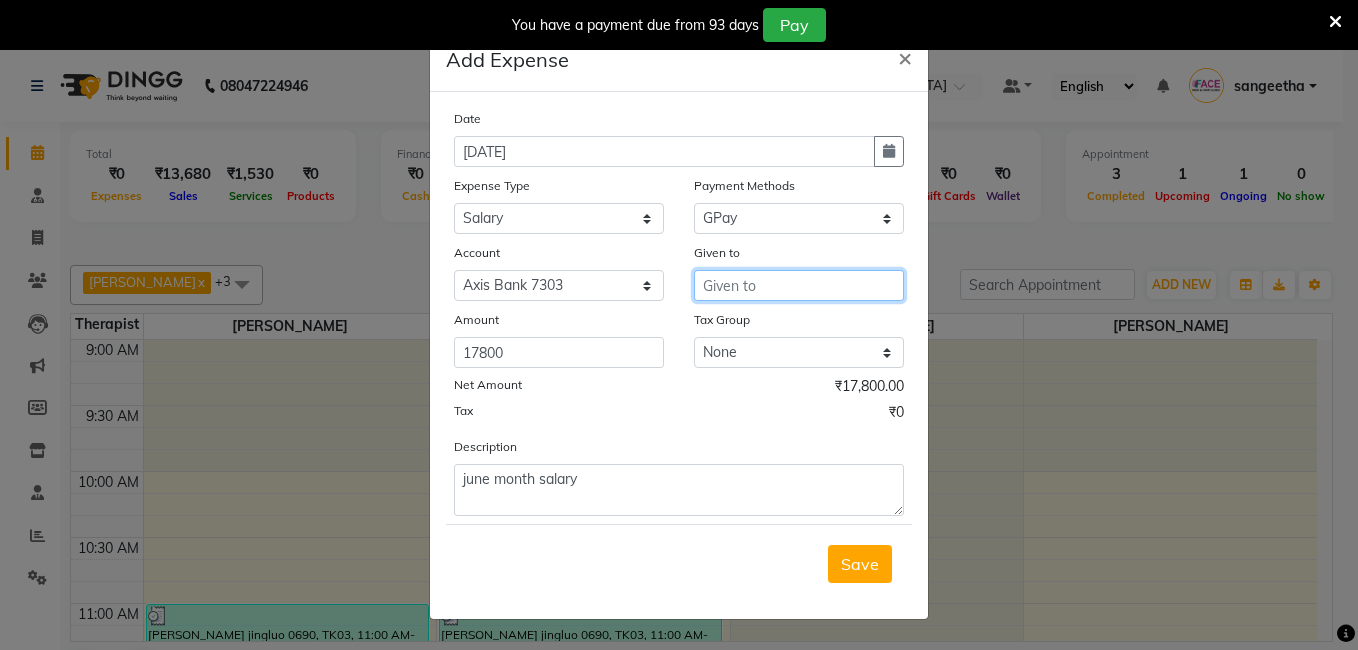 click at bounding box center (799, 285) 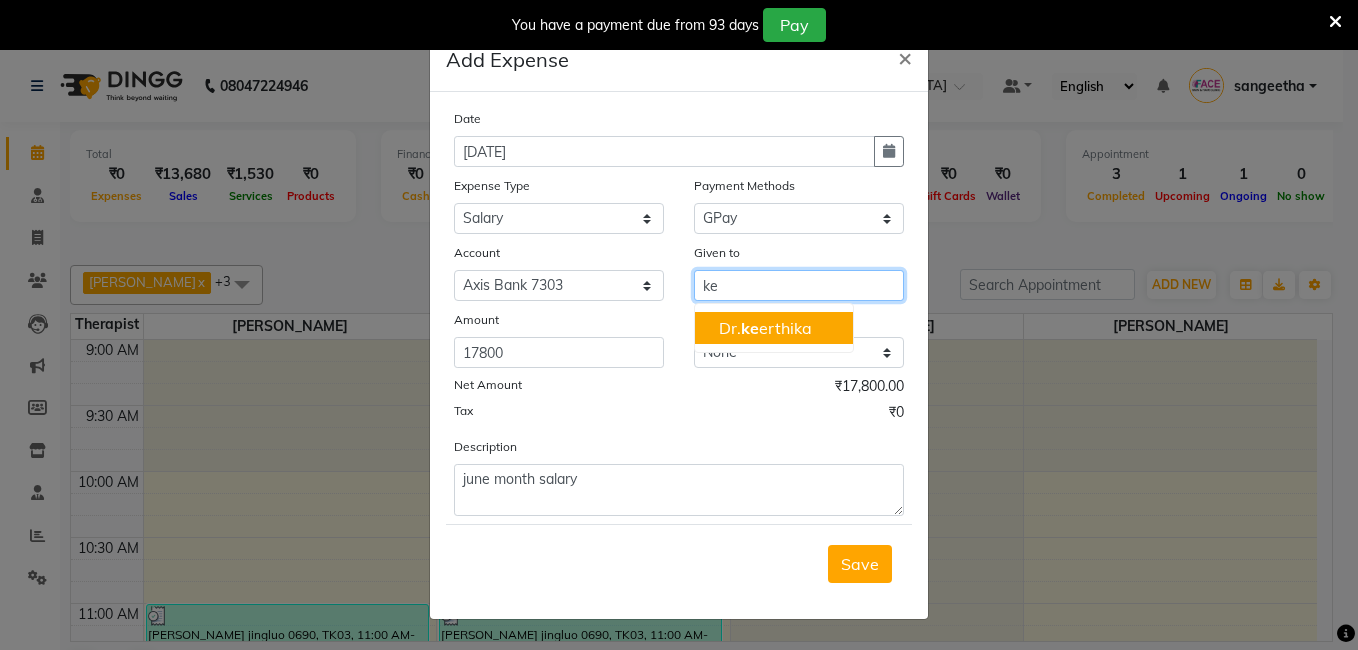 click on "Dr.  ke erthika" at bounding box center [765, 328] 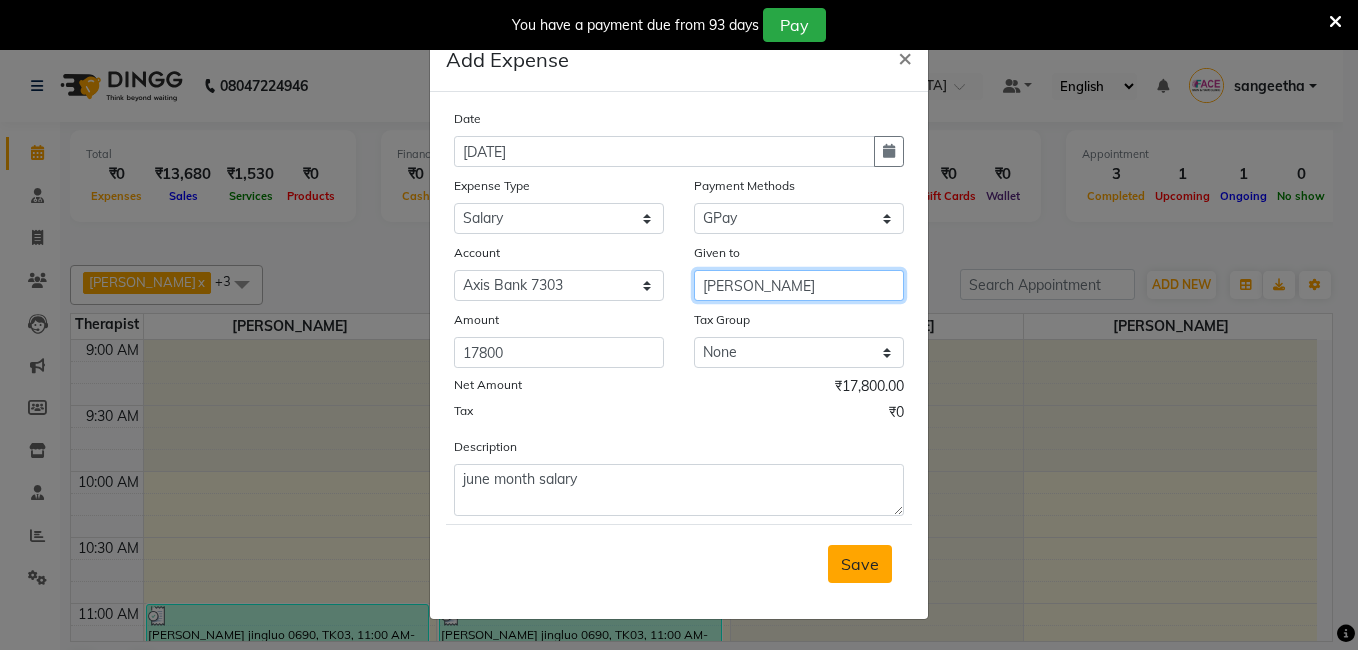 type on "Dr. keerthika" 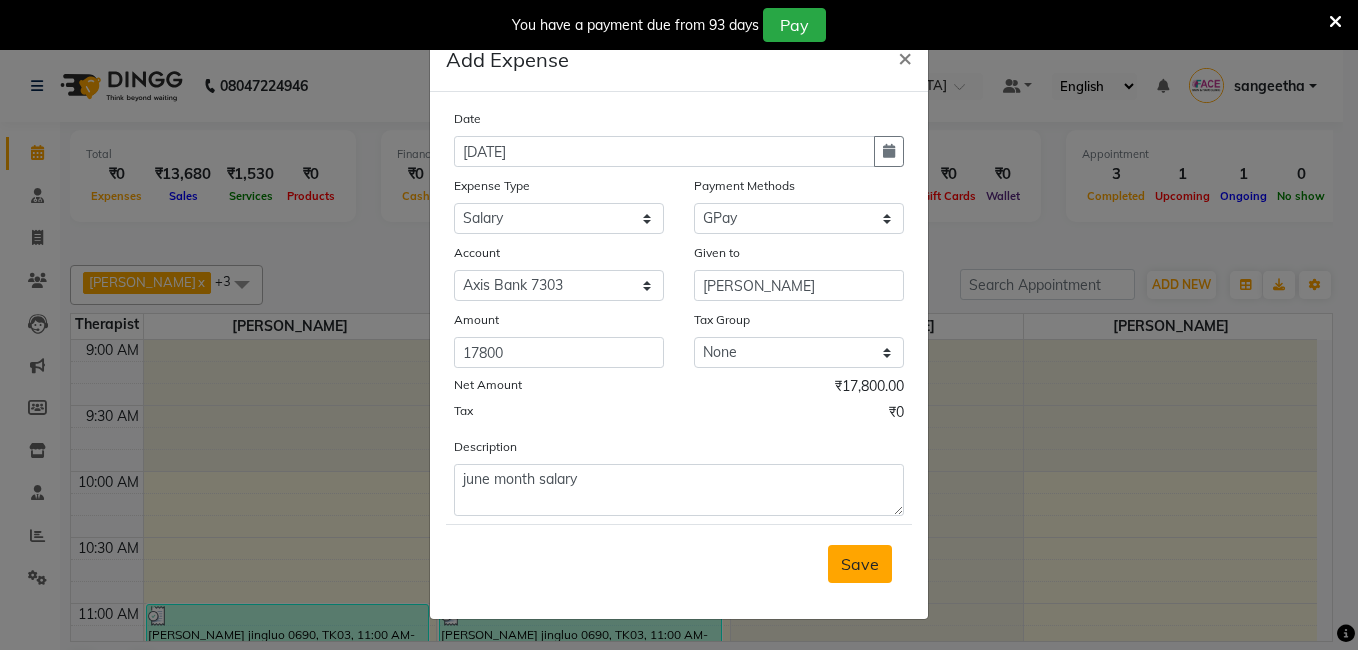 click on "Save" at bounding box center (860, 564) 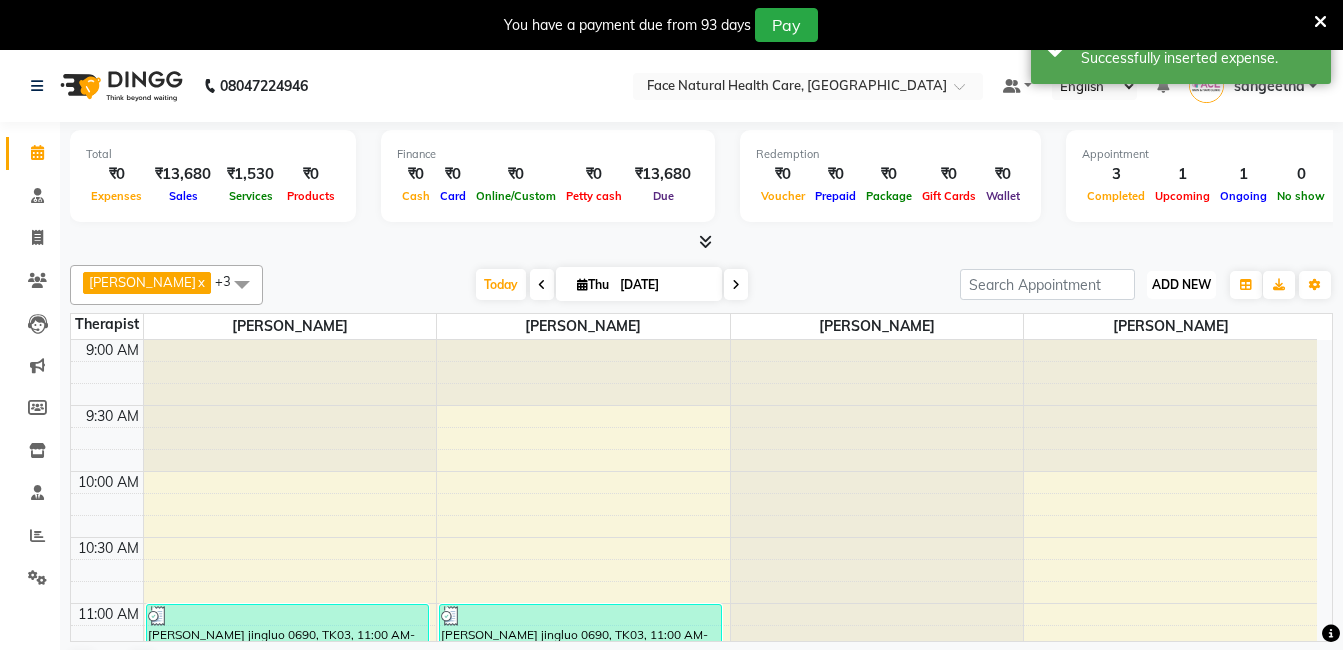 click on "ADD NEW" at bounding box center (1181, 284) 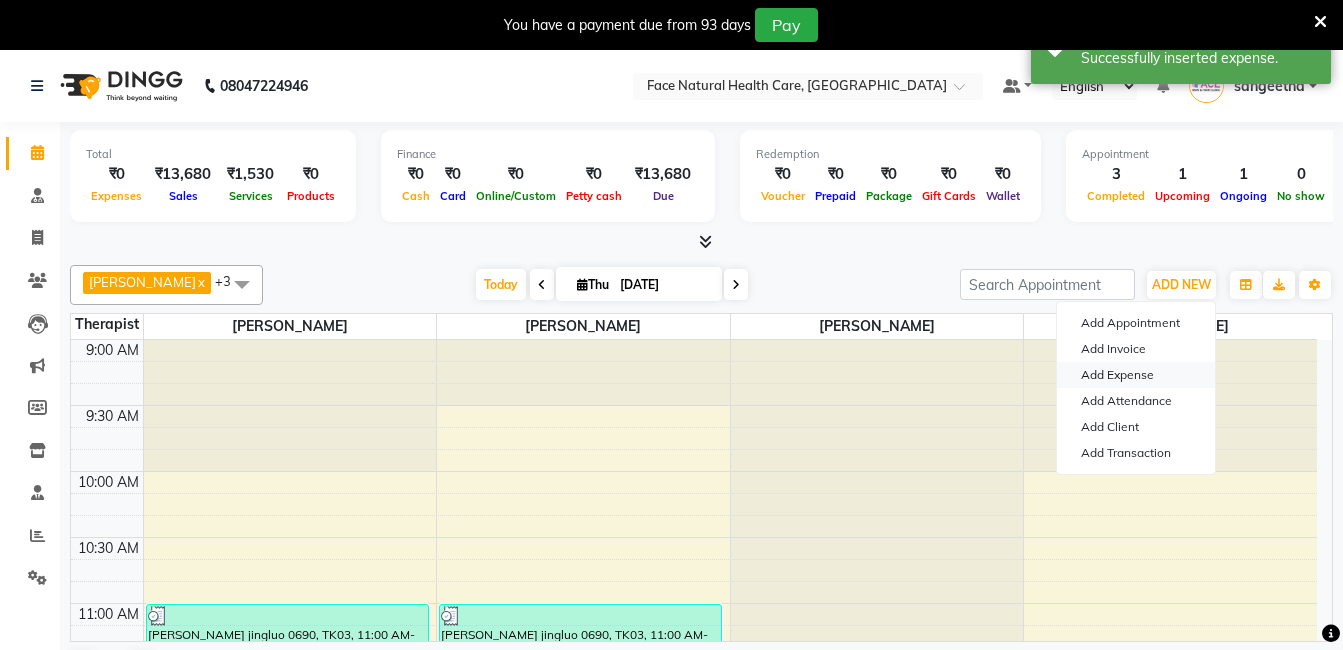 click on "Add Expense" at bounding box center [1136, 375] 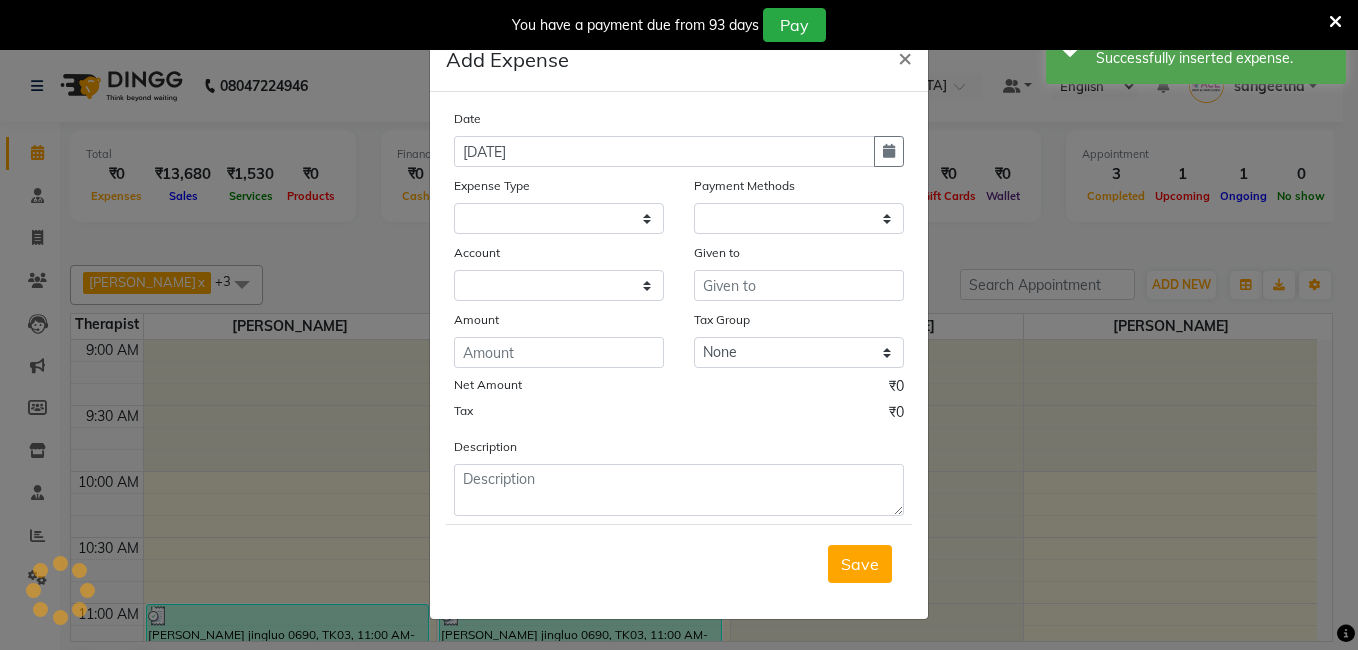 select 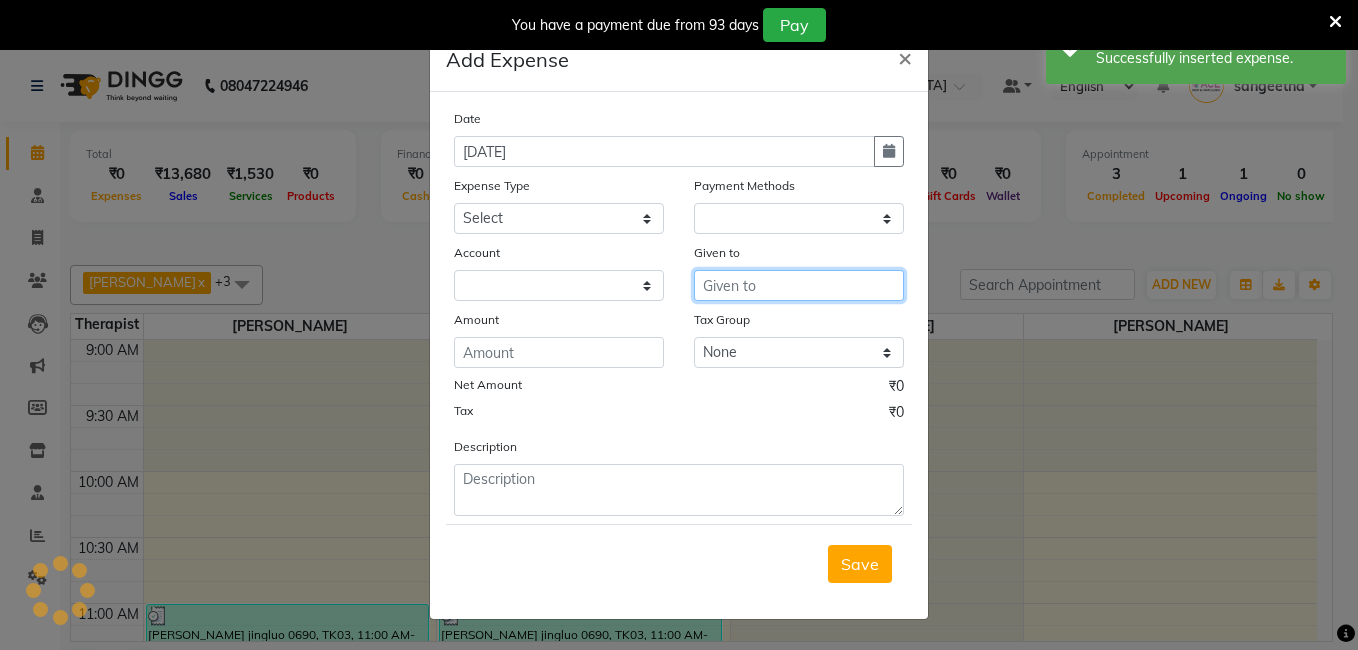 click at bounding box center [799, 285] 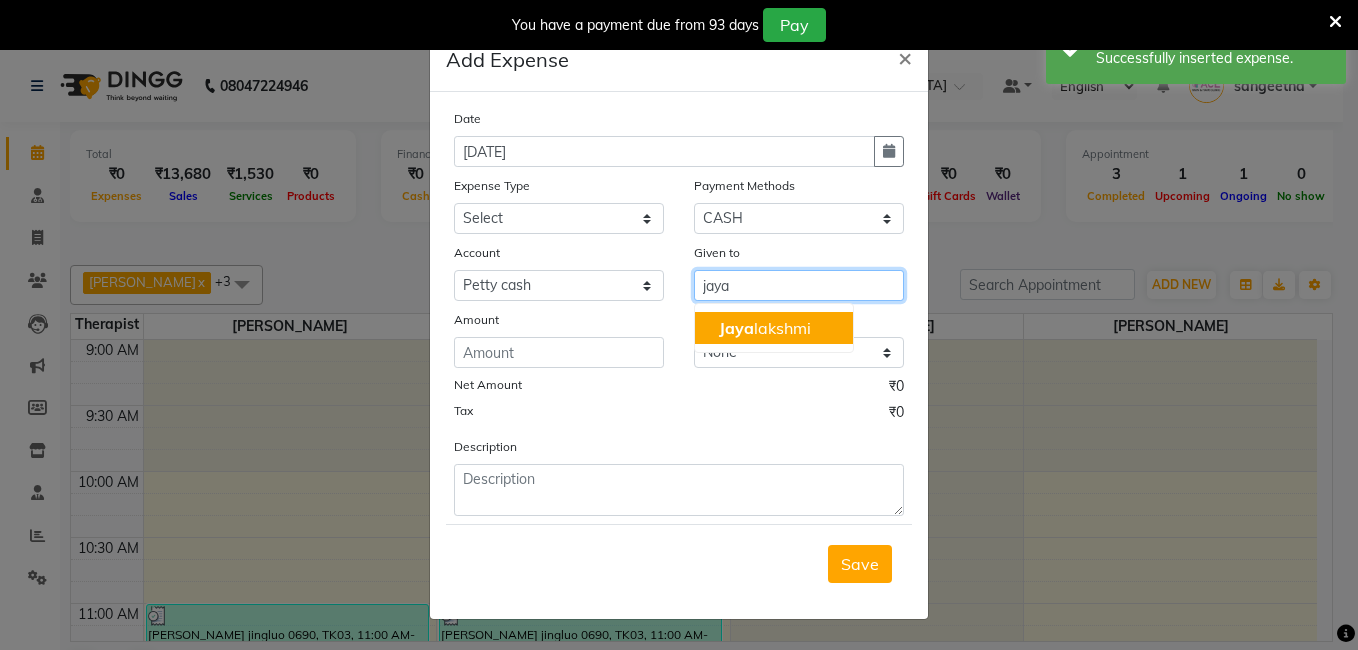 click on "Jaya lakshmi" at bounding box center (774, 328) 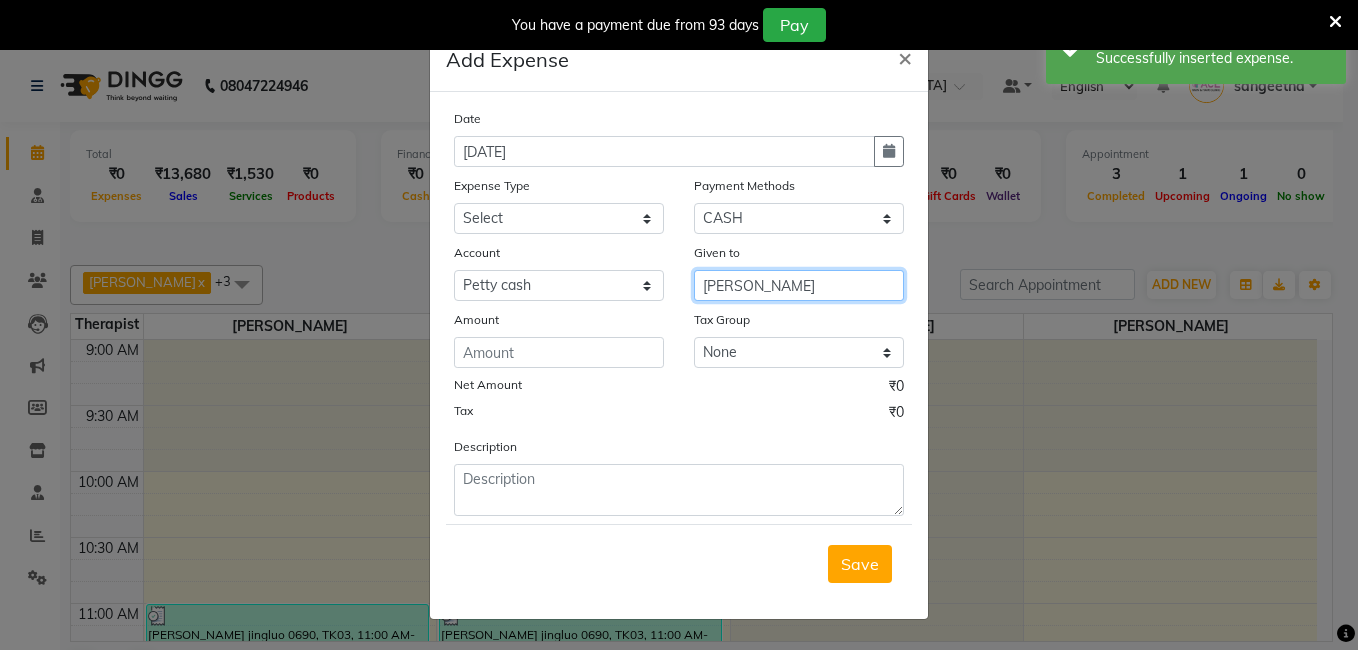 type on "Jayalakshmi" 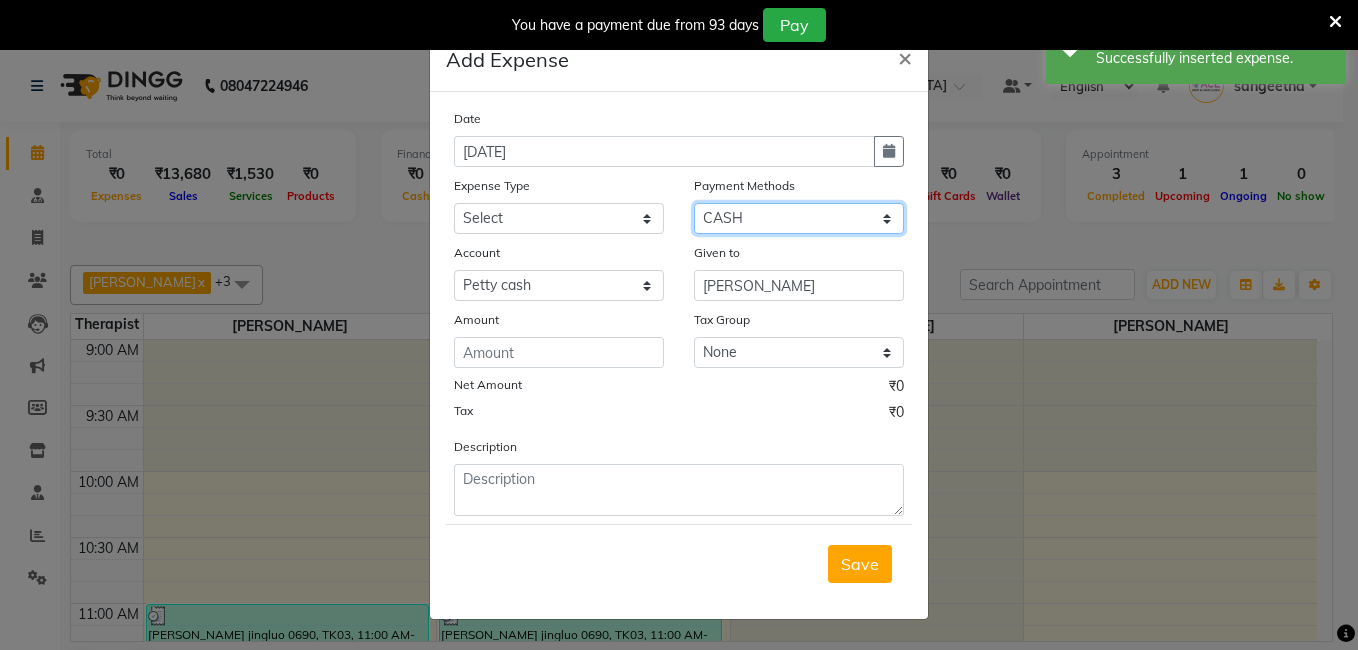 click on "Select Debit Card PhonePe UPI GPay ONLINE CASH Package Cheque Credit Card CARD Wallet" 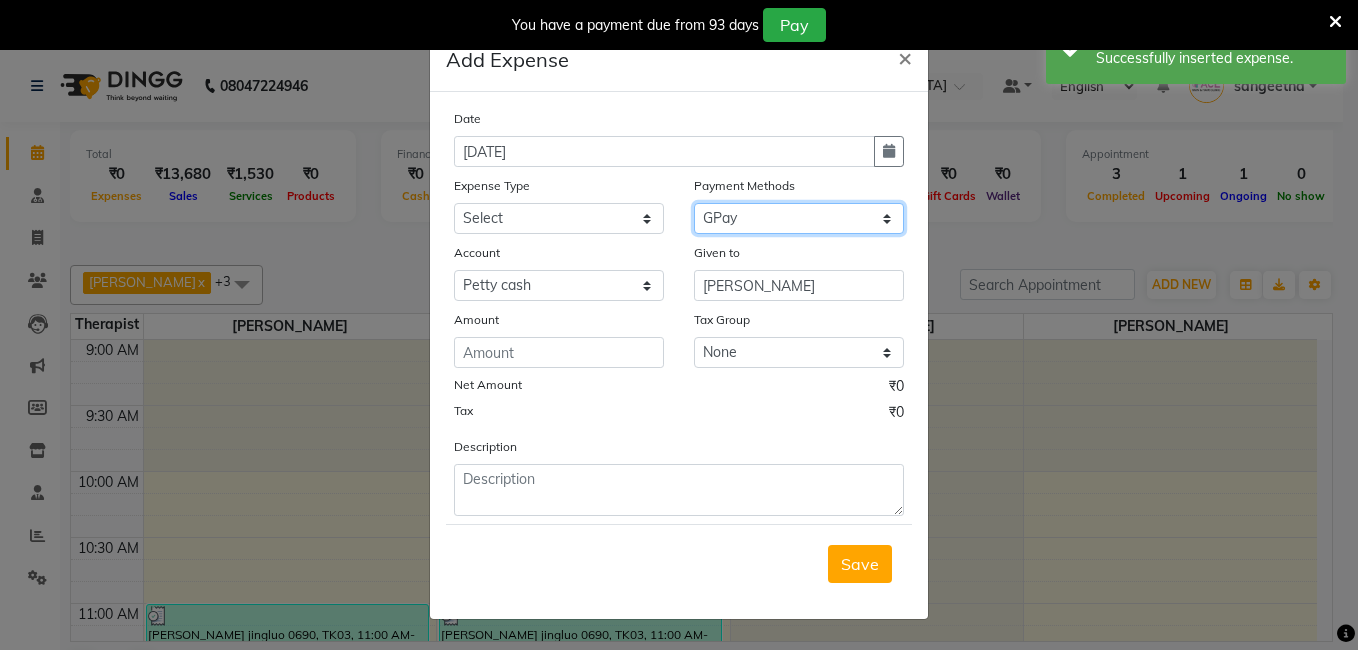 click on "Select Debit Card PhonePe UPI GPay ONLINE CASH Package Cheque Credit Card CARD Wallet" 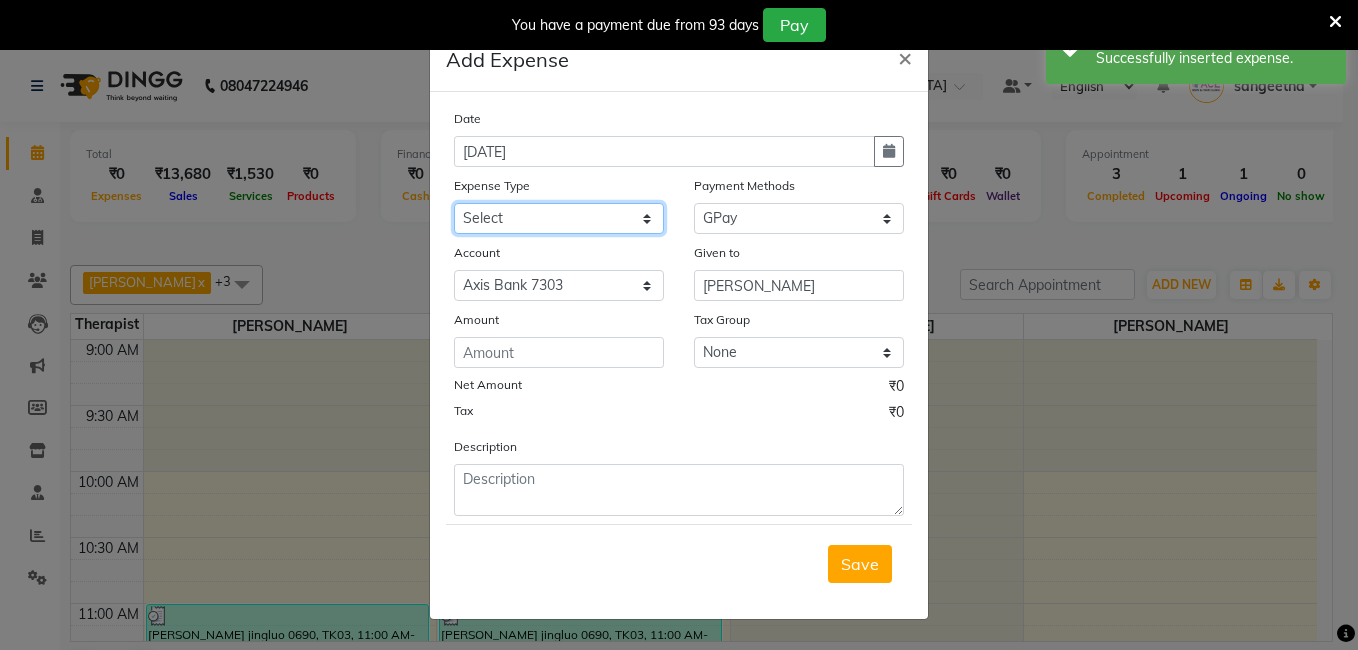 click on "Select Advance Salary Bank charges Bio Waste Cash transfer to bank Cash transfer to hub Clinical charges Computer Expenses Electricity Bill Equipment Fuel Govt fee Incentive Insurance International purchase Loan Repayment Maintenance Marketing Miscellaneous Other Pantry pooja Product Rent Rental Salary Software Expences Staff Snacks Tax Tea & Refreshment Uniforms Utilities Water can" 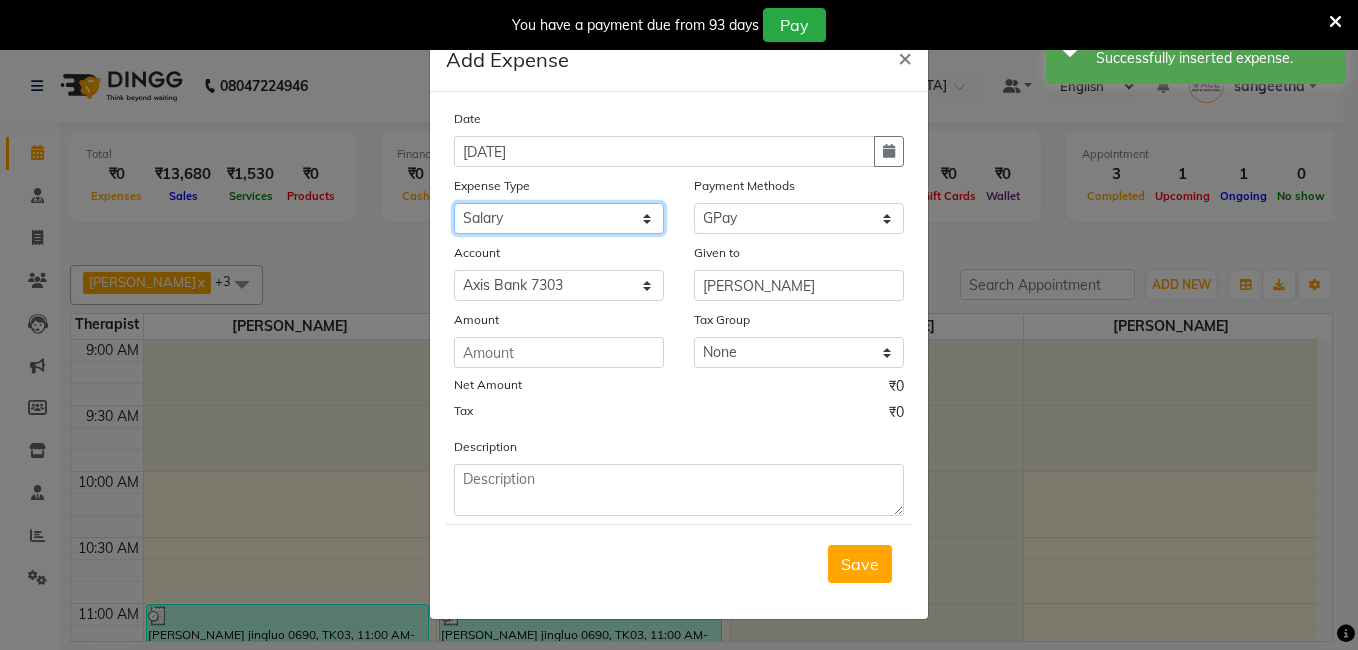 click on "Select Advance Salary Bank charges Bio Waste Cash transfer to bank Cash transfer to hub Clinical charges Computer Expenses Electricity Bill Equipment Fuel Govt fee Incentive Insurance International purchase Loan Repayment Maintenance Marketing Miscellaneous Other Pantry pooja Product Rent Rental Salary Software Expences Staff Snacks Tax Tea & Refreshment Uniforms Utilities Water can" 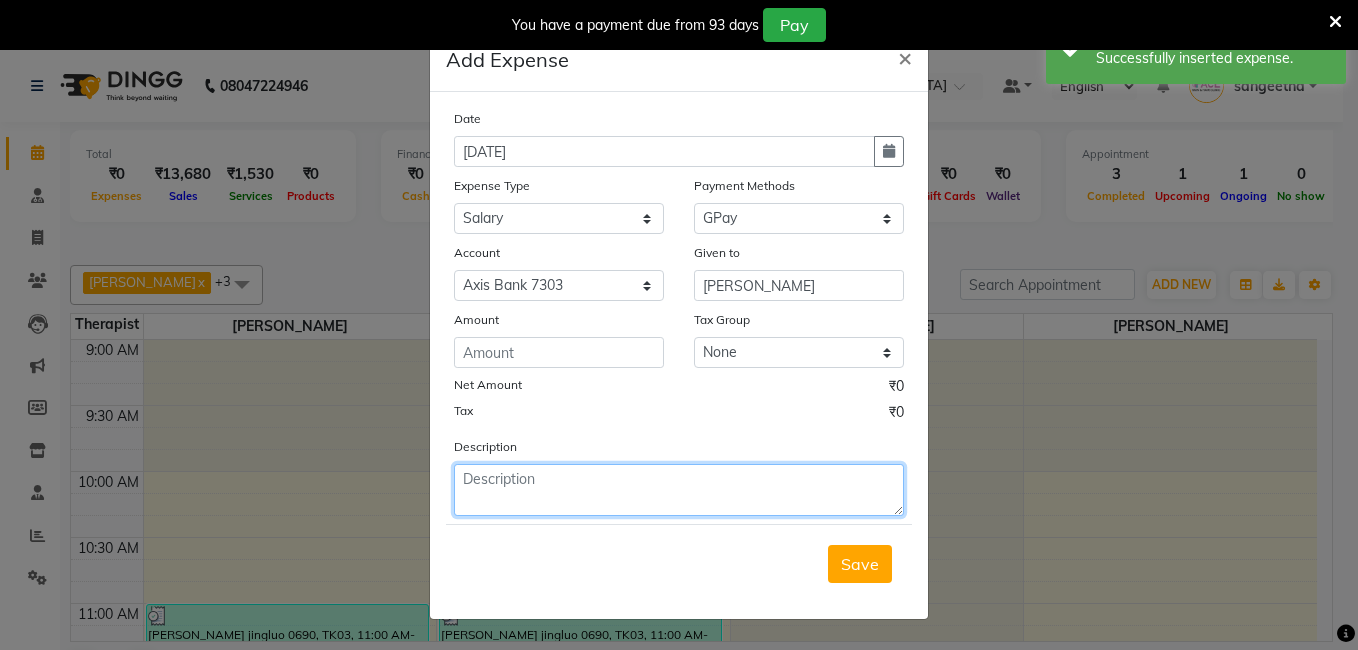 click 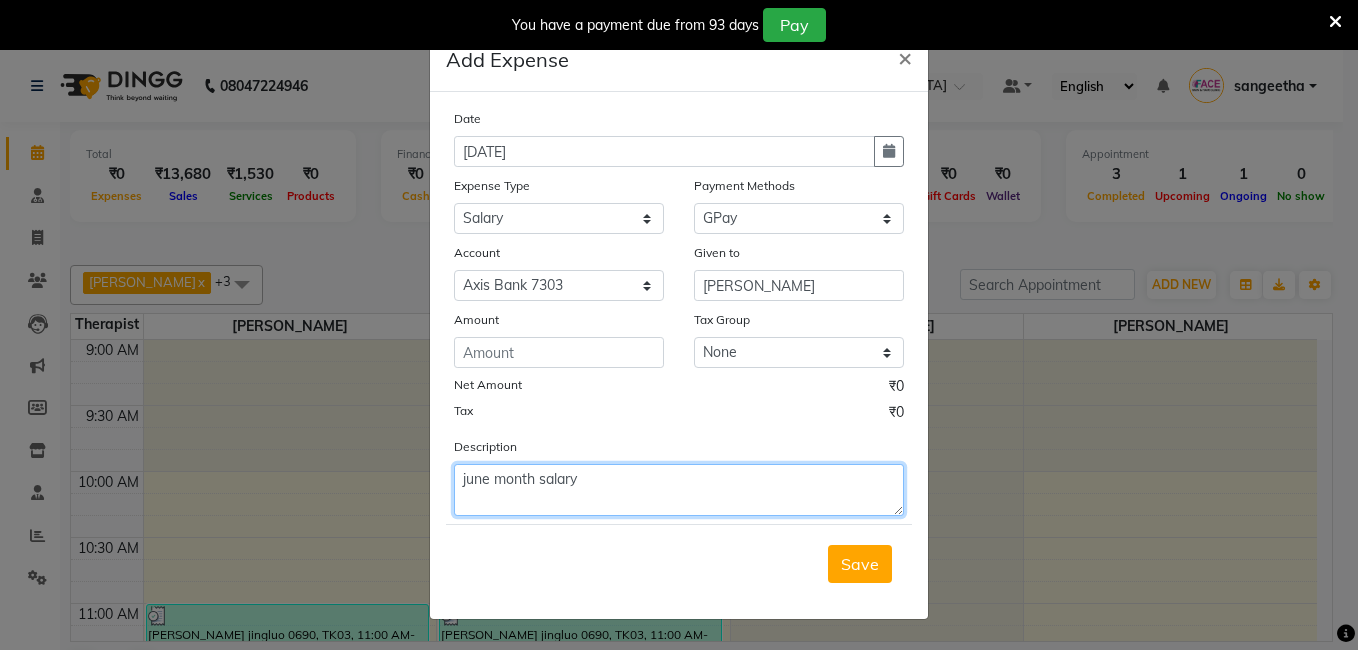 type on "june month salary" 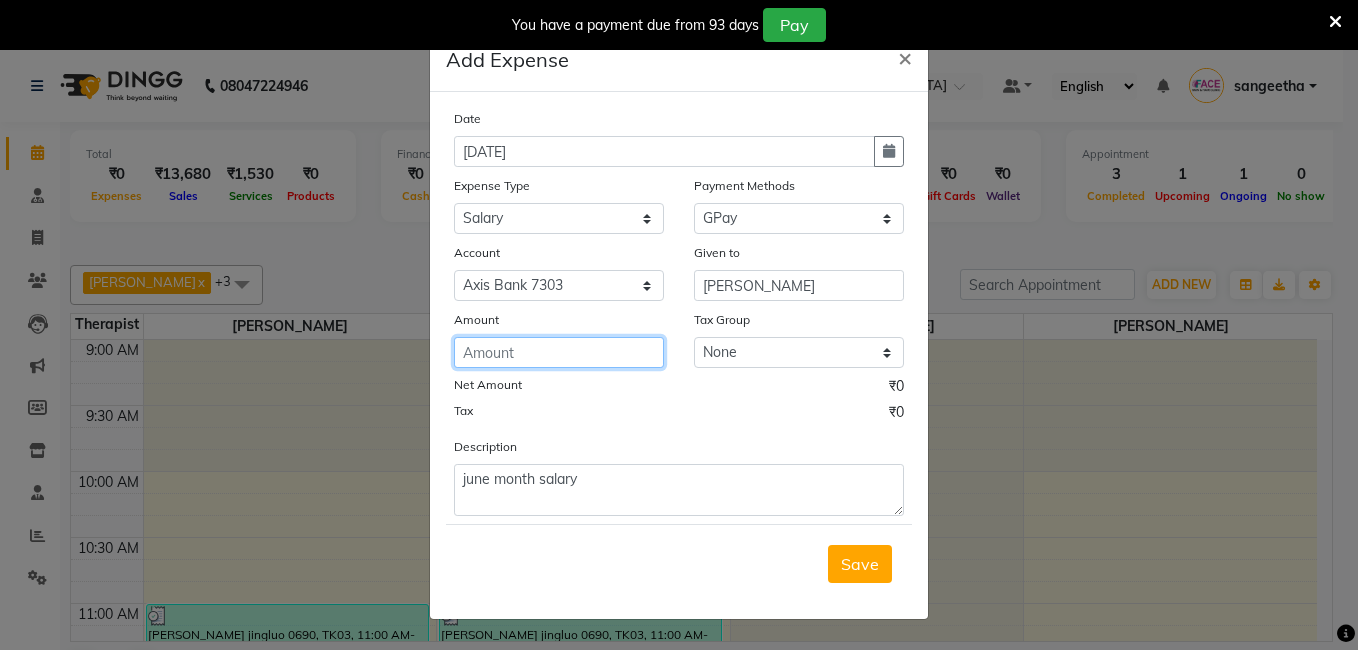 click 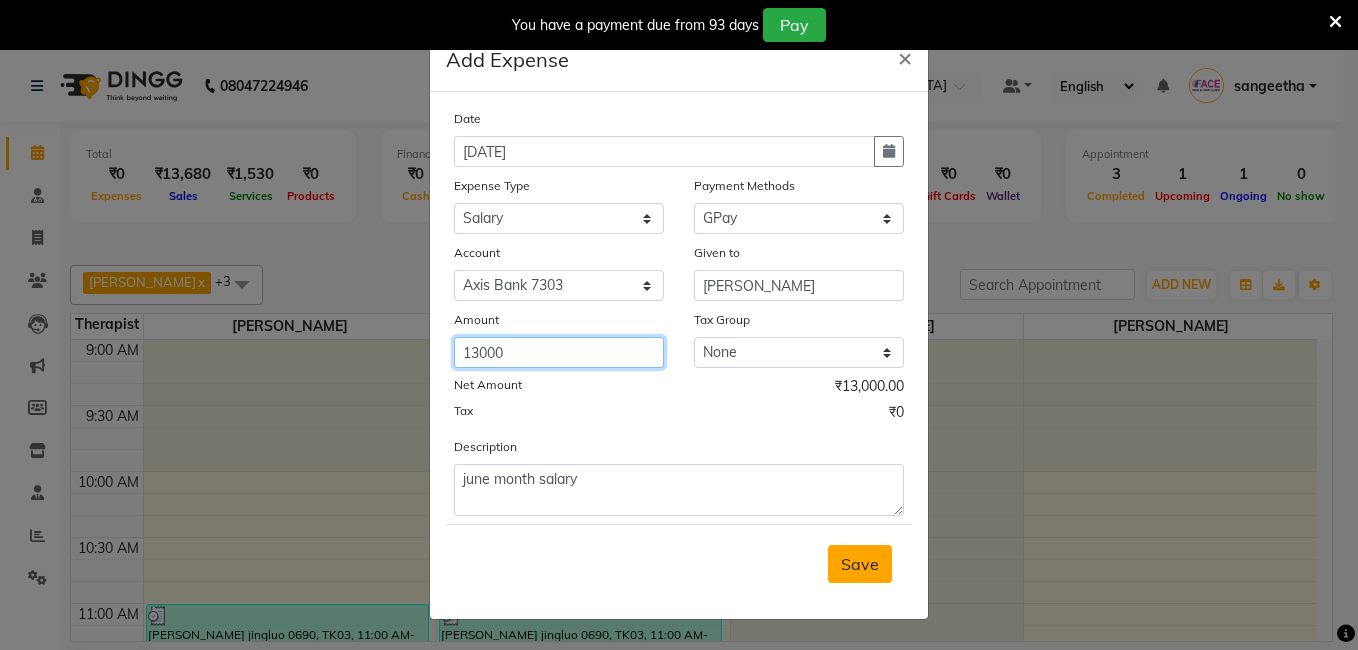 type on "13000" 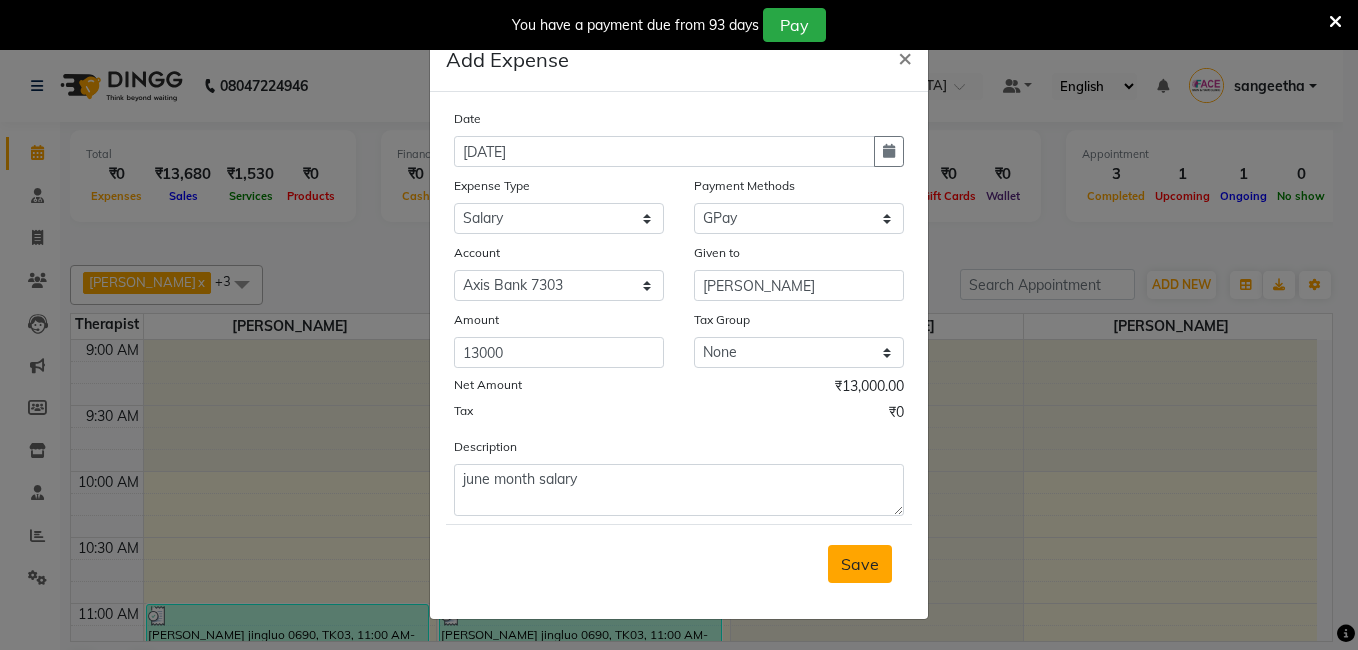 click on "Save" at bounding box center [860, 564] 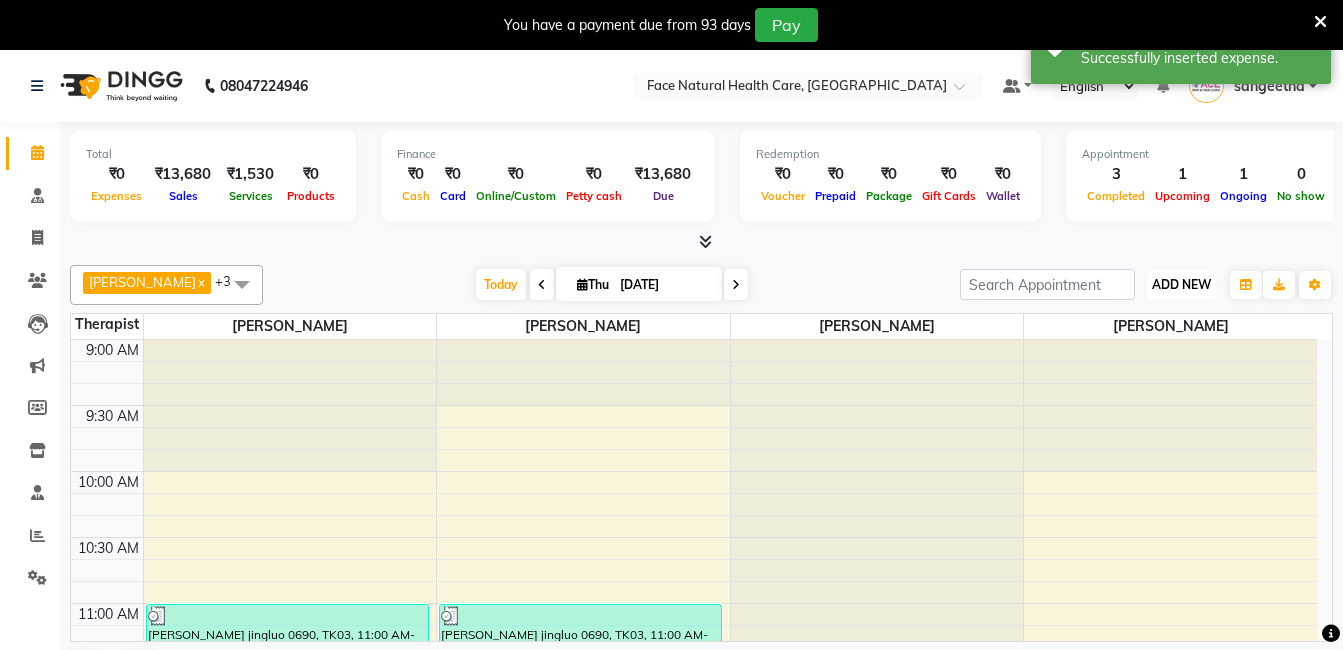 click on "ADD NEW" at bounding box center [1181, 284] 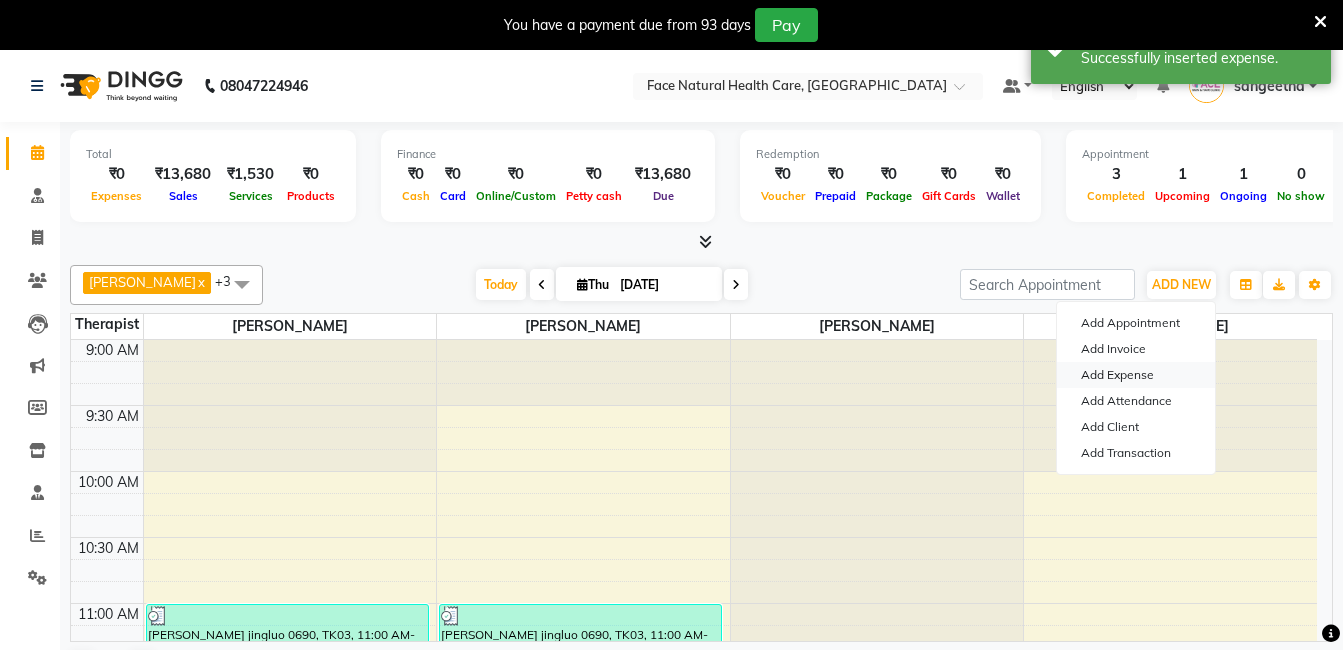 click on "Add Expense" at bounding box center (1136, 375) 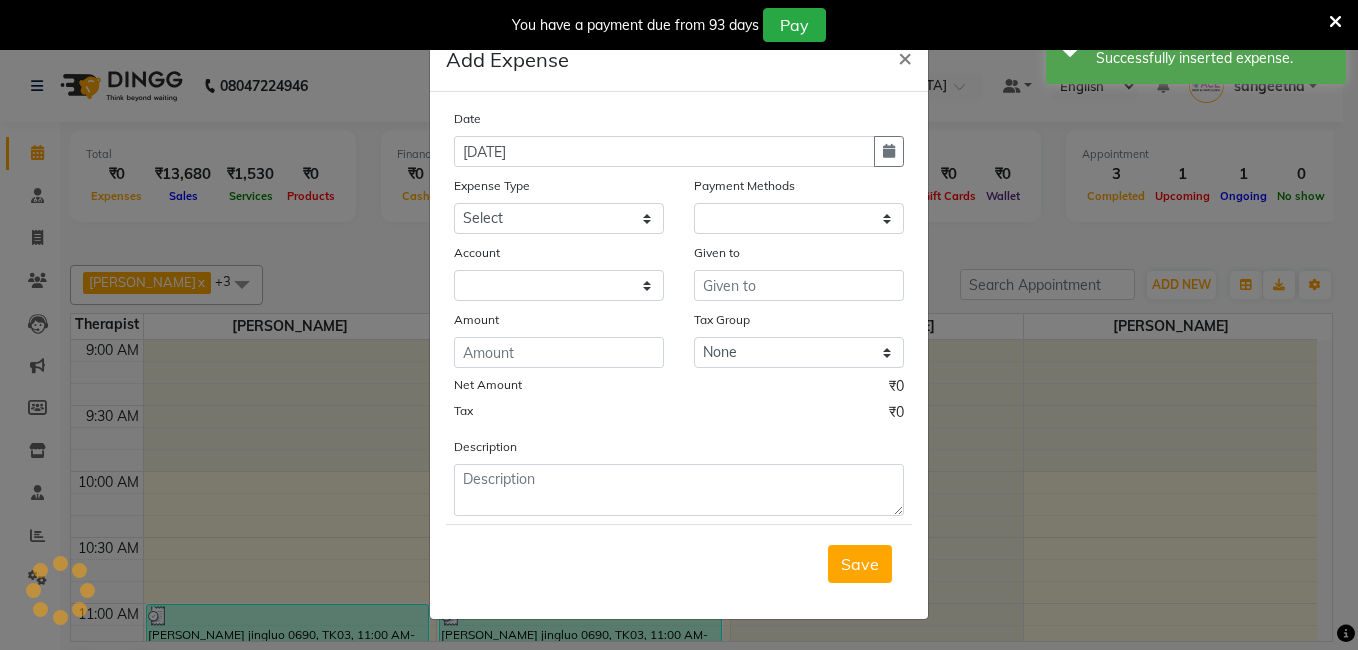 select on "1" 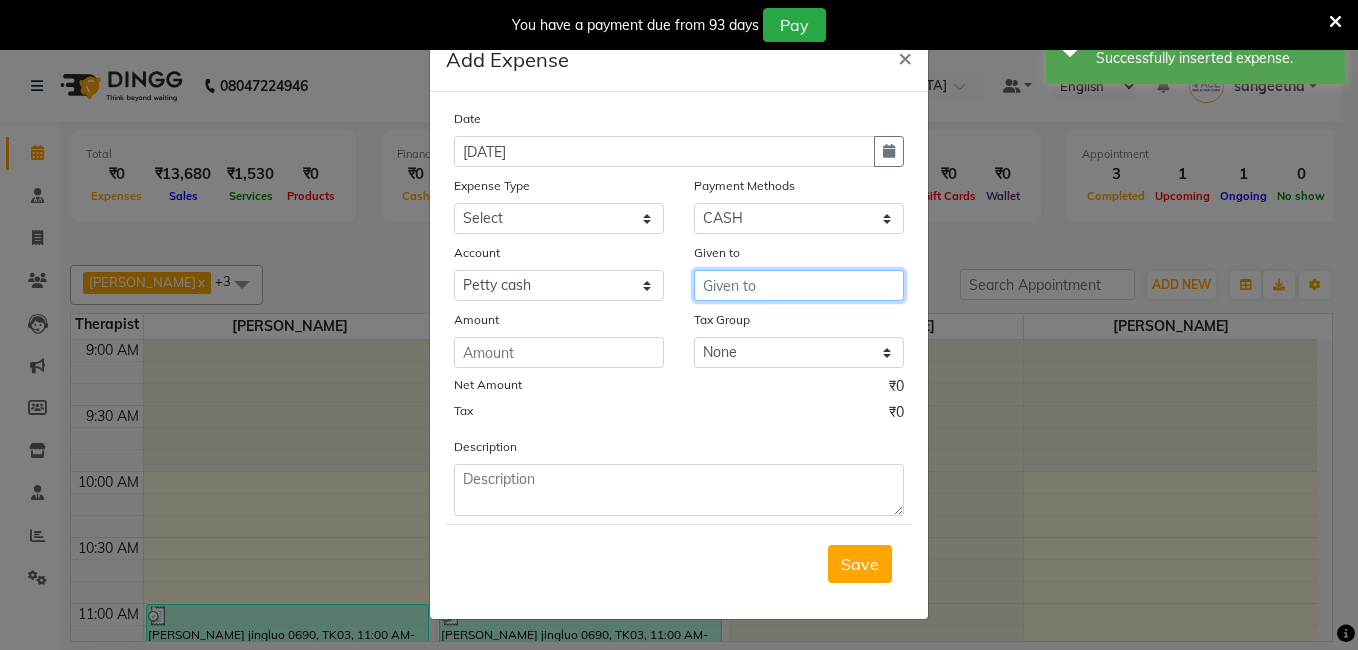 click at bounding box center (799, 285) 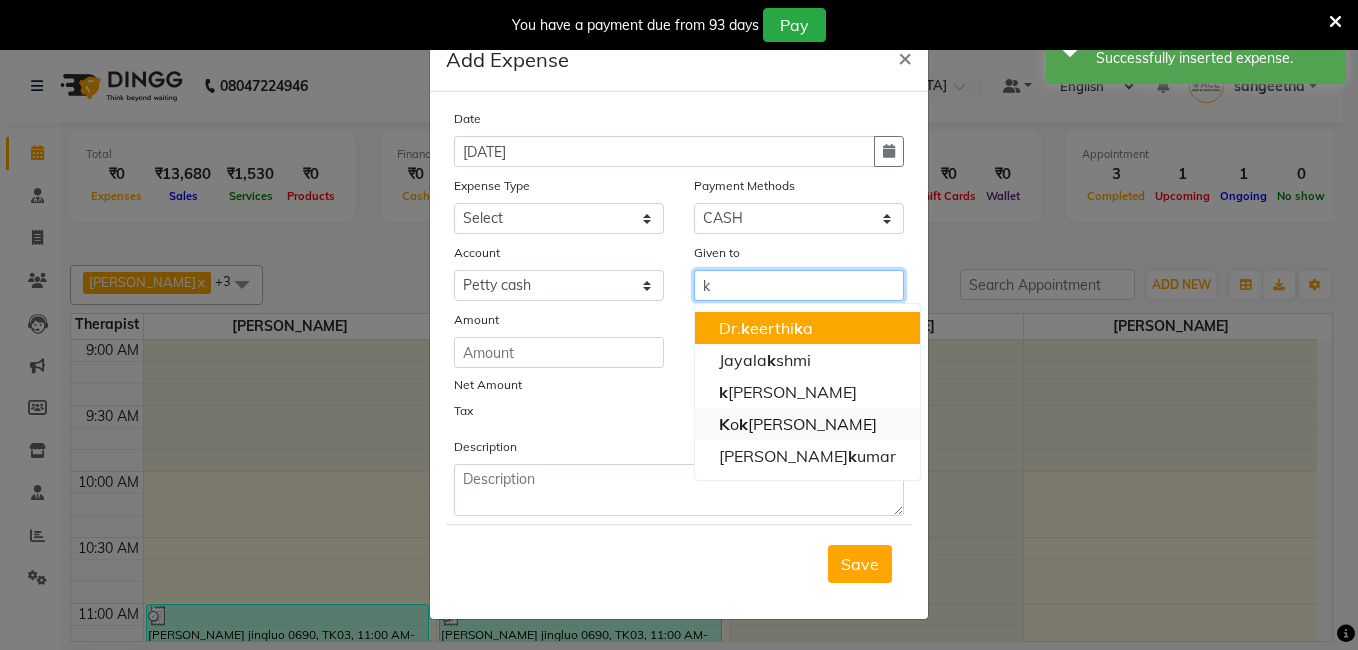 click on "K o k ila" at bounding box center [807, 424] 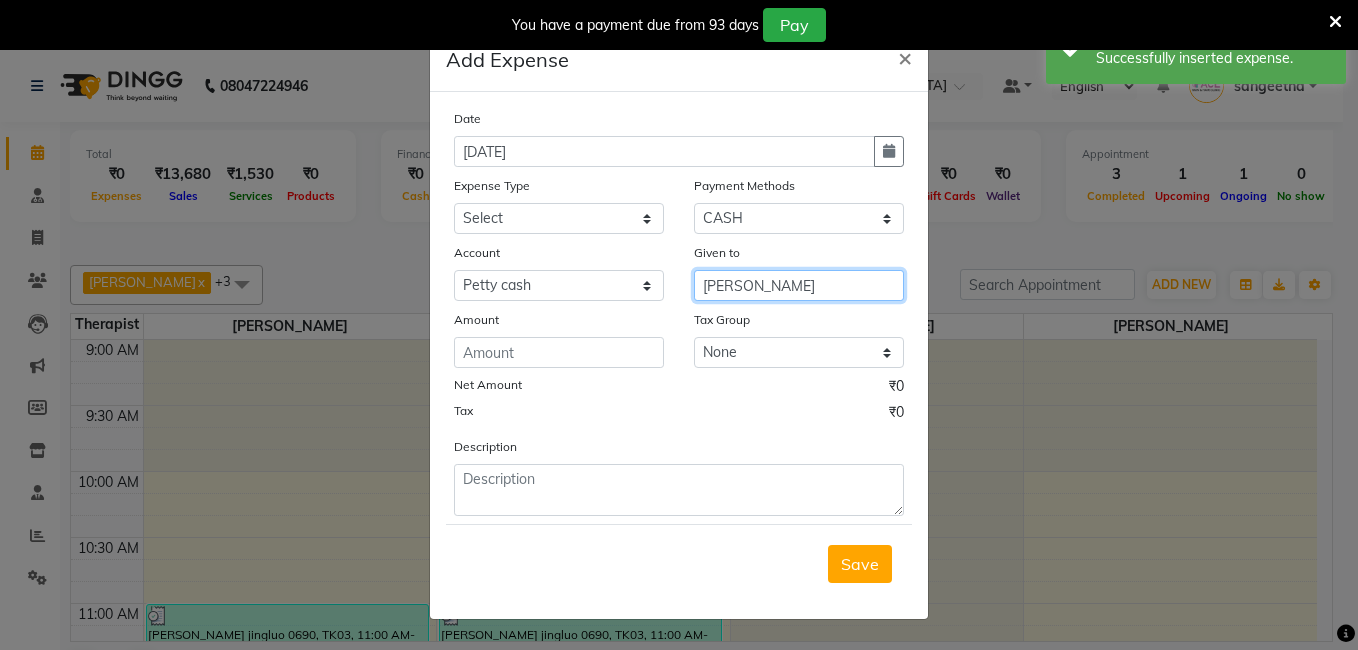 type on "Kokila" 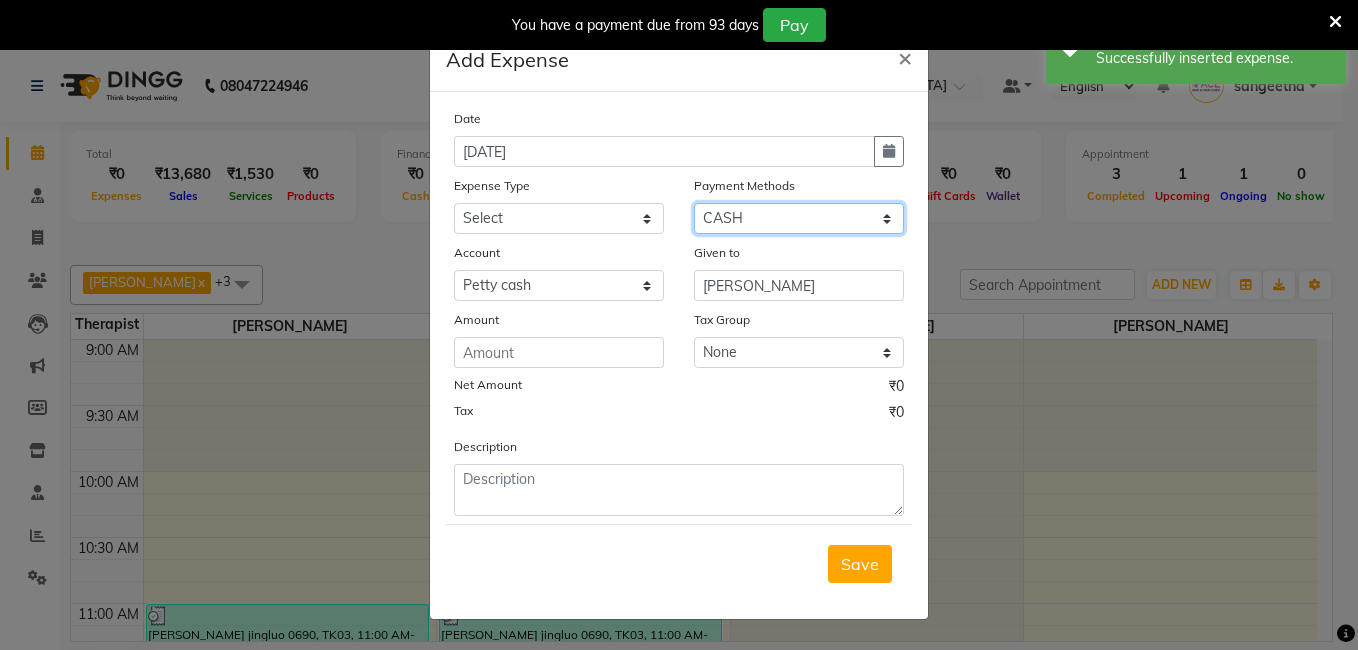 click on "Select Debit Card PhonePe UPI GPay ONLINE CASH Package Cheque Credit Card CARD Wallet" 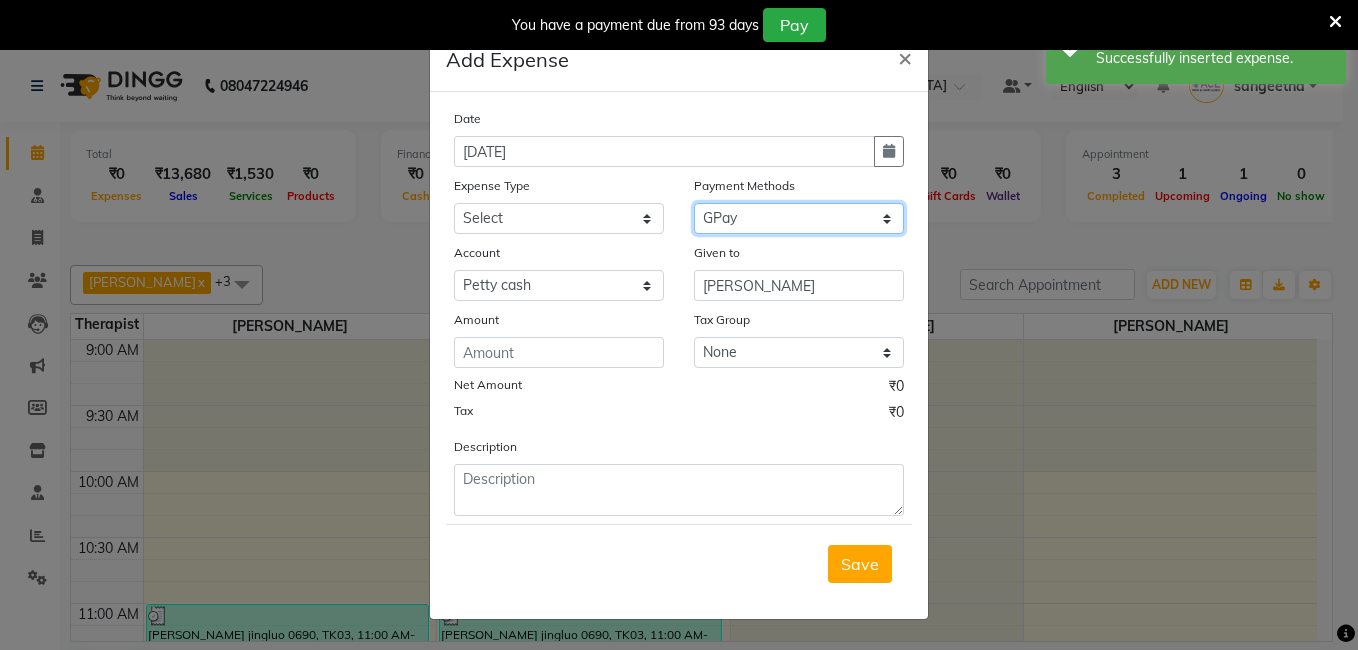 click on "Select Debit Card PhonePe UPI GPay ONLINE CASH Package Cheque Credit Card CARD Wallet" 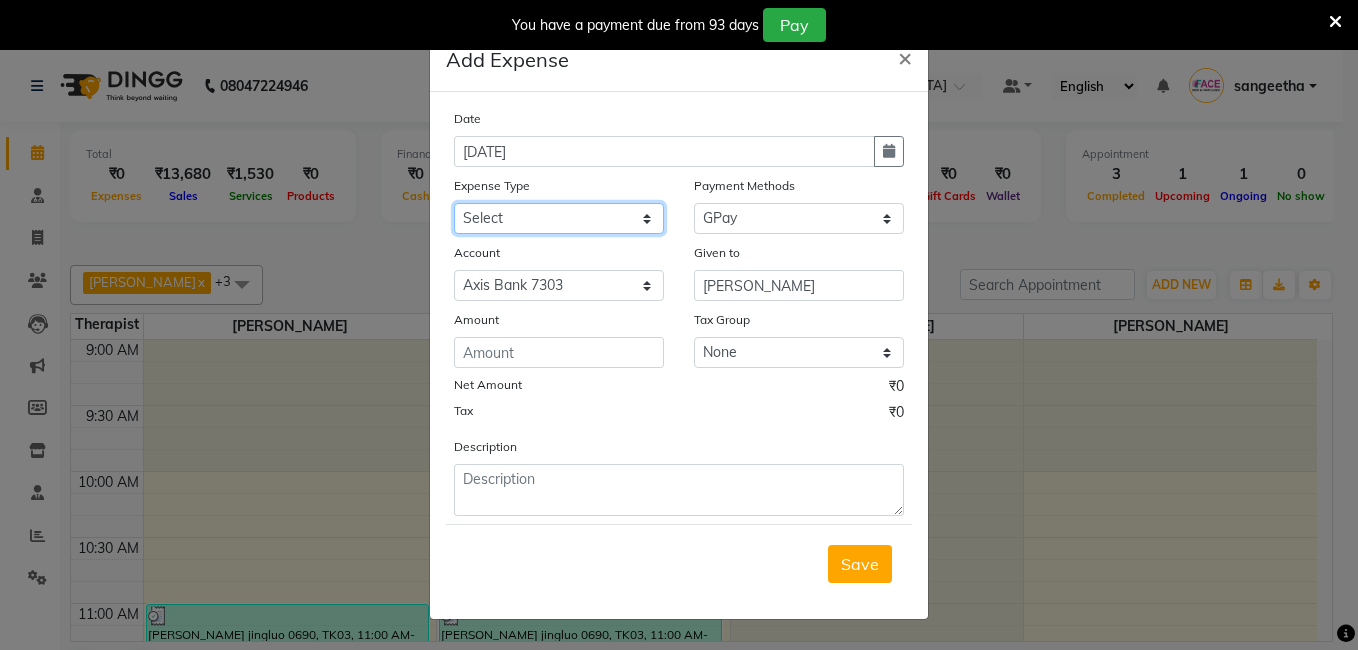 click on "Select Advance Salary Bank charges Bio Waste Cash transfer to bank Cash transfer to hub Clinical charges Computer Expenses Electricity Bill Equipment Fuel Govt fee Incentive Insurance International purchase Loan Repayment Maintenance Marketing Miscellaneous Other Pantry pooja Product Rent Rental Salary Software Expences Staff Snacks Tax Tea & Refreshment Uniforms Utilities Water can" 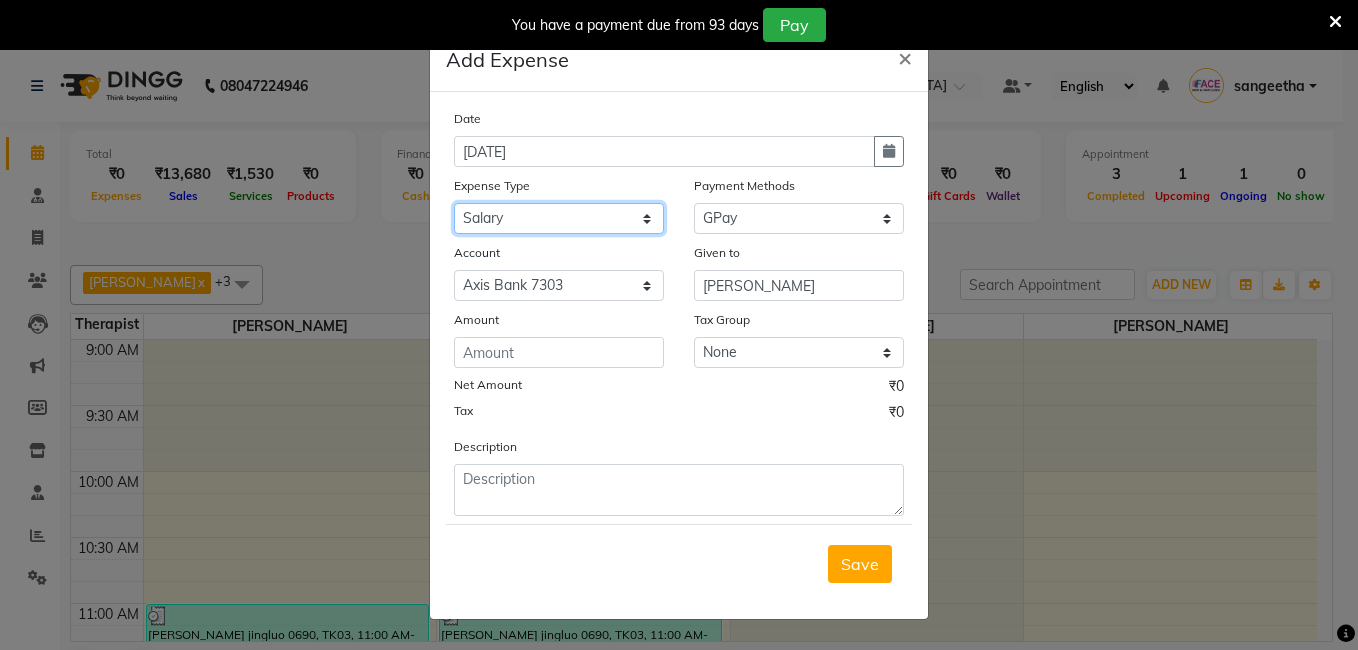 click on "Select Advance Salary Bank charges Bio Waste Cash transfer to bank Cash transfer to hub Clinical charges Computer Expenses Electricity Bill Equipment Fuel Govt fee Incentive Insurance International purchase Loan Repayment Maintenance Marketing Miscellaneous Other Pantry pooja Product Rent Rental Salary Software Expences Staff Snacks Tax Tea & Refreshment Uniforms Utilities Water can" 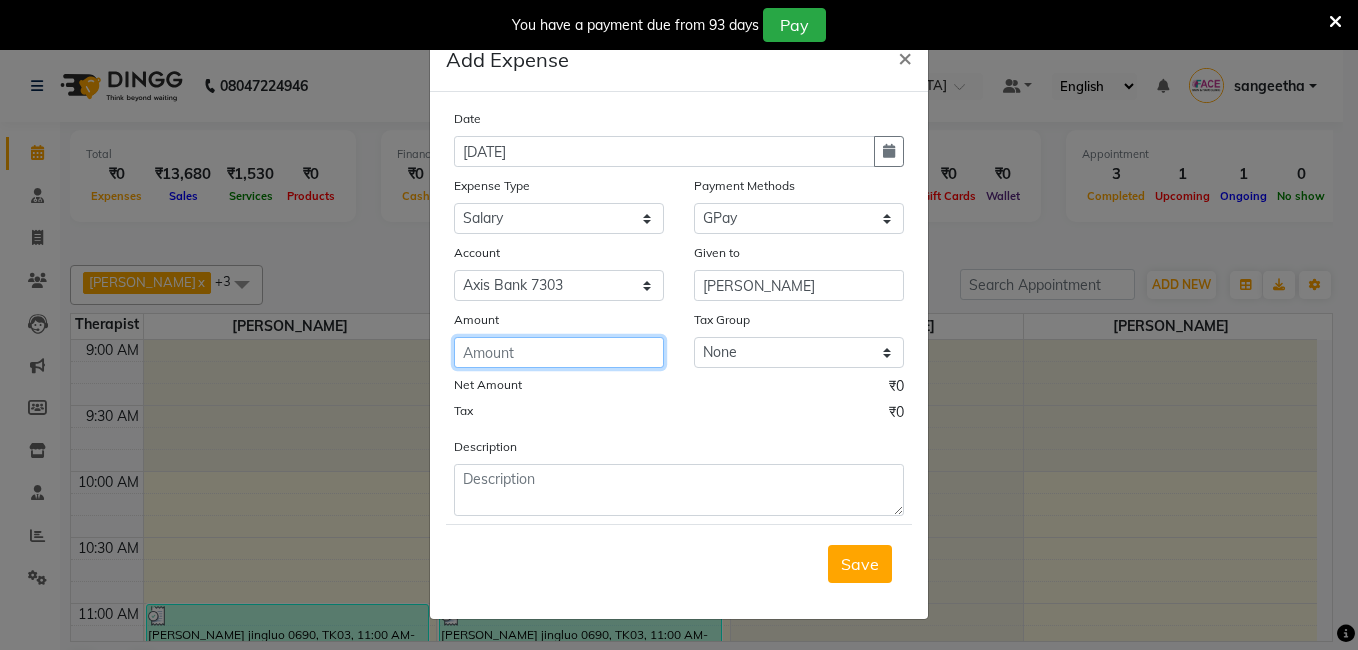 click 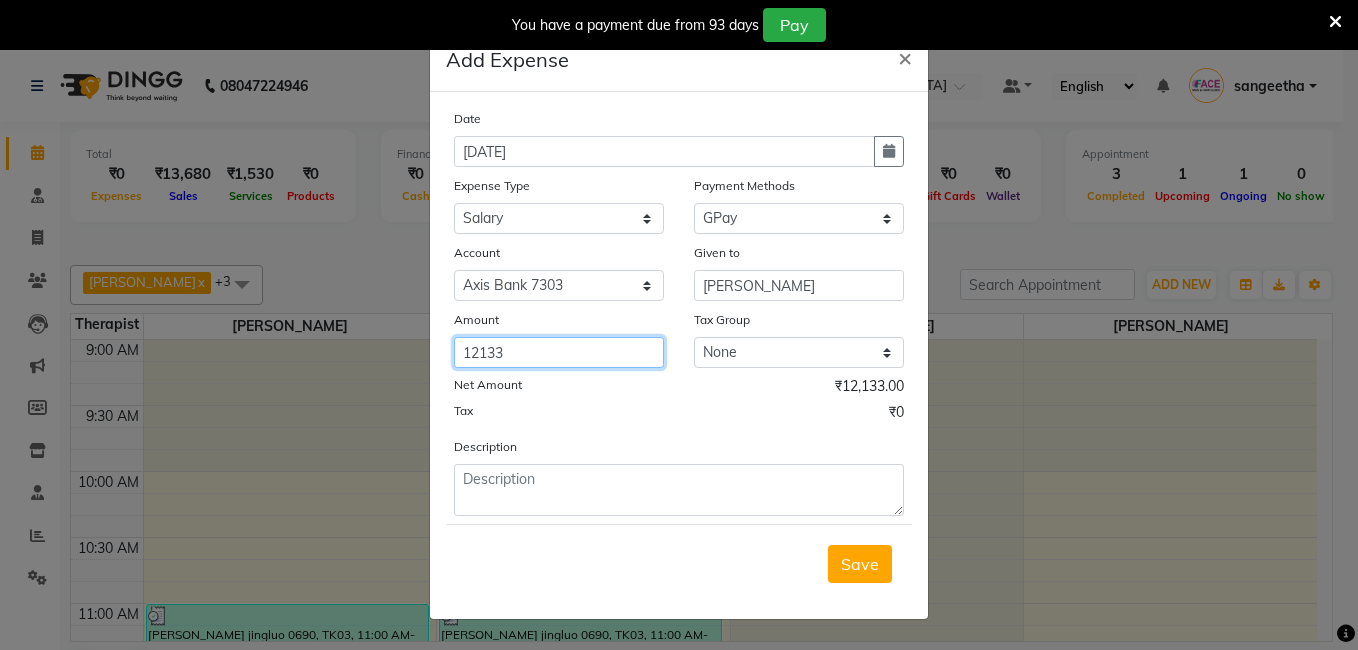 type on "12133" 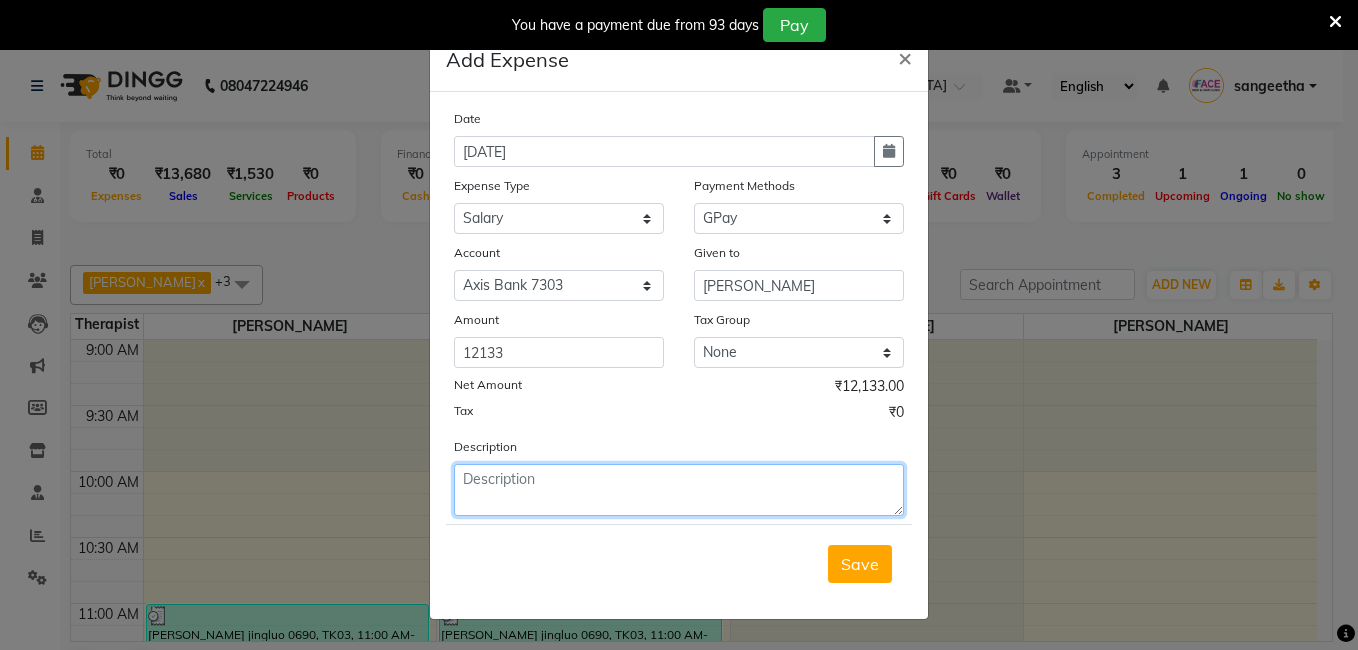 click 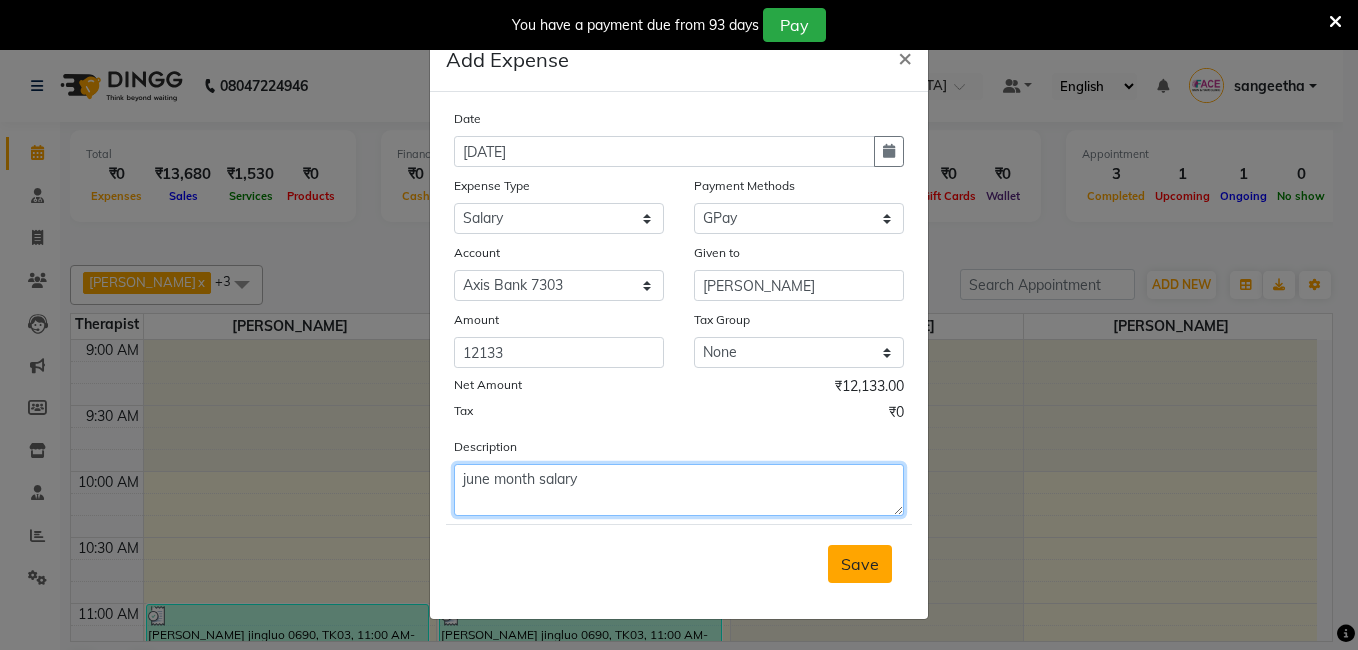 type on "june month salary" 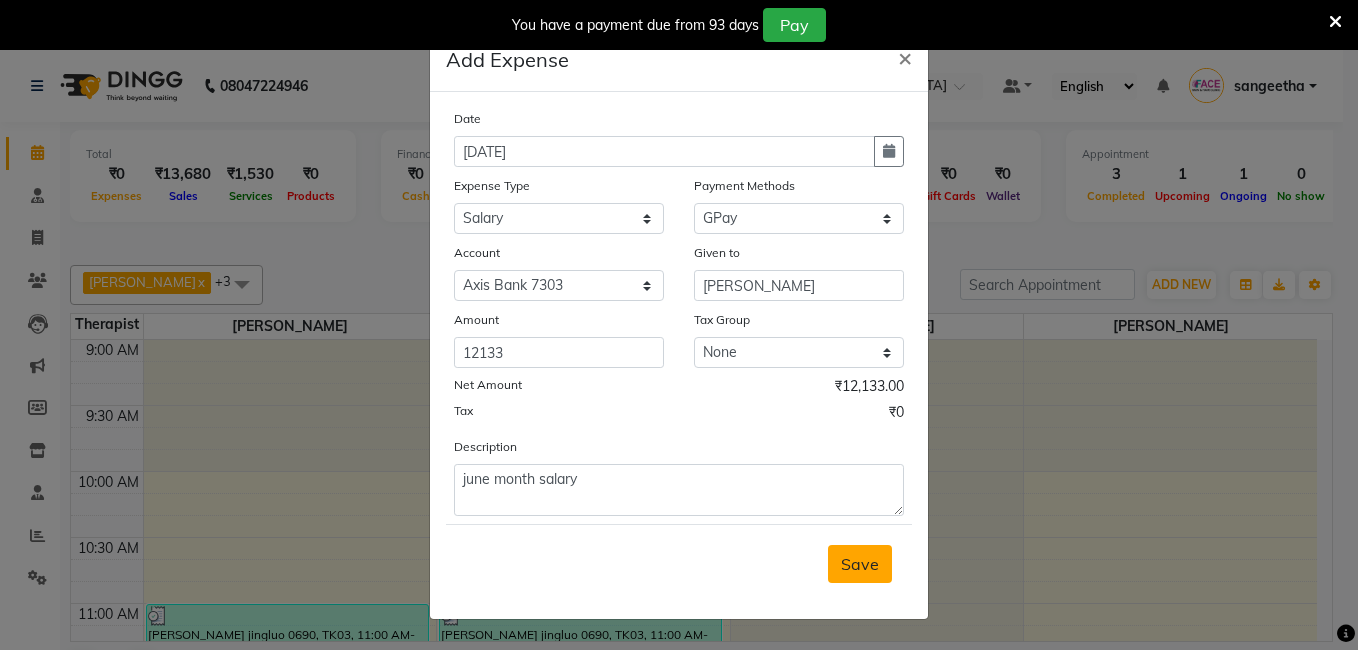 click on "Save" at bounding box center (860, 564) 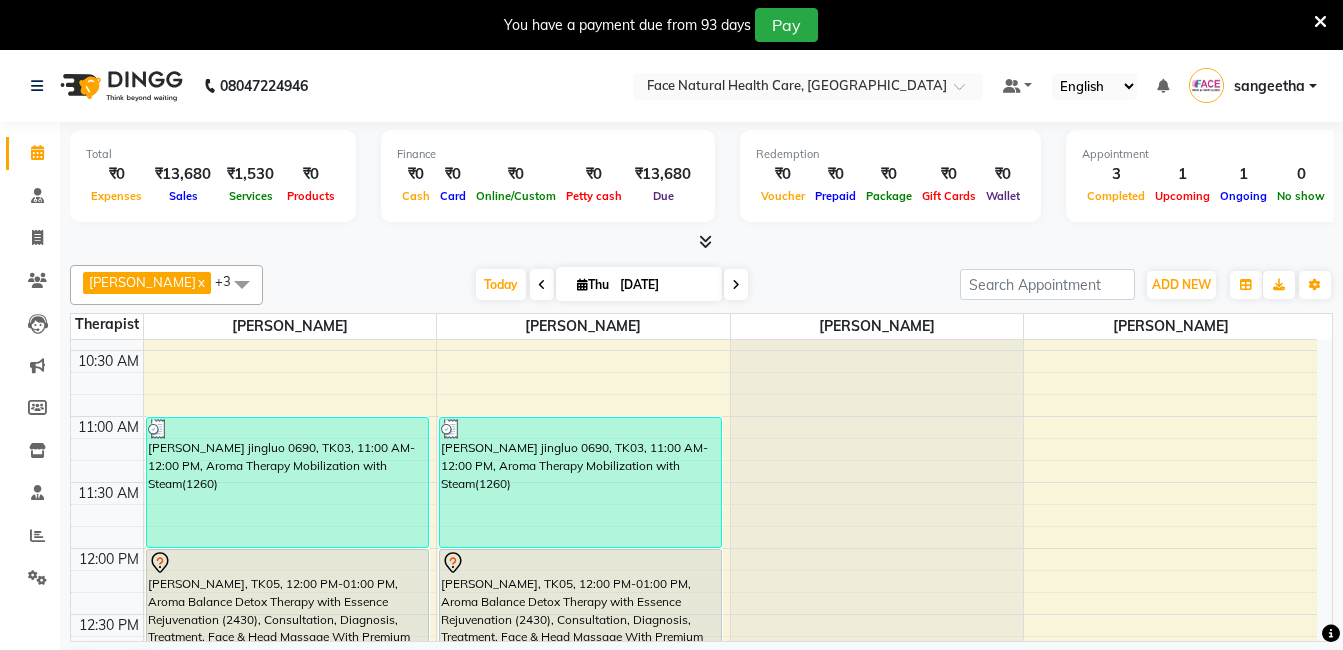 scroll, scrollTop: 263, scrollLeft: 0, axis: vertical 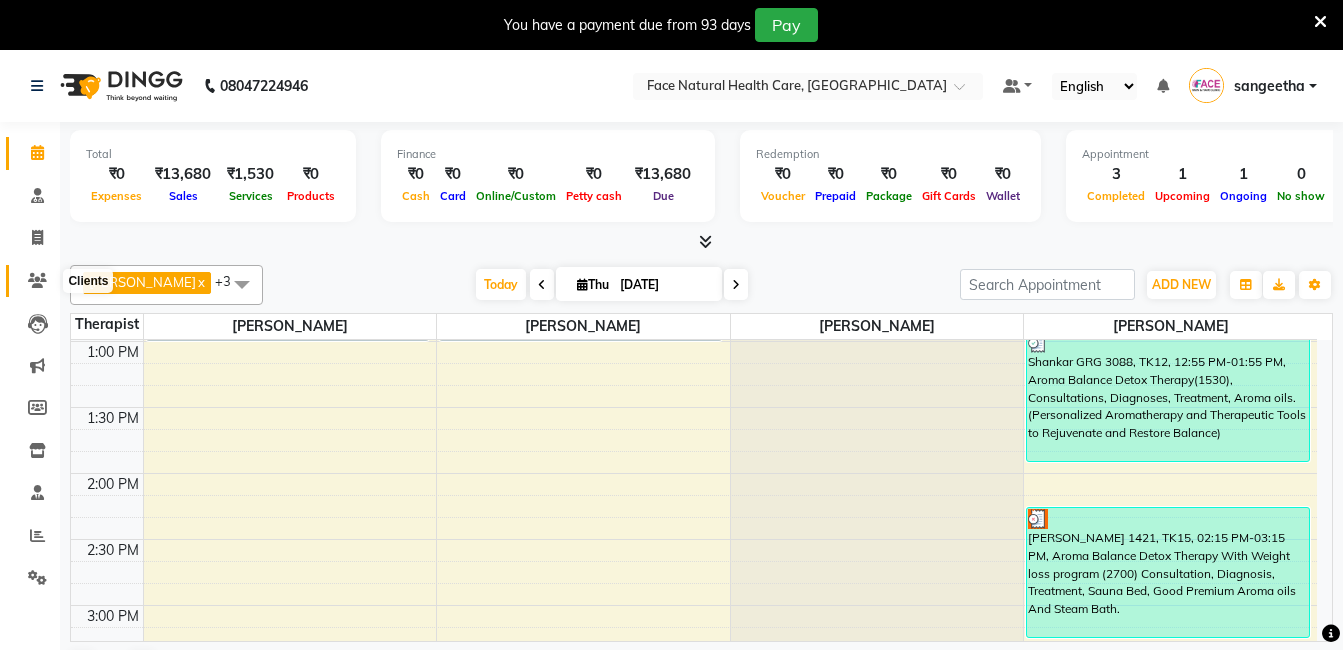 click 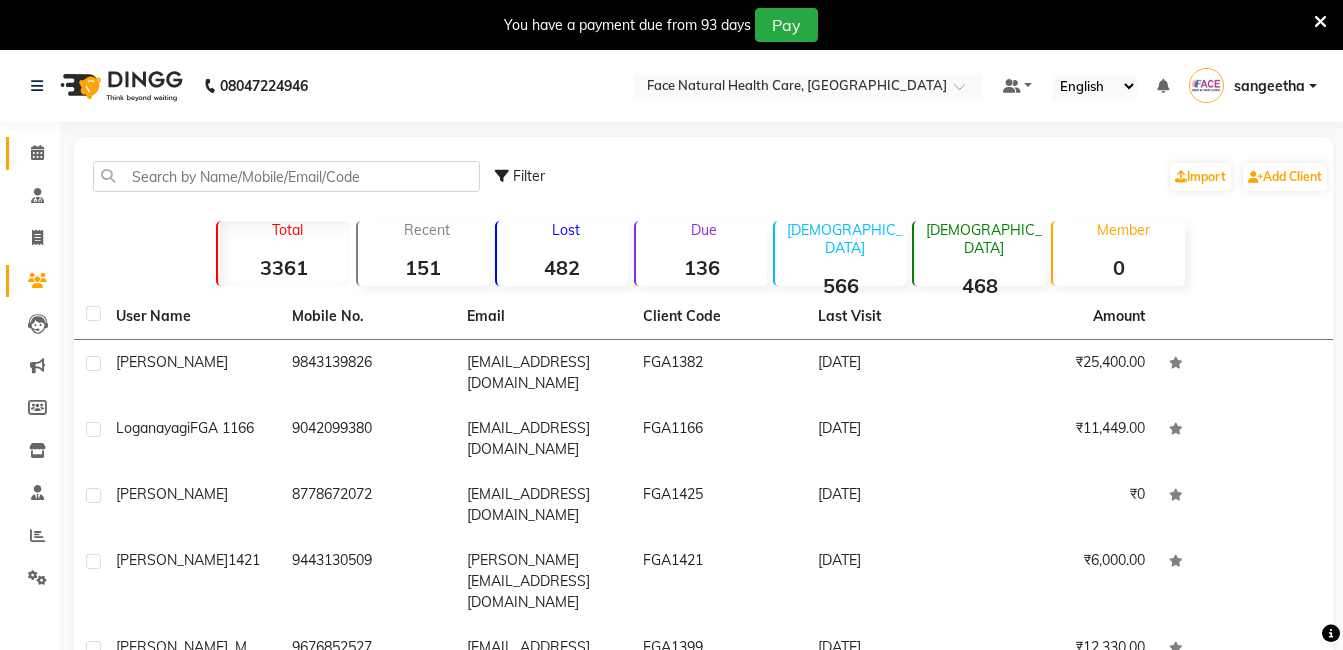 click on "Calendar" 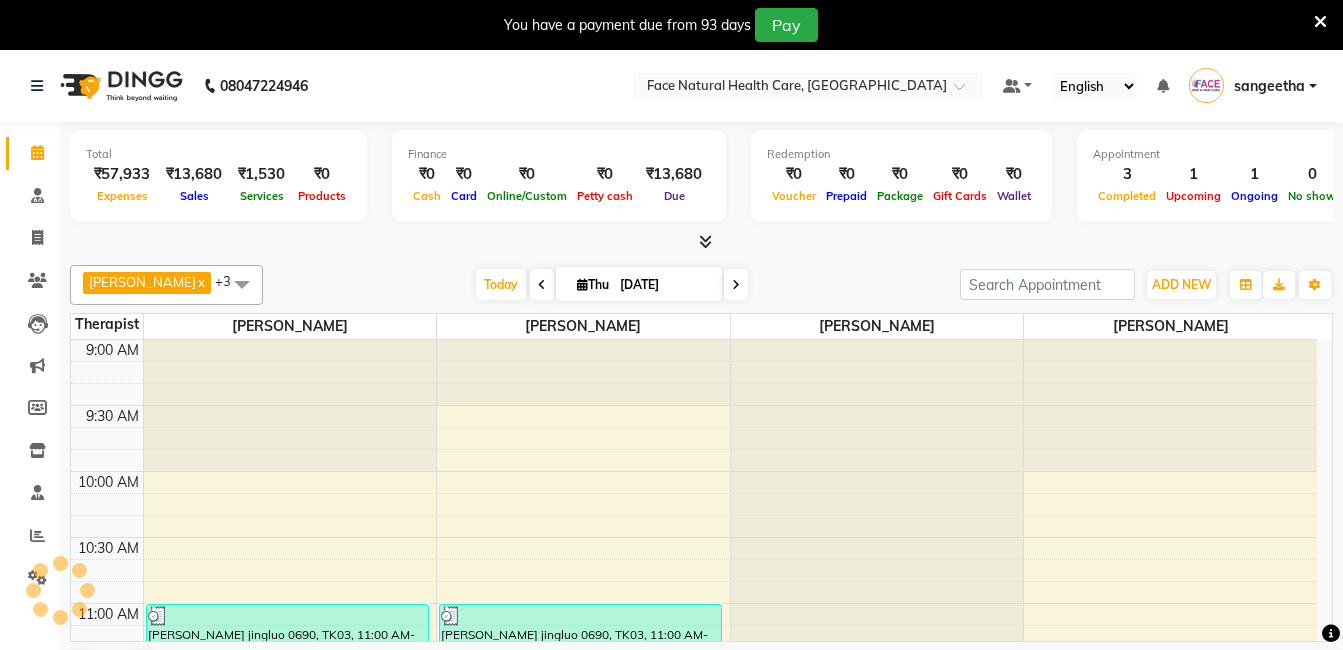 scroll, scrollTop: 0, scrollLeft: 0, axis: both 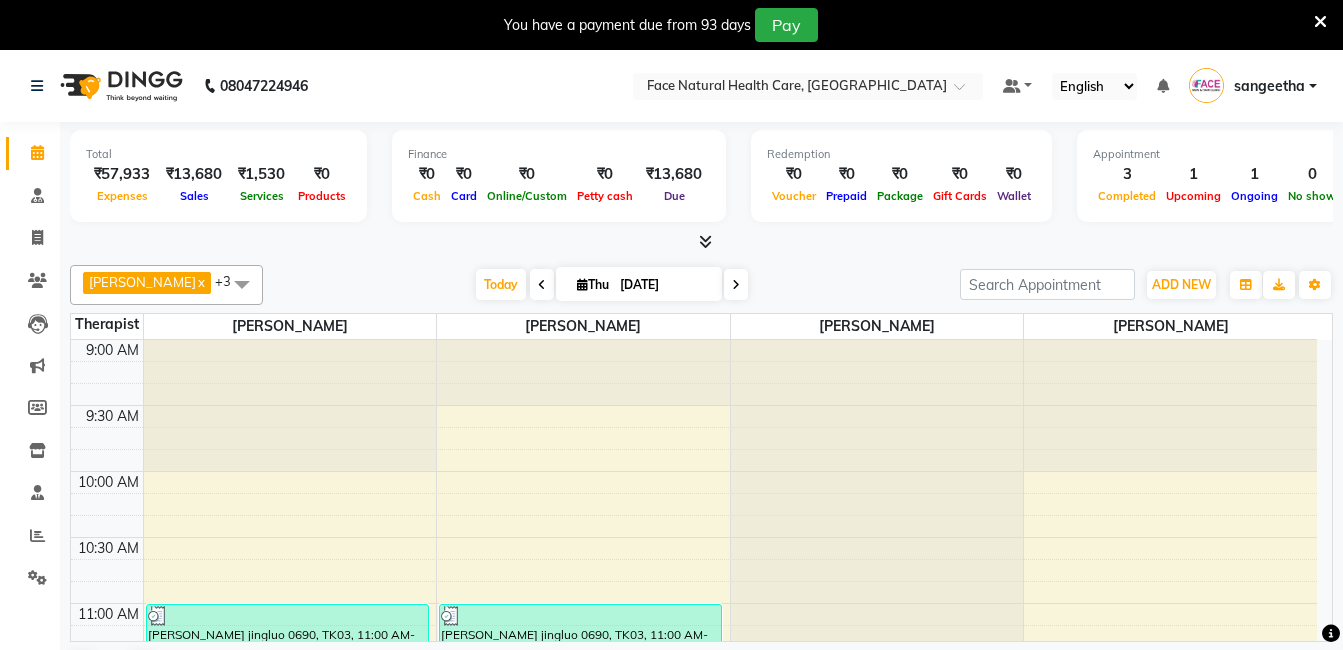click at bounding box center [542, 284] 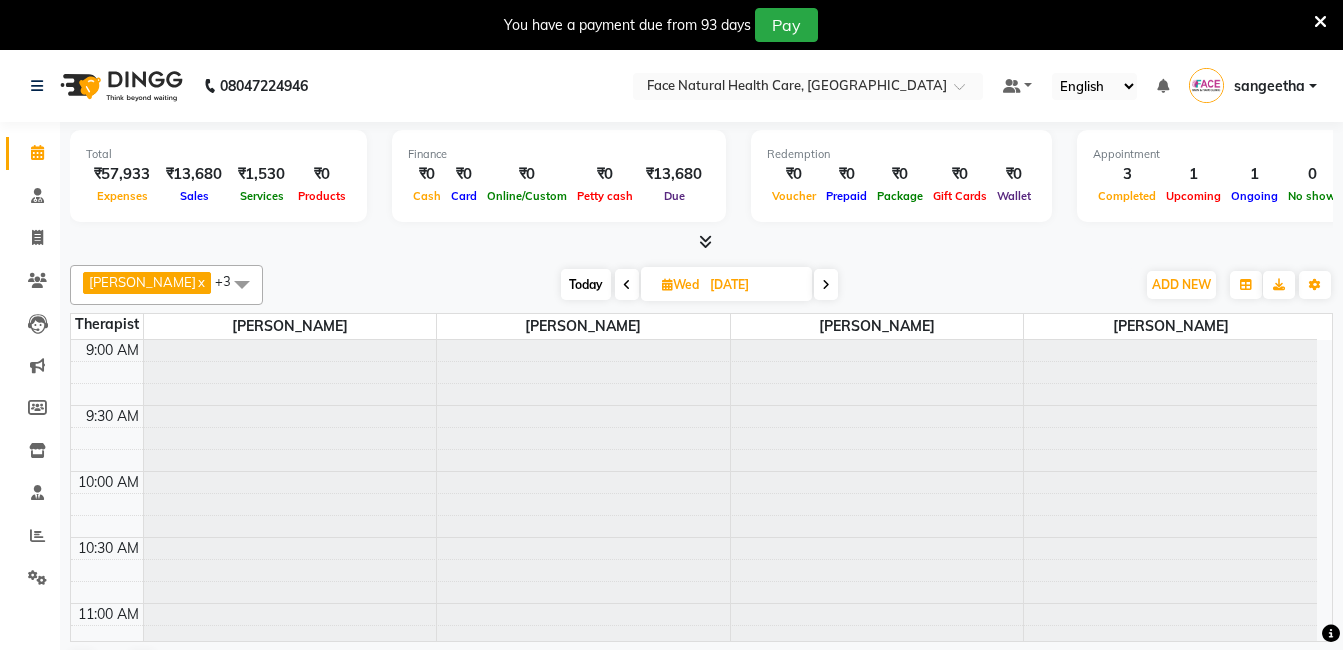 scroll, scrollTop: 1018, scrollLeft: 0, axis: vertical 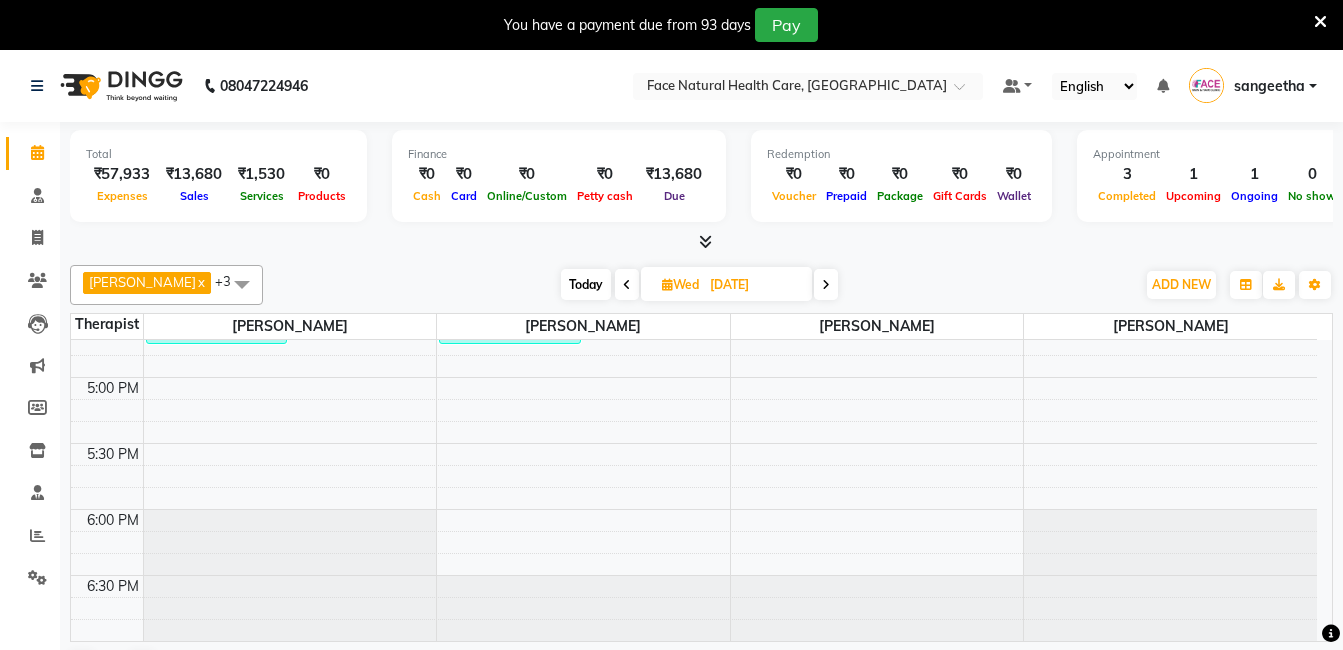 click at bounding box center [627, 284] 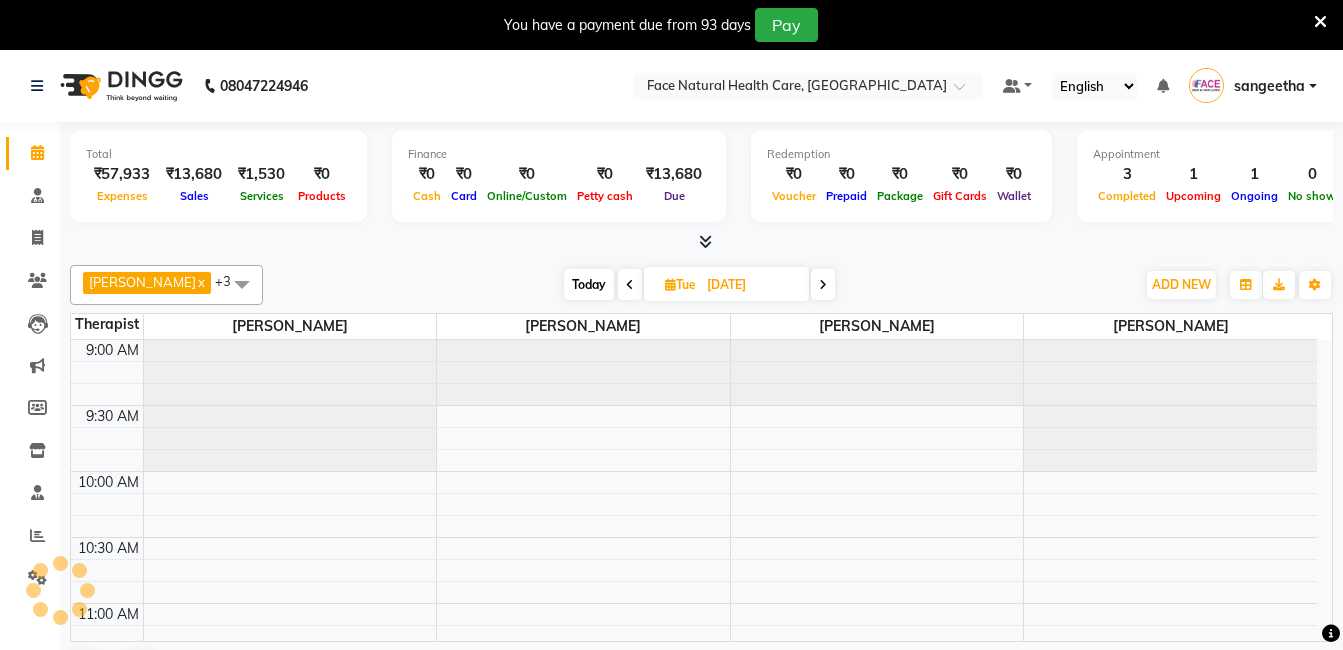 scroll, scrollTop: 1018, scrollLeft: 0, axis: vertical 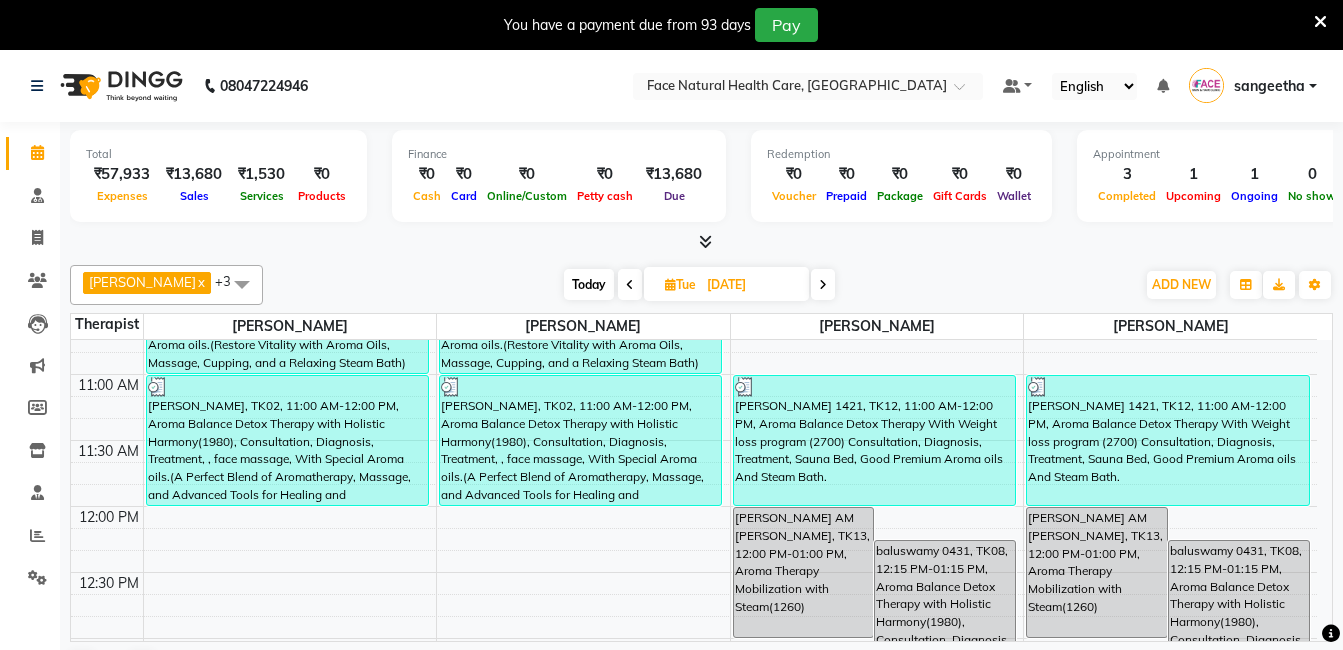click at bounding box center (823, 285) 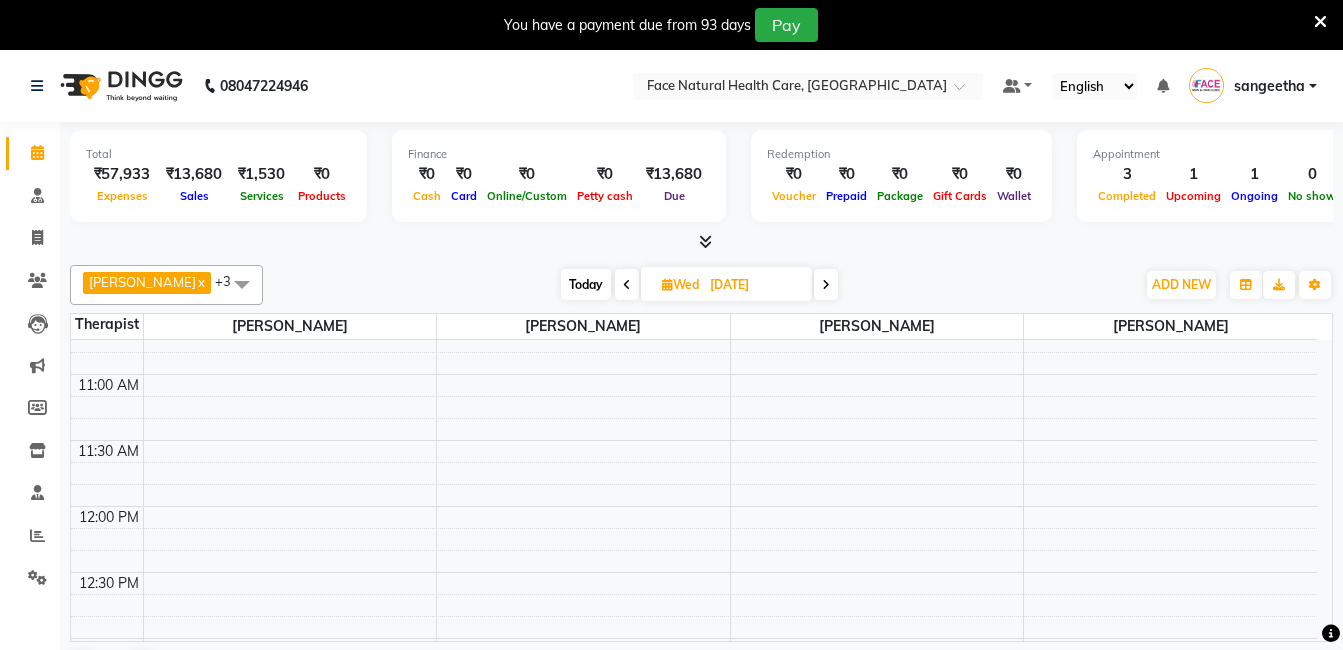 scroll, scrollTop: 1018, scrollLeft: 0, axis: vertical 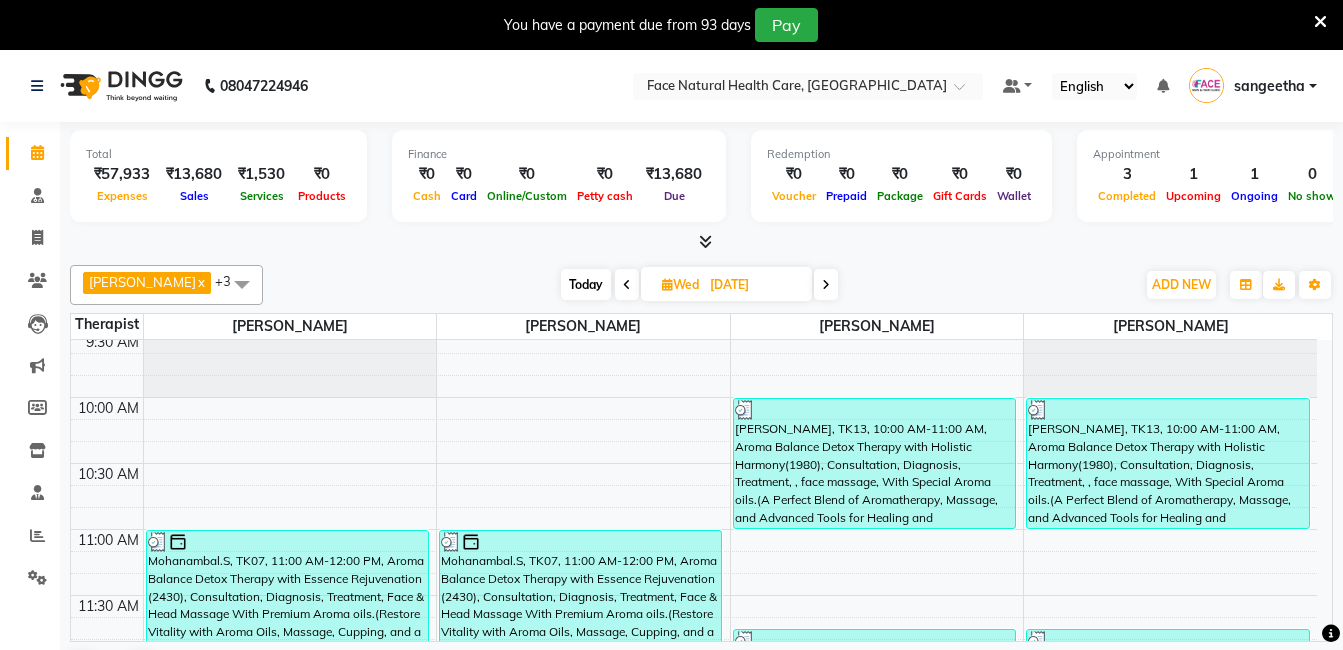 click at bounding box center [1320, 22] 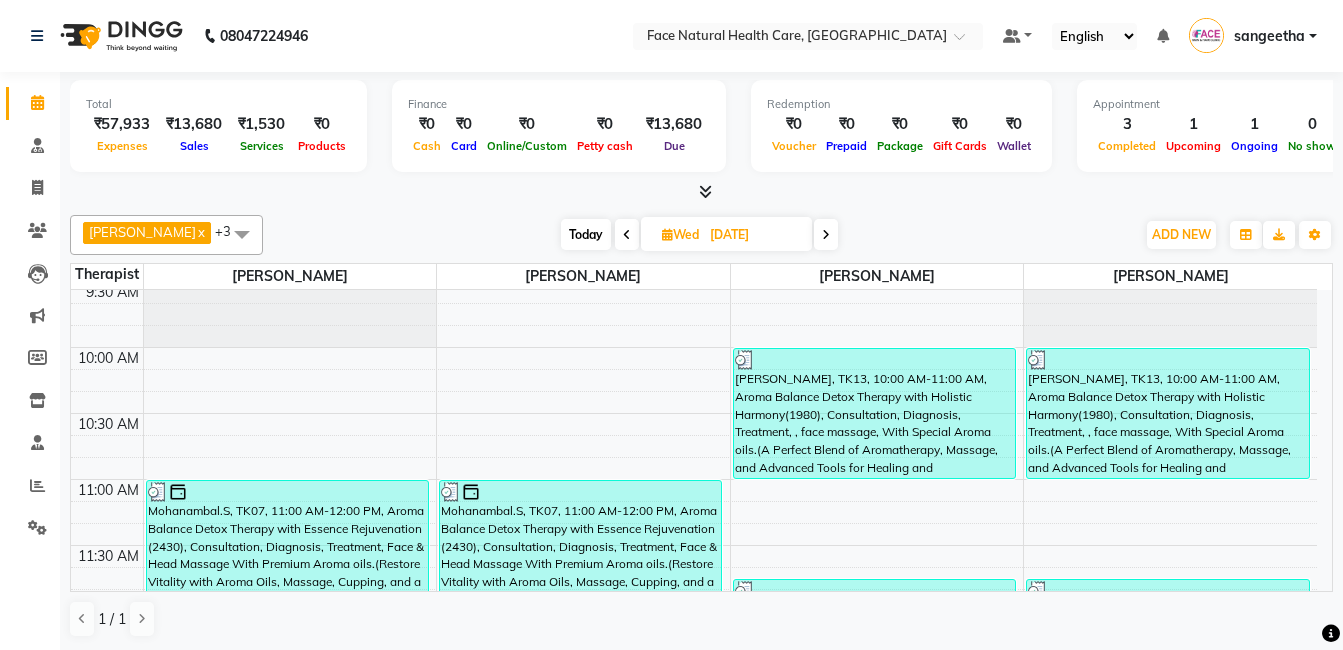 click on "08047224946 Select Location × Face Natural Health Care, Gandhipuram Default Panel My Panel English ENGLISH Español العربية मराठी हिंदी ગુજરાતી தமிழ் 中文 Notifications nothing to show sangeetha Manage Profile Change Password Sign out  Version:3.15.4" 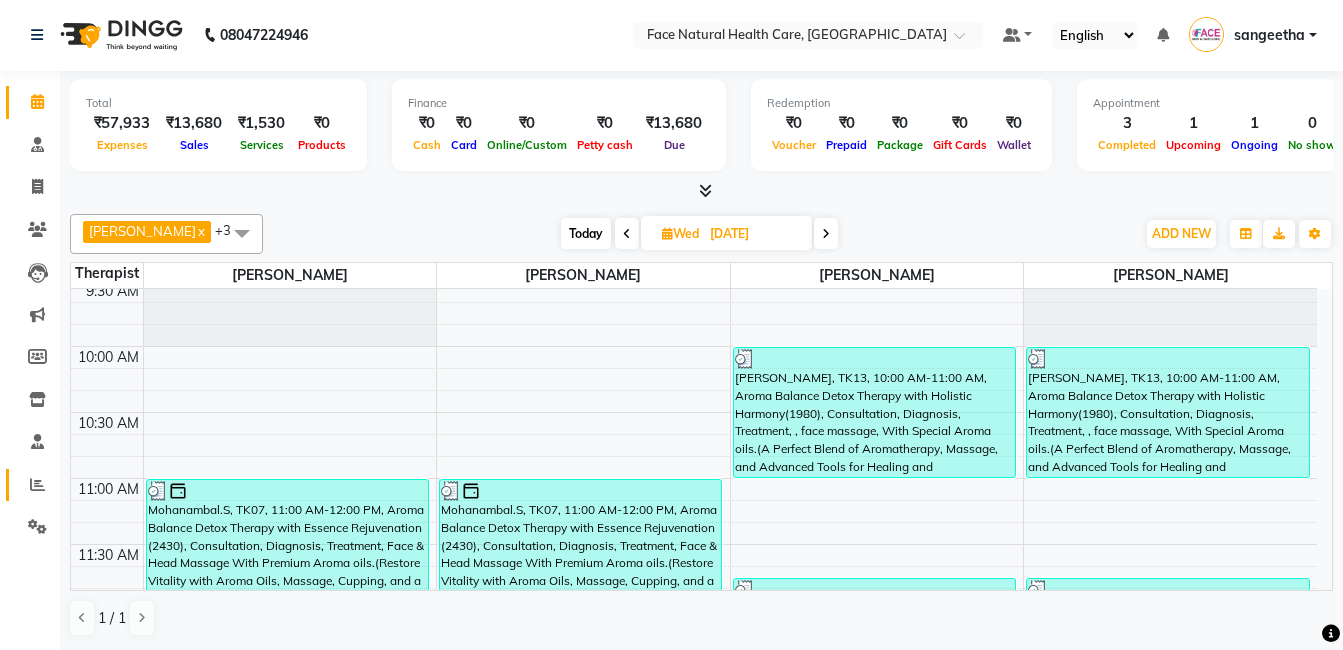click 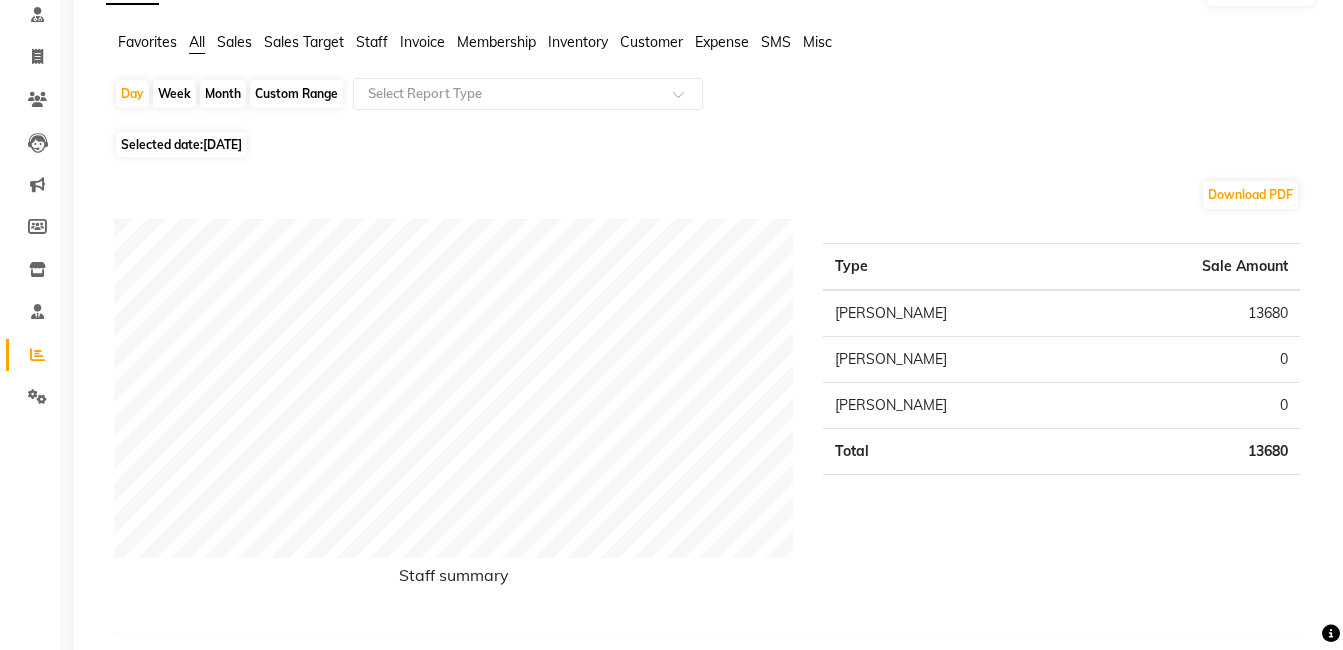 scroll, scrollTop: 127, scrollLeft: 0, axis: vertical 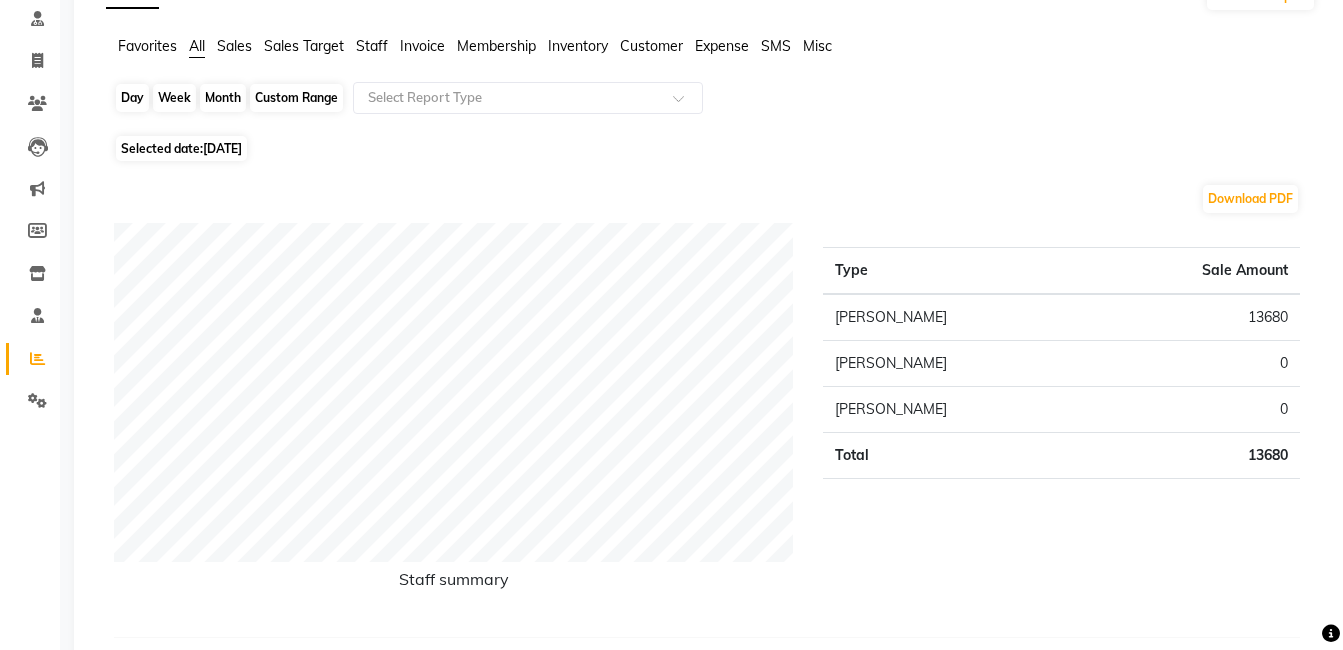click on "Day" 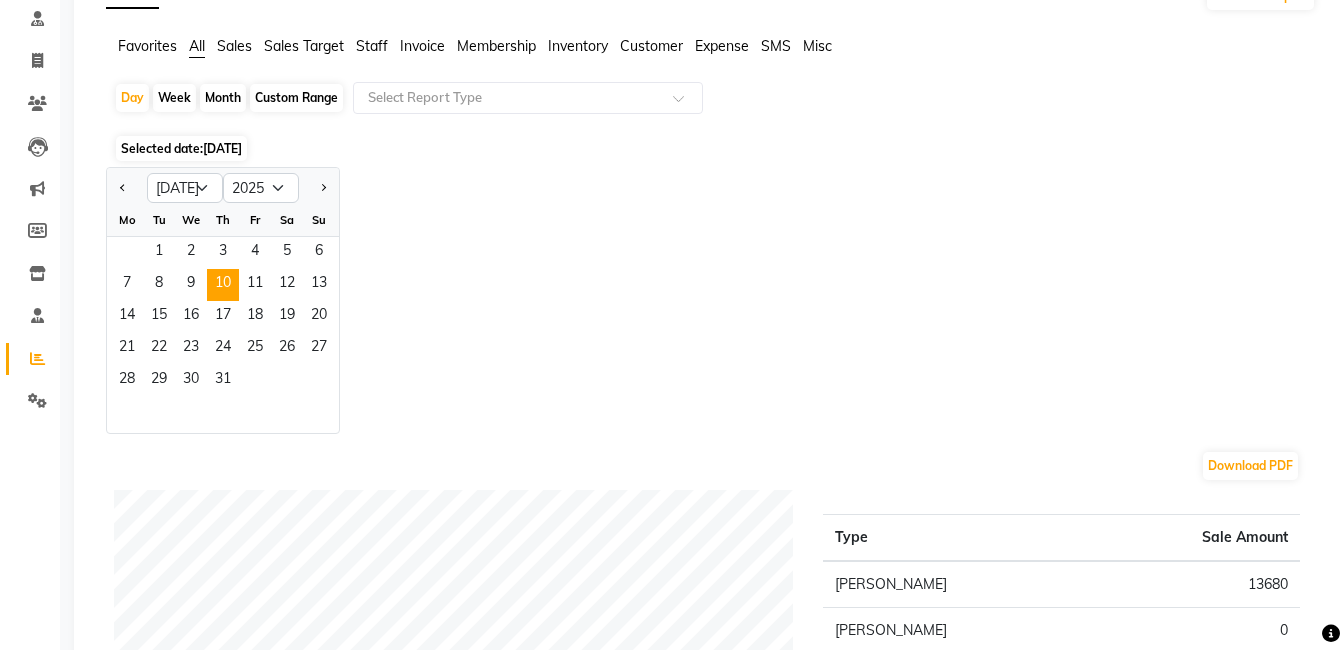 click on "10" 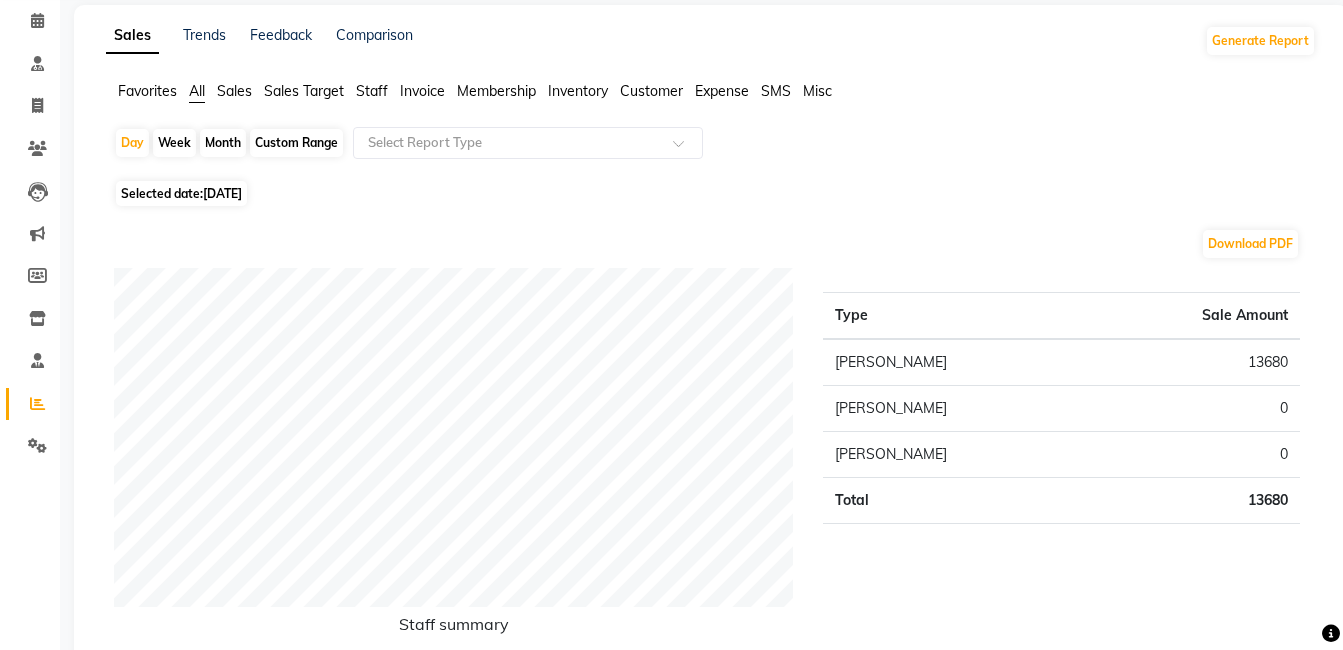 scroll, scrollTop: 0, scrollLeft: 0, axis: both 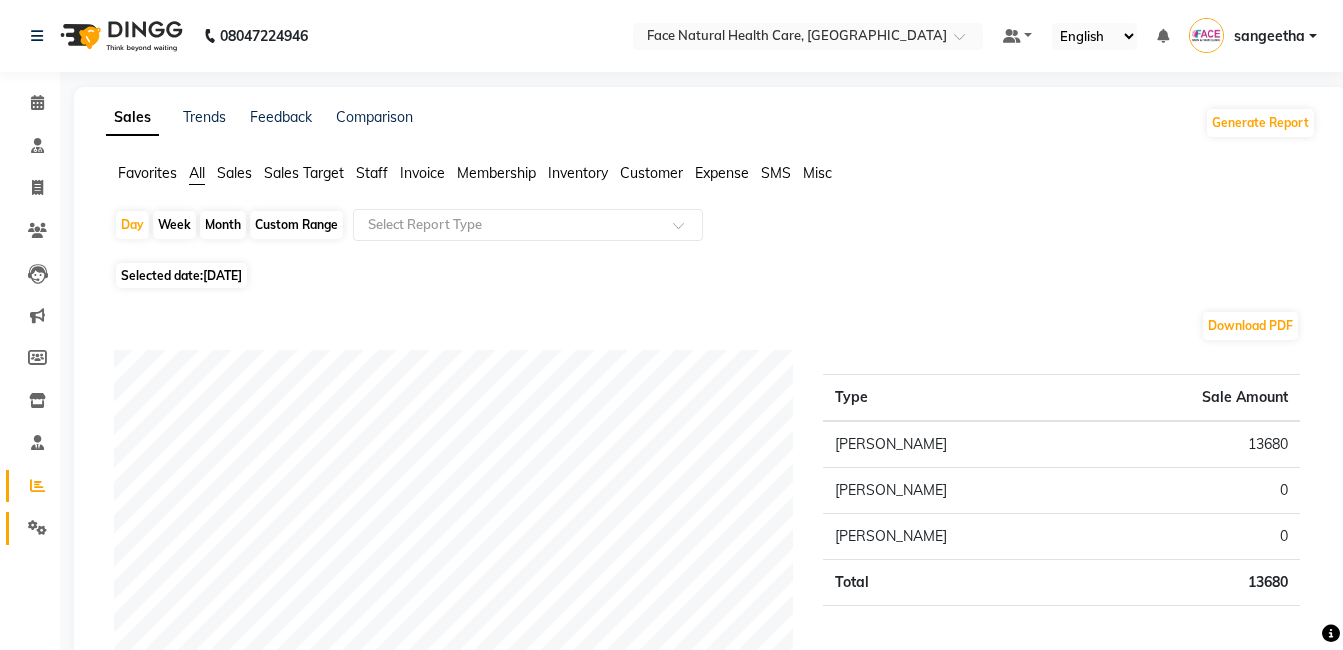click on "Settings" 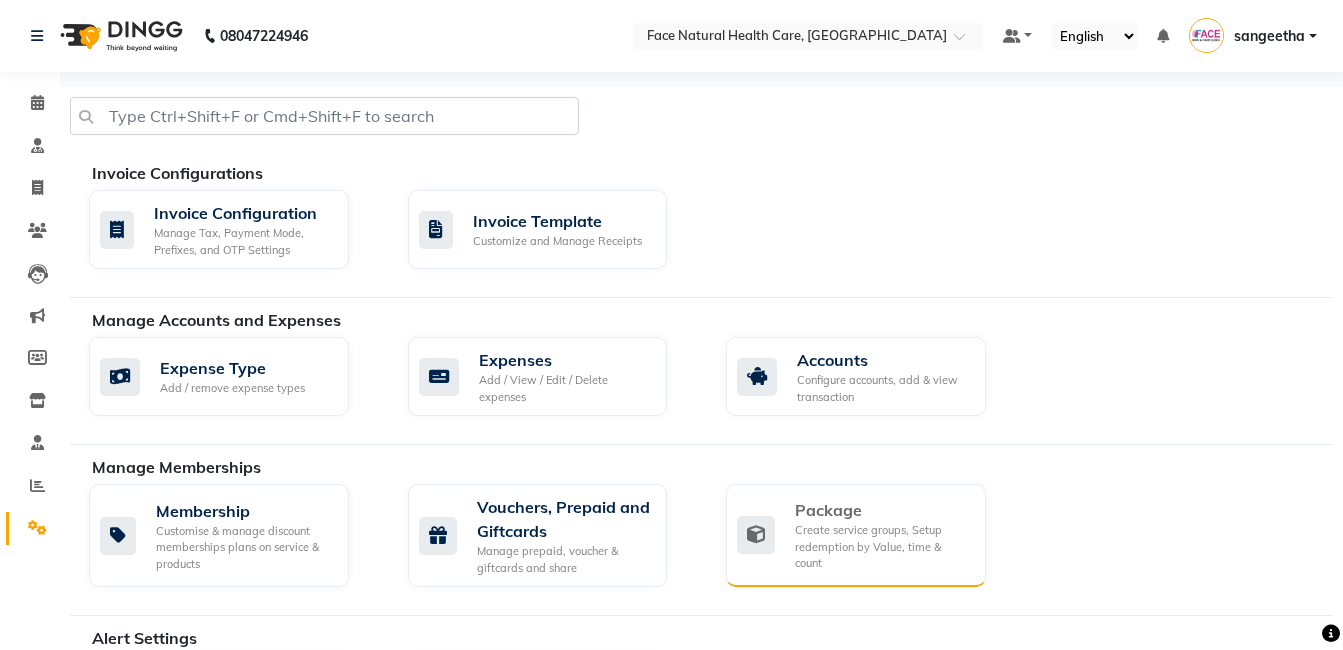 click on "Package Create service groups, Setup redemption by Value, time & count" 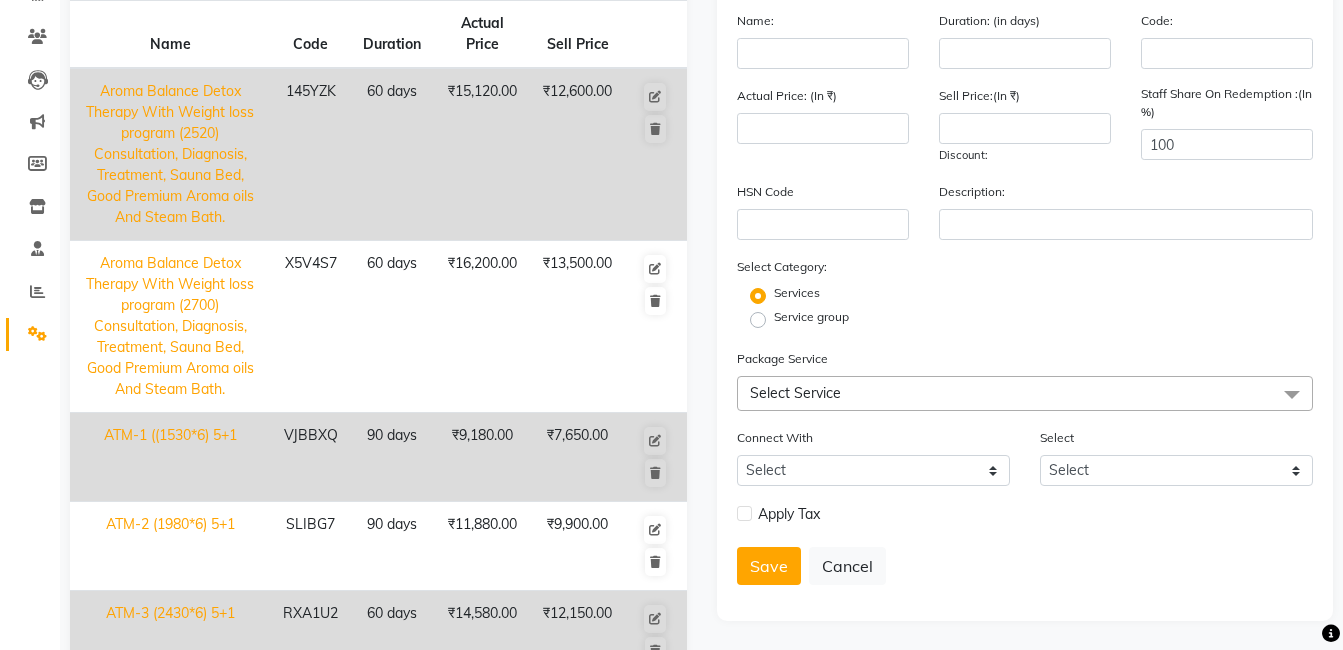 scroll, scrollTop: 0, scrollLeft: 0, axis: both 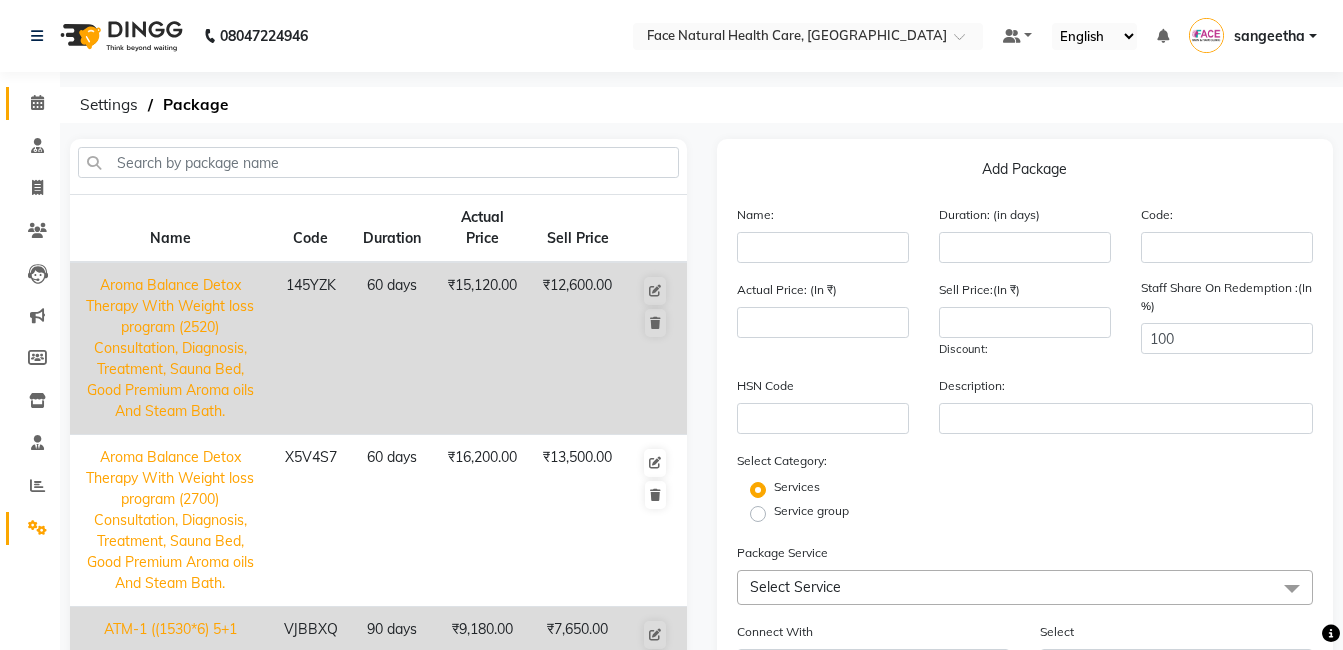 click 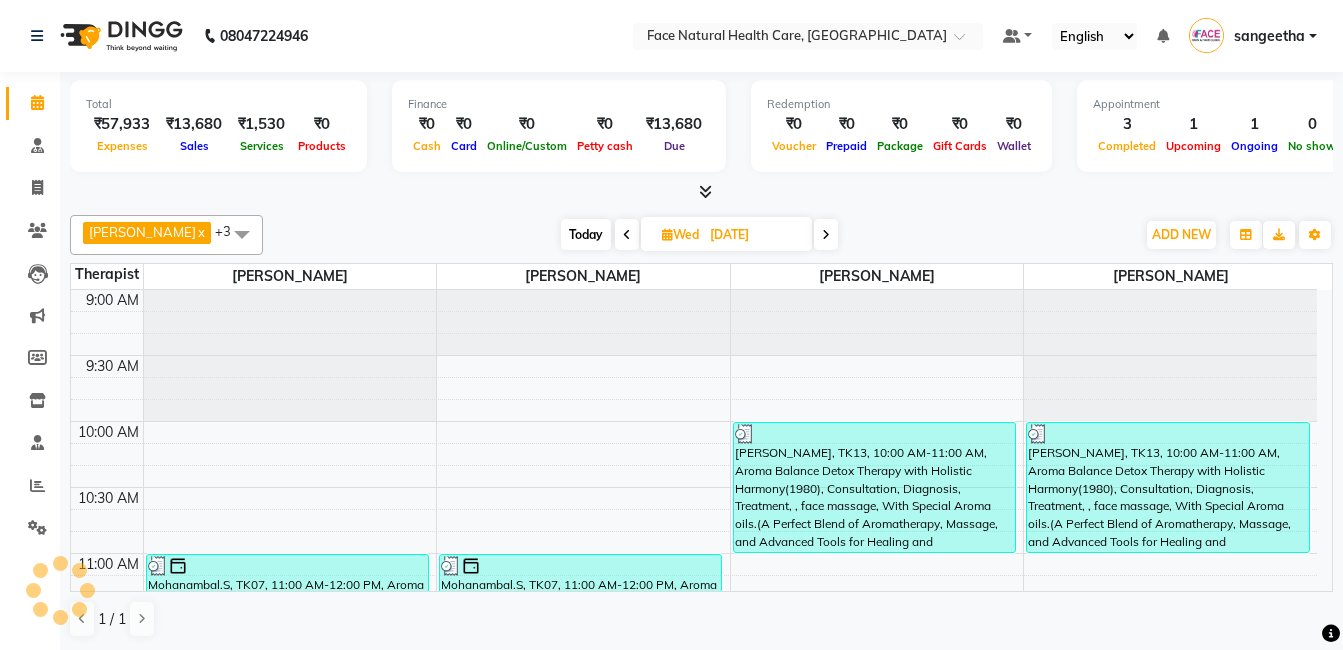 scroll, scrollTop: 0, scrollLeft: 0, axis: both 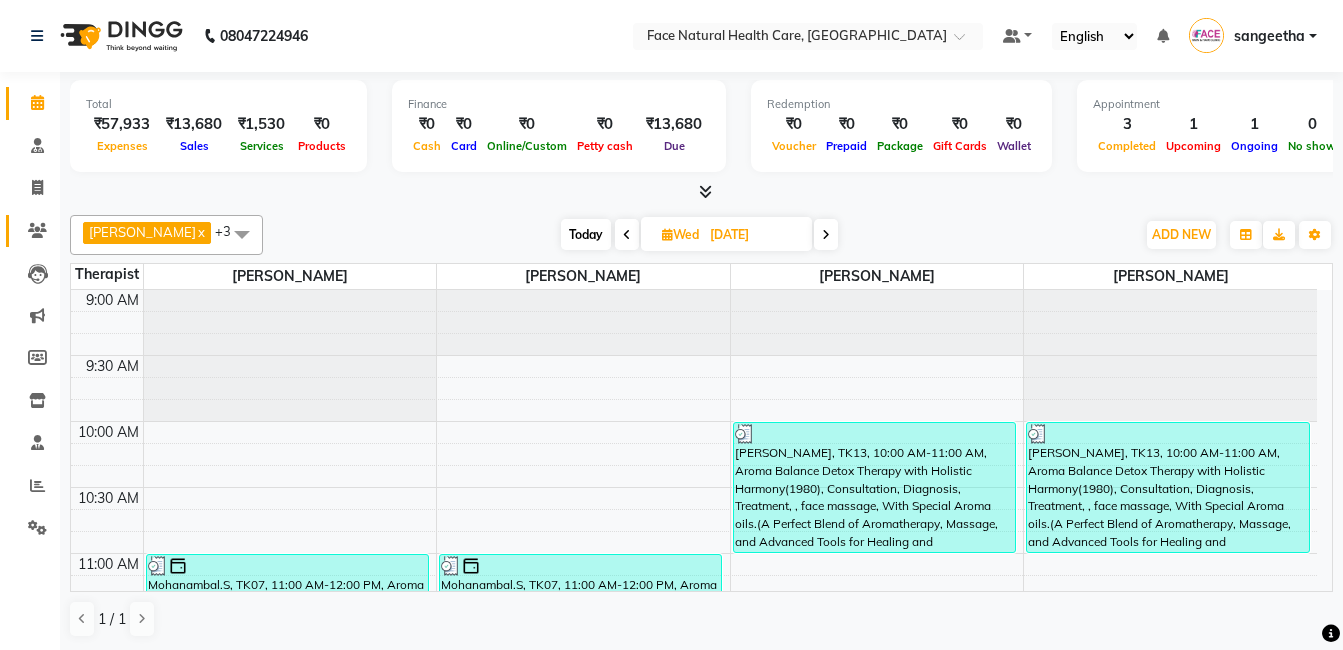 drag, startPoint x: 42, startPoint y: 99, endPoint x: 39, endPoint y: 233, distance: 134.03358 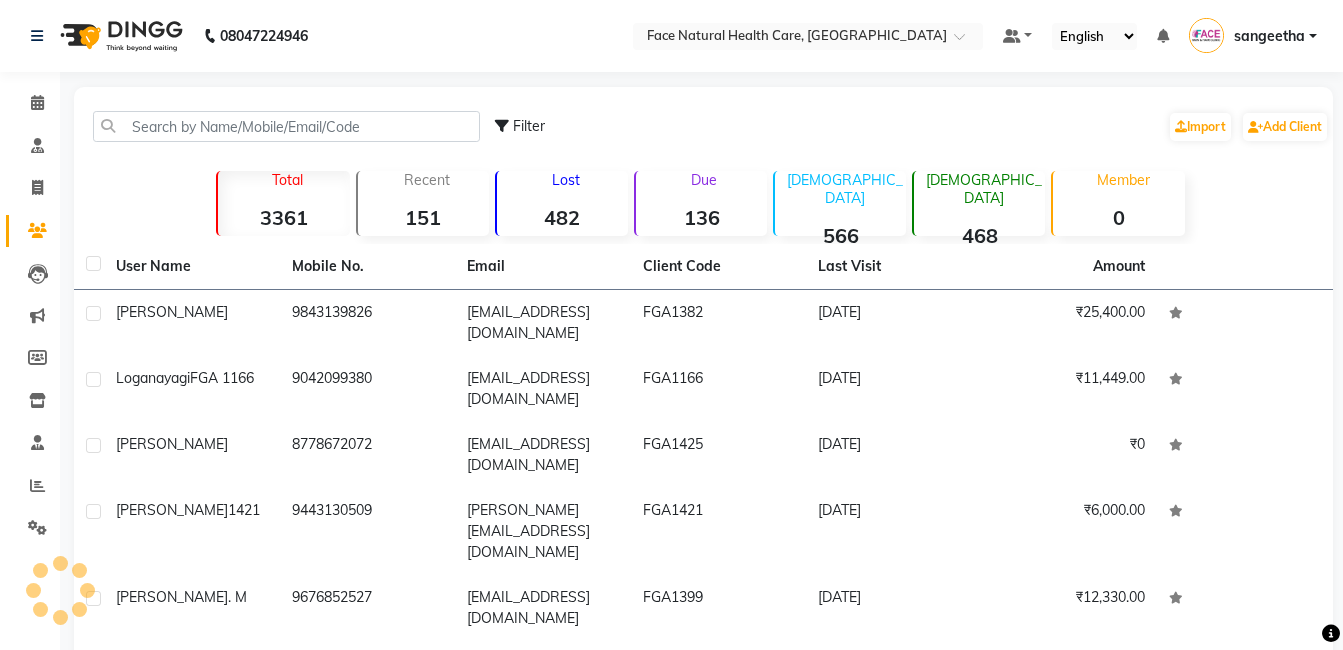 click on "08047224946 Select Location × Face Natural Health Care, Gandhipuram Default Panel My Panel English ENGLISH Español العربية मराठी हिंदी ગુજરાતી தமிழ் 中文 Notifications nothing to show sangeetha Manage Profile Change Password Sign out  Version:3.15.4  ☀ Face Natural Health Care, Gandhipuram  Calendar  Consultation  Invoice  Clients  Leads   Marketing  Members  Inventory  Staff  Reports  Settings Completed InProgress Upcoming Dropped Tentative Check-In Confirm Bookings Generate Report Segments Page Builder Filter  Import   Add Client   Total  3361  Recent  151  Lost  482  Due  136  Male  566  Female  468  Member  0 User Name Mobile No. Email  Client Code  Last Visit Amount Kumar K.R     9843139826   kumar.krexlan@gmail.com   FGA1382   08-07-2025   ₹25,400.00  Loganayagi  FGA 1166   9042099380   jvaishnavi2005@gmail.com   FGA1166   04-07-2025   ₹11,449.00  Meenakshi sundaram     8778672072   msundaram295@gmail.com   FGA1425   10-07-2025" at bounding box center (671, 325) 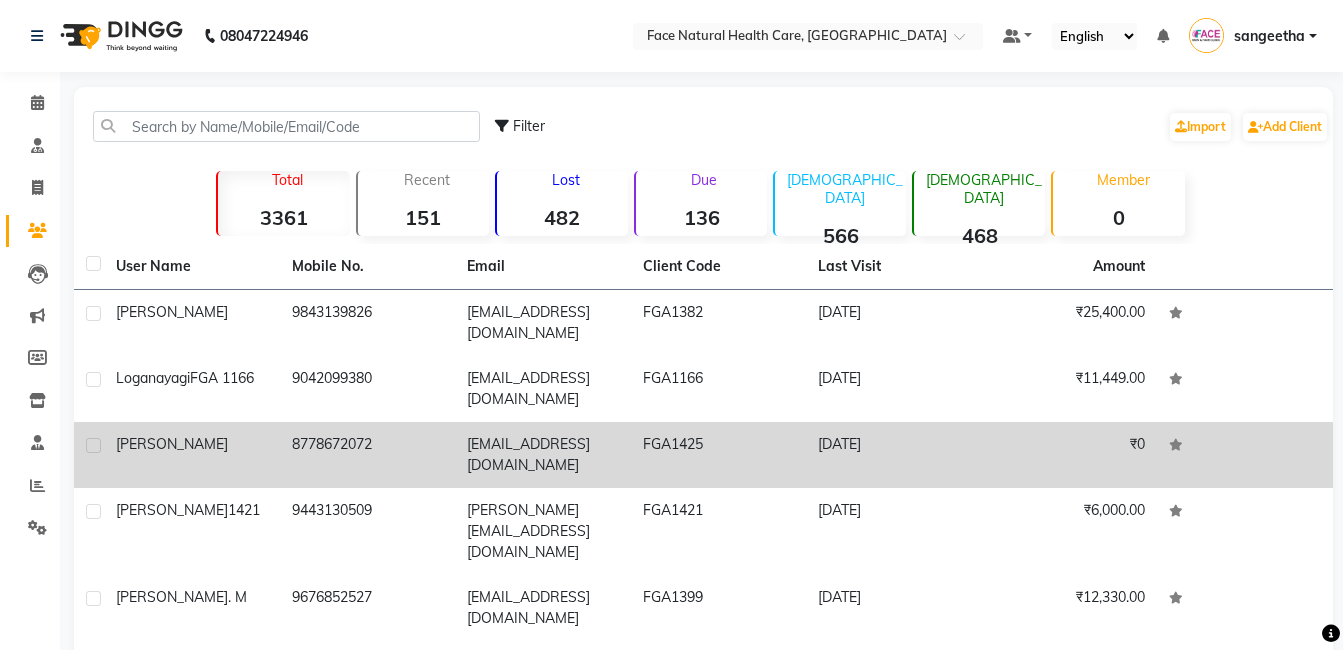 click on "8778672072" 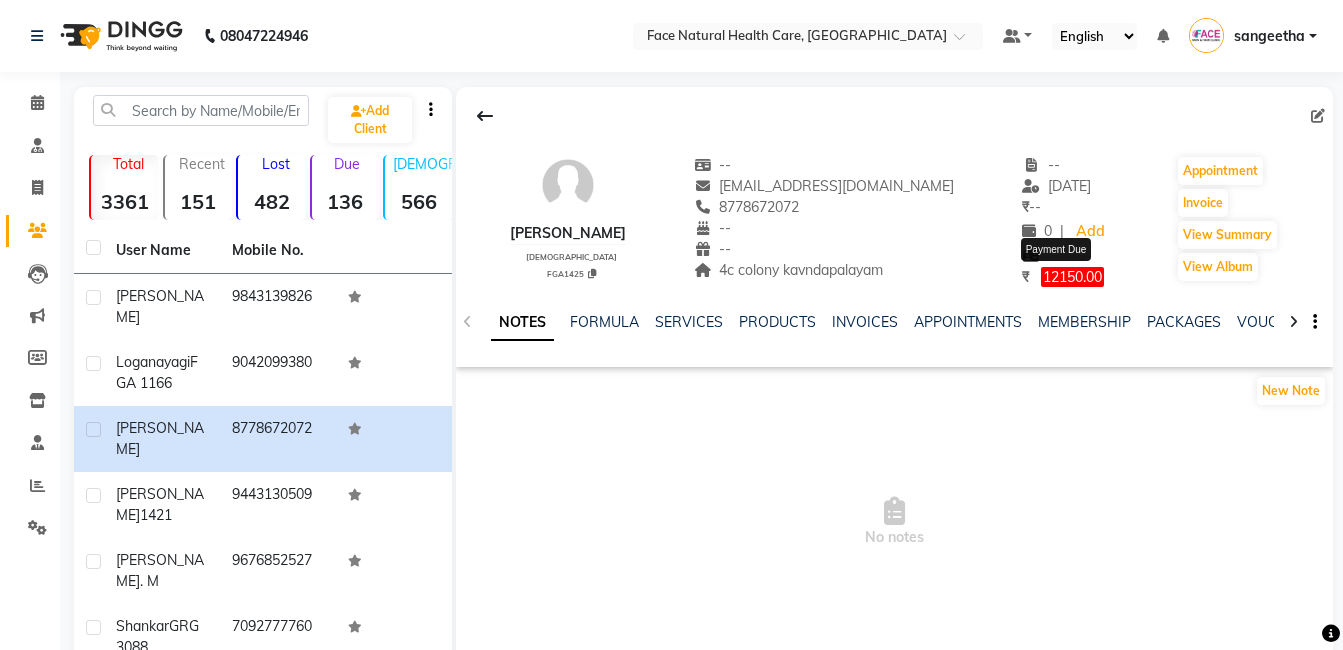 click on "12150.00" 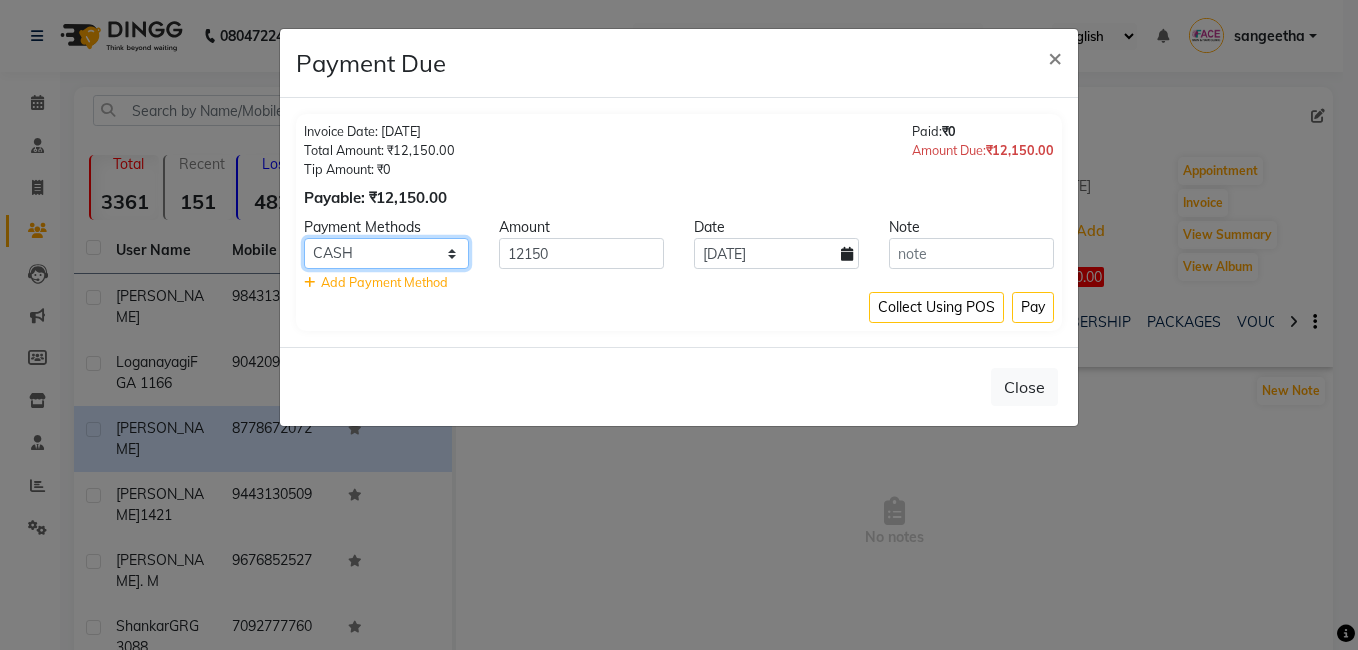 click on "Debit Card PhonePe UPI GPay ONLINE CASH Cheque Credit Card CARD" 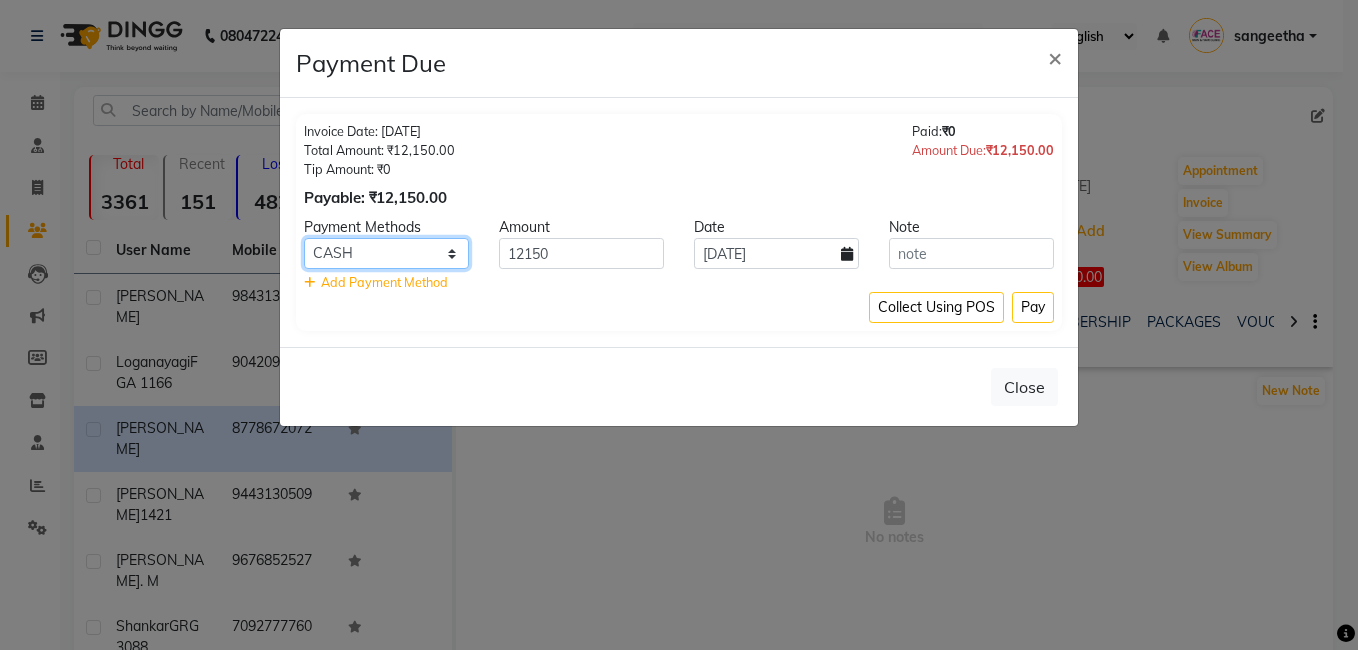 select on "5" 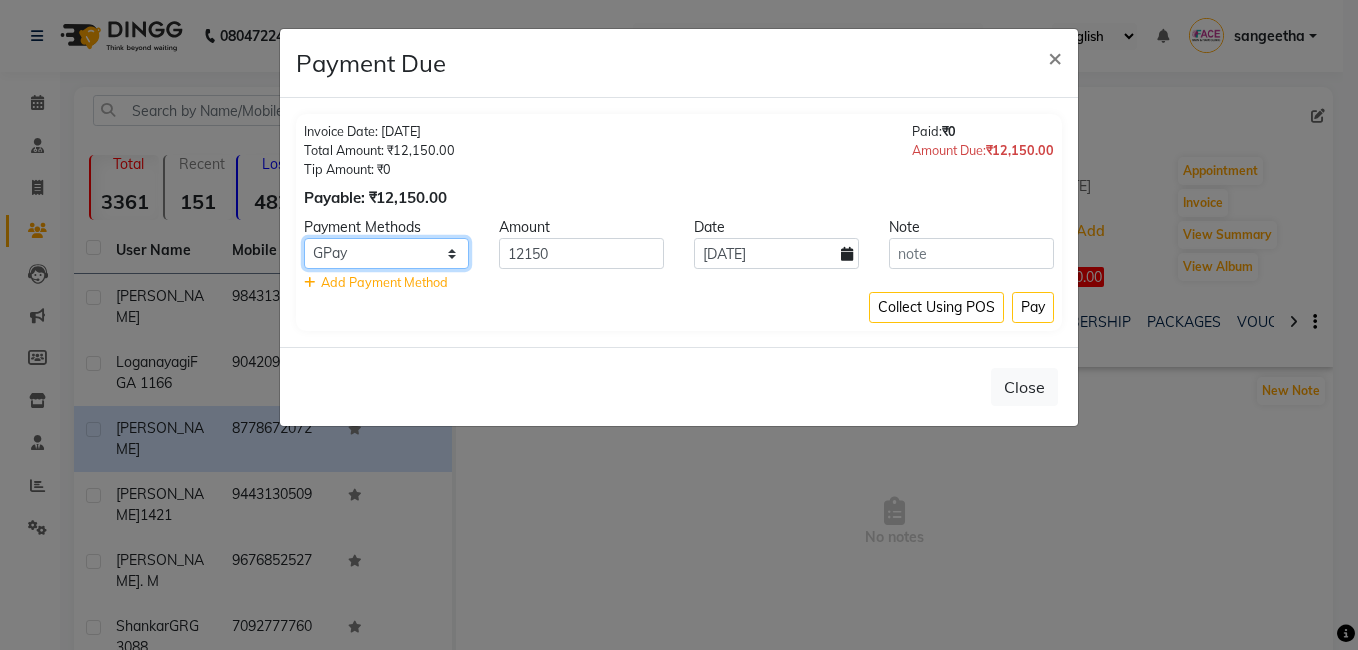 click on "Debit Card PhonePe UPI GPay ONLINE CASH Cheque Credit Card CARD" 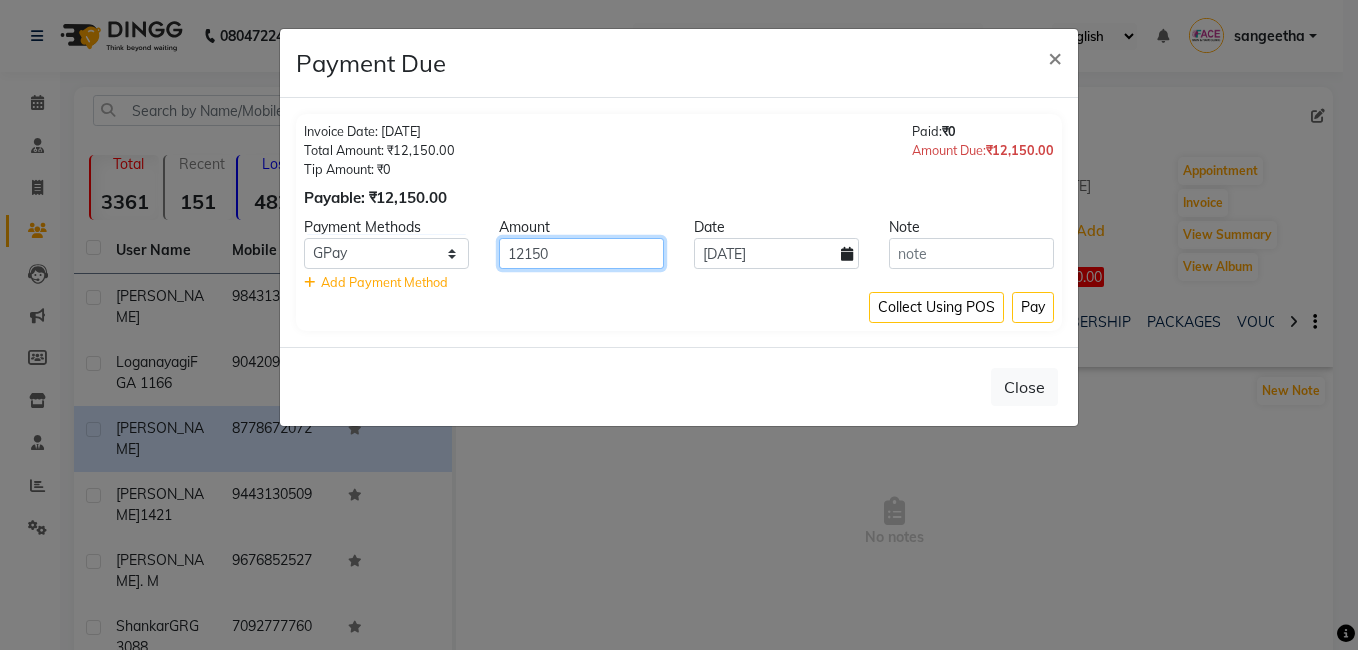 click on "12150" 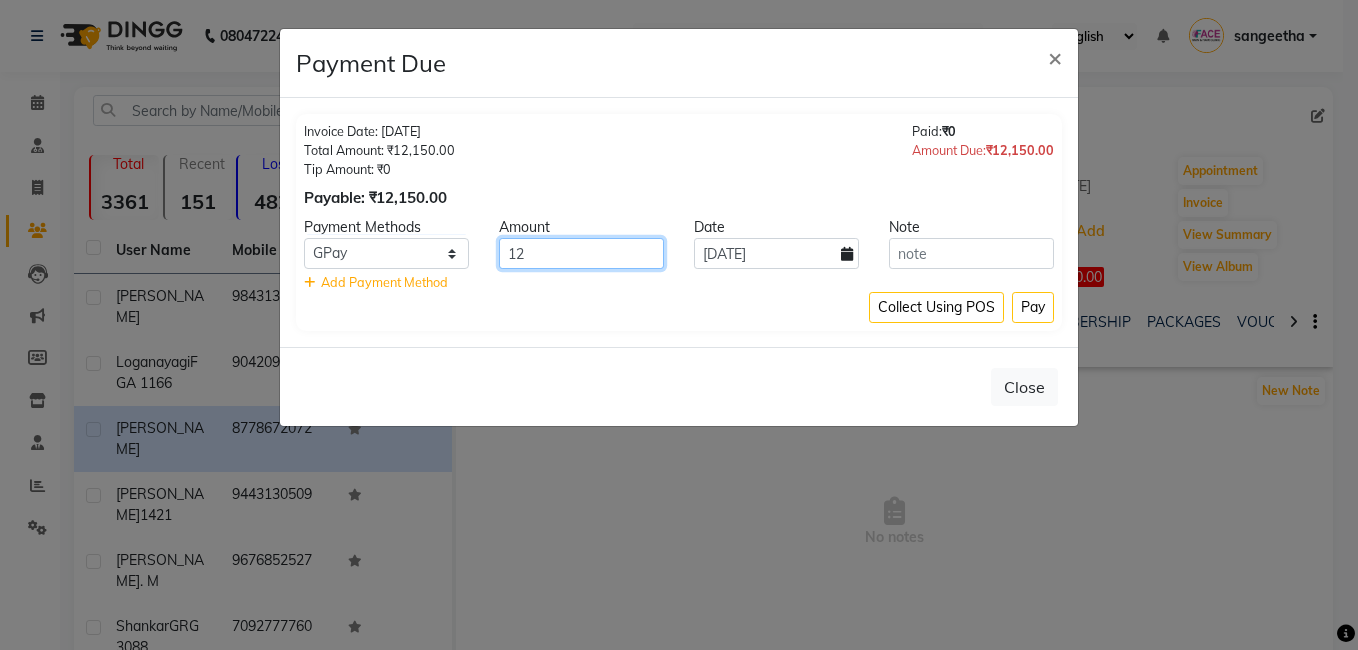 type on "1" 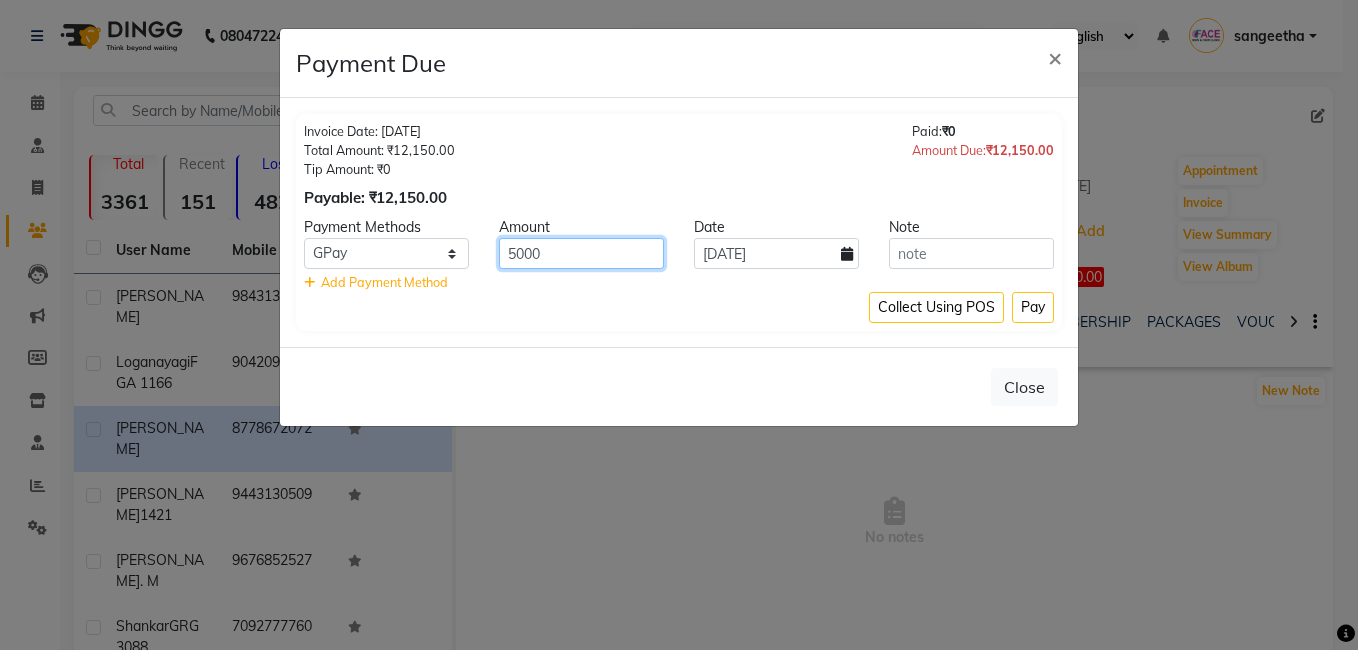 type on "5000" 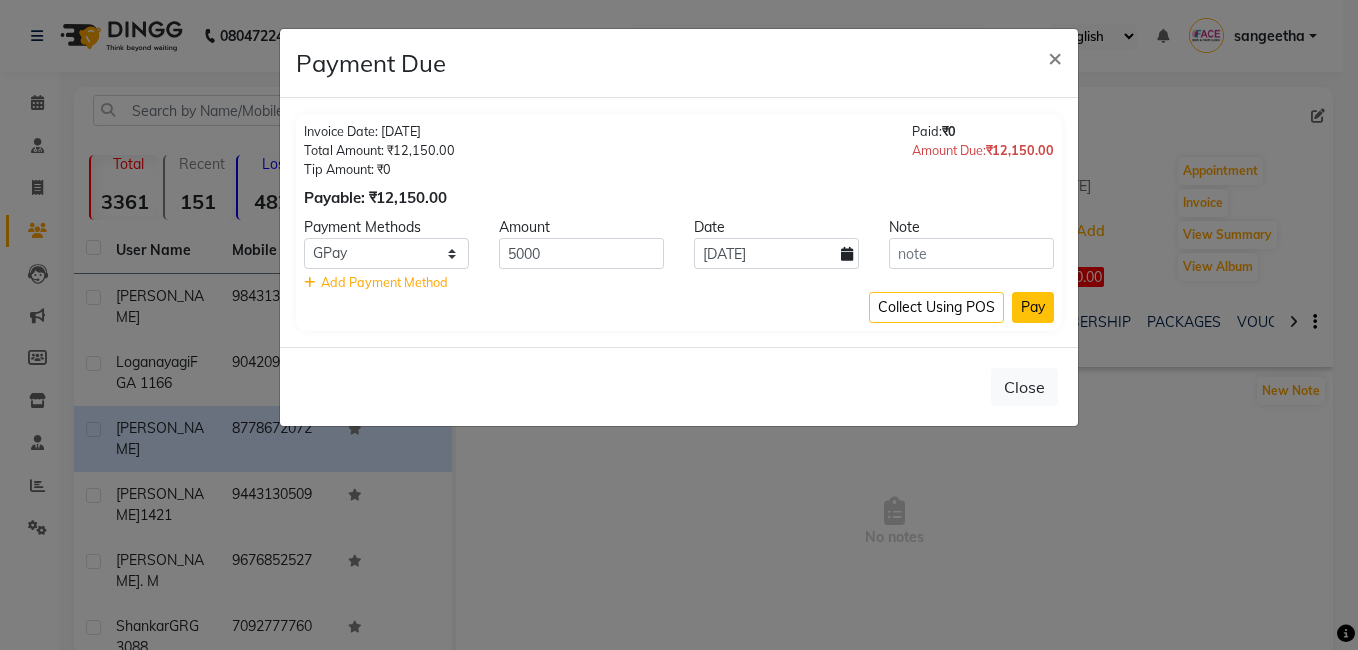click on "Pay" 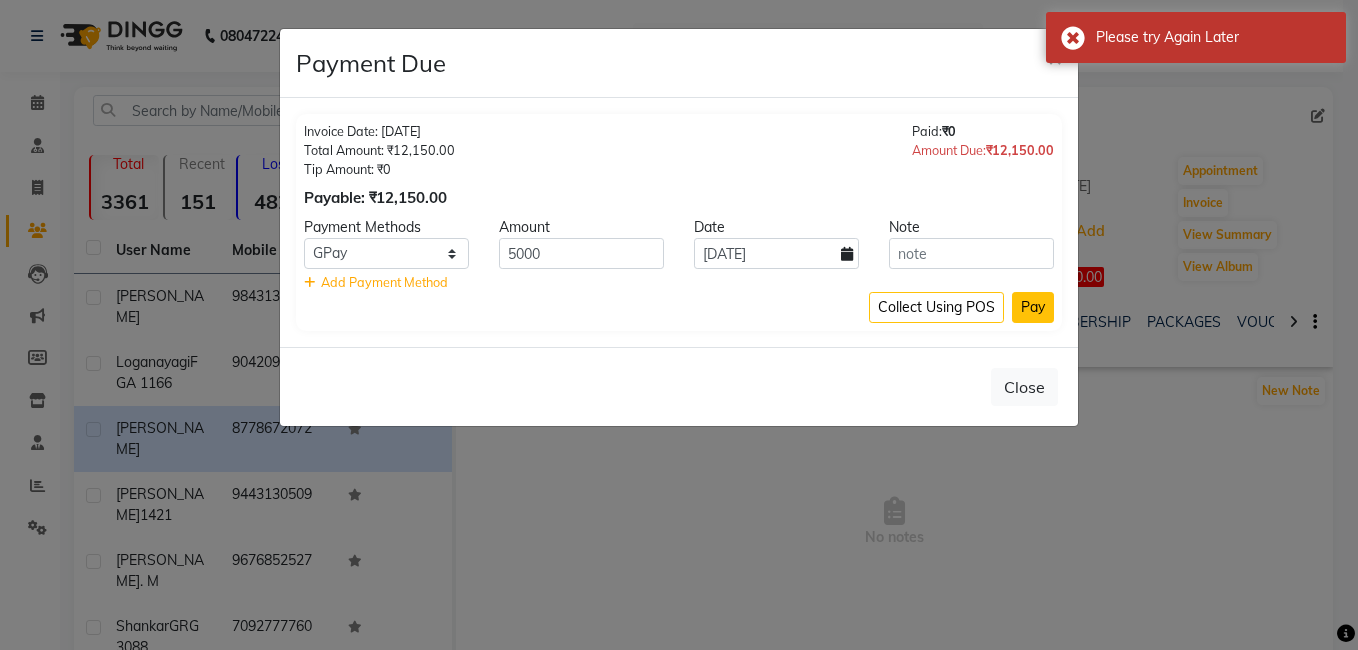 click on "Pay" 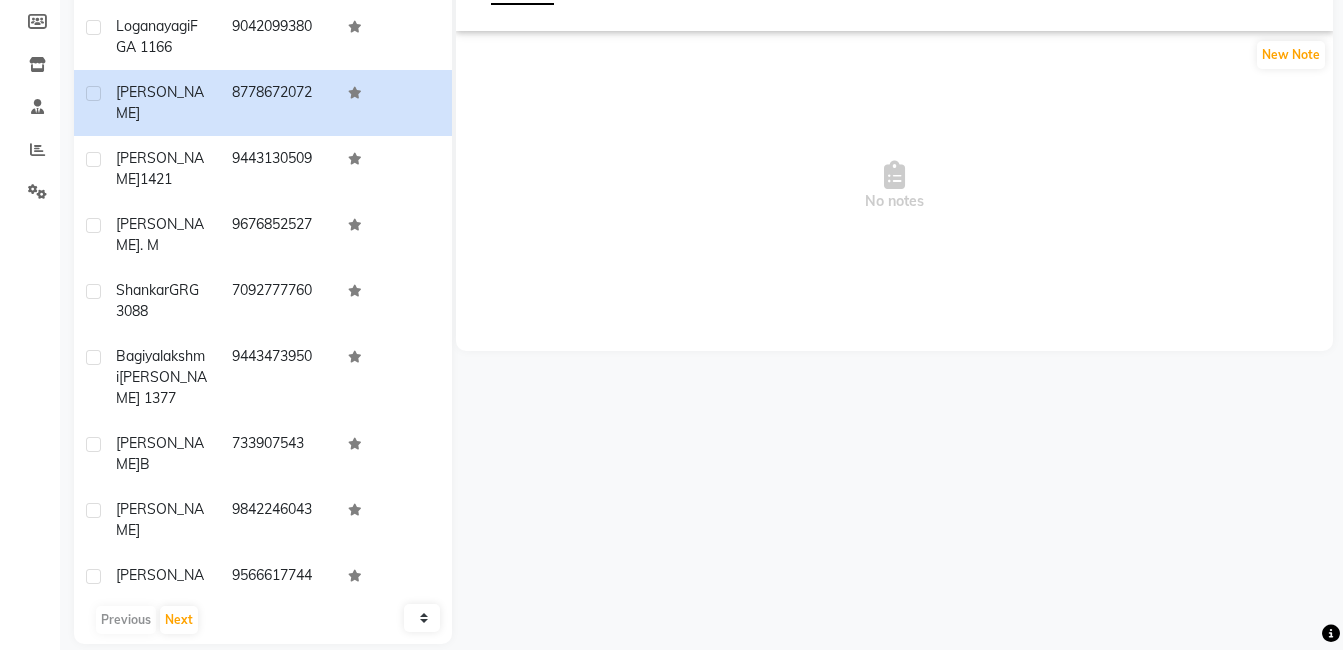 scroll, scrollTop: 0, scrollLeft: 0, axis: both 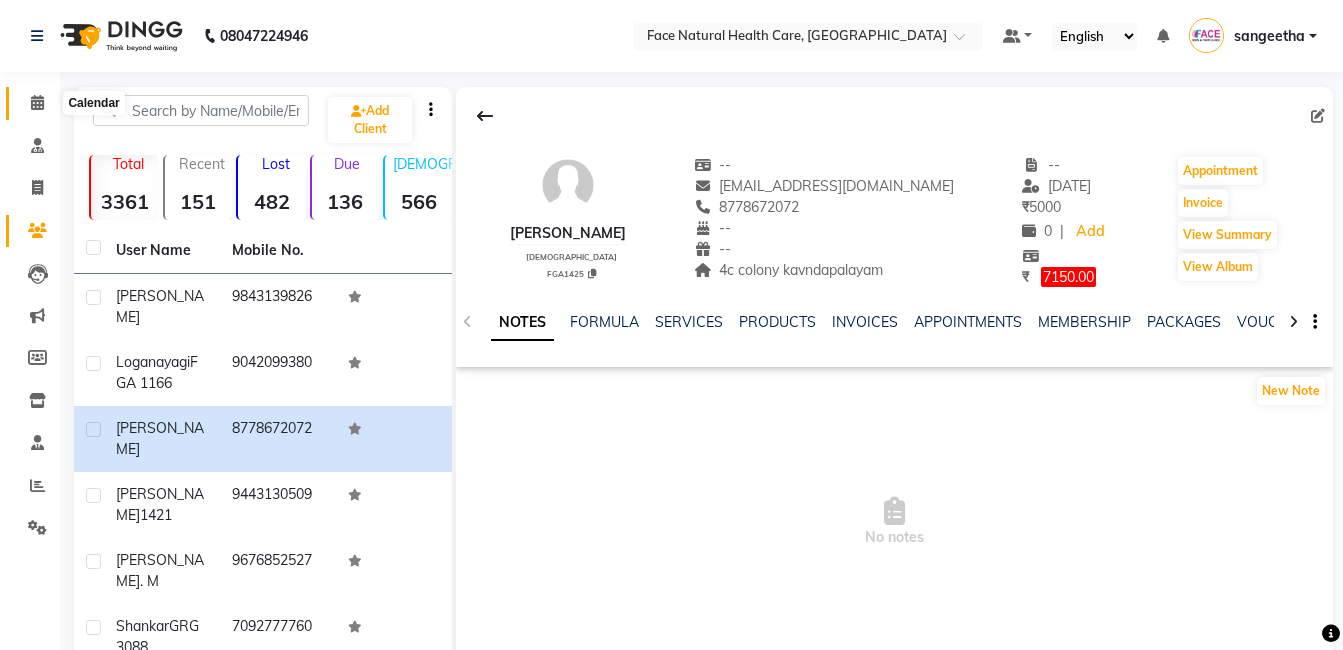 click 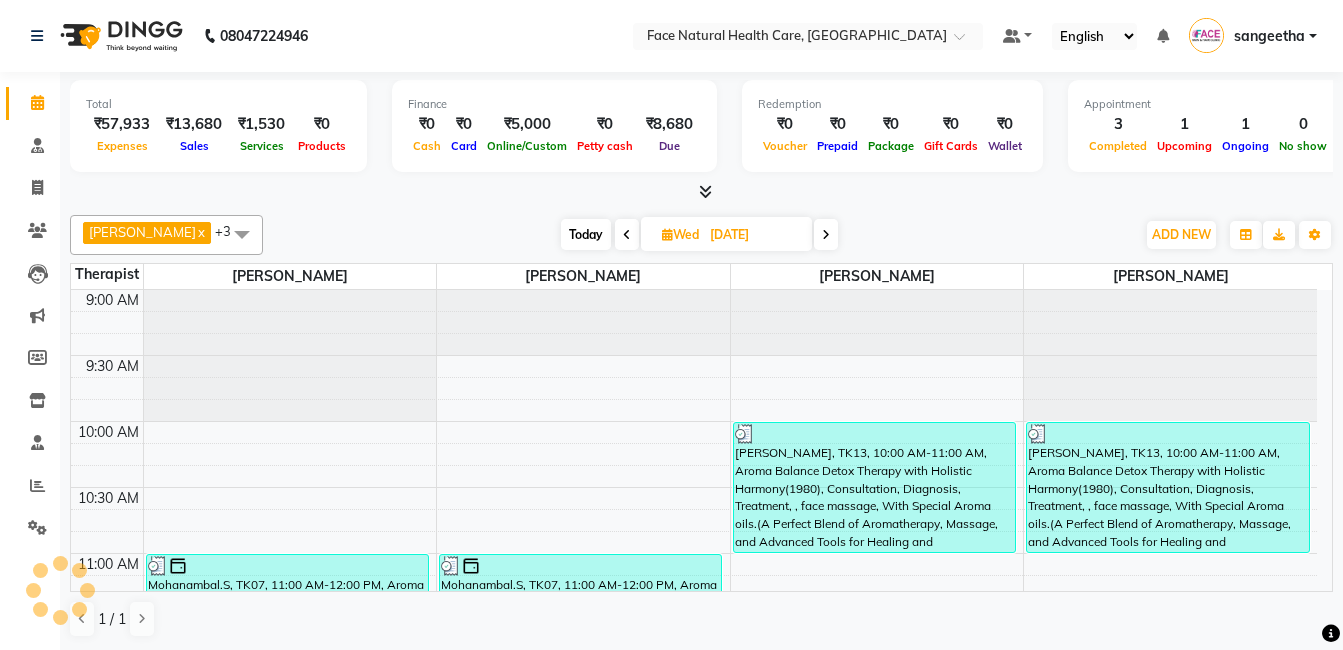 scroll, scrollTop: 0, scrollLeft: 0, axis: both 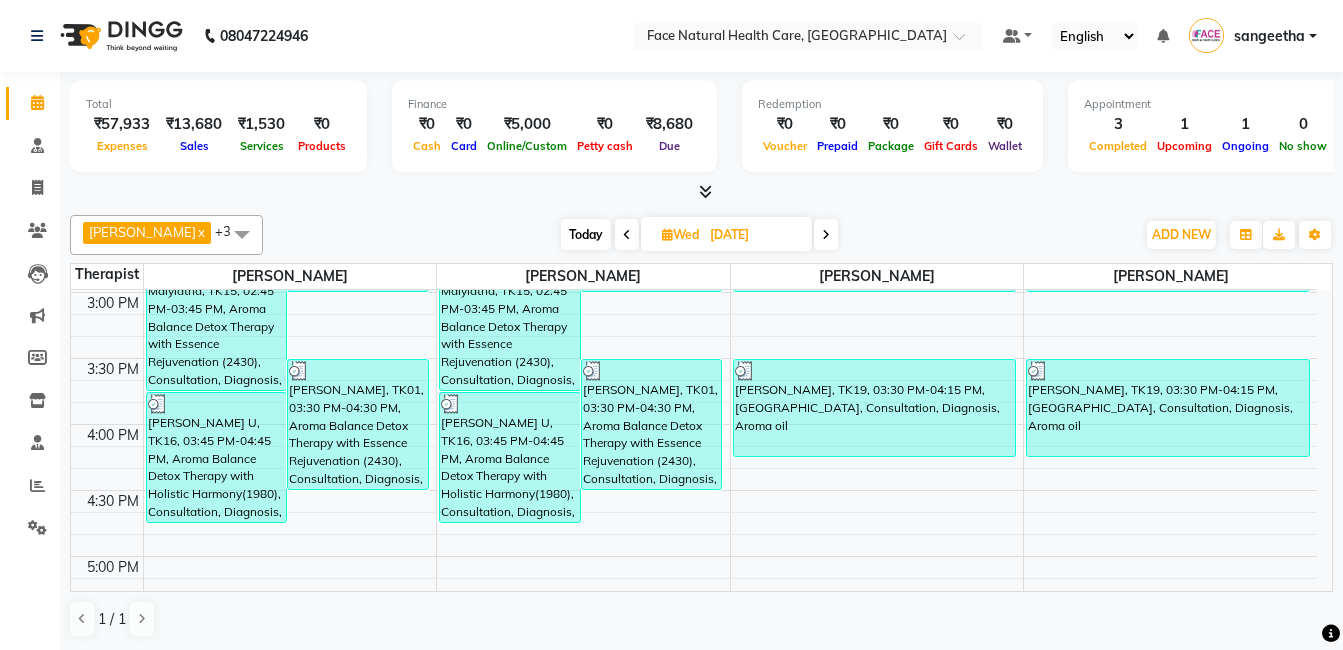 click on "Today" at bounding box center [586, 234] 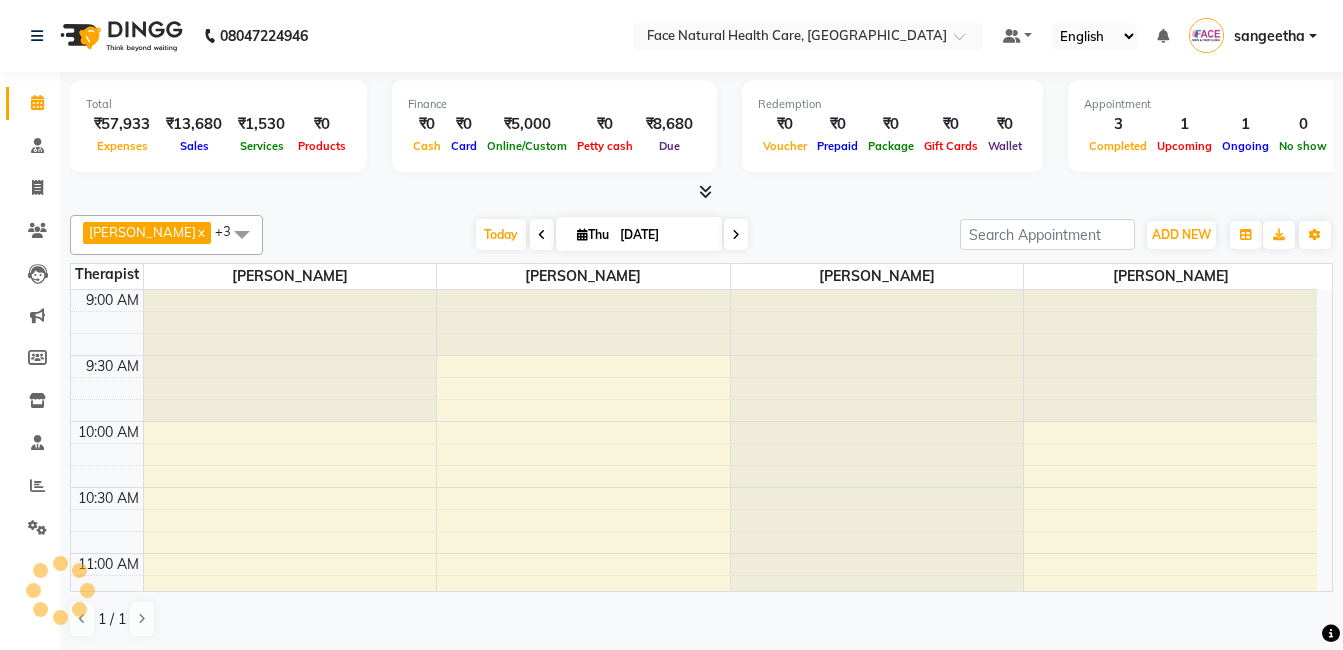 scroll, scrollTop: 1018, scrollLeft: 0, axis: vertical 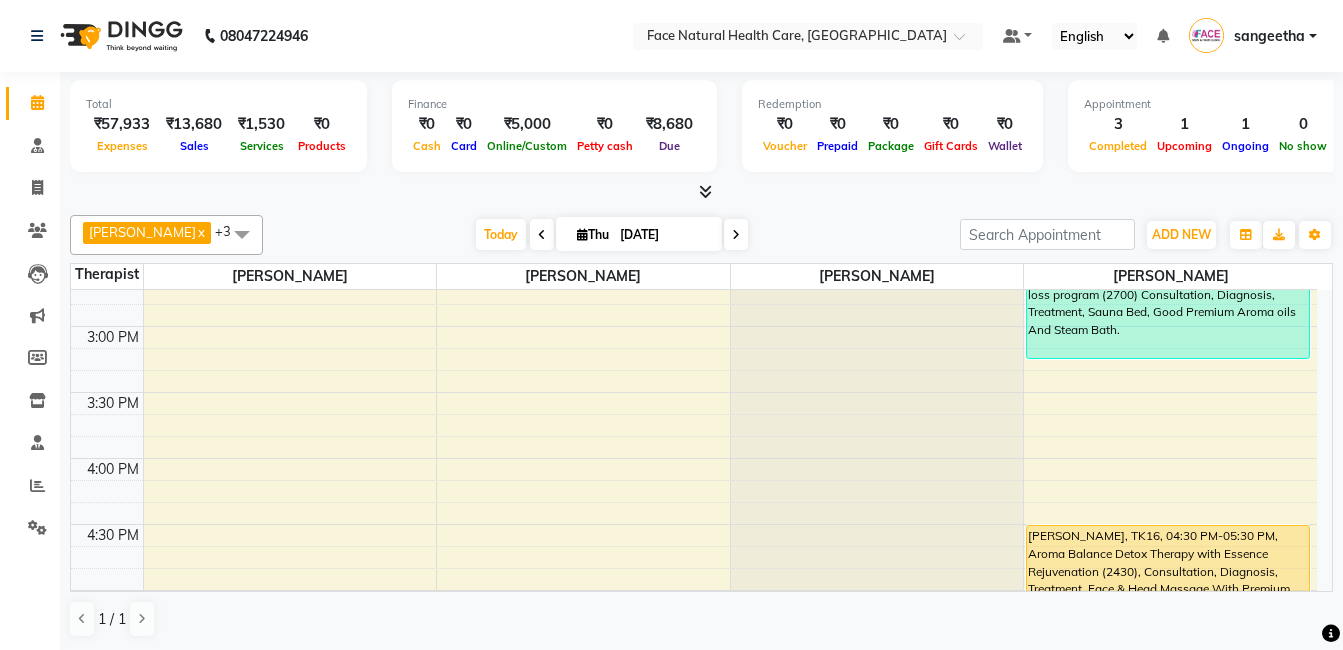 click on "Meenakshi sundaram, TK16, 04:30 PM-05:30 PM, Aroma Balance Detox Therapy with Essence Rejuvenation  (2430), Consultation, Diagnosis, Treatment,  Face & Head Massage With Premium Aroma oils.(Restore Vitality with Aroma Oils, Massage, Cupping, and a Relaxing Steam Bath)" at bounding box center (1168, 590) 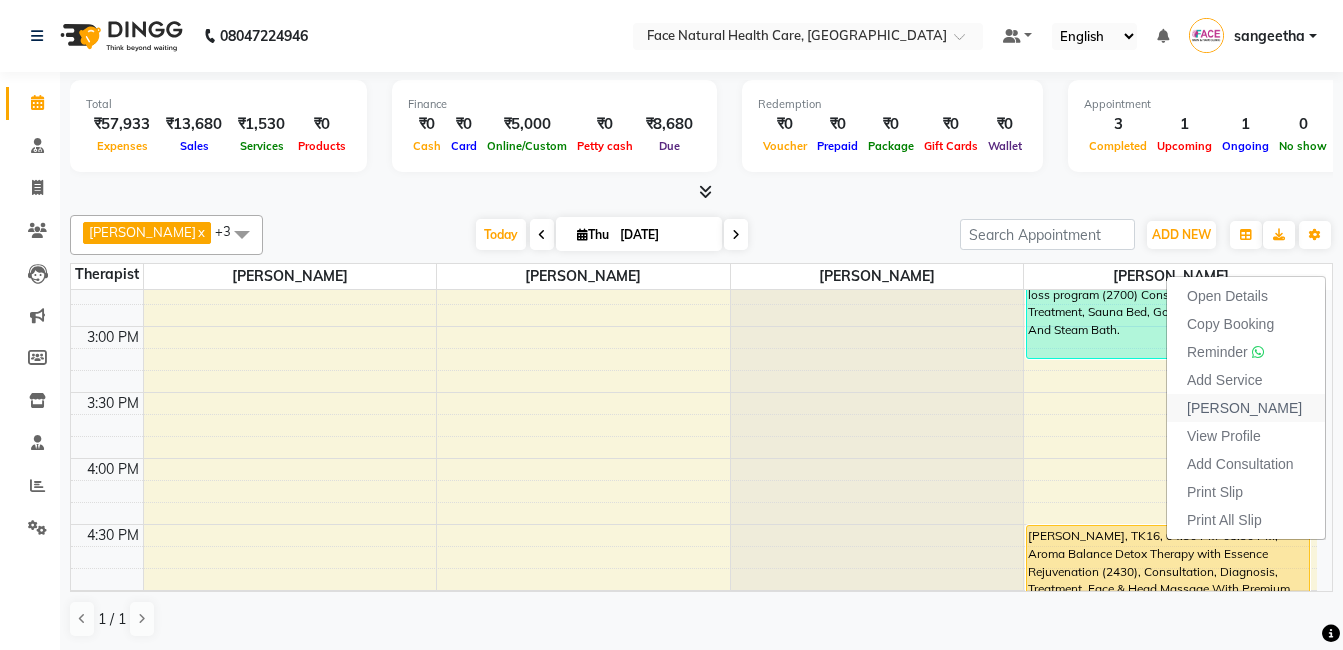 click on "Mark Done" at bounding box center (1244, 408) 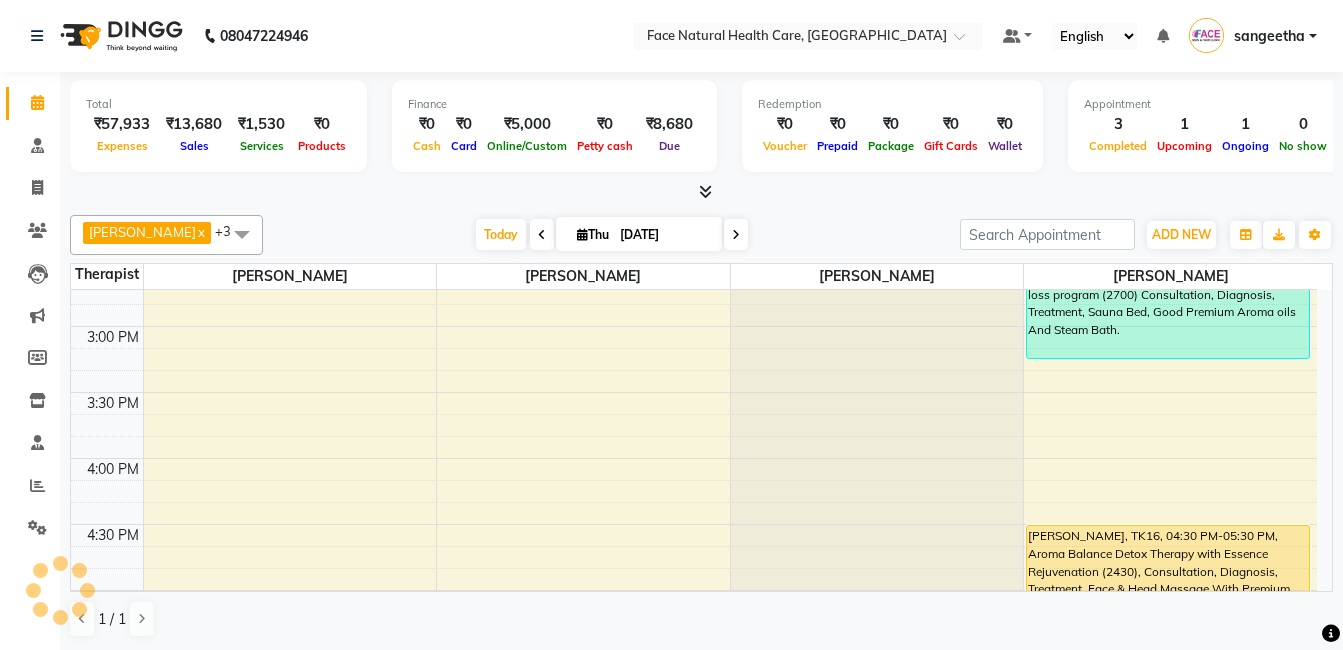 select on "5675" 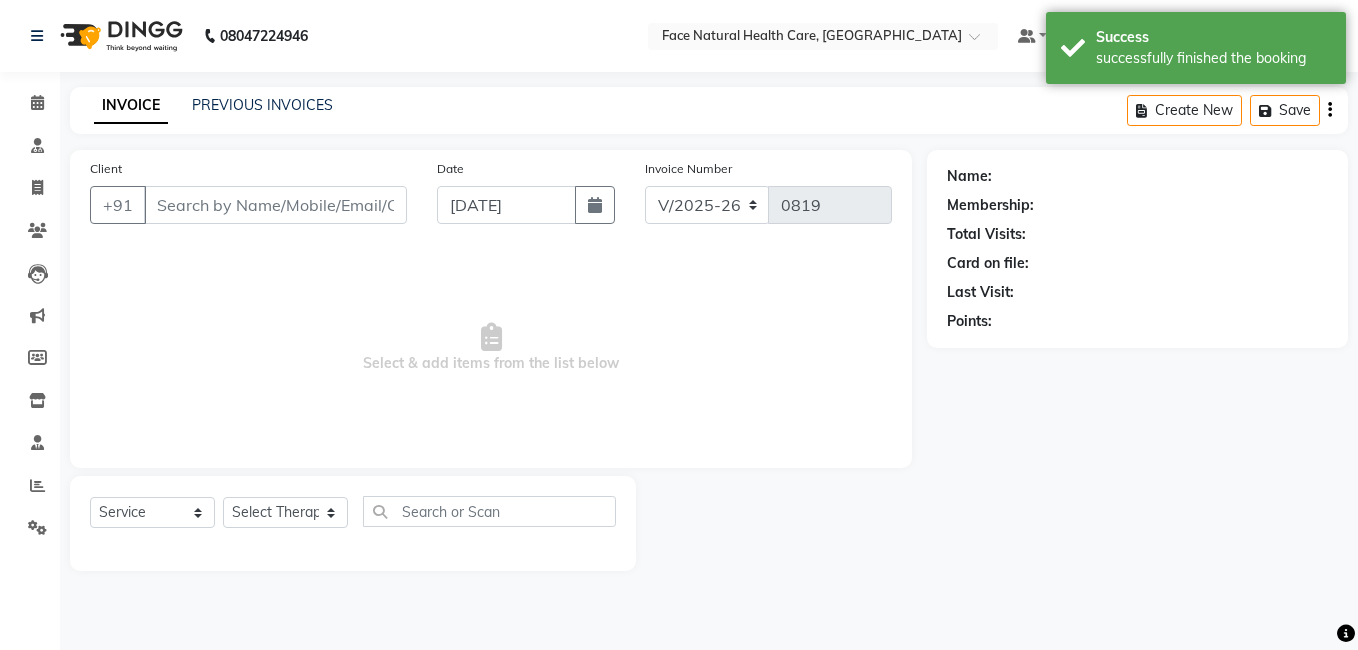 type on "8778672072" 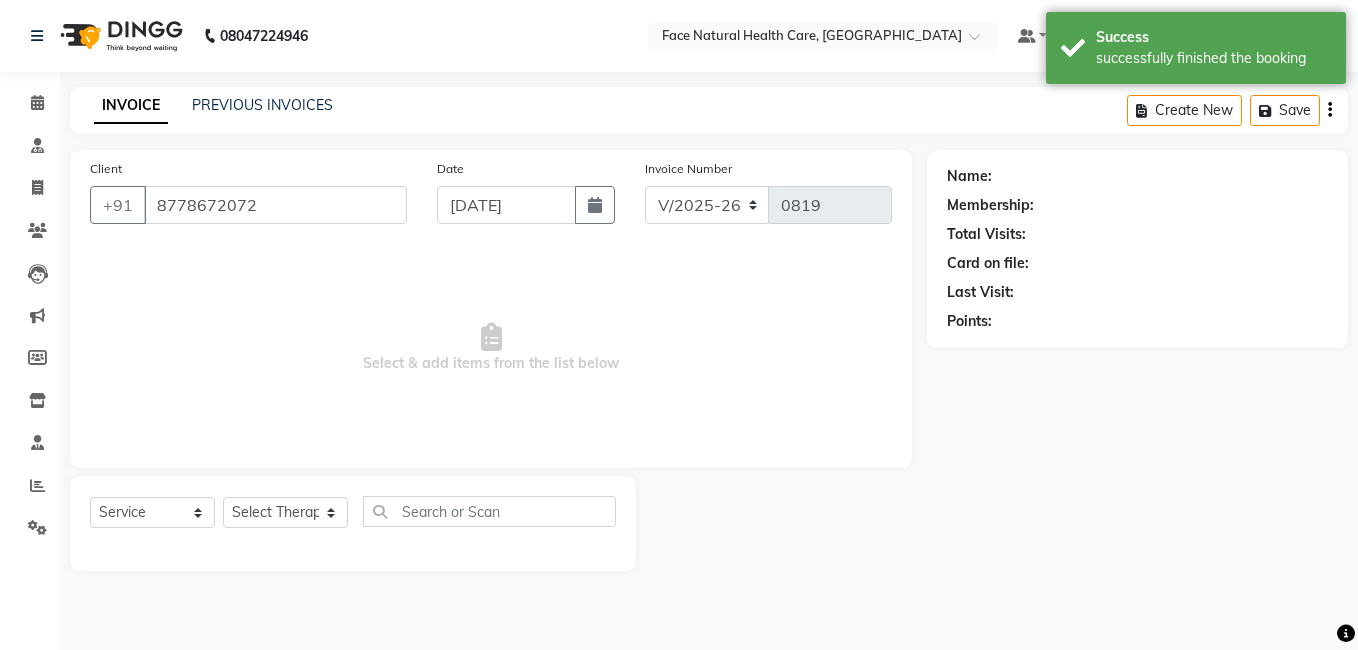 select on "65164" 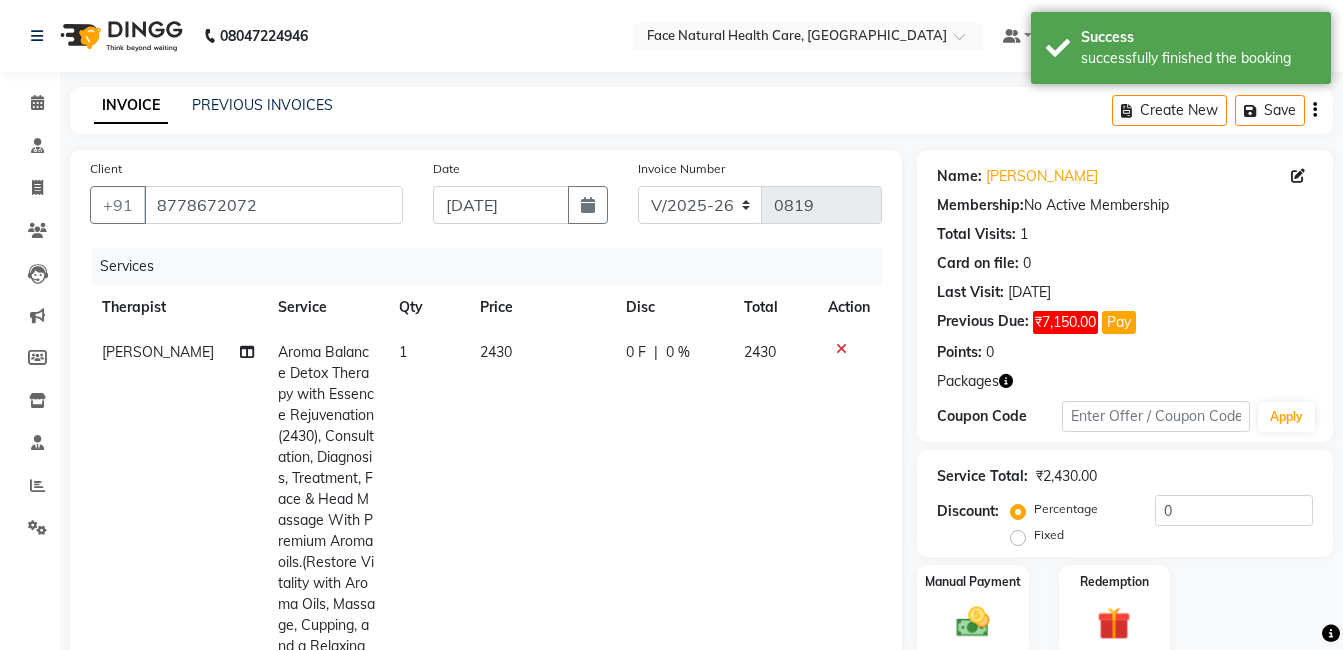 click on "2430" 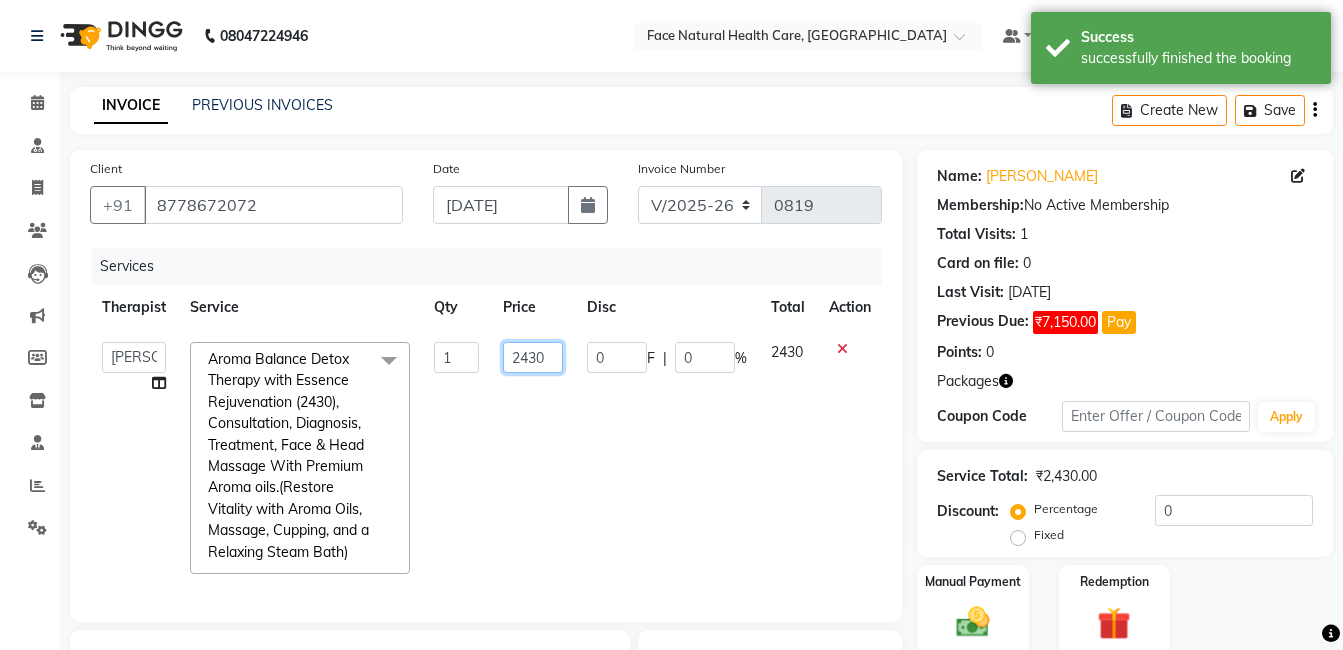 click on "2430" 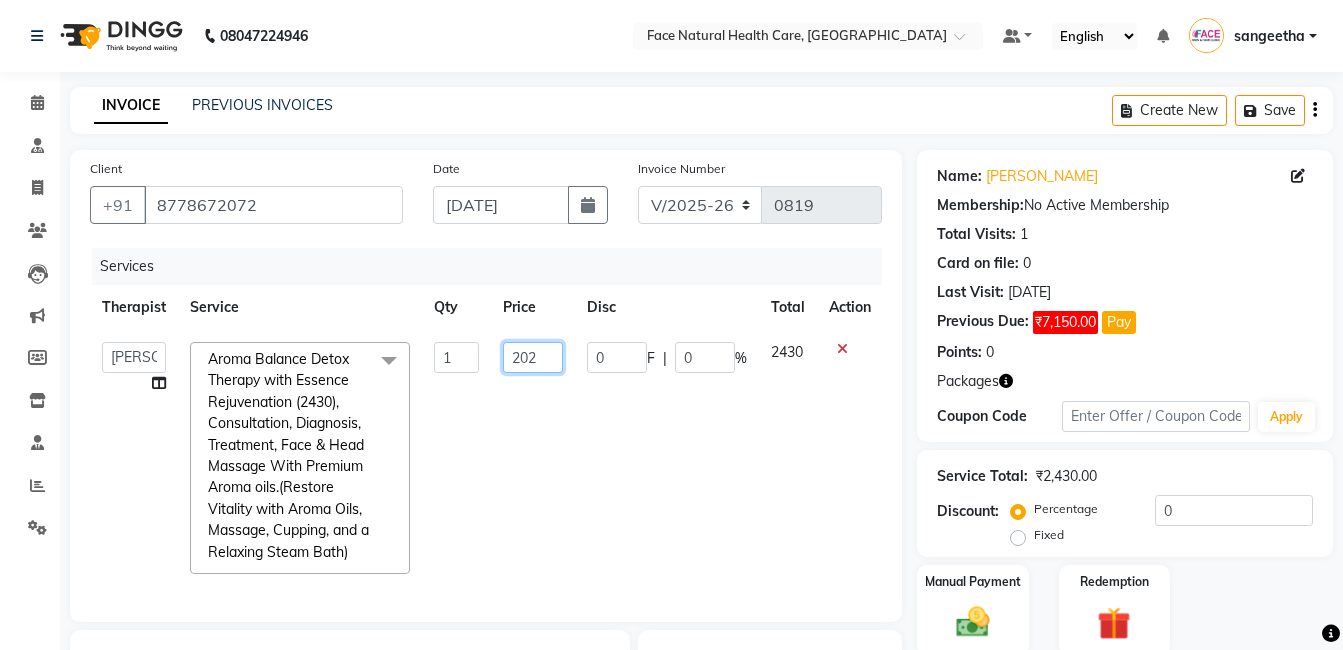 type on "2025" 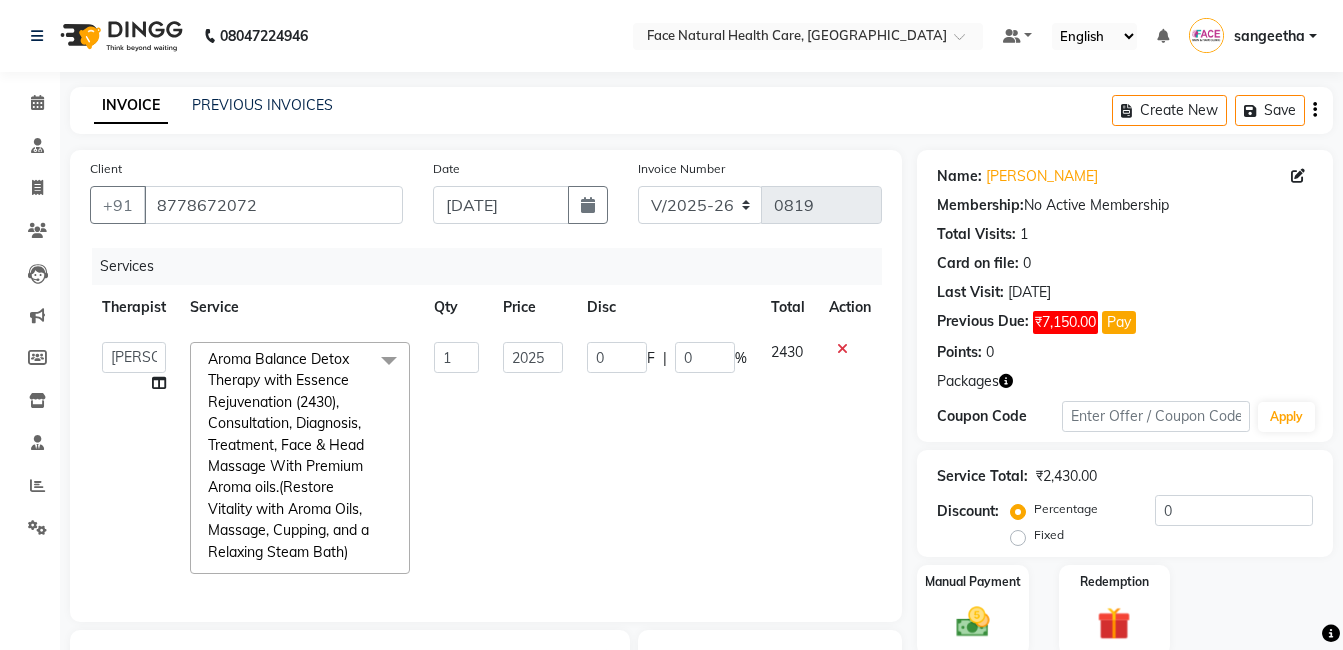 click on "2430" 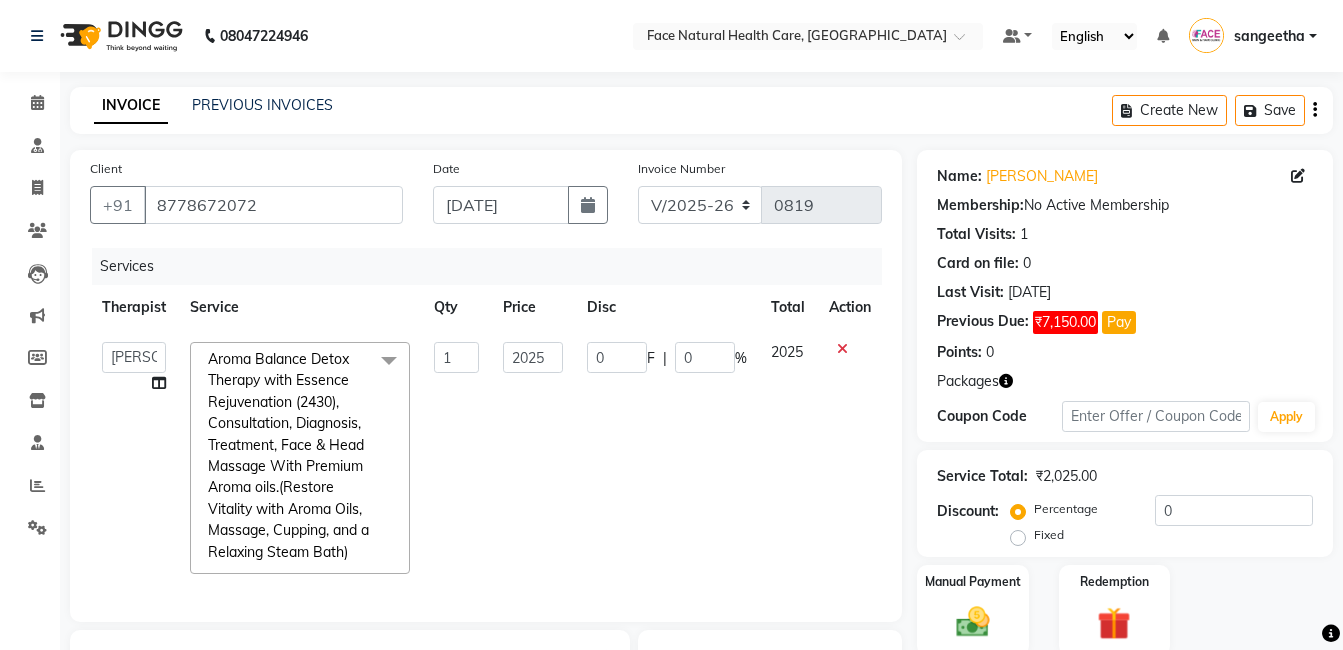 scroll, scrollTop: 274, scrollLeft: 0, axis: vertical 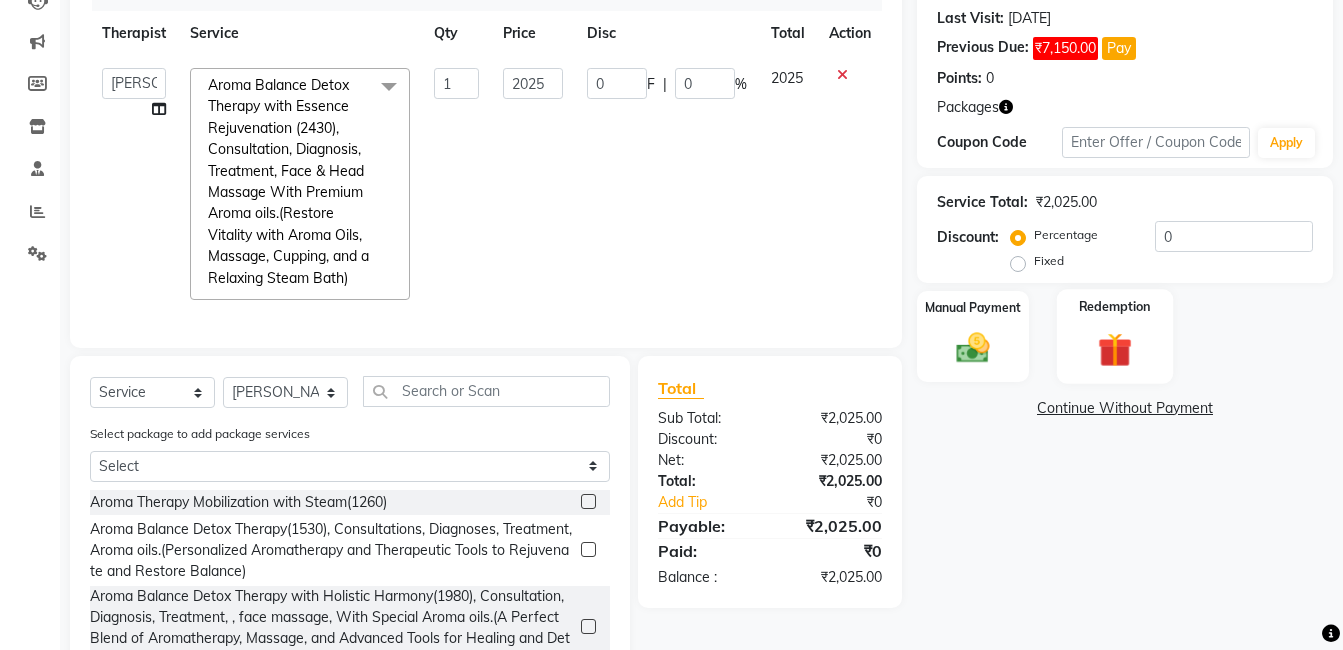 click on "Redemption" 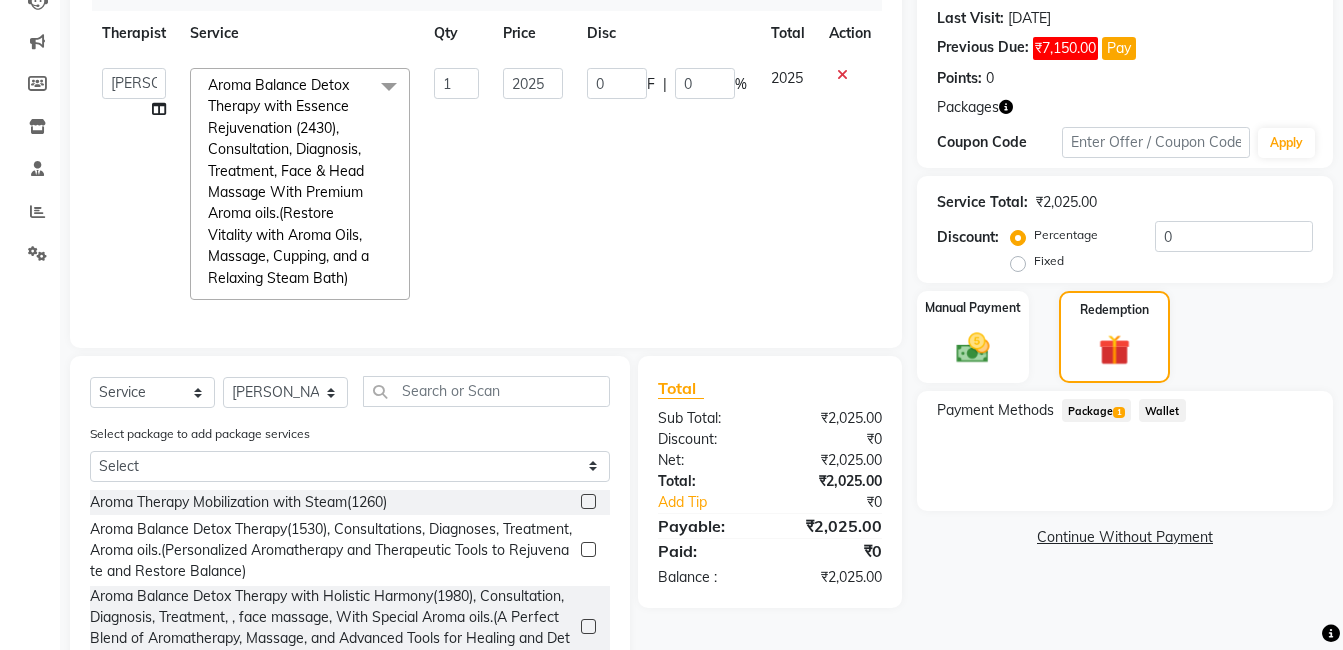 click on "Package  1" 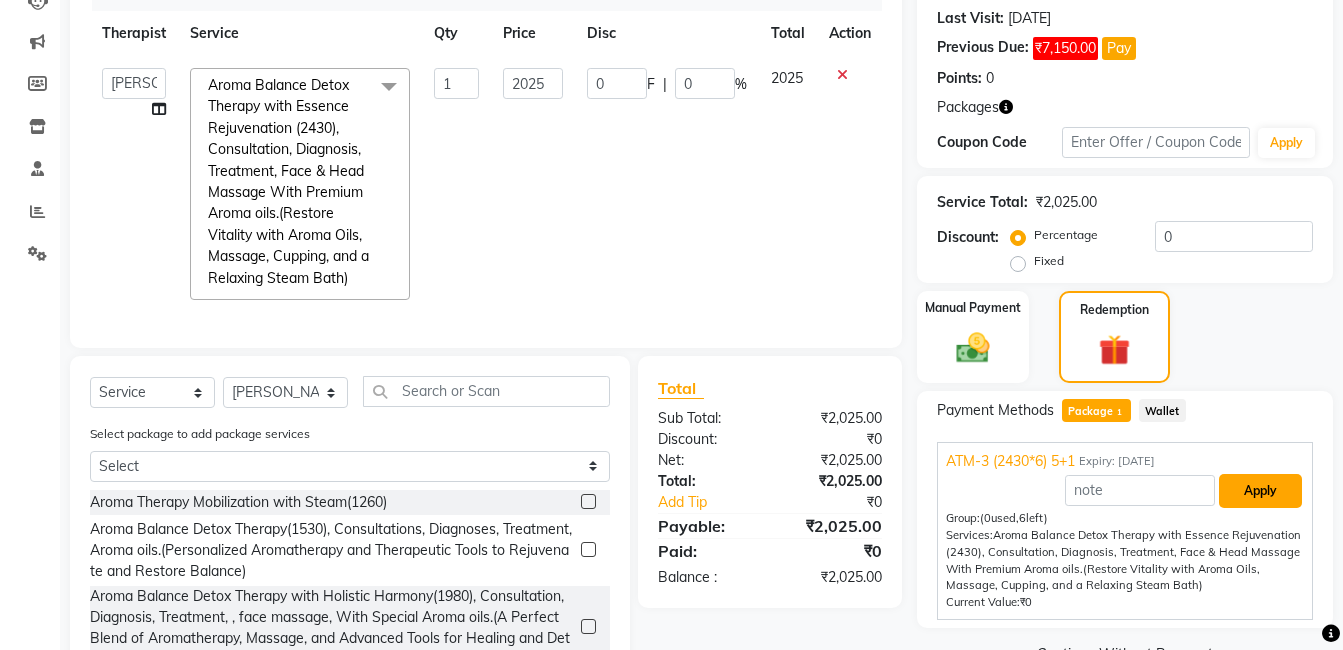 click on "Apply" at bounding box center [1260, 491] 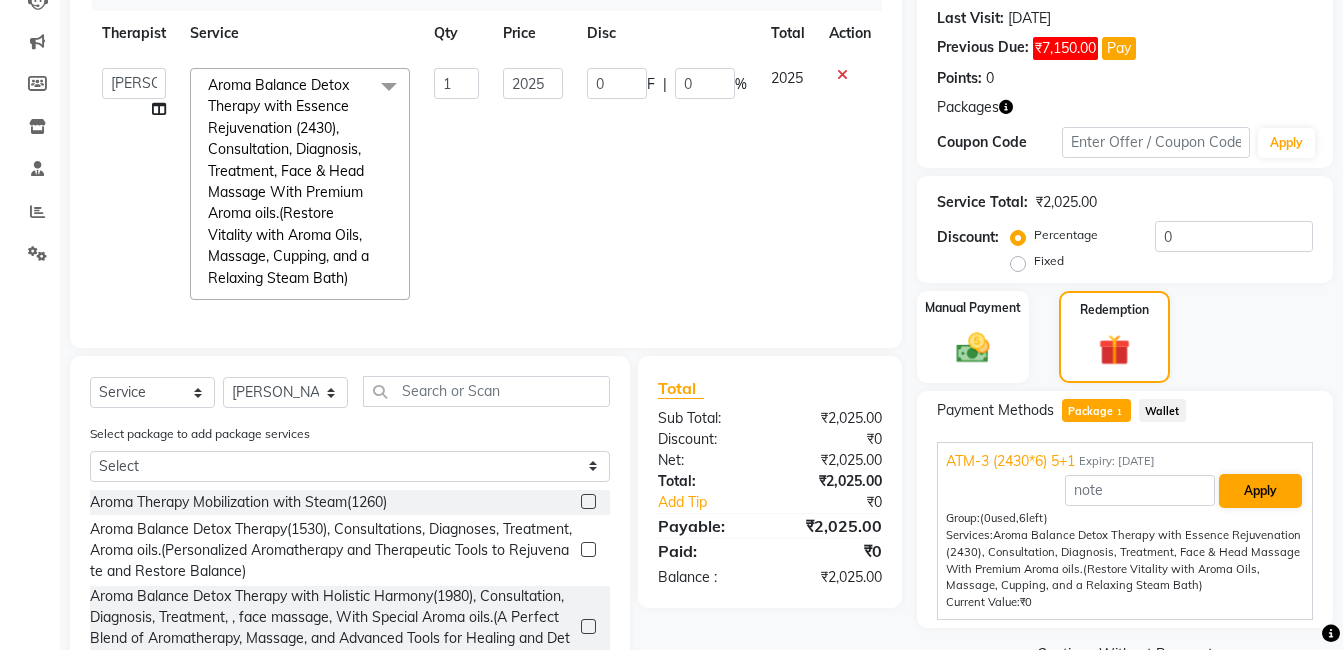 type on "337.57" 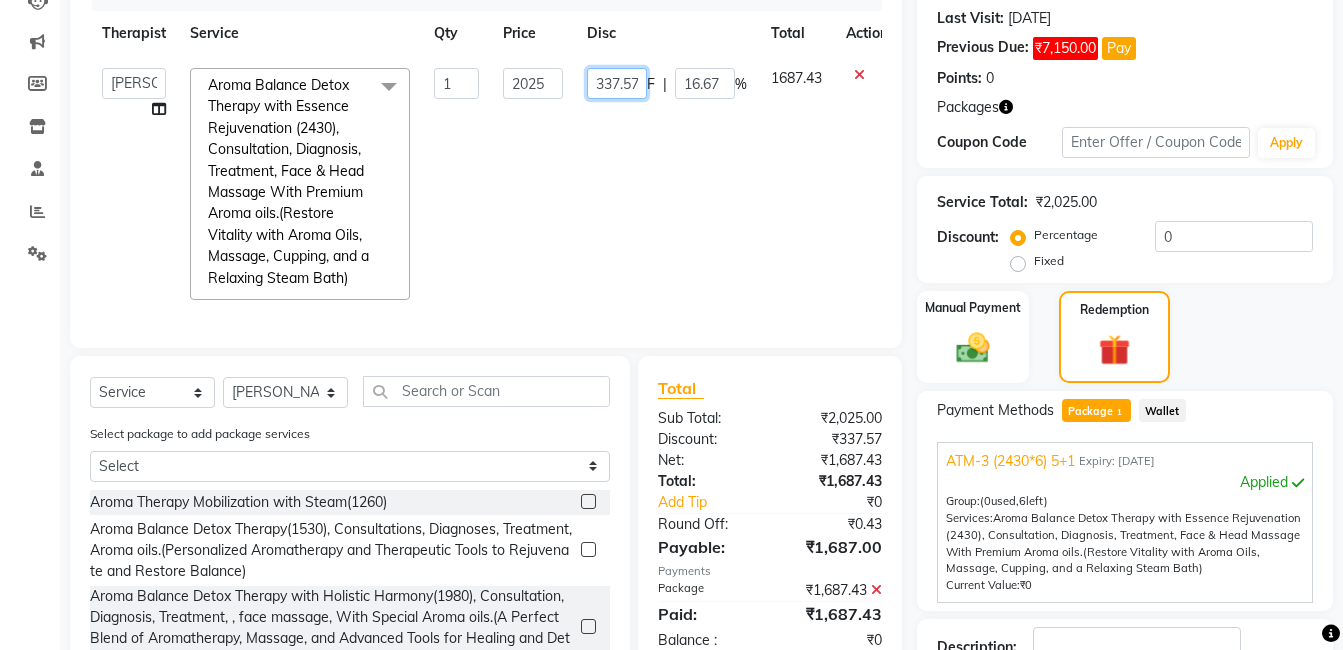 click on "337.57" 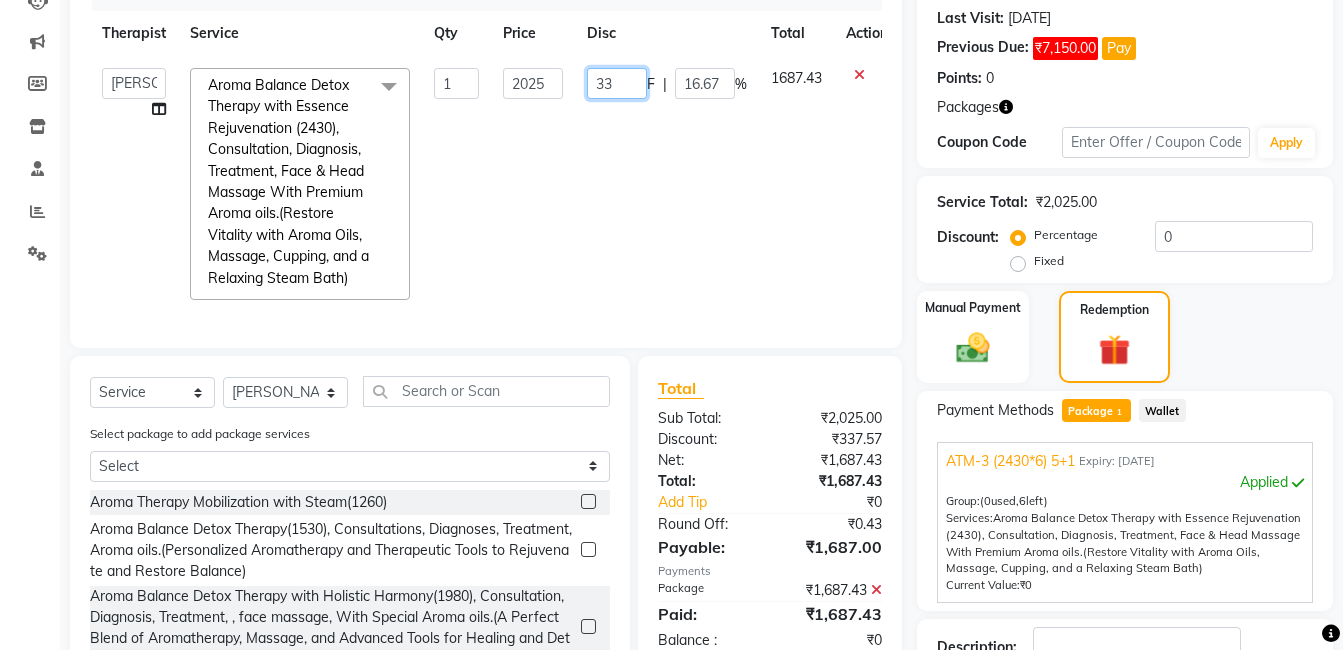 type on "3" 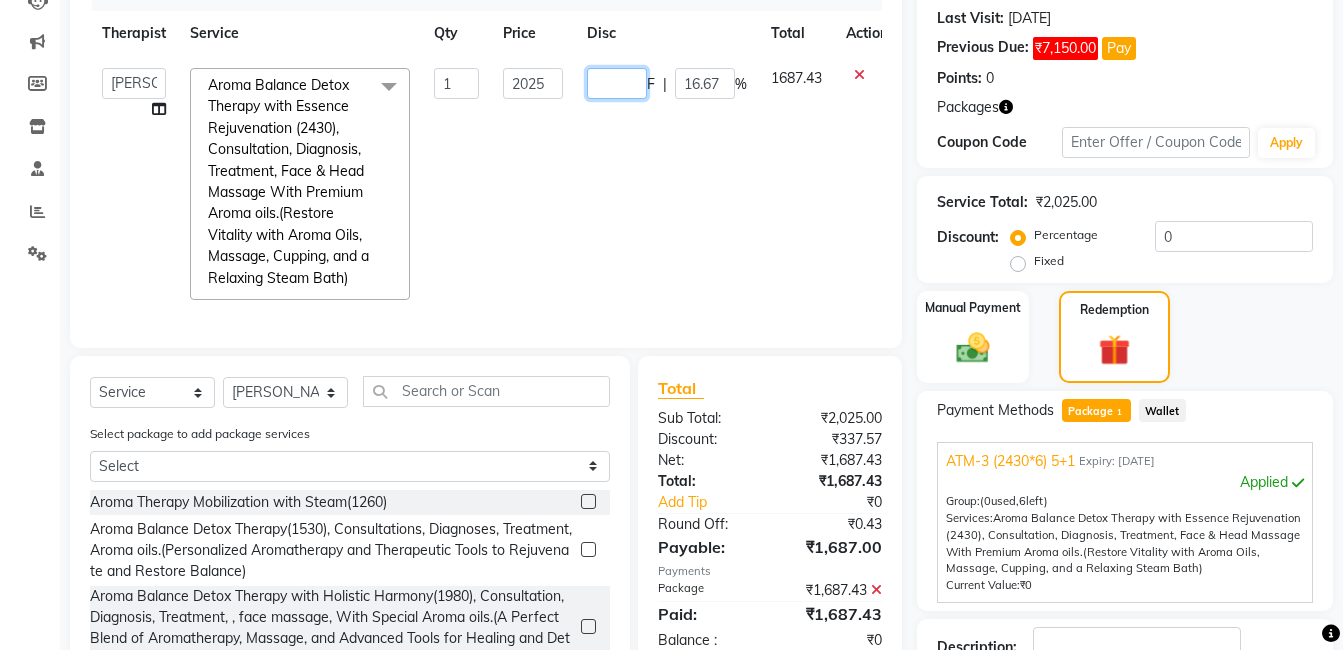 type on "0" 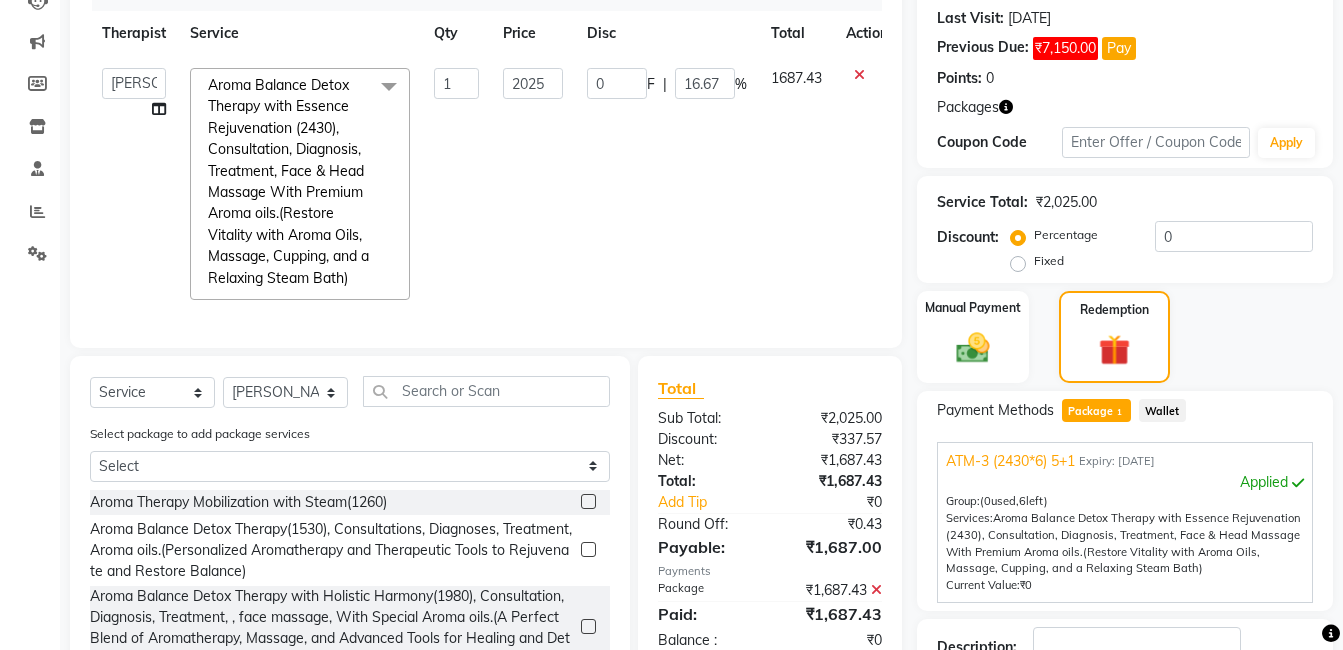 click on "0 F | 16.67 %" 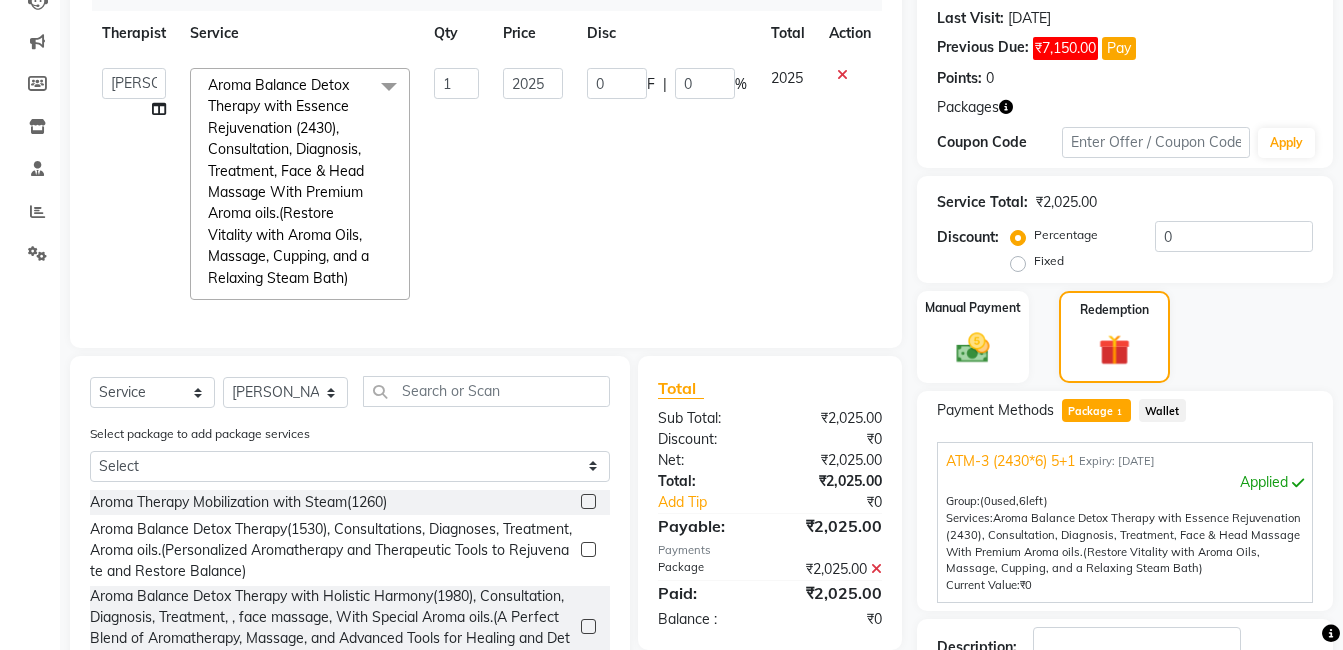 scroll, scrollTop: 419, scrollLeft: 0, axis: vertical 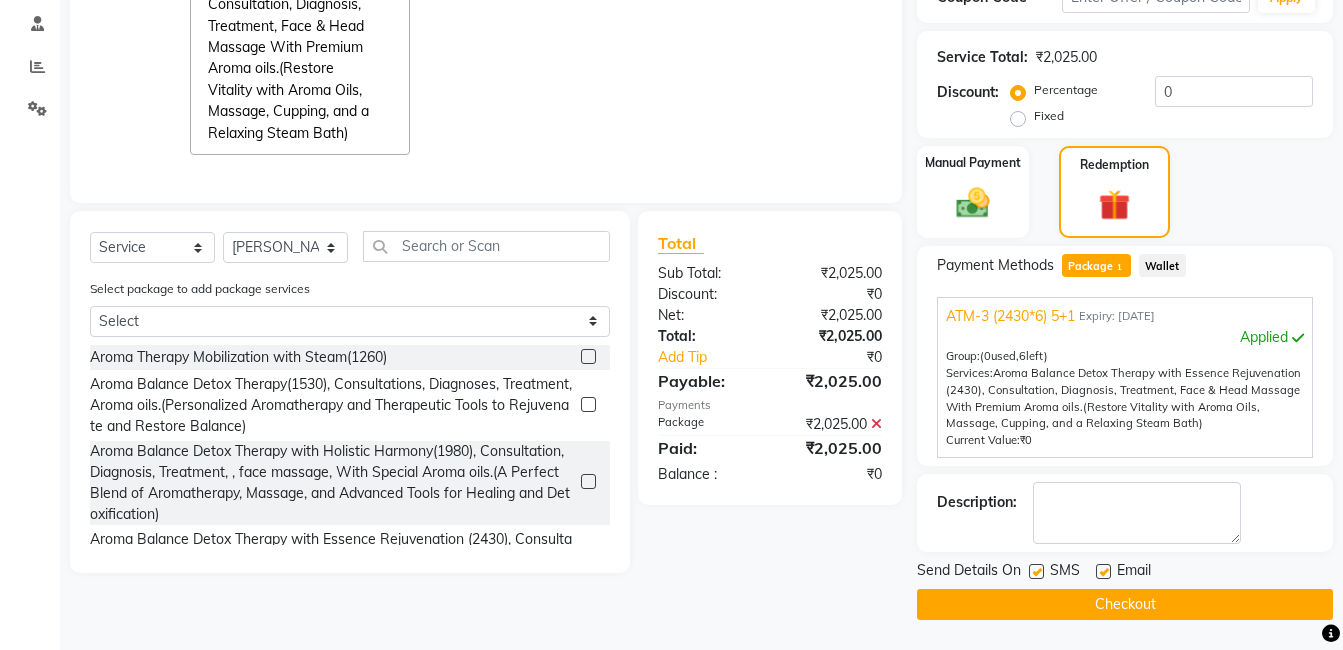 click on "Checkout" 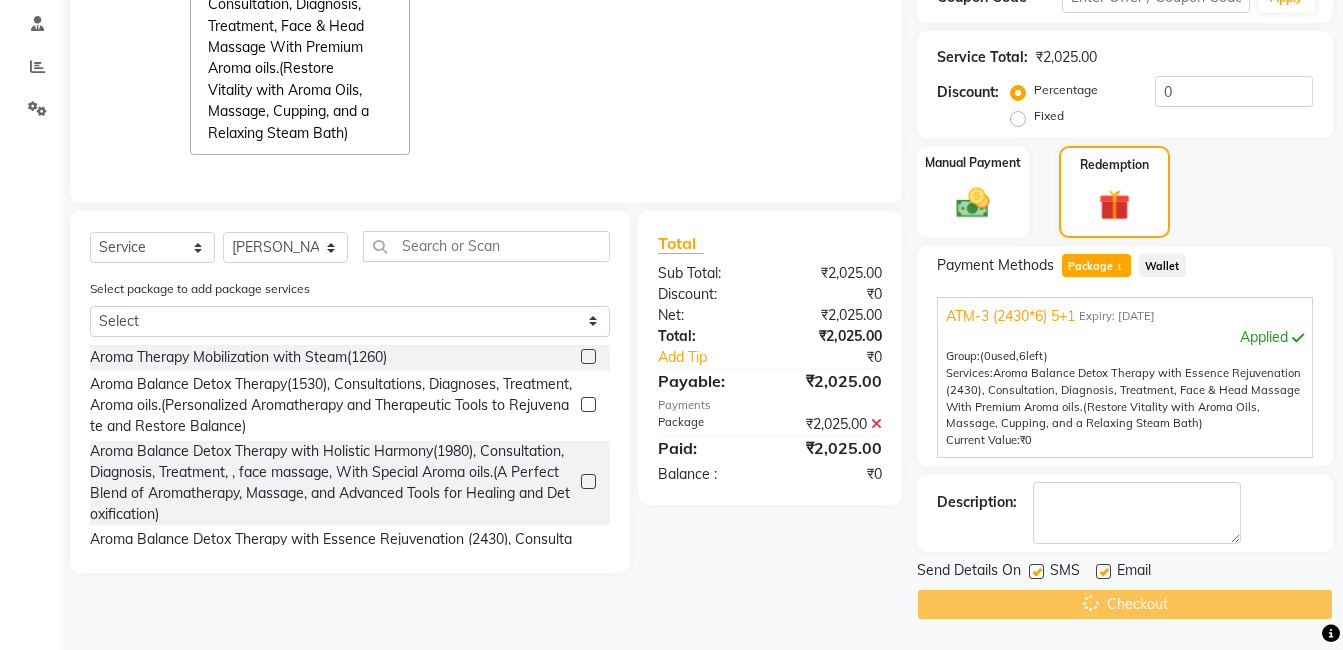 click 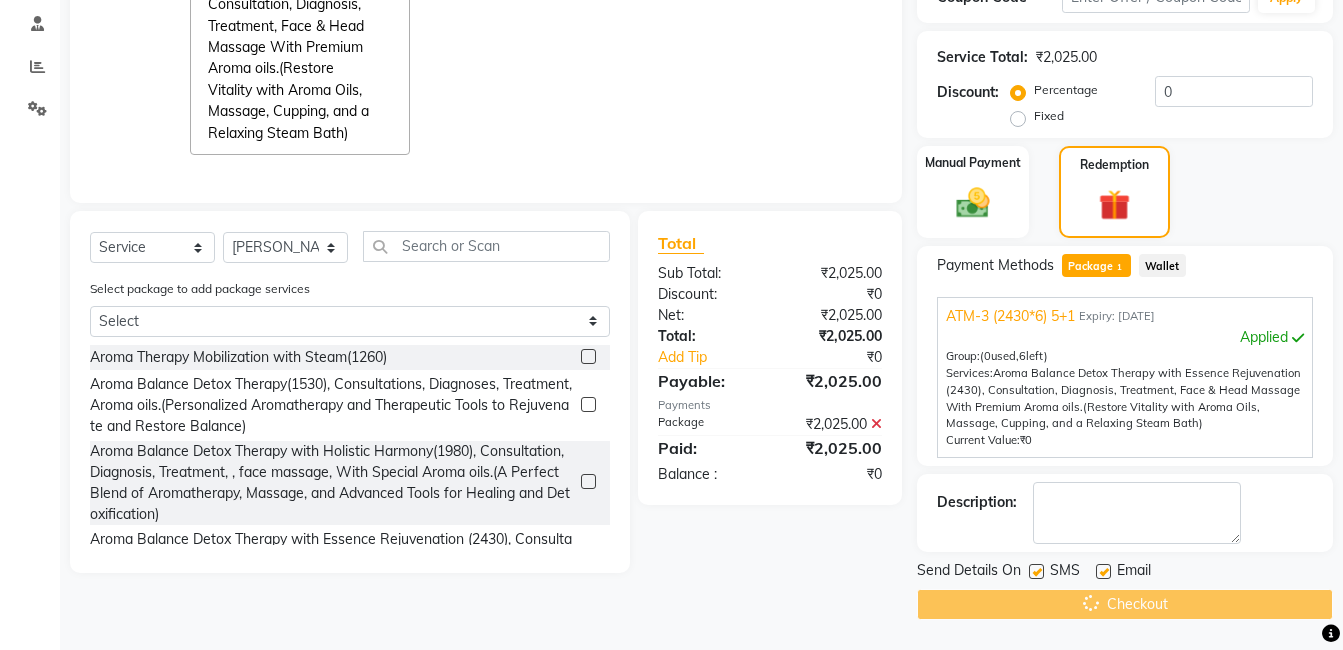 click at bounding box center (1102, 572) 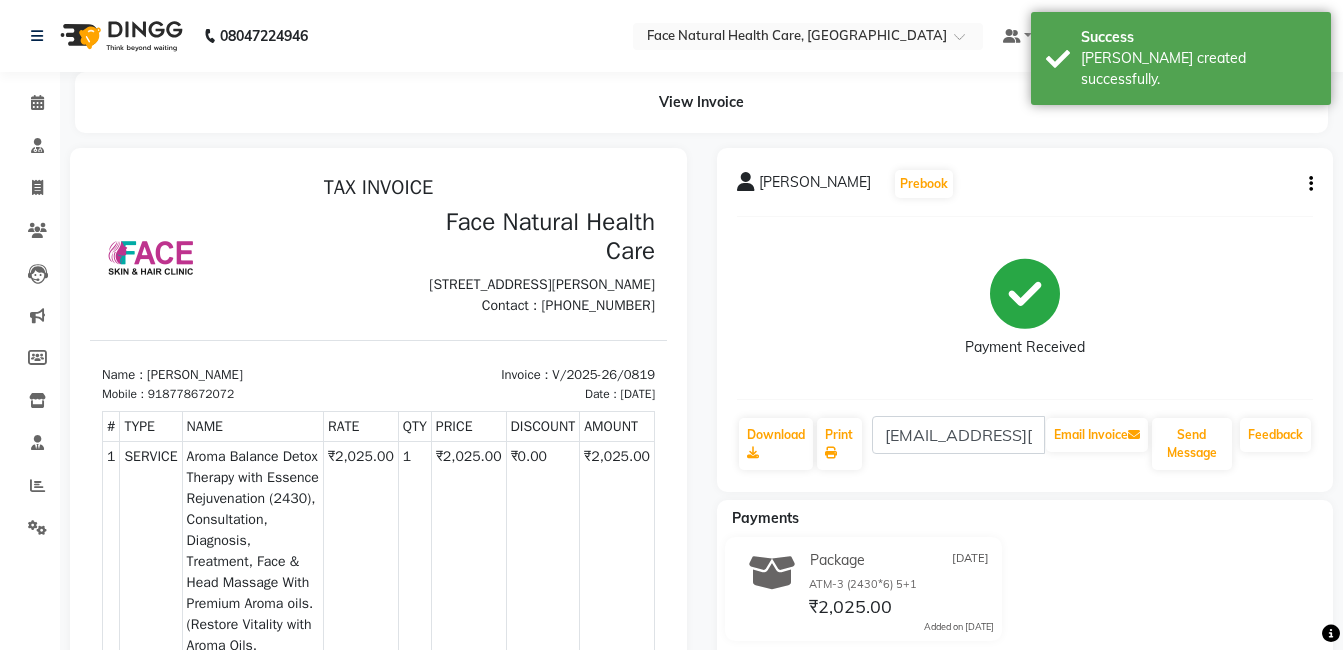 scroll, scrollTop: 0, scrollLeft: 0, axis: both 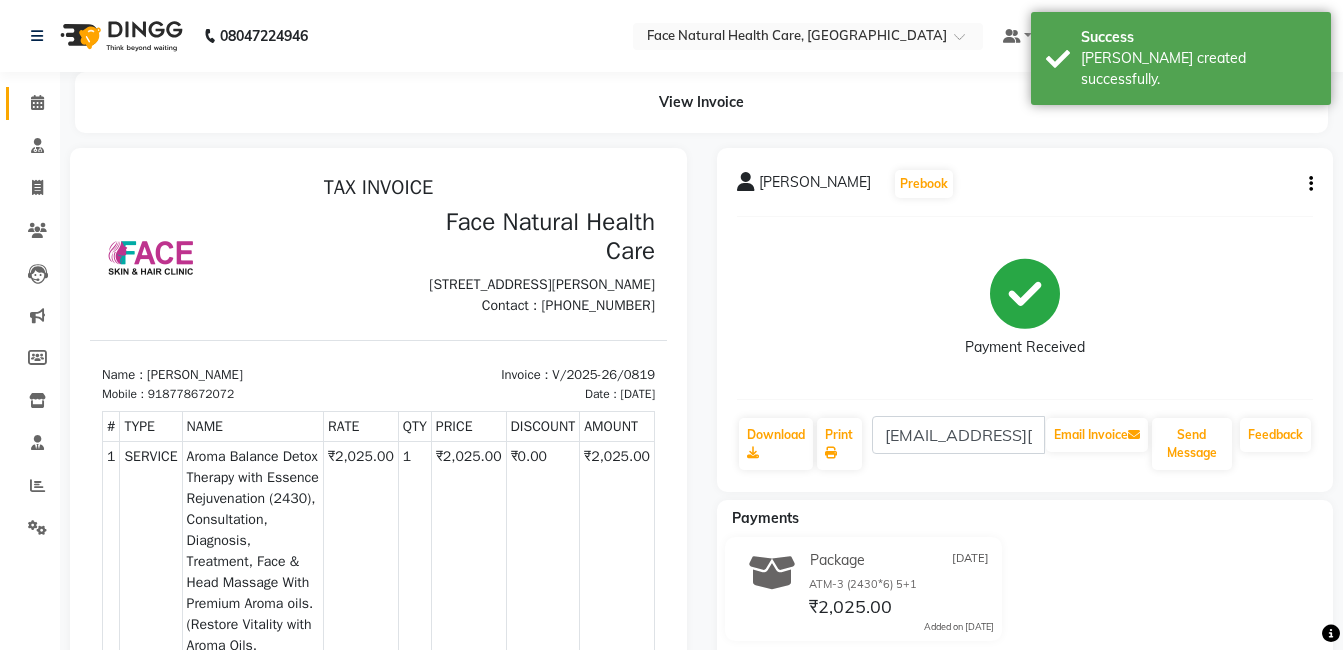 click 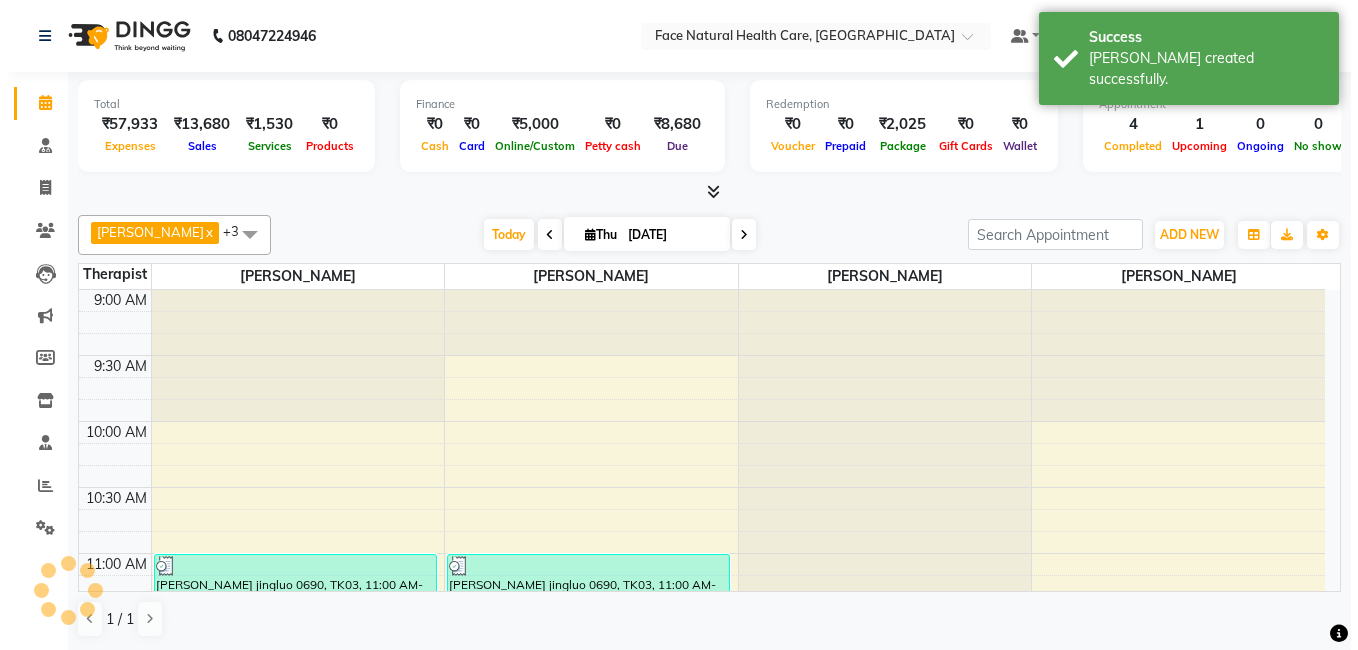 scroll, scrollTop: 0, scrollLeft: 0, axis: both 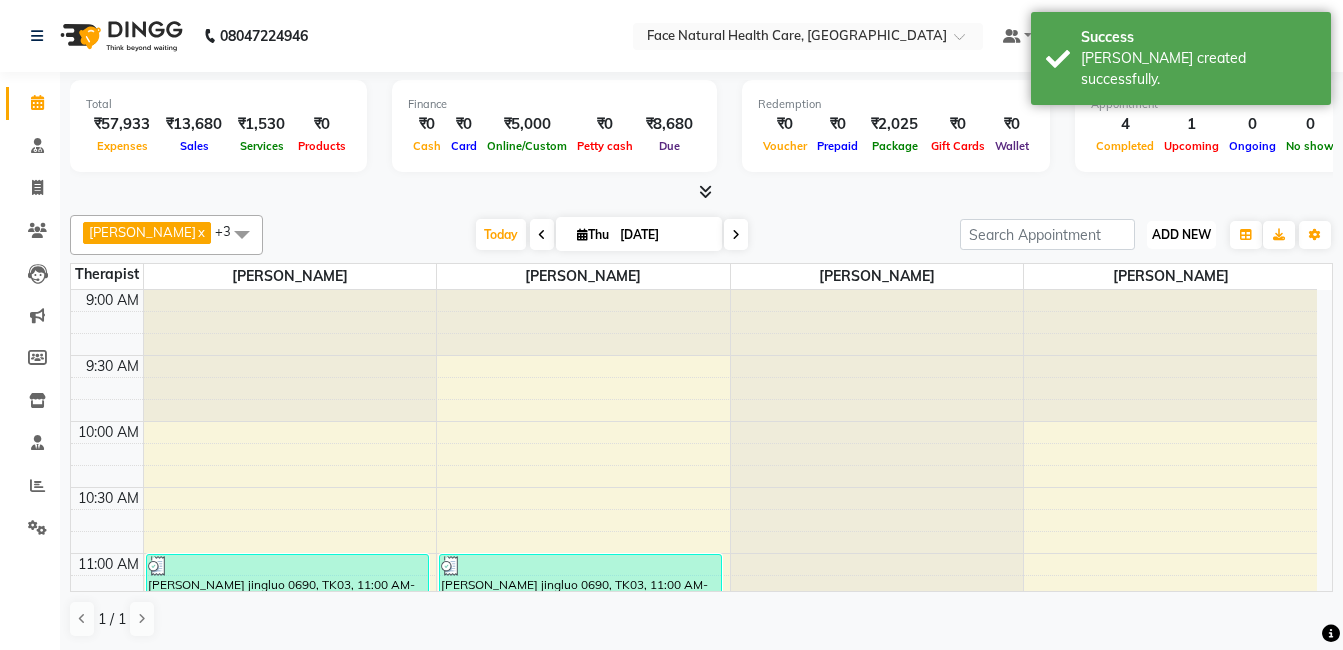 click on "ADD NEW Toggle Dropdown" at bounding box center (1181, 235) 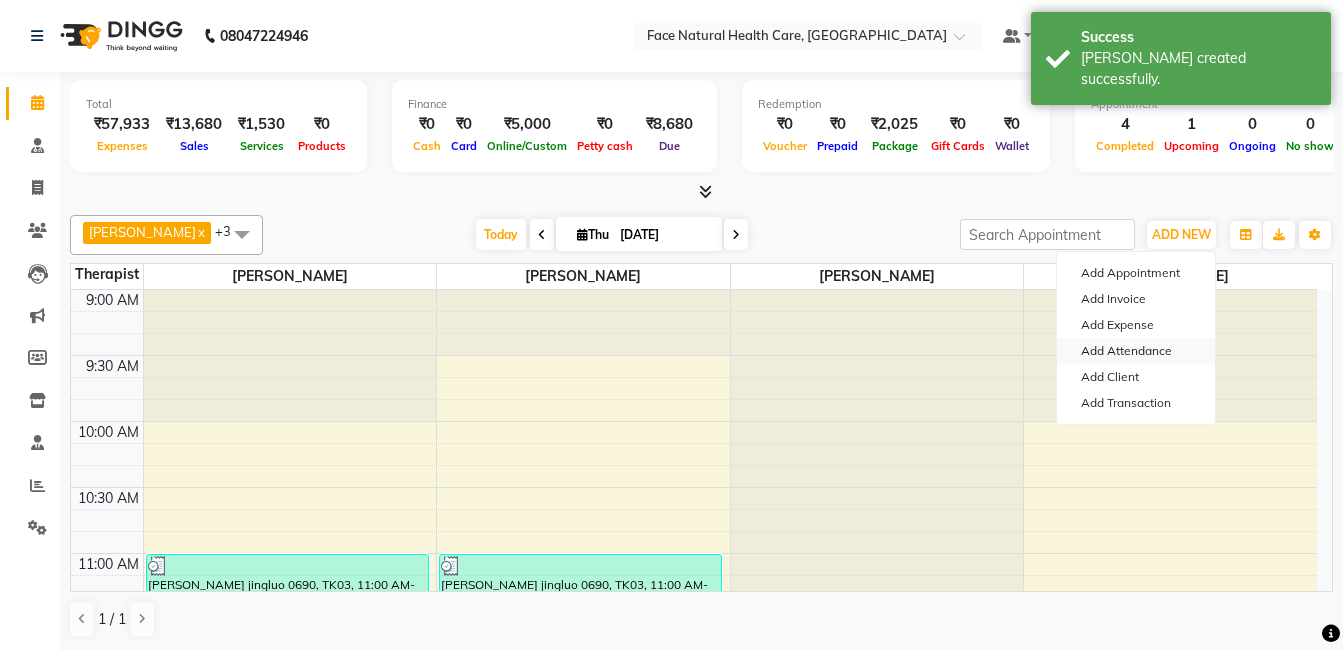 click on "Add Attendance" at bounding box center (1136, 351) 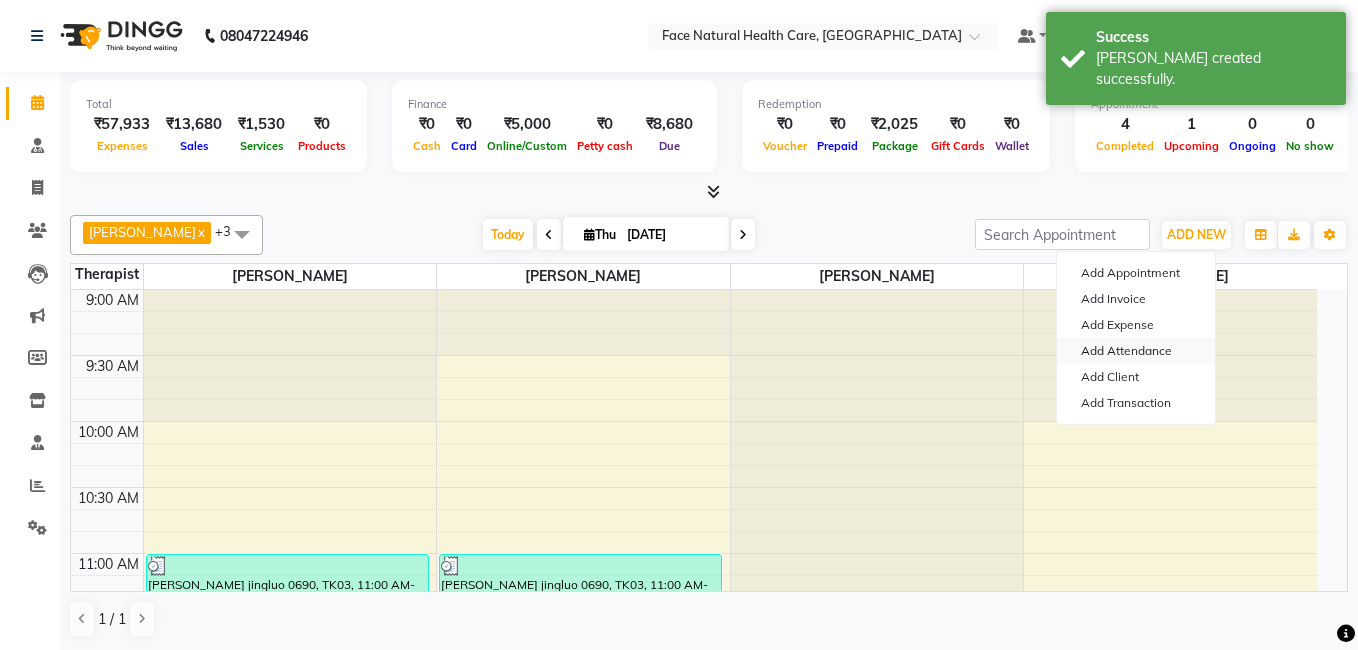 select on "A" 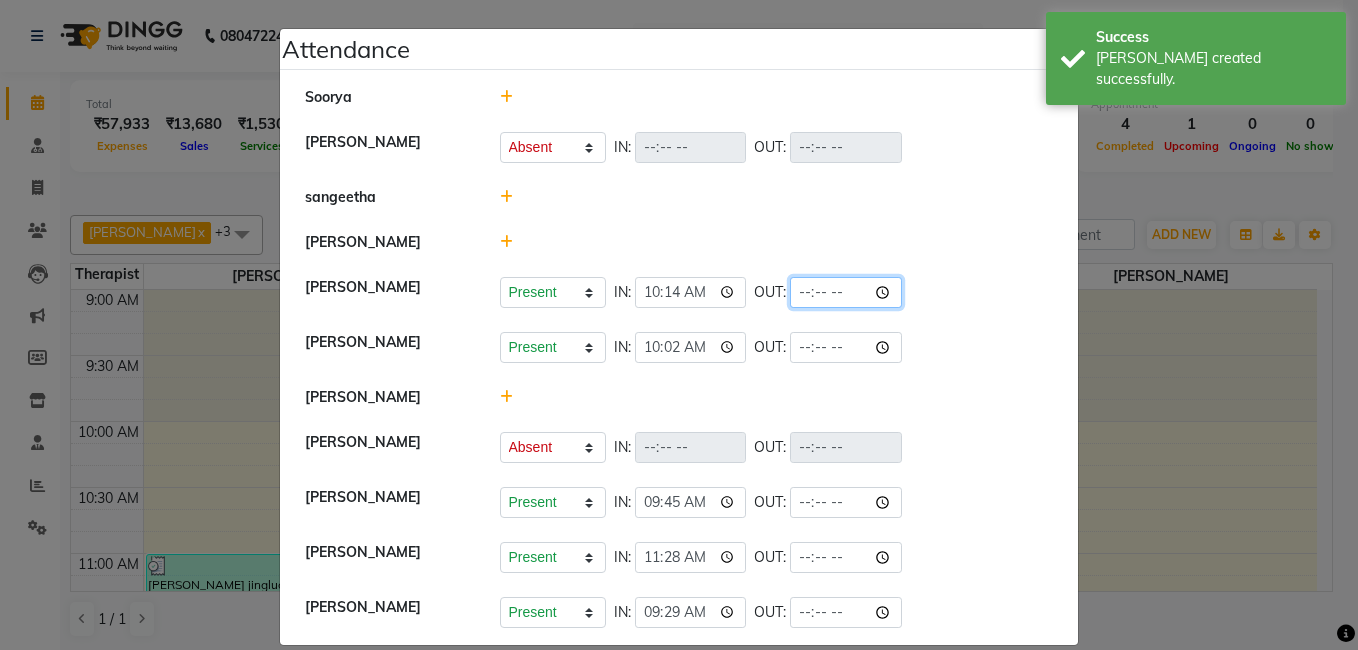 click 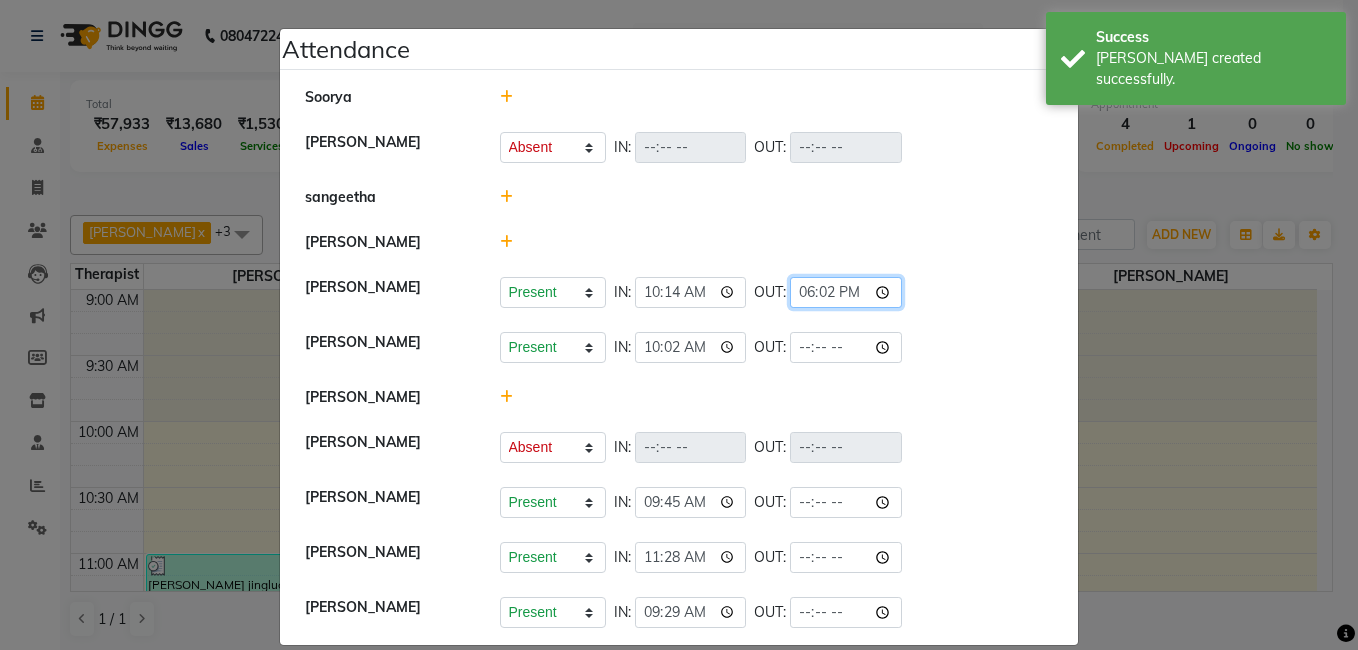 type on "18:02" 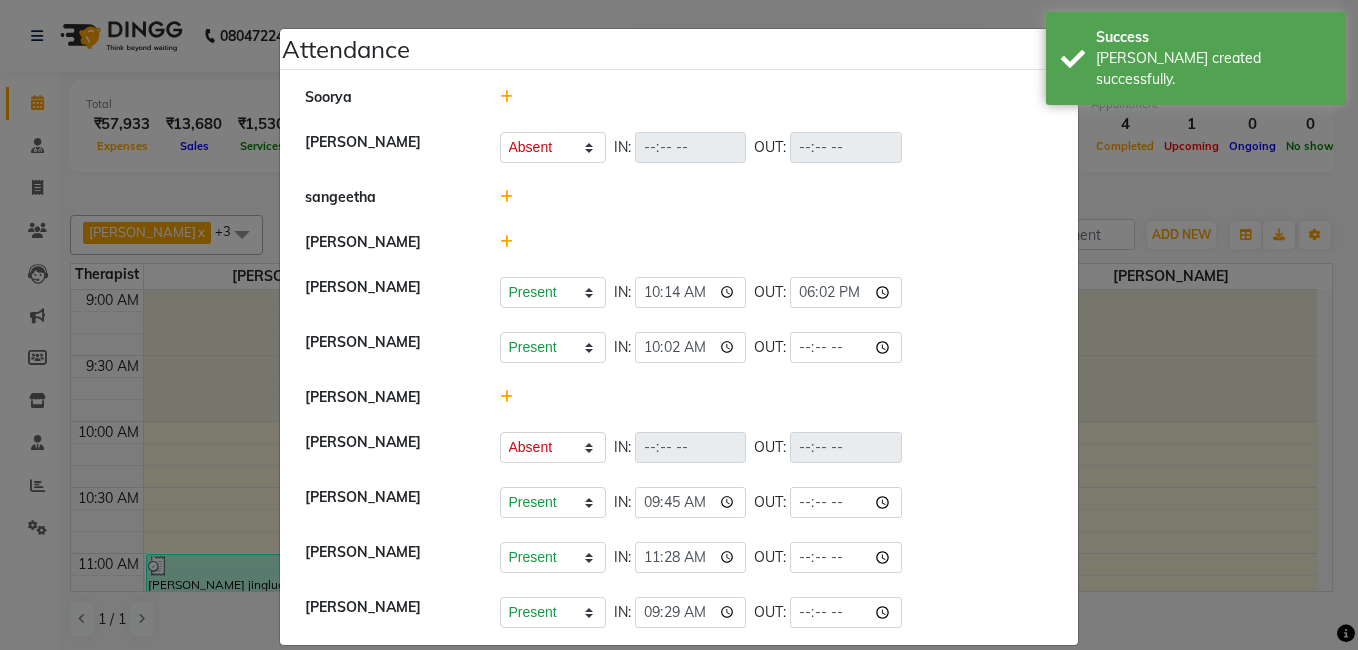 click on "Present   Absent   Late   Half Day   Weekly Off  IN:  10:14 OUT:  18:02" 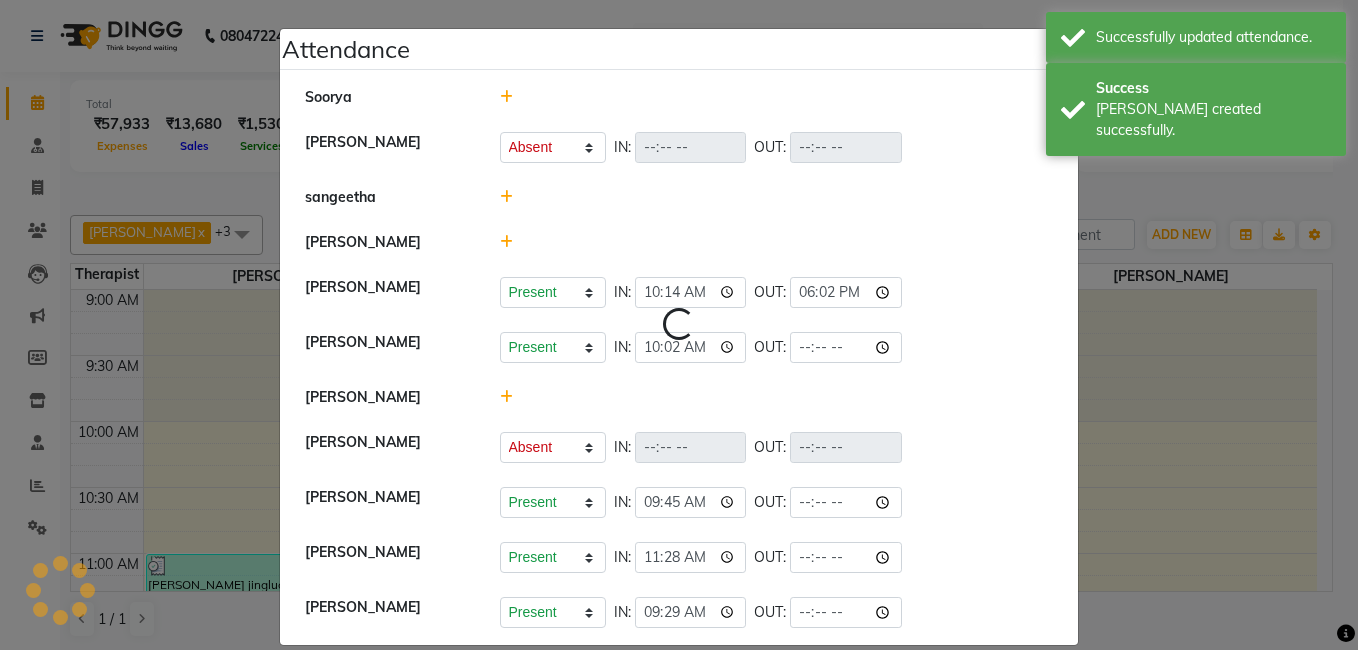 select on "A" 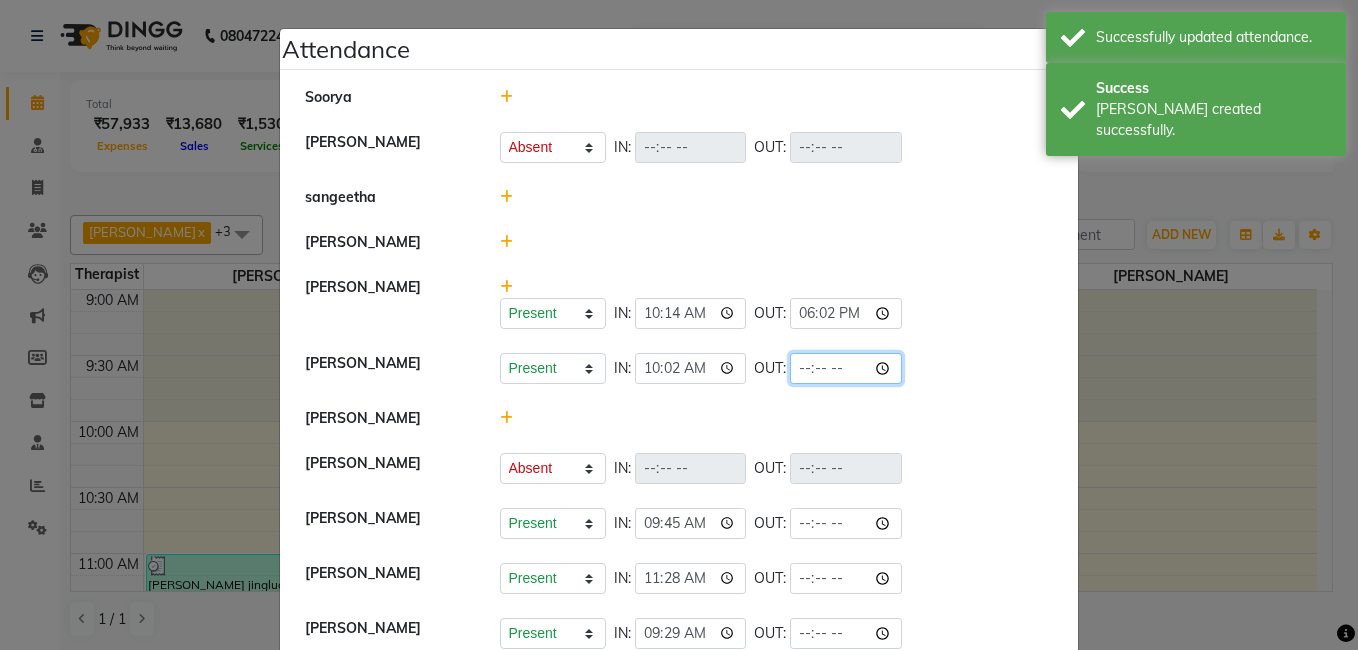 click 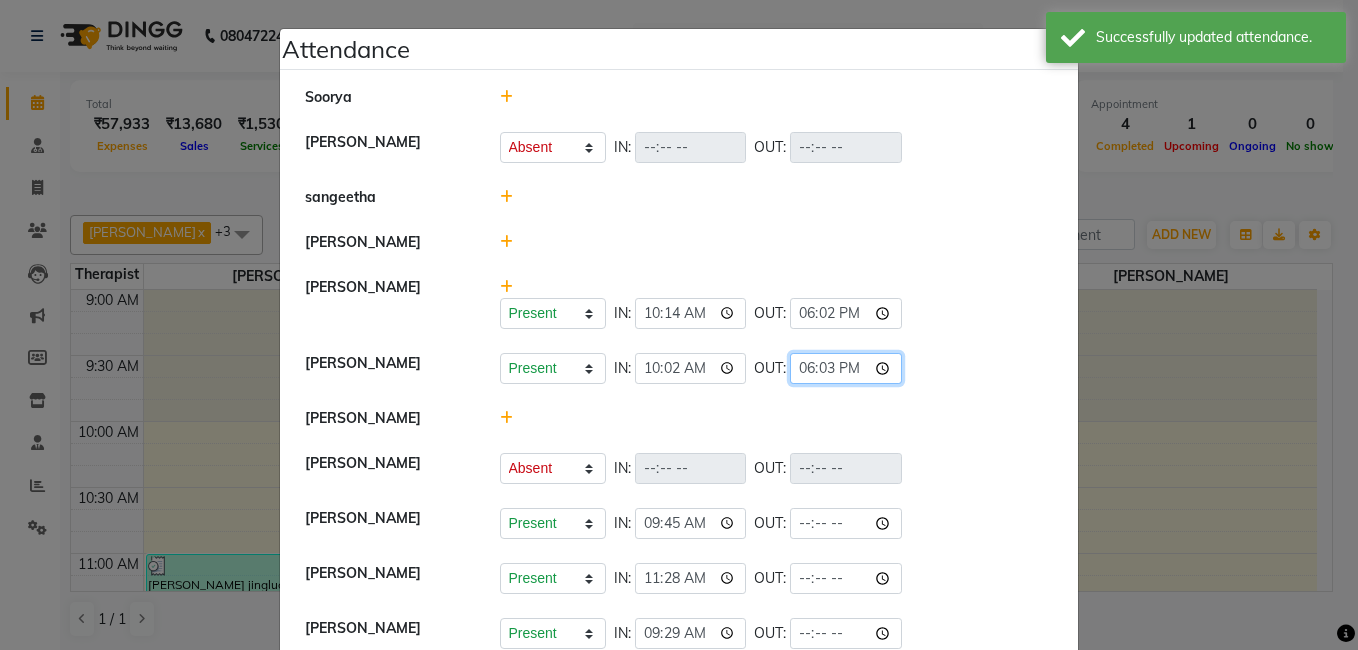 type on "18:03" 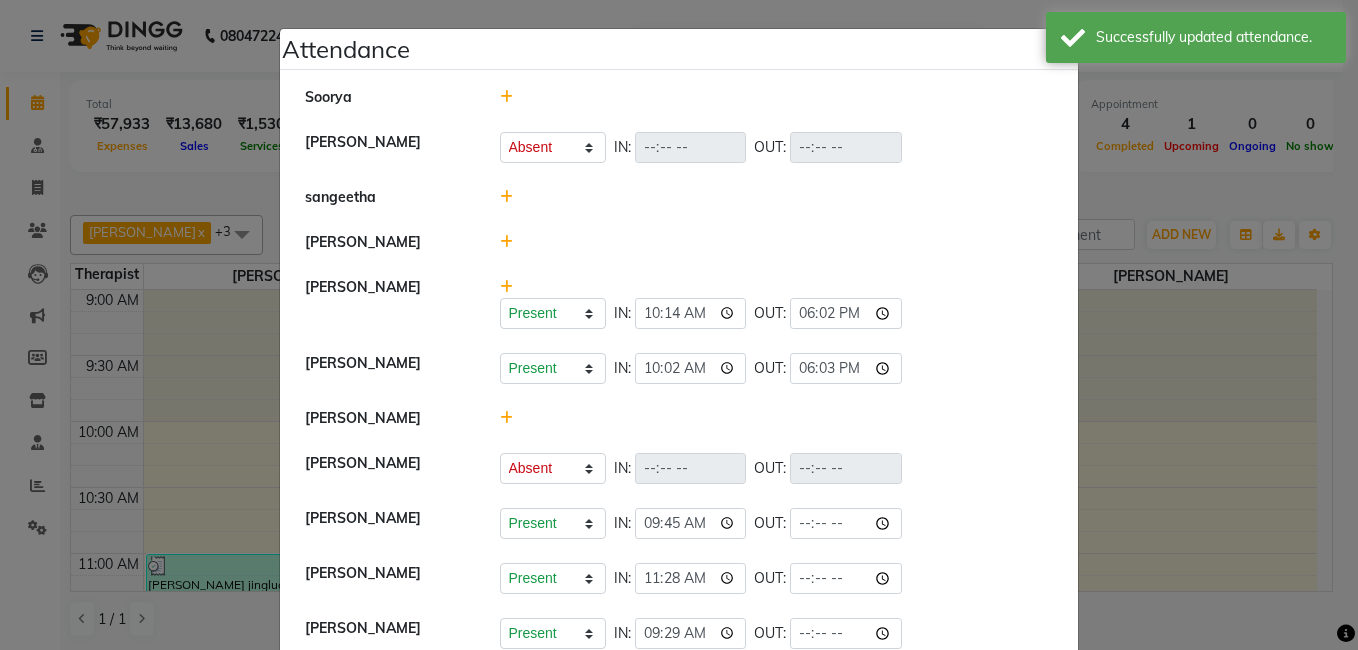 click on "Present   Absent   Late   Half Day   Weekly Off  IN:  10:02 OUT:  18:03" 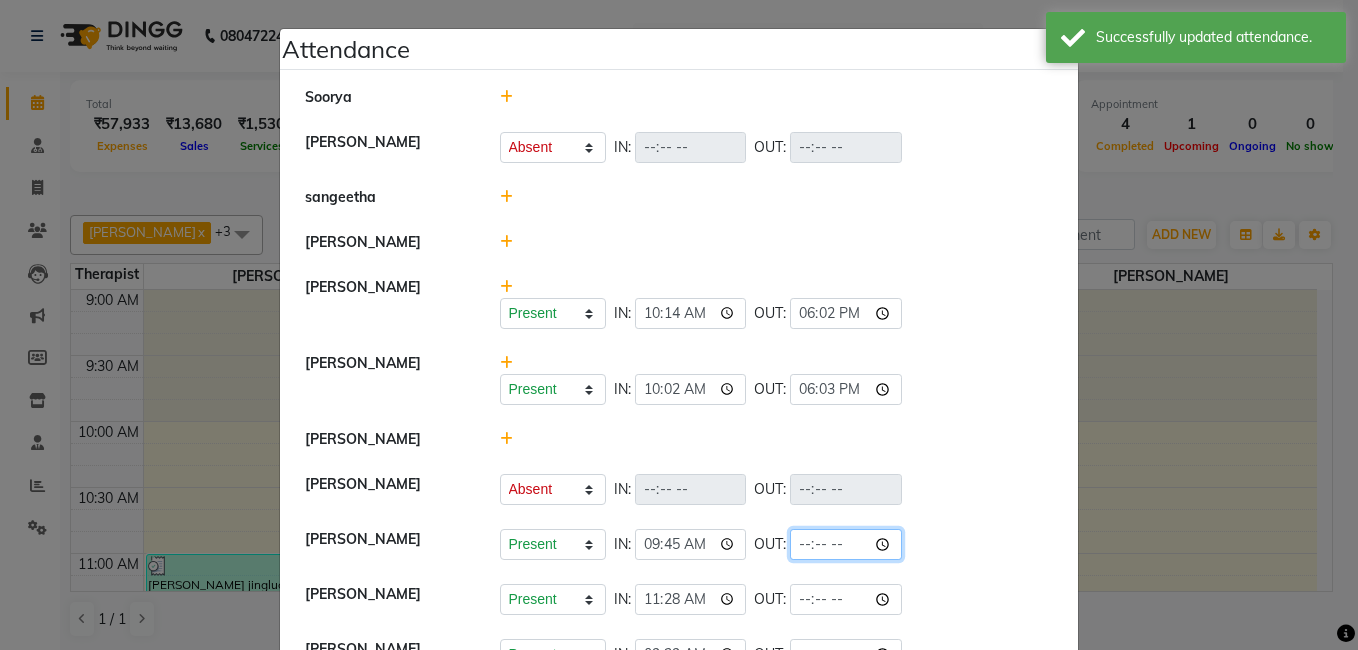 click 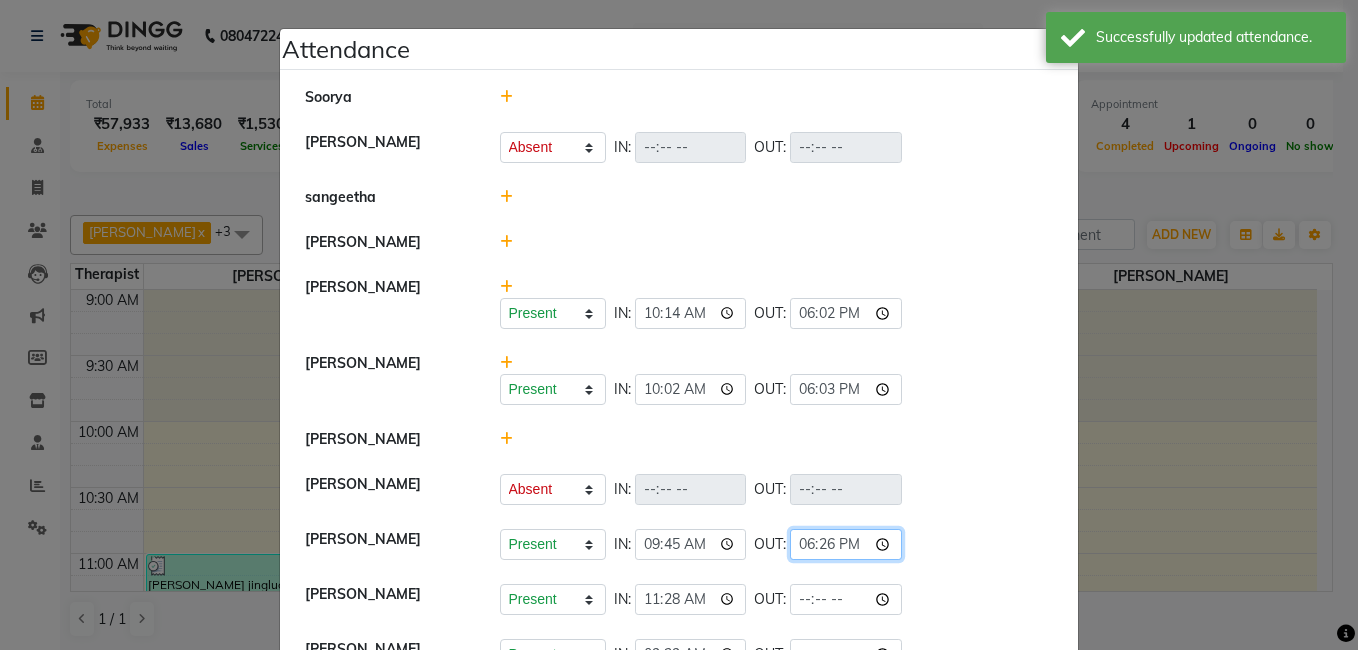 type on "18:26" 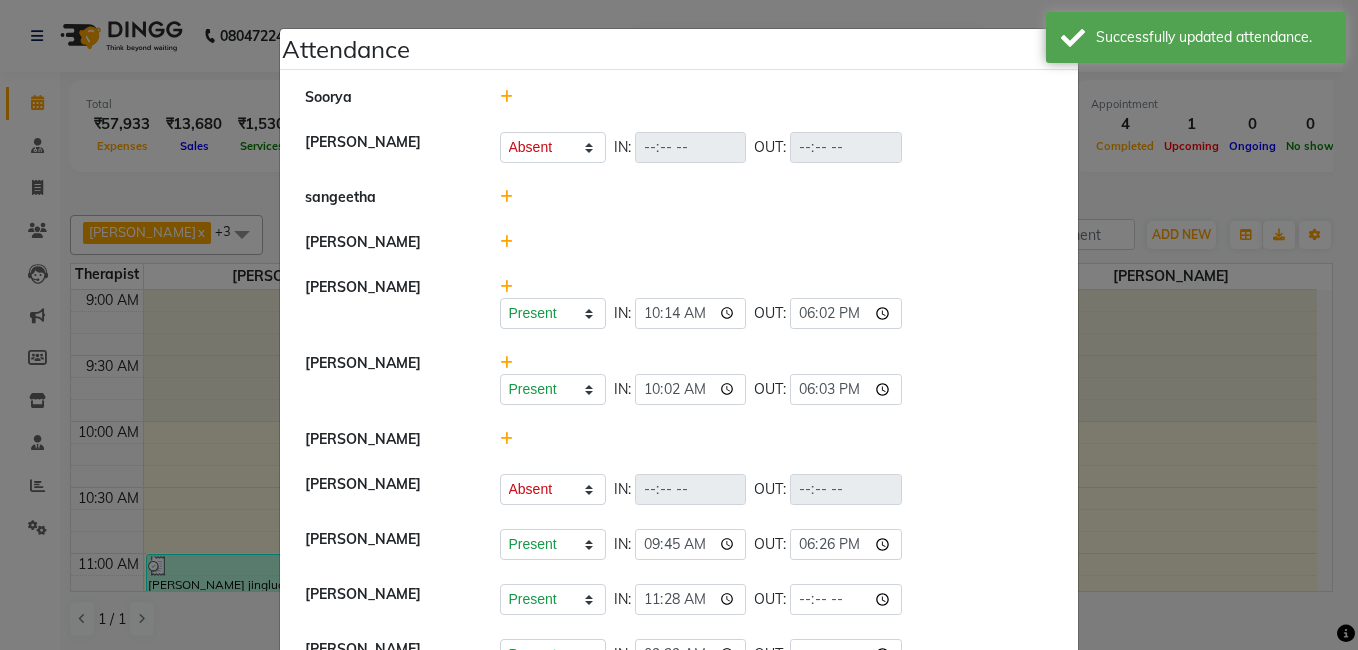 click on "Dr. keerthika   Present   Absent   Late   Half Day   Weekly Off  IN:  10:02 OUT:  18:03" 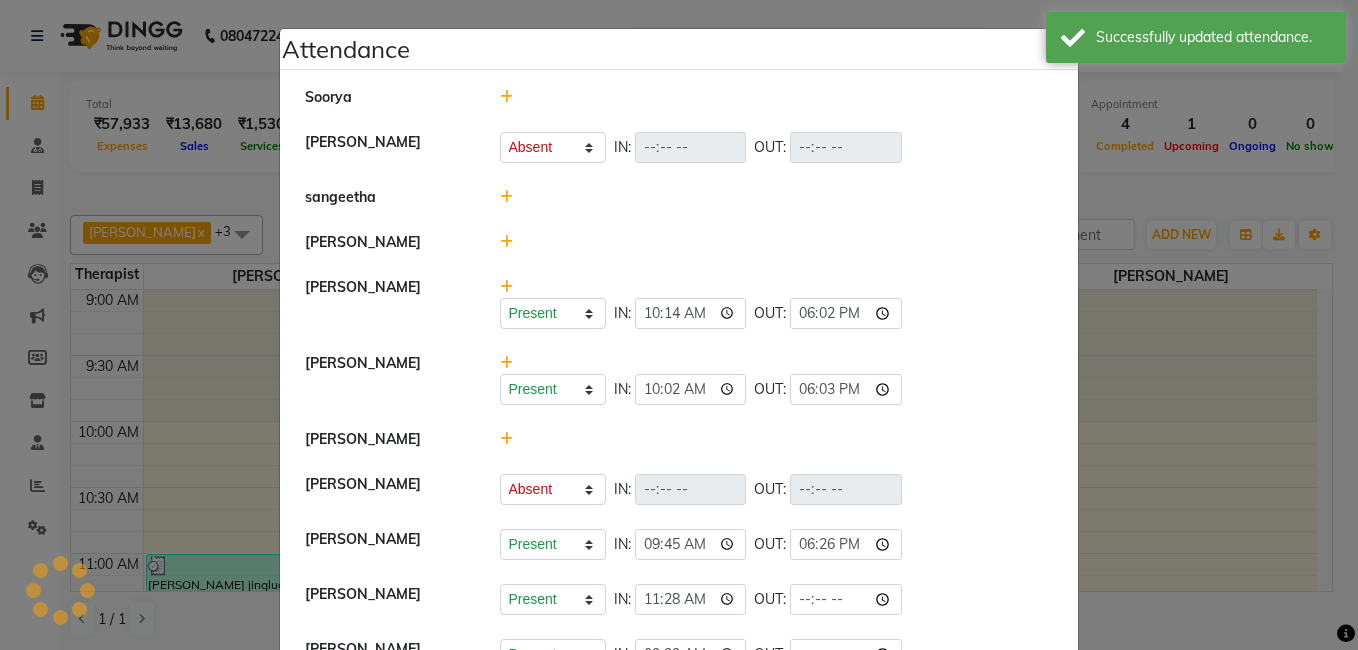 select on "A" 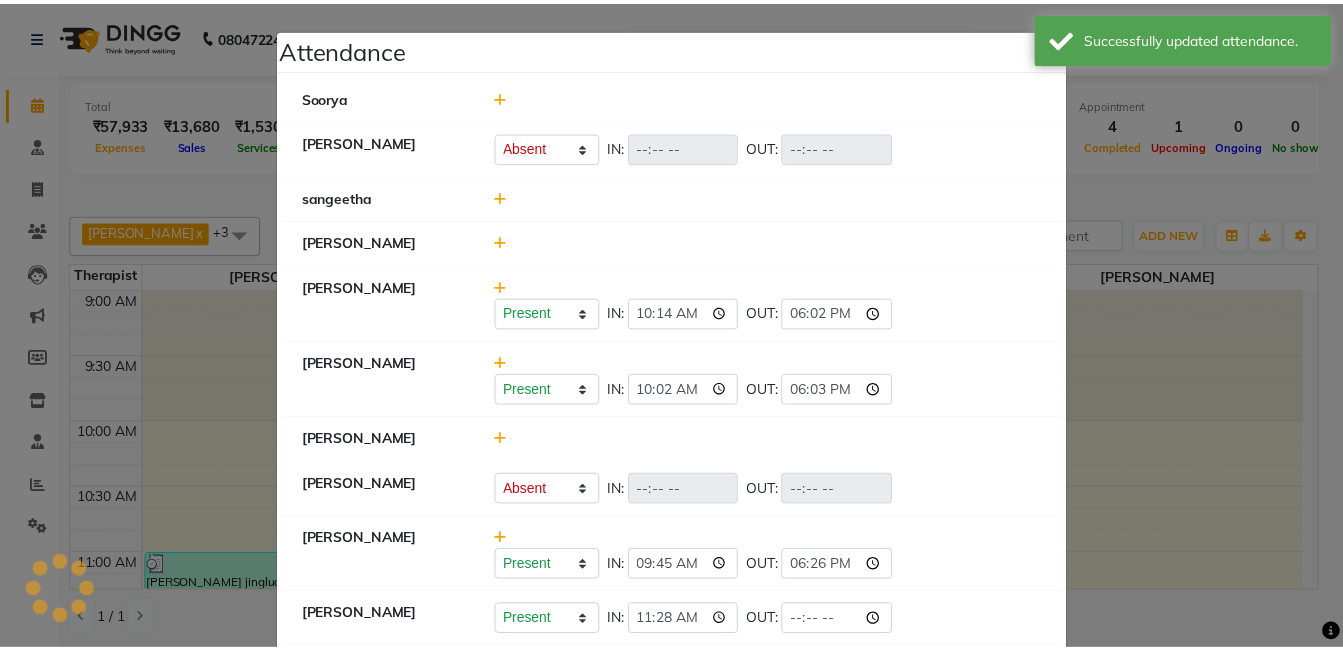 scroll, scrollTop: 87, scrollLeft: 0, axis: vertical 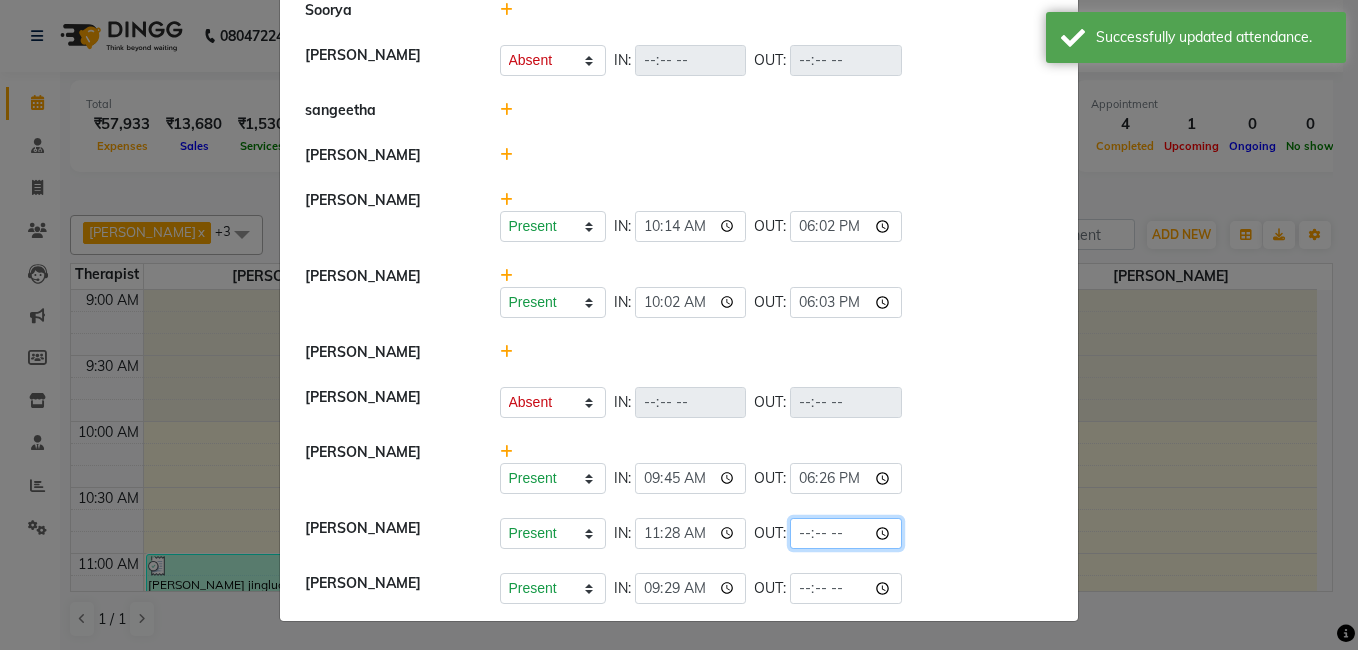 click 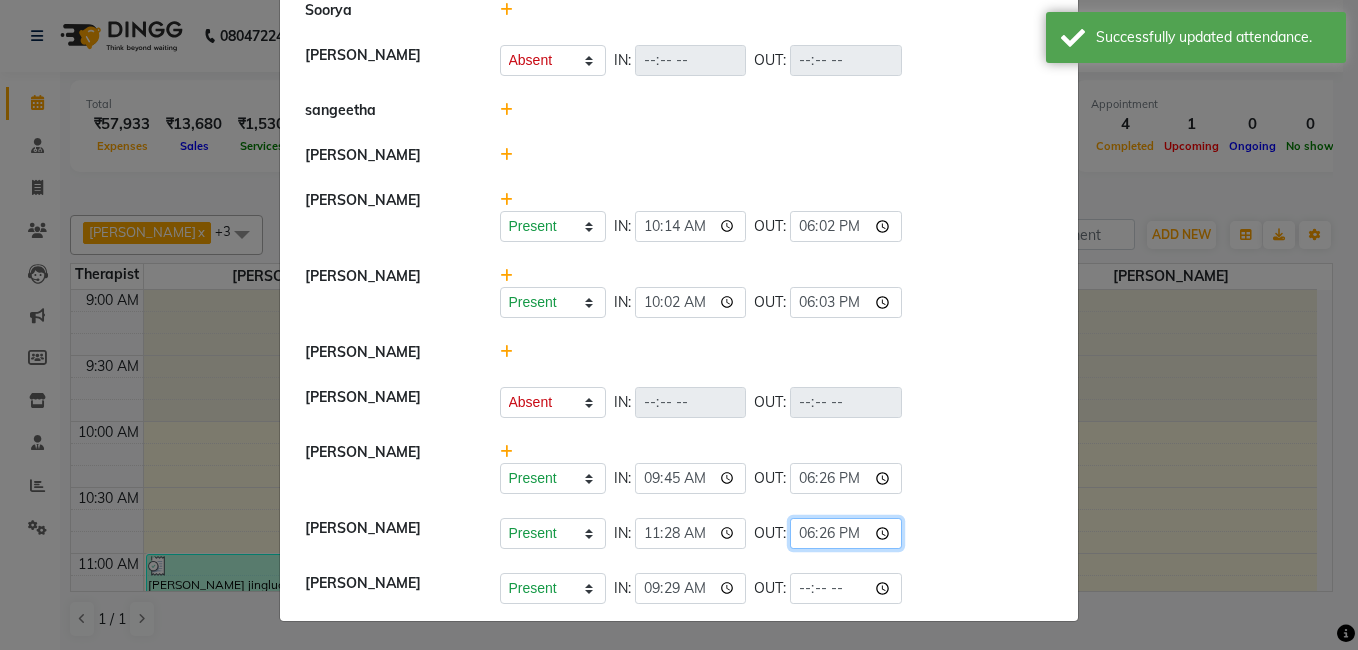 type on "18:26" 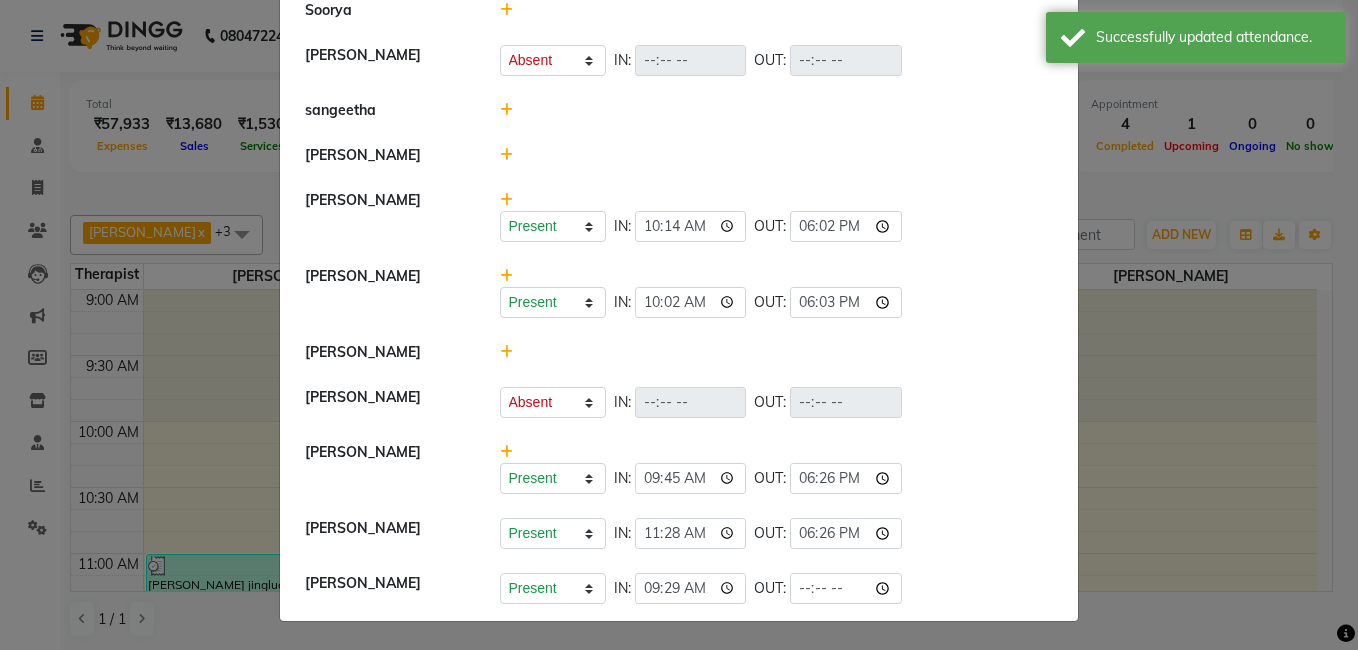 click 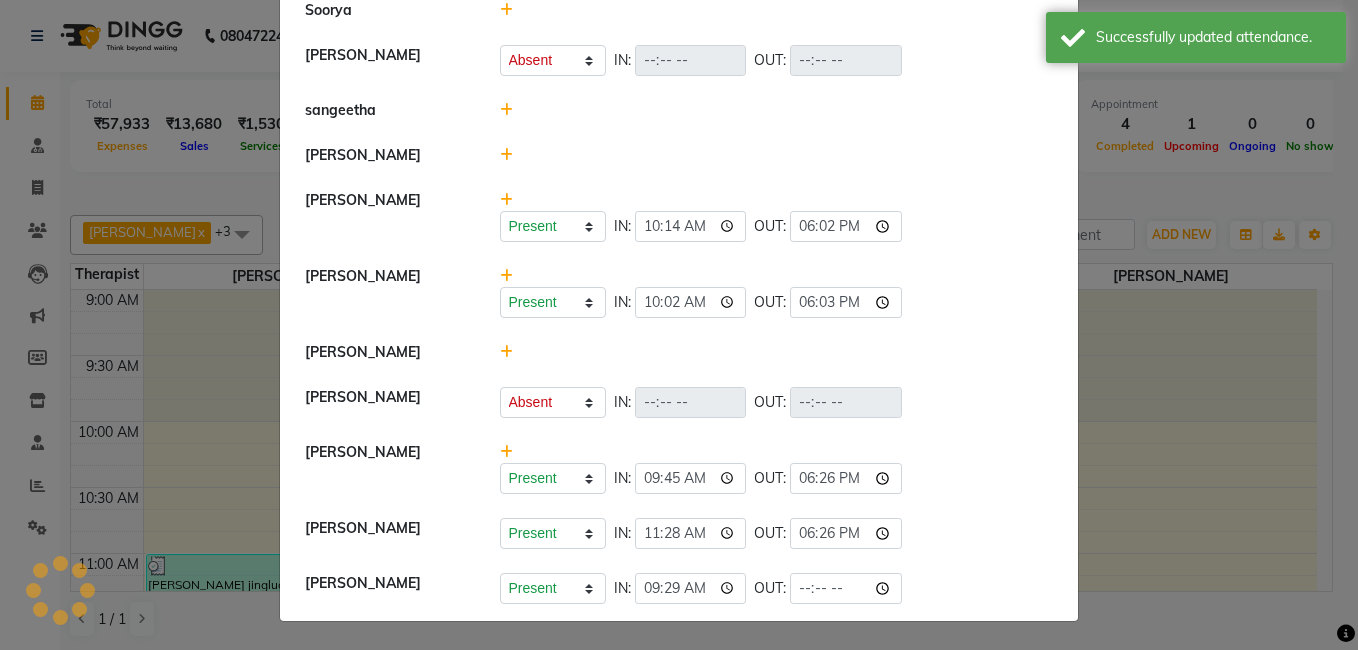 select on "A" 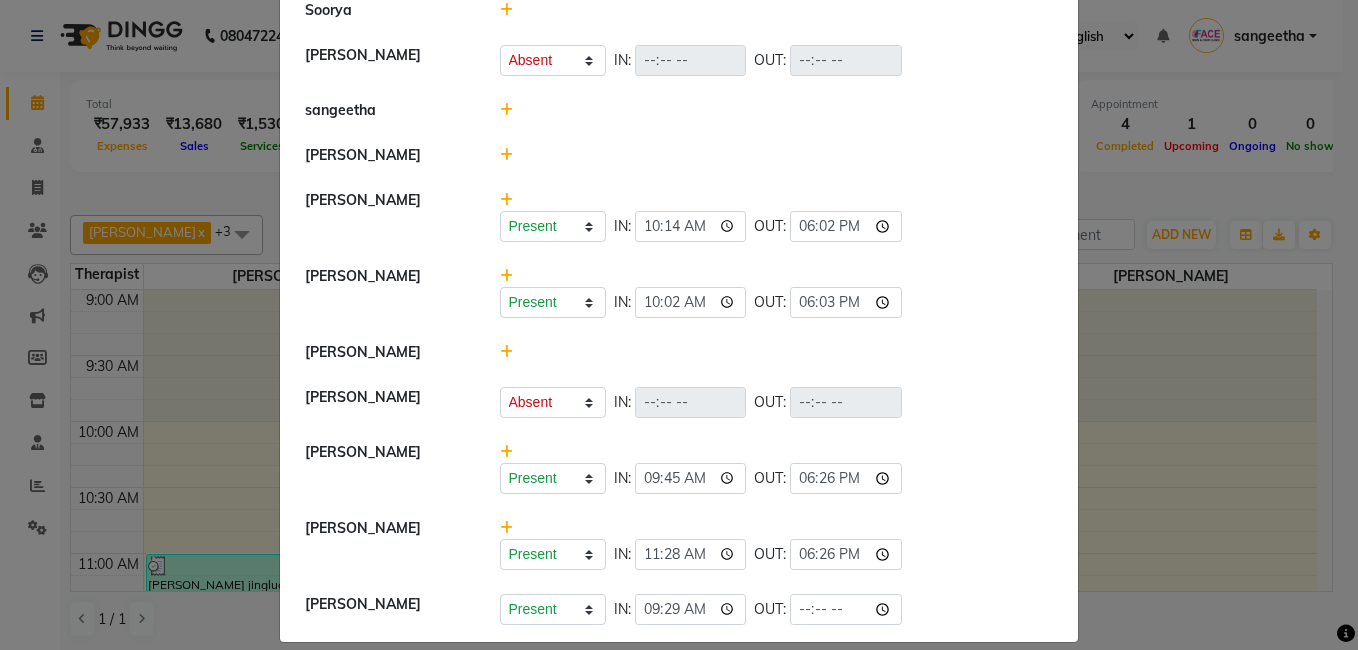 click on "Attendance ×  Soorya   kaleel rahman   Present   Absent   Late   Half Day   Weekly Off  IN:  OUT:   sangeetha   Sivakumar   Nandhini   Present   Absent   Late   Half Day   Weekly Off  IN:  10:14 OUT:  18:02  Dr. keerthika   Present   Absent   Late   Half Day   Weekly Off  IN:  10:02 OUT:  18:03  Hannah Miracline   Dr. Ranjith   Present   Absent   Late   Half Day   Weekly Off  IN:  OUT:   Janarthanan M   Present   Absent   Late   Half Day   Weekly Off  IN:  09:45 OUT:  18:26  Jayalakshmi   Present   Absent   Late   Half Day   Weekly Off  IN:  11:28 OUT:  18:26  Kokila   Present   Absent   Late   Half Day   Weekly Off  IN:  09:29 OUT:" 